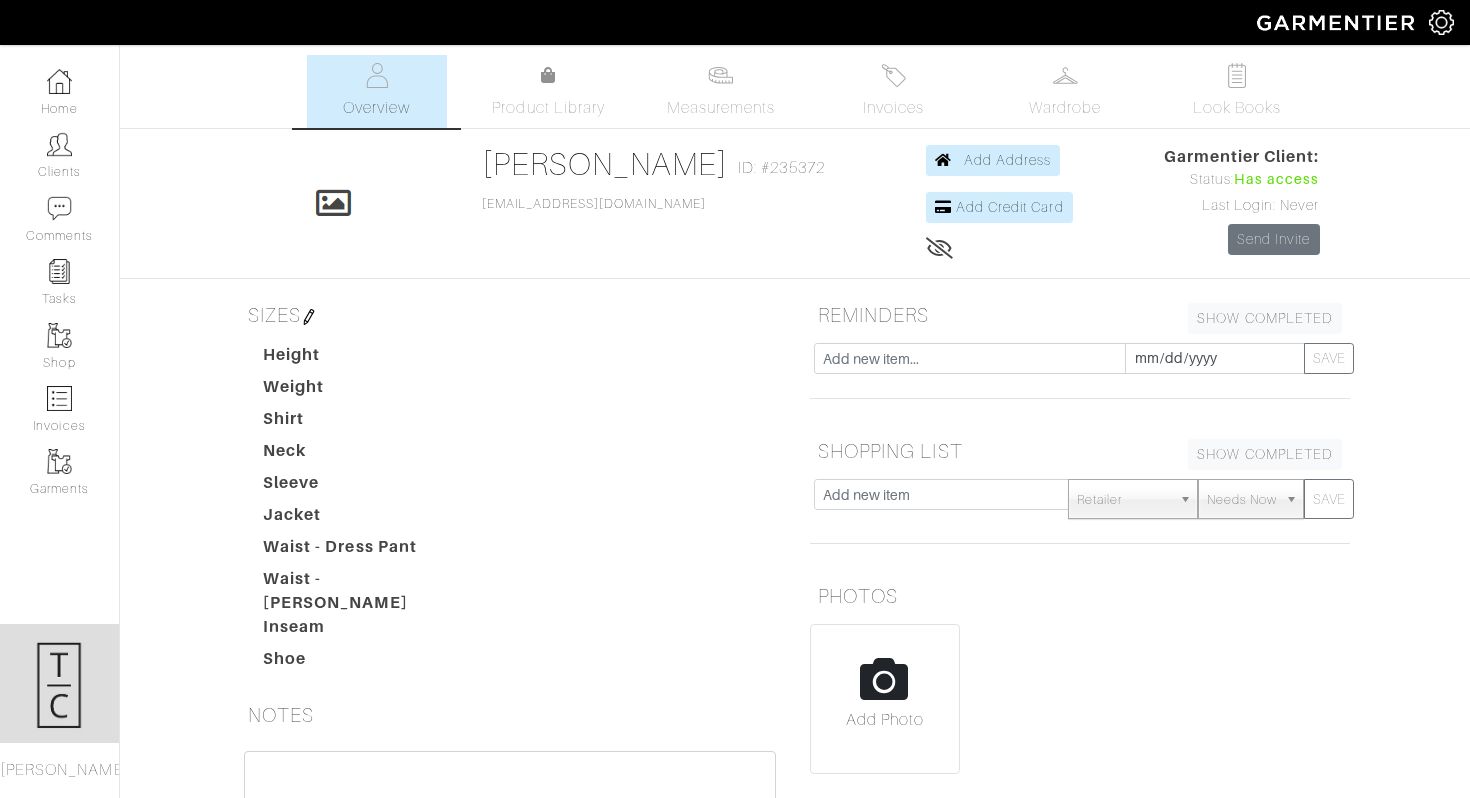scroll, scrollTop: 0, scrollLeft: 0, axis: both 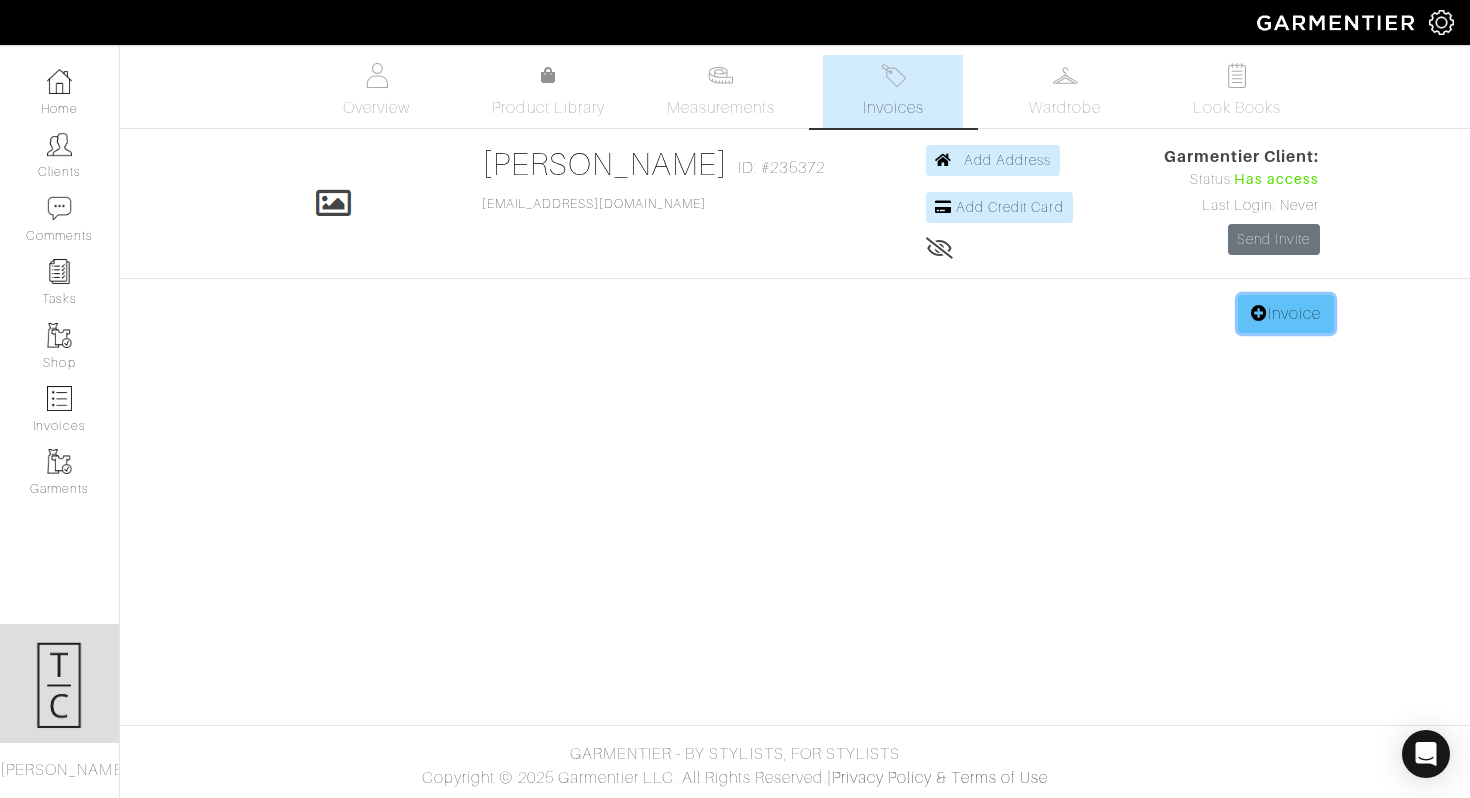 click on "Invoice" at bounding box center (1286, 314) 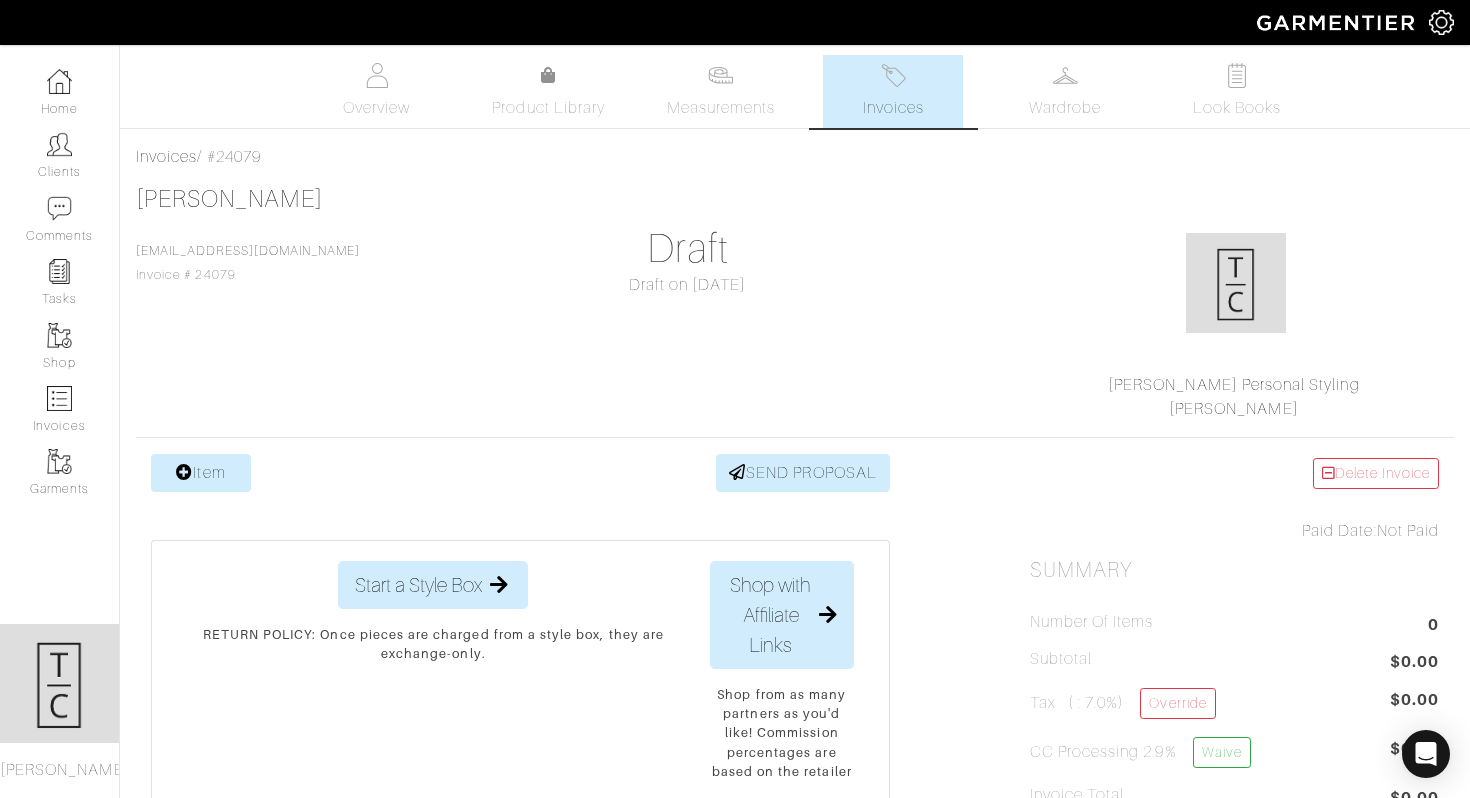 click on "Item" at bounding box center [201, 473] 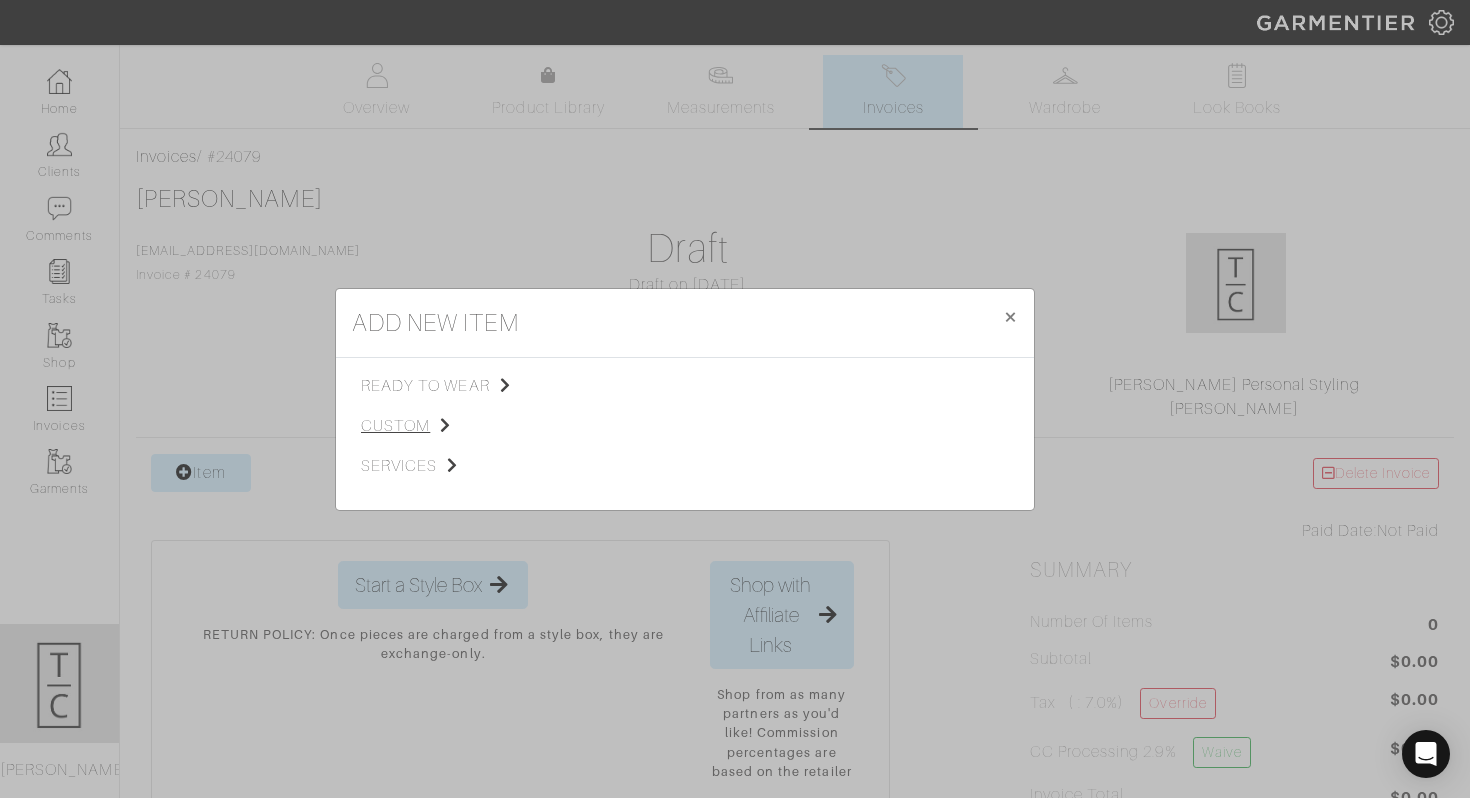 click on "custom" at bounding box center (461, 426) 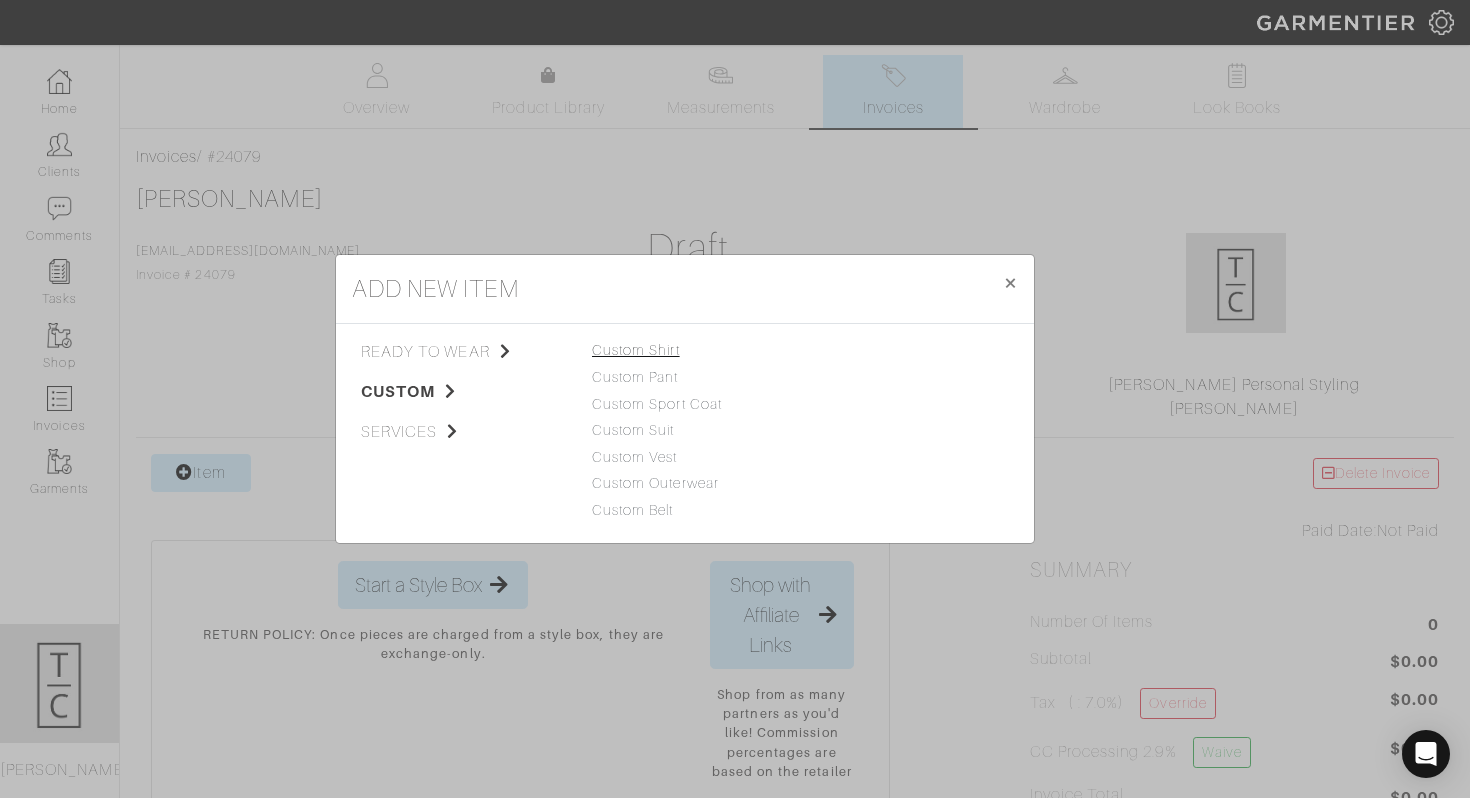 click on "Custom Shirt" at bounding box center [636, 350] 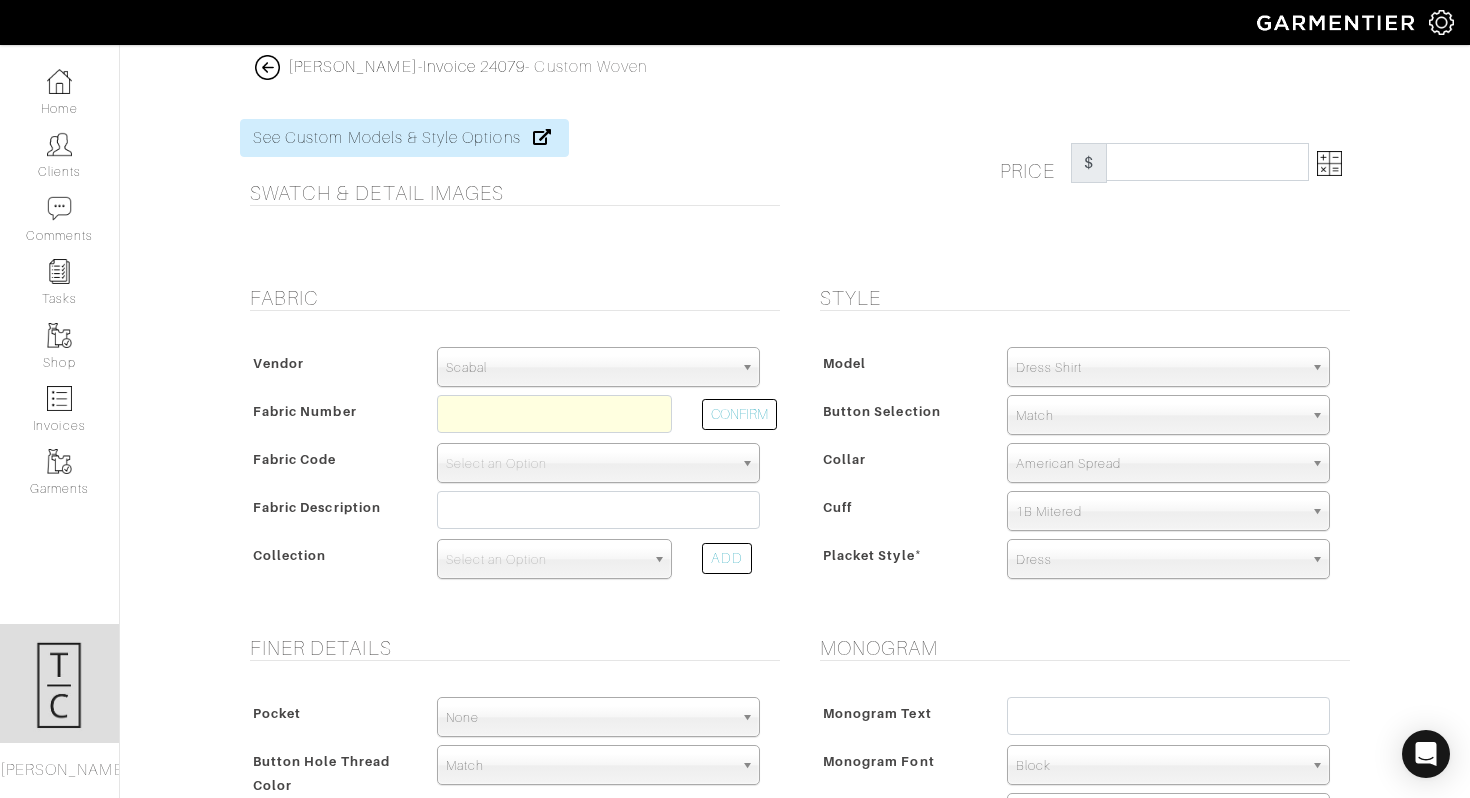 click on "Scabal" at bounding box center [589, 368] 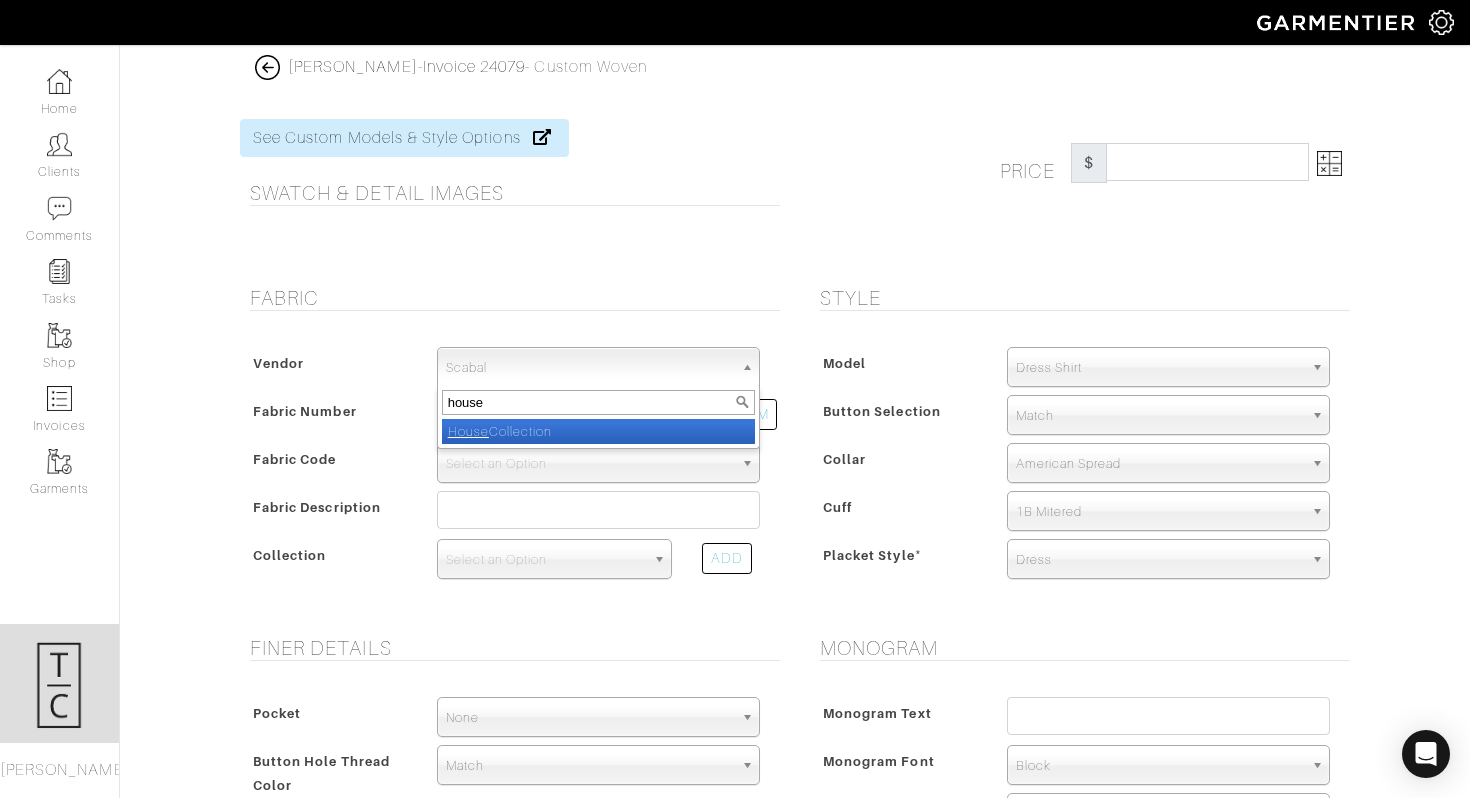 type on "house" 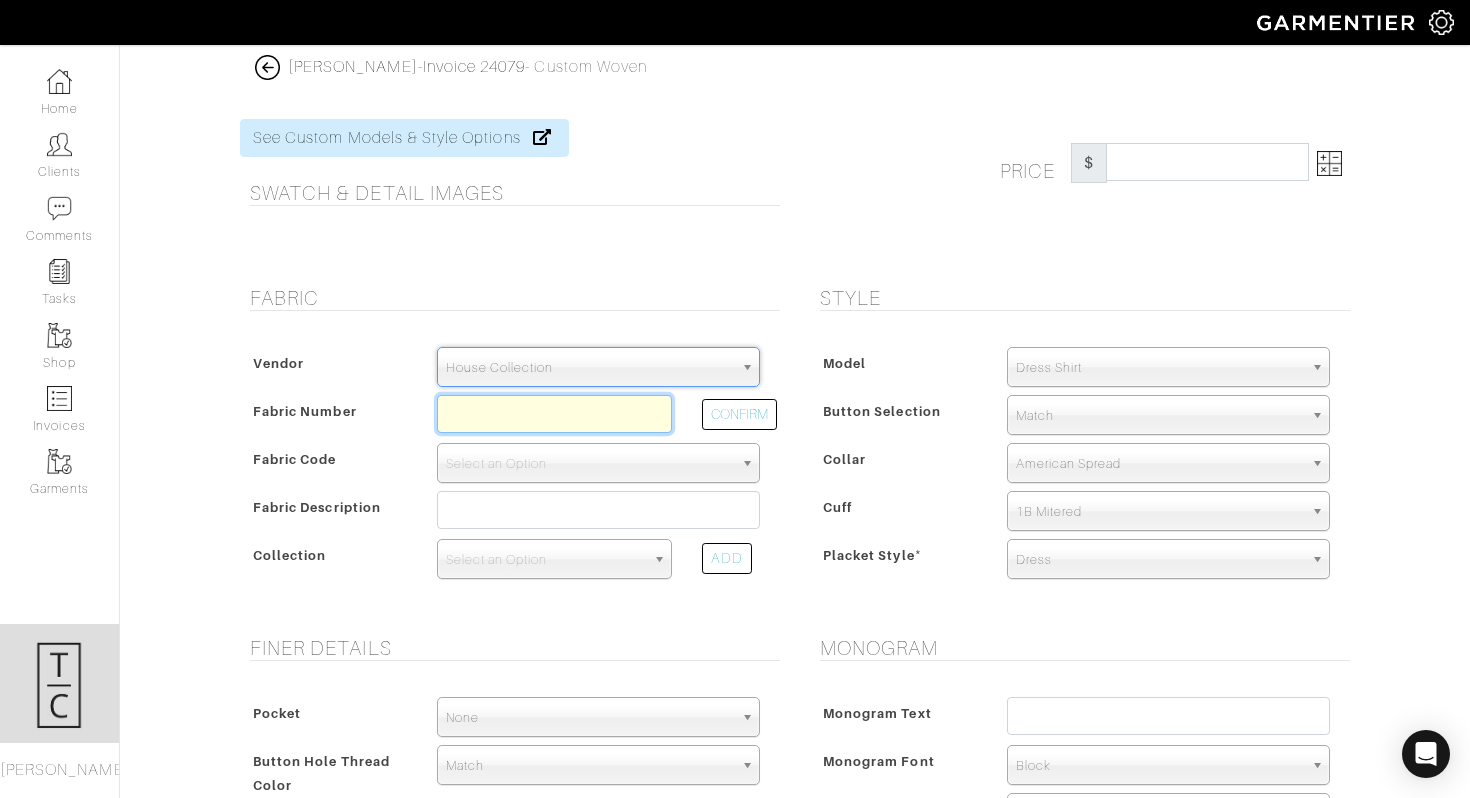 click at bounding box center (554, 414) 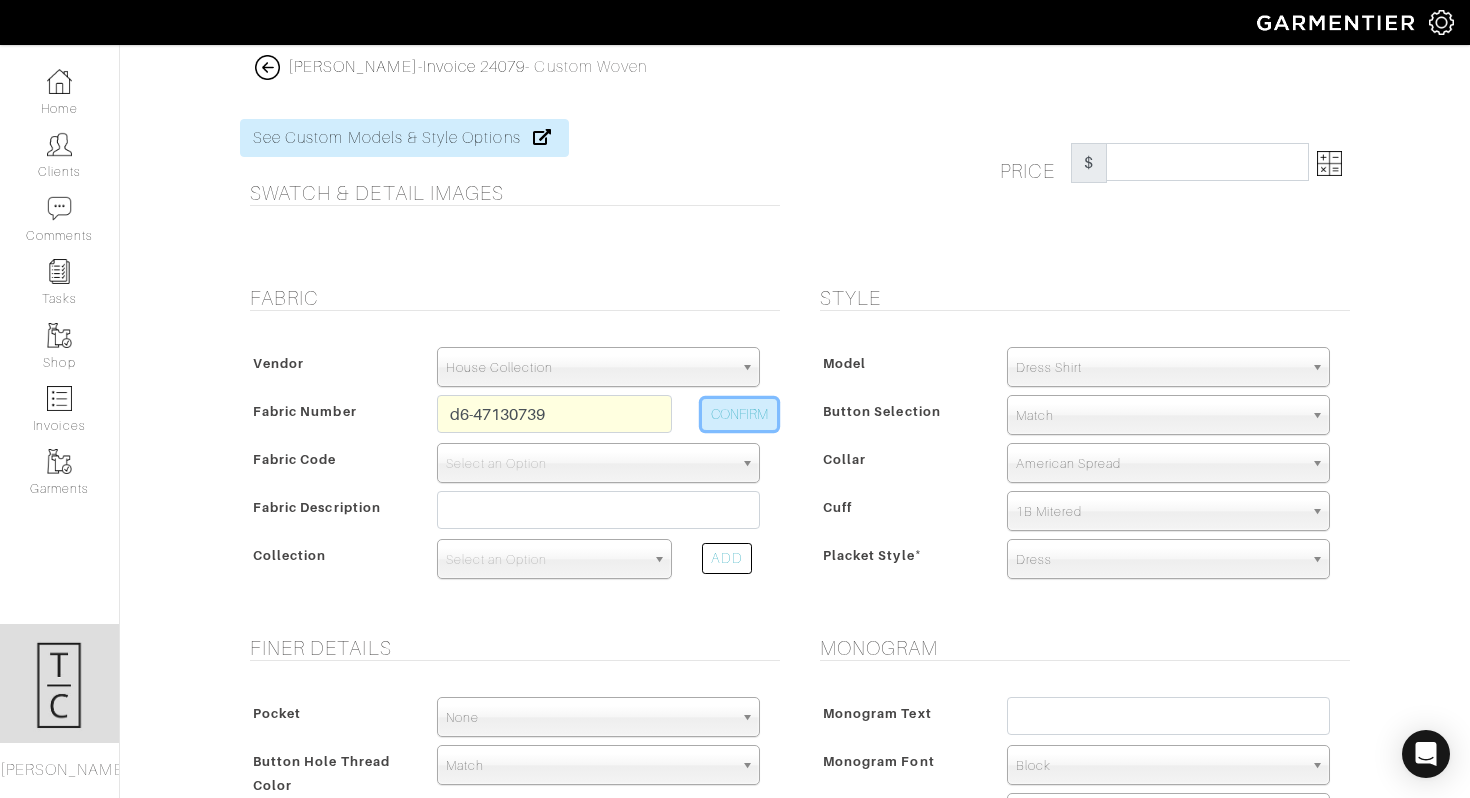 click on "CONFIRM" at bounding box center (739, 414) 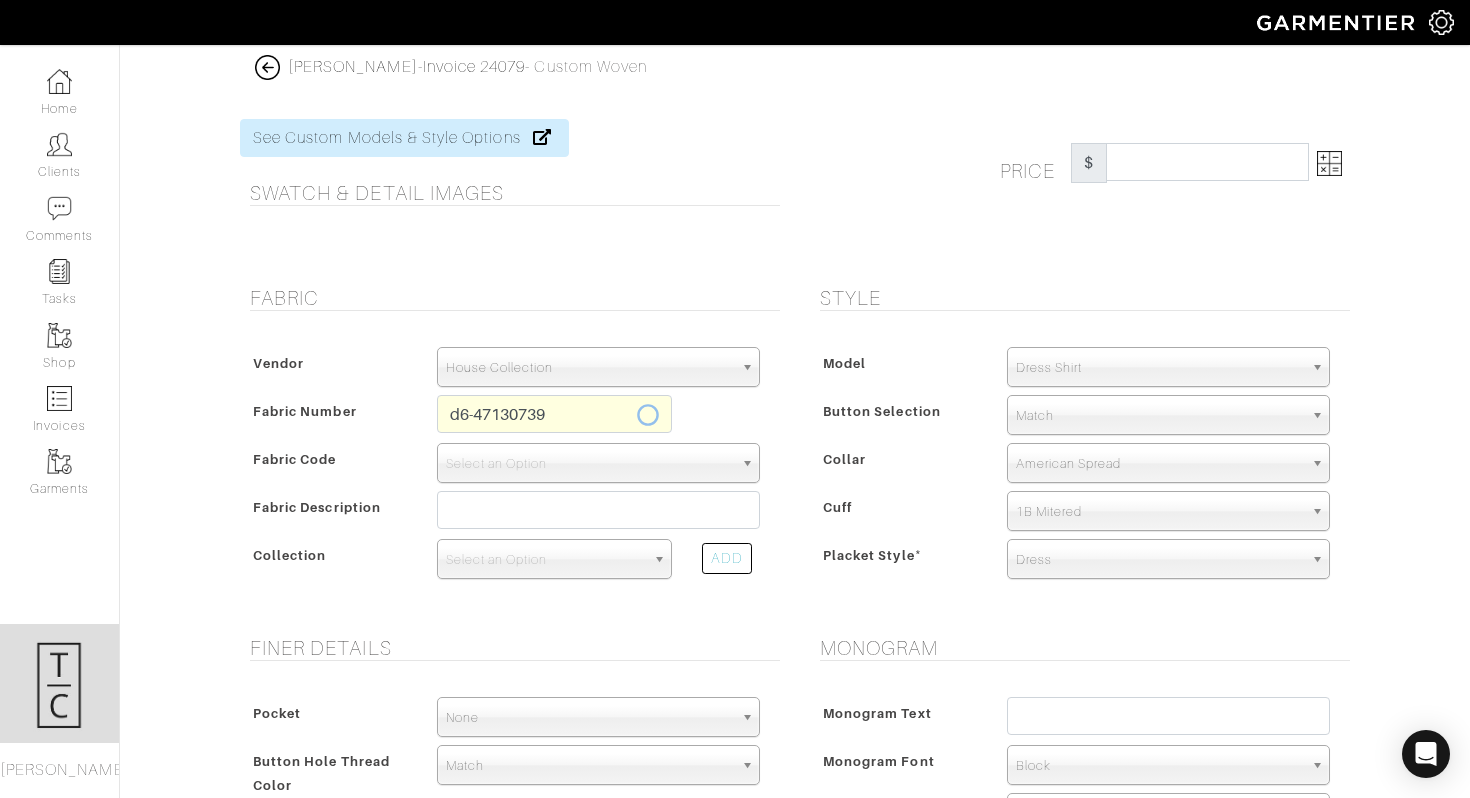type on "D6-47130739" 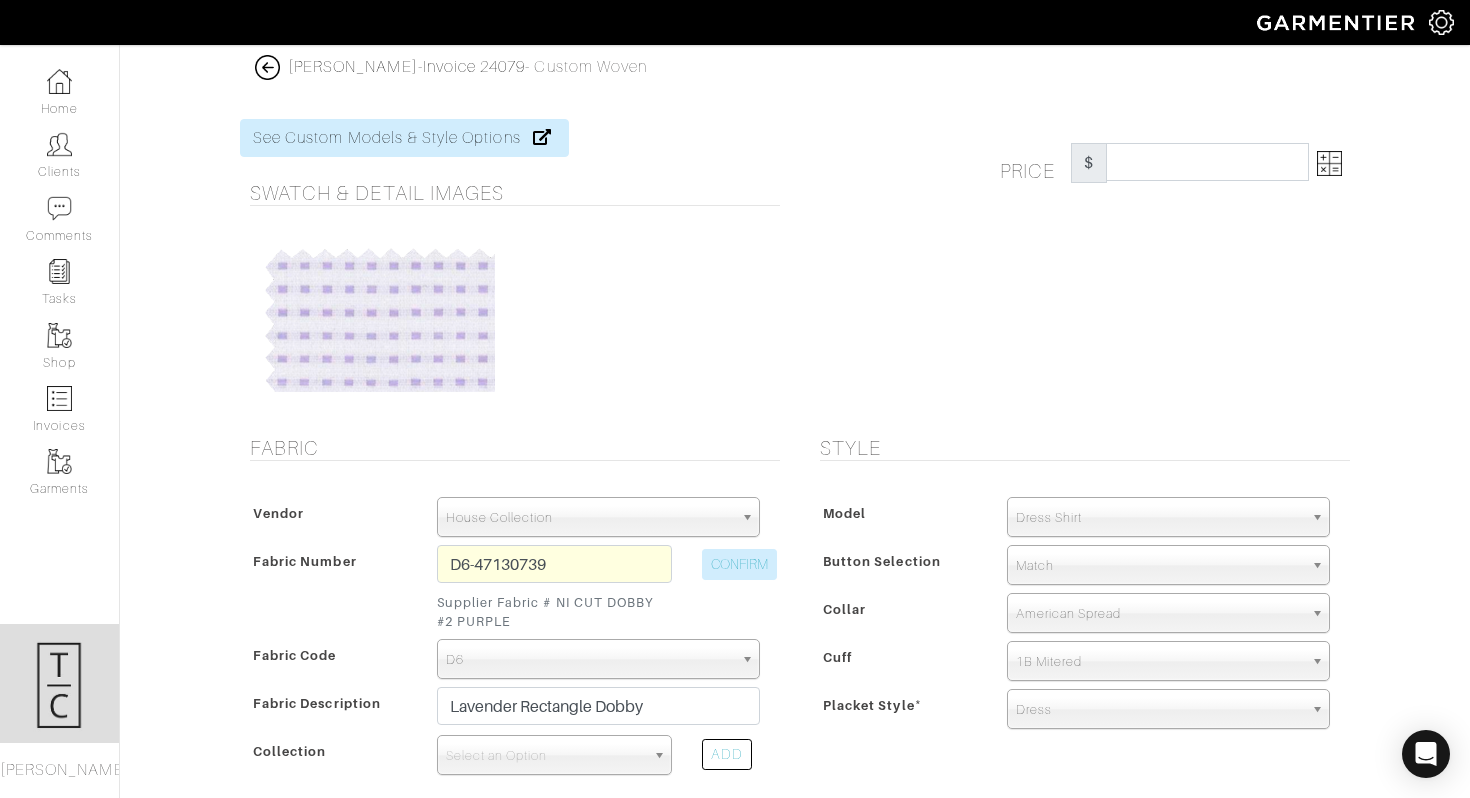 type on "282.14" 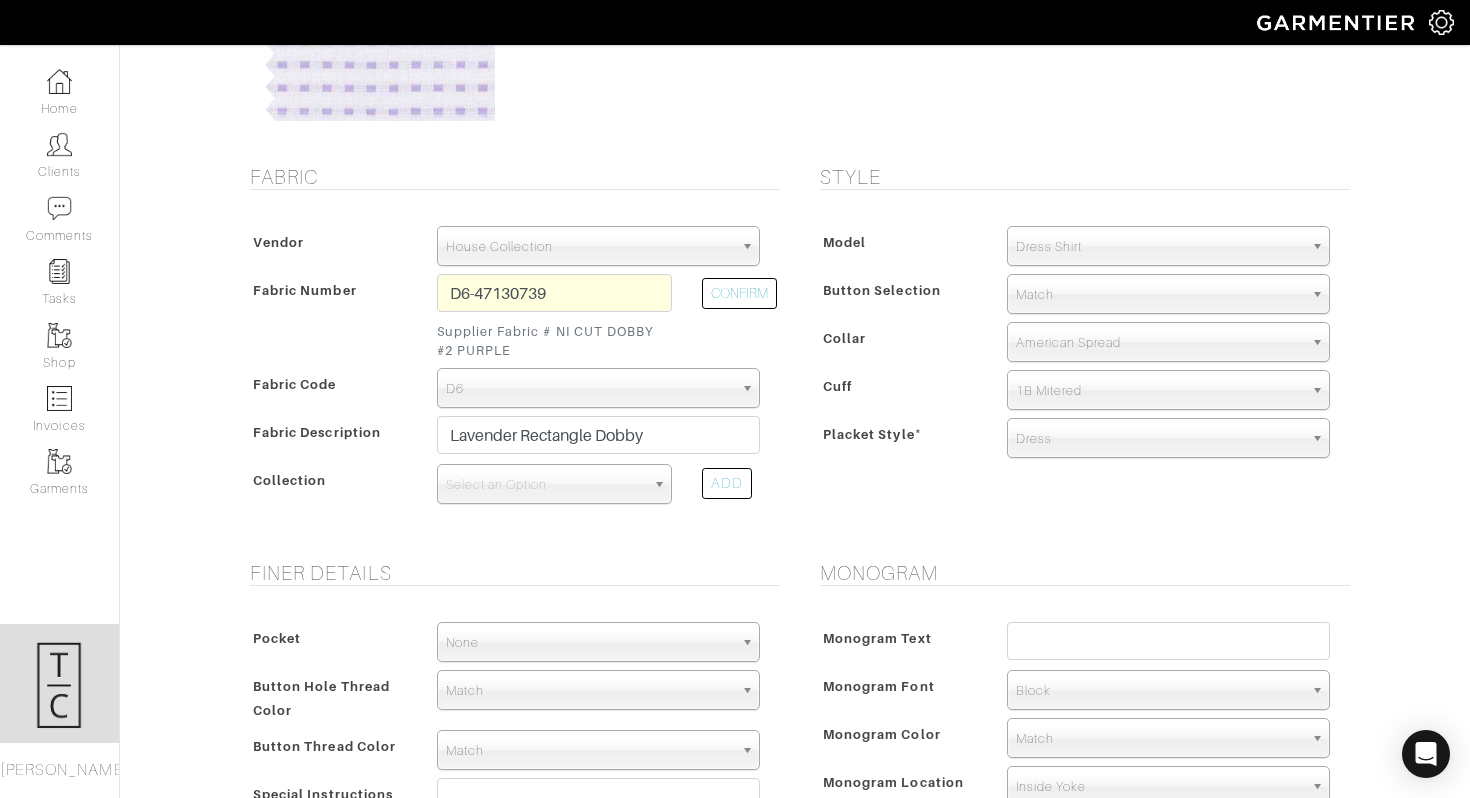 scroll, scrollTop: 272, scrollLeft: 0, axis: vertical 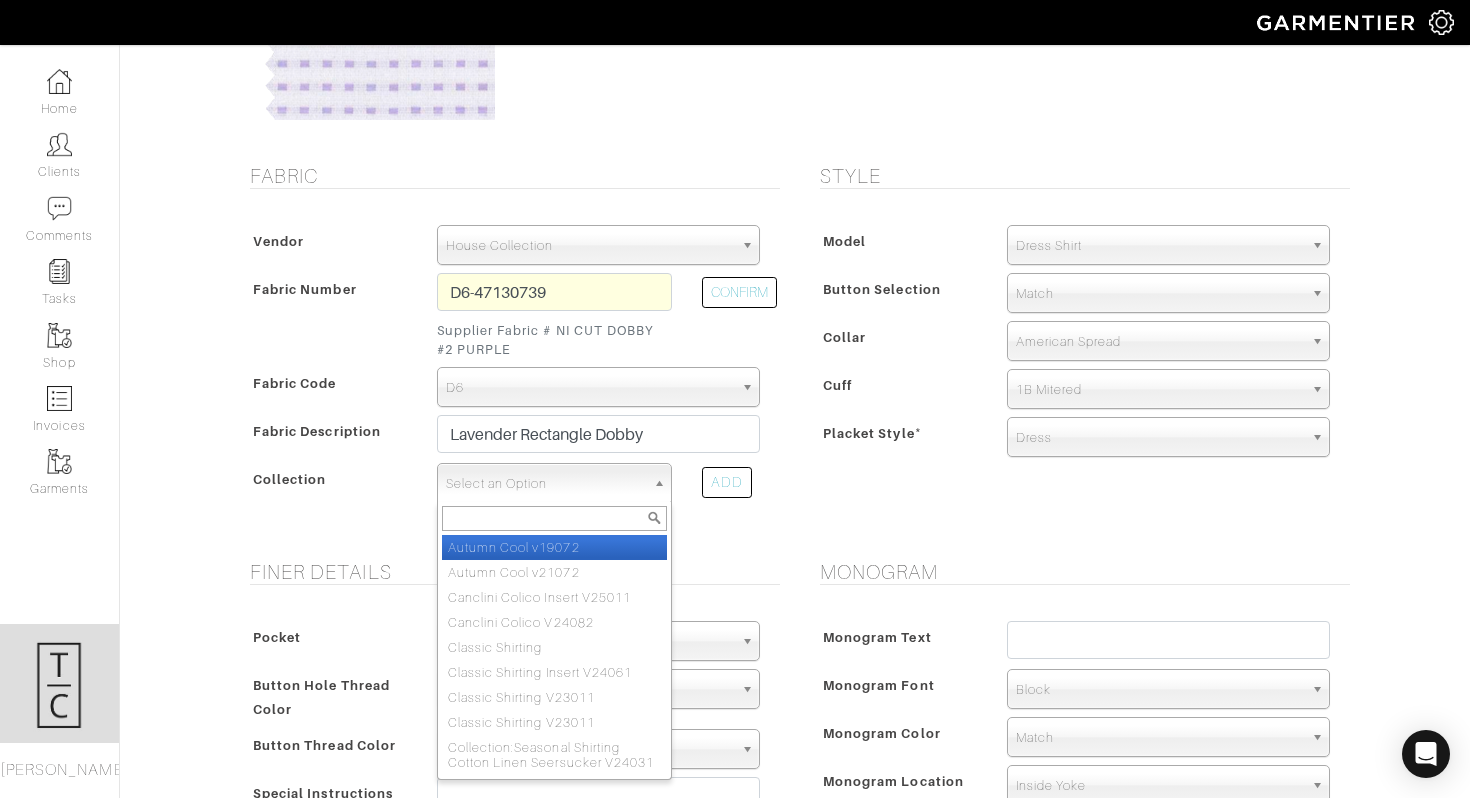 click on "Select an Option" at bounding box center [545, 484] 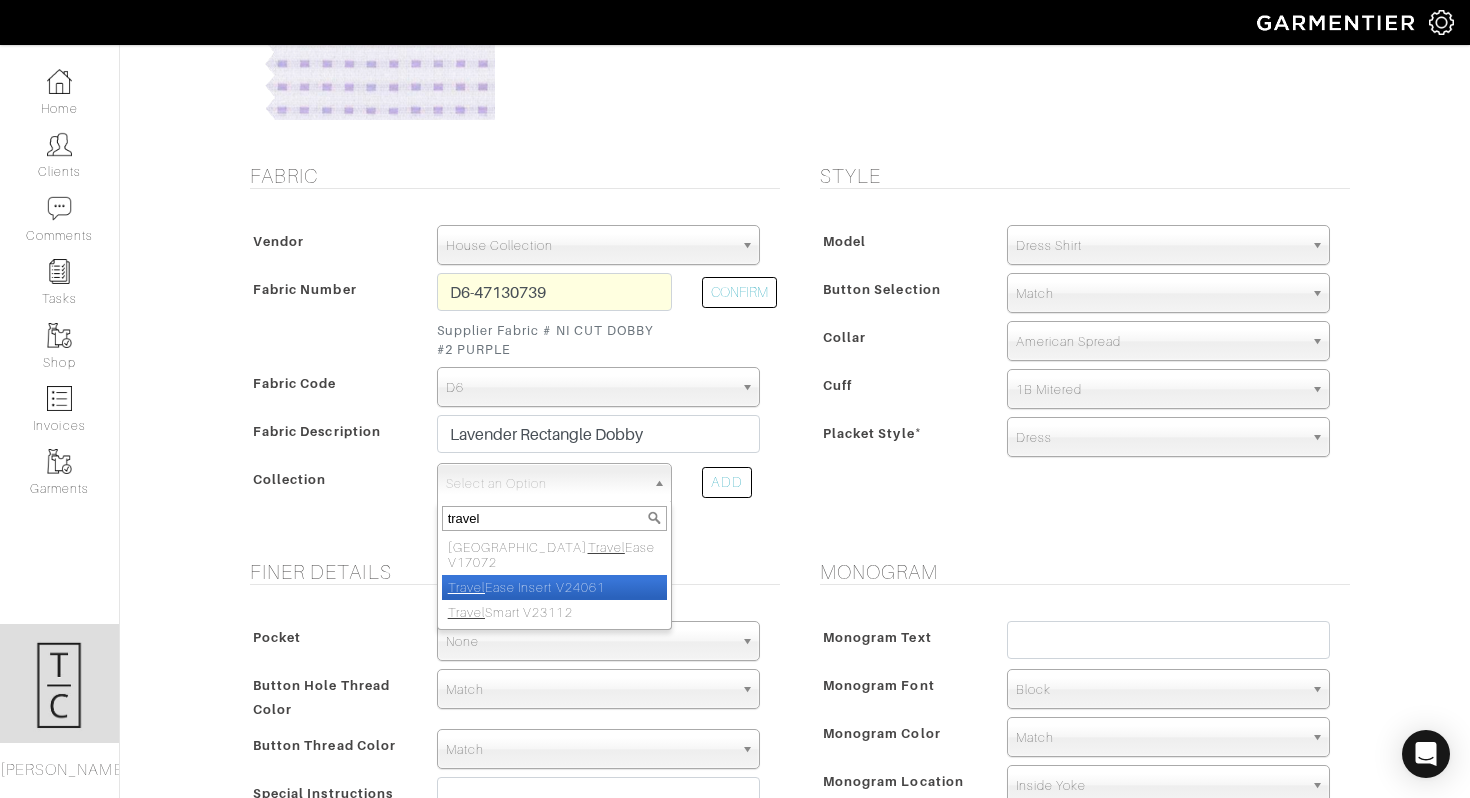 type on "travel" 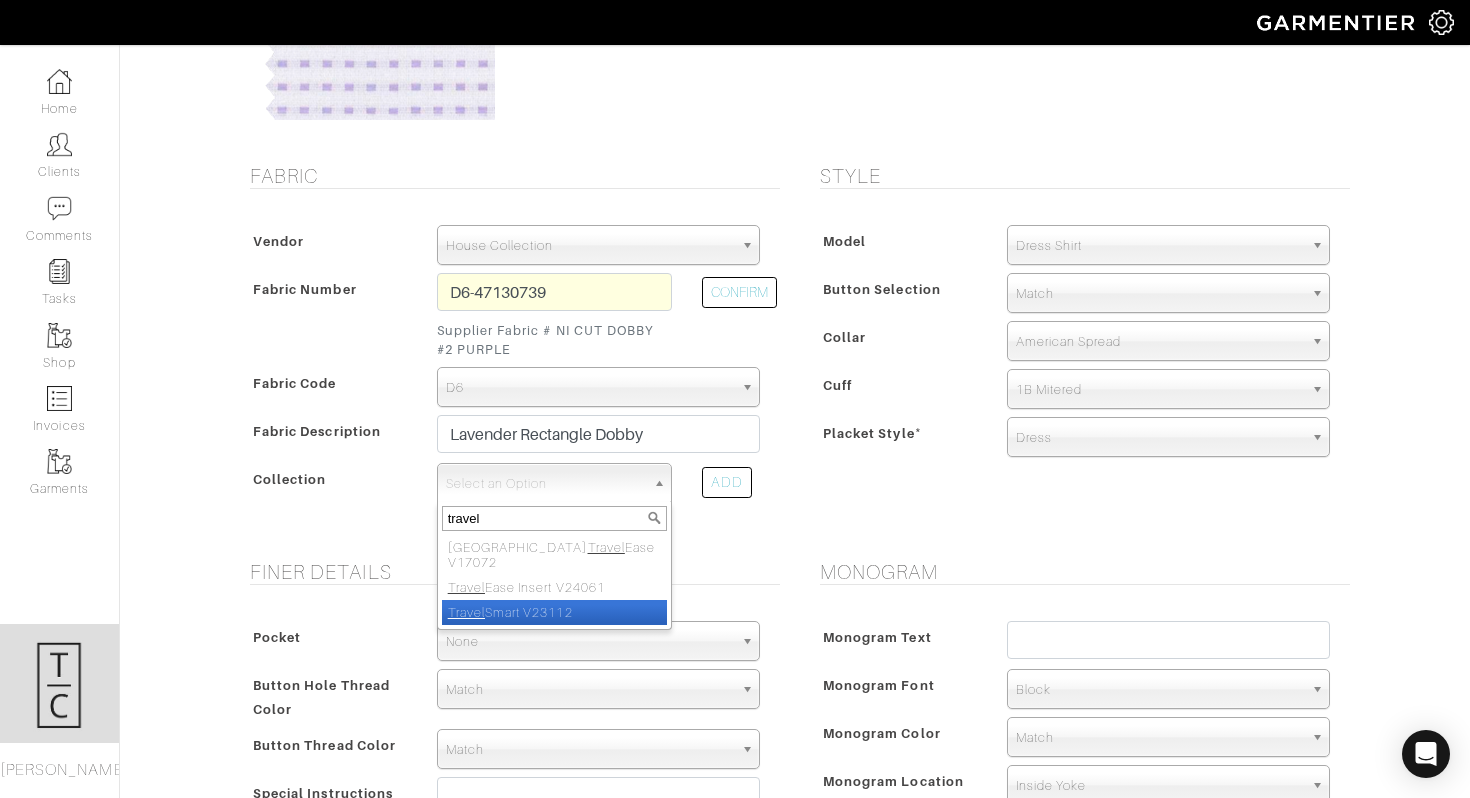 click on "Travel Smart V23112" at bounding box center (554, 612) 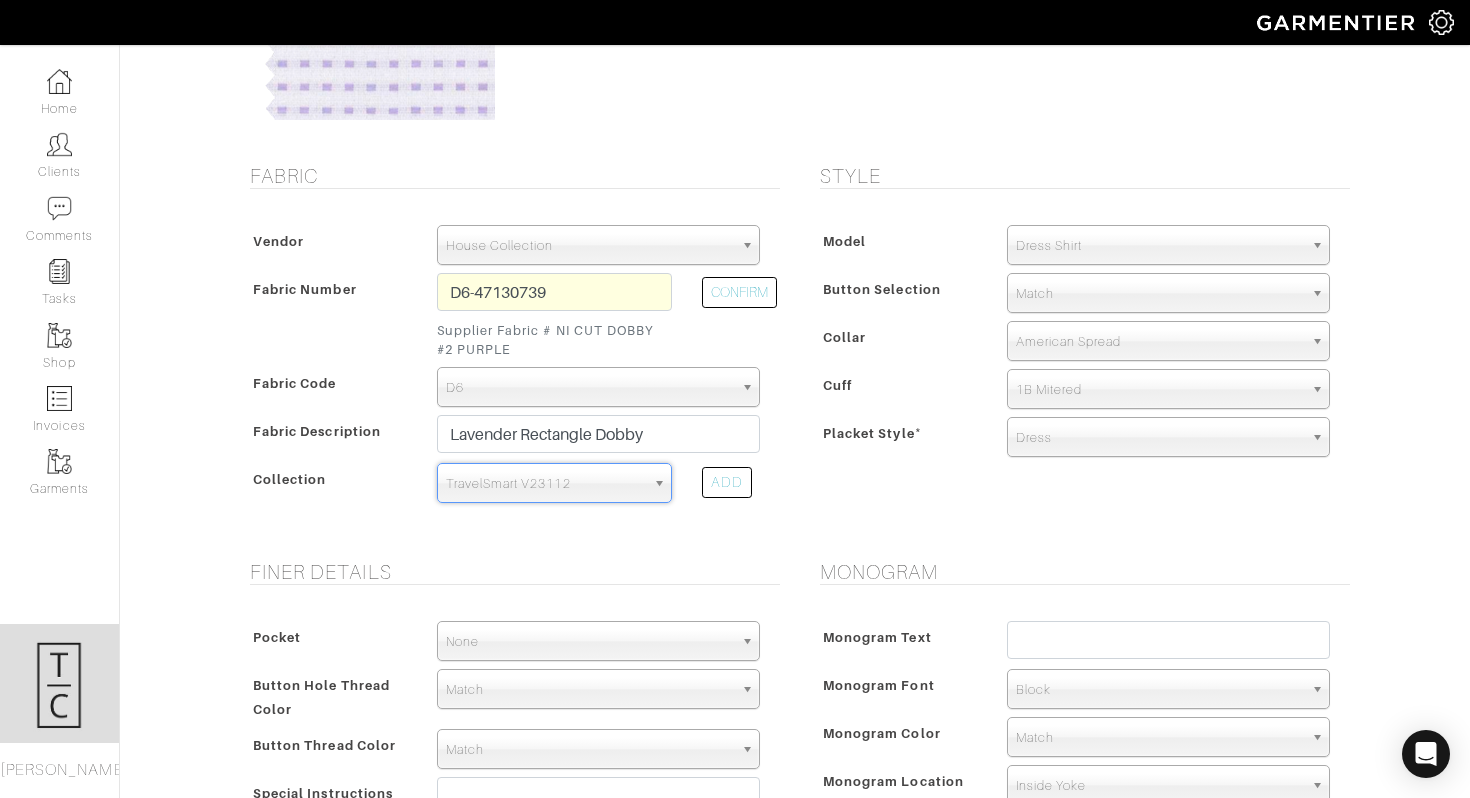 click on "Collar" at bounding box center [903, 343] 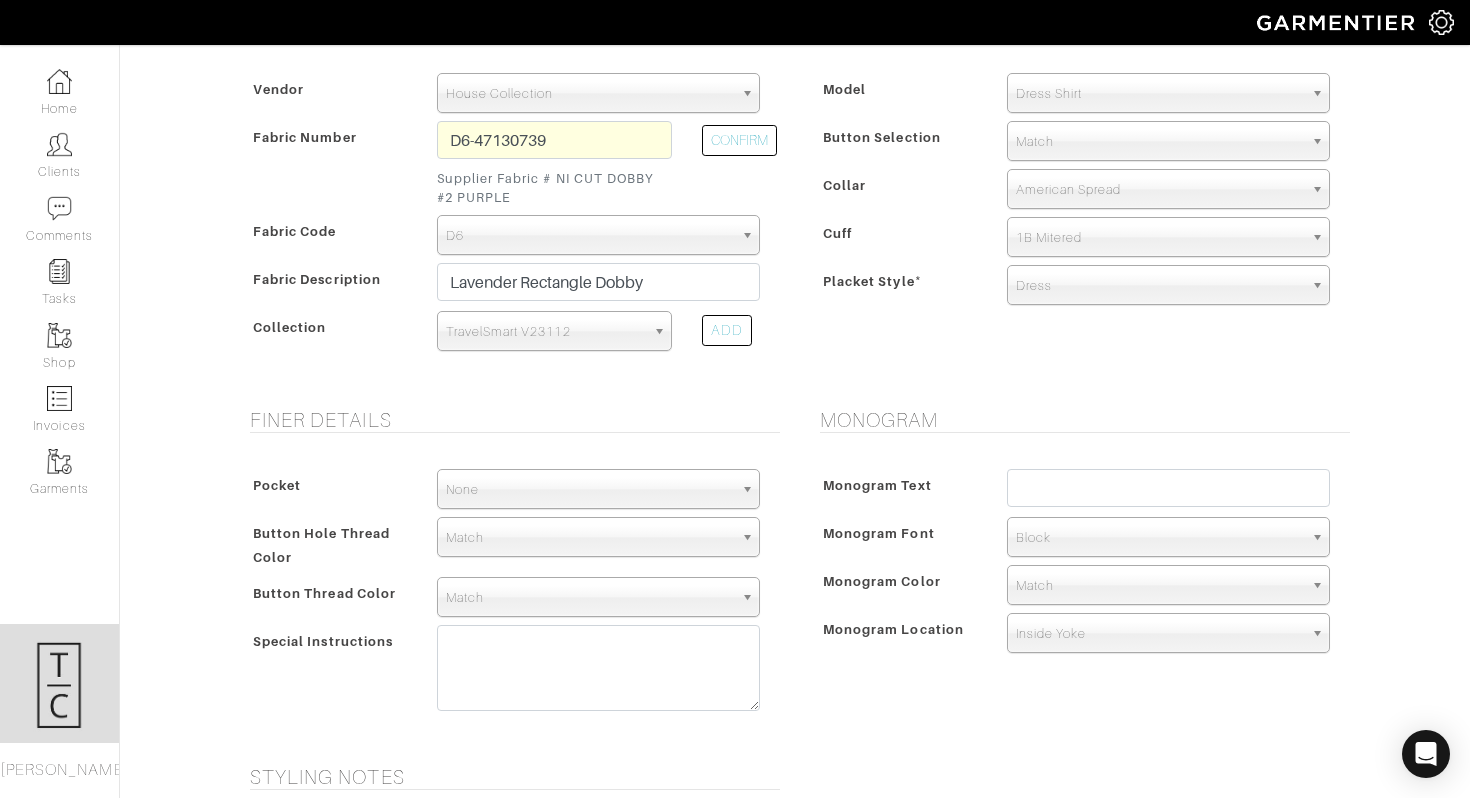 scroll, scrollTop: 26, scrollLeft: 0, axis: vertical 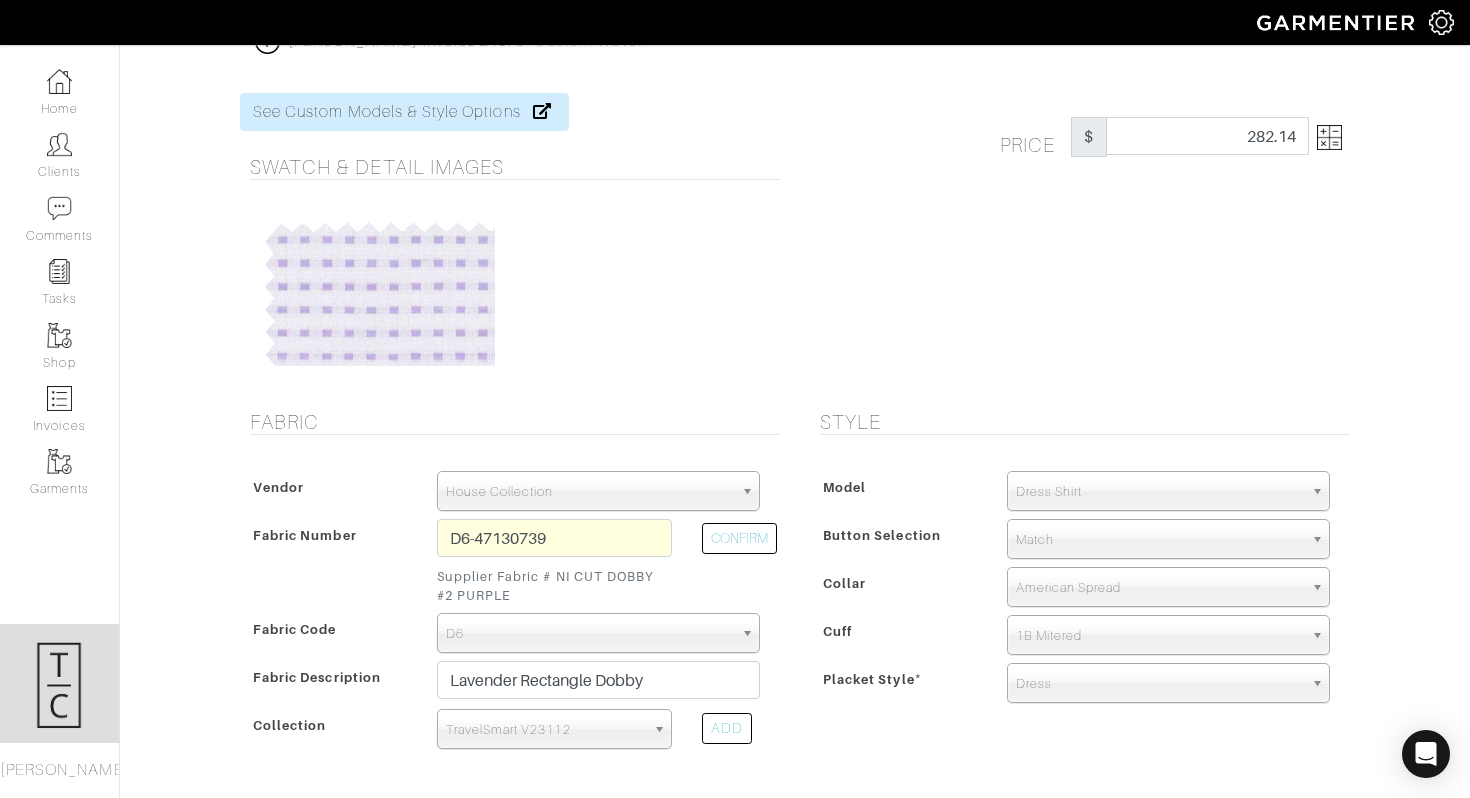click on "Price $ 282.14" at bounding box center (1175, 137) 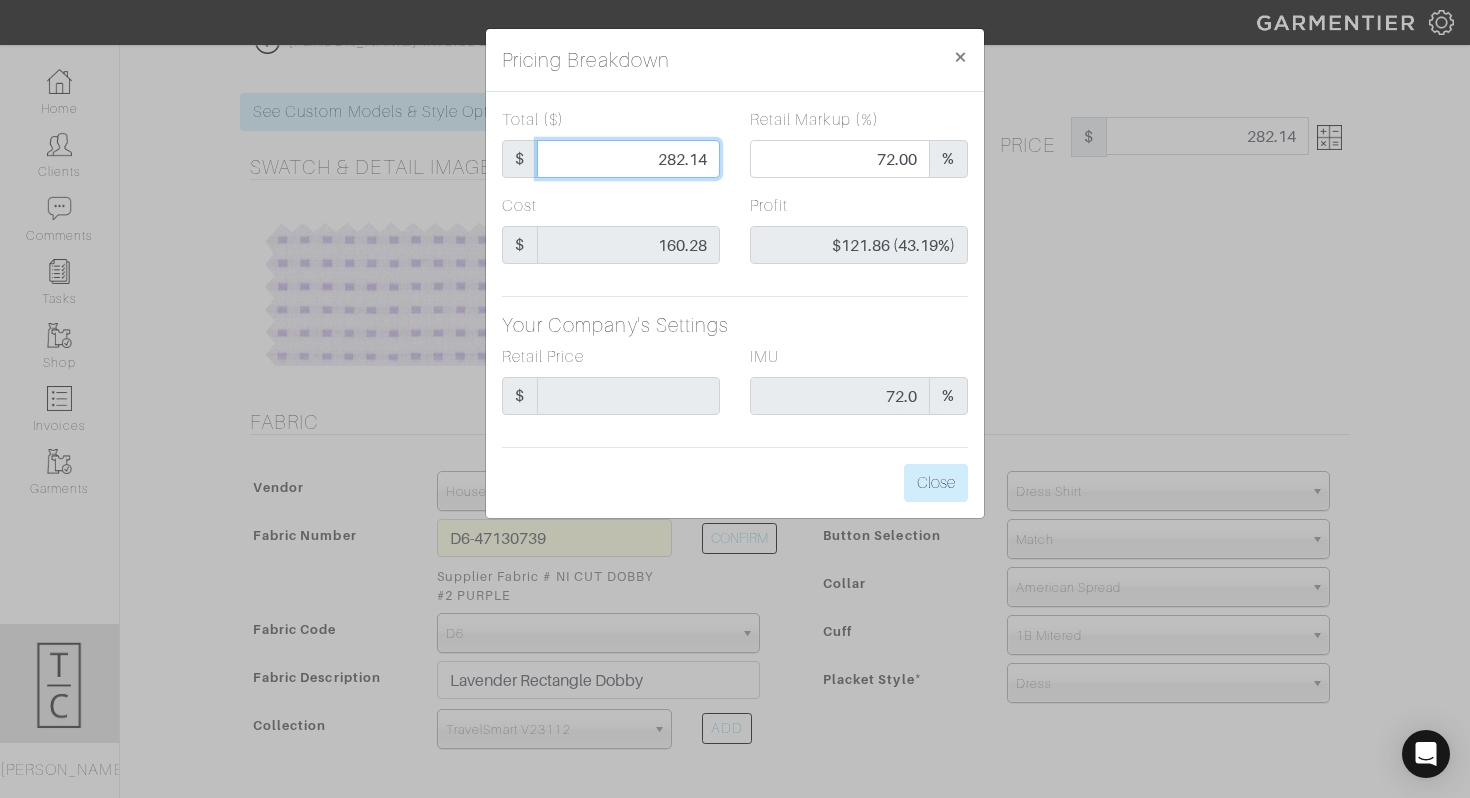 click on "282.14" at bounding box center [628, 159] 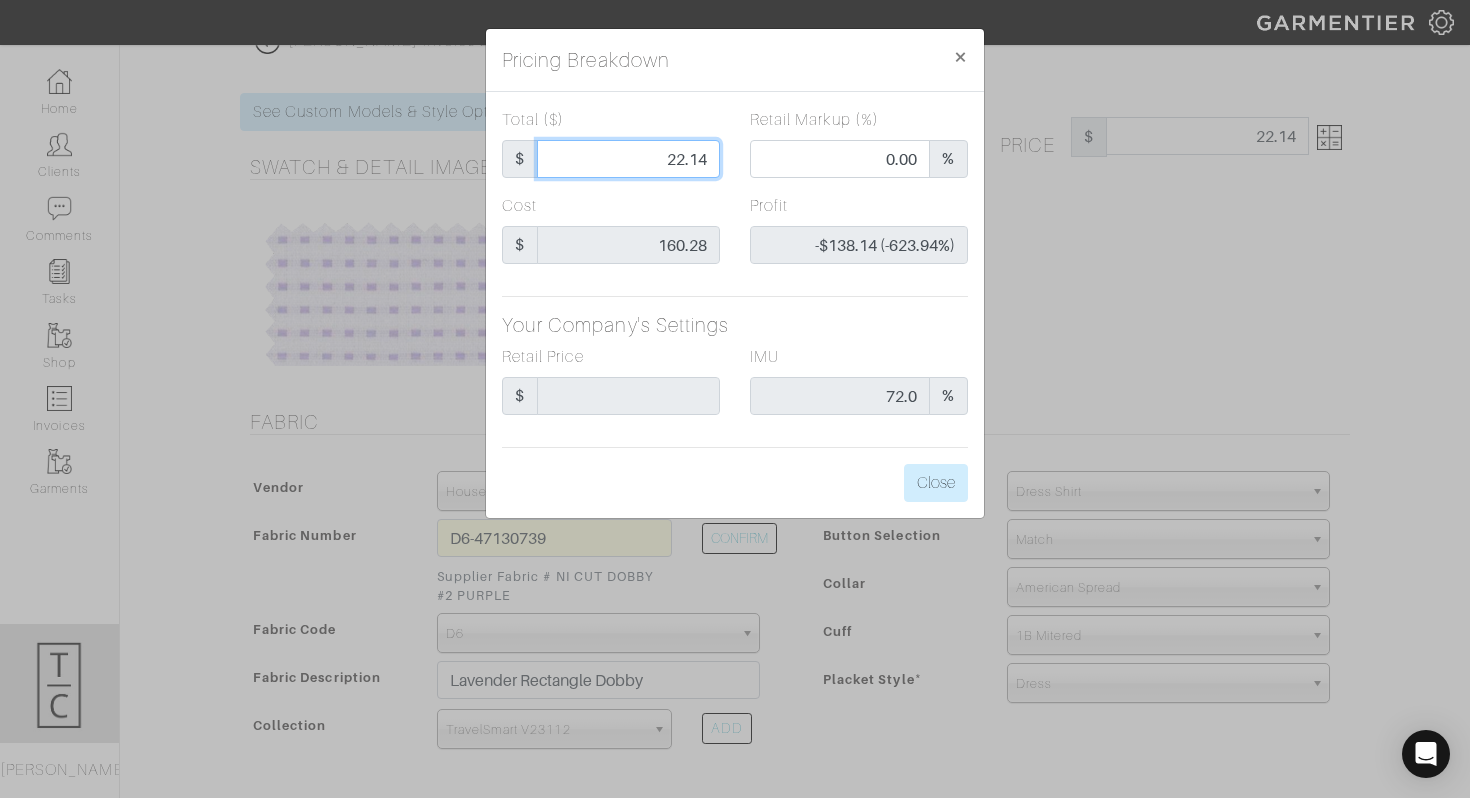 type on "262.14" 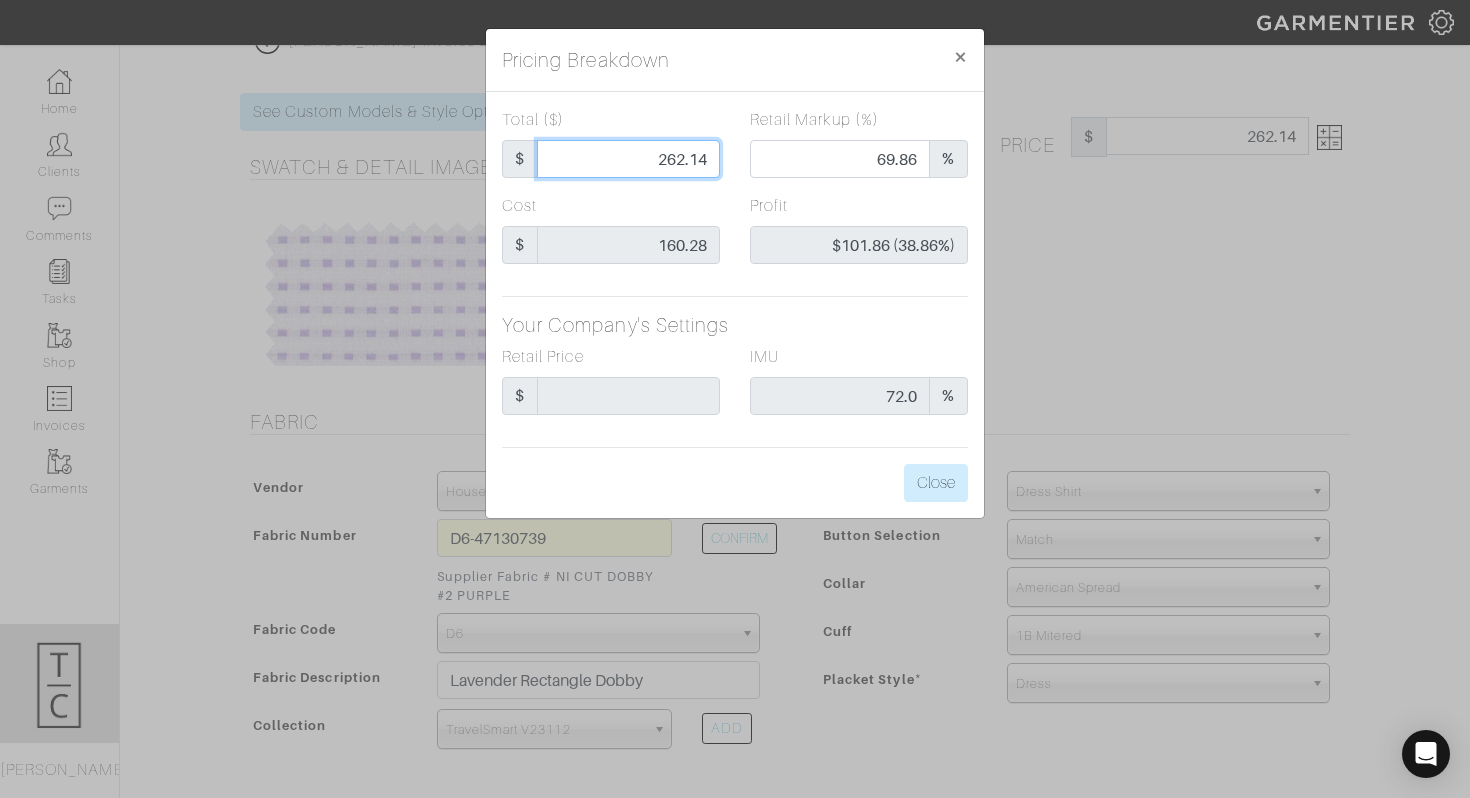 type on "262.14" 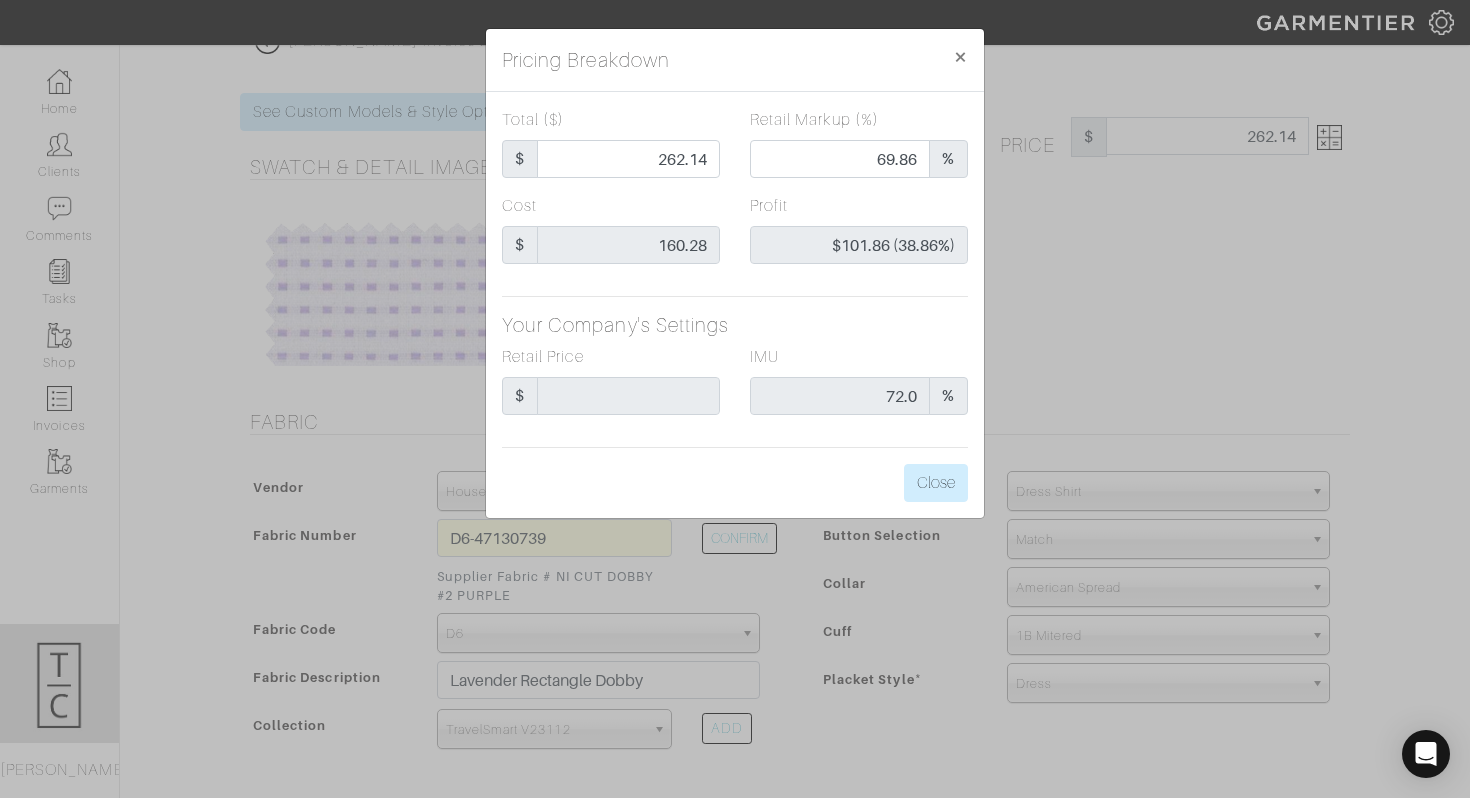drag, startPoint x: 792, startPoint y: 477, endPoint x: 853, endPoint y: 477, distance: 61 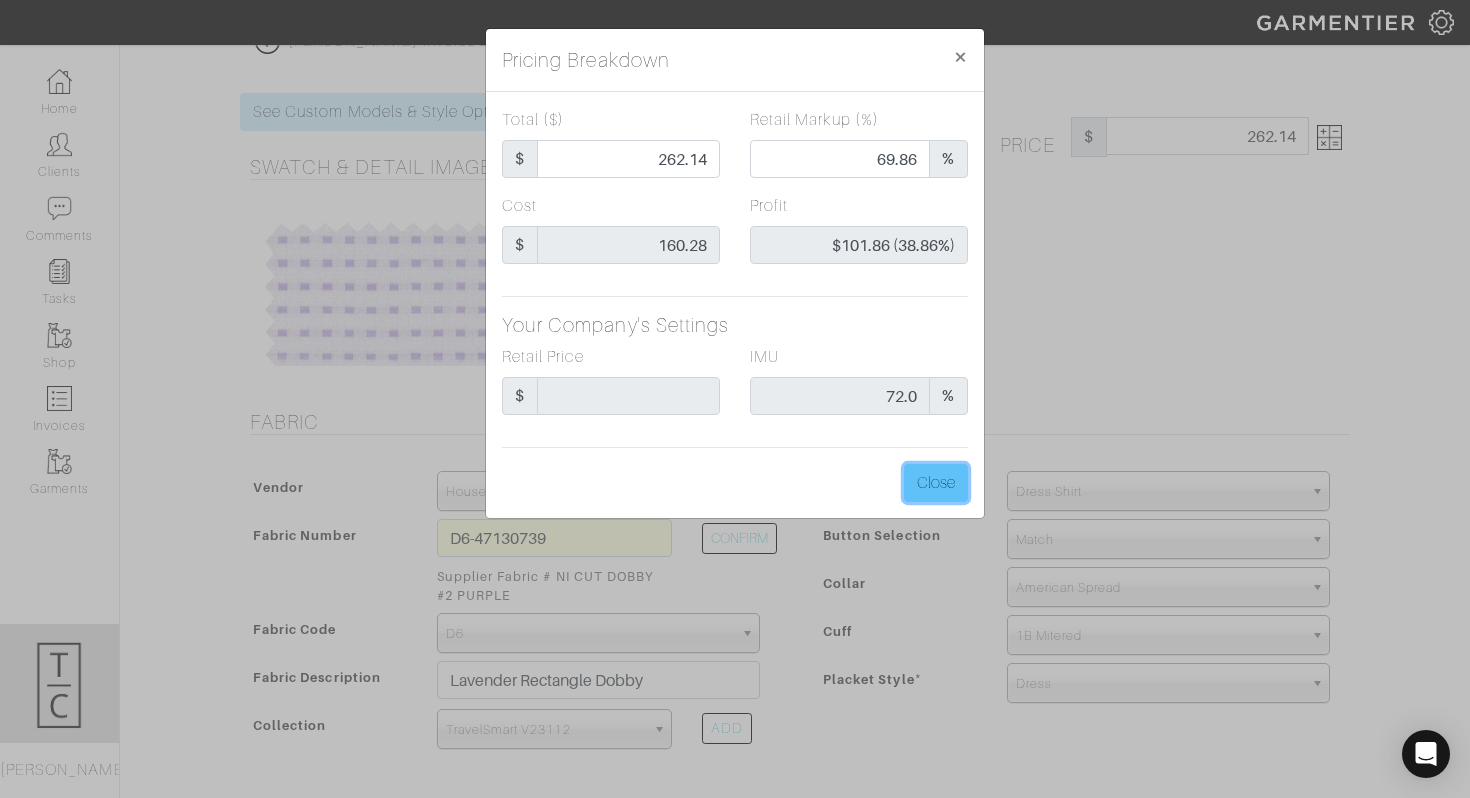click on "Close" at bounding box center [936, 483] 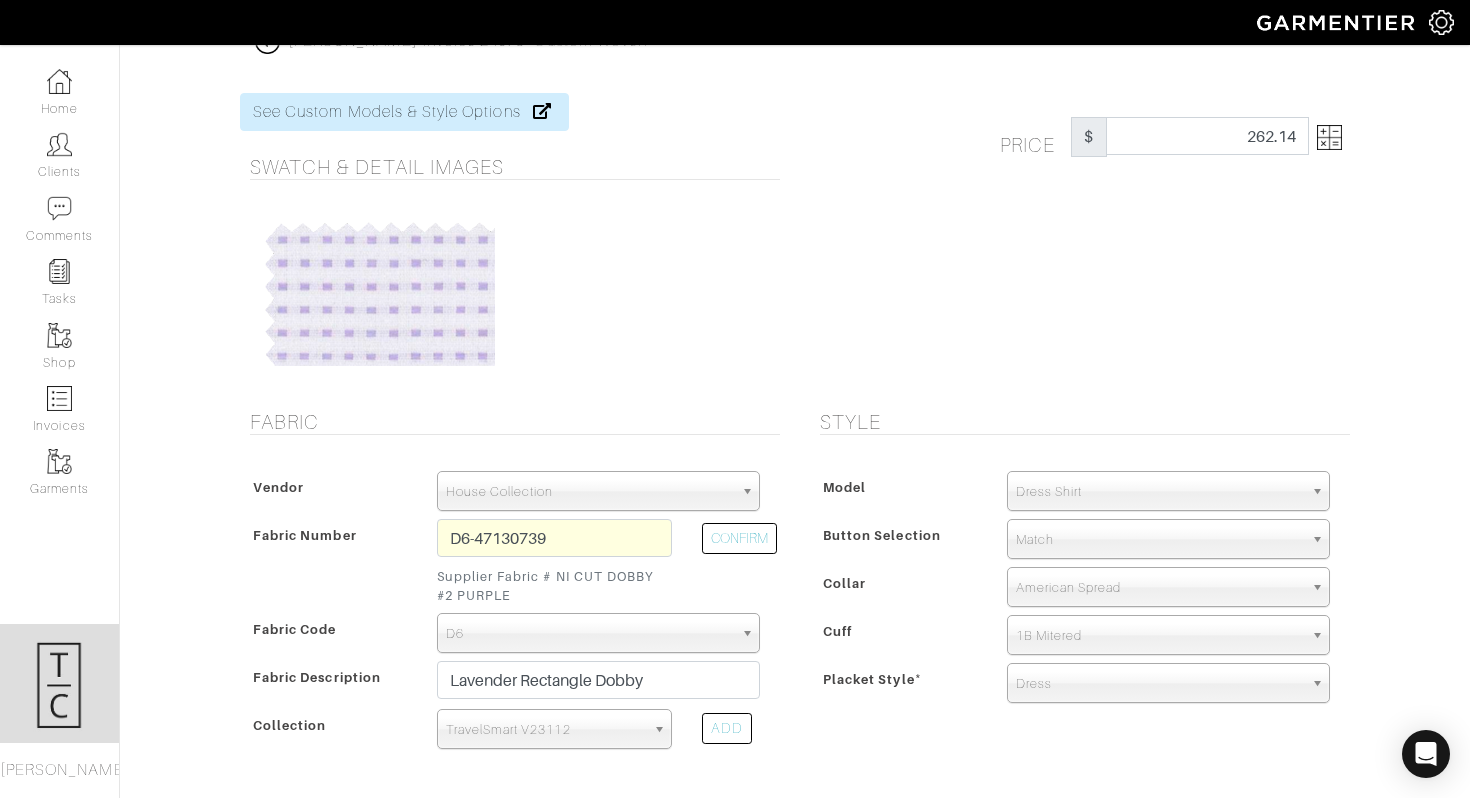 click on "Price $ 262.14" at bounding box center [1080, 239] 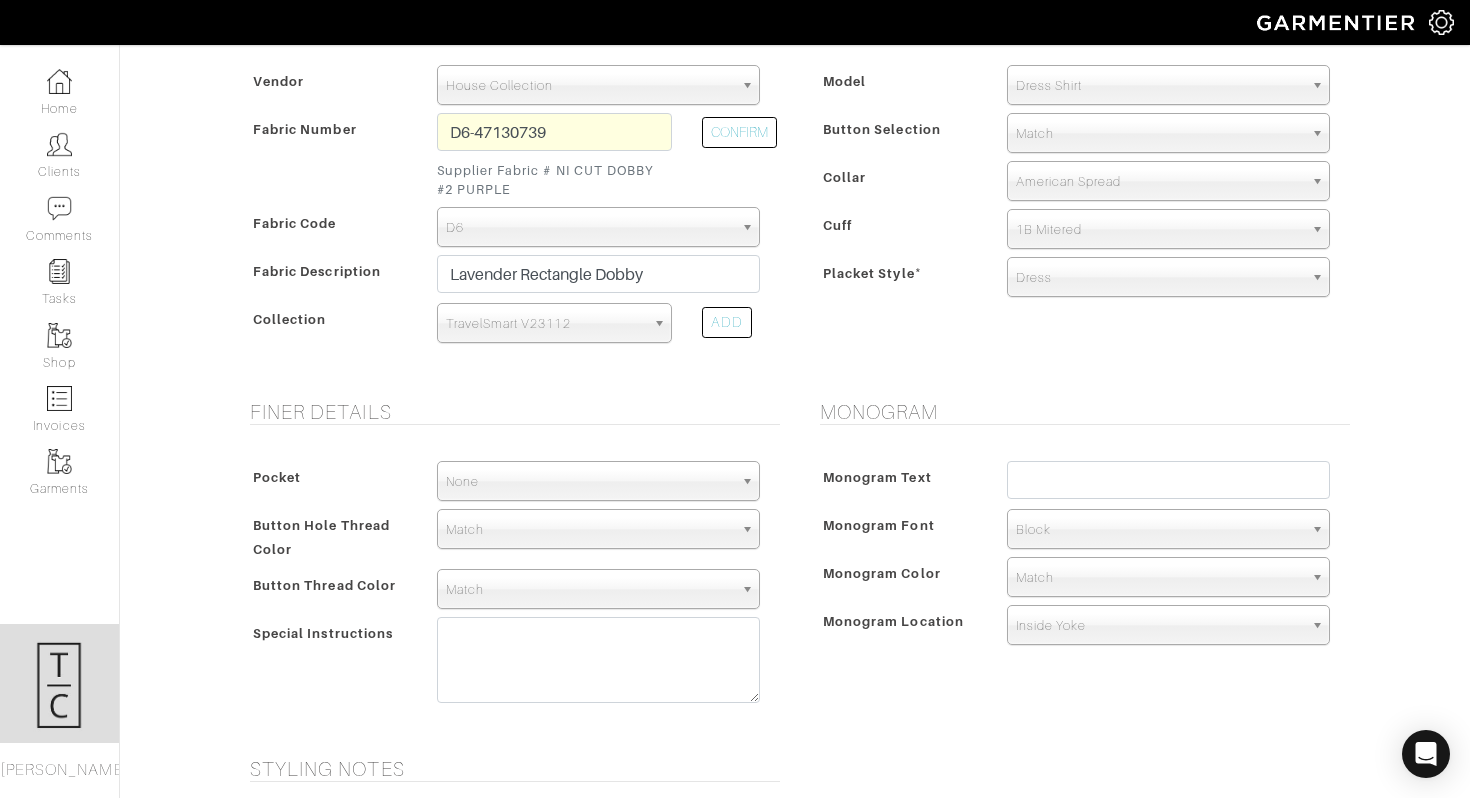 scroll, scrollTop: 476, scrollLeft: 0, axis: vertical 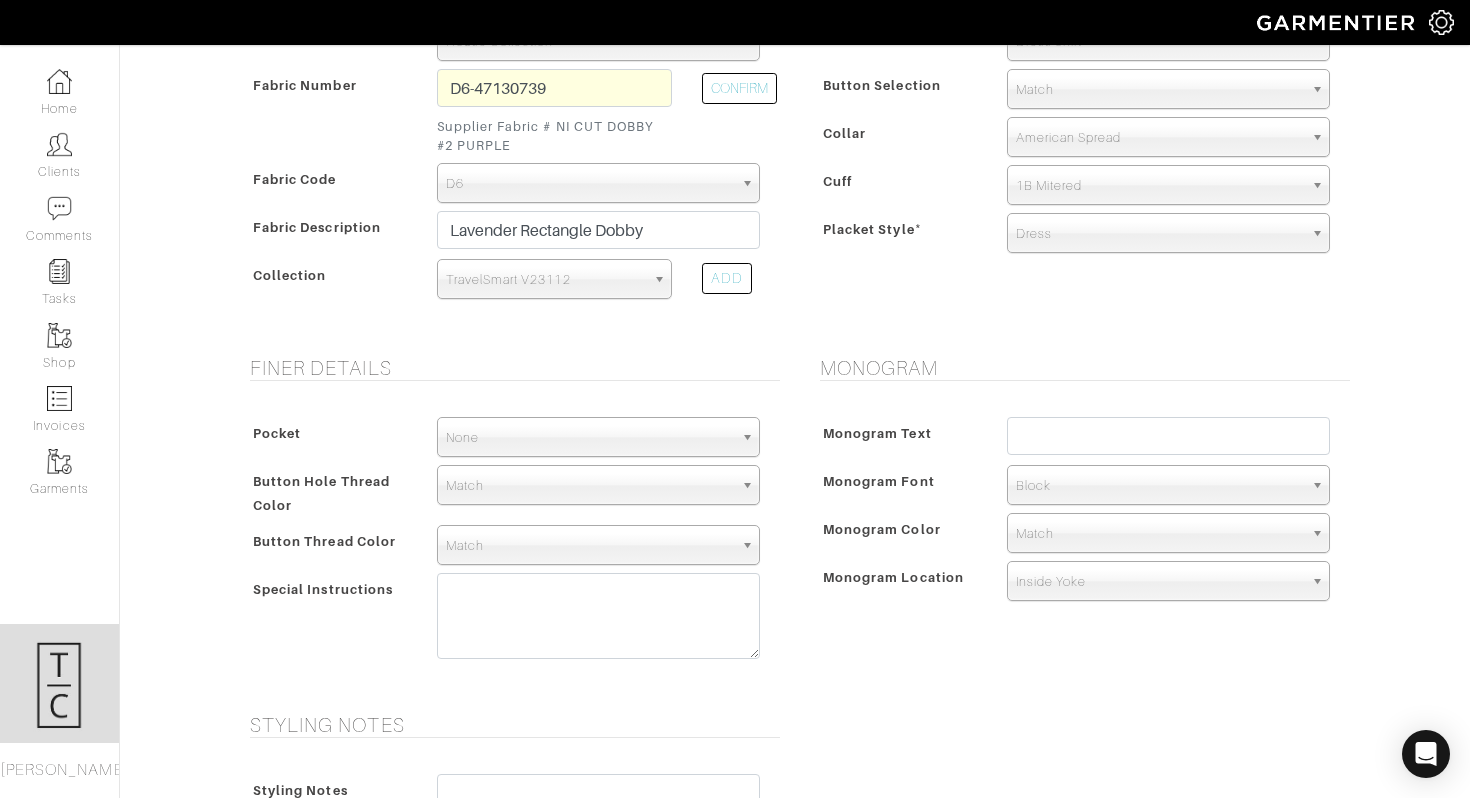 click on "Monogram
Monogram Text
Monogram Font
N/A
Script
Calligraphy
Times Roman
Block
Block
Monogram Color
Match
Aubergine
Azure
Beige
Black
Blue
British Navy
Bubble Gum
Burgundy
Burnt Orange
Celery
Charcoal
Chestnut
Cobalt Blue
Coral
Dark Brown
Dark Gray
Dark Olive
Ecru" at bounding box center (1080, 522) 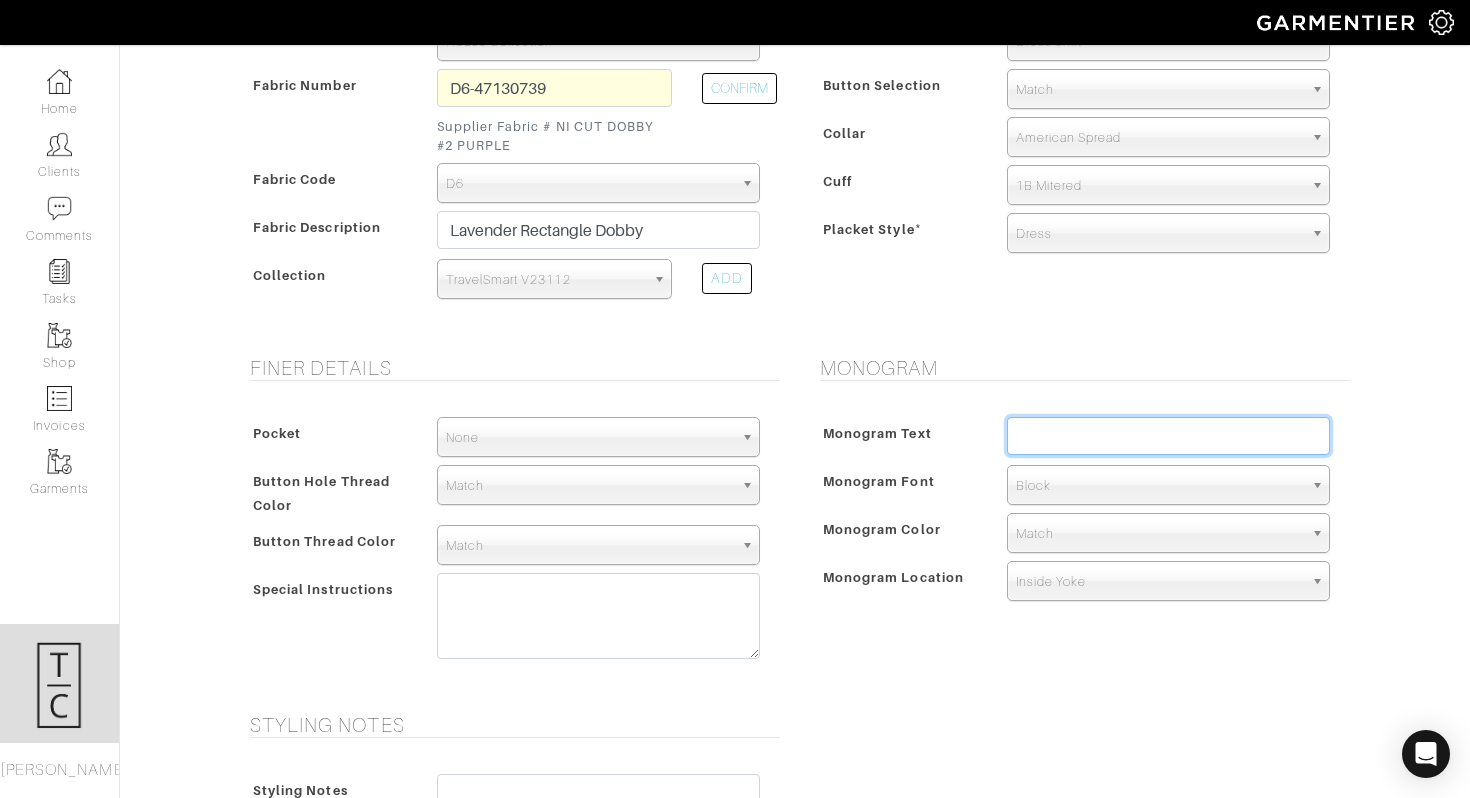 click at bounding box center (1168, 436) 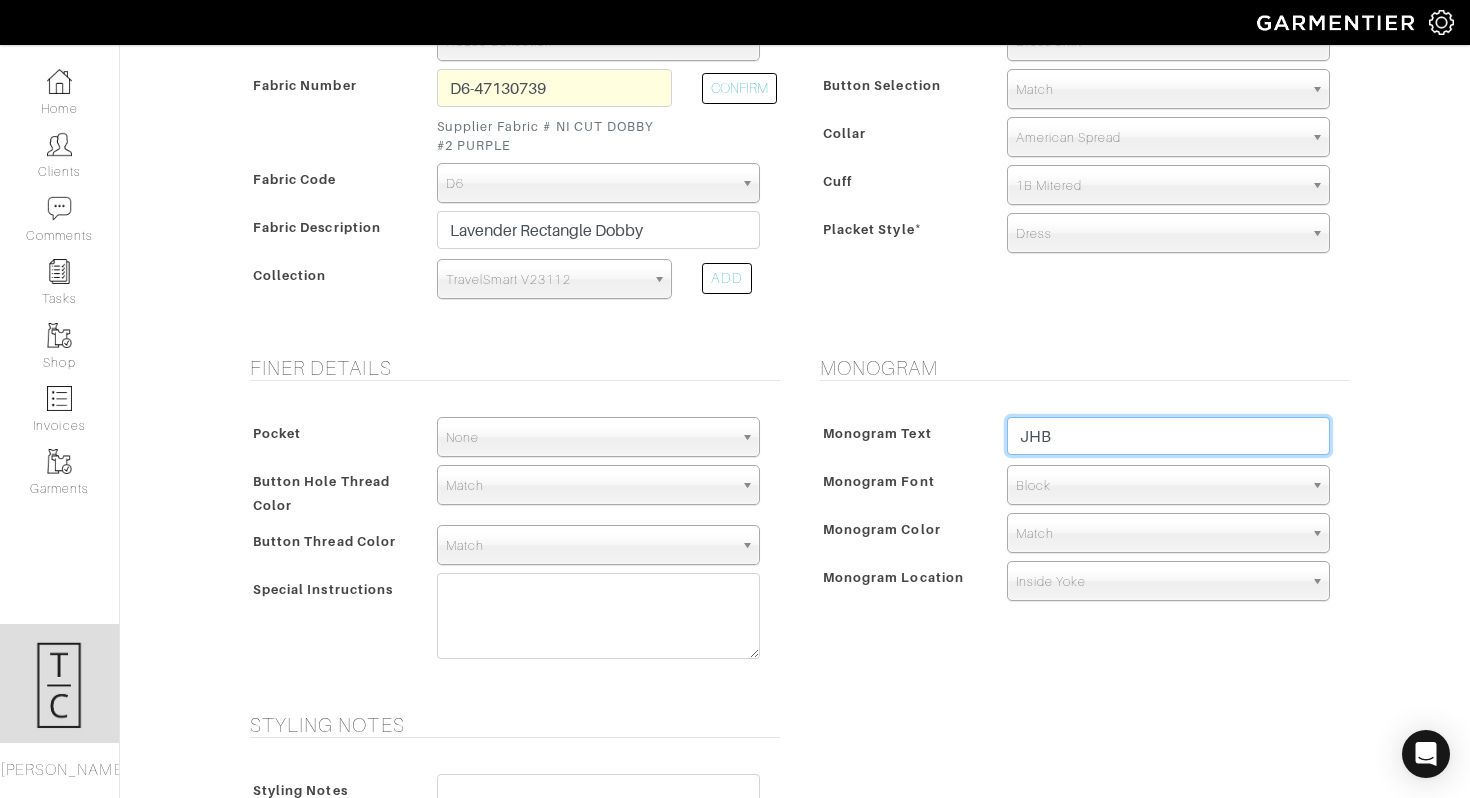 type on "JHB" 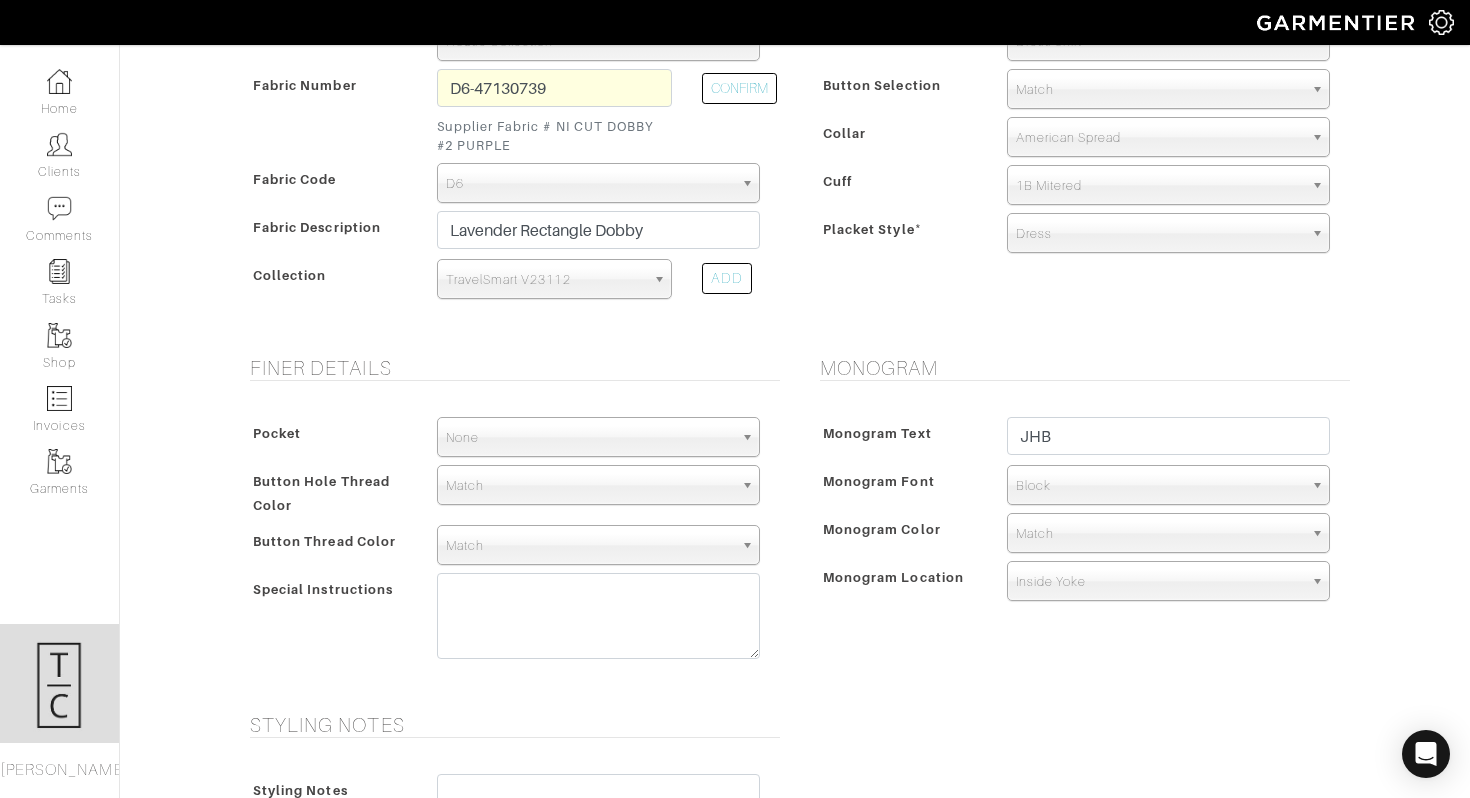 click on "Match" at bounding box center [1159, 534] 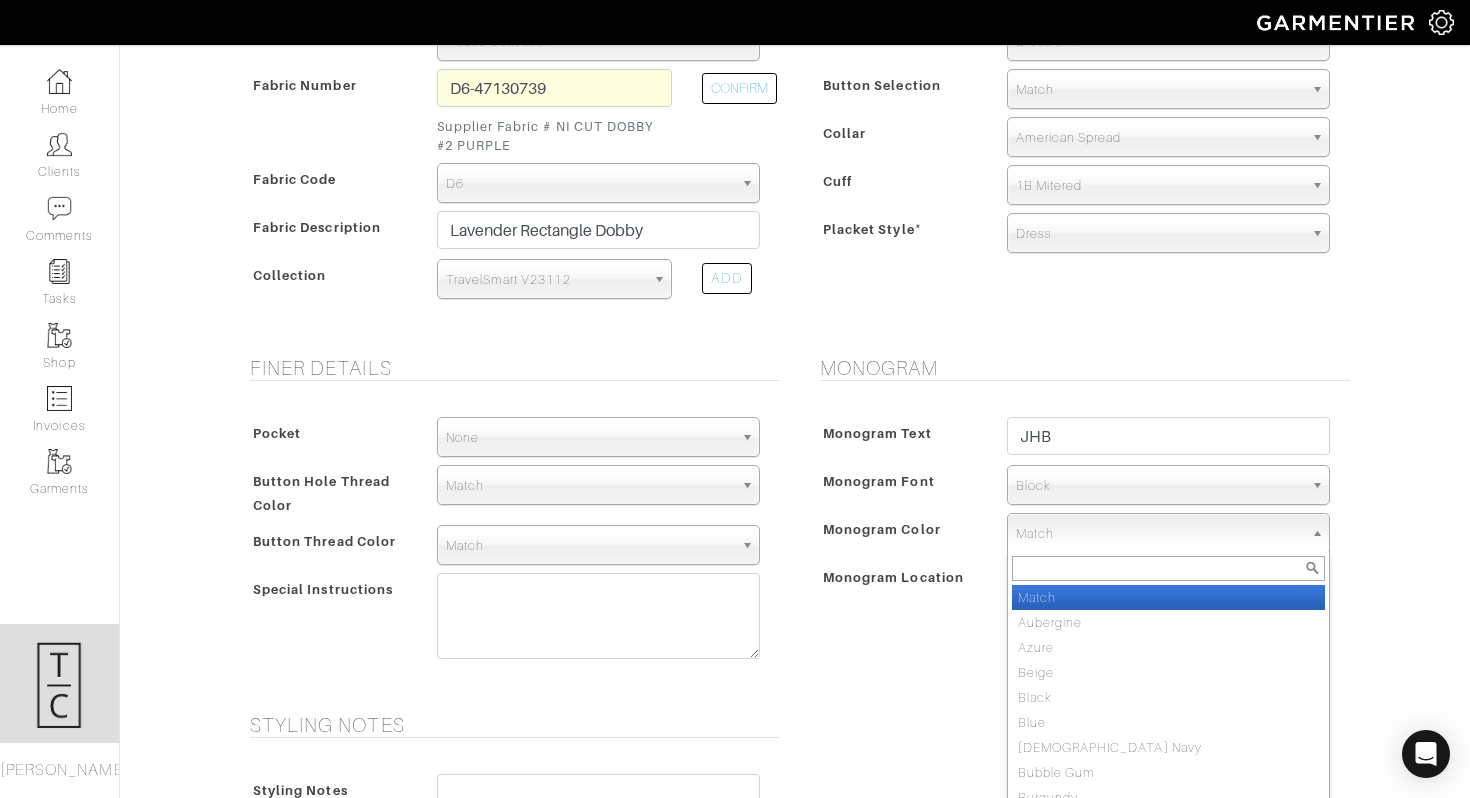 click on "Monogram Location" at bounding box center [893, 577] 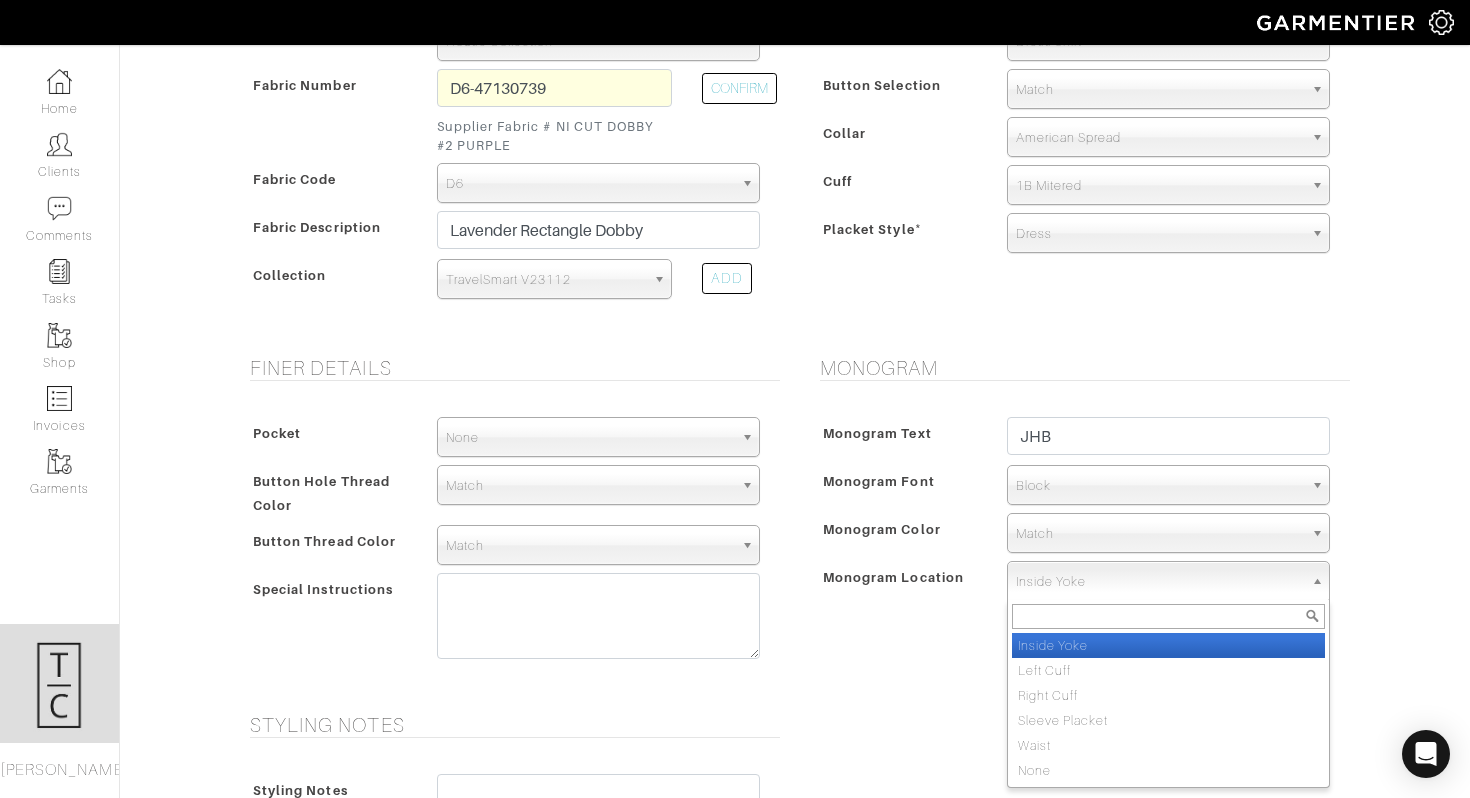 click on "Inside Yoke" at bounding box center [1159, 582] 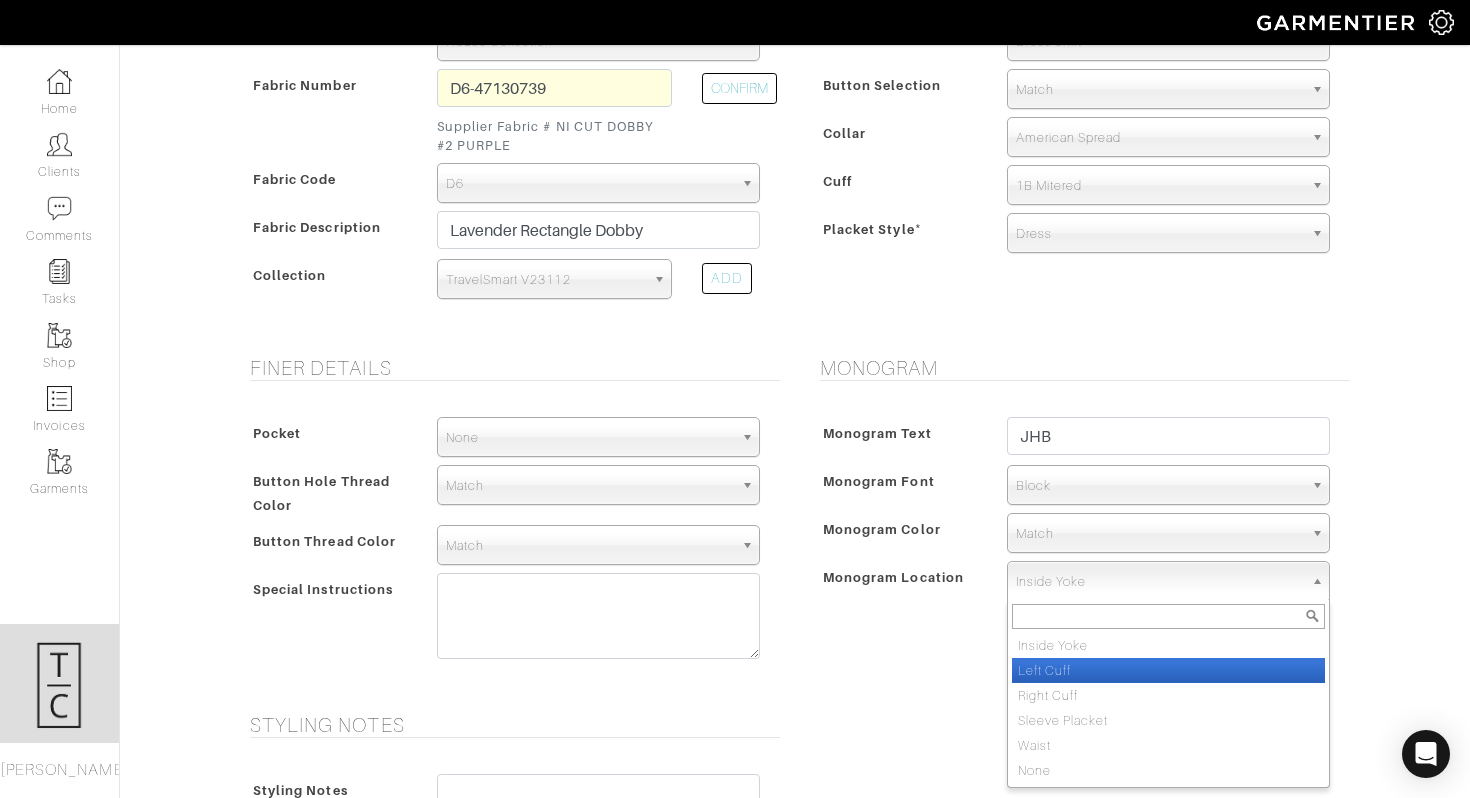 click on "Left Cuff" at bounding box center [1168, 670] 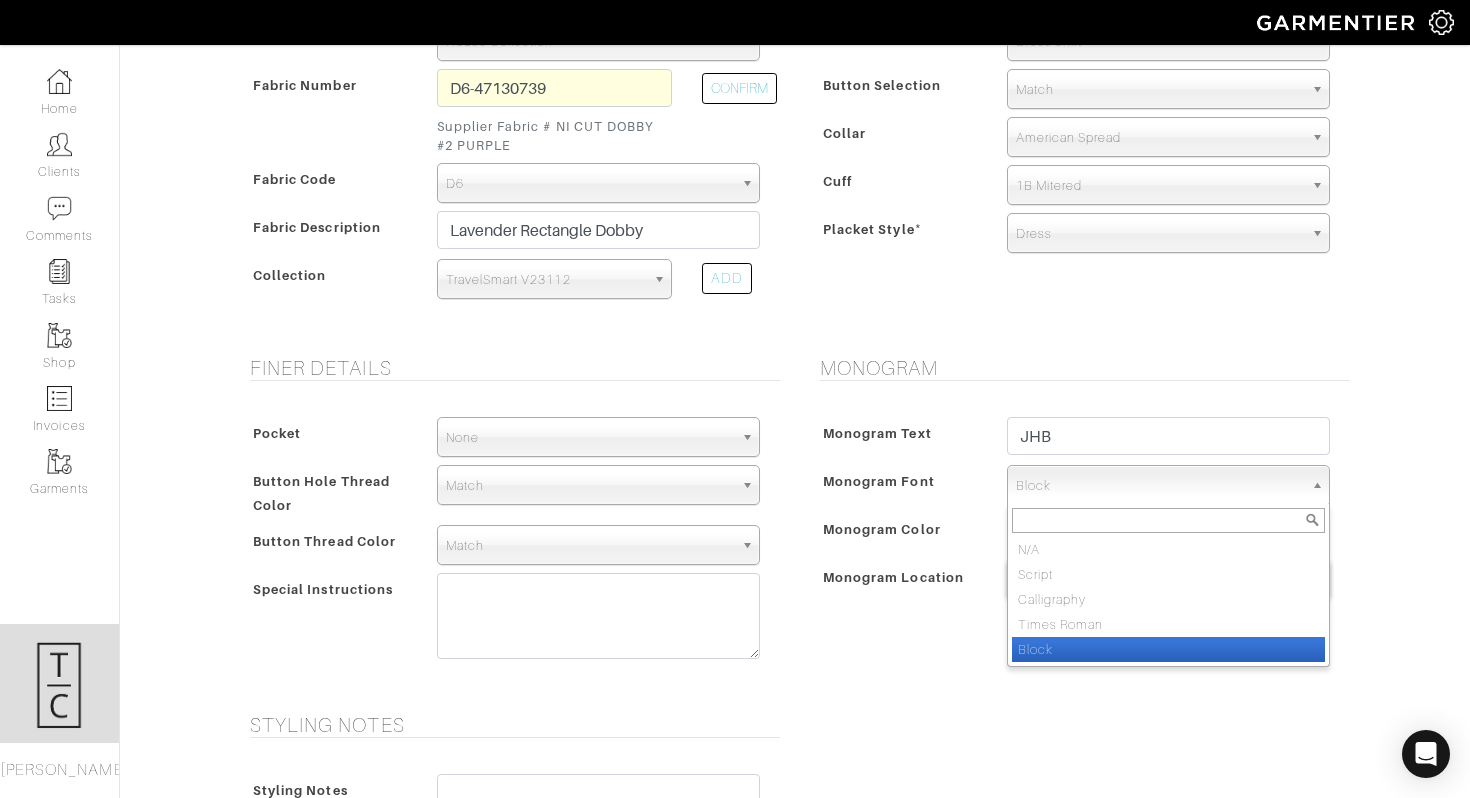 click on "Block" at bounding box center (1159, 486) 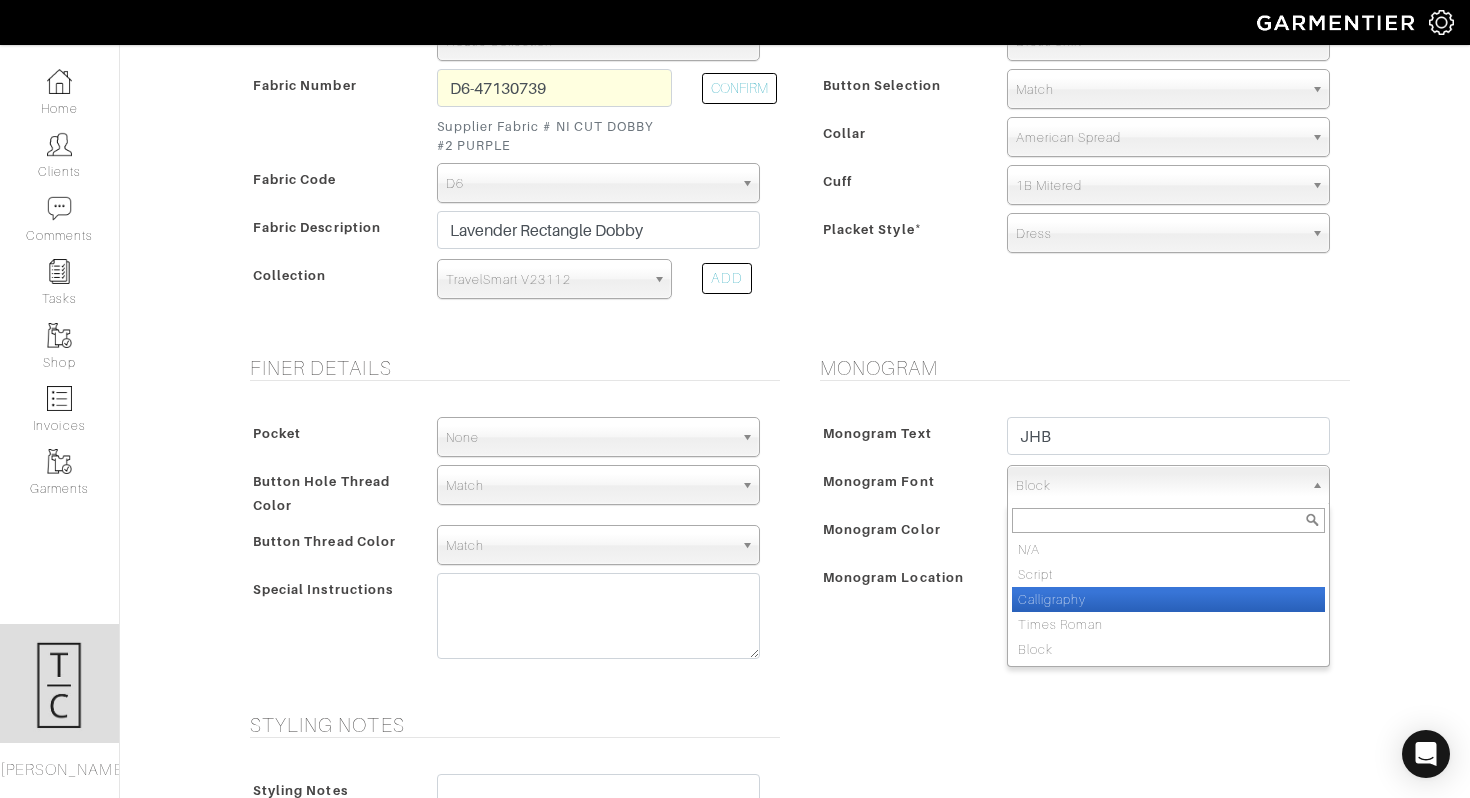 click on "Calligraphy" at bounding box center (1168, 599) 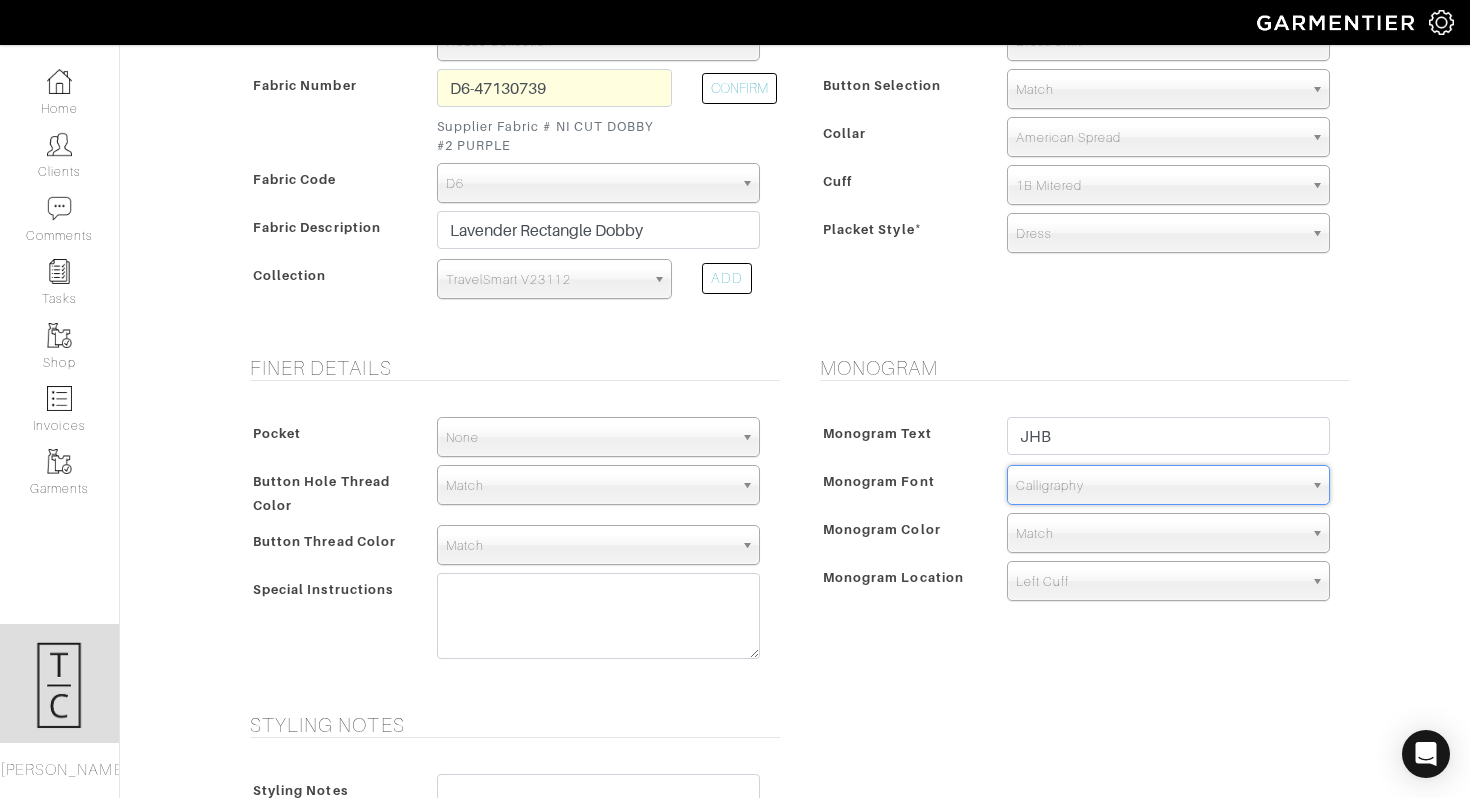 click on "Monogram Color" at bounding box center [903, 535] 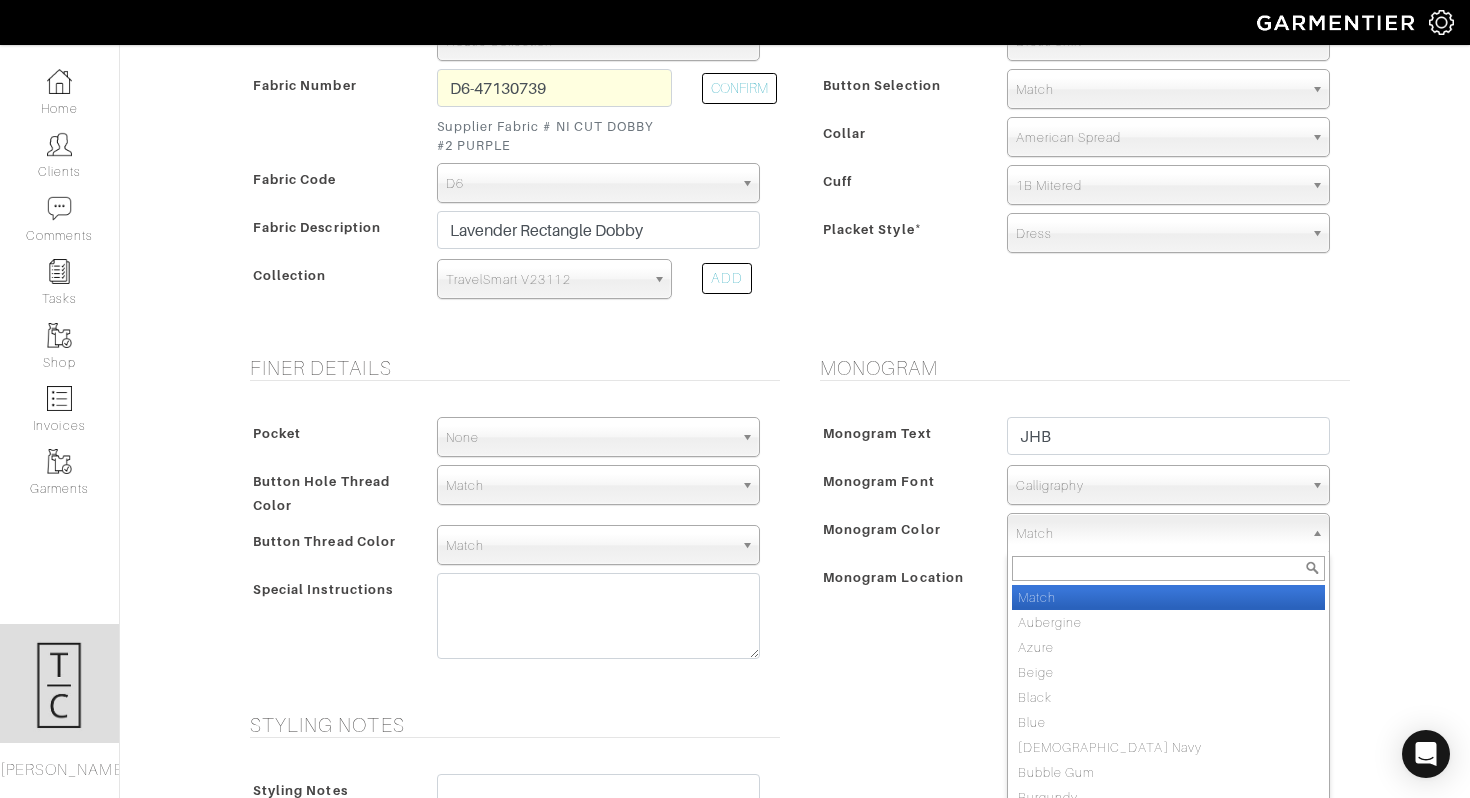 click on "Match" at bounding box center [1159, 534] 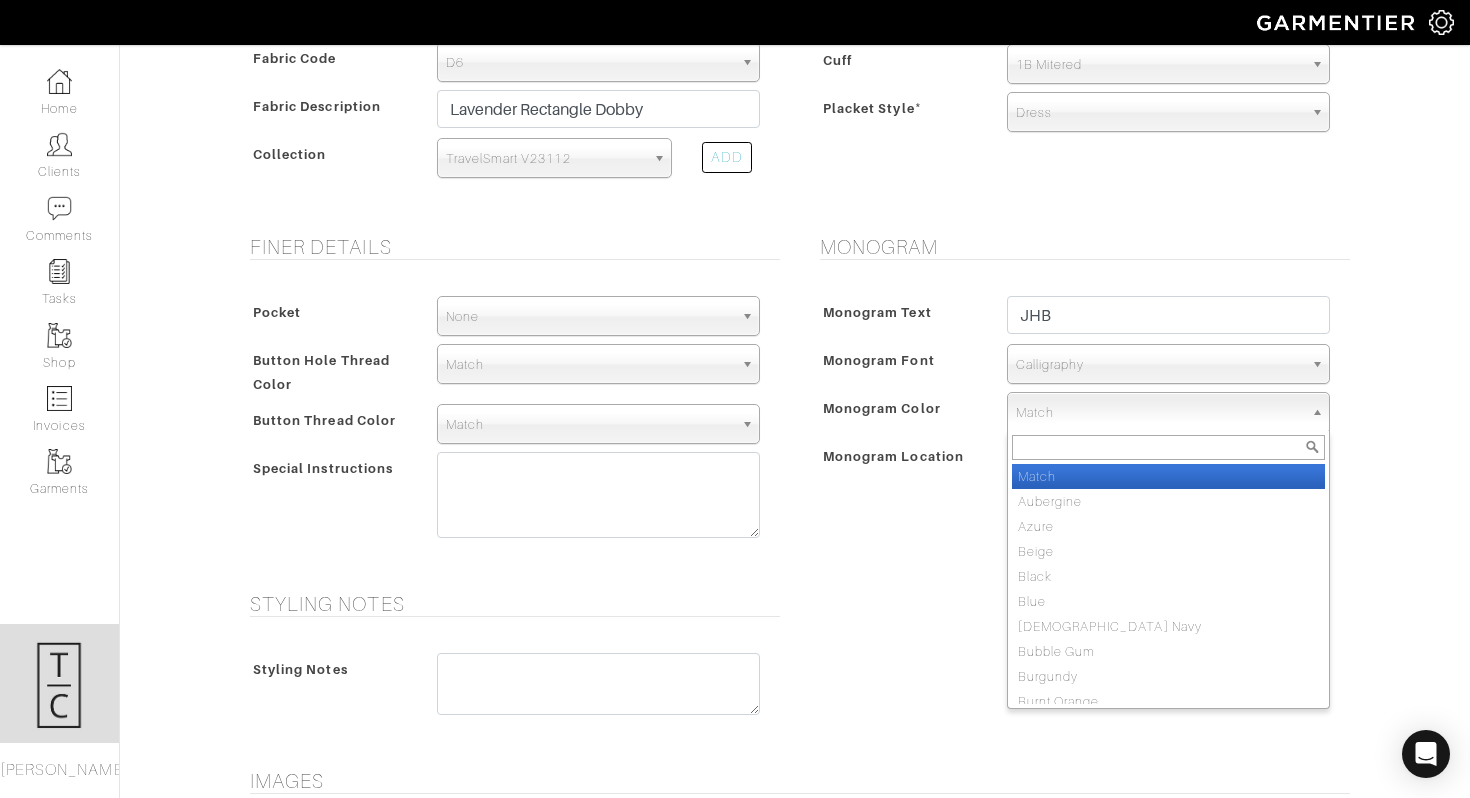 scroll, scrollTop: 598, scrollLeft: 0, axis: vertical 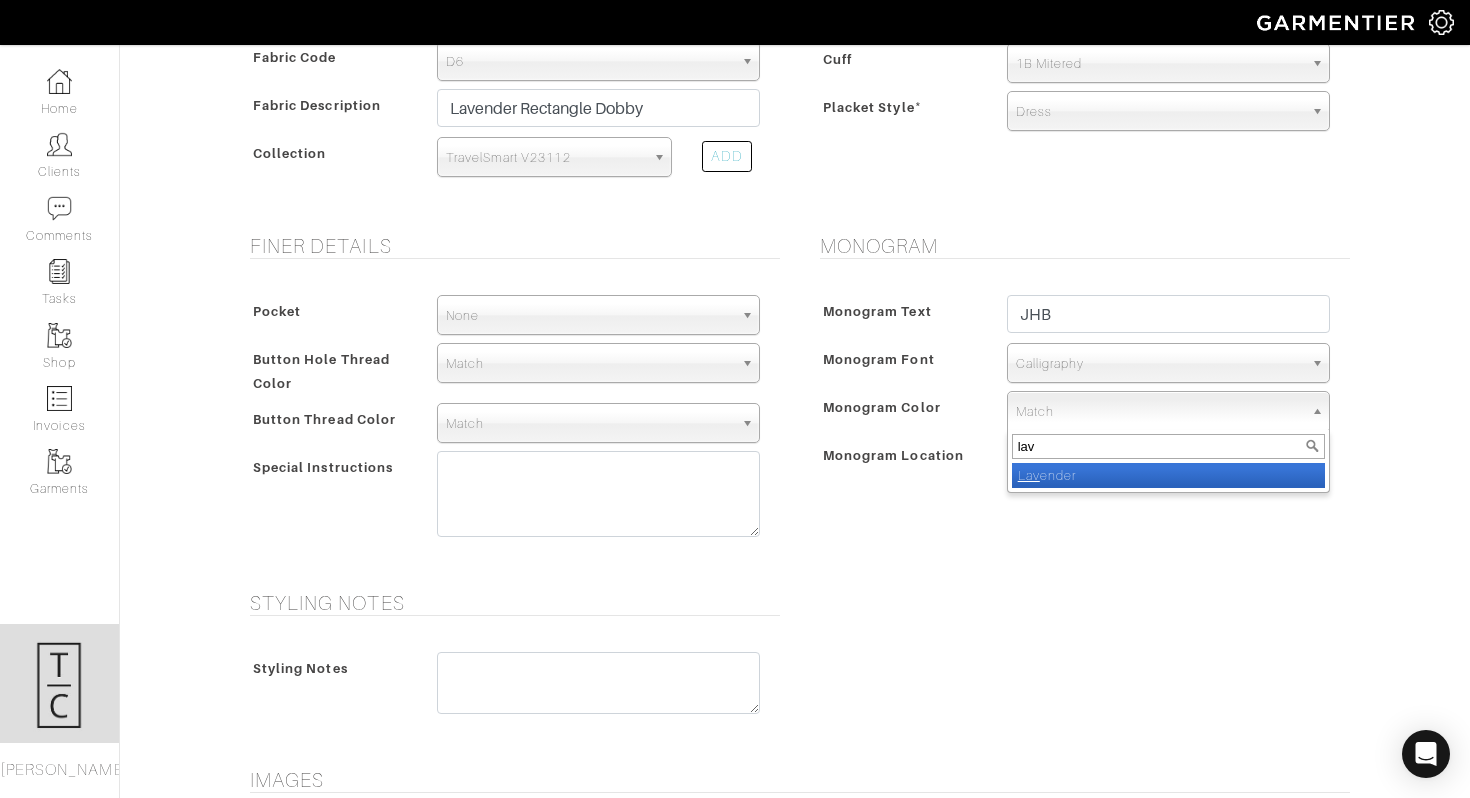 type on "lave" 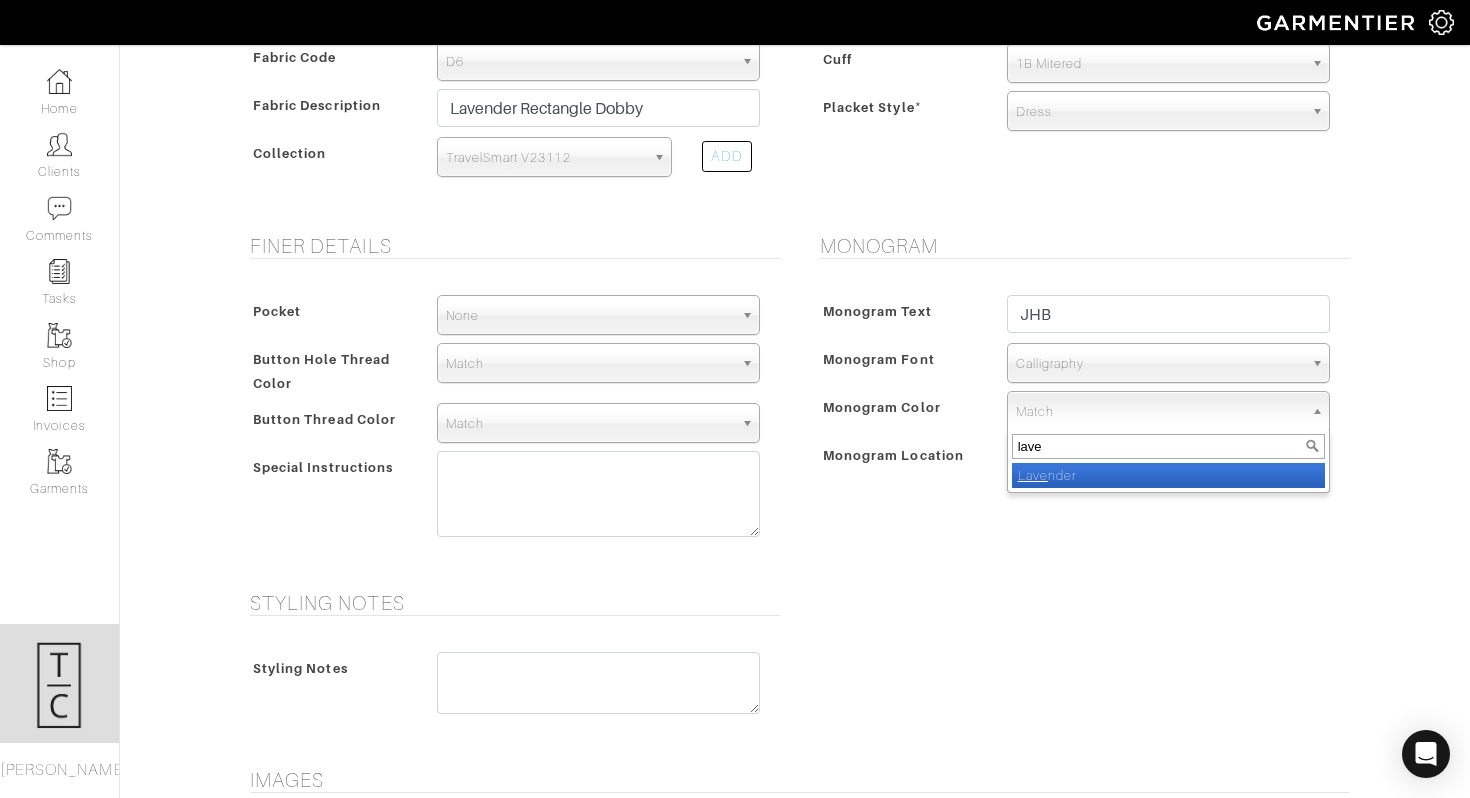 select on "20" 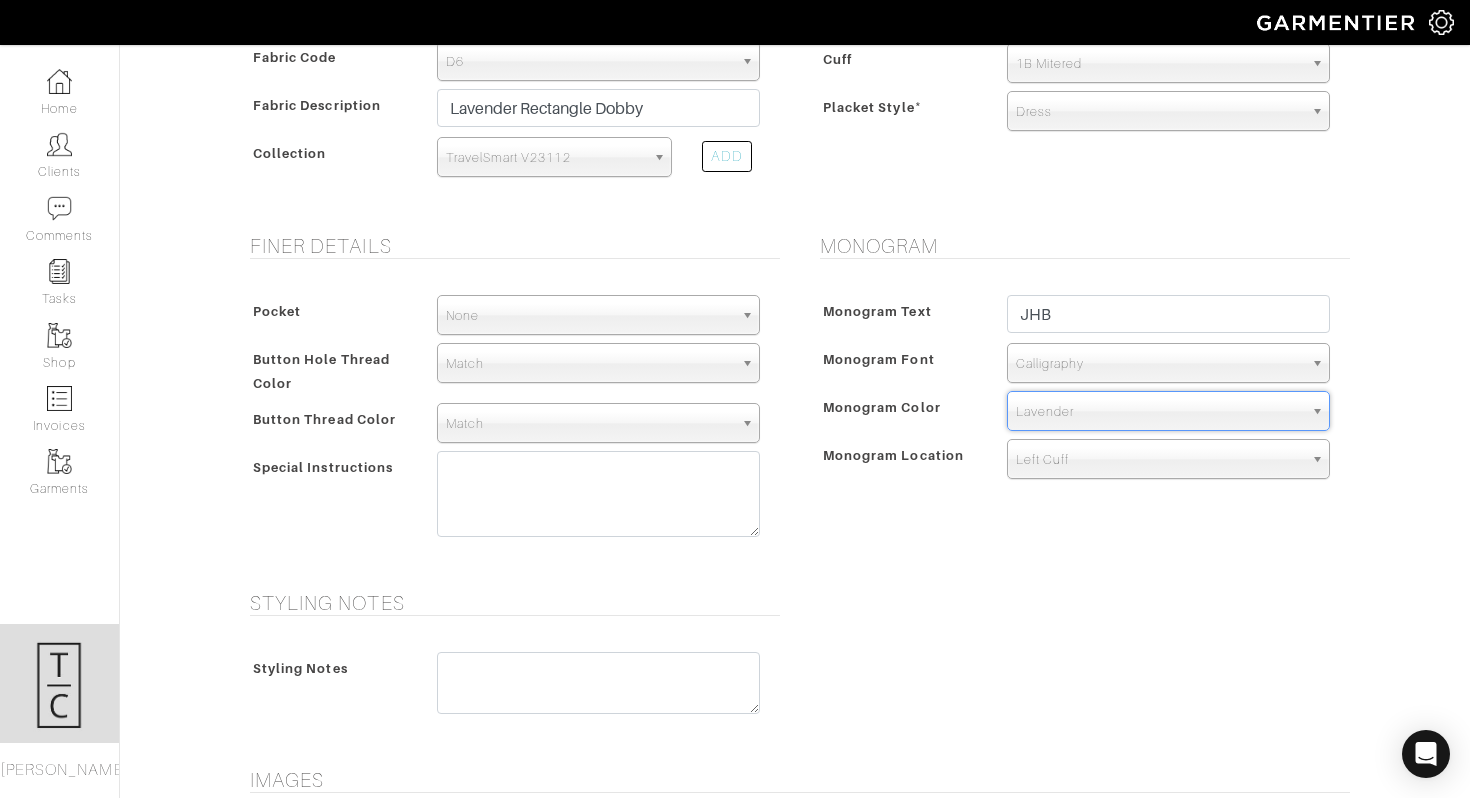 click on "Monogram
Monogram Text
JHB
Monogram Font
N/A
Script
Calligraphy
Times Roman
Block
Calligraphy
N/A Script Calligraphy Times Roman Block
Monogram Color
Match
Aubergine
Azure
Beige
Black
Blue
British Navy
Bubble Gum
Burgundy
Burnt Orange
Celery
Charcoal
Chestnut
Cobalt Blue
Coral" at bounding box center (1080, 400) 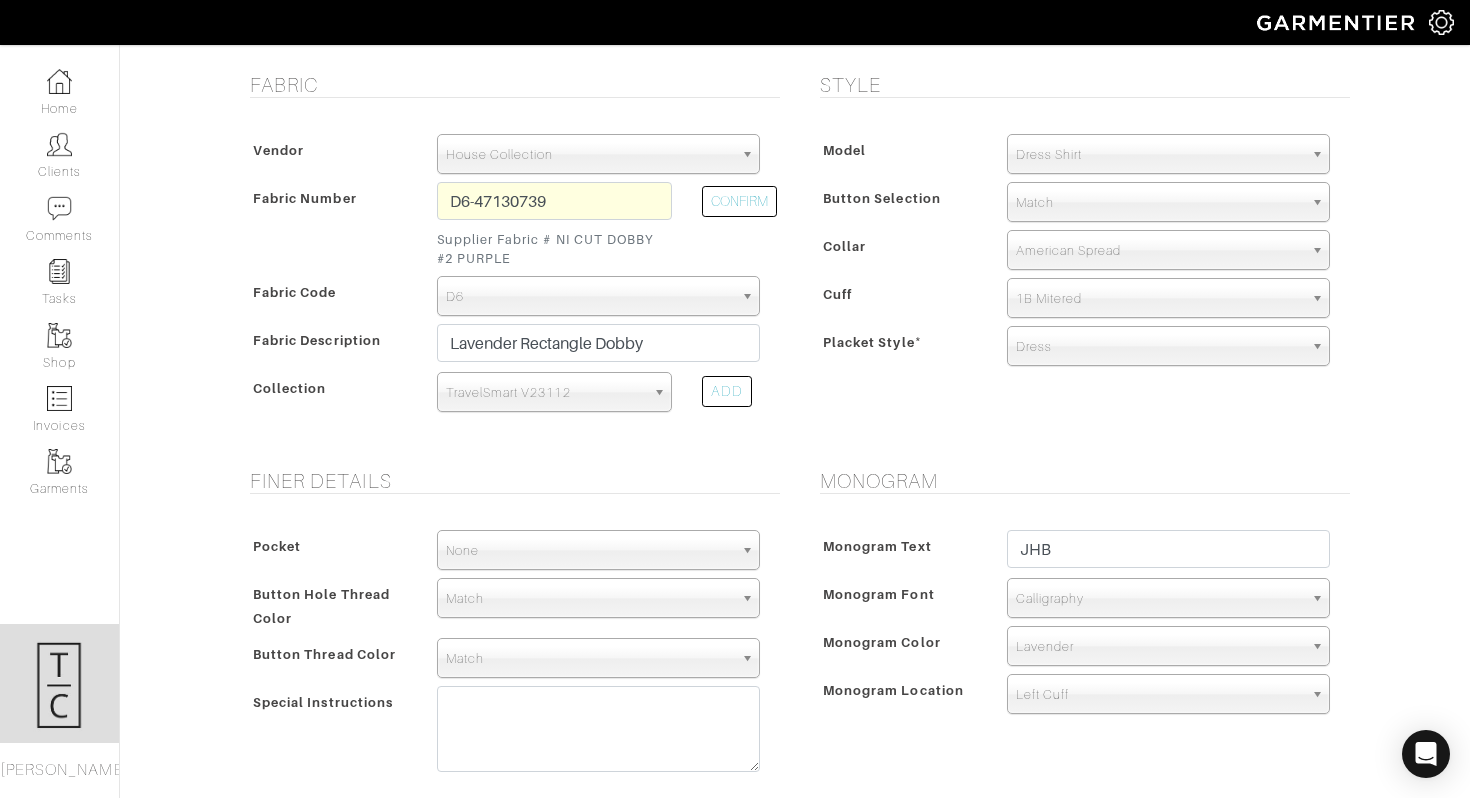 scroll, scrollTop: 364, scrollLeft: 0, axis: vertical 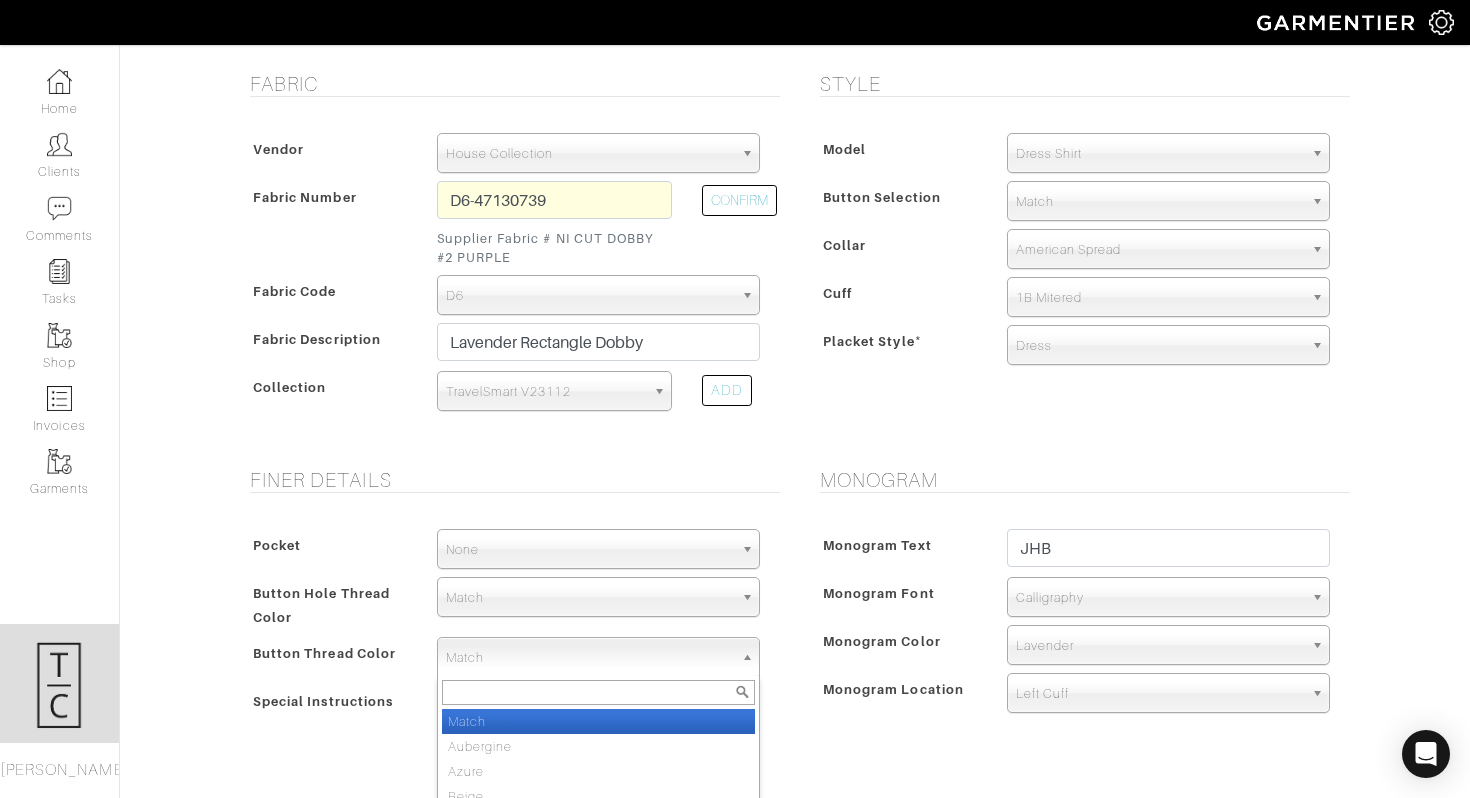 drag, startPoint x: 521, startPoint y: 663, endPoint x: 525, endPoint y: 608, distance: 55.145264 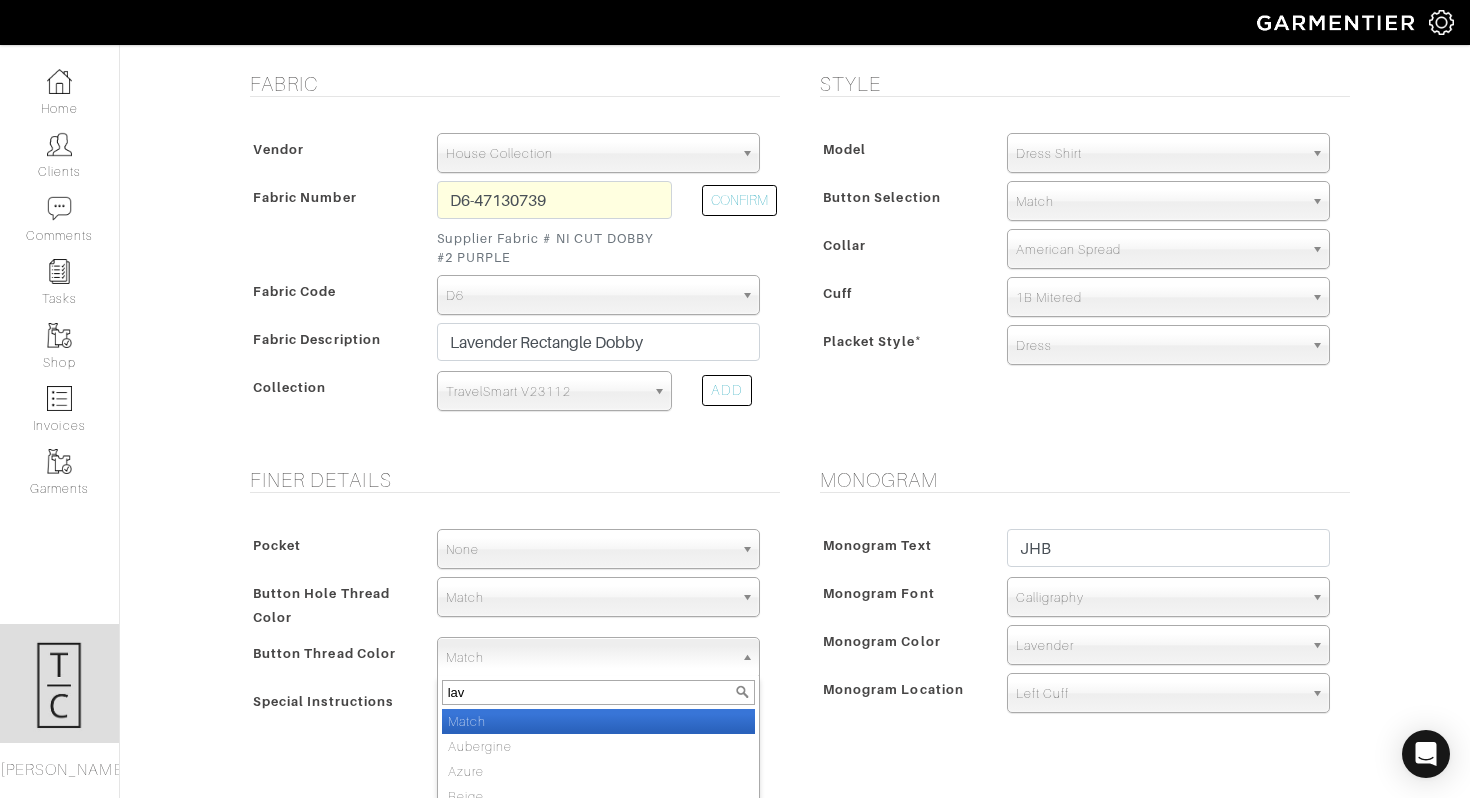 type on "lave" 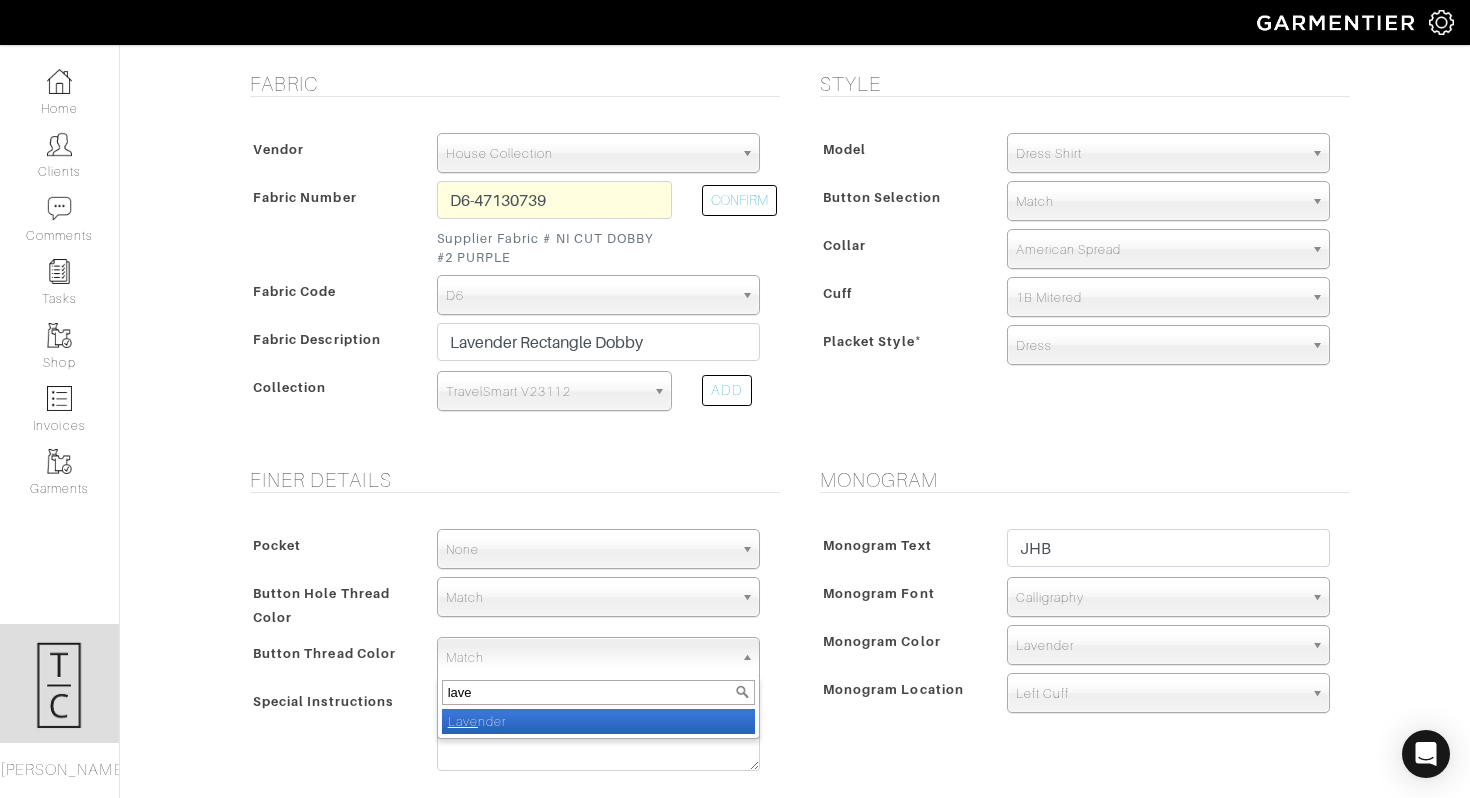select on "20" 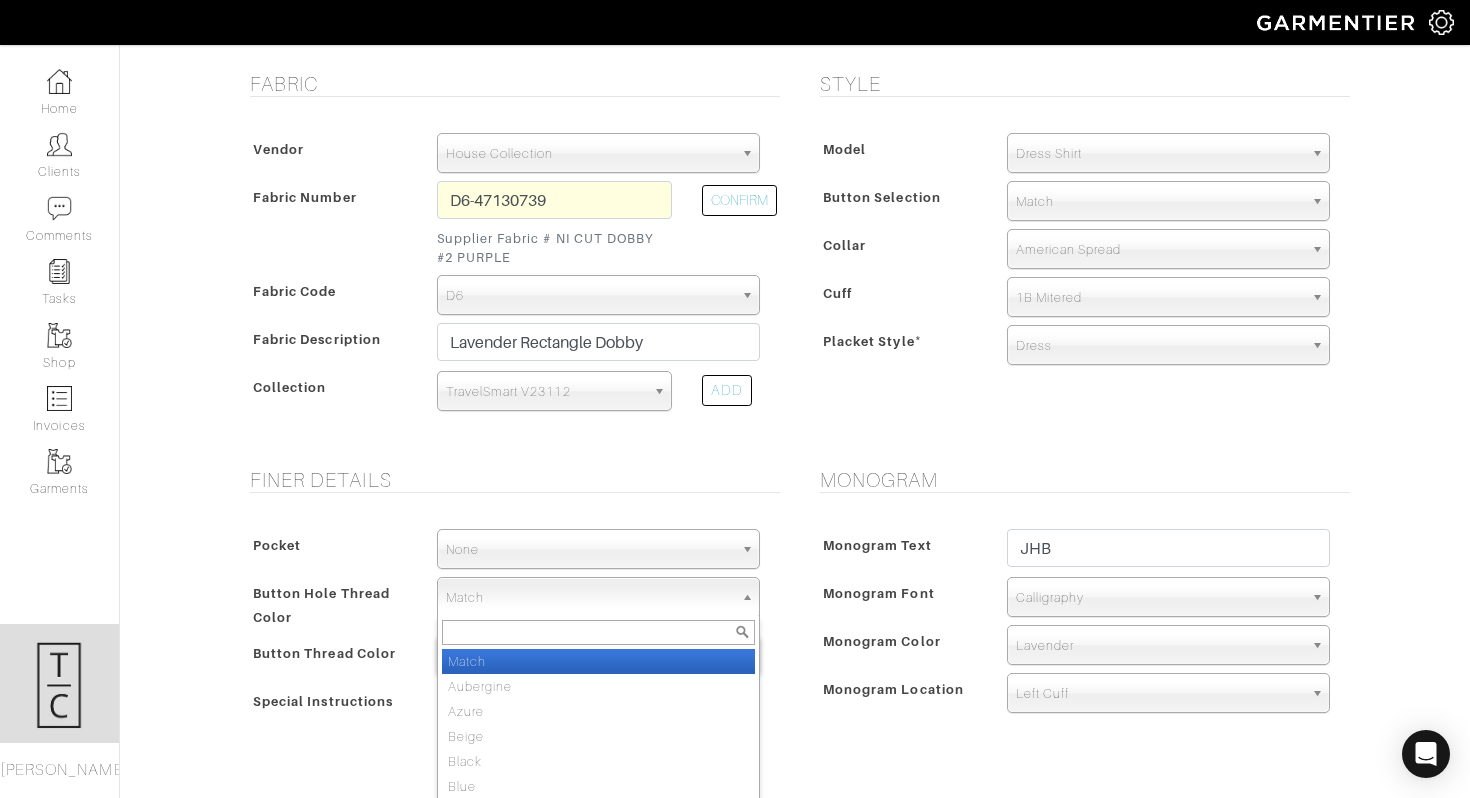 click on "Match" at bounding box center (589, 598) 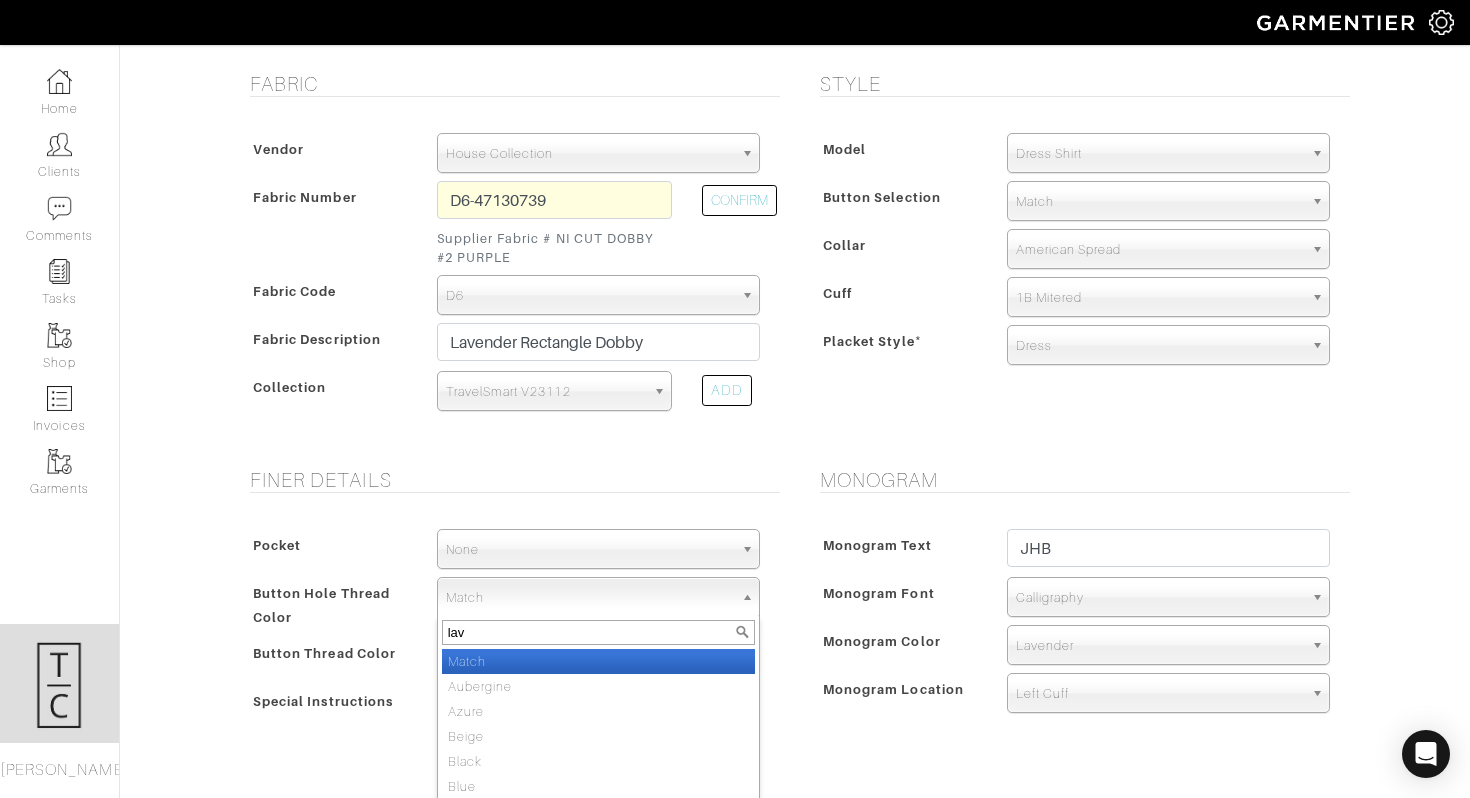 type on "lave" 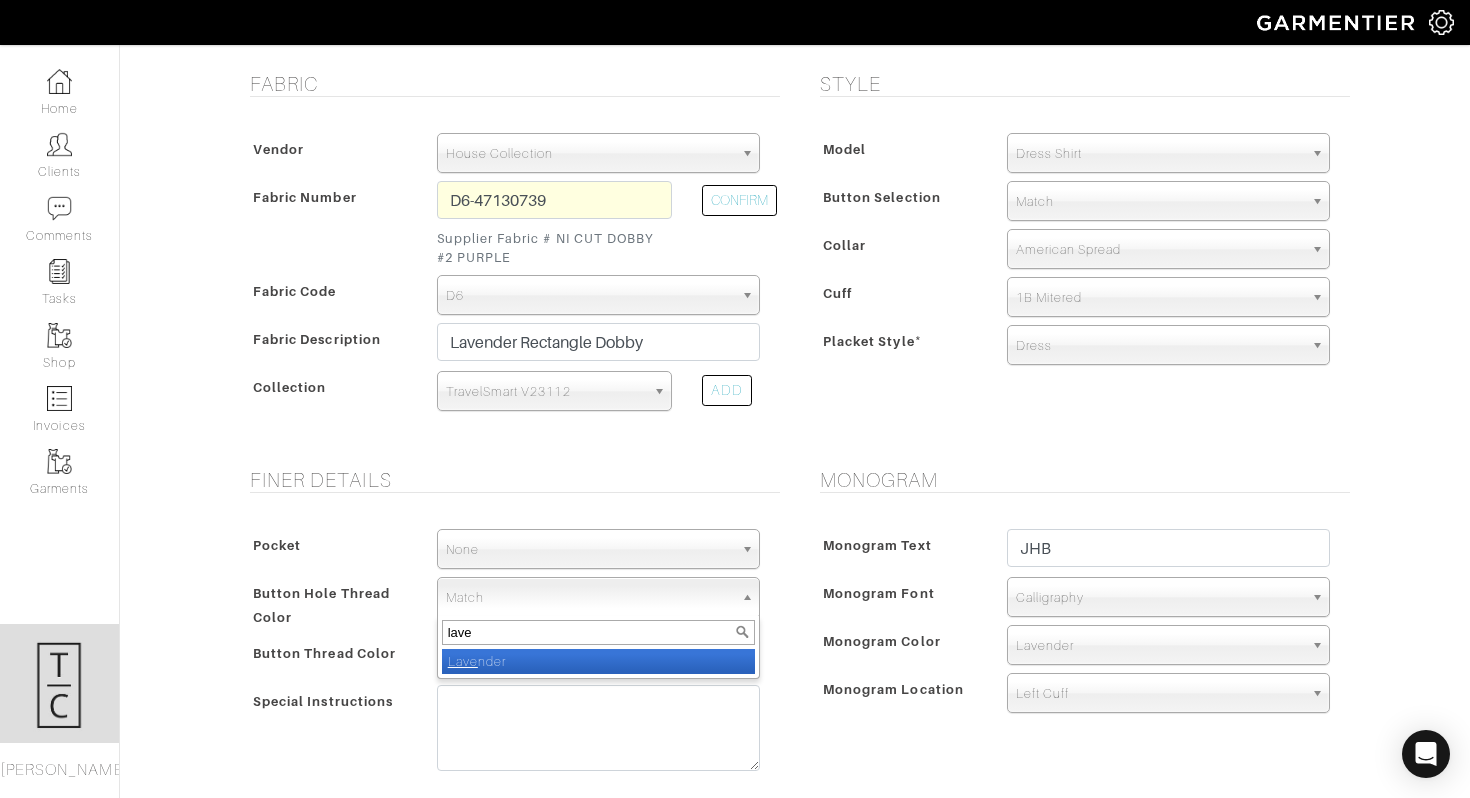 select on "20" 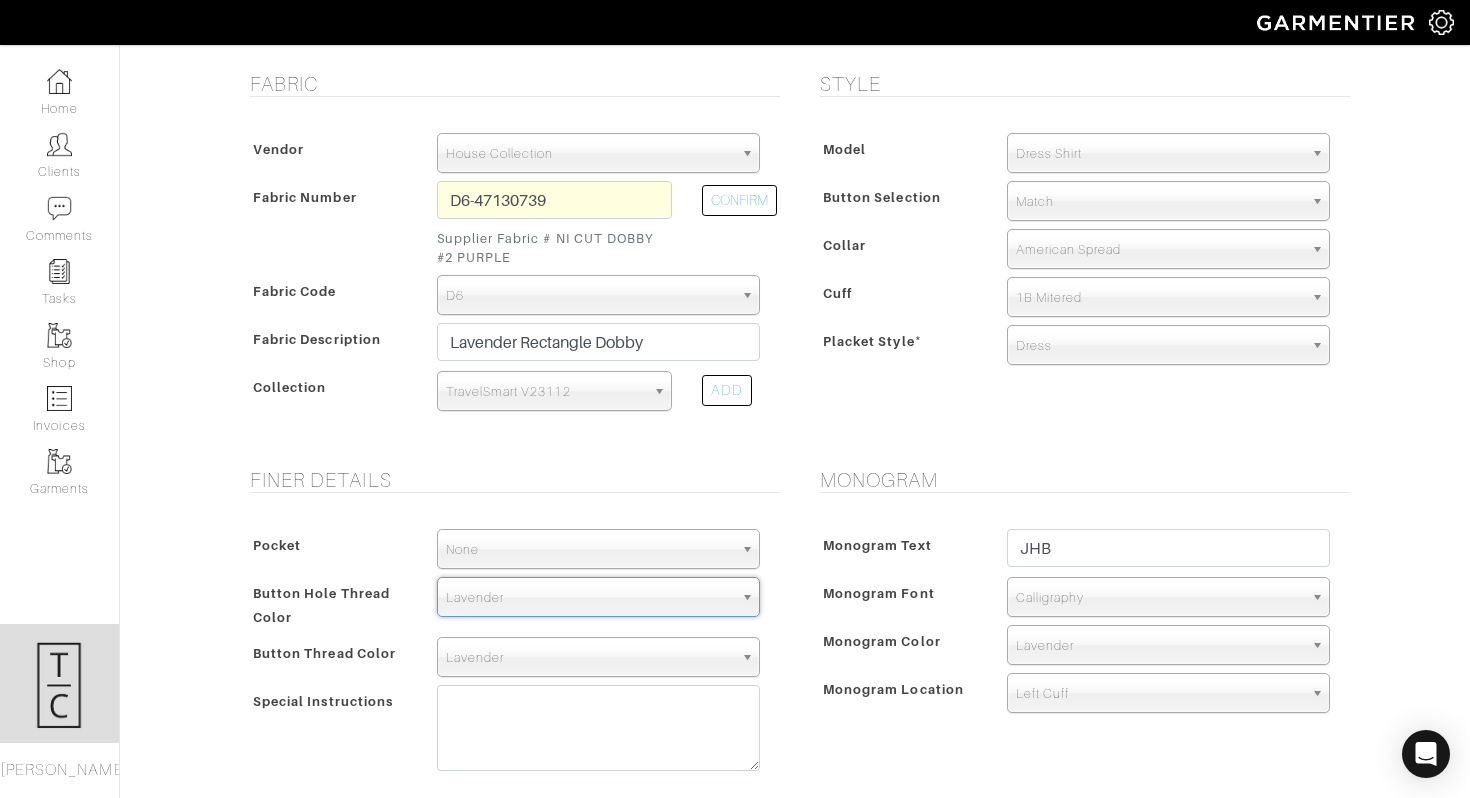 click on "See Custom Models & Style Options
Swatch & Detail Images
Price $ 262.14
Fabric
Vendor
Scabal" at bounding box center [795, 524] 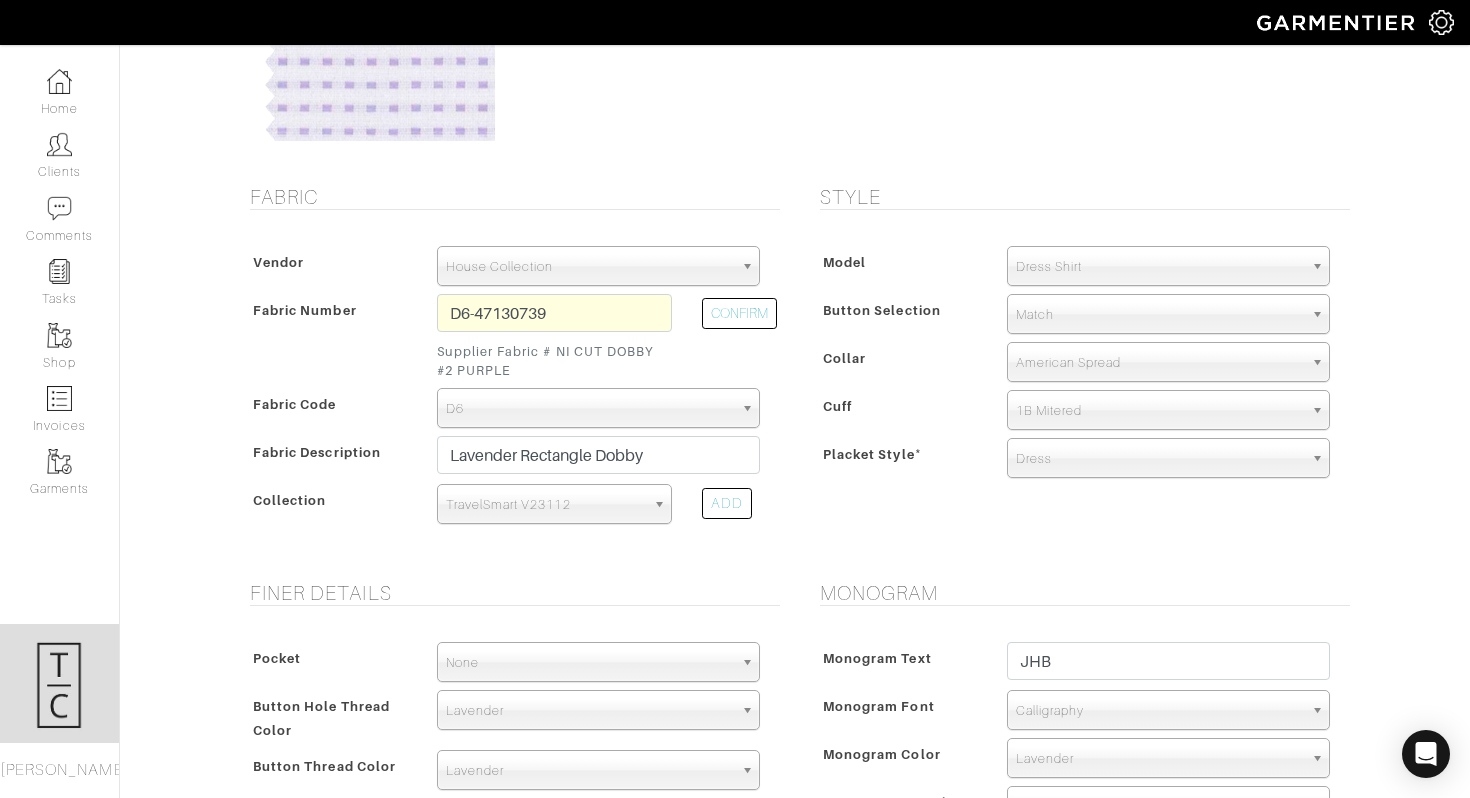scroll, scrollTop: 253, scrollLeft: 0, axis: vertical 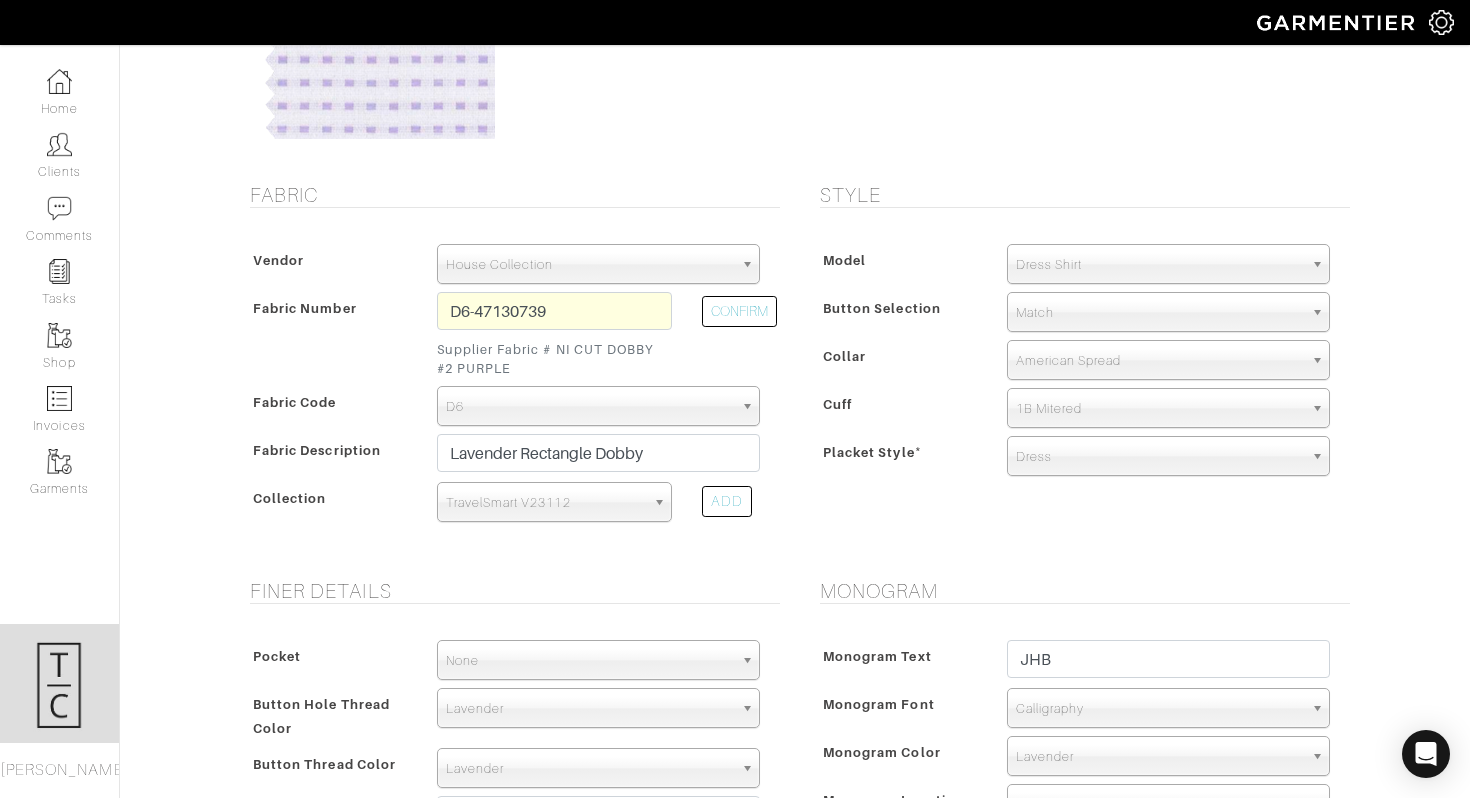 click on "Model
Dress Shirt
Casual Shirt
Short Sleeve
Tuxedo - Plain Front
Tuxedo - Pleated Front
Dress Shirt
Button Selection
Match
Ivory 2mm
Ivory 4mm
Azure
Berry
Black
Black Matte
British Navy
Brown
Burgundy
Charcoal
Crimson
French Blue
Gray
Green
Hot Pink
Lavender
Lilac
Magenta
Medium Brown
Mint
Navy Matte
Olive
Orange
Peach
Pink
Purple
Red
Silver
Sky Blue
Soft Pink
Tan
Teal
Yellow
Azure Frosted Premium
Brown Frosted Premium
Burgundy Frosted Premium
Charcoal Frosted Premium
Gray Frosted Premium
Navy Frosted Premium" at bounding box center [1080, 364] 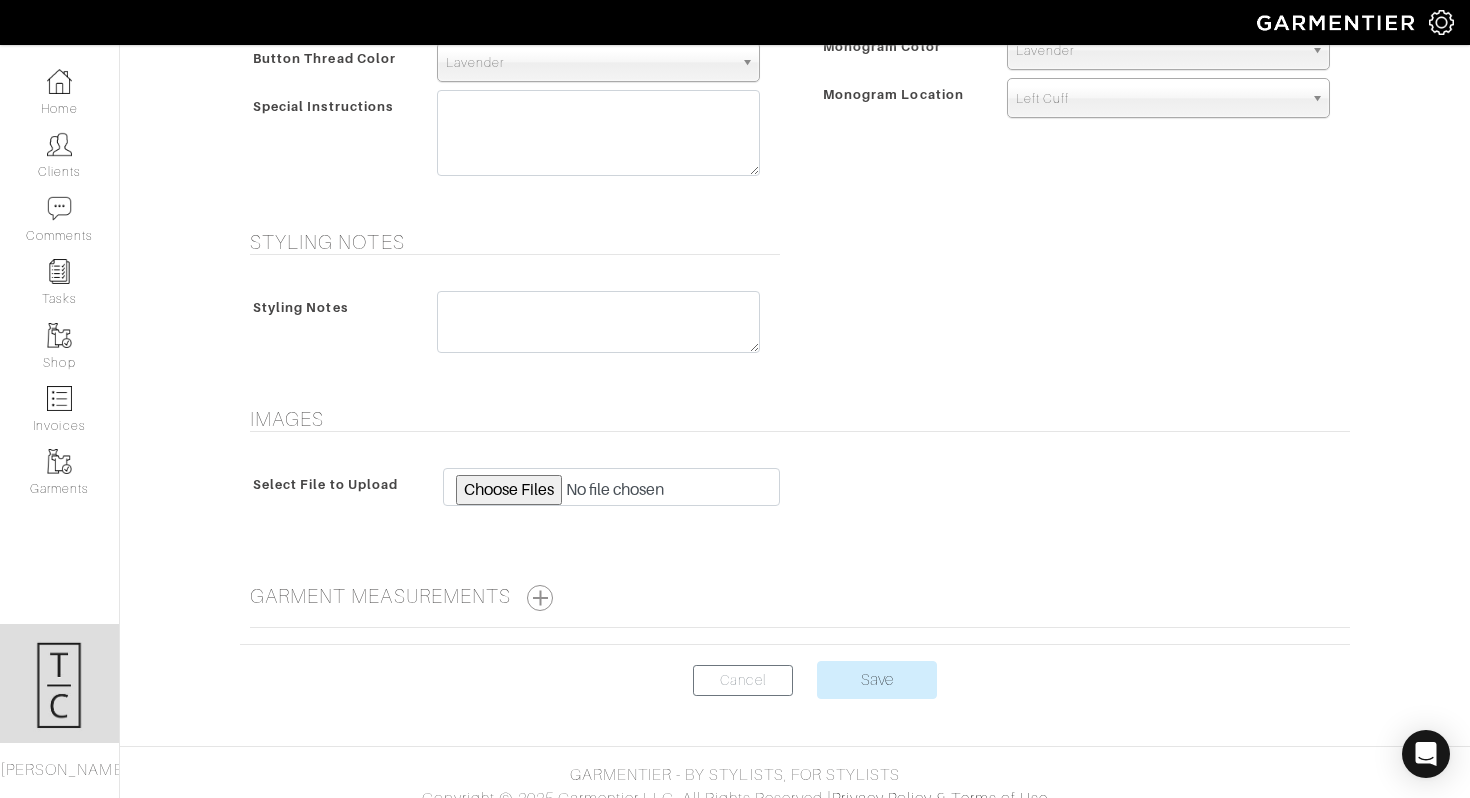 scroll, scrollTop: 979, scrollLeft: 0, axis: vertical 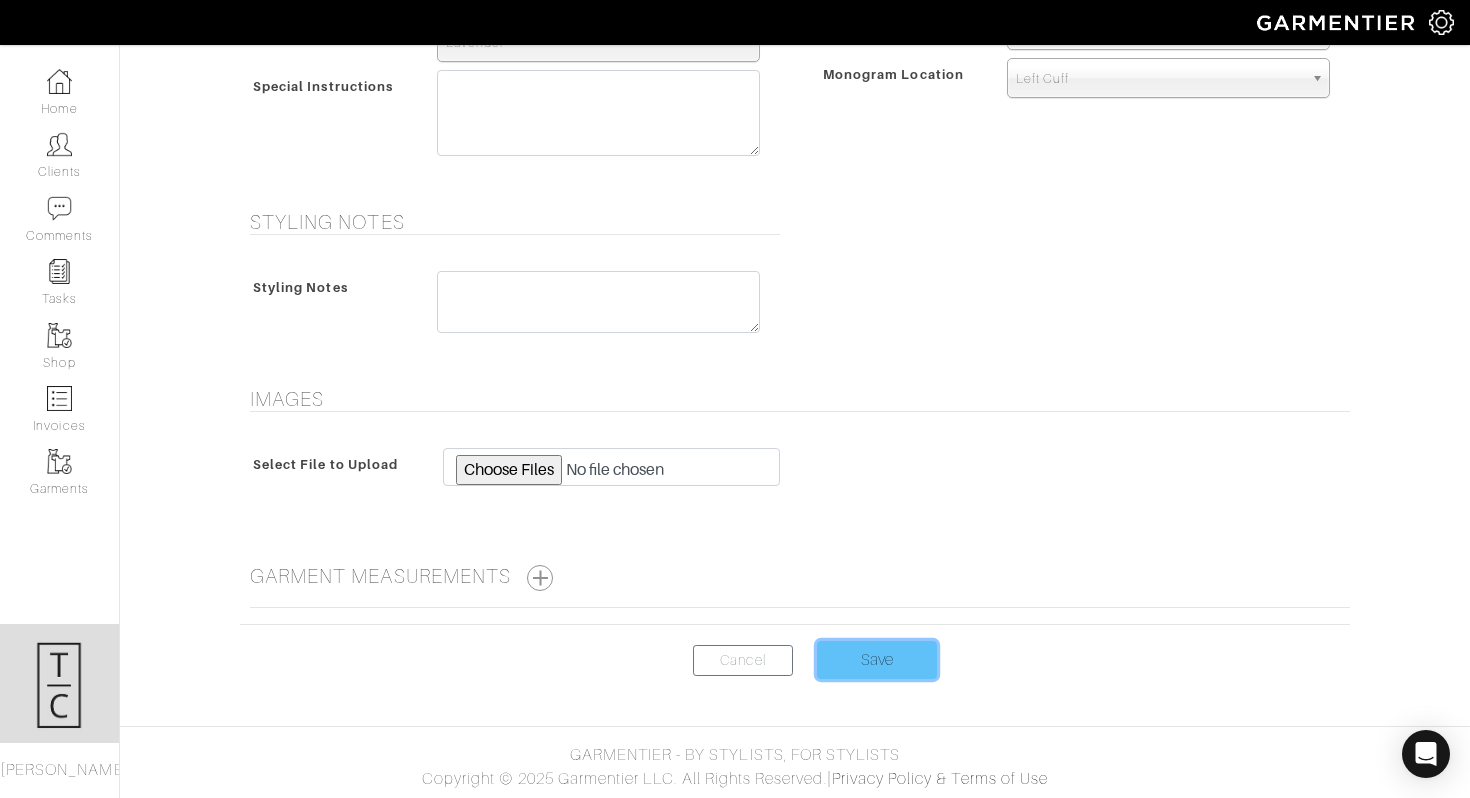 click on "Save" at bounding box center (877, 660) 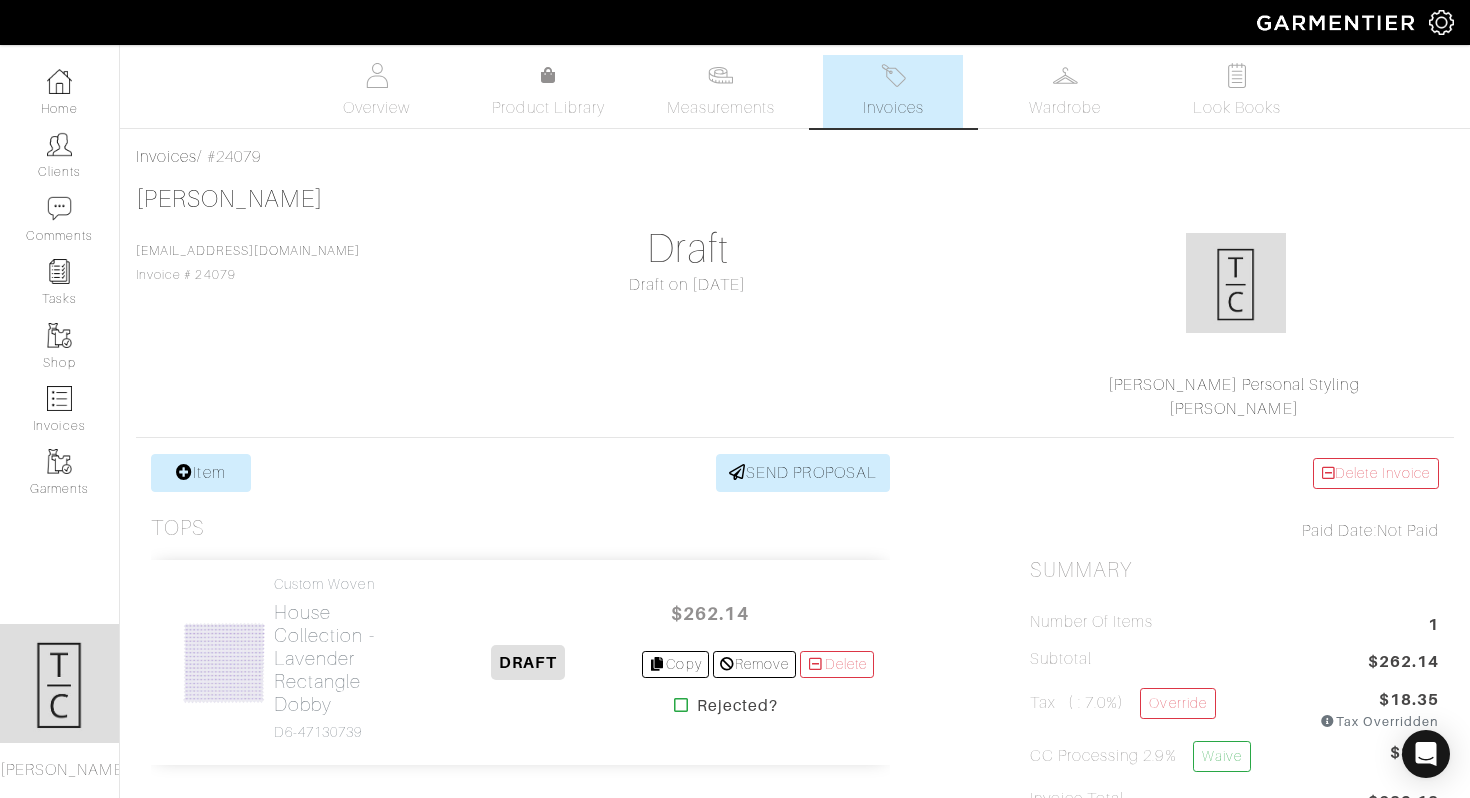 scroll, scrollTop: 0, scrollLeft: 0, axis: both 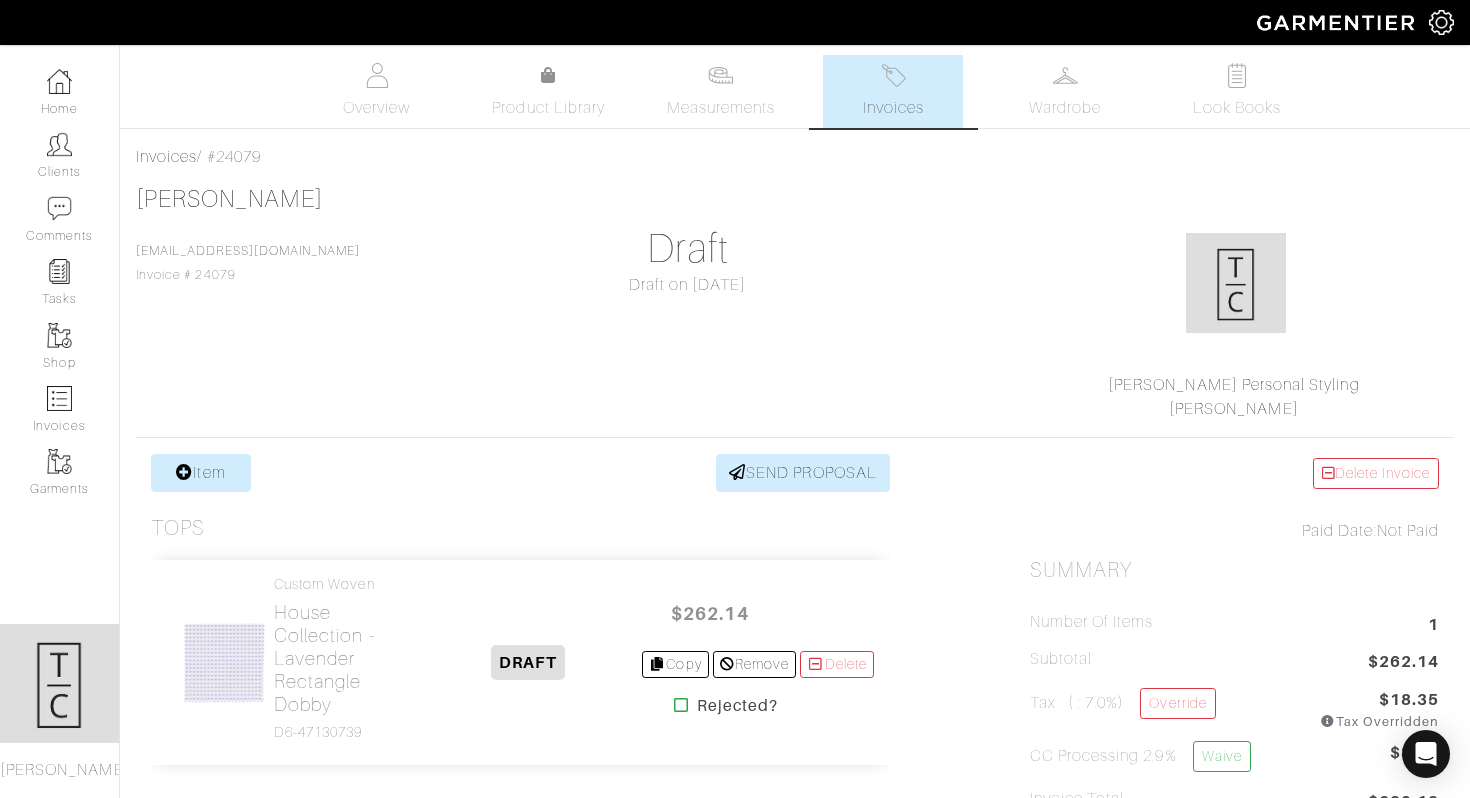 click on "Invoices  / #24079
Jamie Blake
jameshaleblake@icloud.com
Invoice # 24079
Draft
Draft on 07/09/25
Tara Cramer Personal Styling
Tara Cramer
Item
SEND PROPOSAL
Tops
Custom Woven
House Collection -
Lavender Rectangle Dobby" at bounding box center [795, 777] 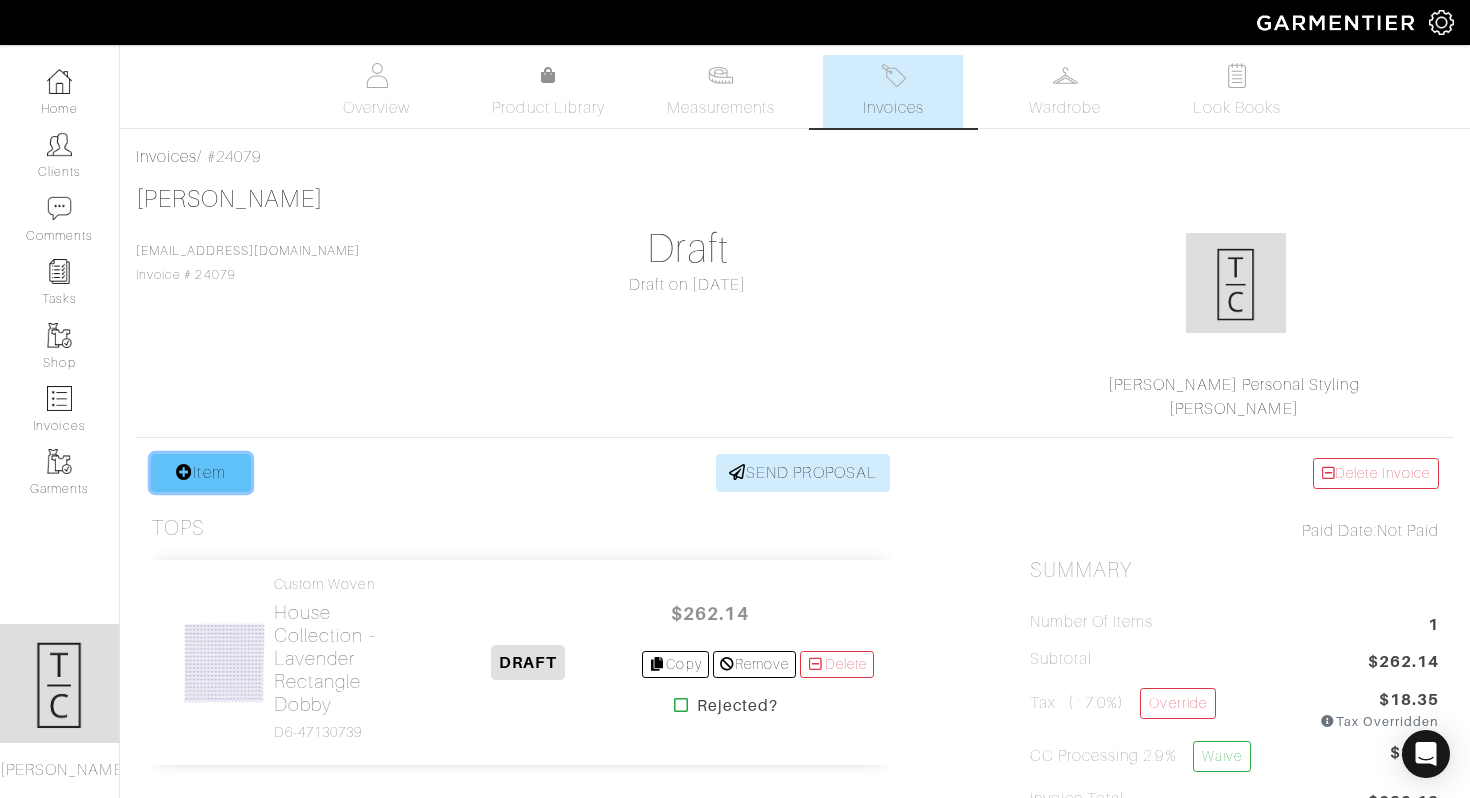 click on "Item" at bounding box center (201, 473) 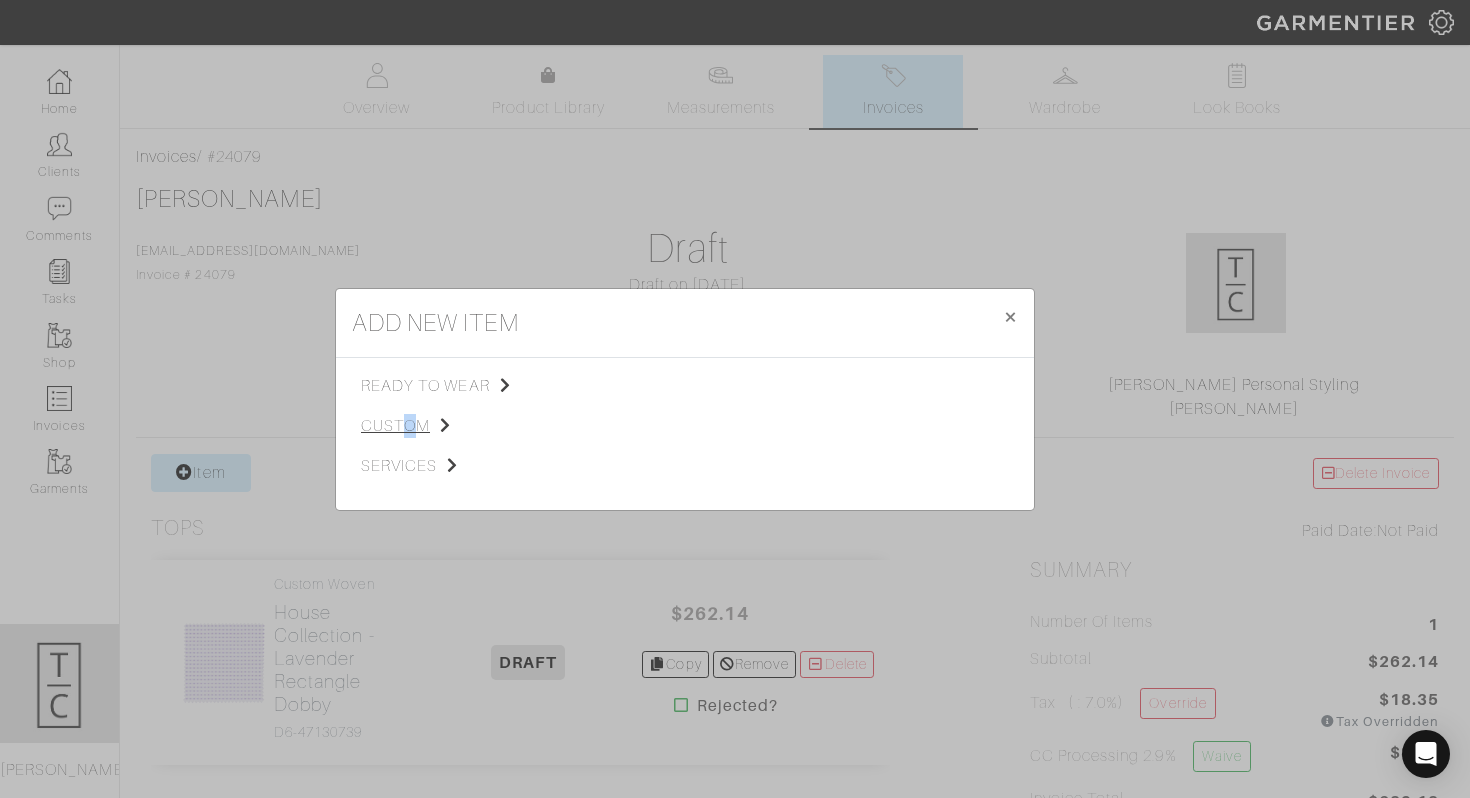 click on "custom" at bounding box center (461, 426) 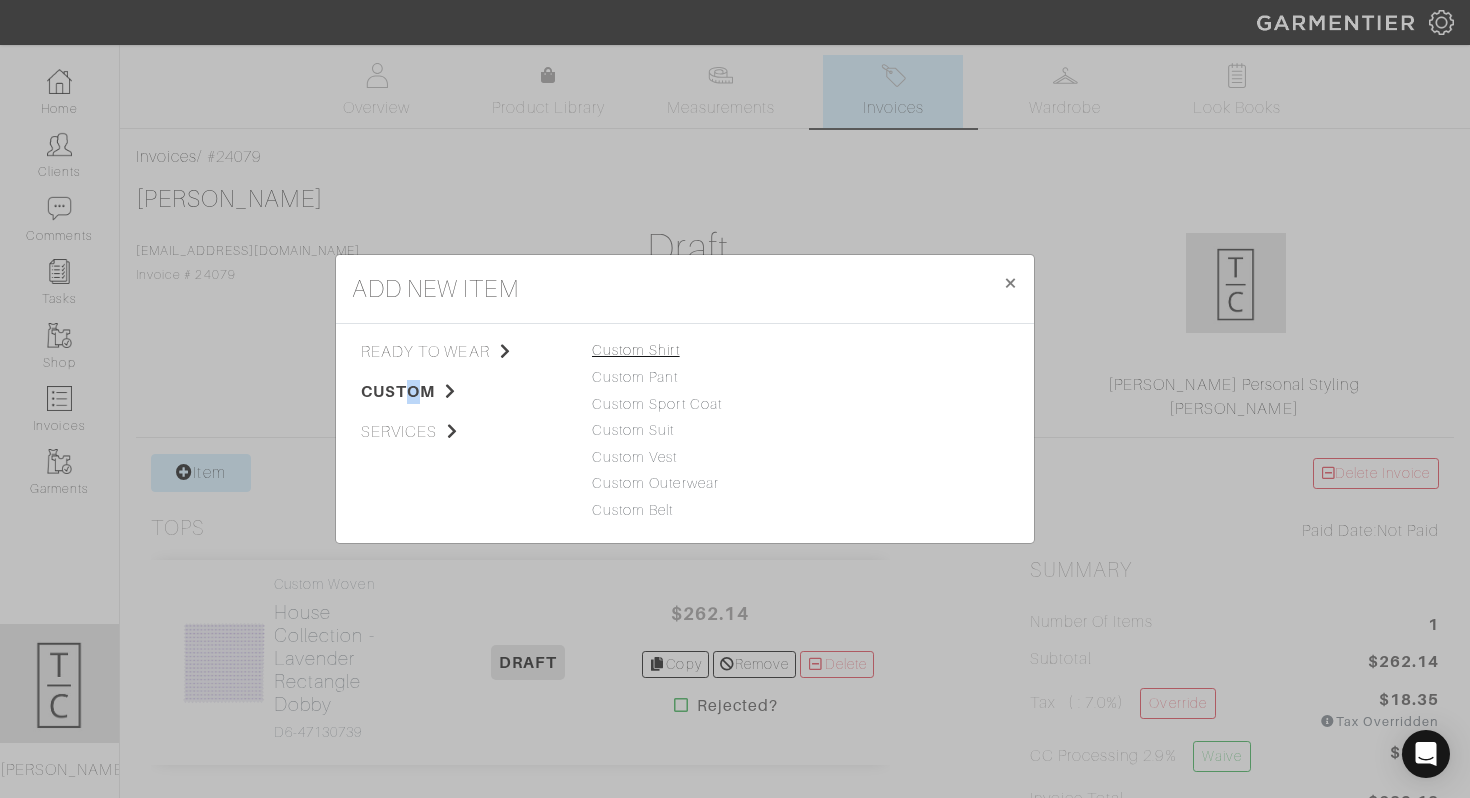 click on "Custom Shirt" at bounding box center [636, 350] 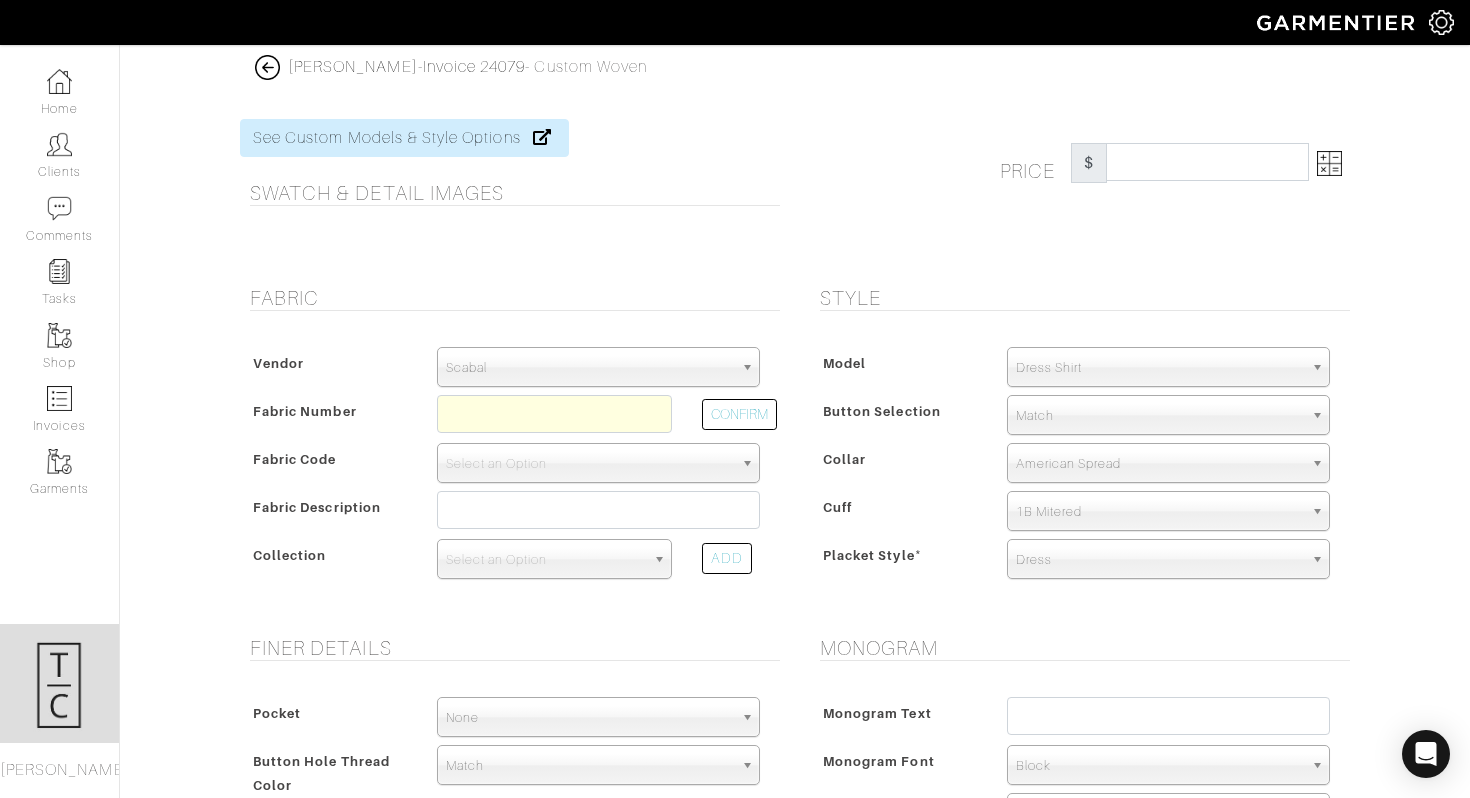 click on "Scabal" at bounding box center [589, 368] 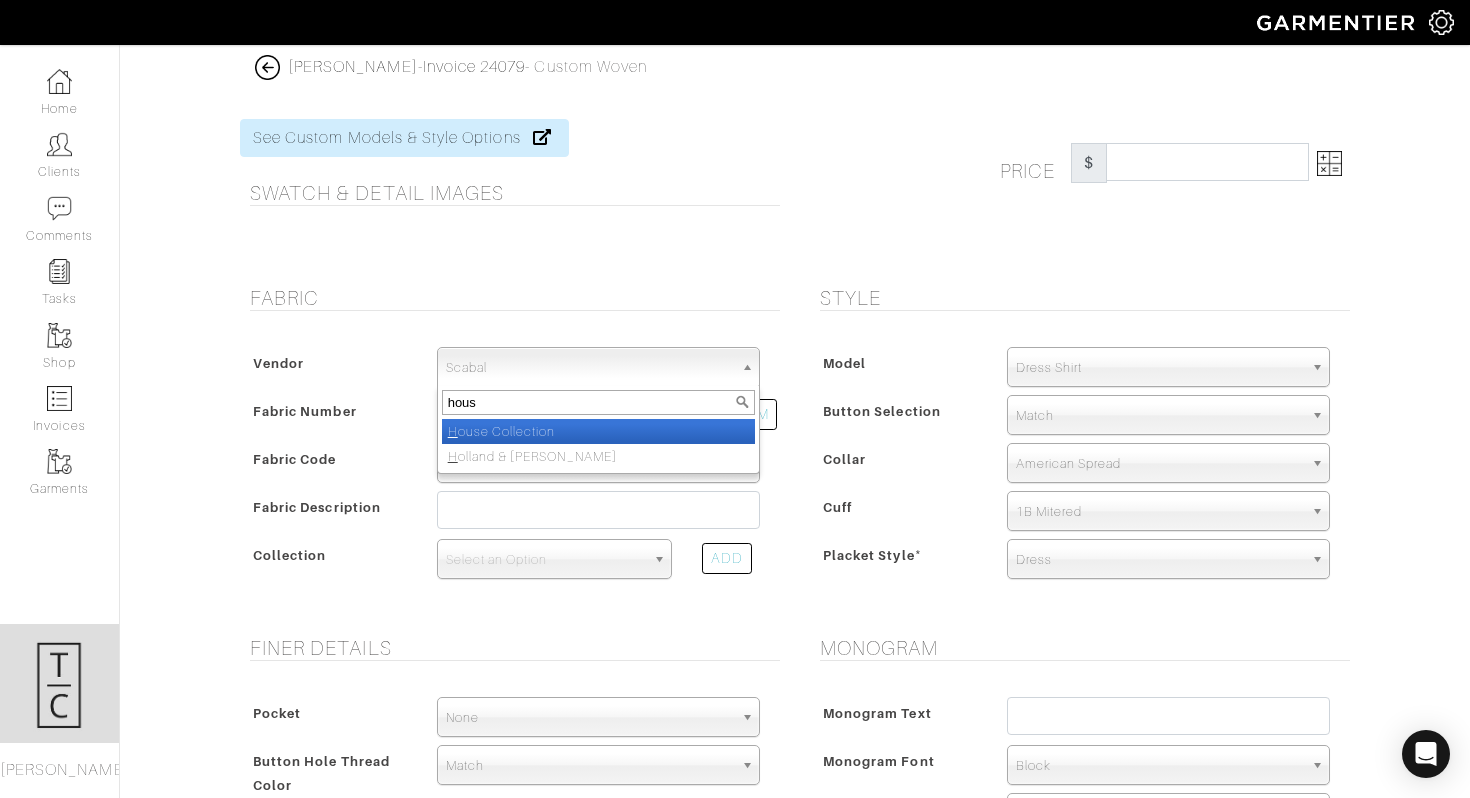 type on "house" 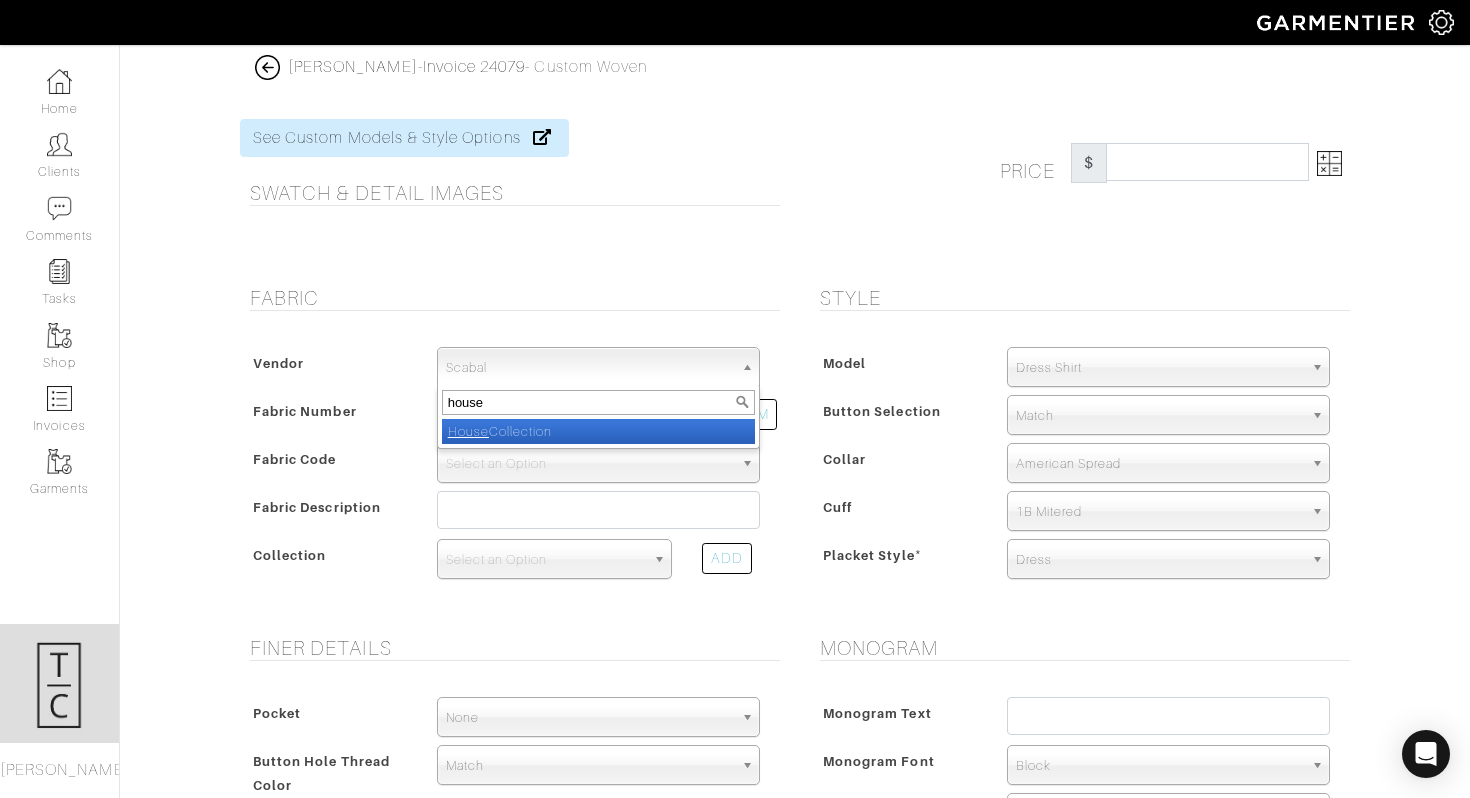 select on "75" 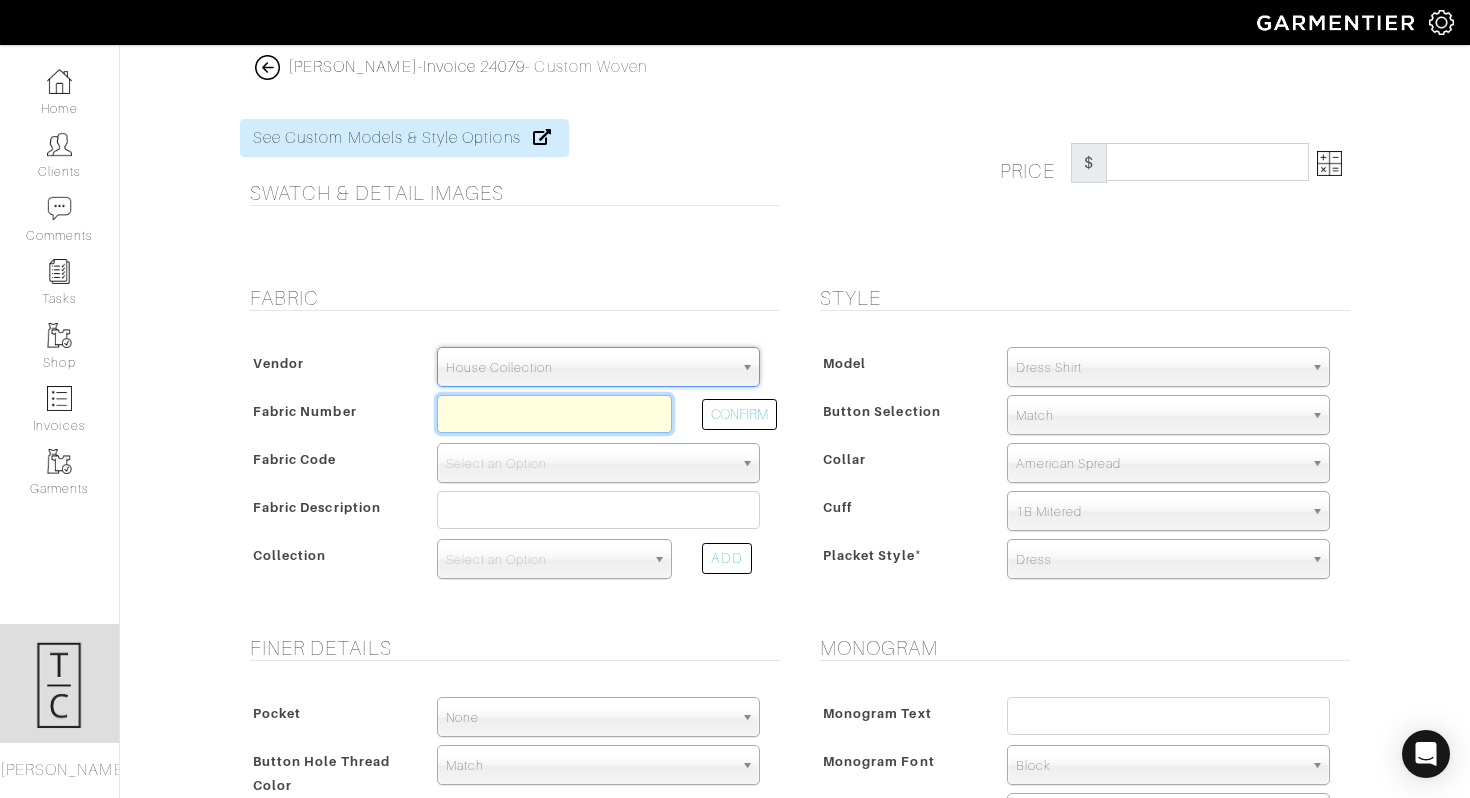 click at bounding box center (554, 414) 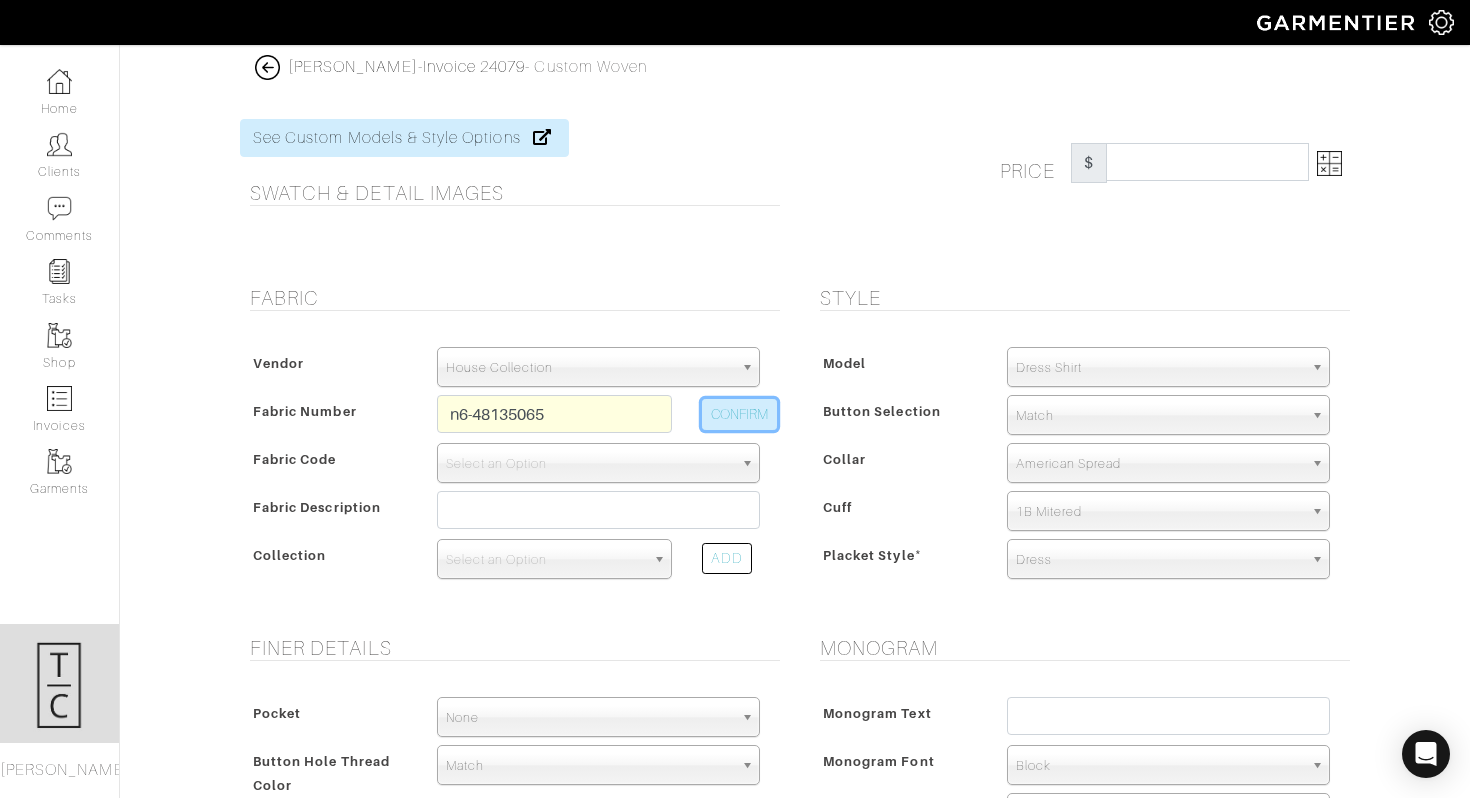 click on "CONFIRM" at bounding box center (739, 414) 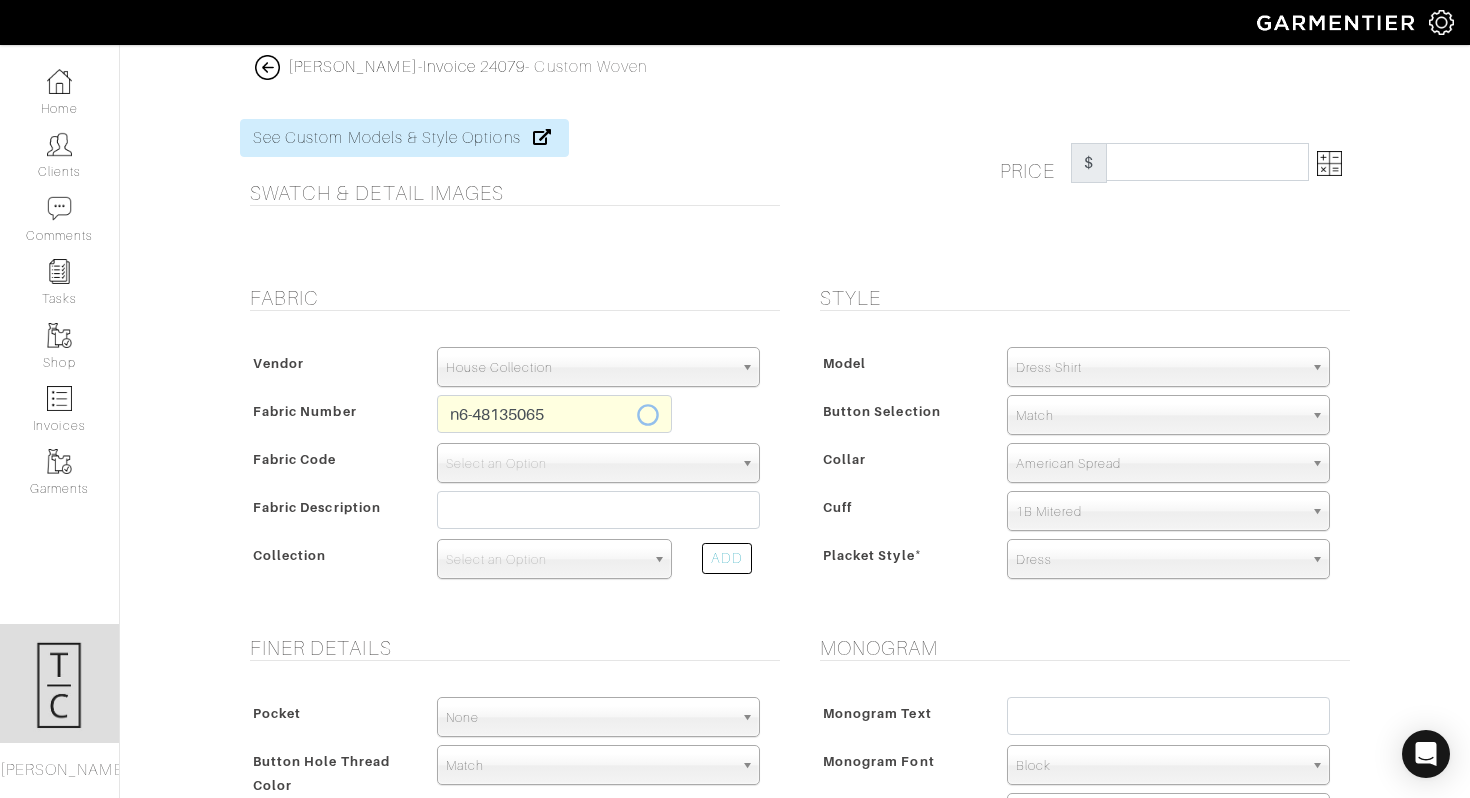 type on "N6-48135065" 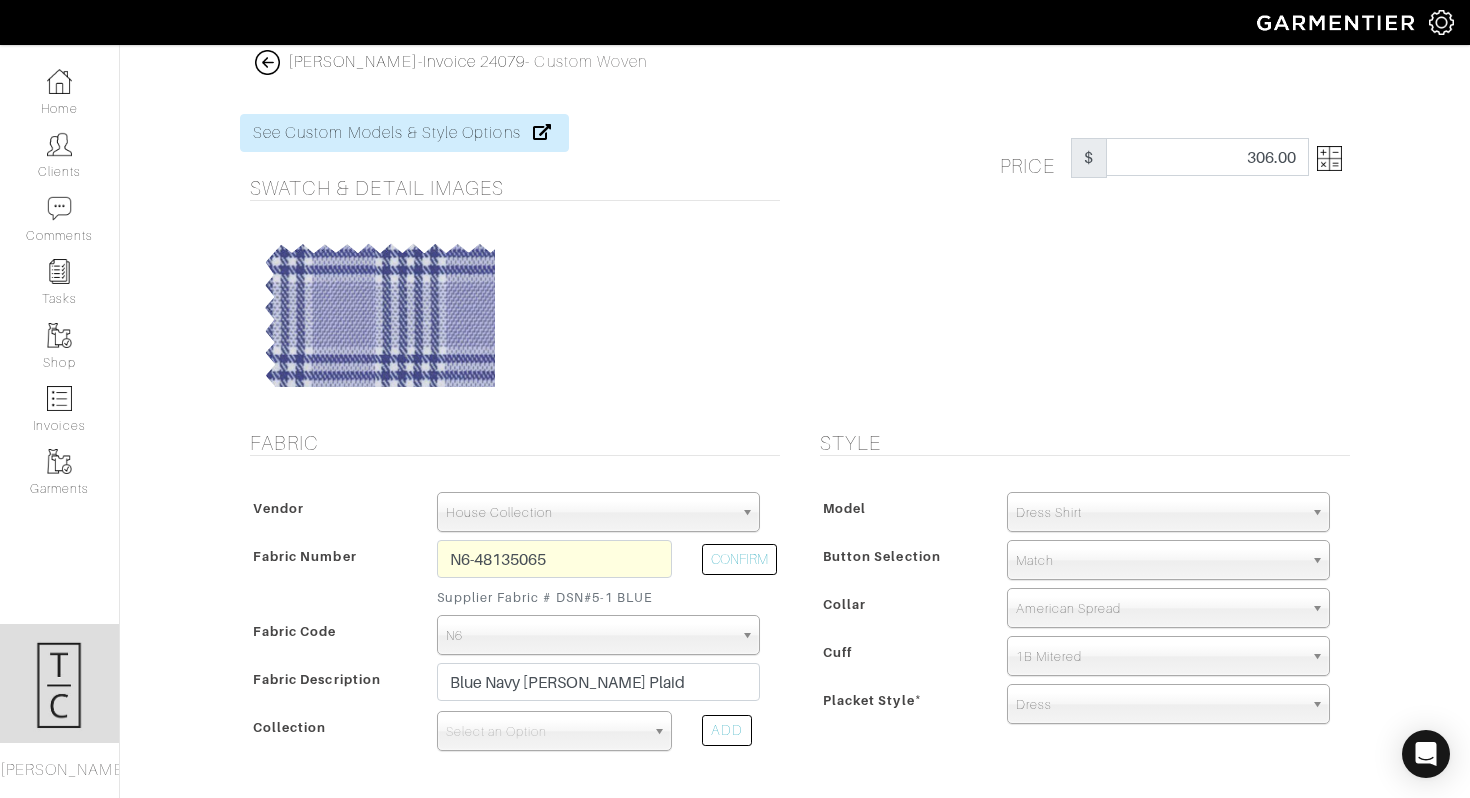 scroll, scrollTop: 0, scrollLeft: 0, axis: both 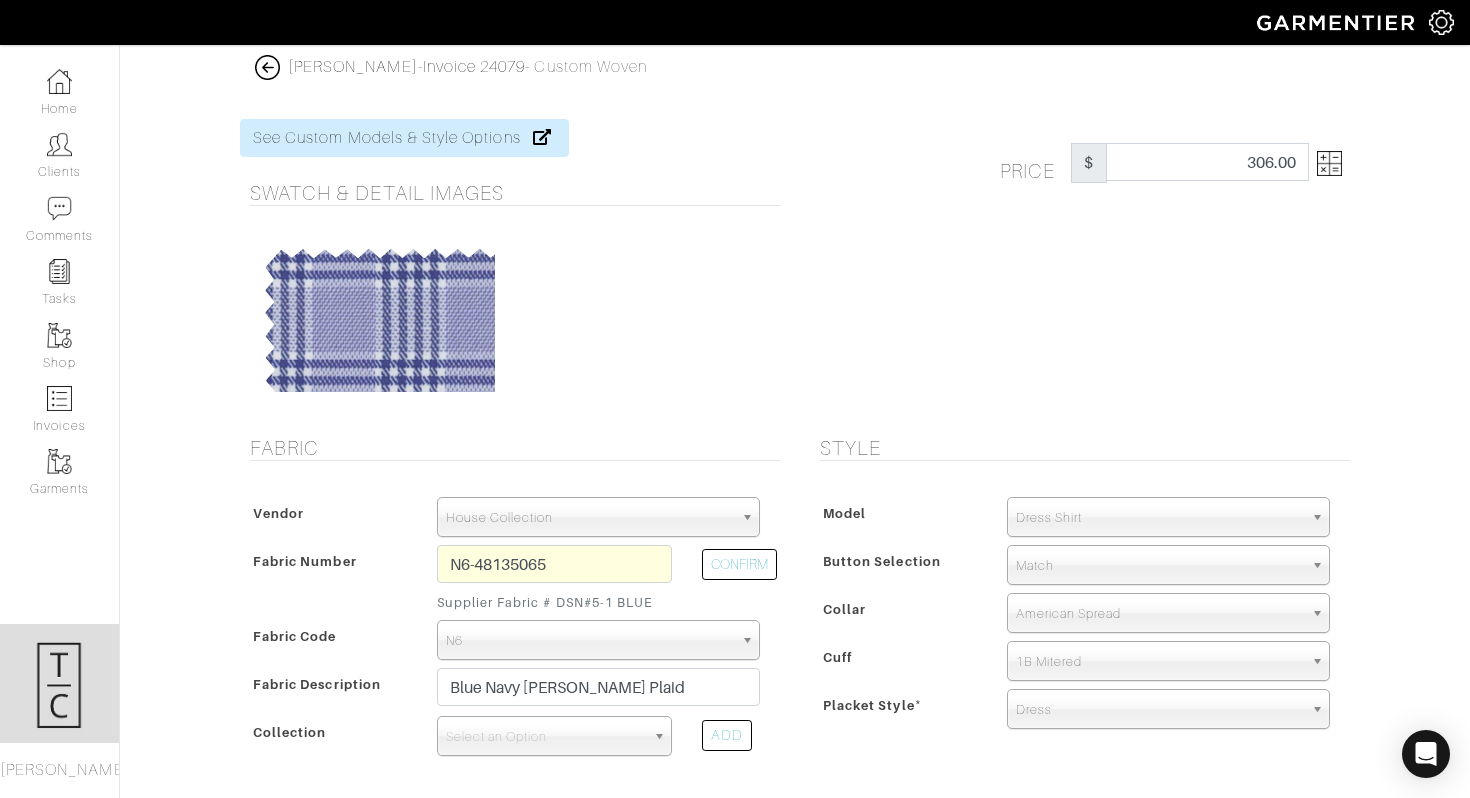 click on "Price $ 306.00" at bounding box center [1175, 163] 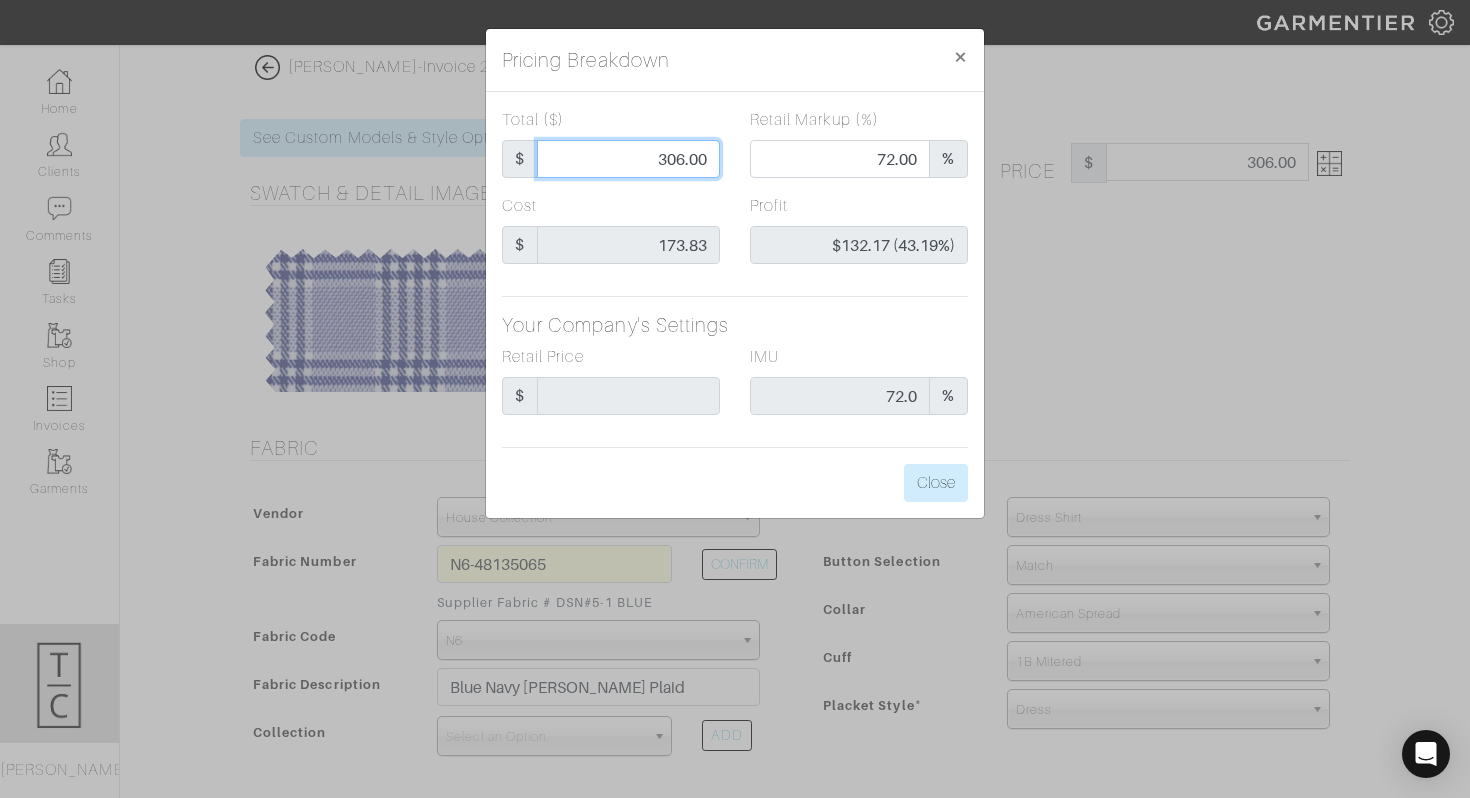 drag, startPoint x: 683, startPoint y: 155, endPoint x: 668, endPoint y: 156, distance: 15.033297 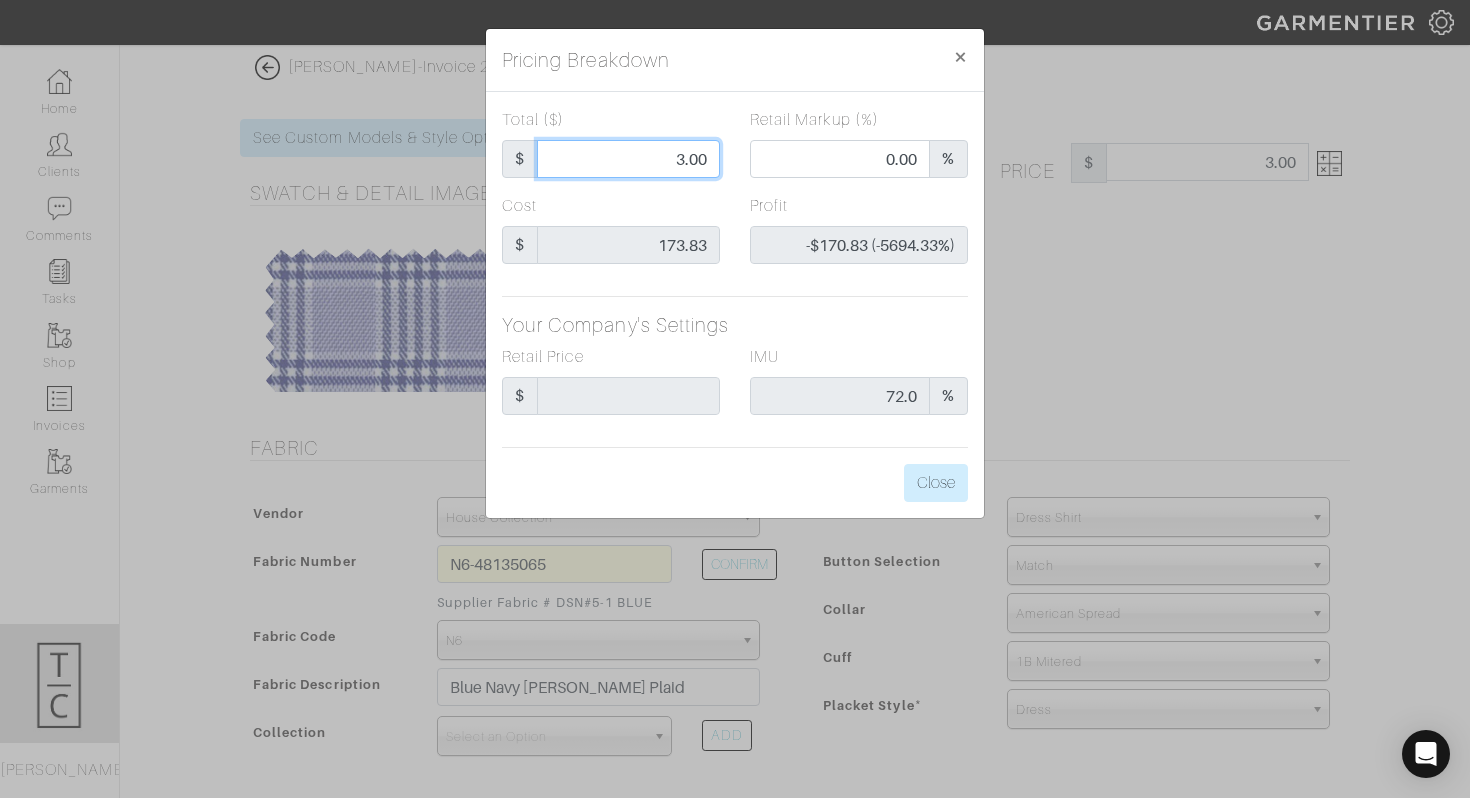 type on ".00" 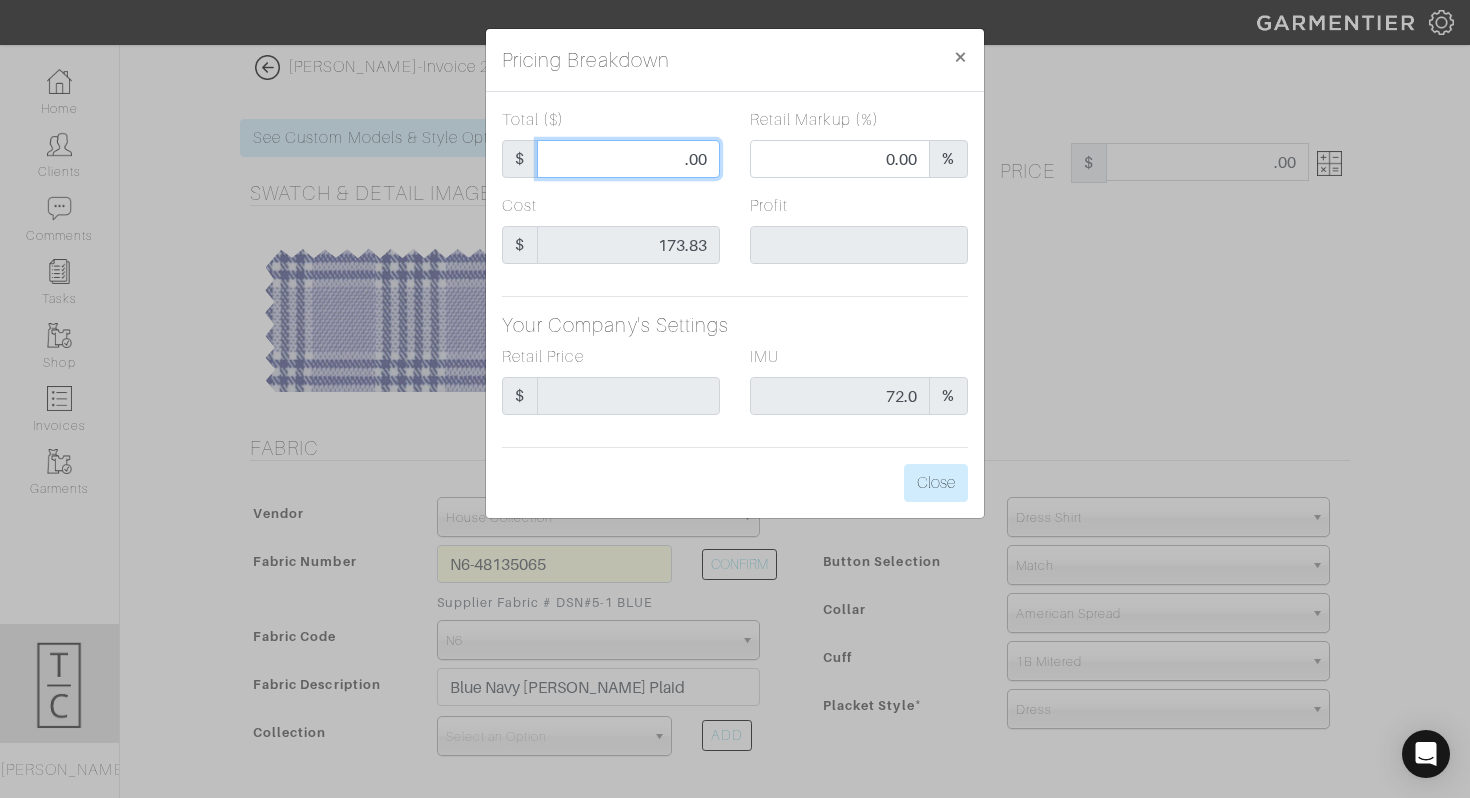 type on "2.00" 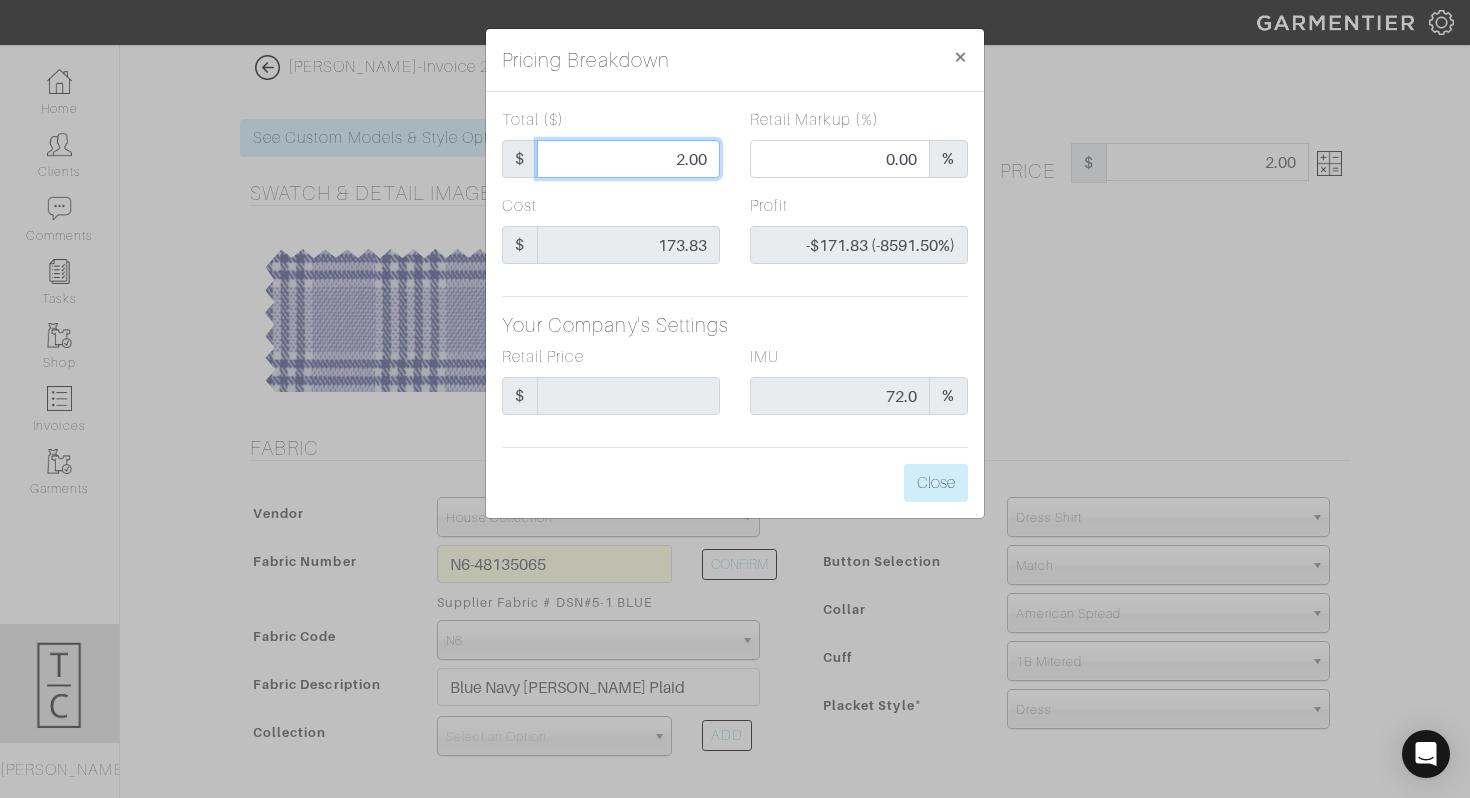 type on "28.00" 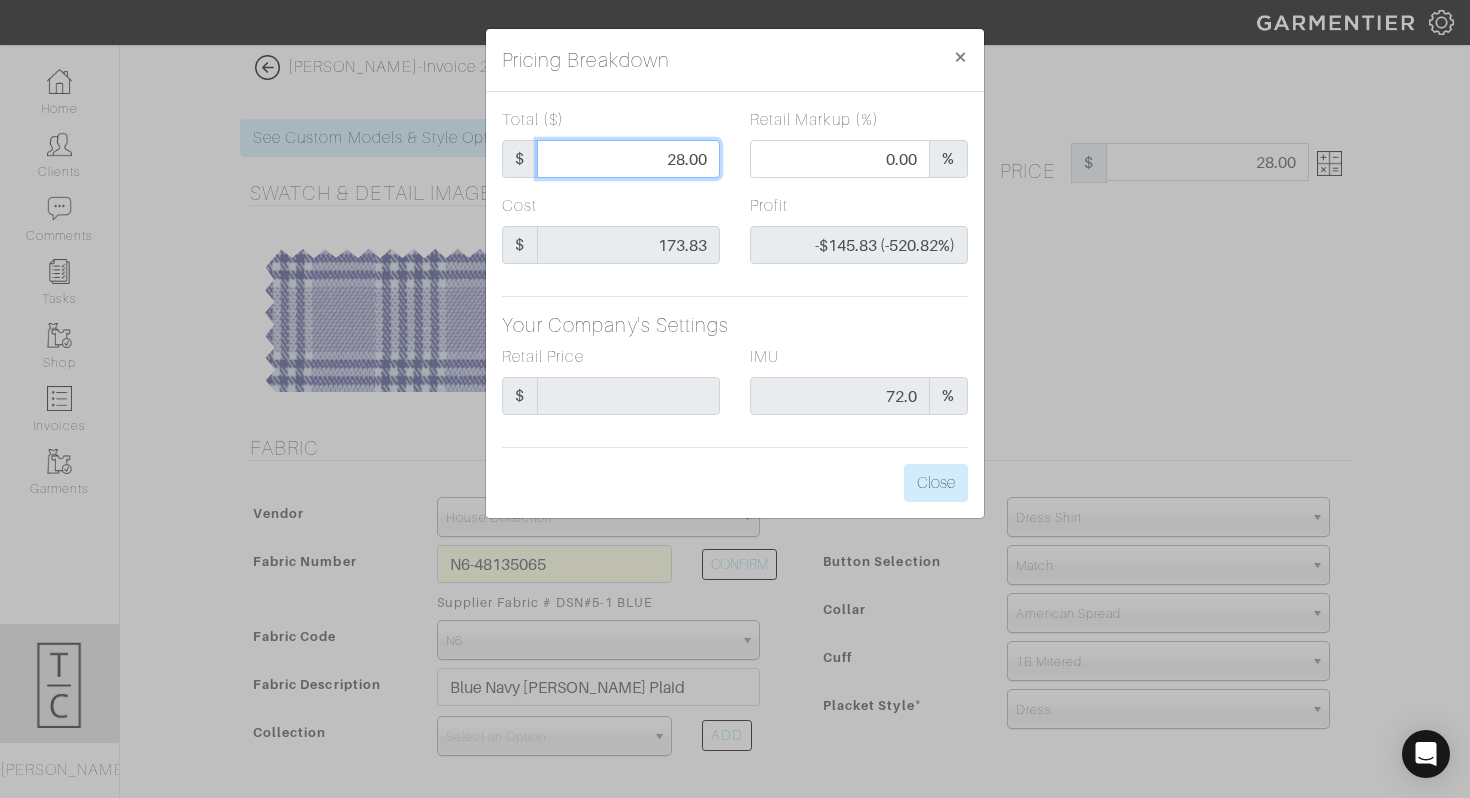 type on "285.00" 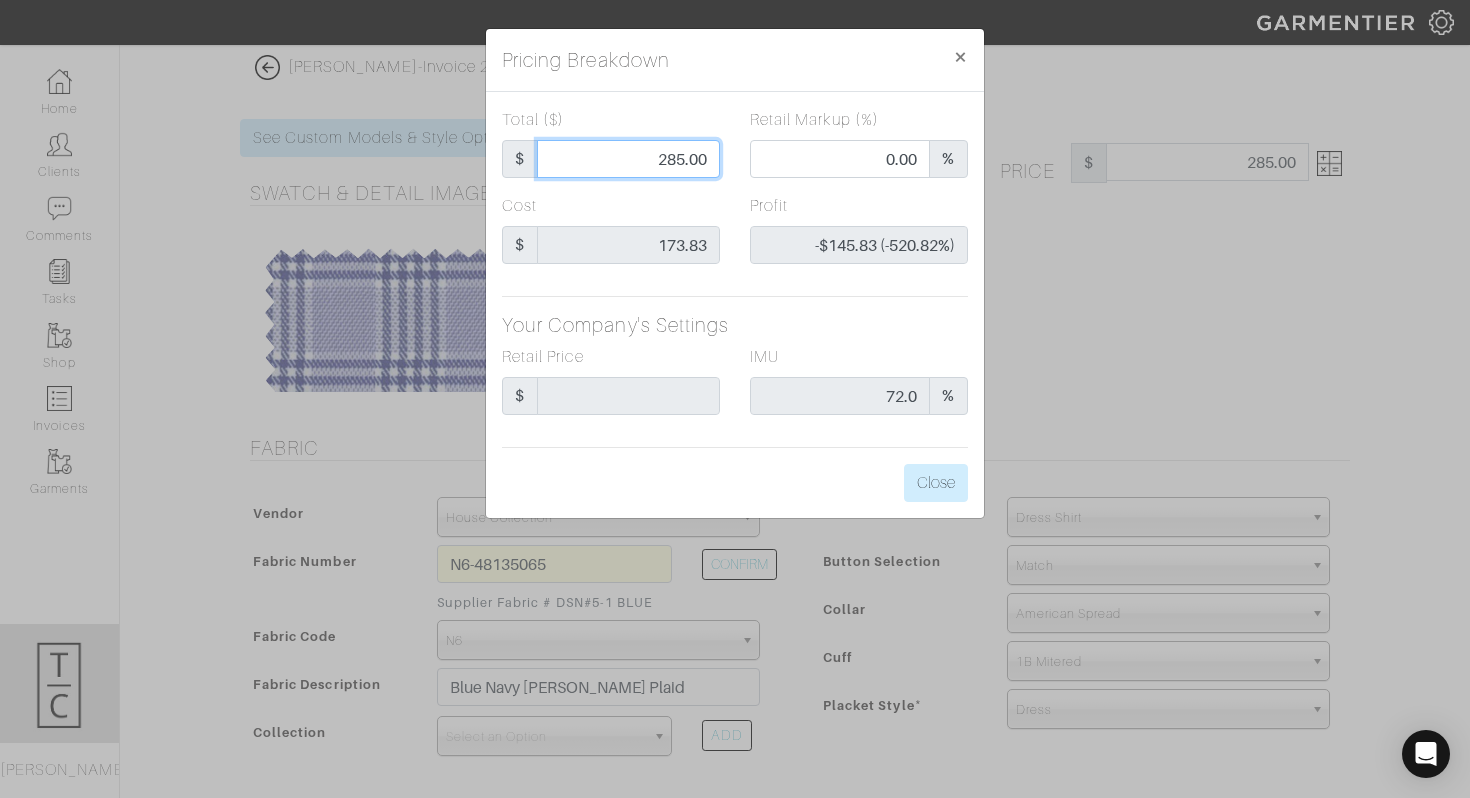 type on "69.94" 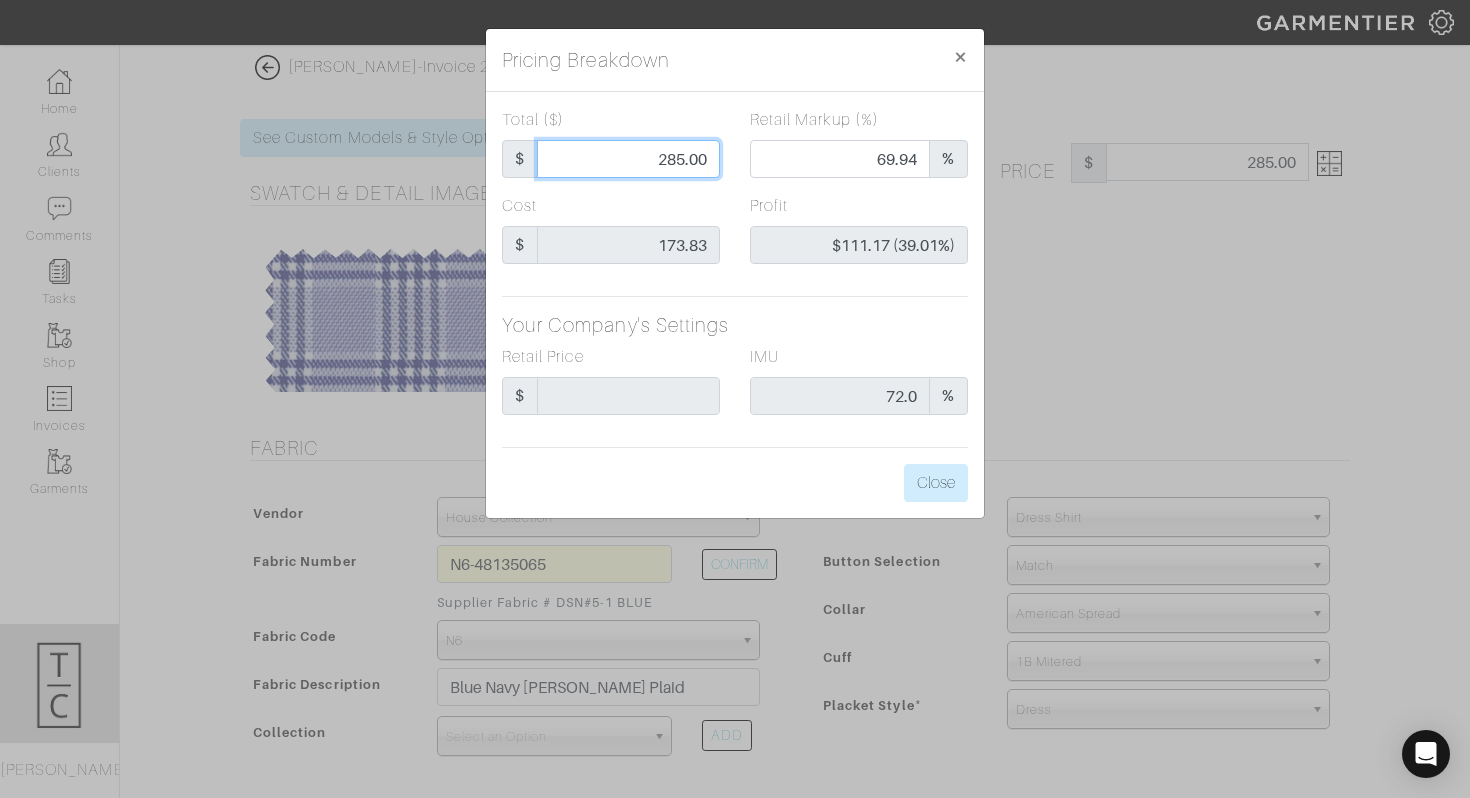 type on "285.00" 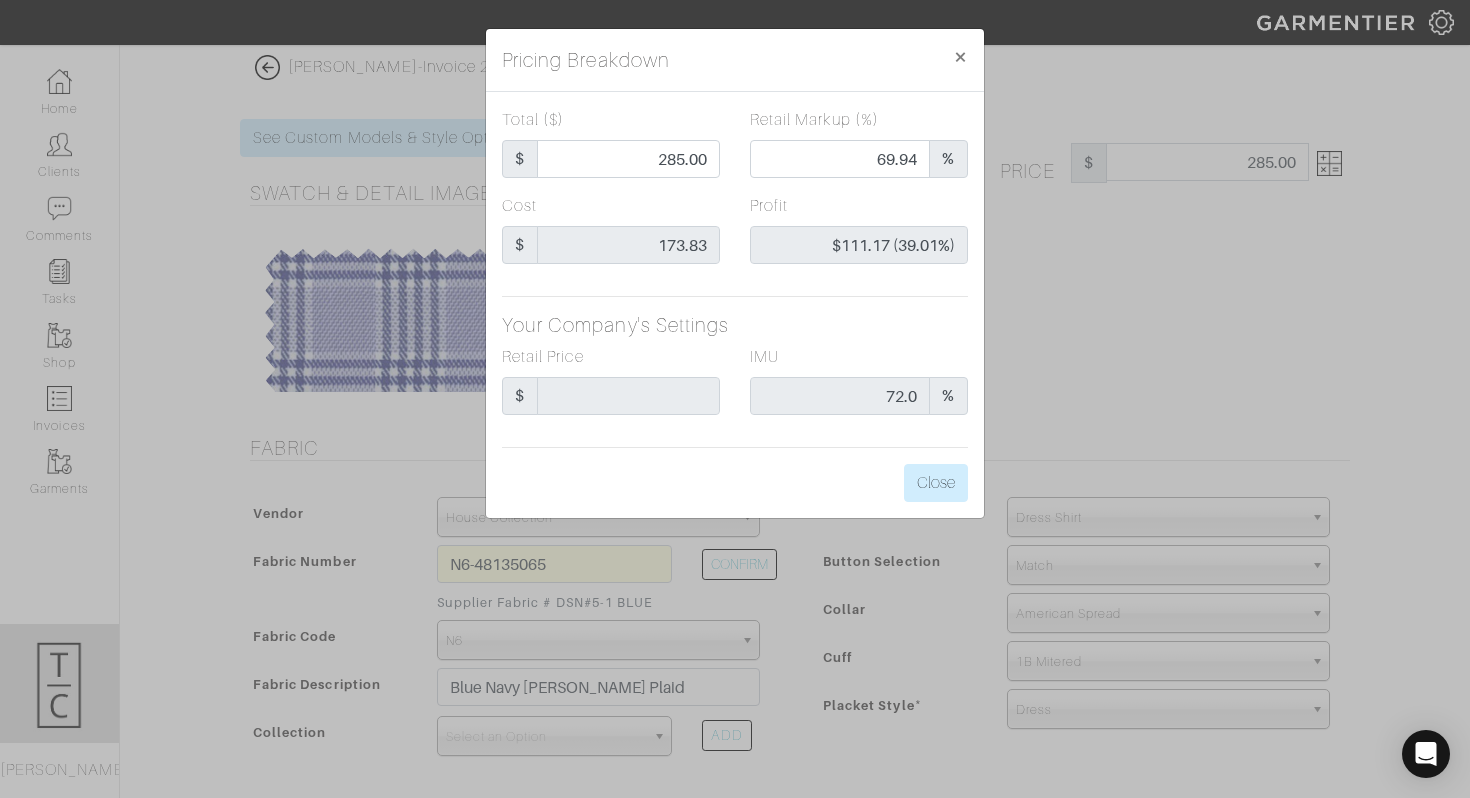 click on "IMU 72.0 %" at bounding box center (859, 380) 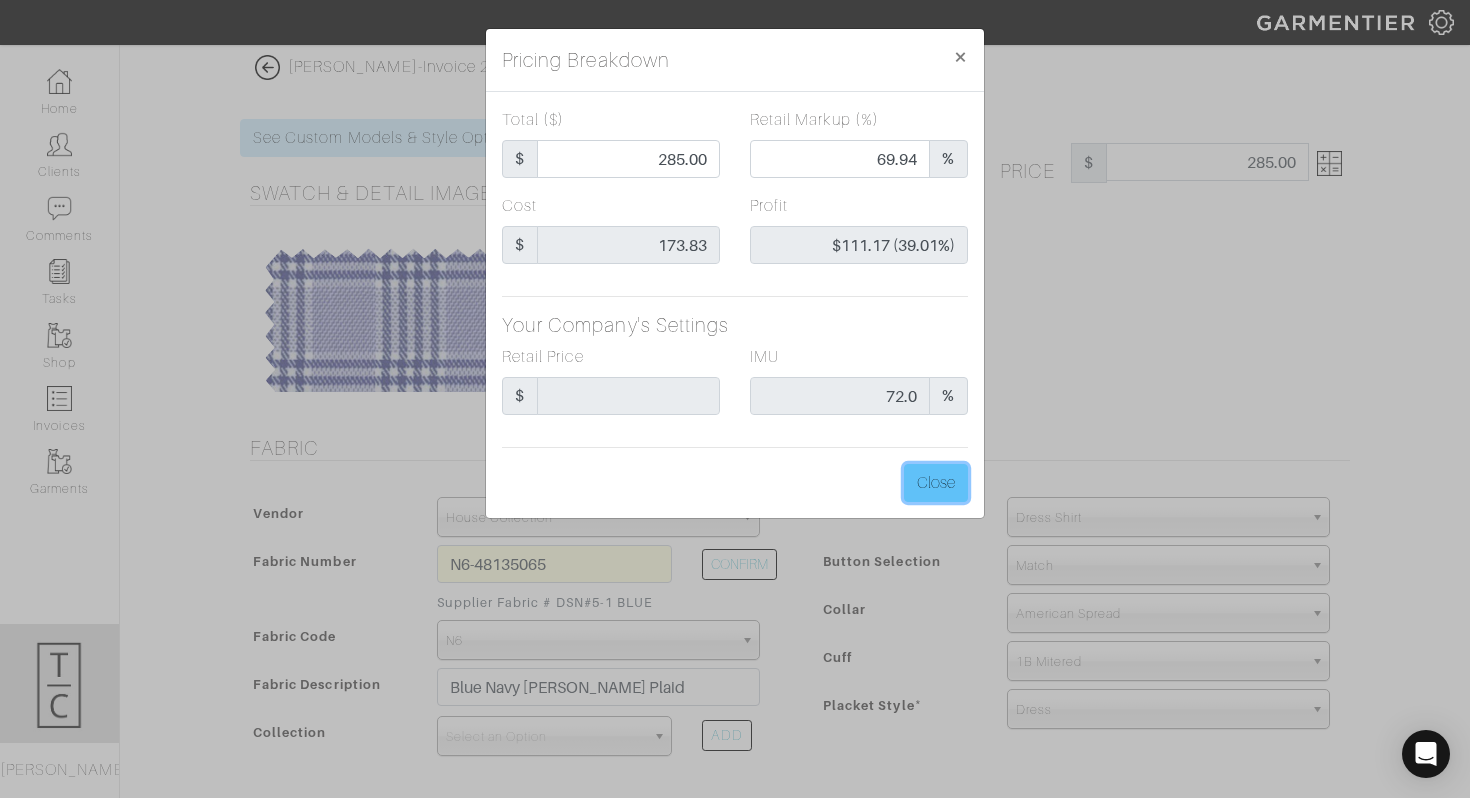 click on "Close" at bounding box center (936, 483) 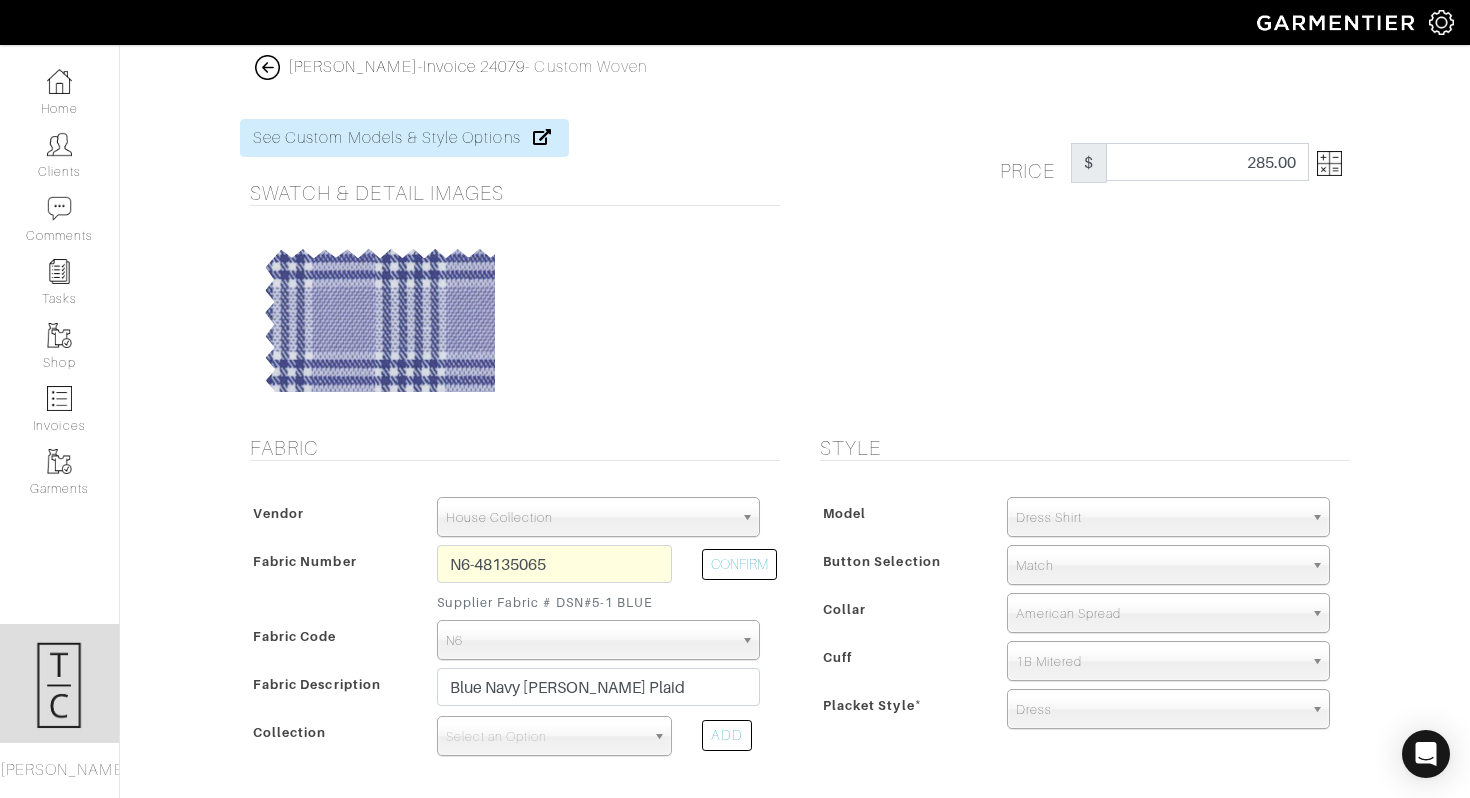 click on "Price $ 285.00" at bounding box center (1080, 265) 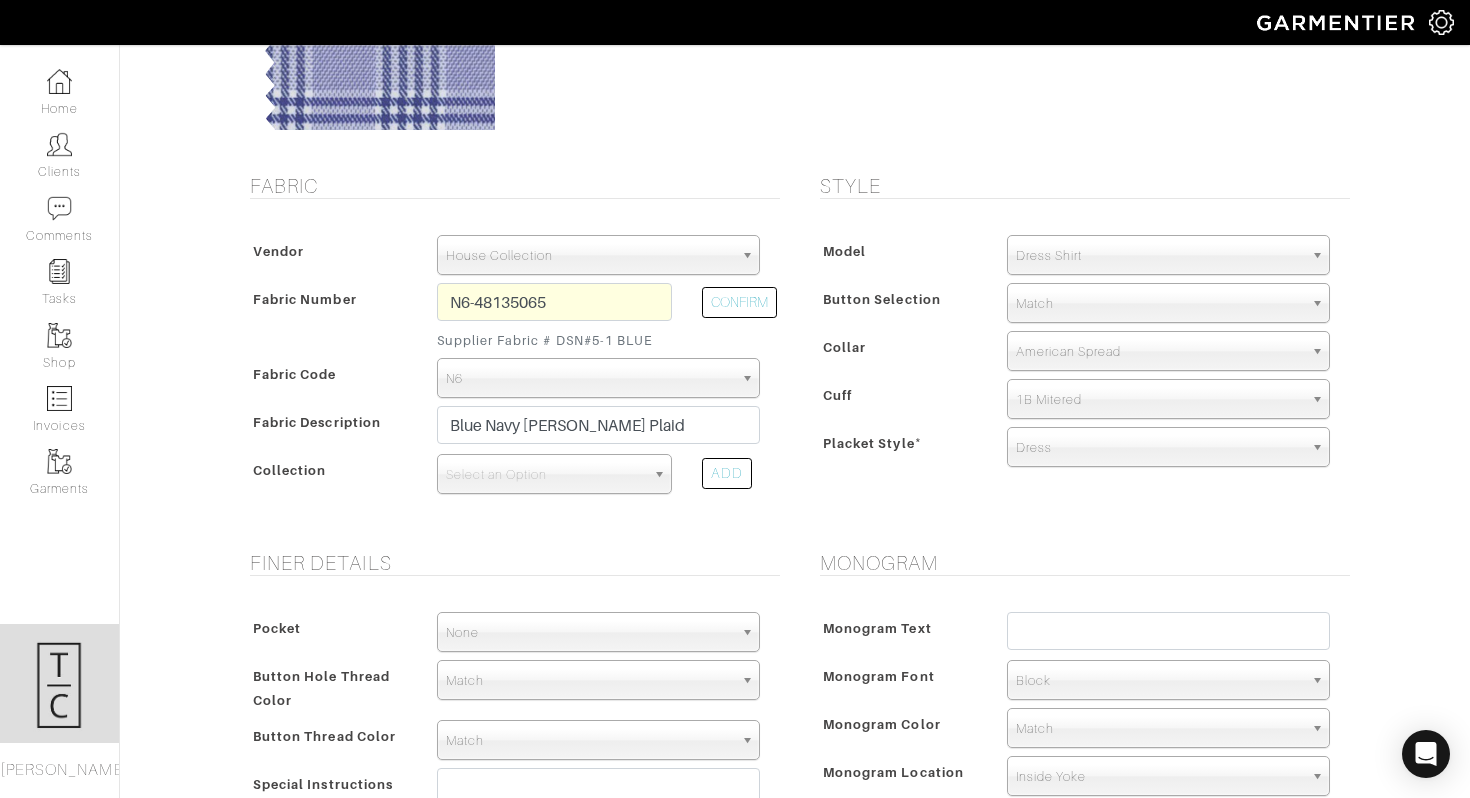 scroll, scrollTop: 270, scrollLeft: 0, axis: vertical 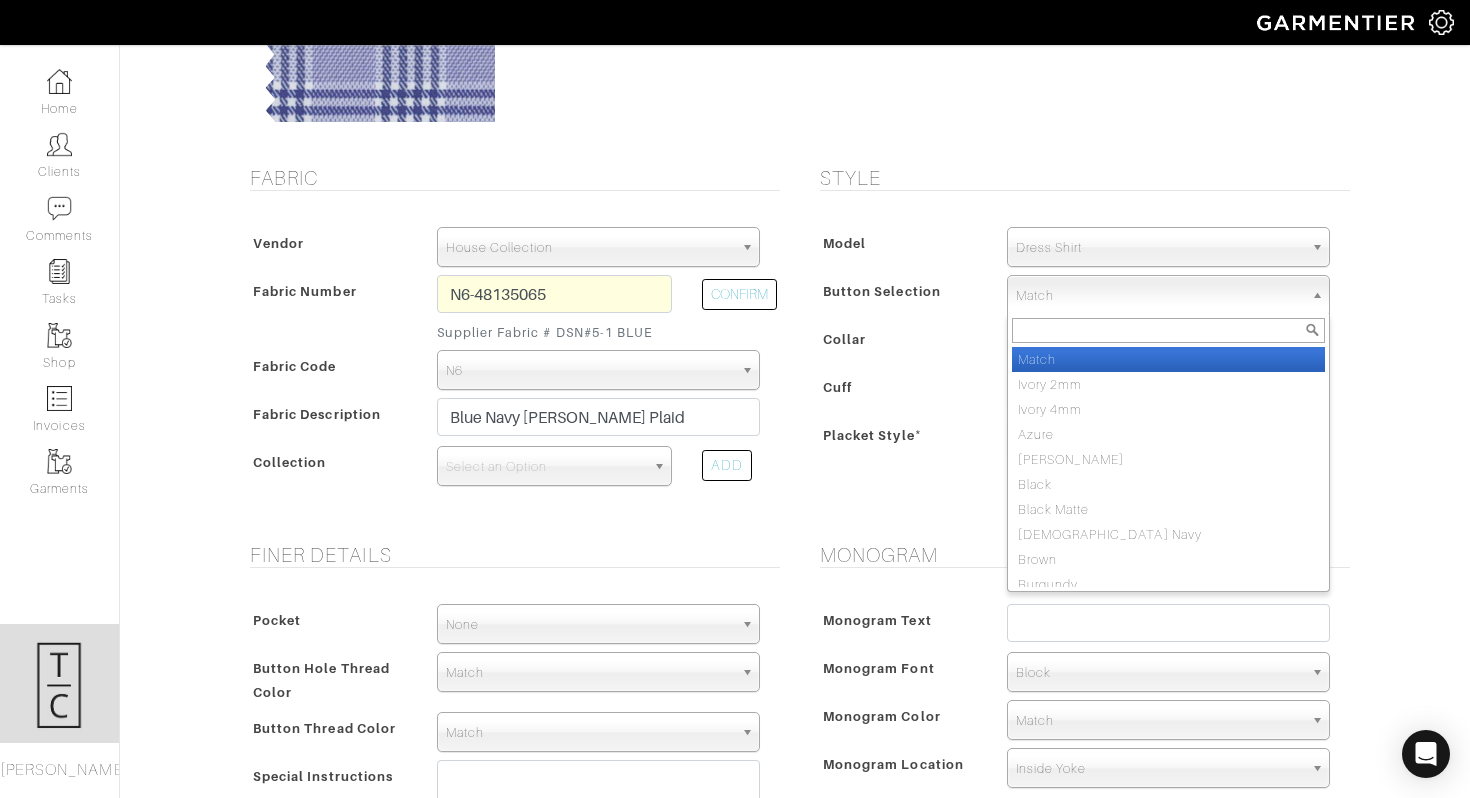 click on "Match" at bounding box center (1159, 296) 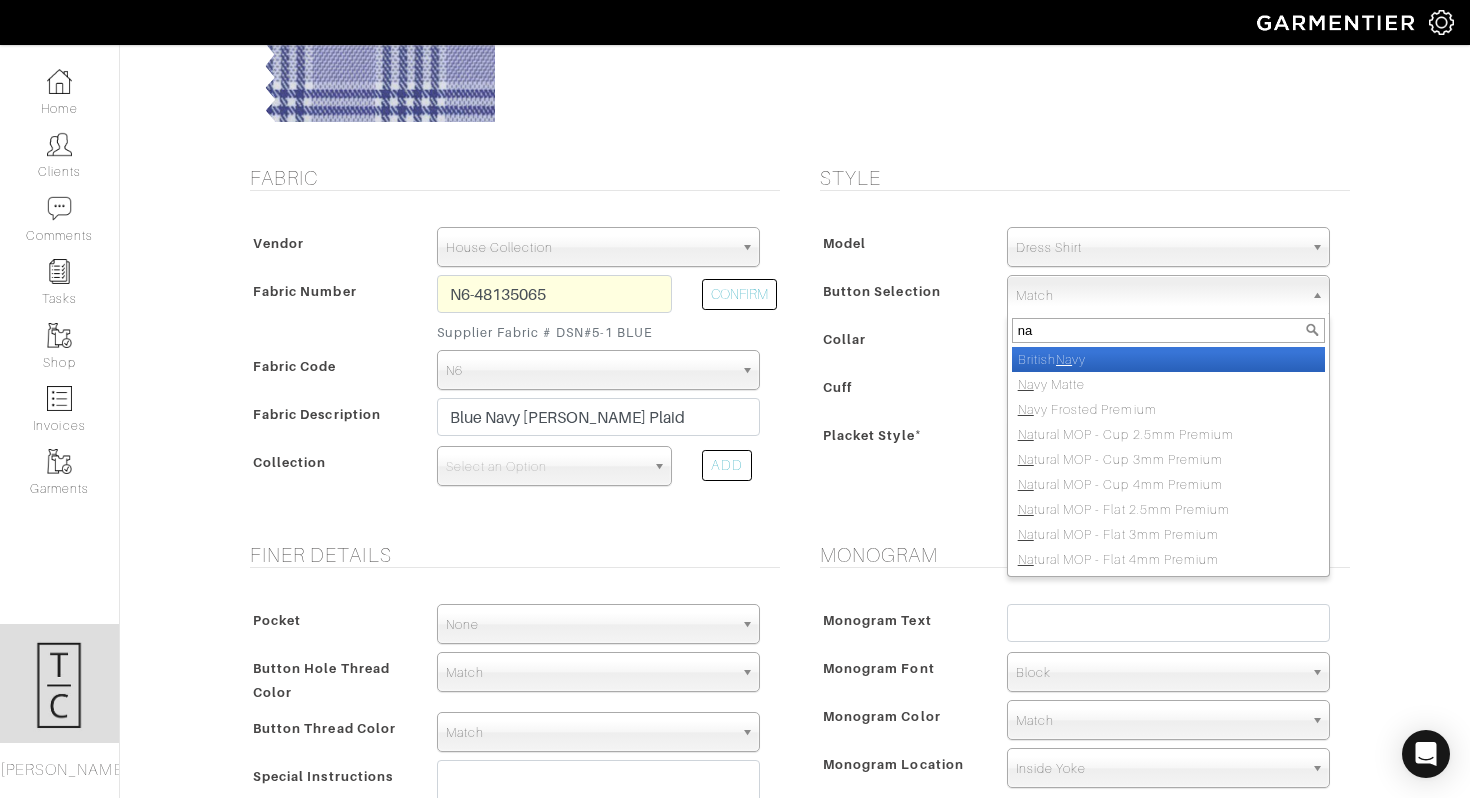 type on "n" 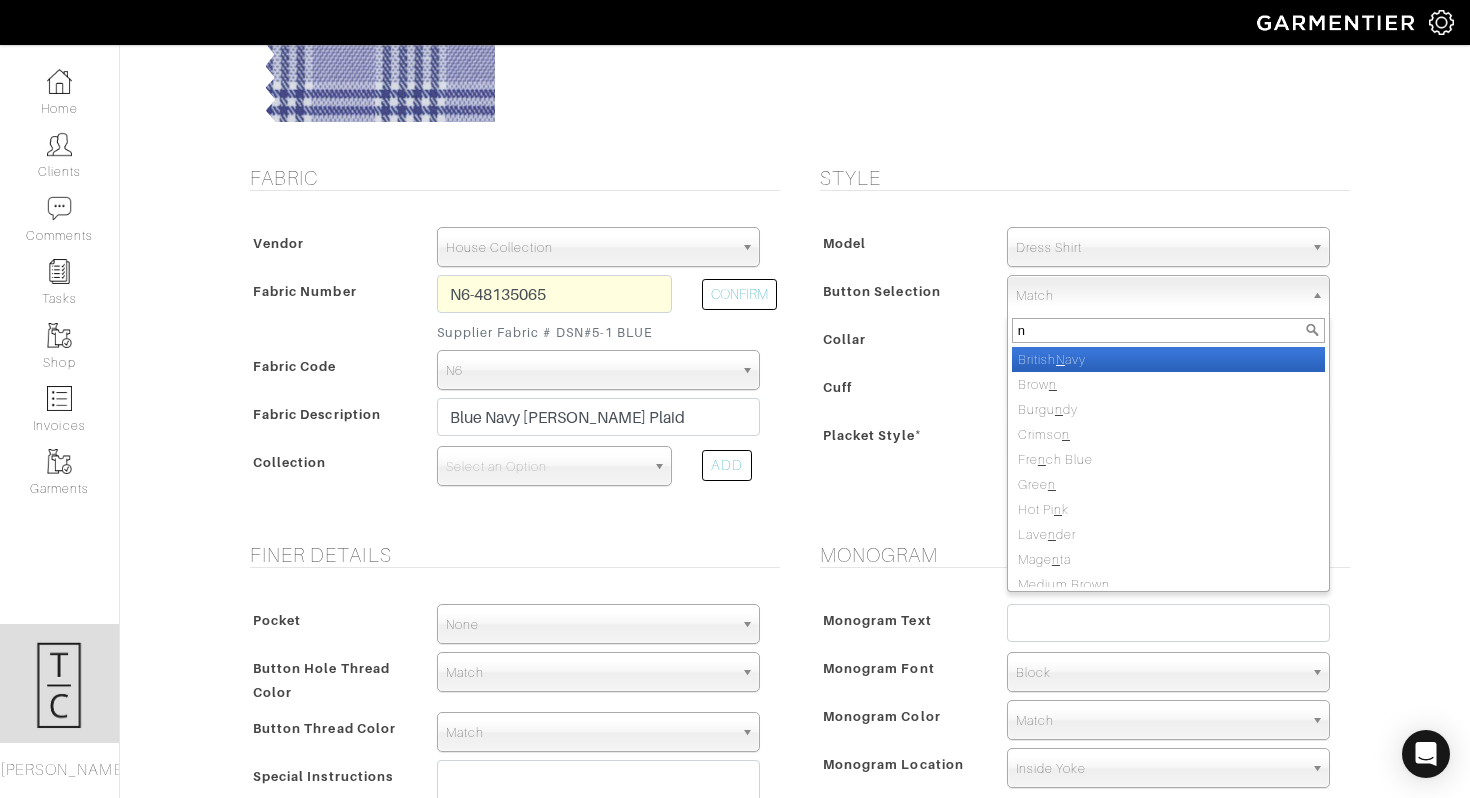type 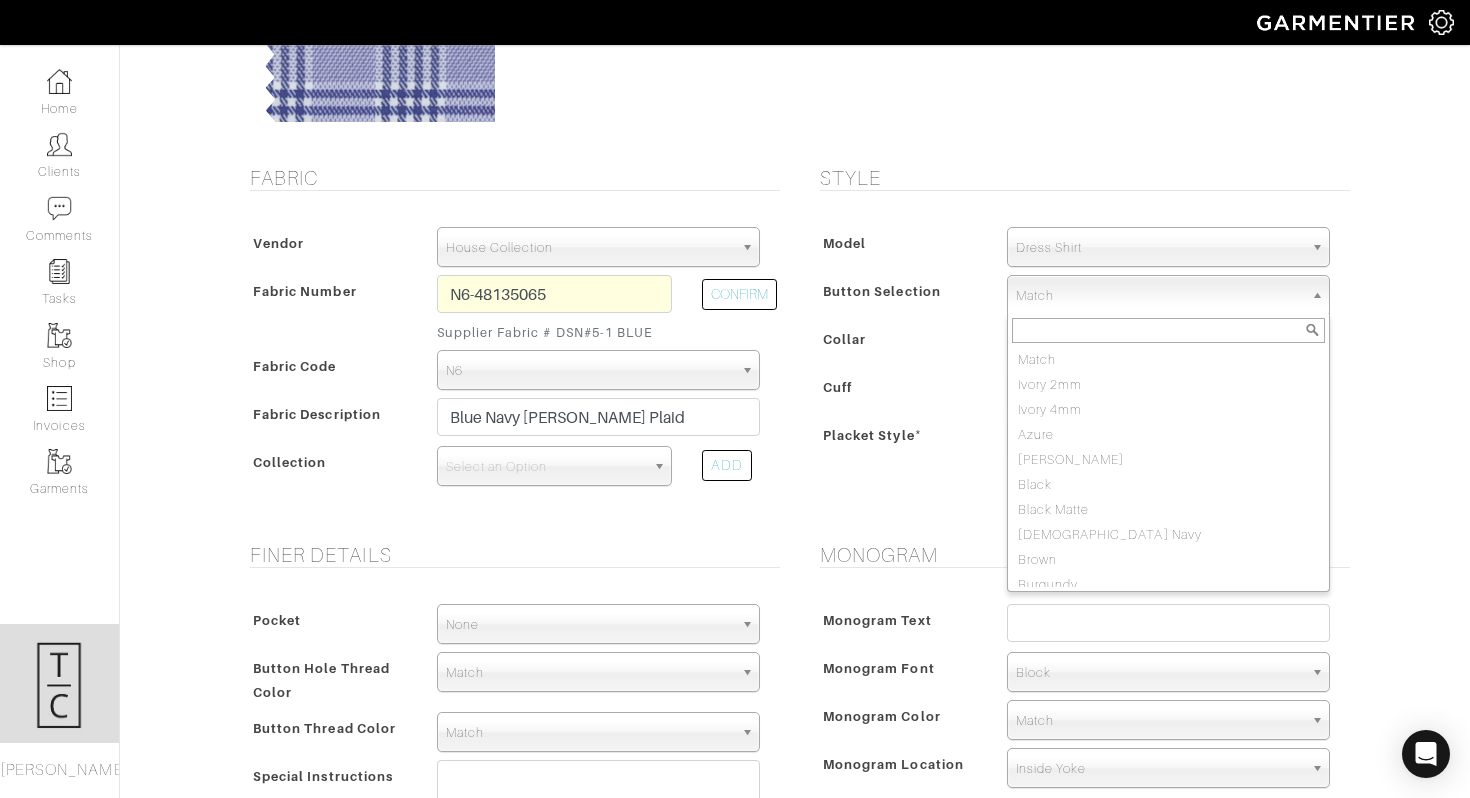 click on "Style
Model
Dress Shirt
Casual Shirt
Short Sleeve
Tuxedo - Plain Front
Tuxedo - Pleated Front
Dress Shirt
Button Selection
Match
Ivory 2mm
Ivory 4mm
Azure
Berry
Black
Black Matte
British Navy
Brown
Burgundy
Charcoal
Crimson
French Blue
Gray
Green
Hot Pink
Lavender
Lilac
Magenta
Medium Brown
Mint
Navy Matte
Olive
Orange
Peach
Pink
Purple
Red
Silver
Sky Blue
Soft Pink
Tan
Teal
Yellow
Azure Frosted Premium
Brown Frosted Premium" at bounding box center (1080, 342) 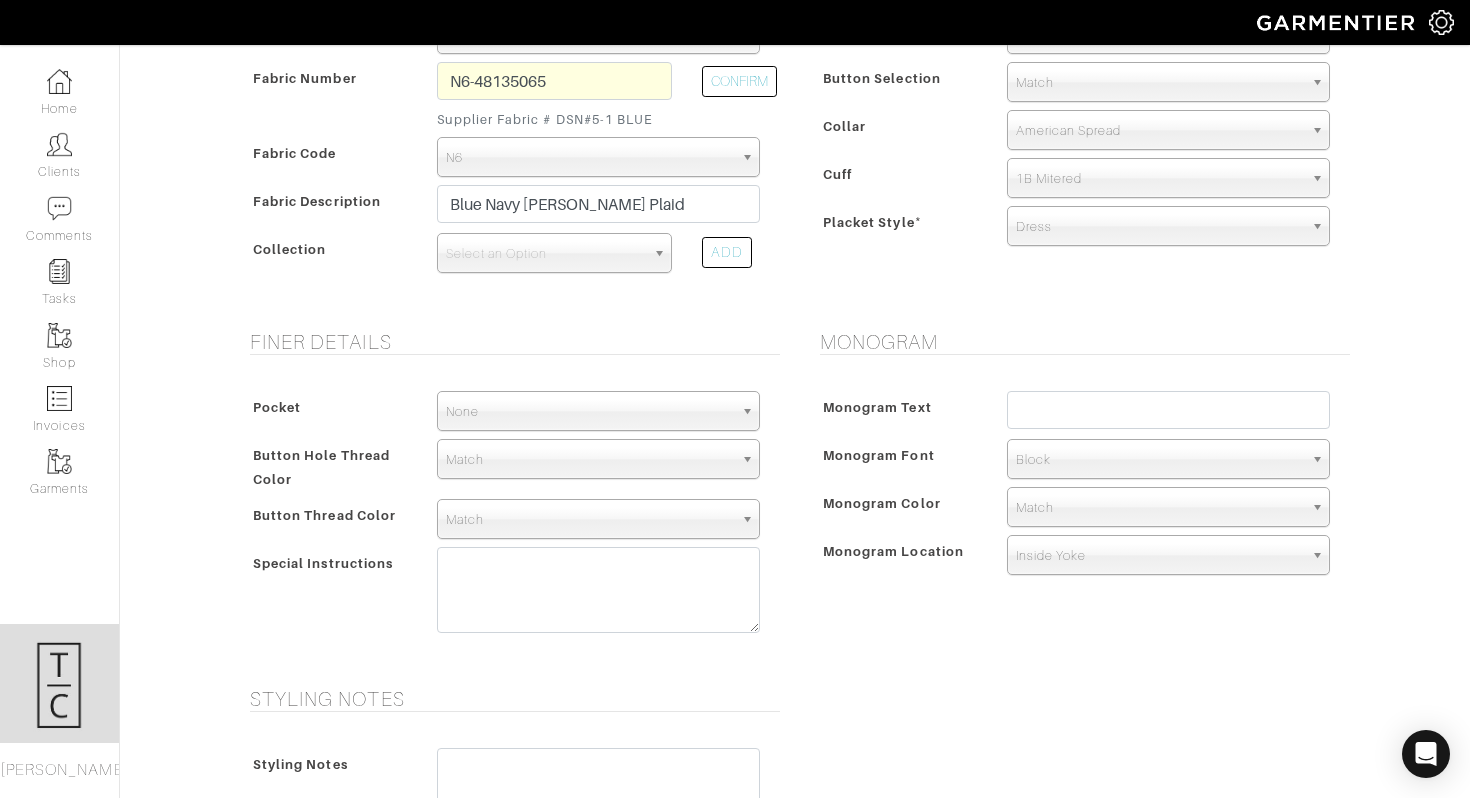 scroll, scrollTop: 489, scrollLeft: 0, axis: vertical 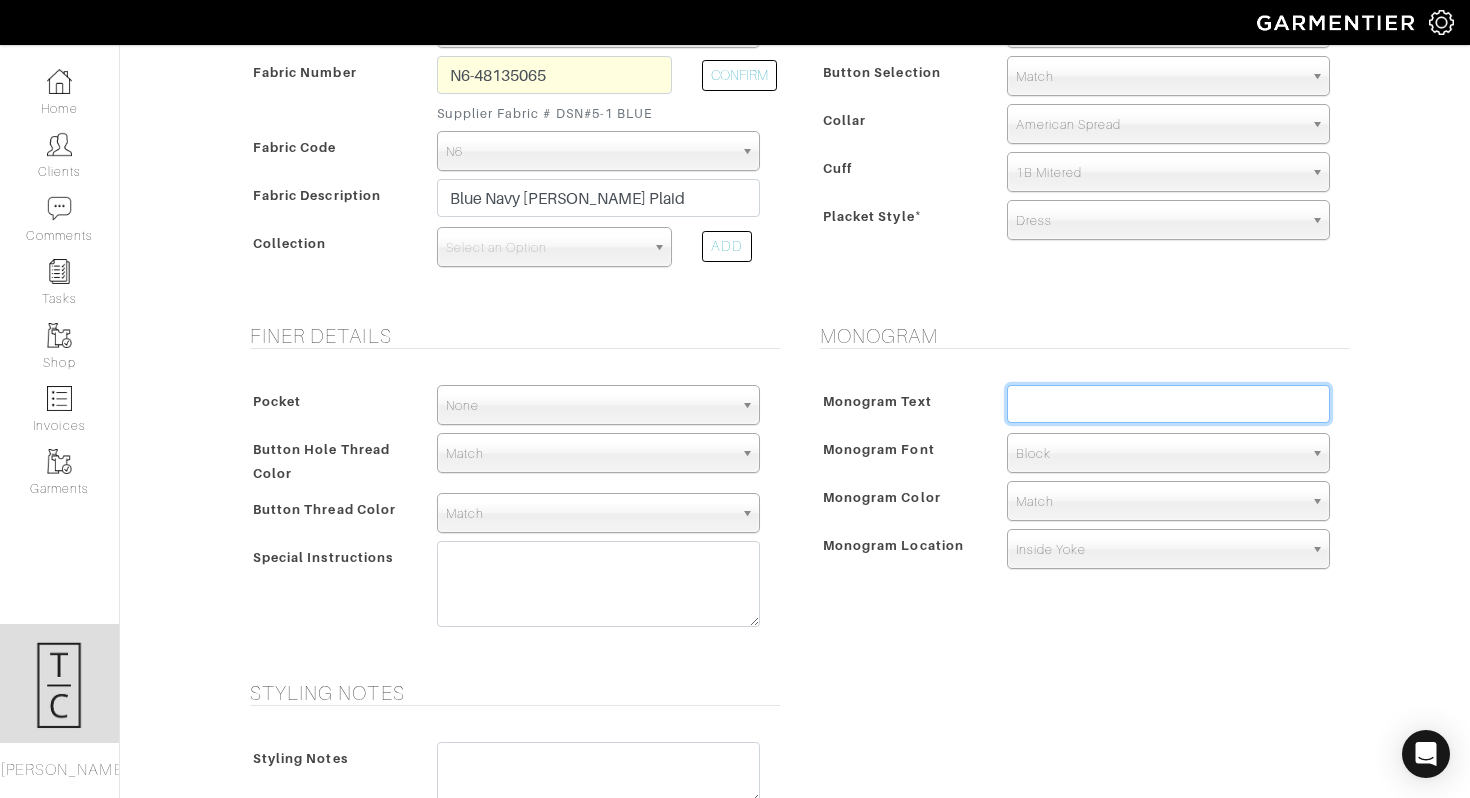 click at bounding box center [1168, 404] 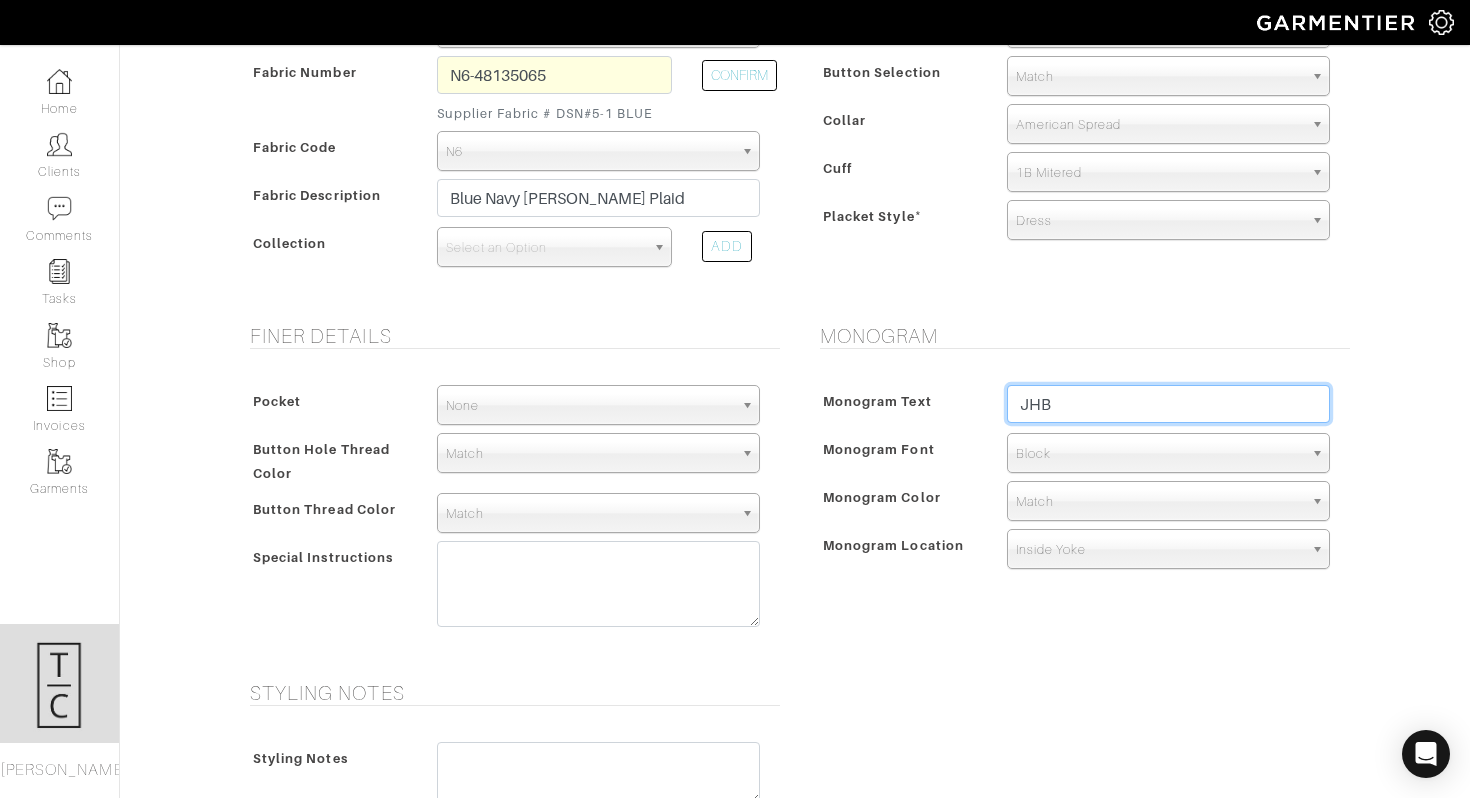 type on "JHB" 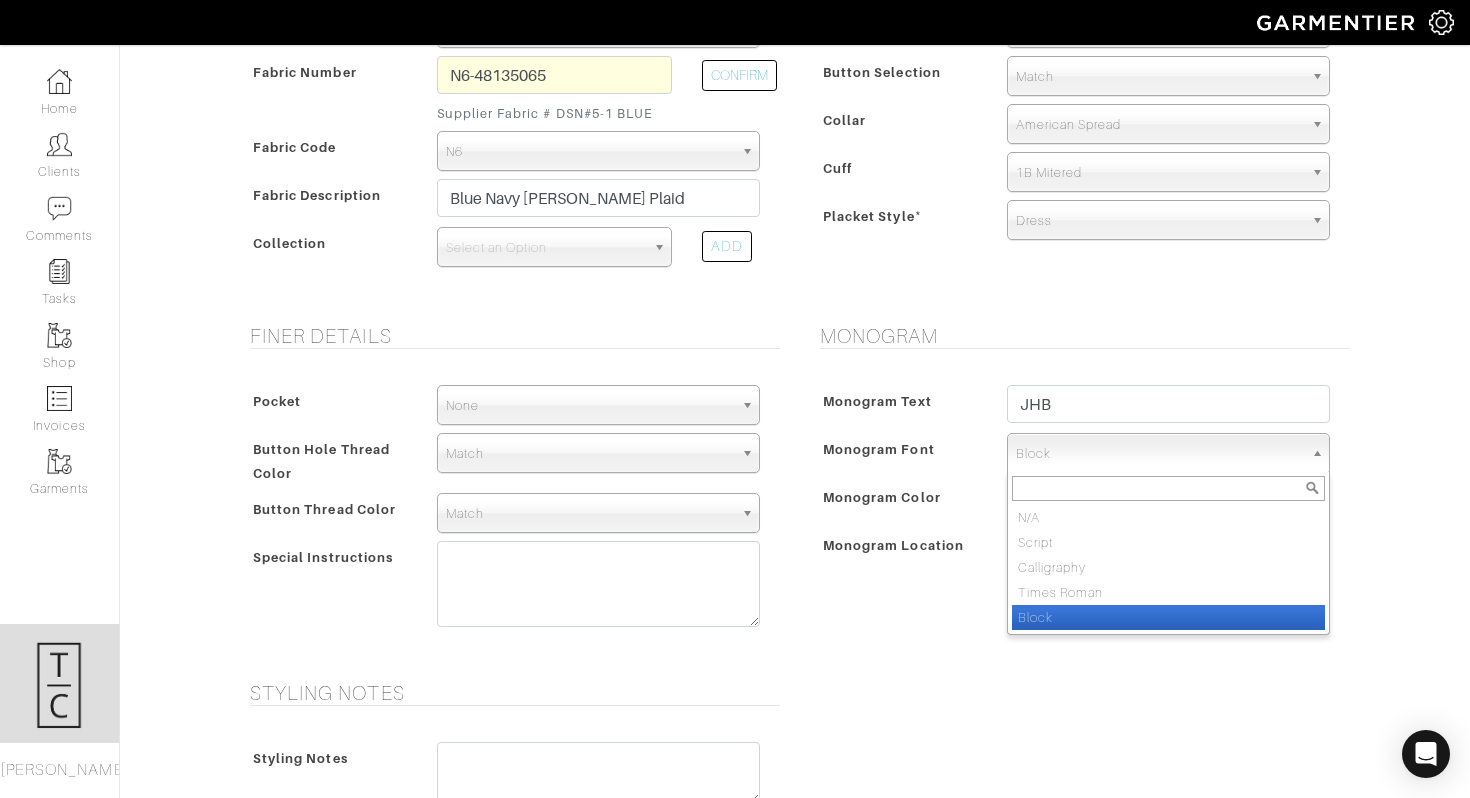 click on "Block" at bounding box center [1159, 454] 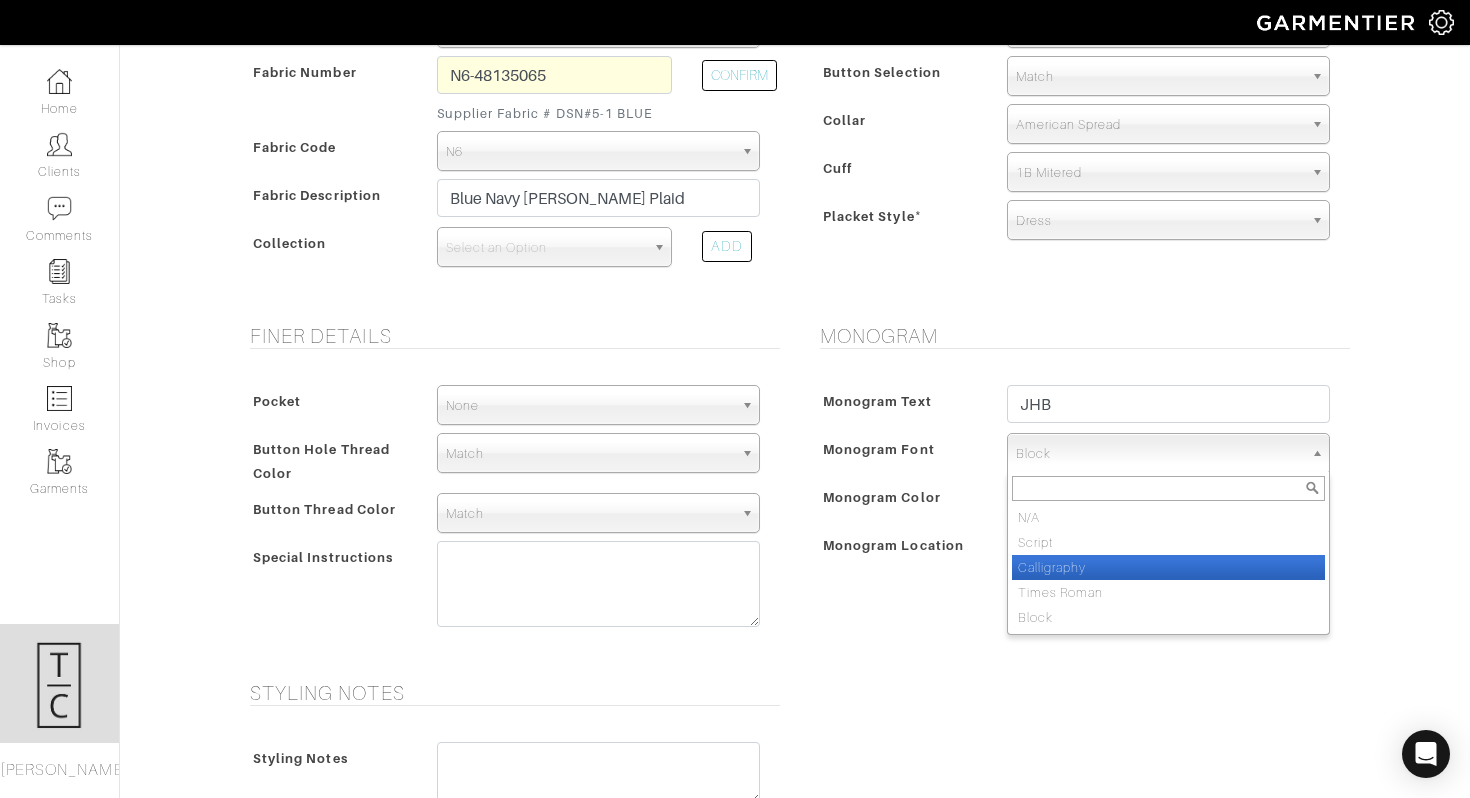 click on "Calligraphy" at bounding box center (1168, 567) 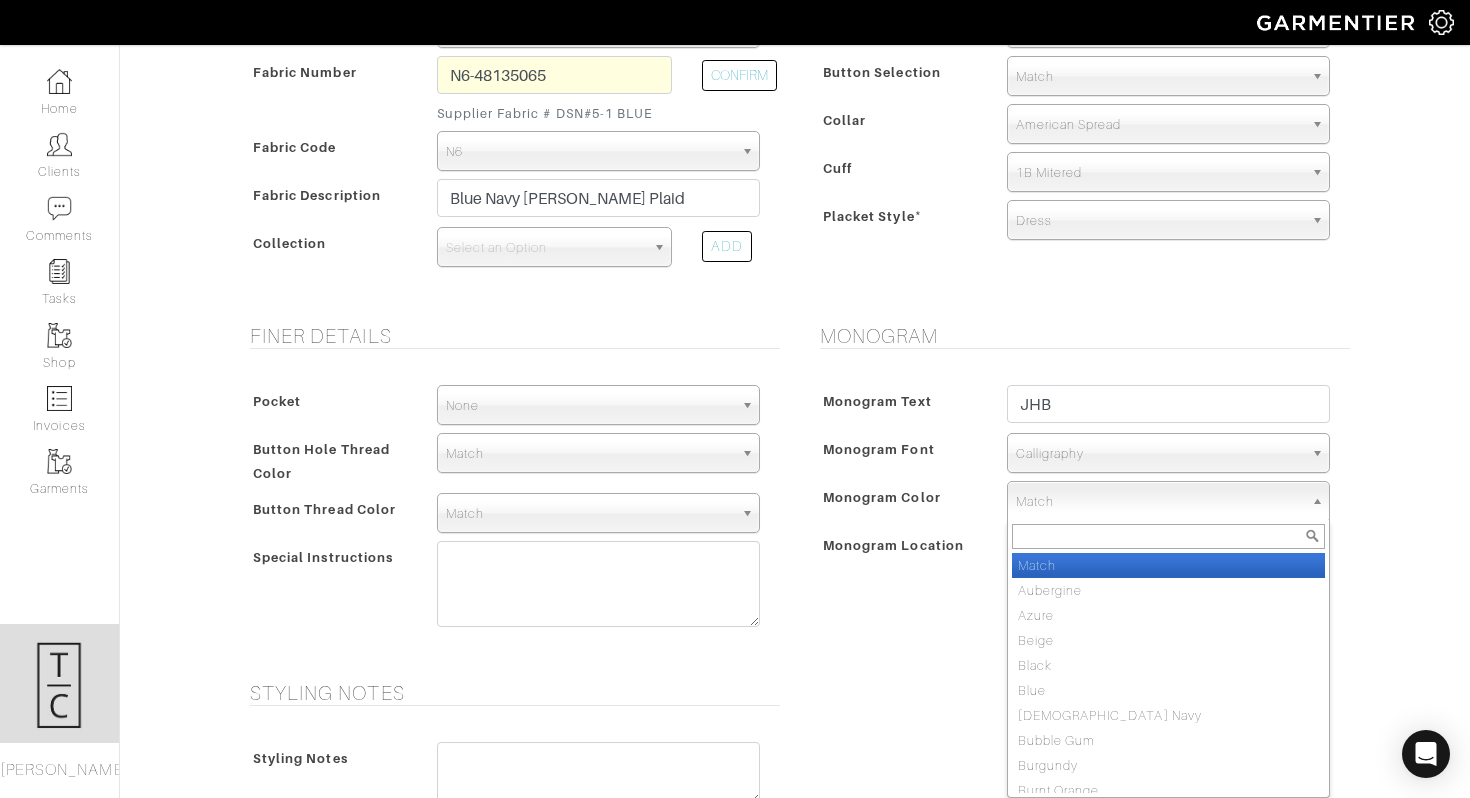 click on "Match" at bounding box center (1159, 502) 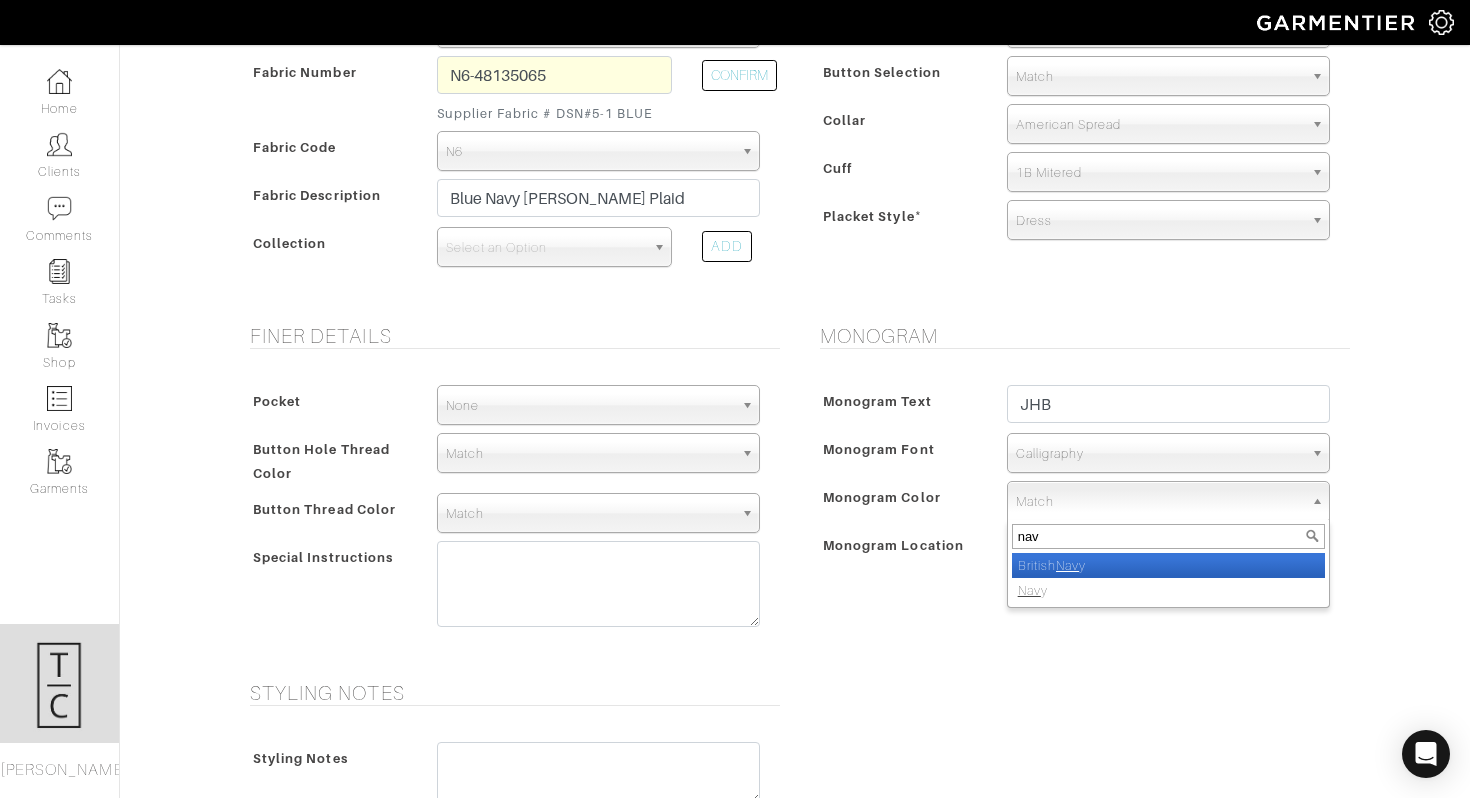 type on "navy" 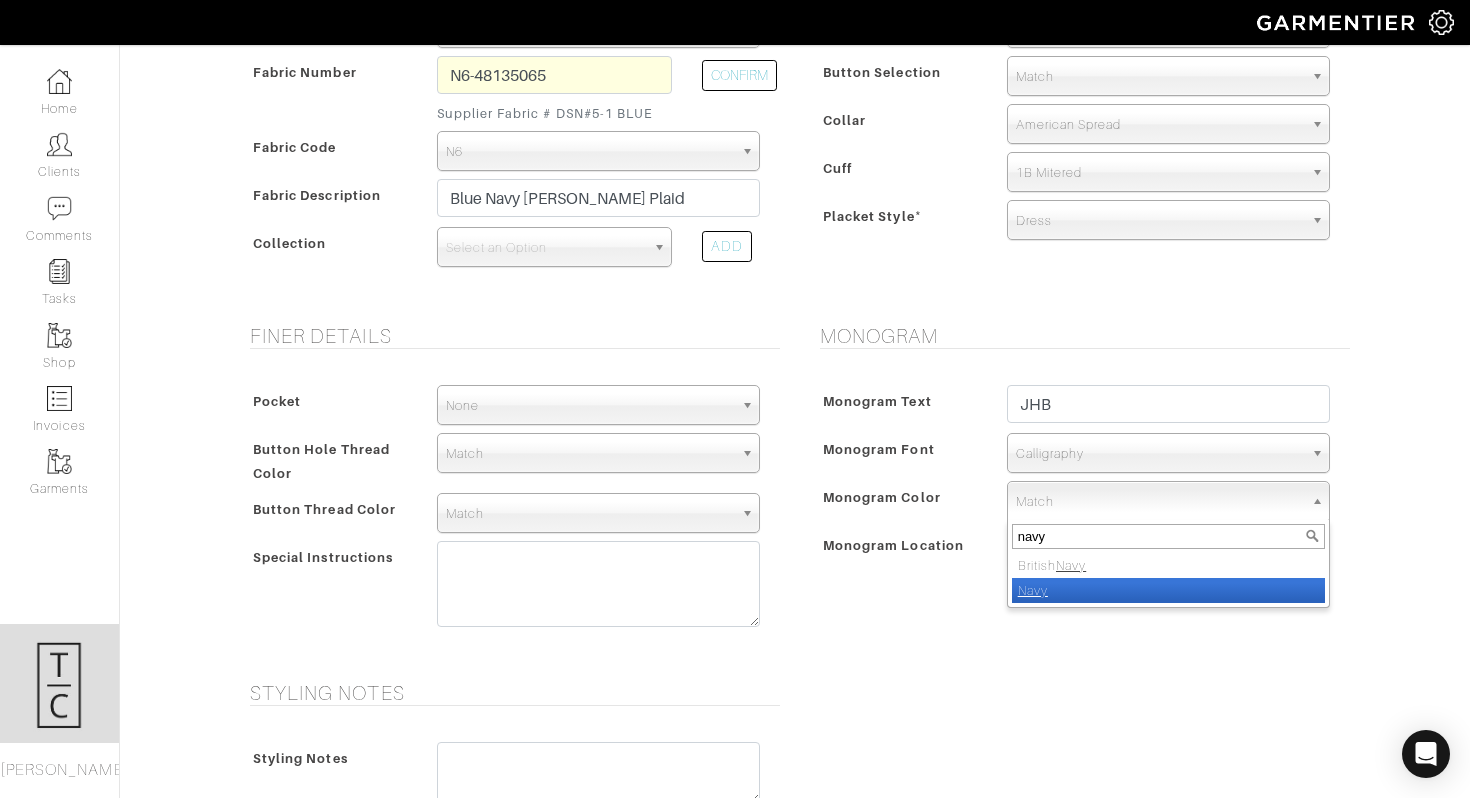 select on "8" 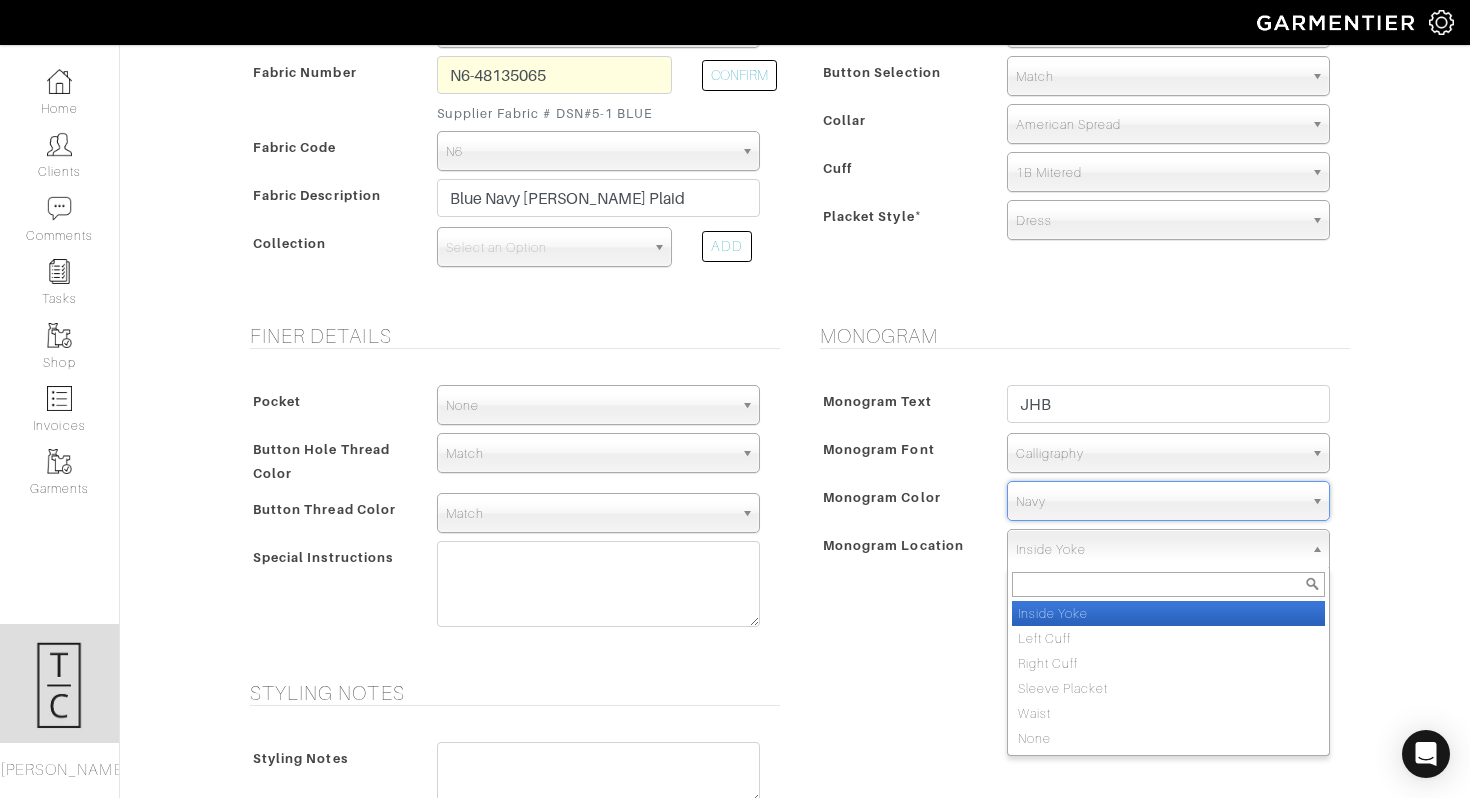 click on "Inside Yoke" at bounding box center (1159, 550) 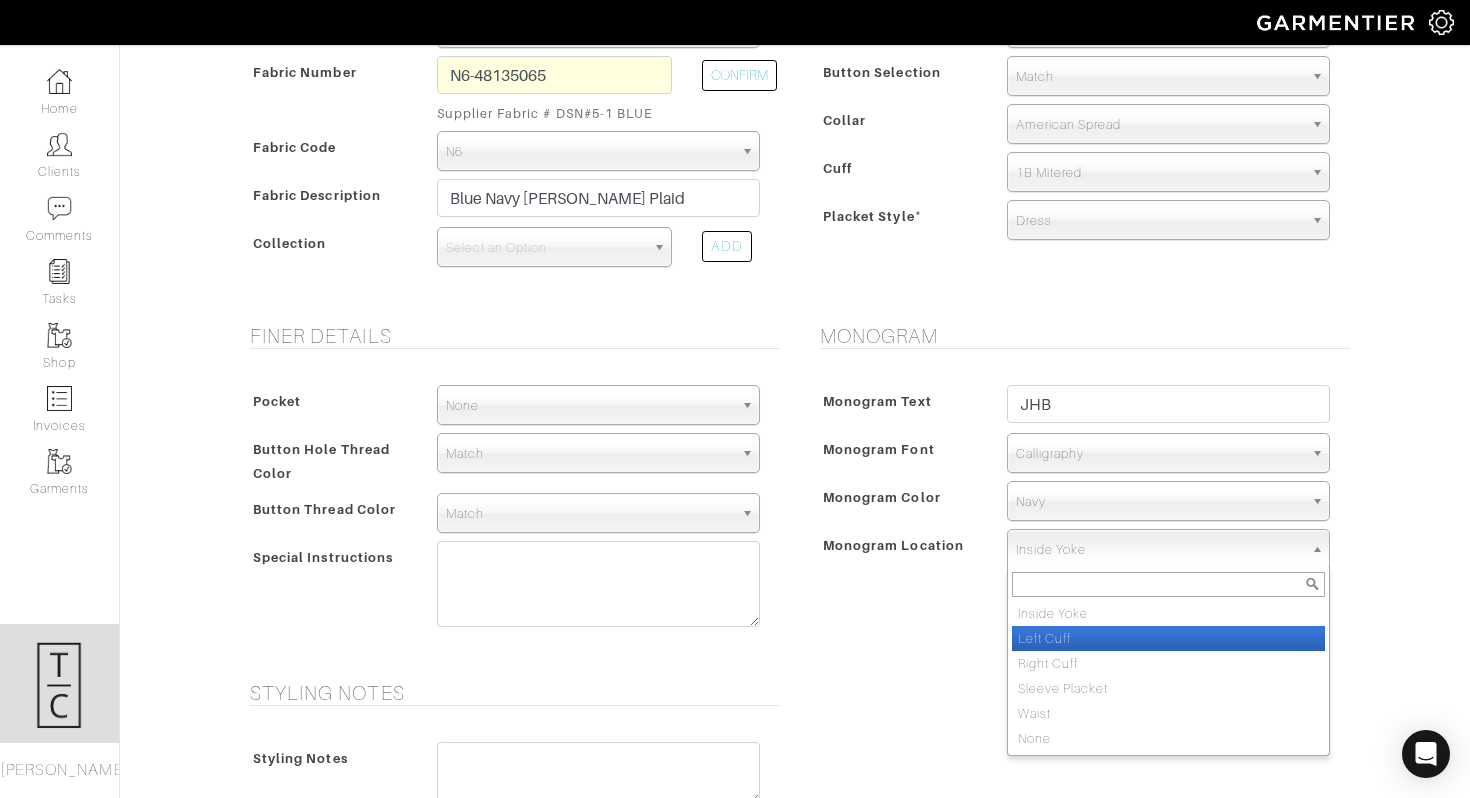 click on "Left Cuff" at bounding box center [1168, 638] 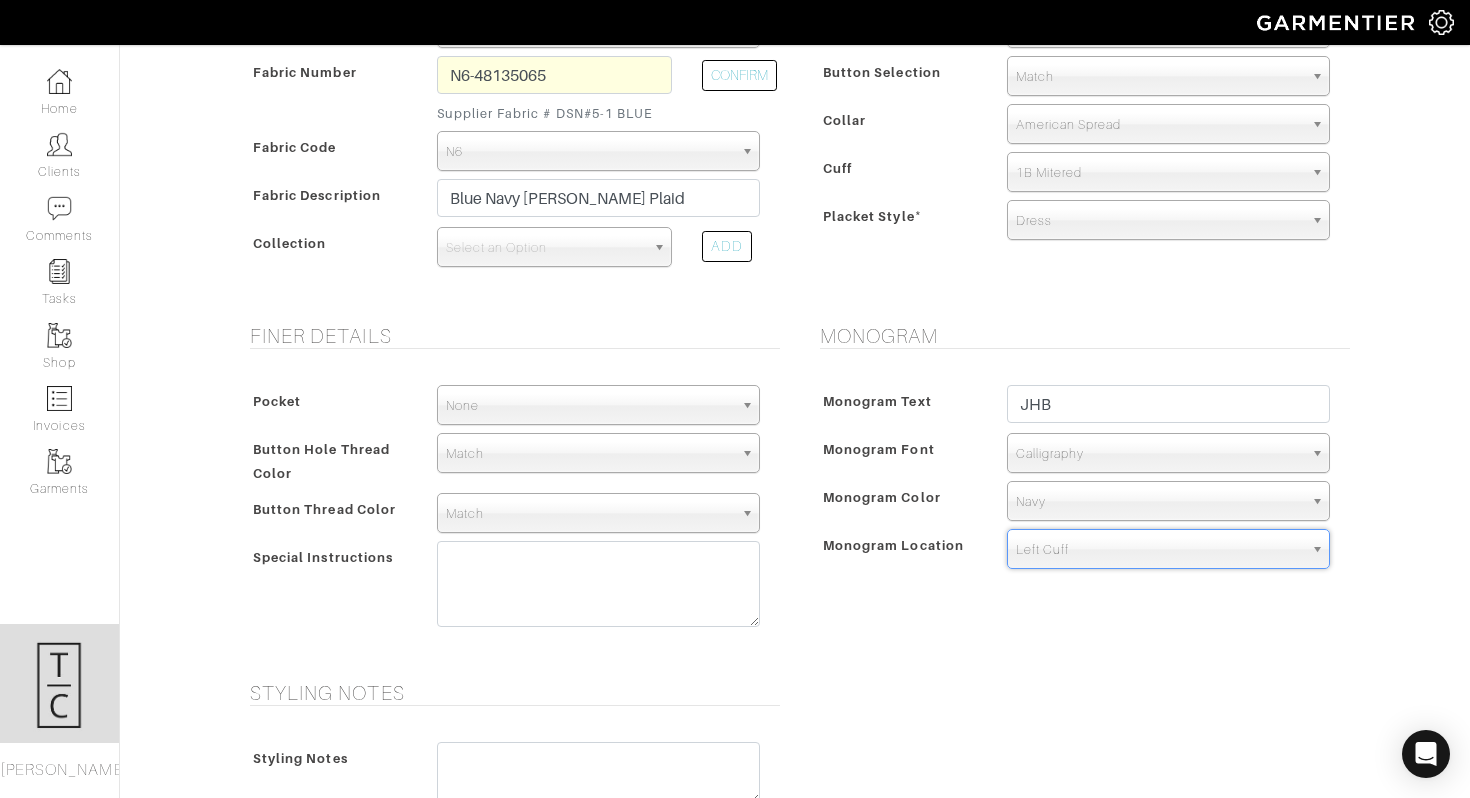 click on "See Custom Models & Style Options
Swatch & Detail Images
Price $ 285.00
Fabric
Vendor
Scabal" at bounding box center (795, 390) 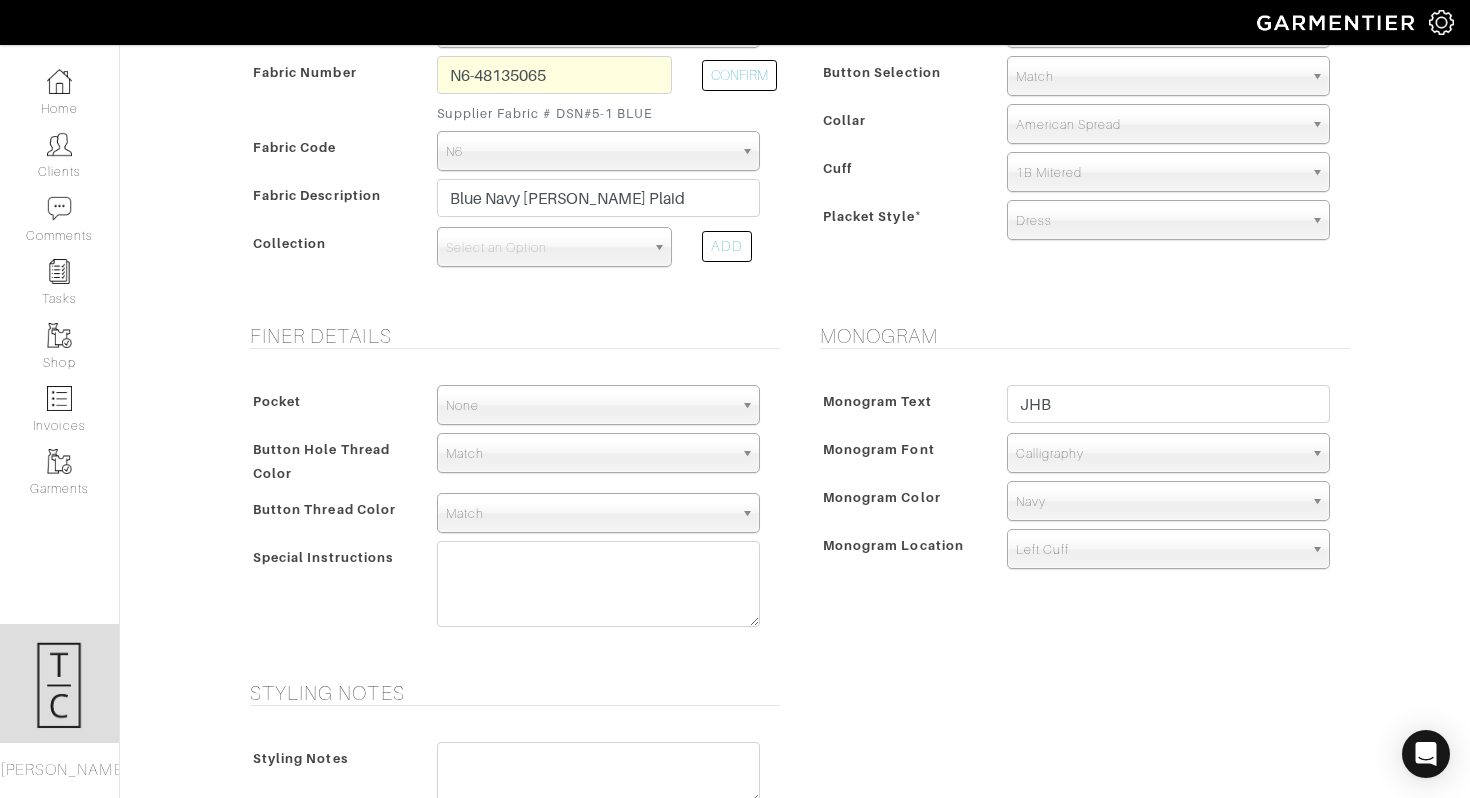 scroll, scrollTop: 468, scrollLeft: 0, axis: vertical 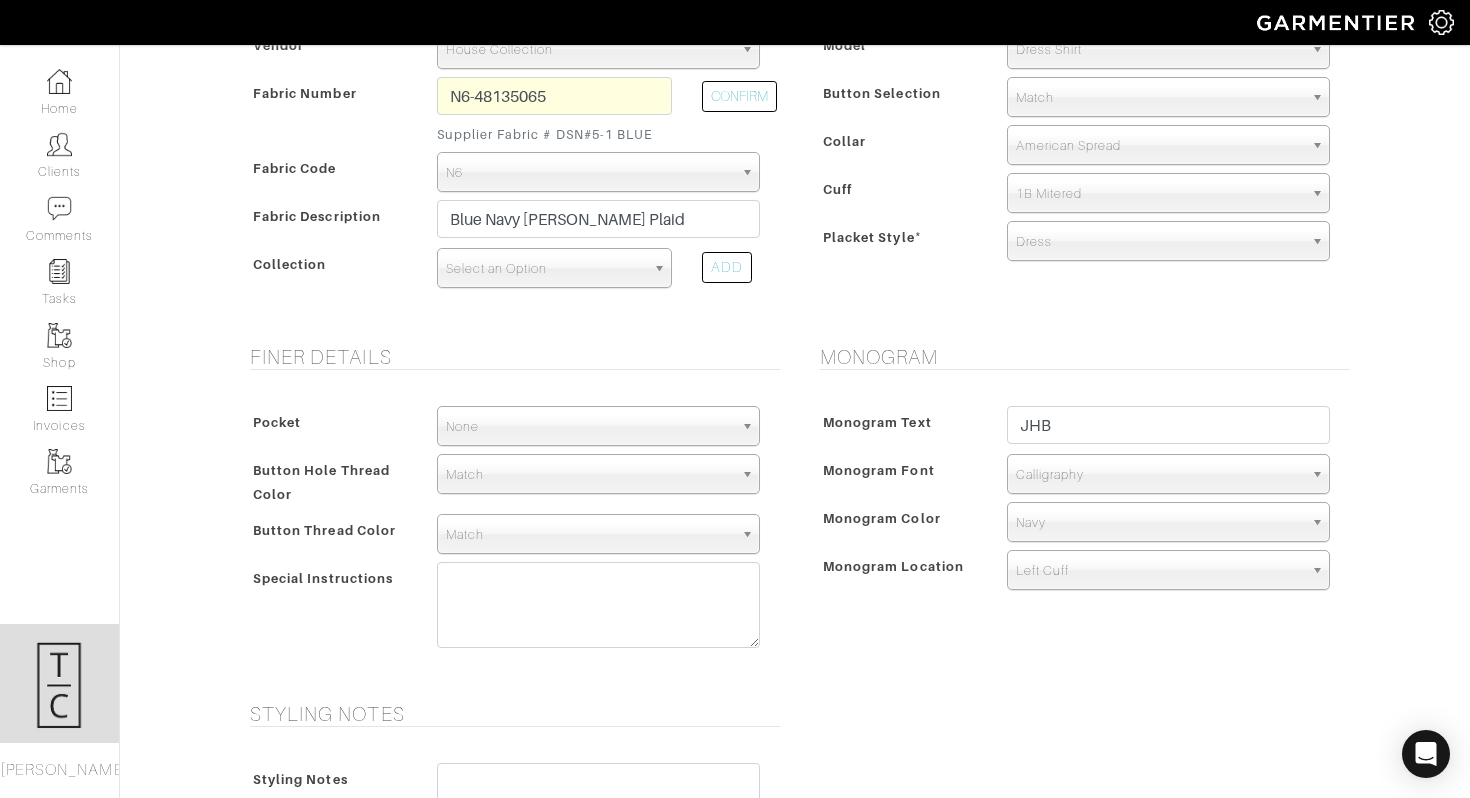 click on "Select an Option" at bounding box center [545, 269] 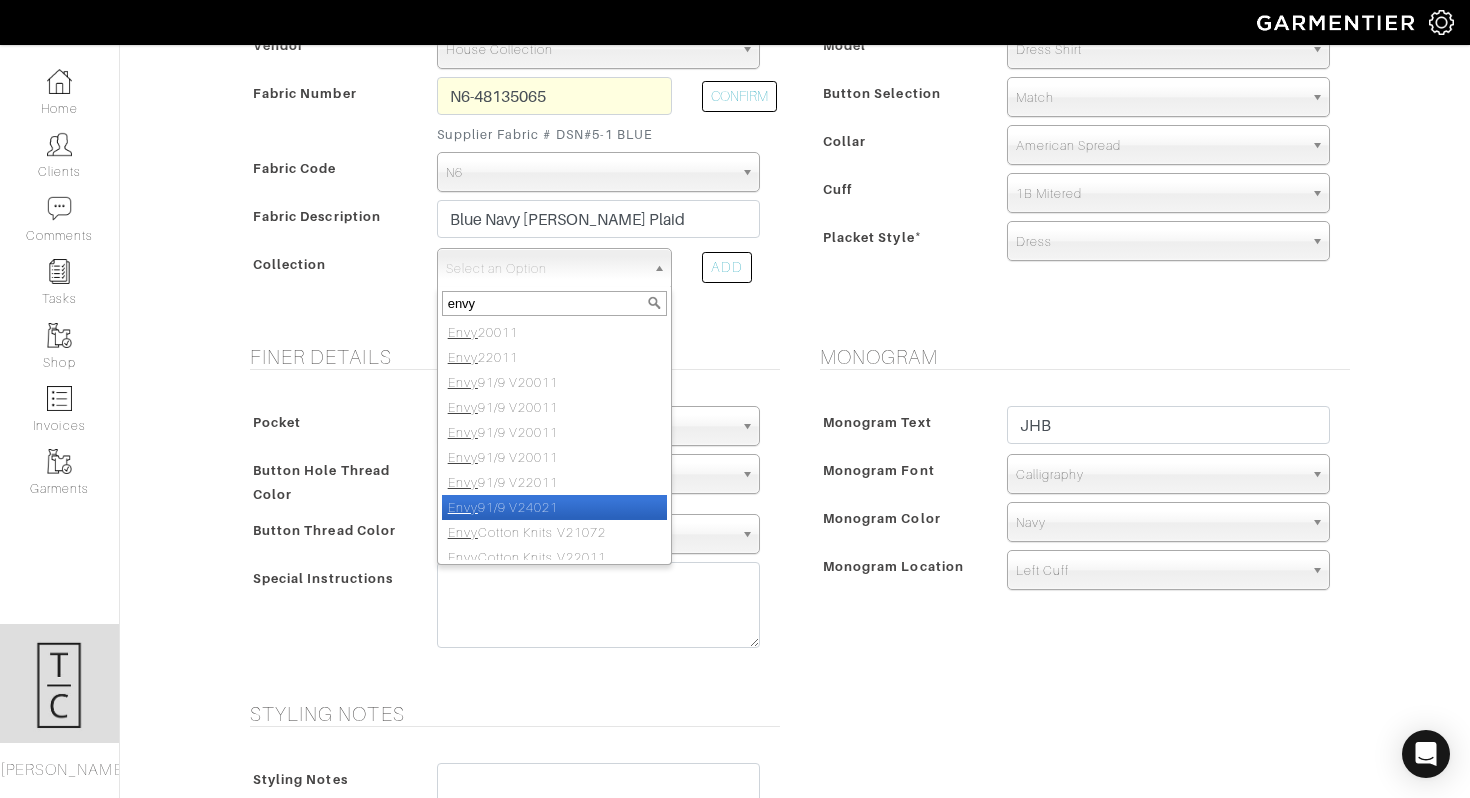 type on "envy" 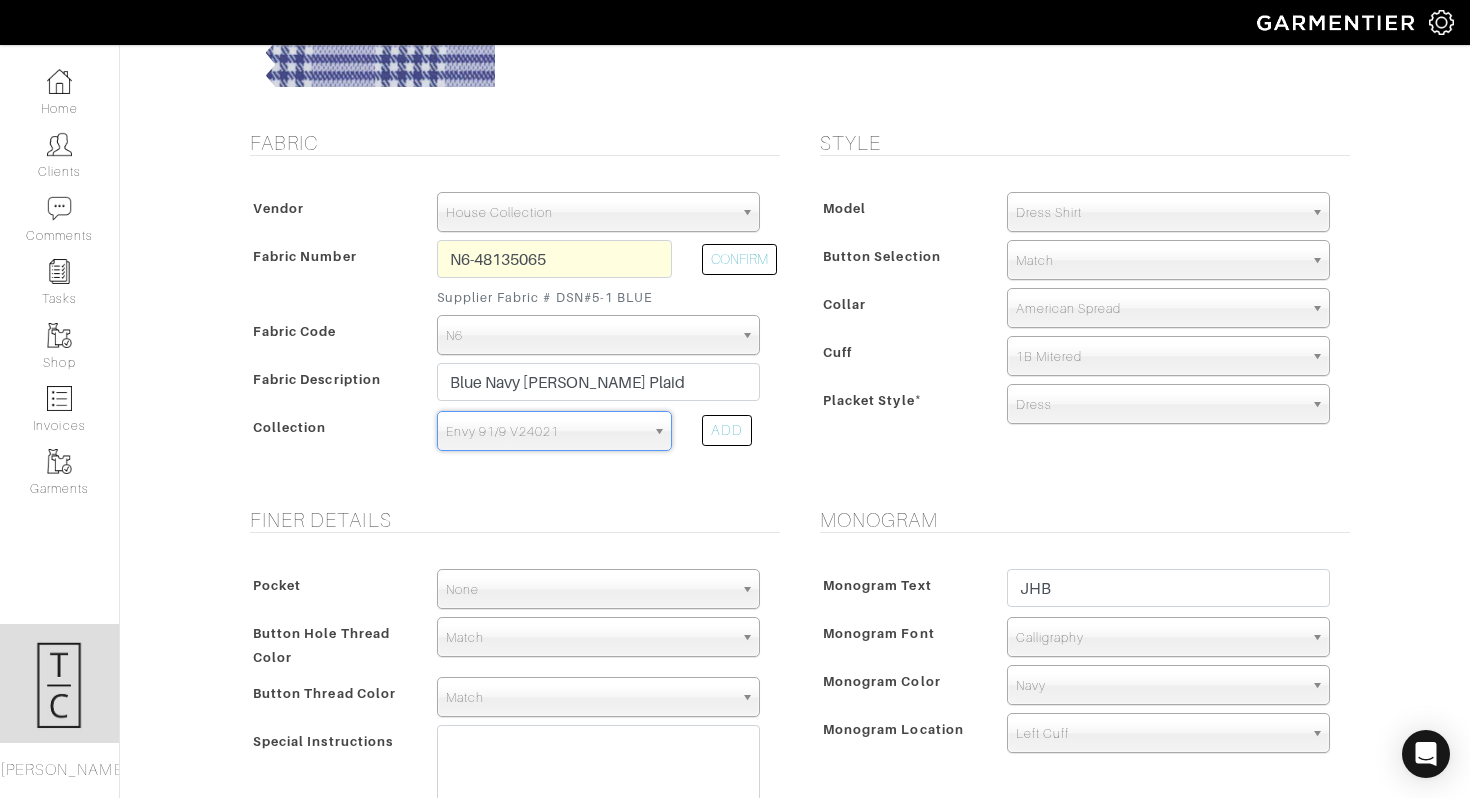scroll, scrollTop: 312, scrollLeft: 0, axis: vertical 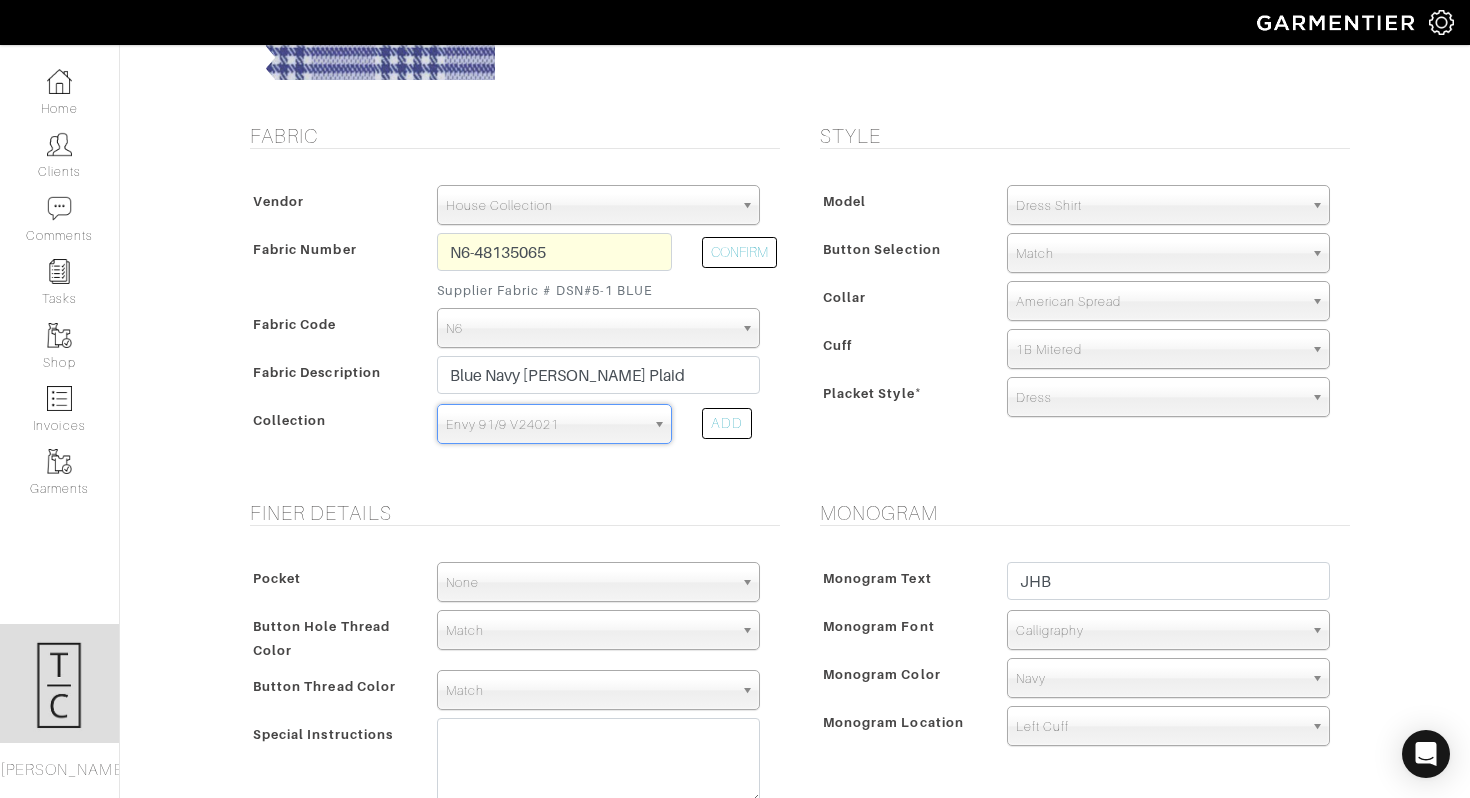 click on "Match" at bounding box center [589, 631] 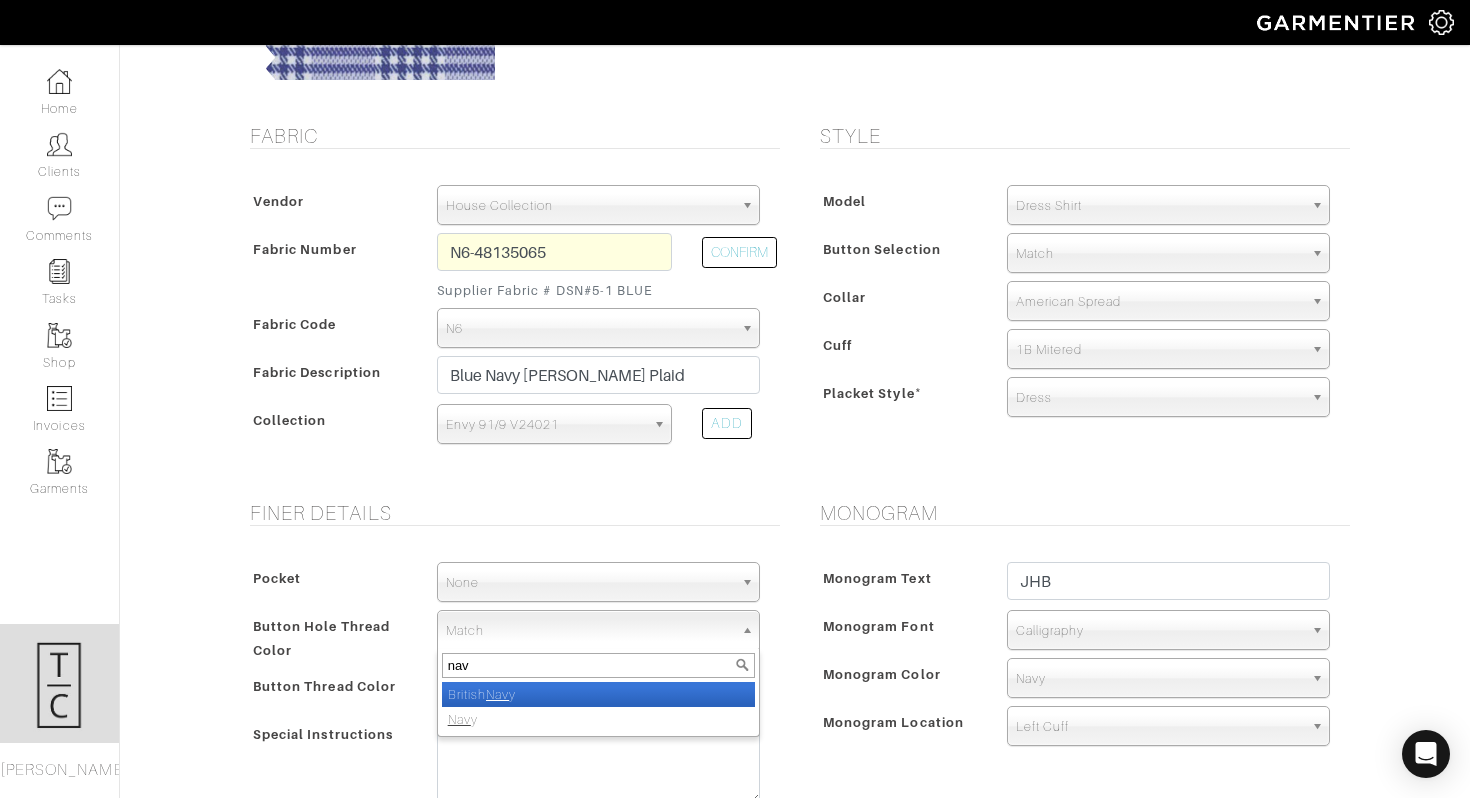 type on "navy" 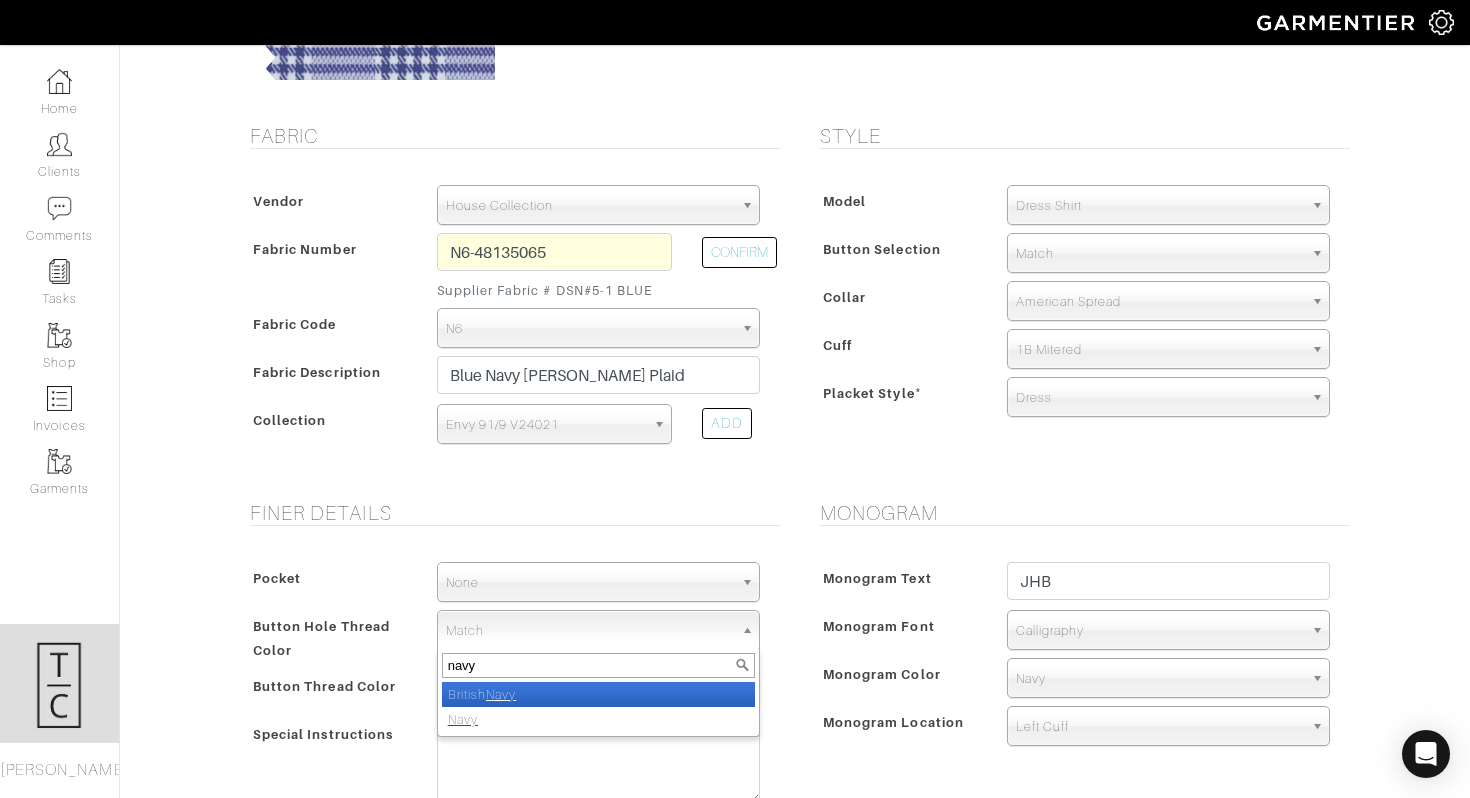 select on "9" 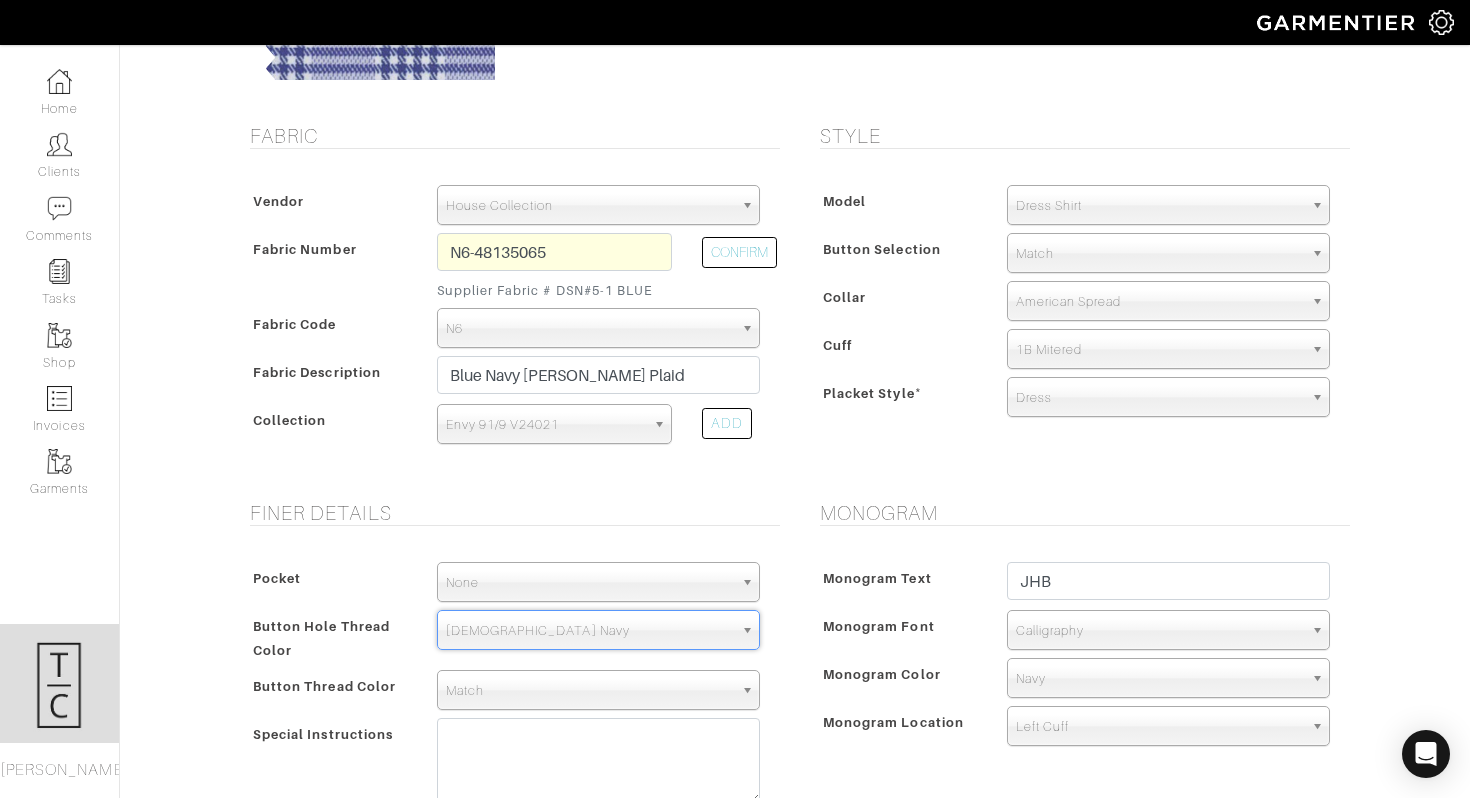 click on "[DEMOGRAPHIC_DATA] Navy" at bounding box center [589, 631] 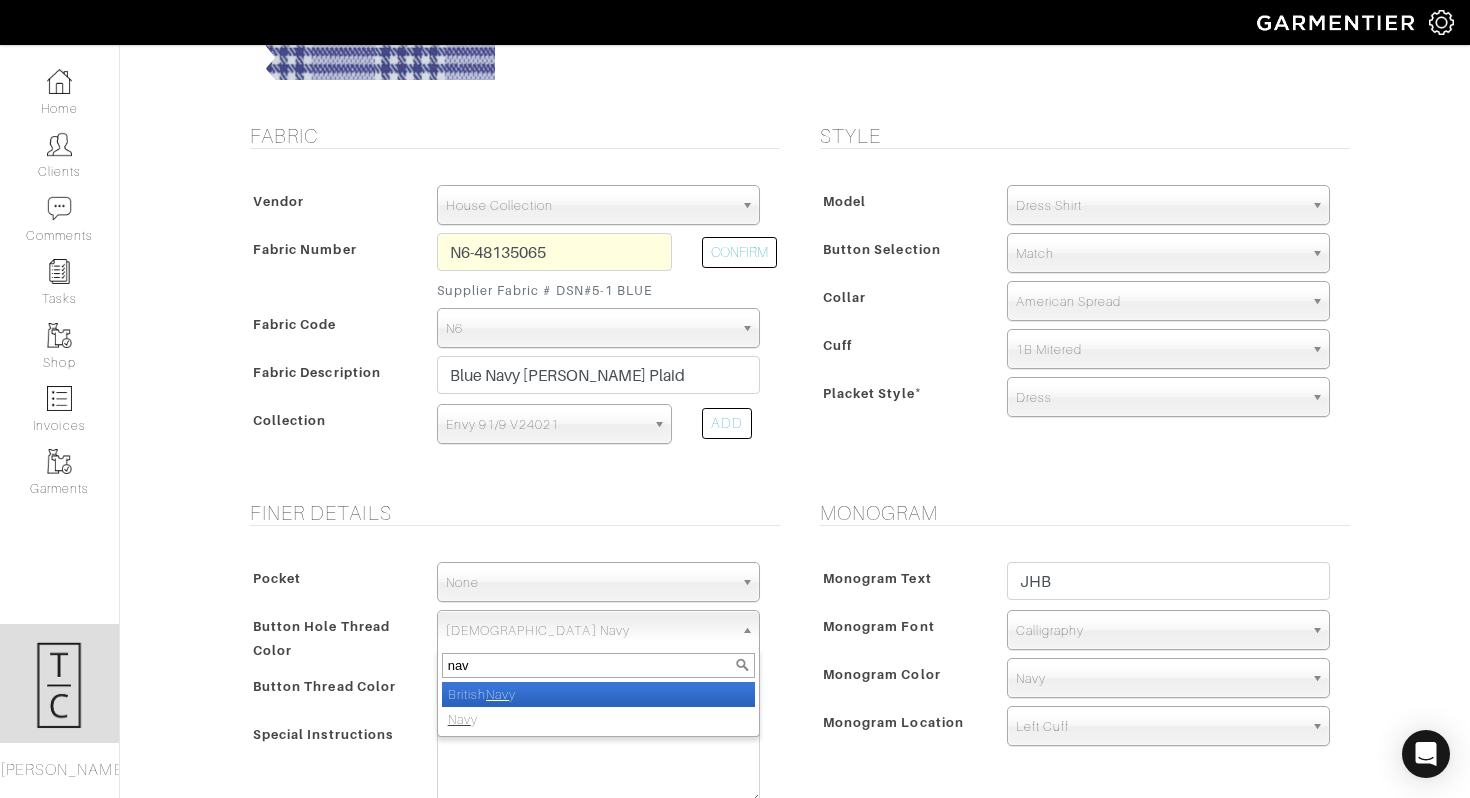 type on "navy" 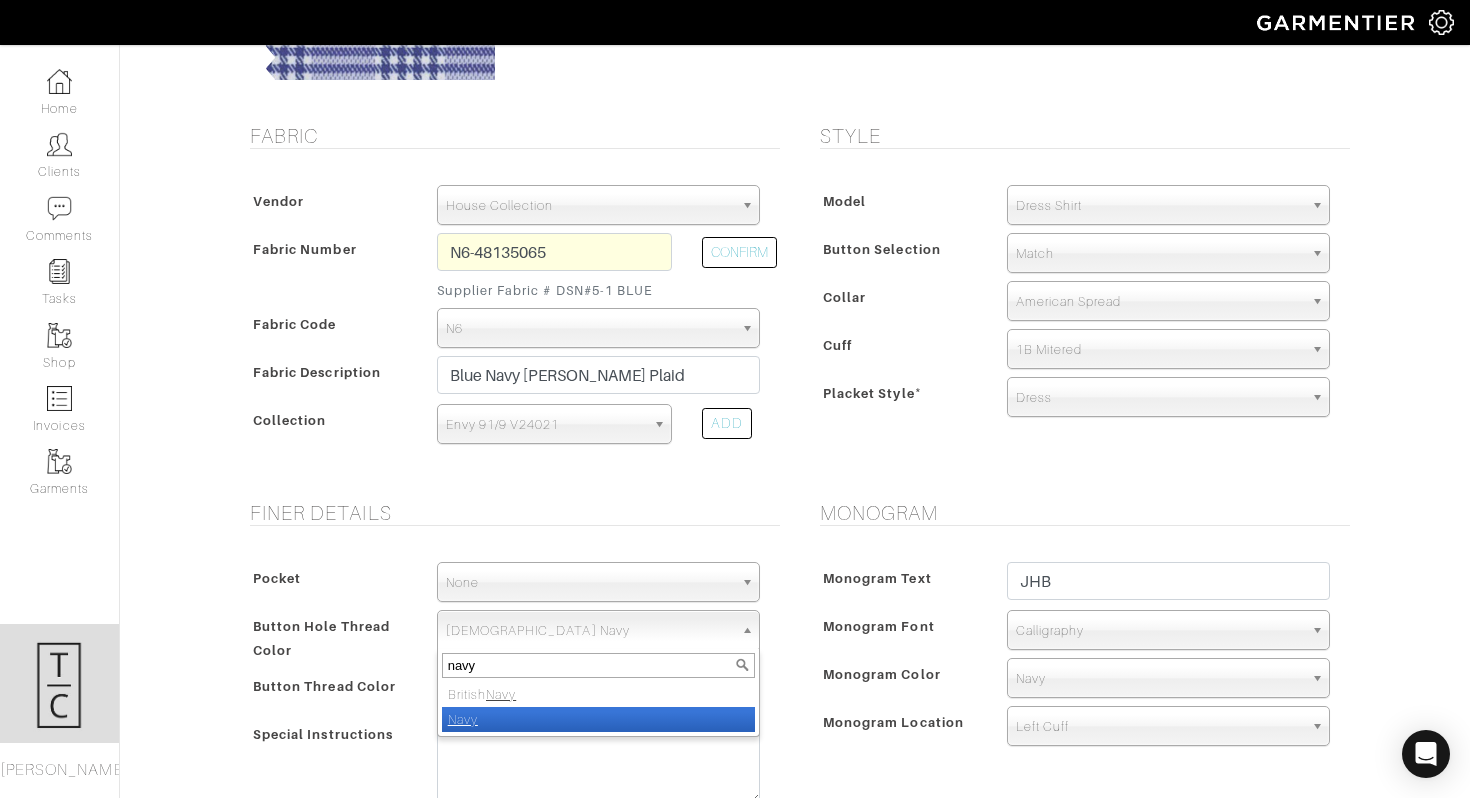 select on "8" 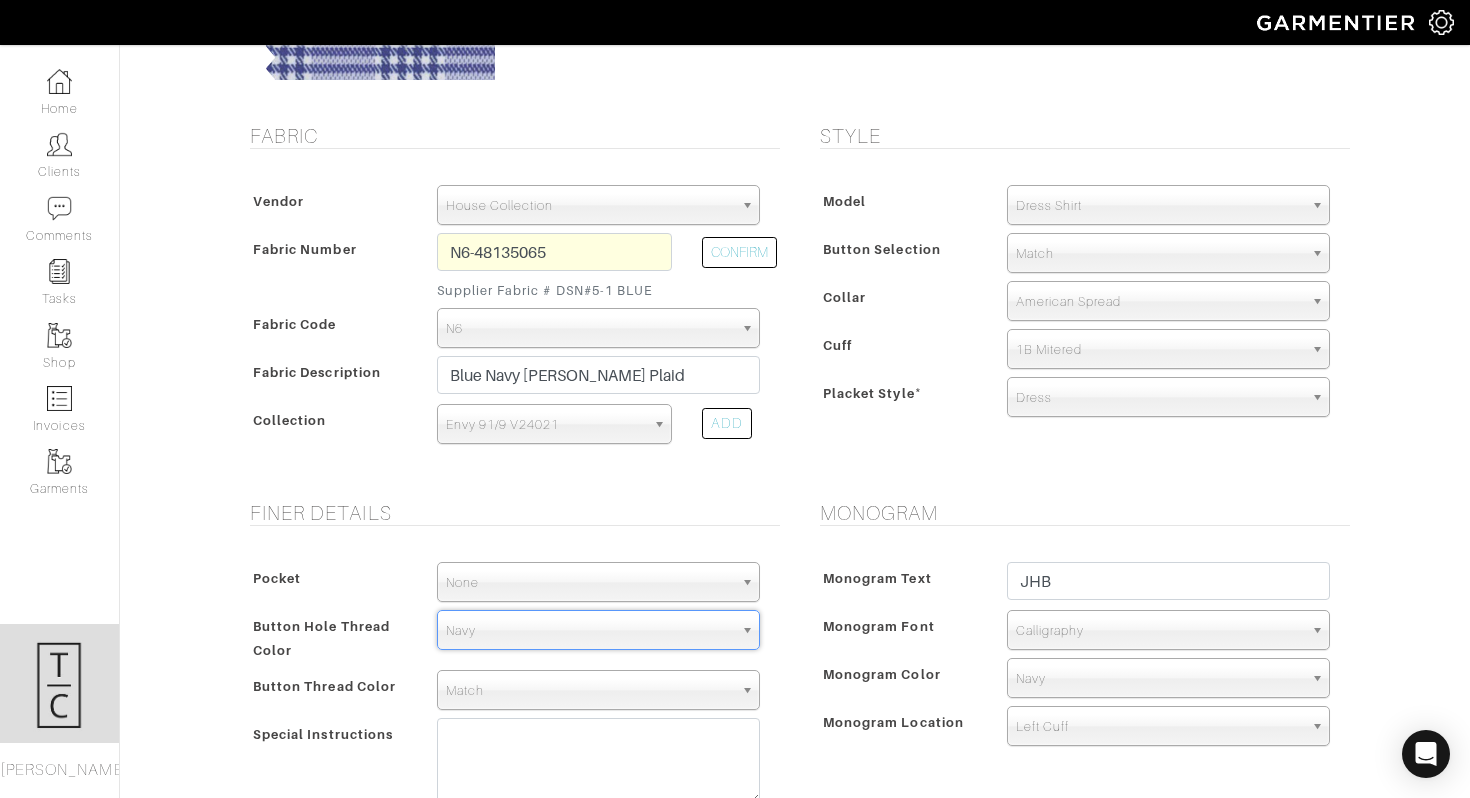 click on "Match" at bounding box center (589, 691) 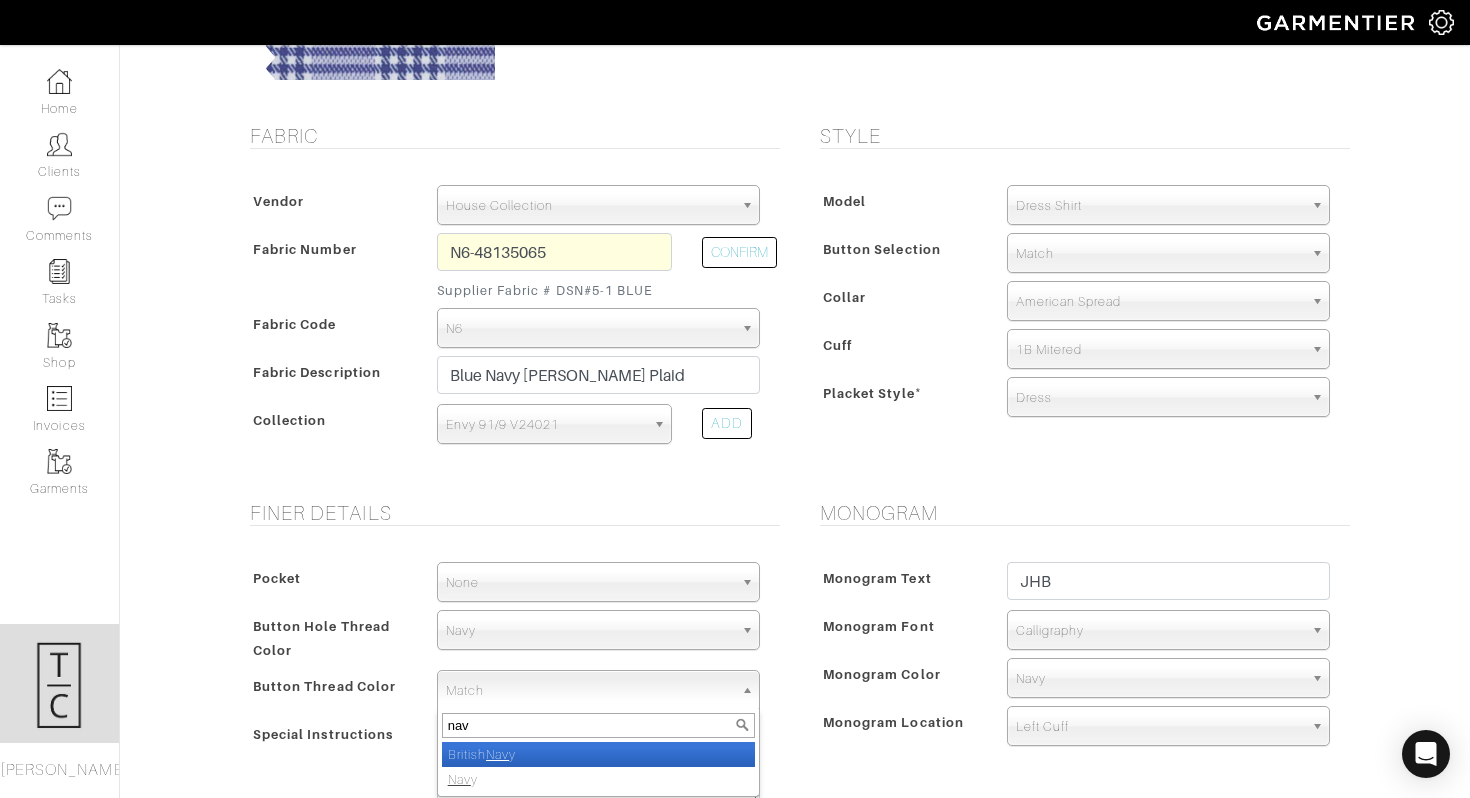 type on "navy" 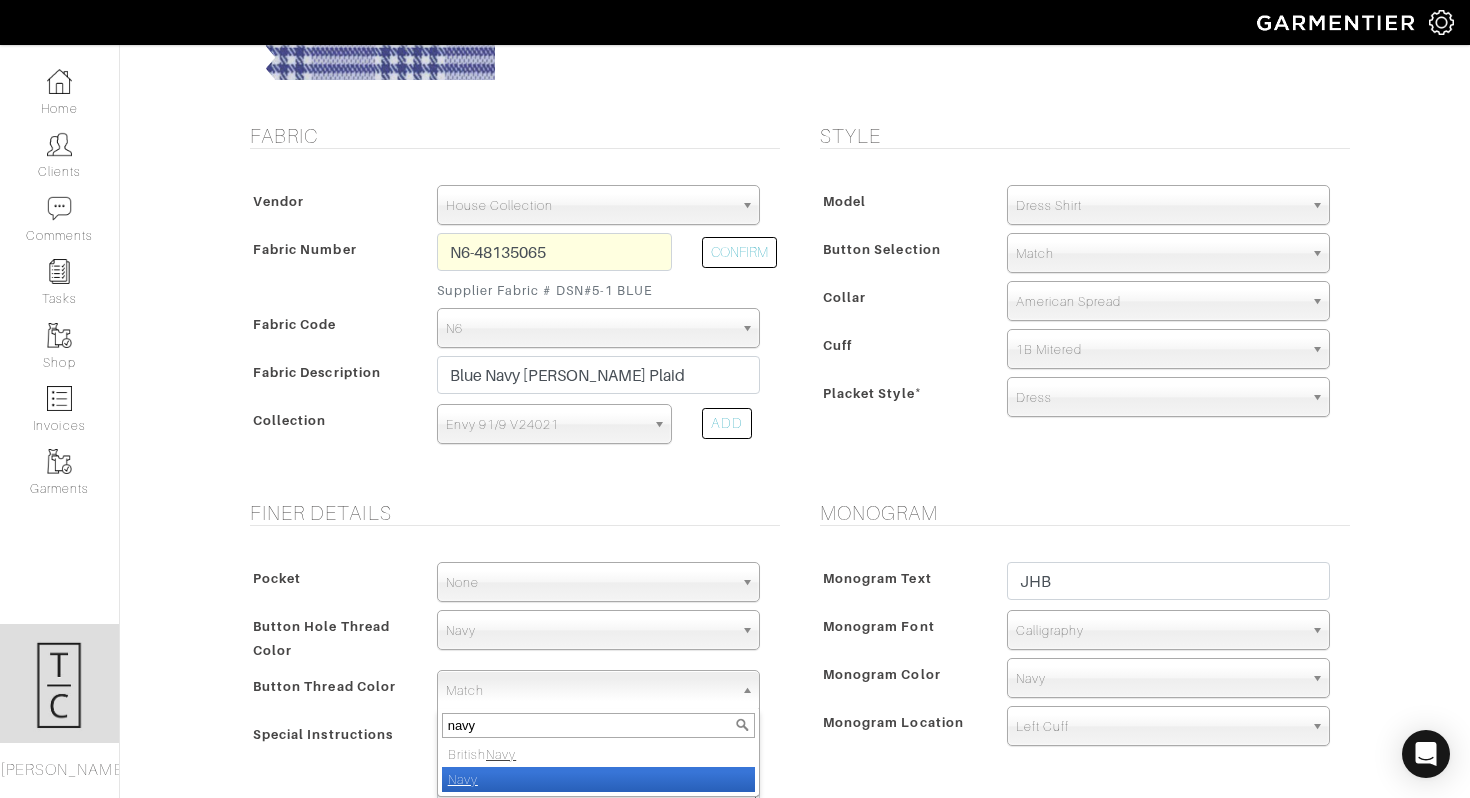select on "8" 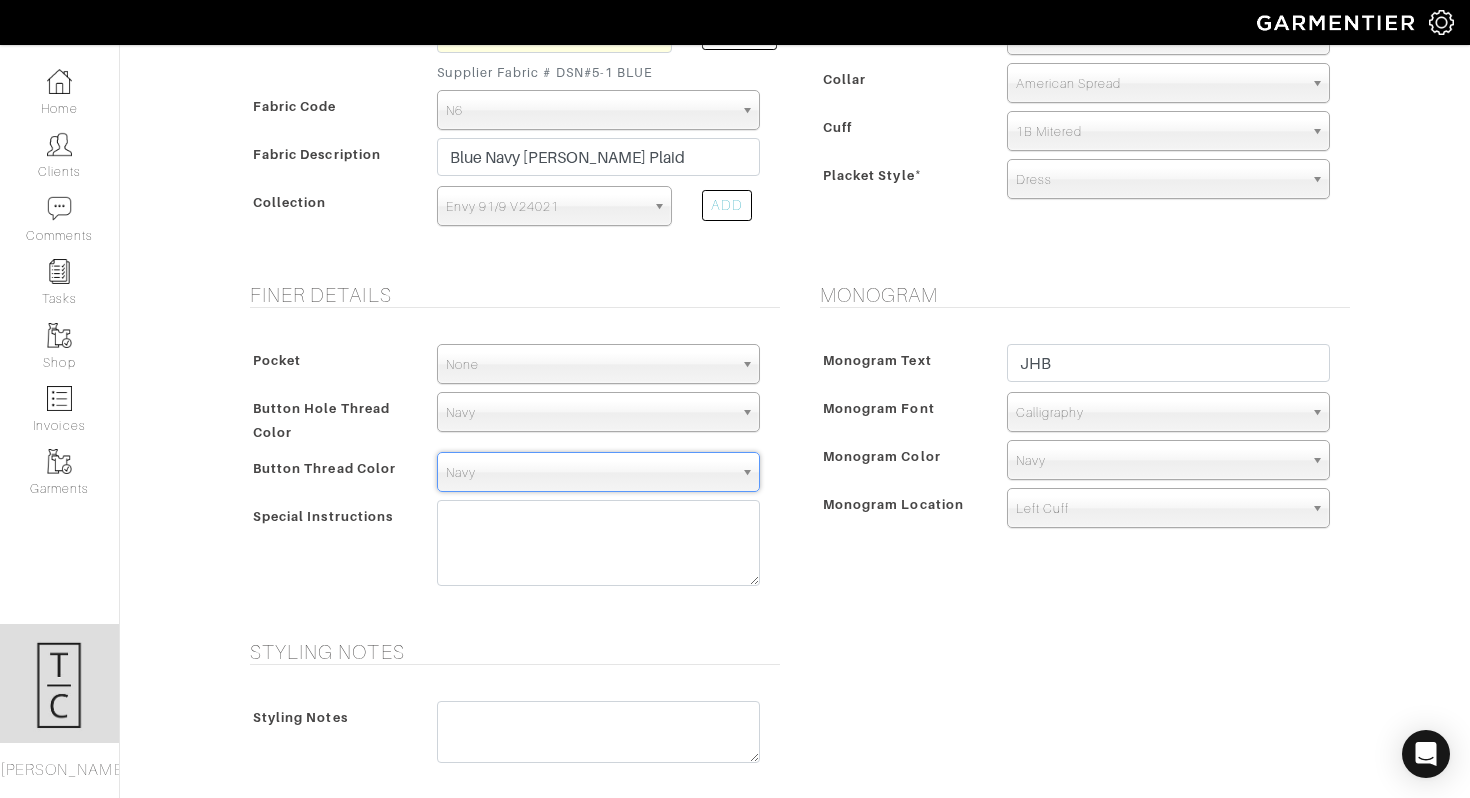 scroll, scrollTop: 531, scrollLeft: 0, axis: vertical 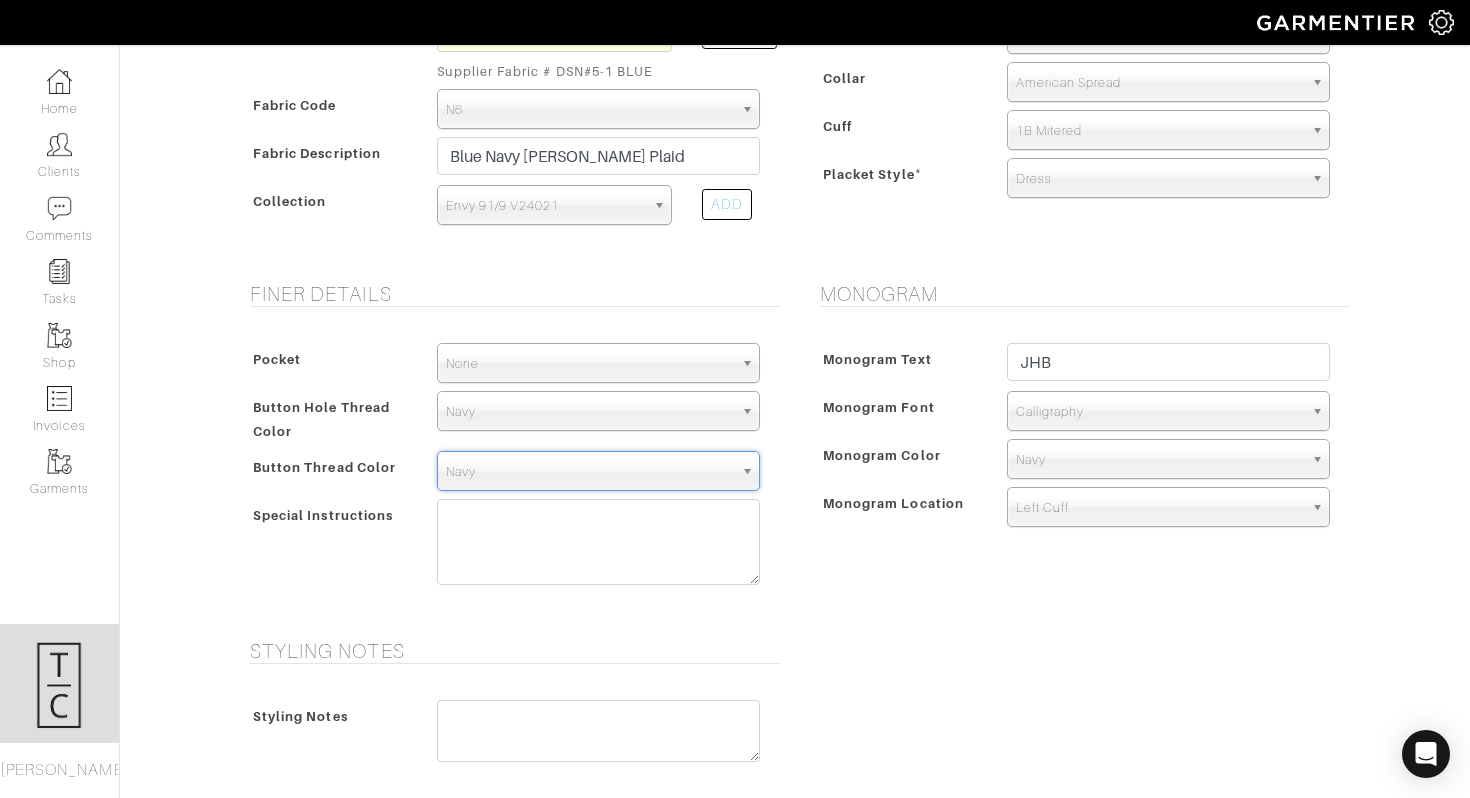 click on "Styling Notes
Styling Notes" at bounding box center (795, 715) 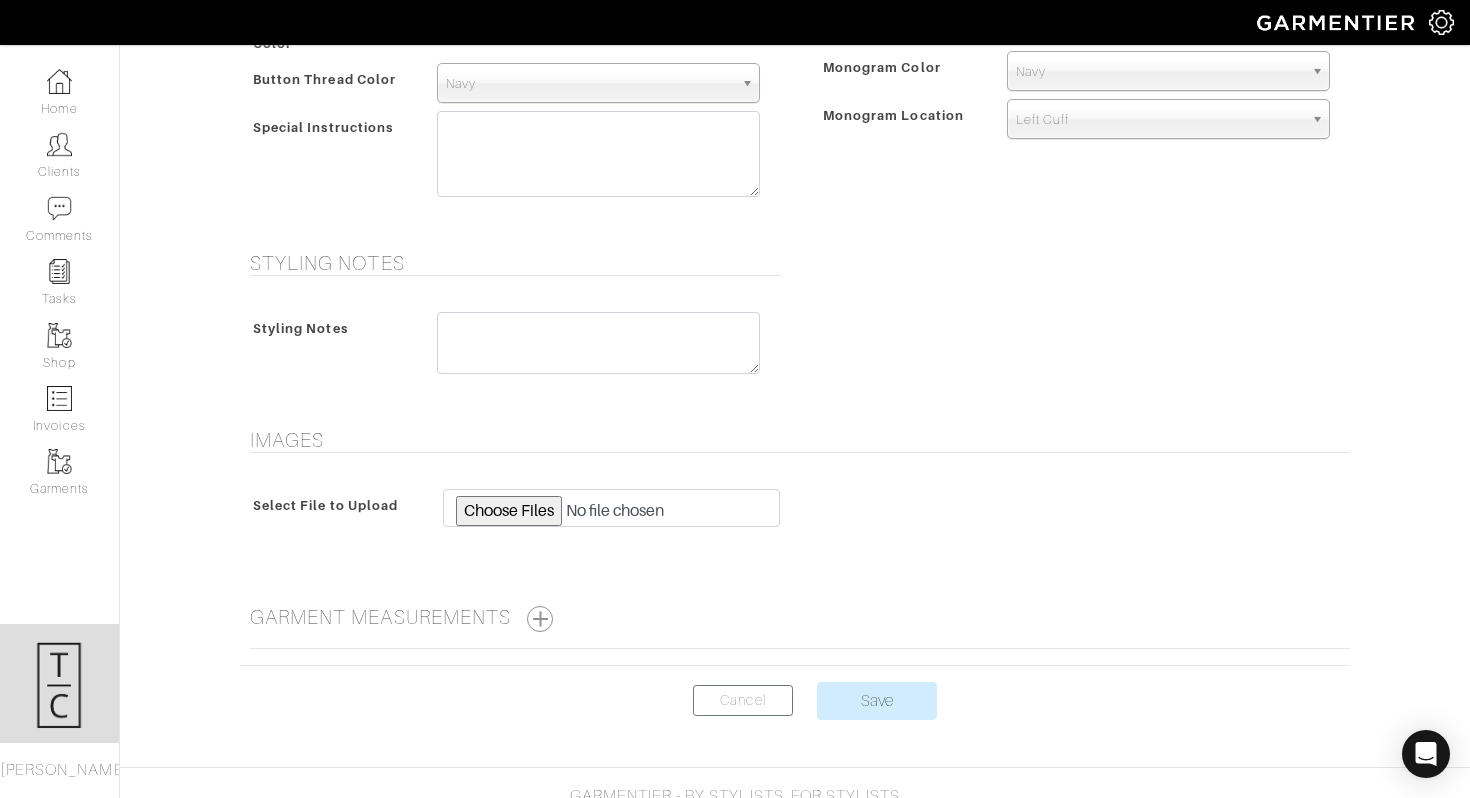 scroll, scrollTop: 935, scrollLeft: 0, axis: vertical 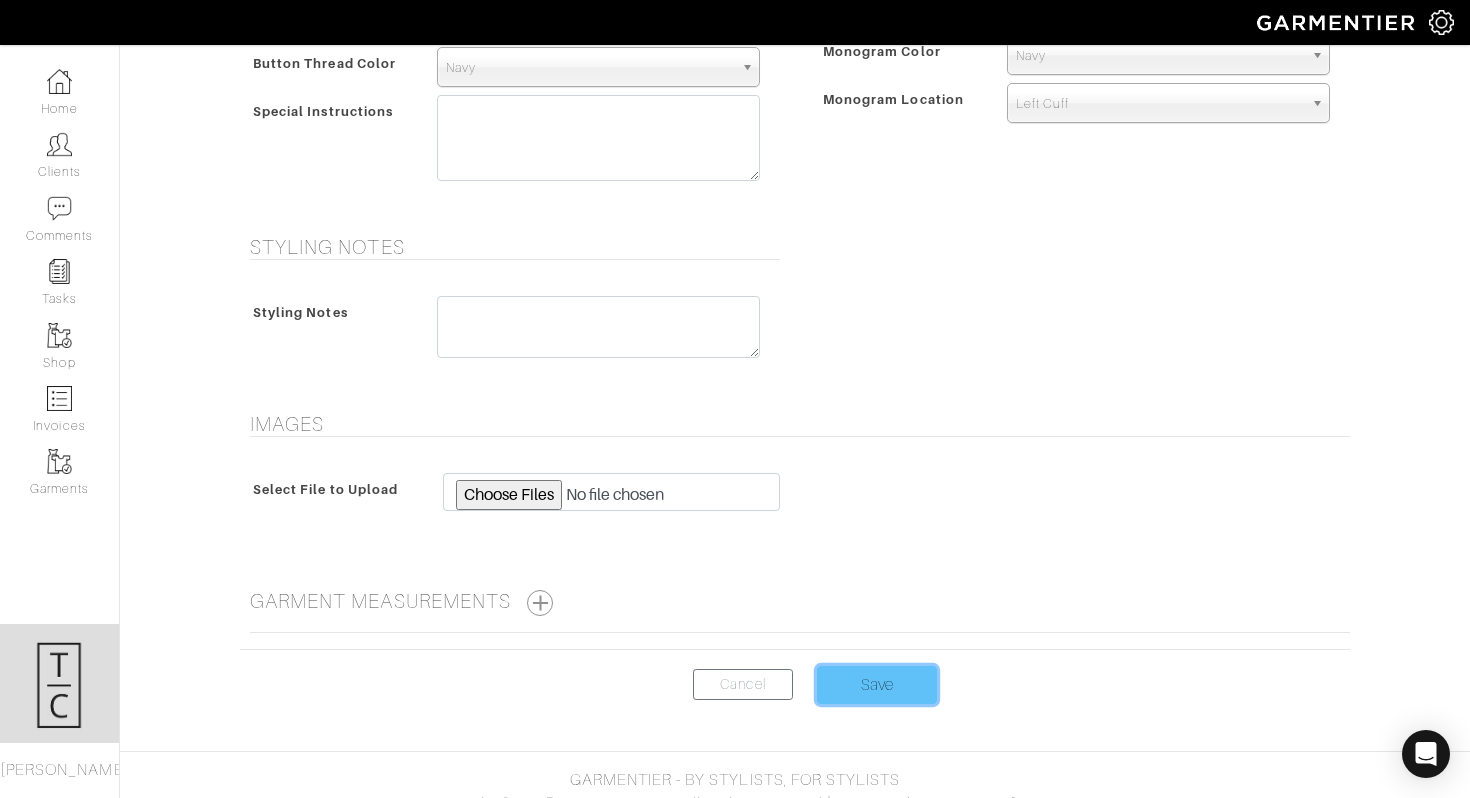 click on "Save" at bounding box center [877, 685] 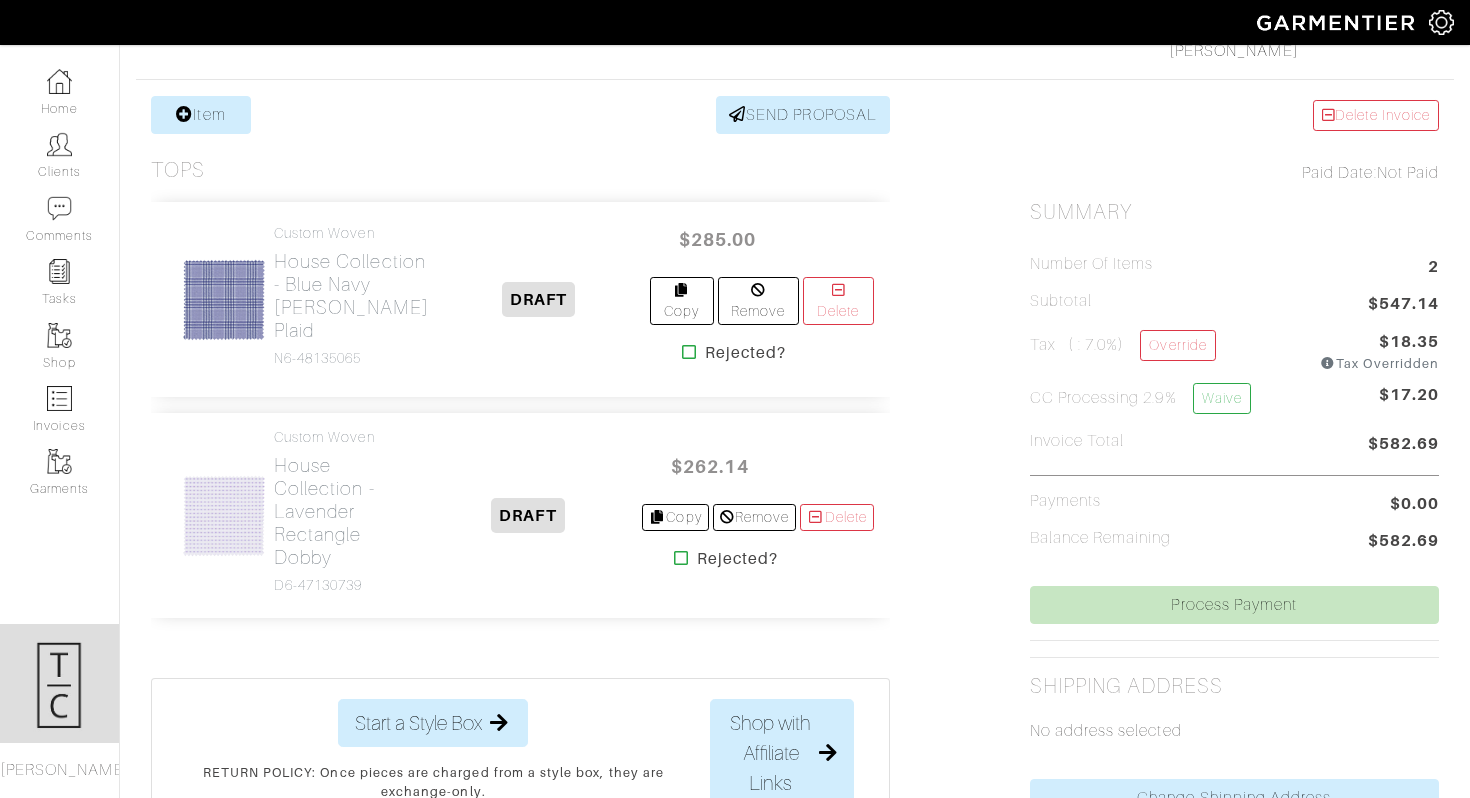 scroll, scrollTop: 362, scrollLeft: 0, axis: vertical 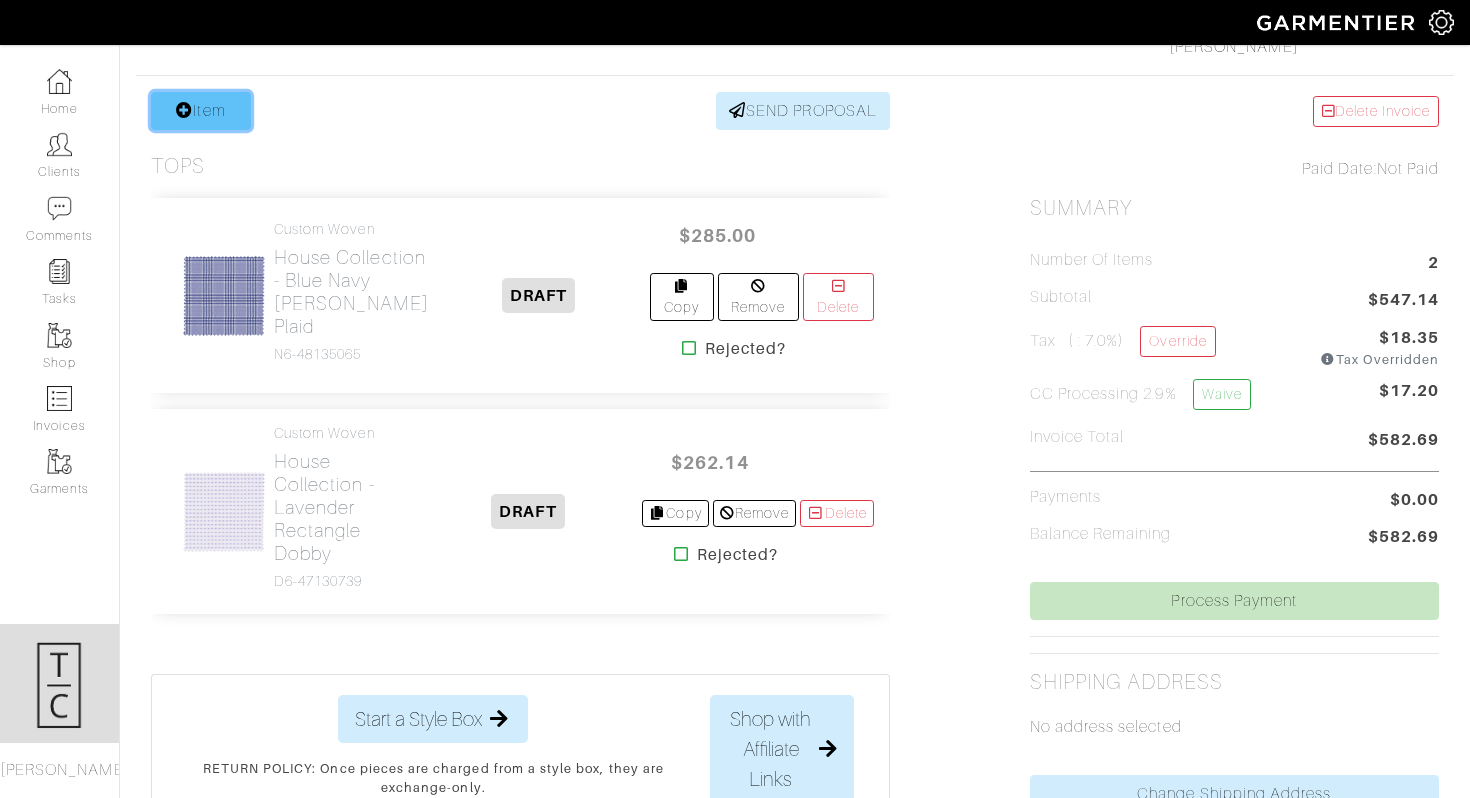 click on "Item" at bounding box center (201, 111) 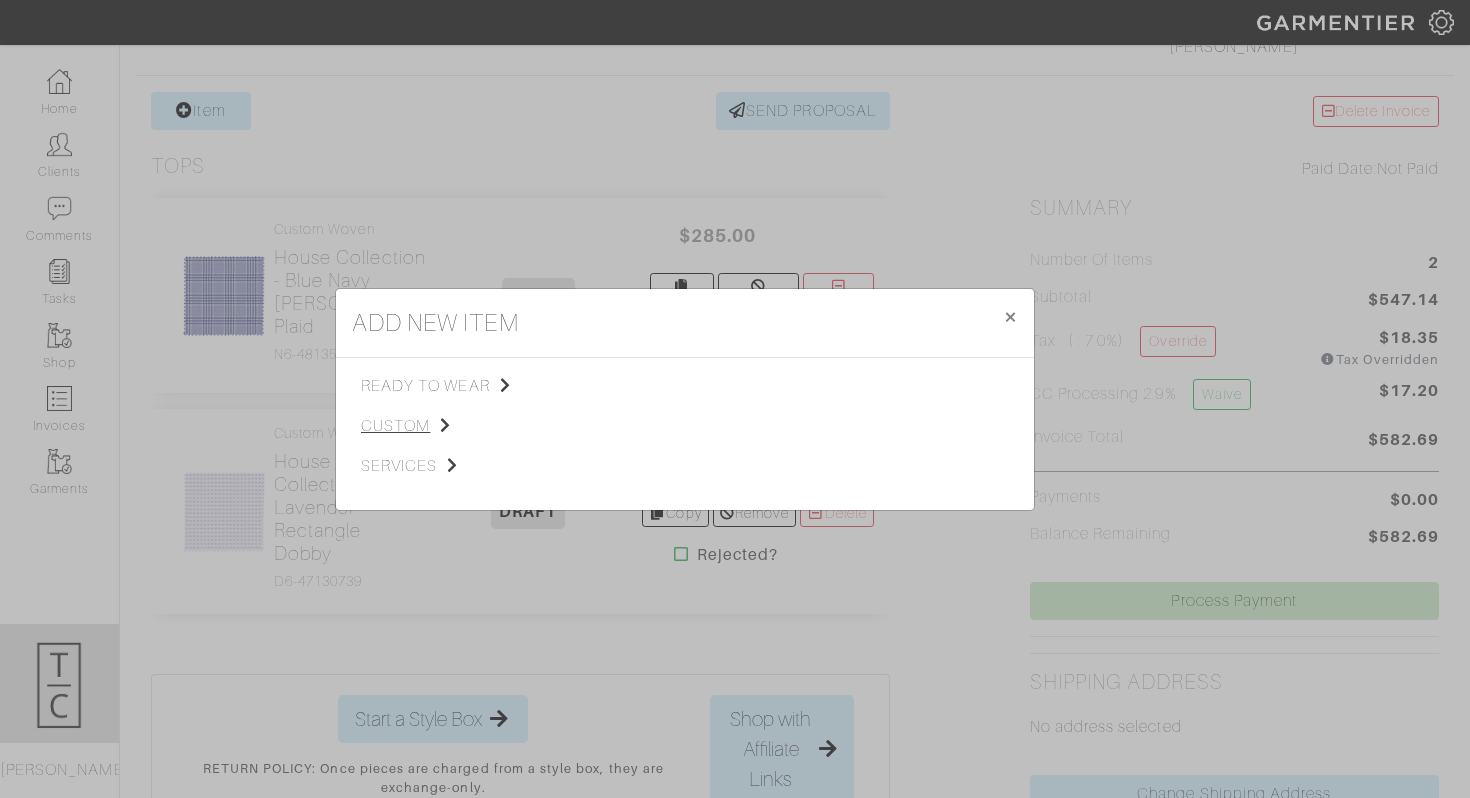 click on "custom" at bounding box center [461, 426] 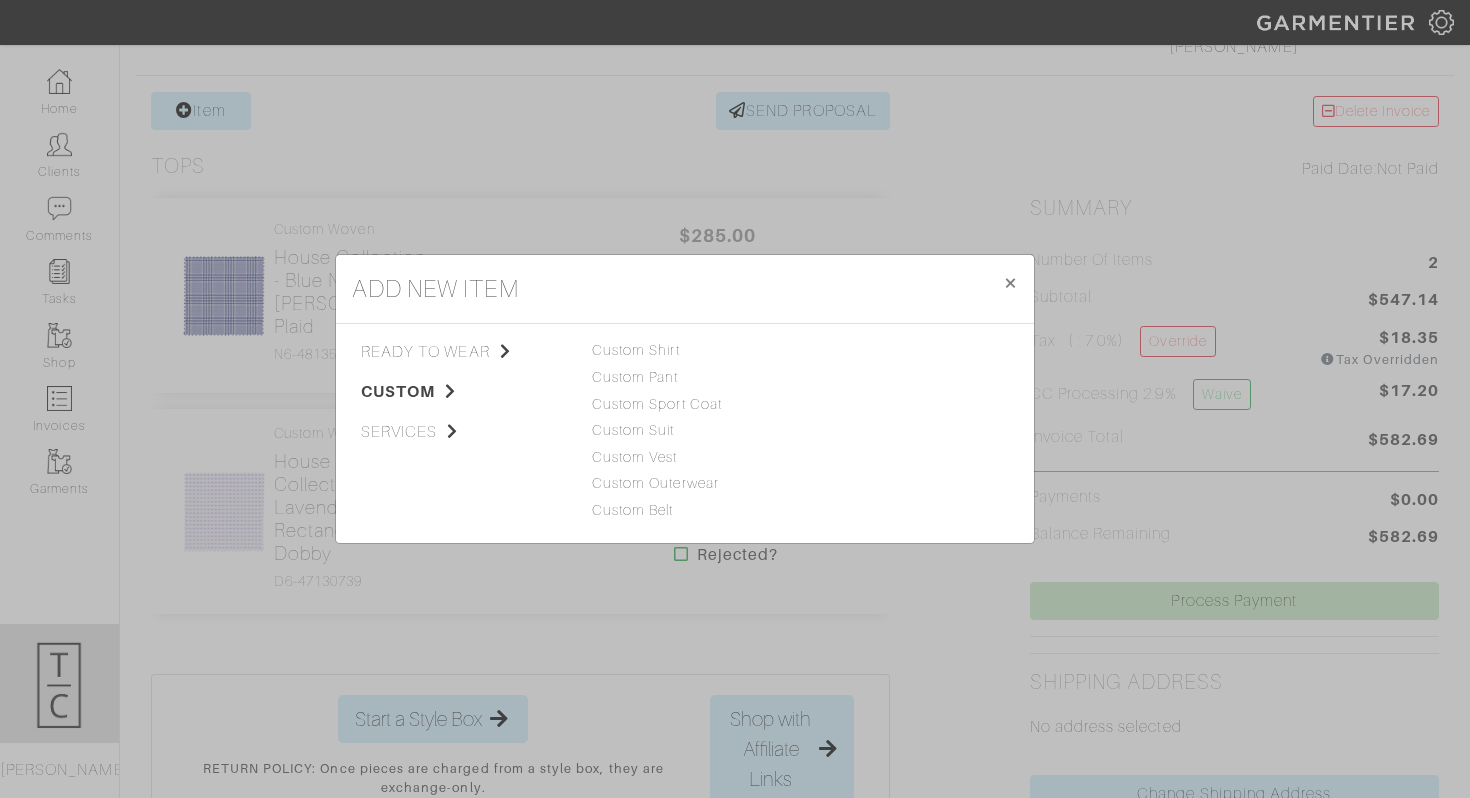 click on "Custom Shirt" at bounding box center (685, 351) 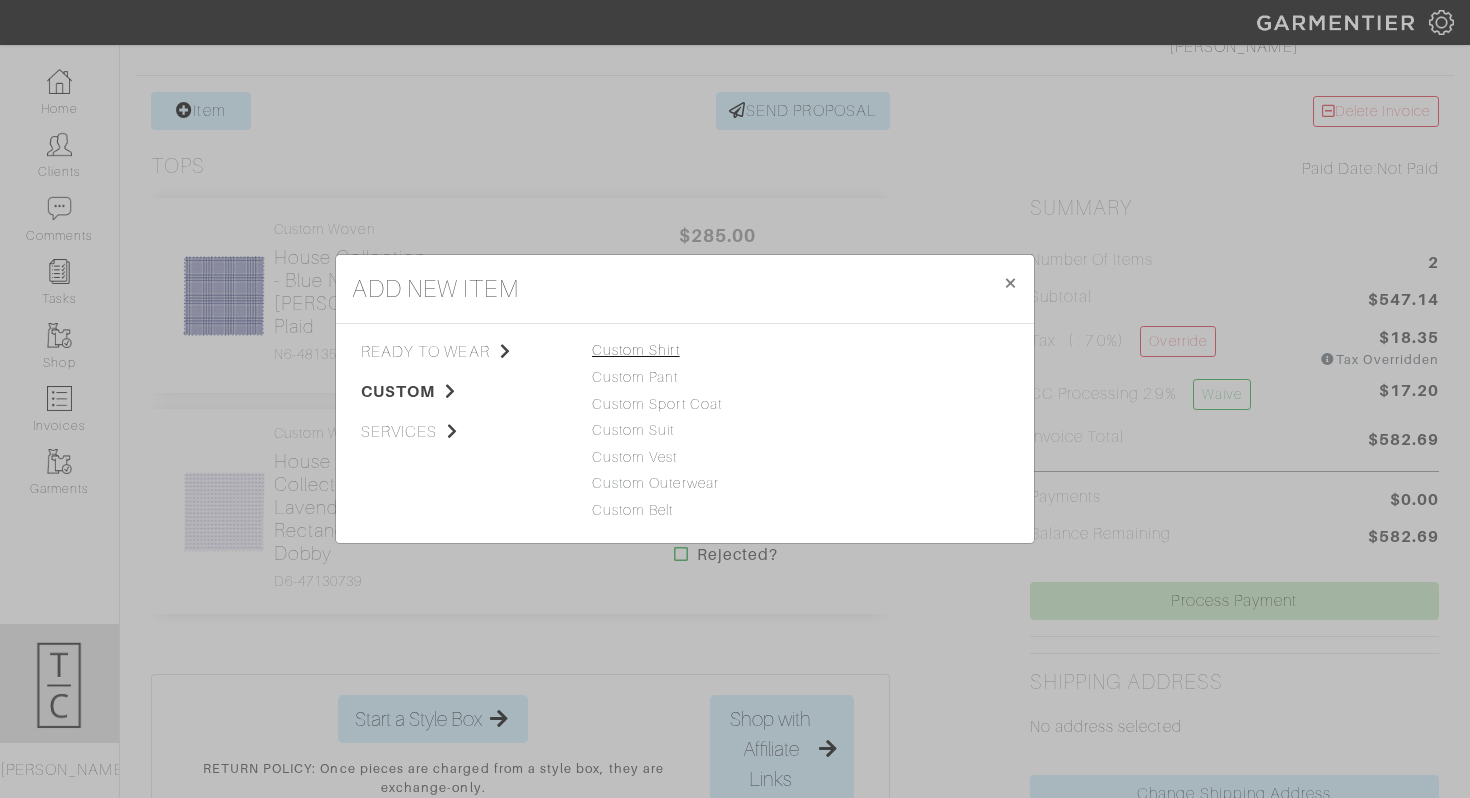 click on "Custom Shirt" at bounding box center (636, 350) 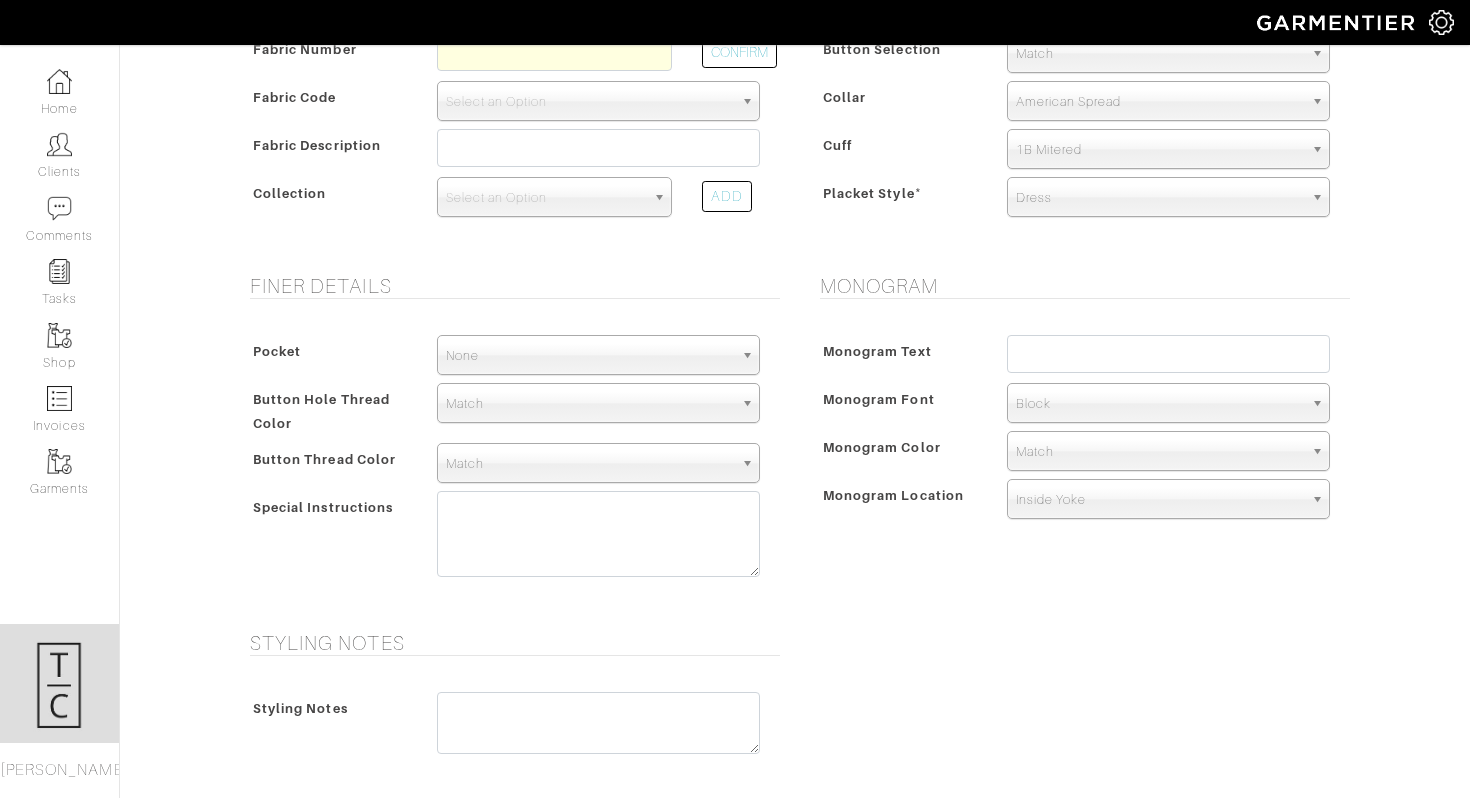 scroll, scrollTop: 0, scrollLeft: 0, axis: both 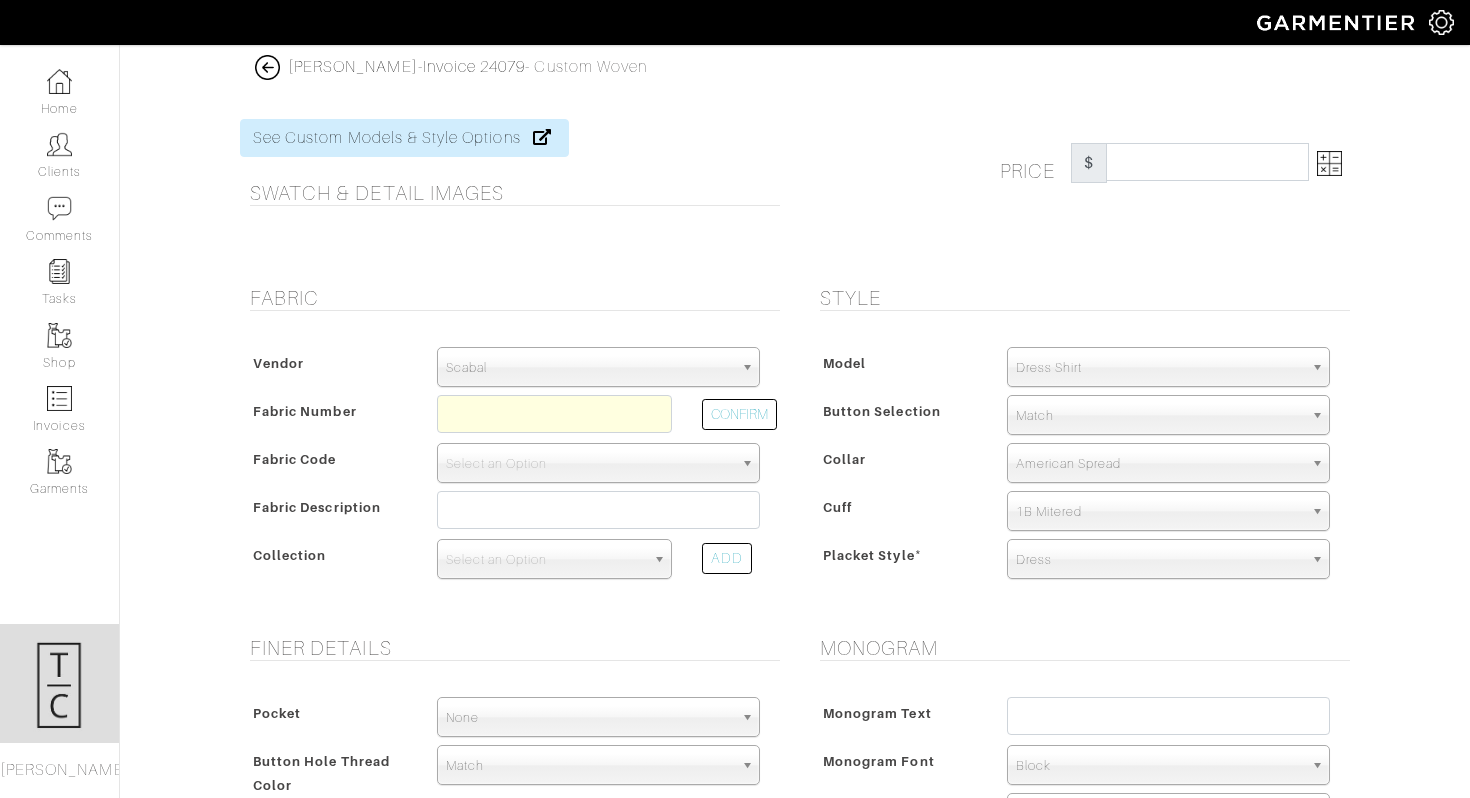 click on "Scabal" at bounding box center [589, 368] 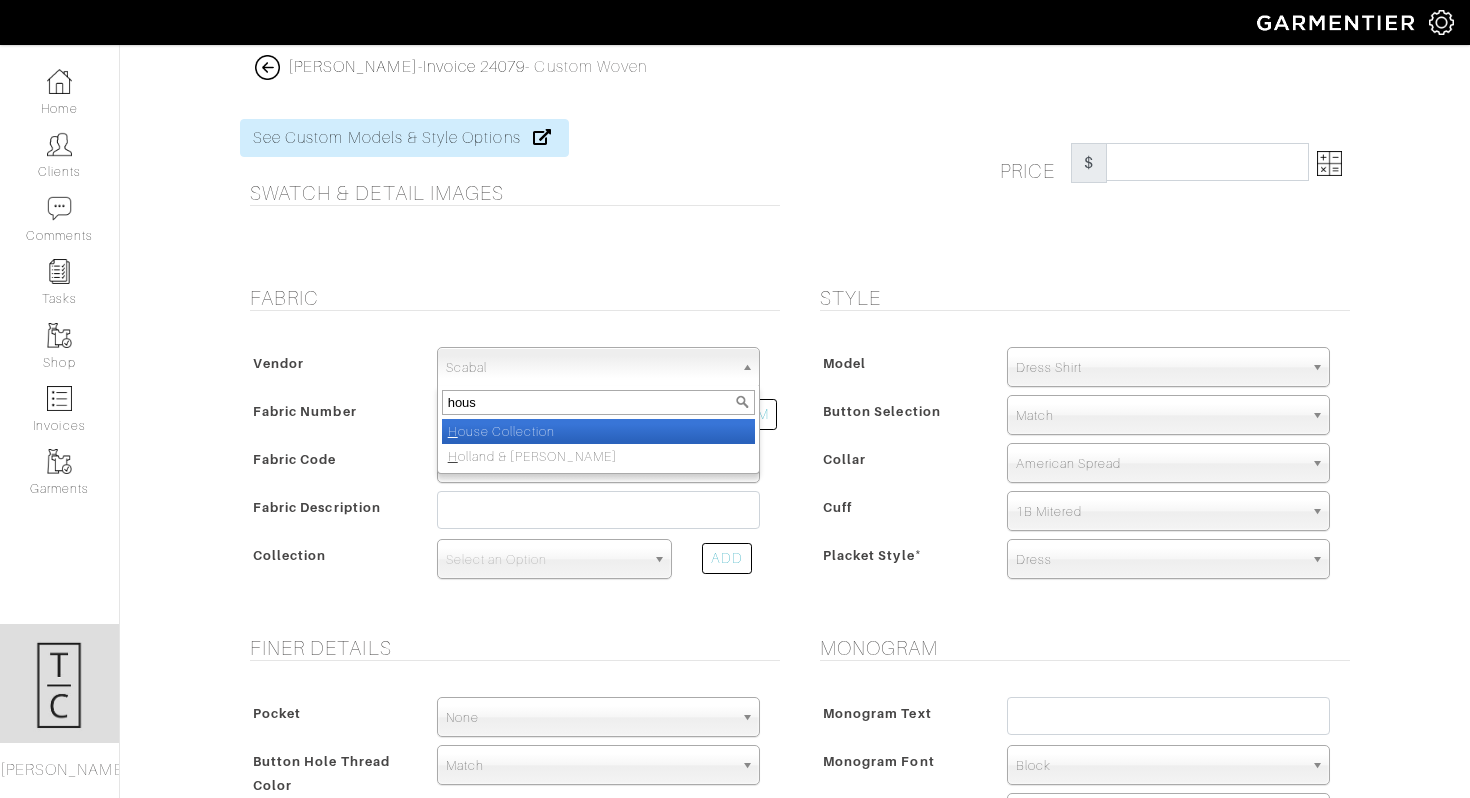 type on "house" 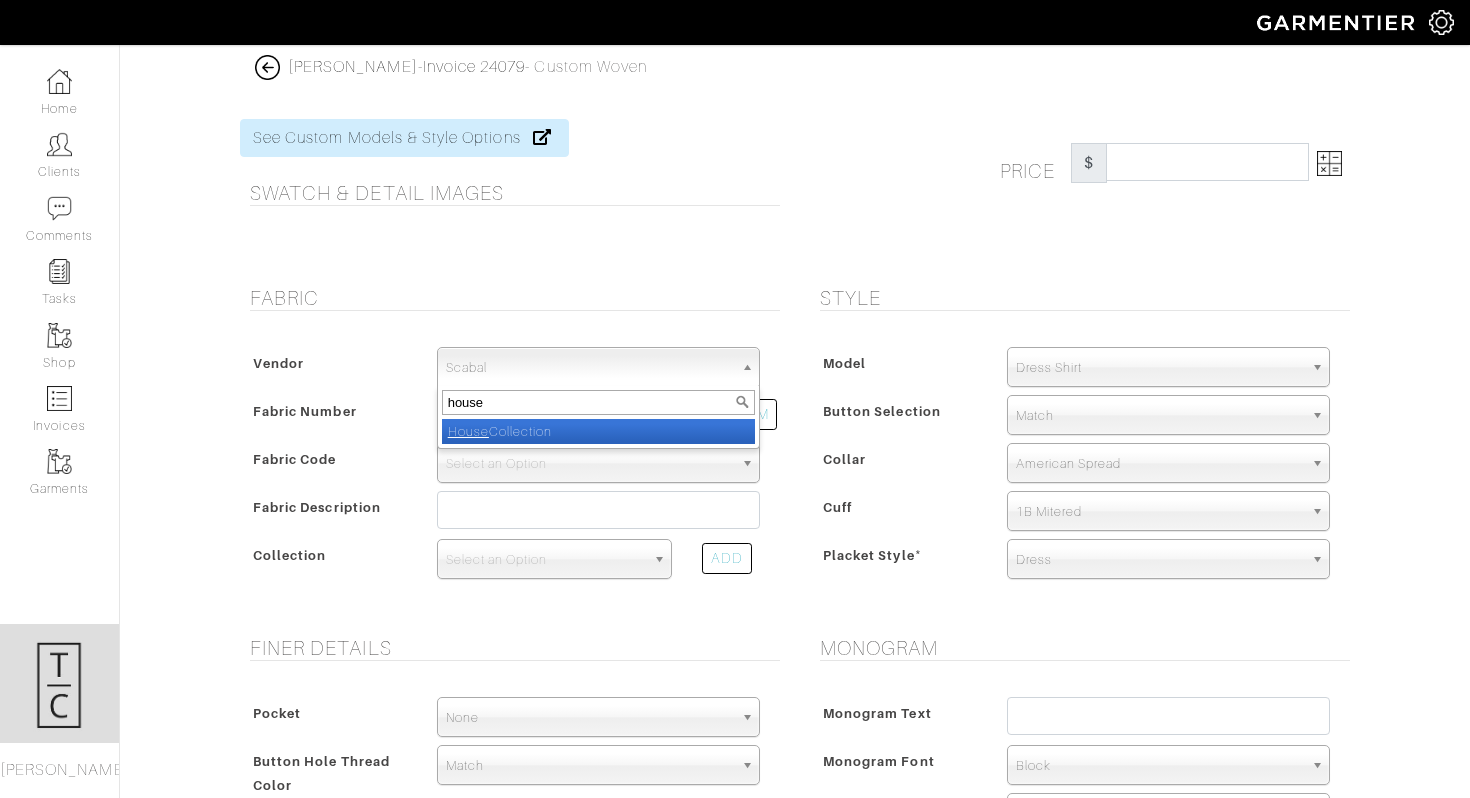 select on "75" 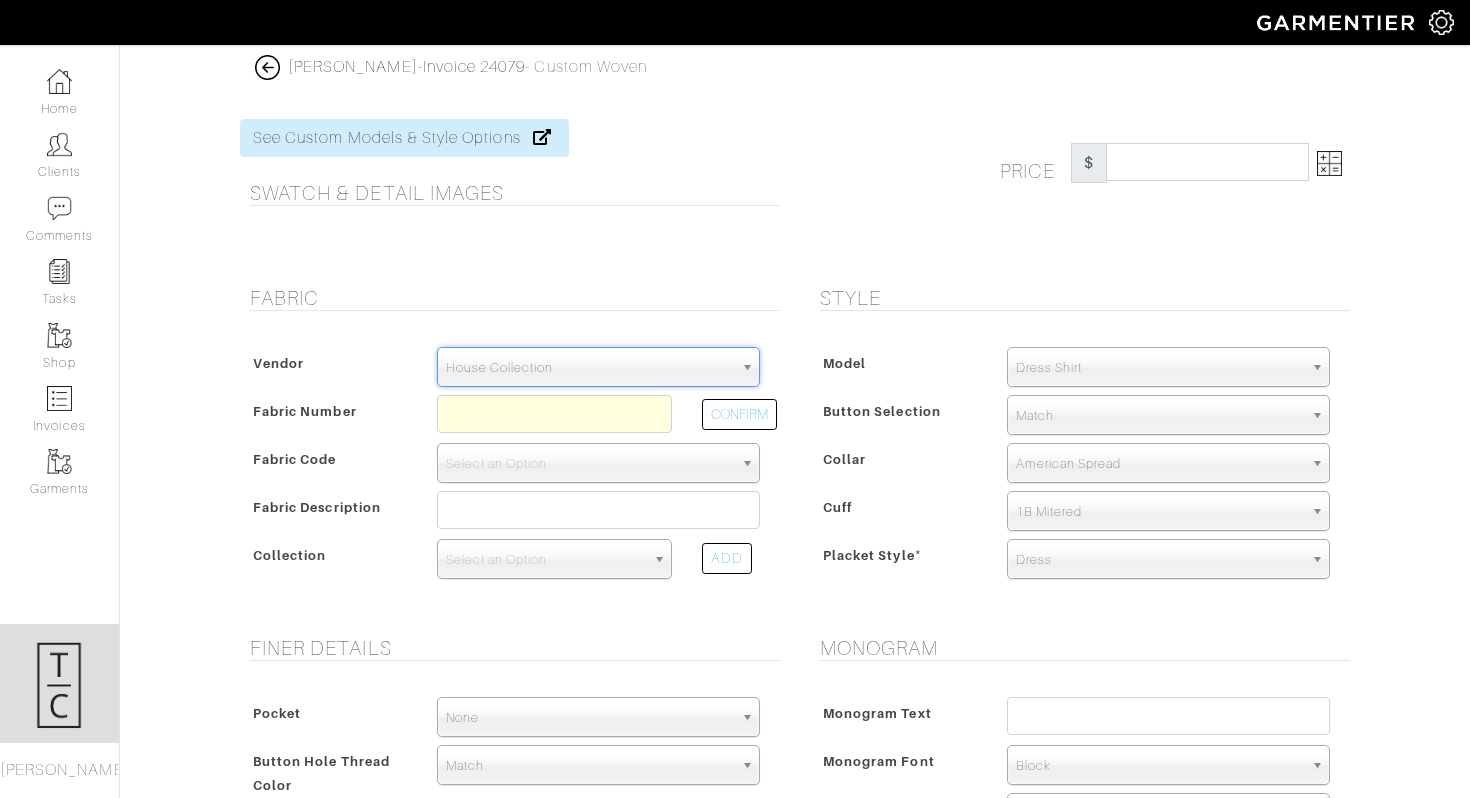 click on "Finer Details" at bounding box center (515, 648) 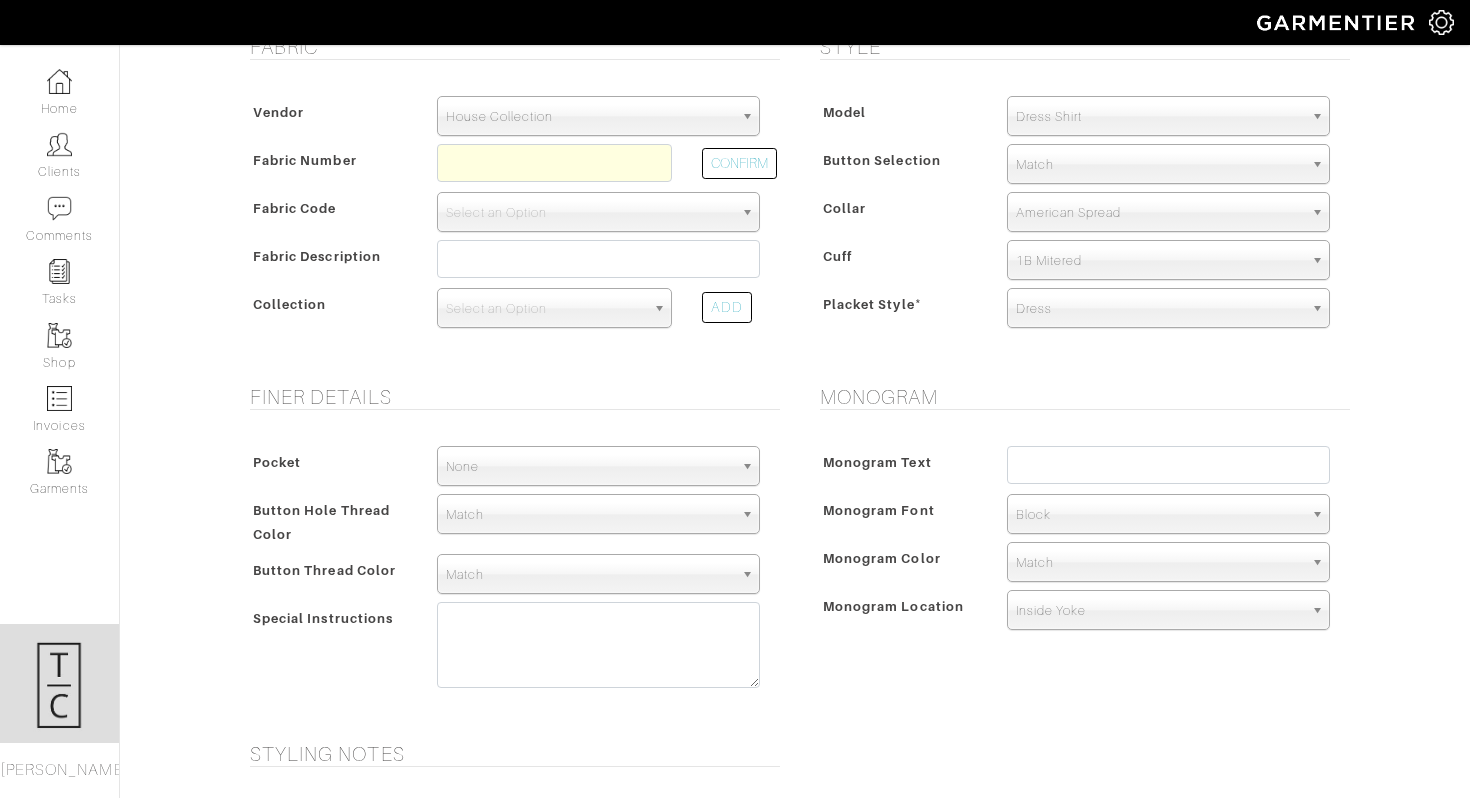 scroll, scrollTop: 282, scrollLeft: 0, axis: vertical 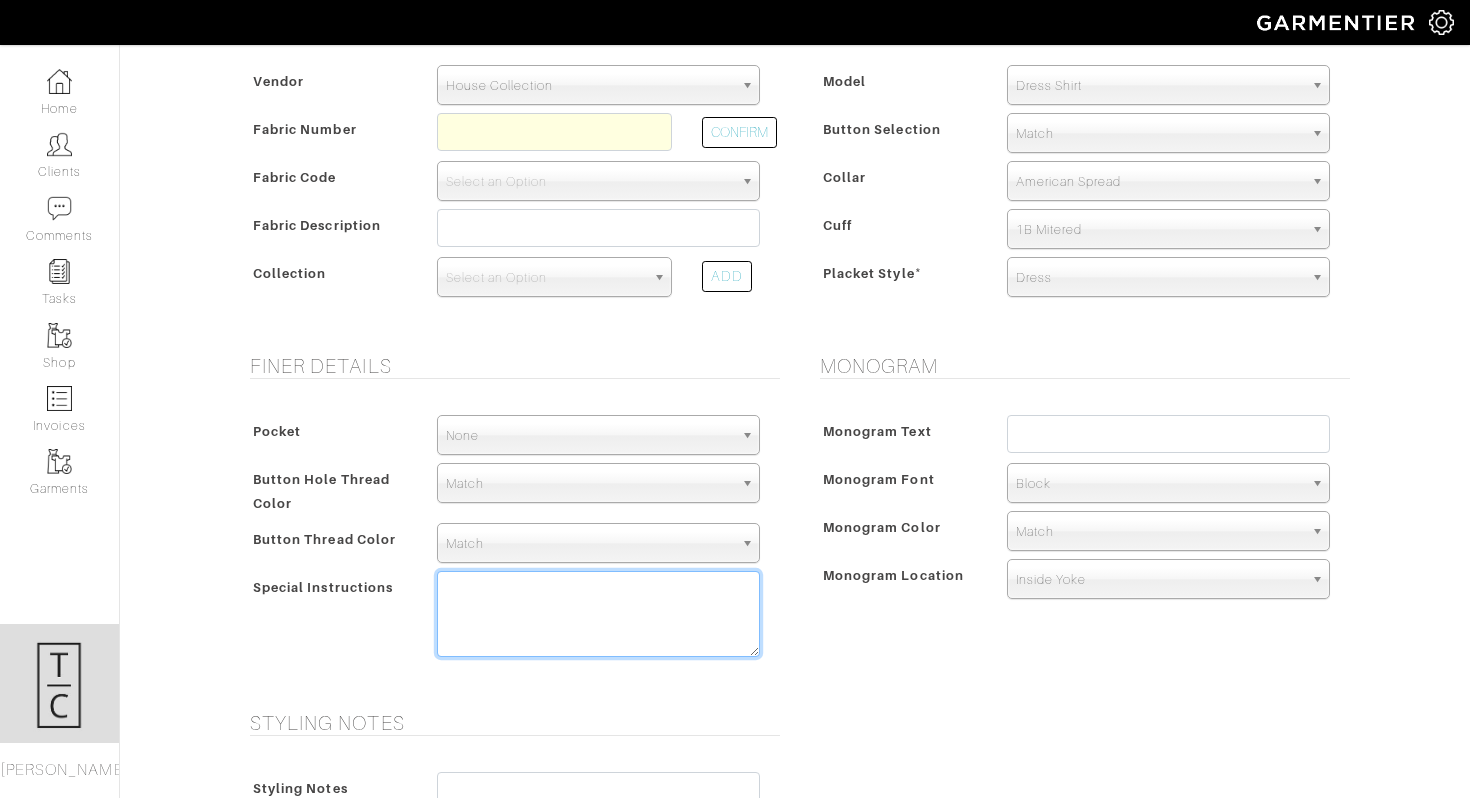 click at bounding box center [598, 614] 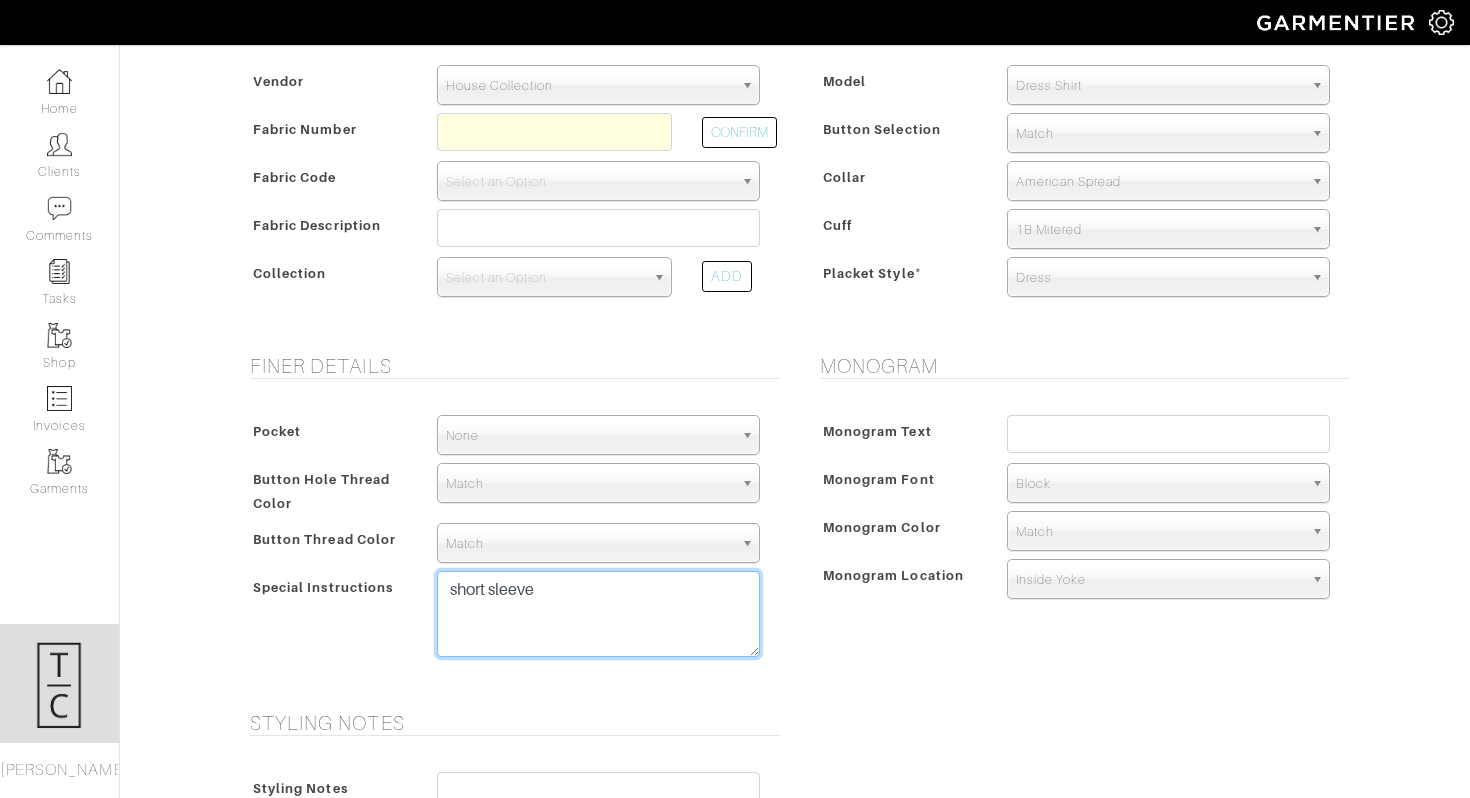 type on "short sleeve" 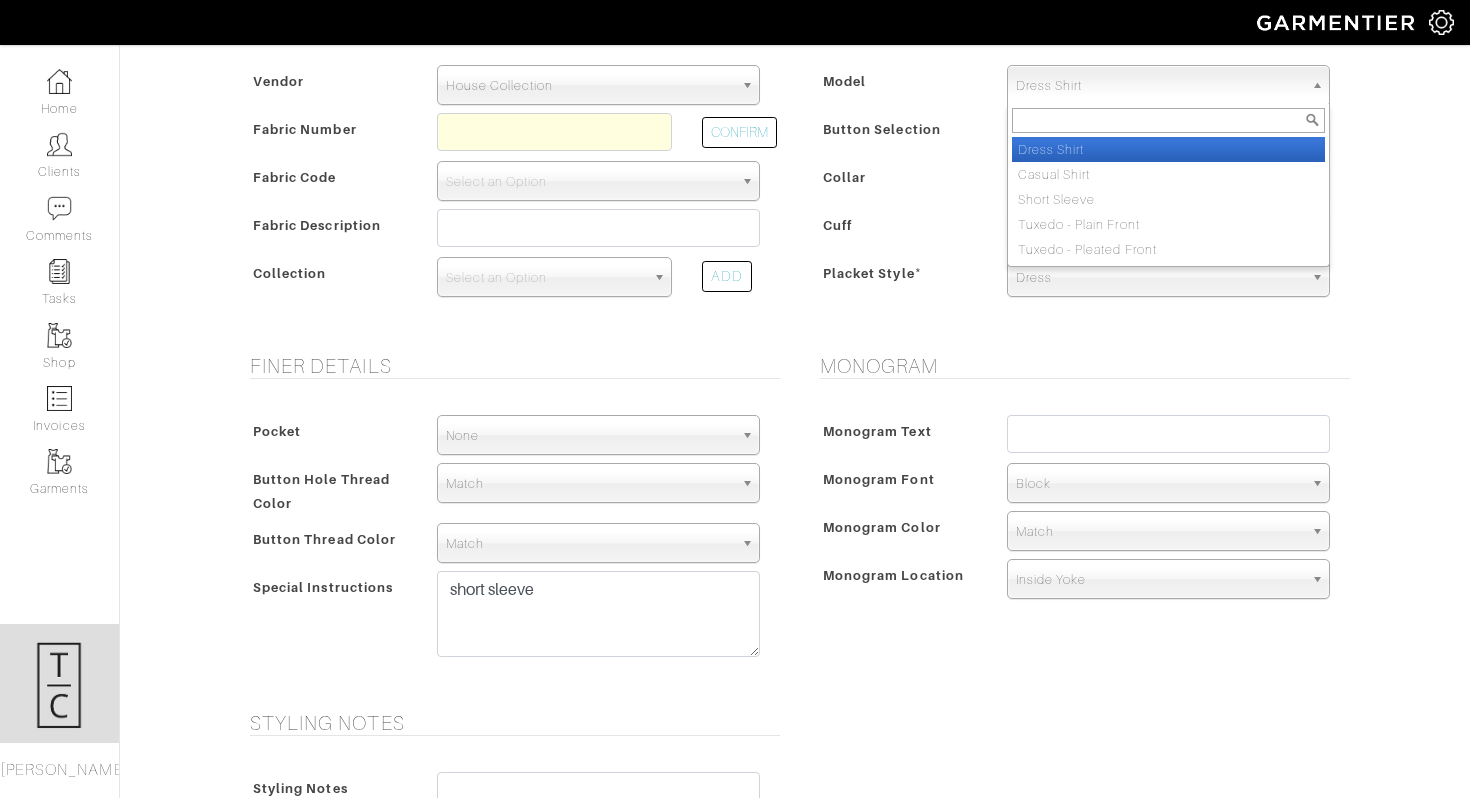 click on "Dress Shirt" at bounding box center (1159, 86) 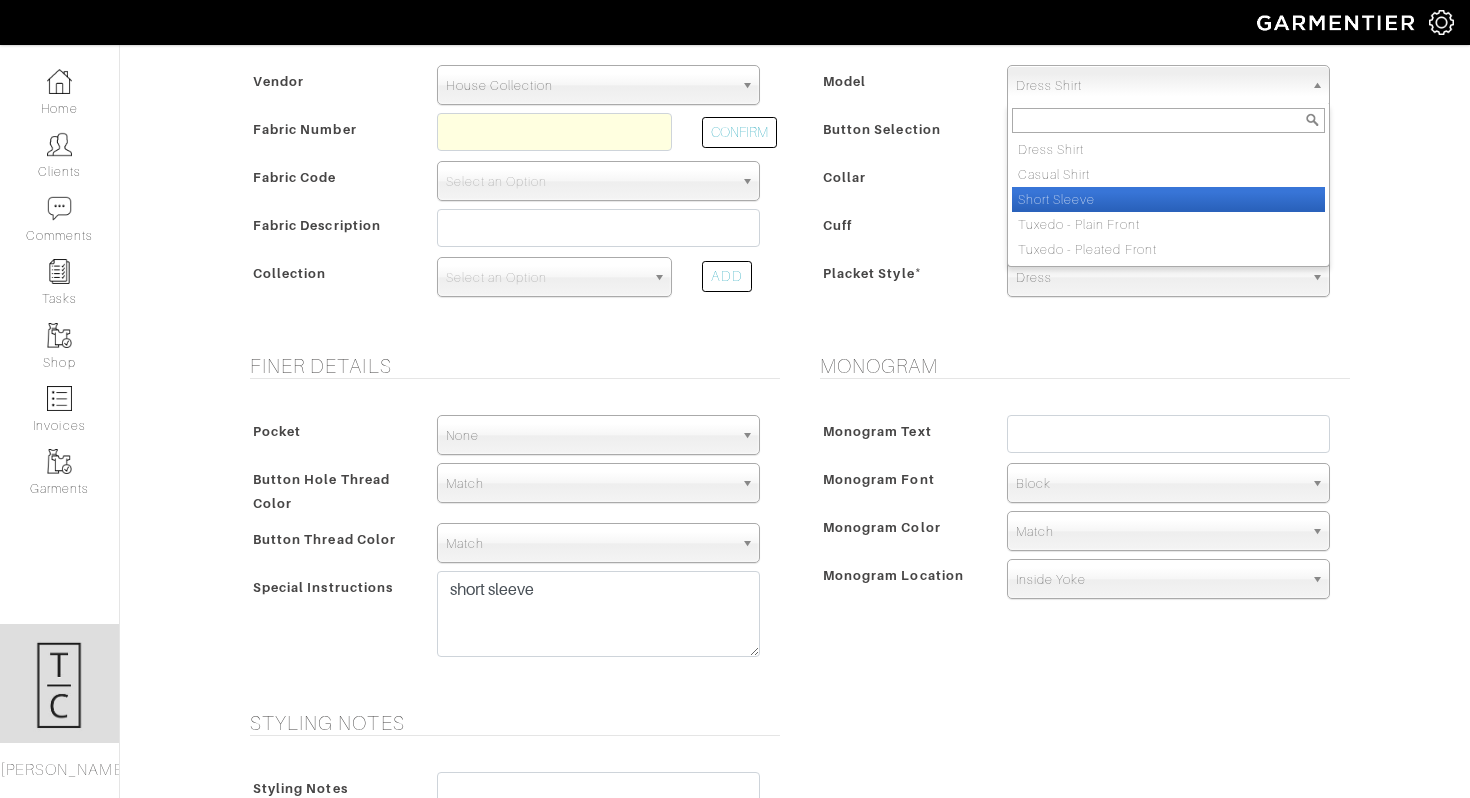 click on "Short Sleeve" at bounding box center [1168, 199] 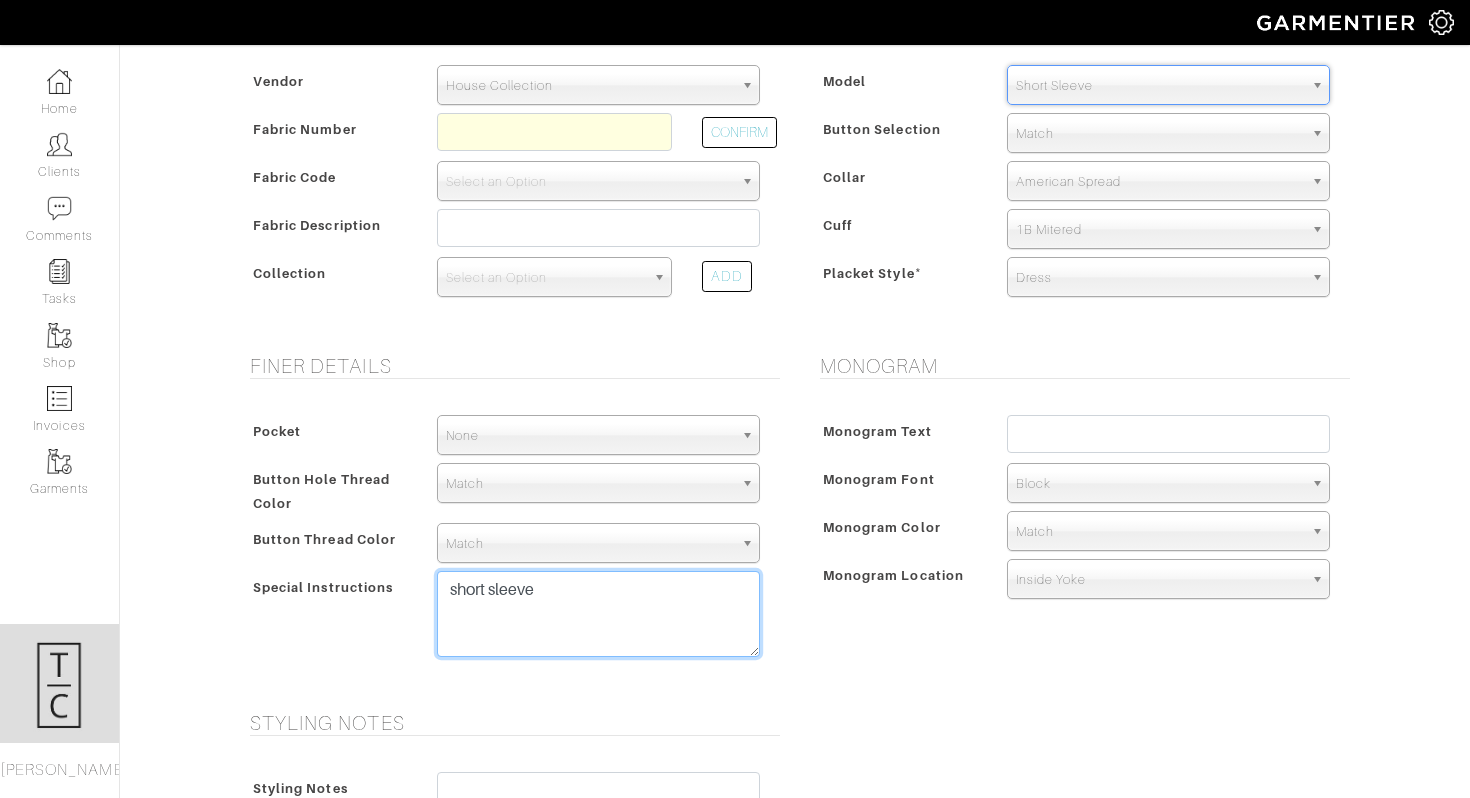 click on "short sleeve" at bounding box center [598, 614] 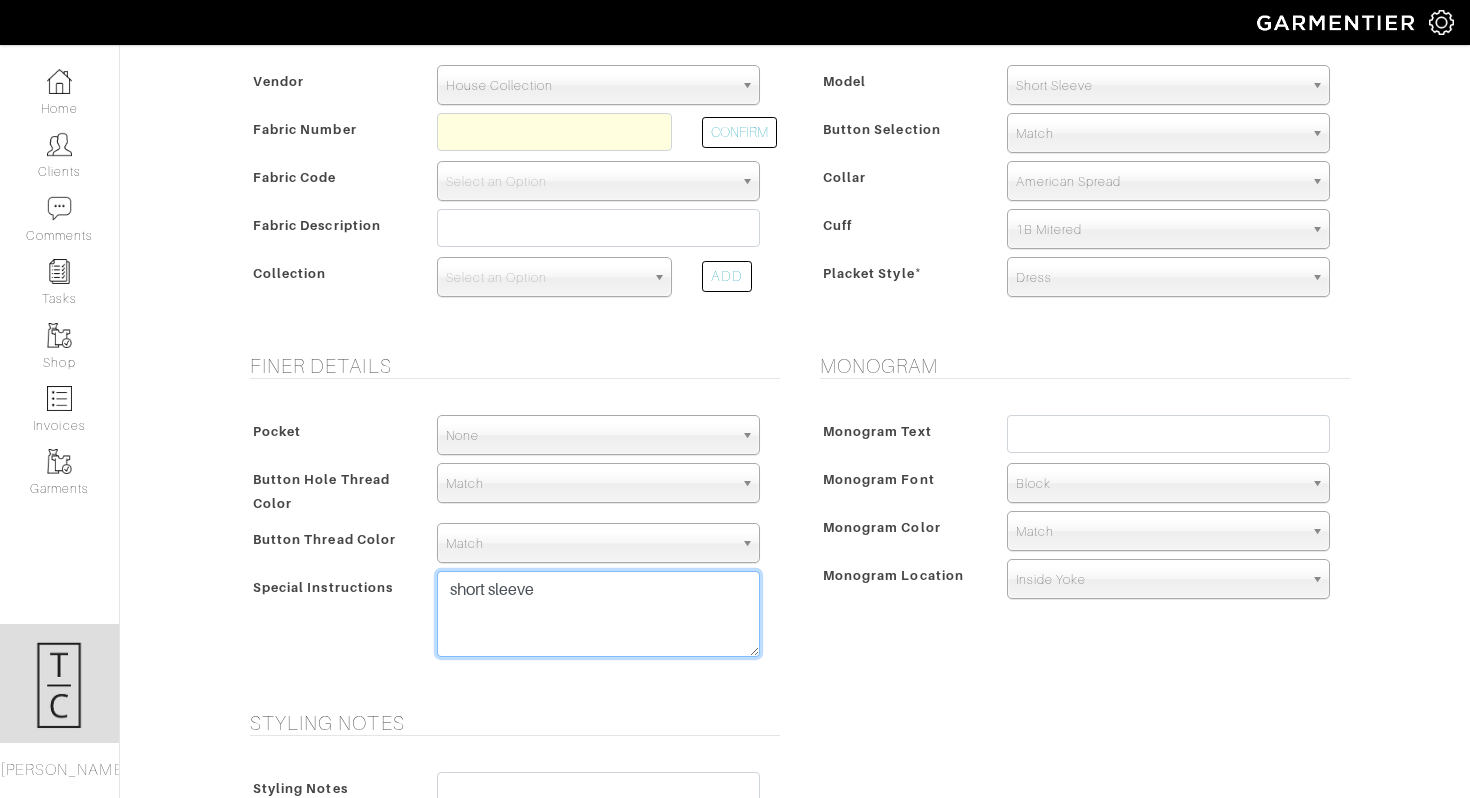 click on "short sleeve" at bounding box center [598, 614] 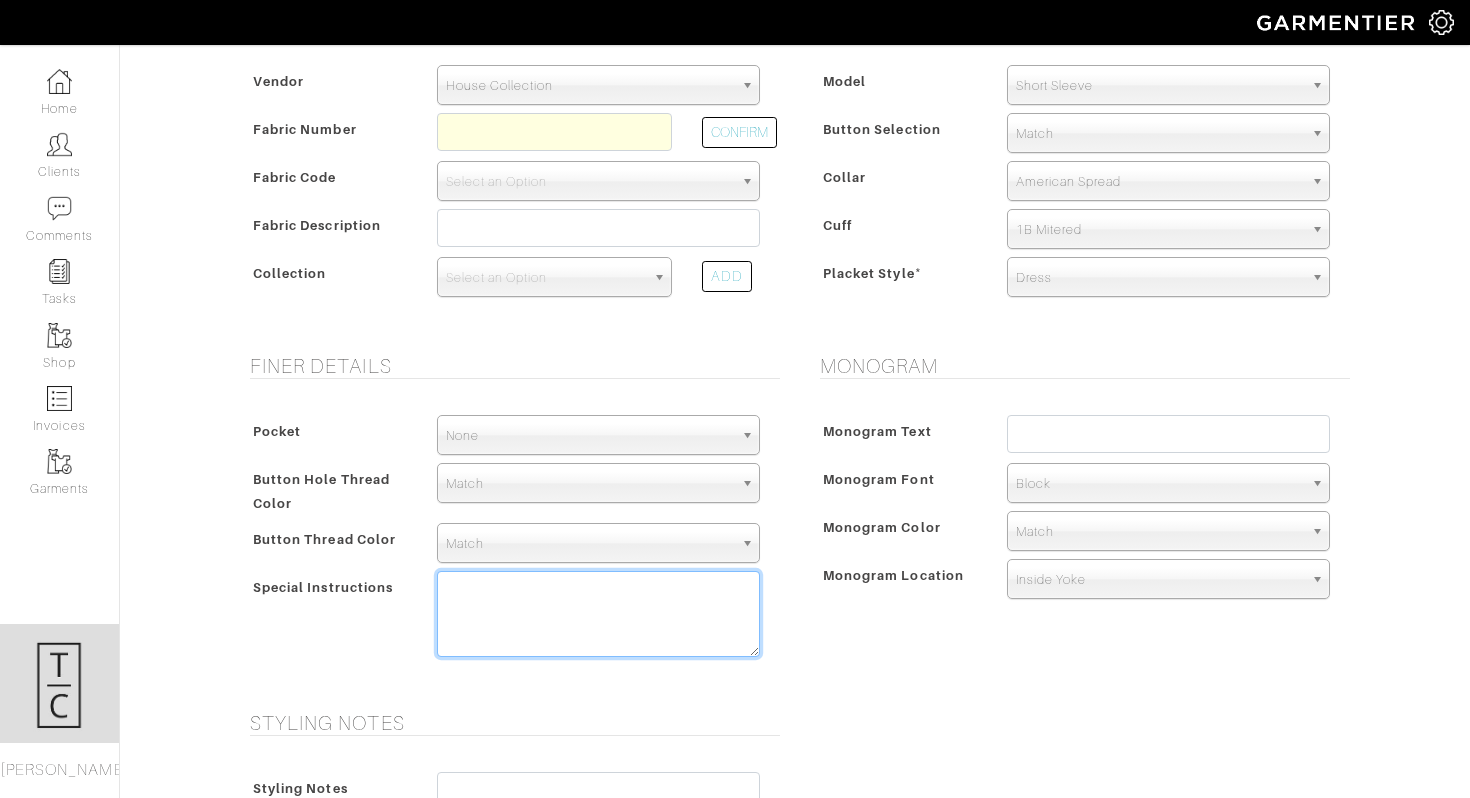 type 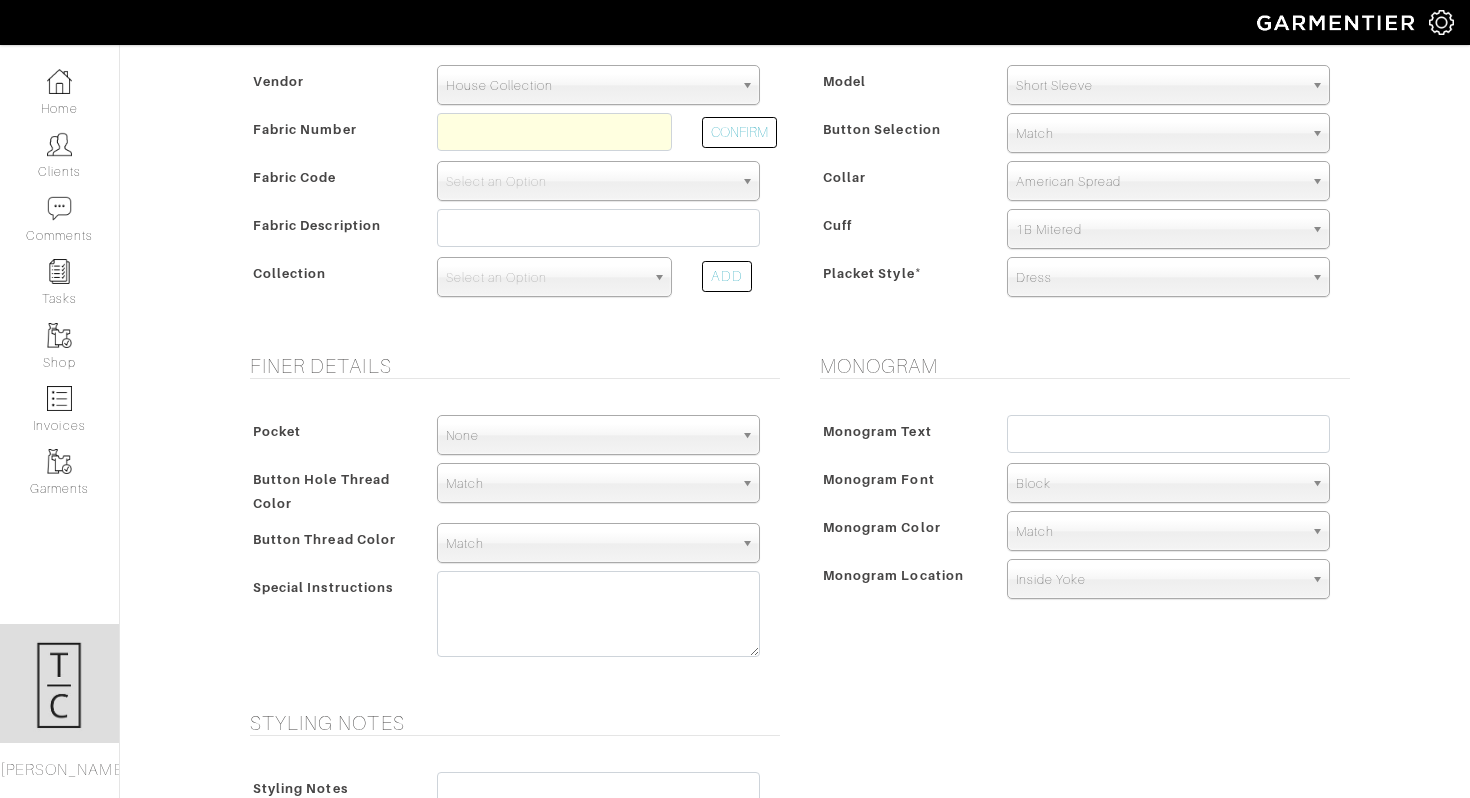 click on "Monogram
Monogram Text
Monogram Font
N/A
Script
Calligraphy
Times Roman
Block
Block
Monogram Color
Match
Aubergine
Azure
Beige
Black
Blue
British Navy
Bubble Gum
Burgundy
Burnt Orange
Celery
Charcoal
Chestnut
Cobalt Blue
Coral
Dark Brown
Dark Gray
Dark Olive
Ecru" at bounding box center [1080, 520] 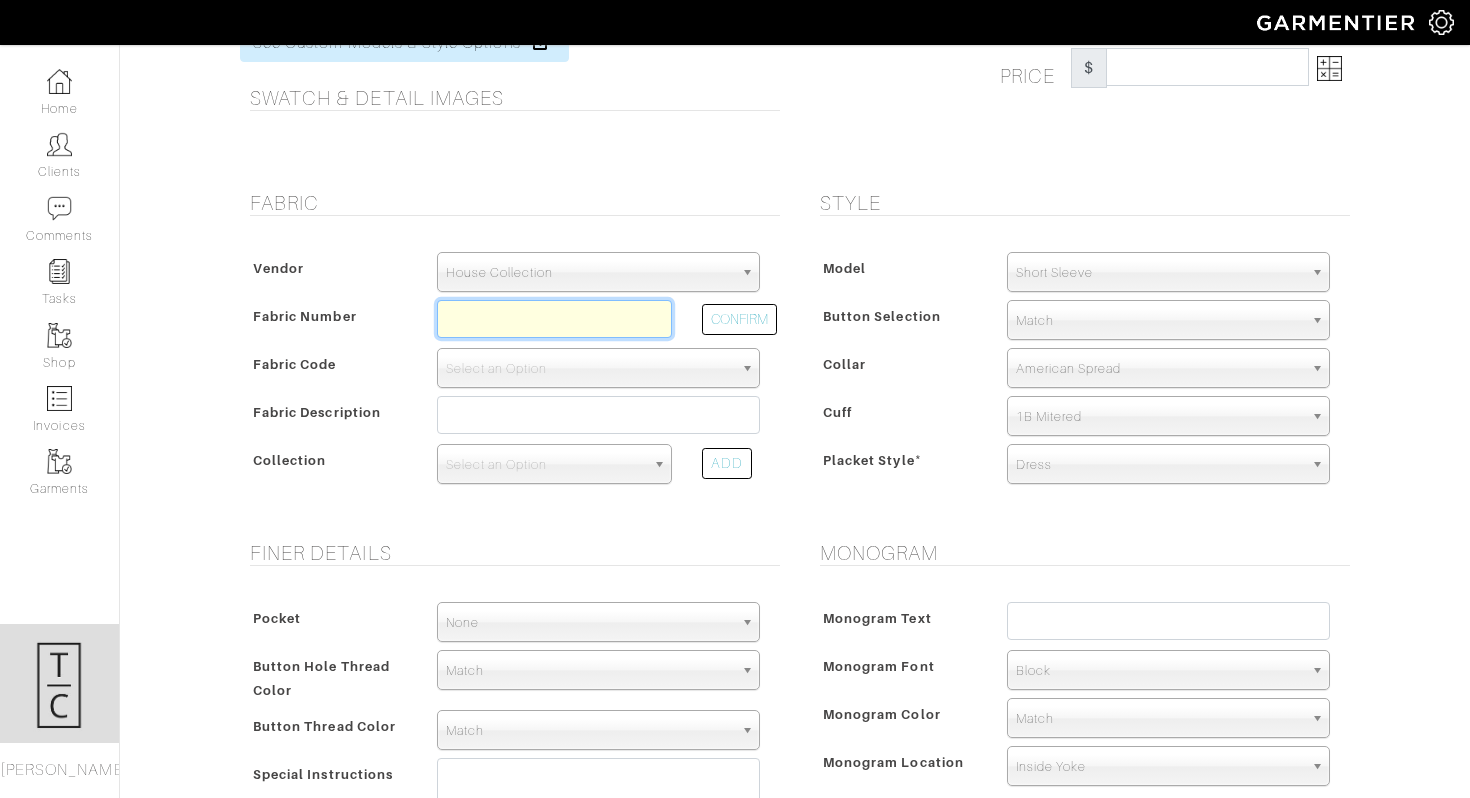 click at bounding box center [554, 319] 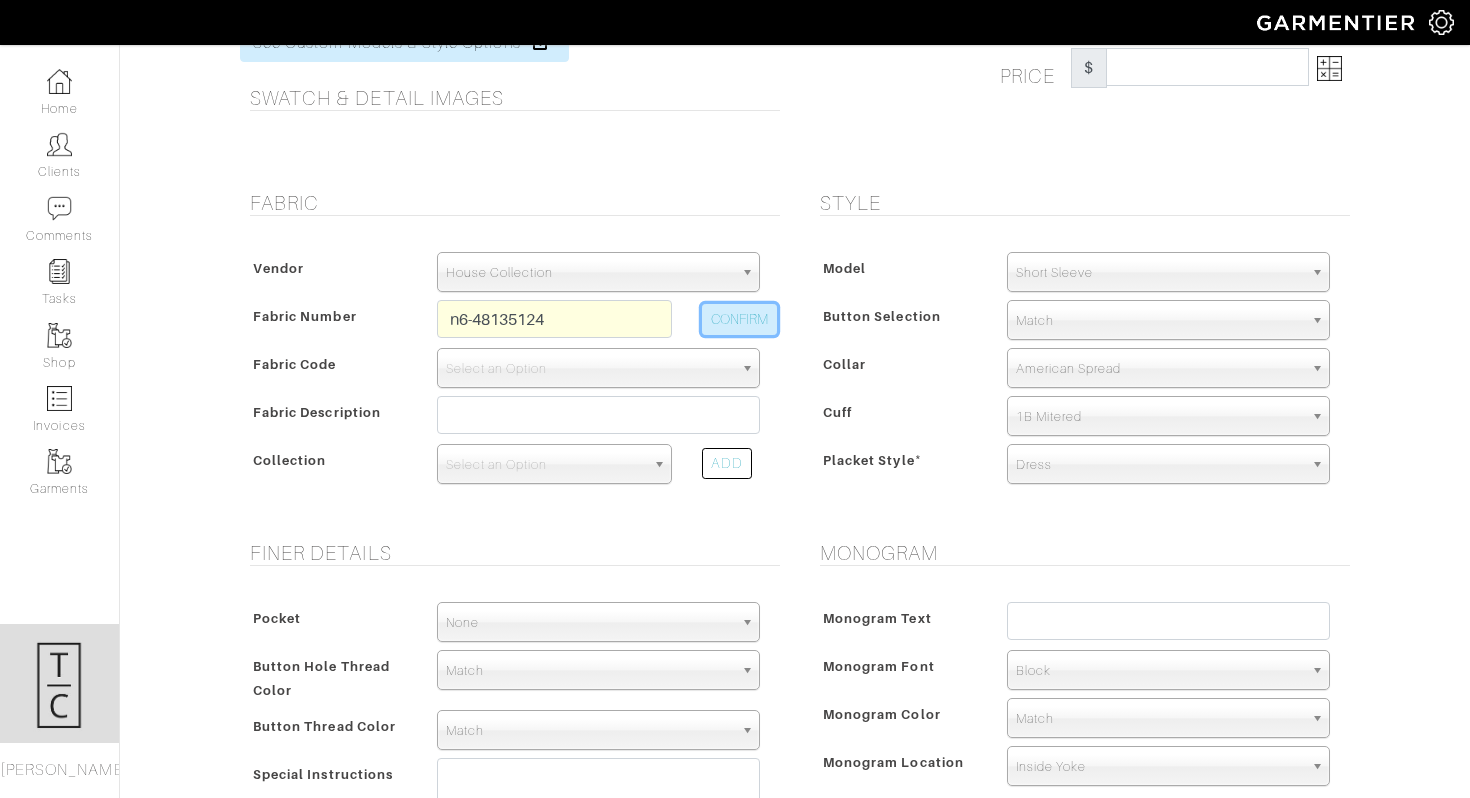 click on "CONFIRM" at bounding box center (739, 319) 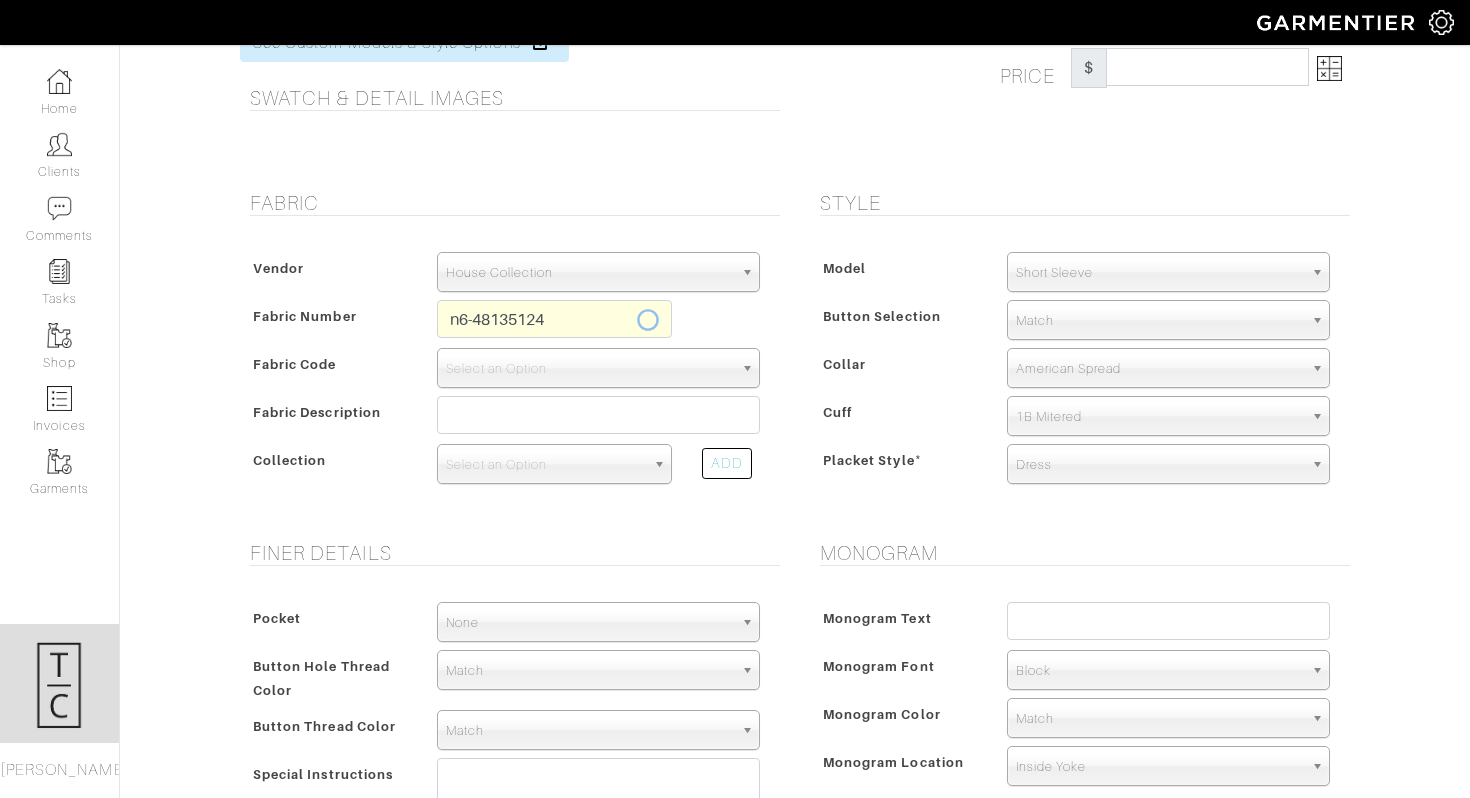 type on "N6-48135124" 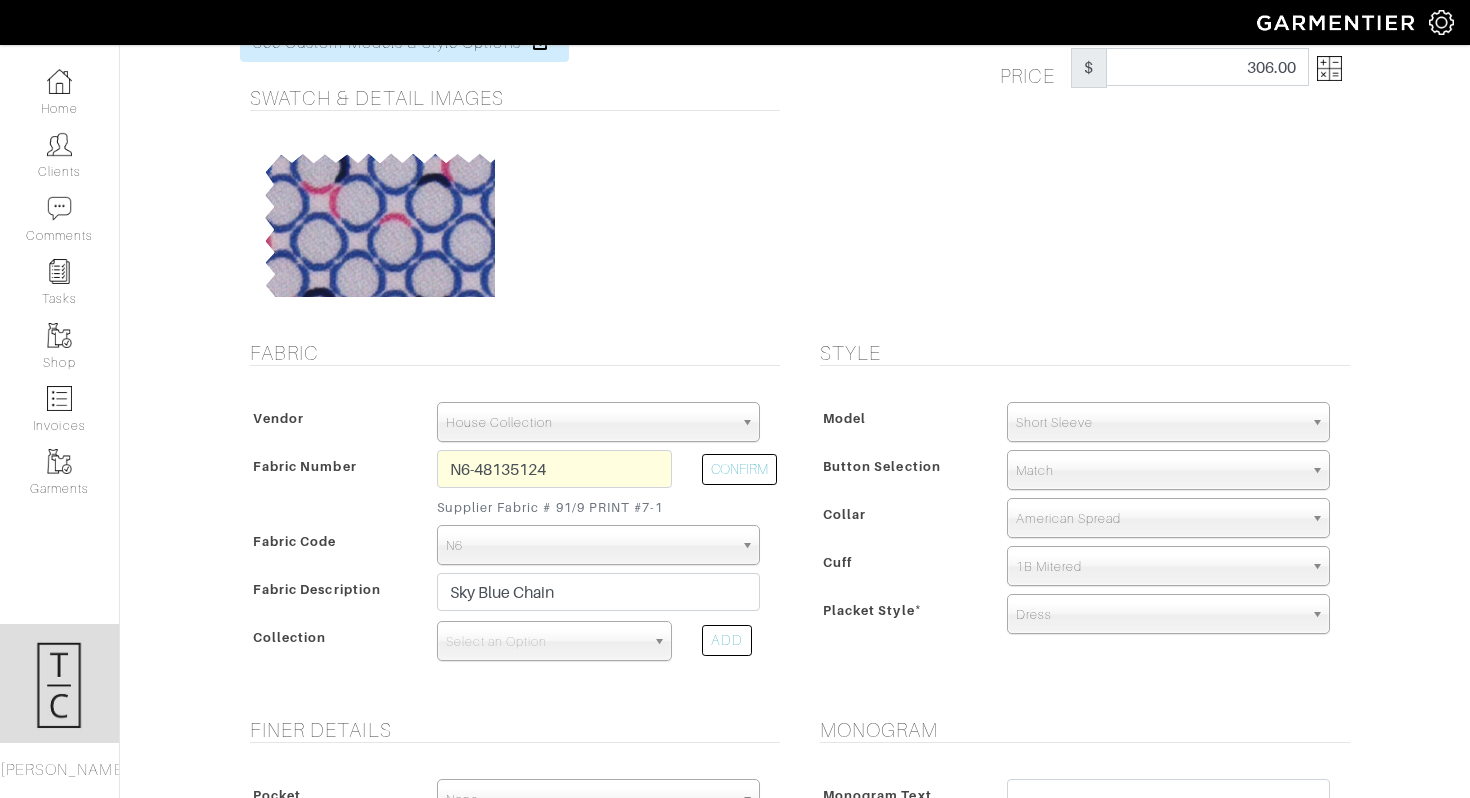 click at bounding box center (1329, 68) 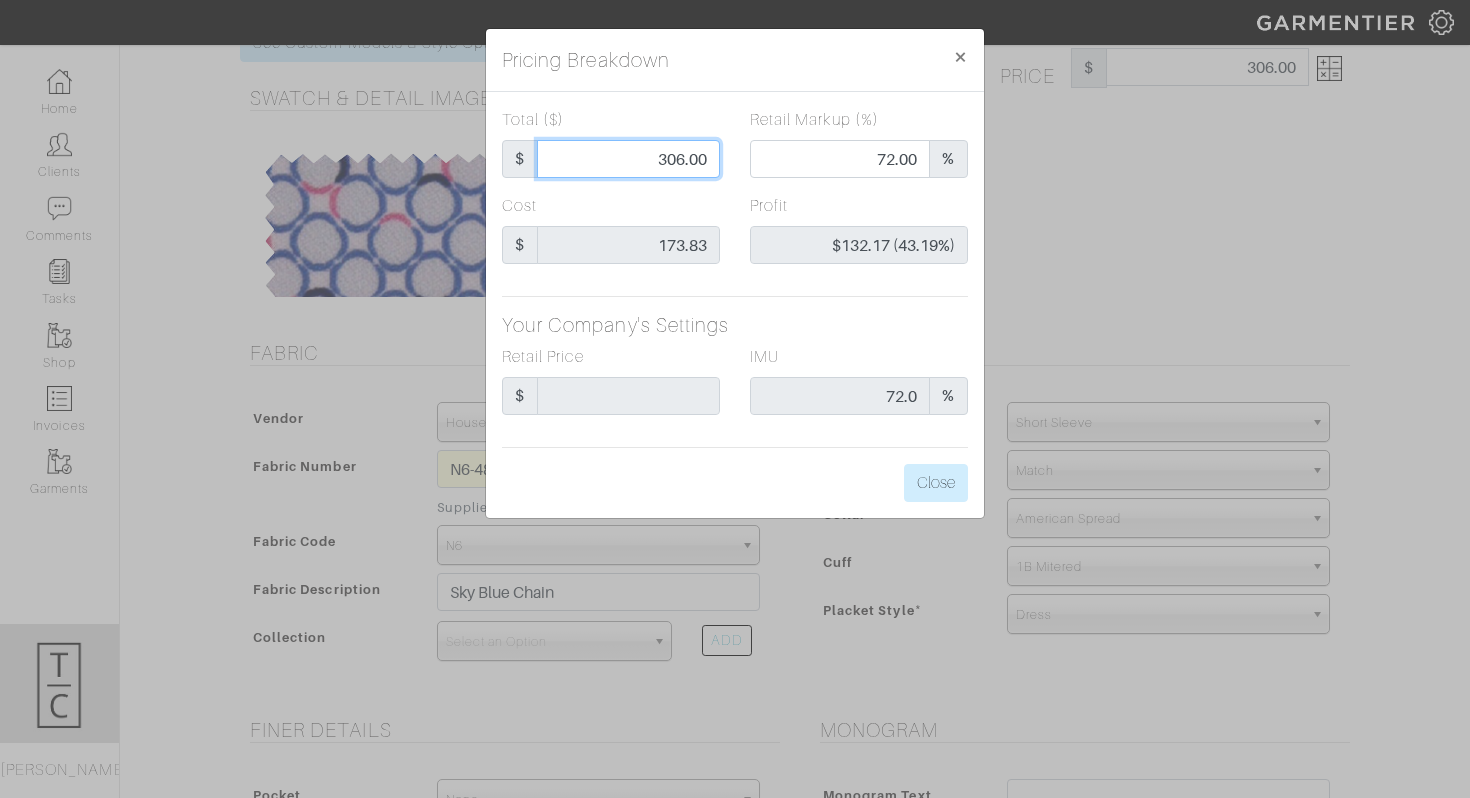 drag, startPoint x: 685, startPoint y: 159, endPoint x: 658, endPoint y: 153, distance: 27.658634 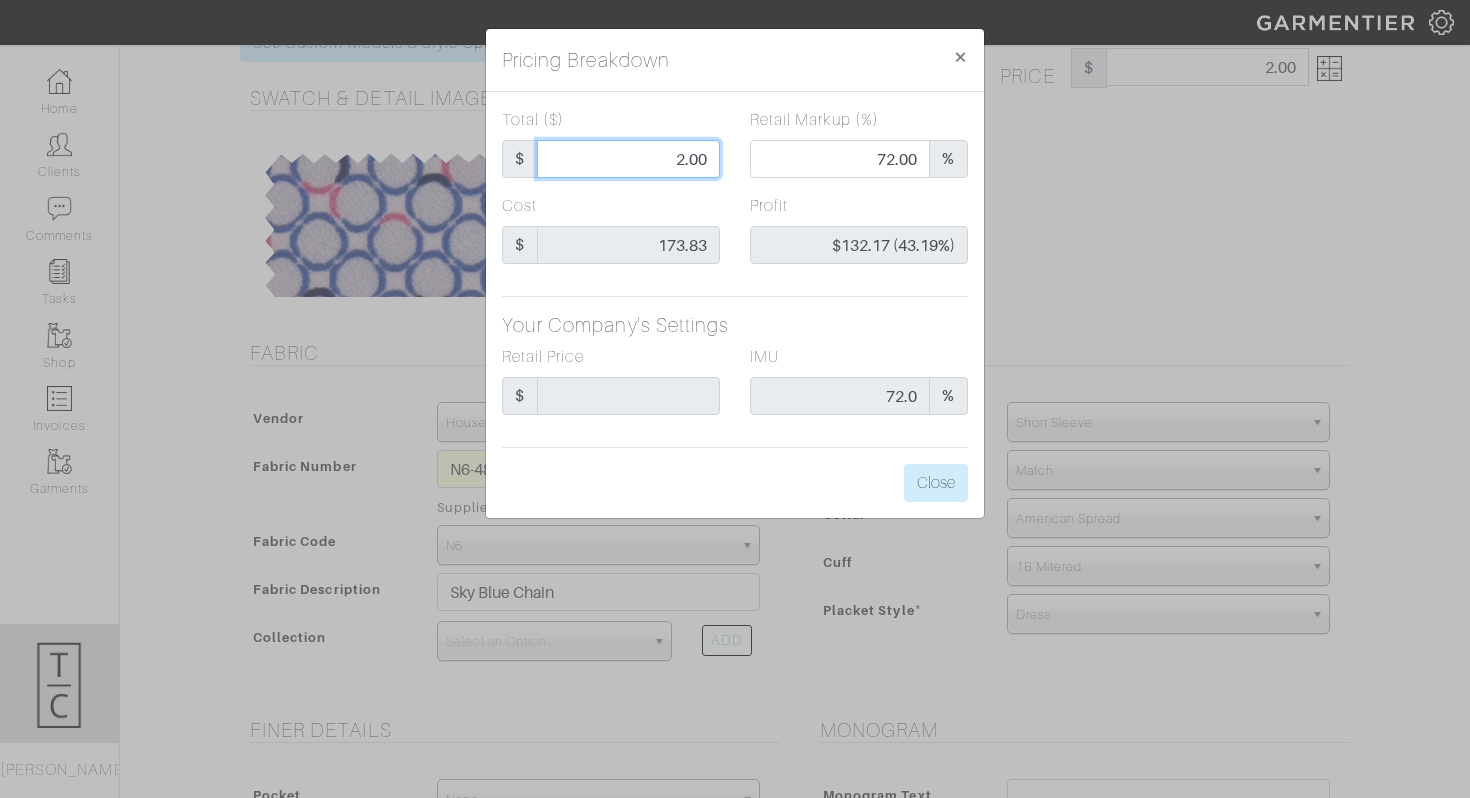 type on "0.00" 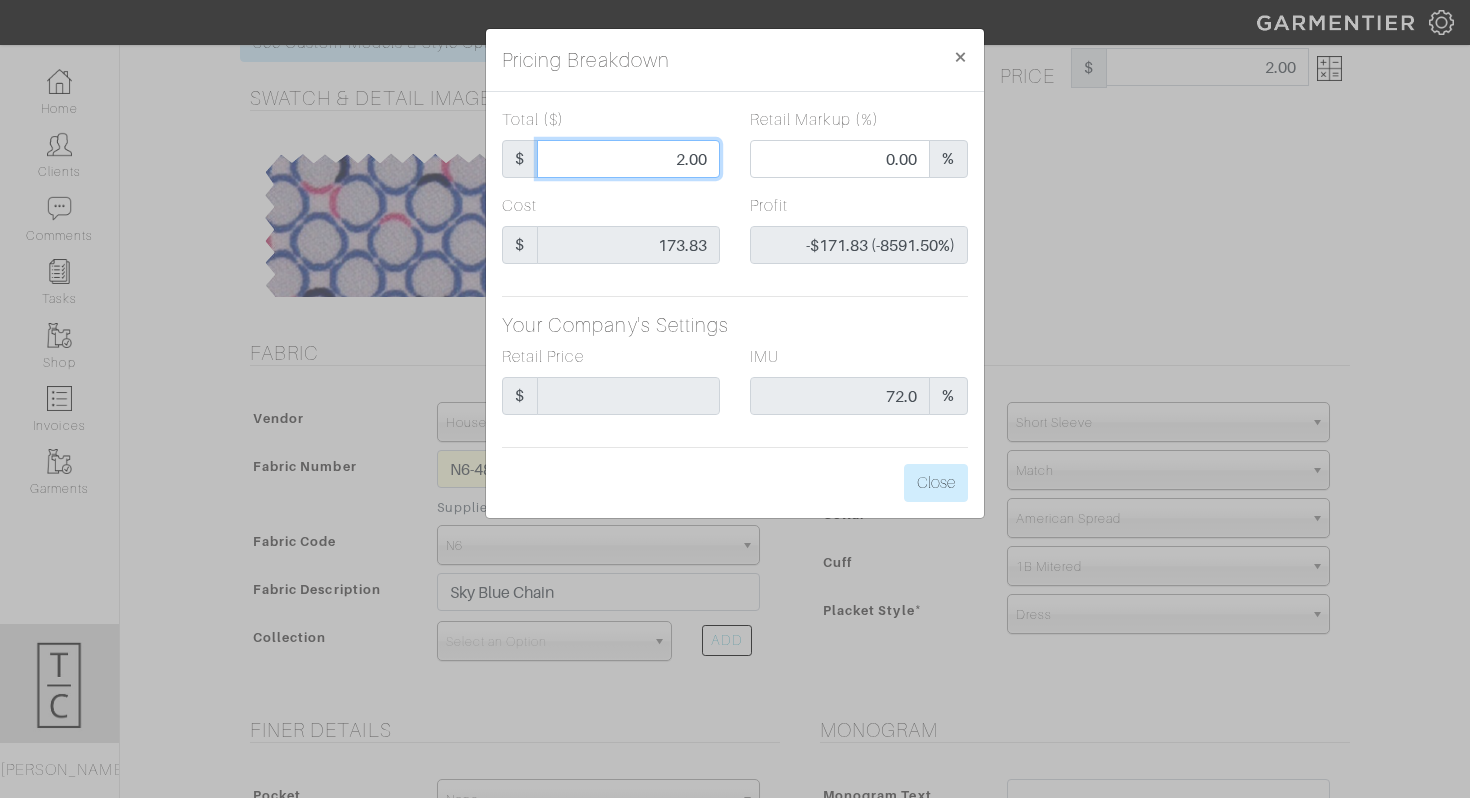 type on "28.00" 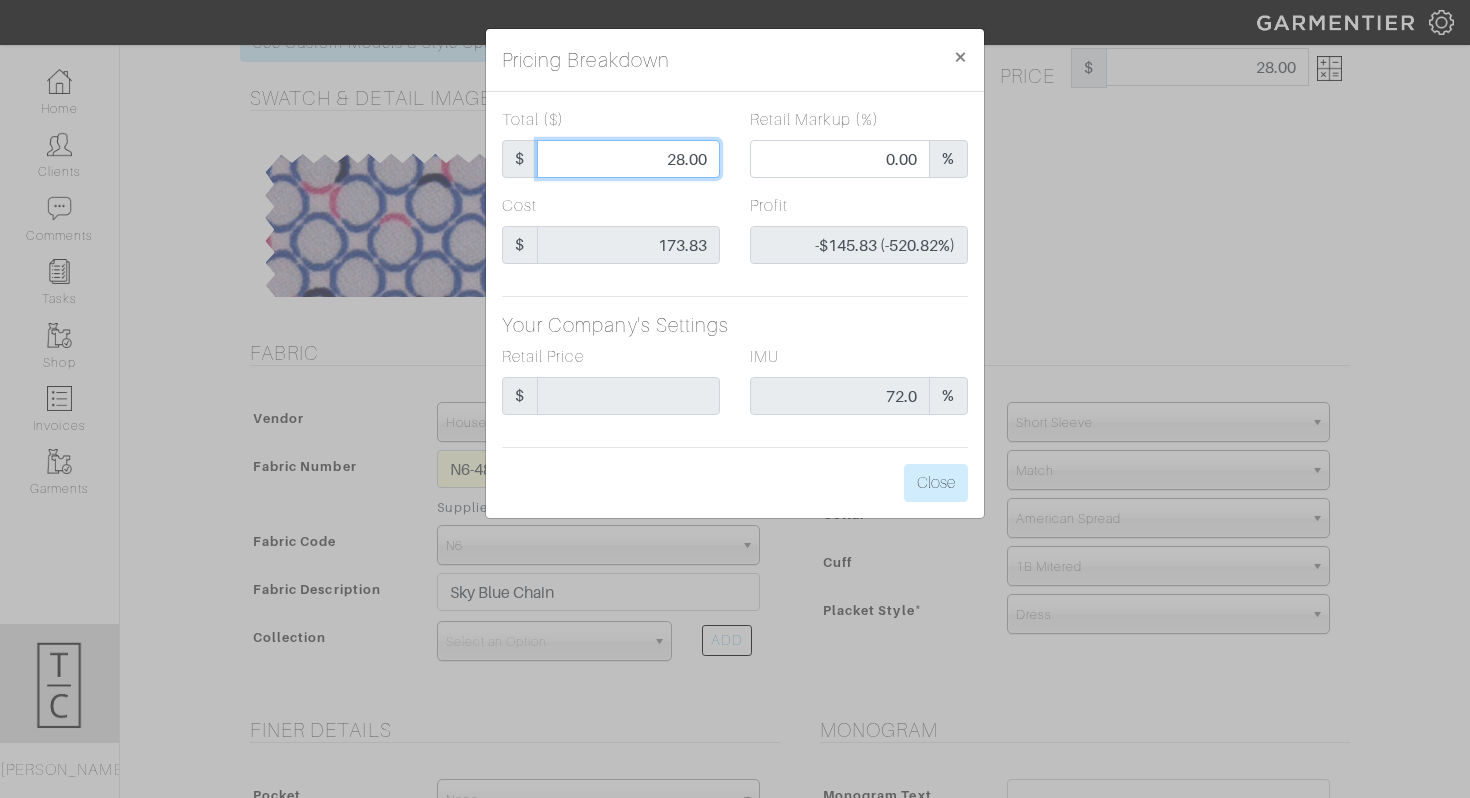 type on "286.00" 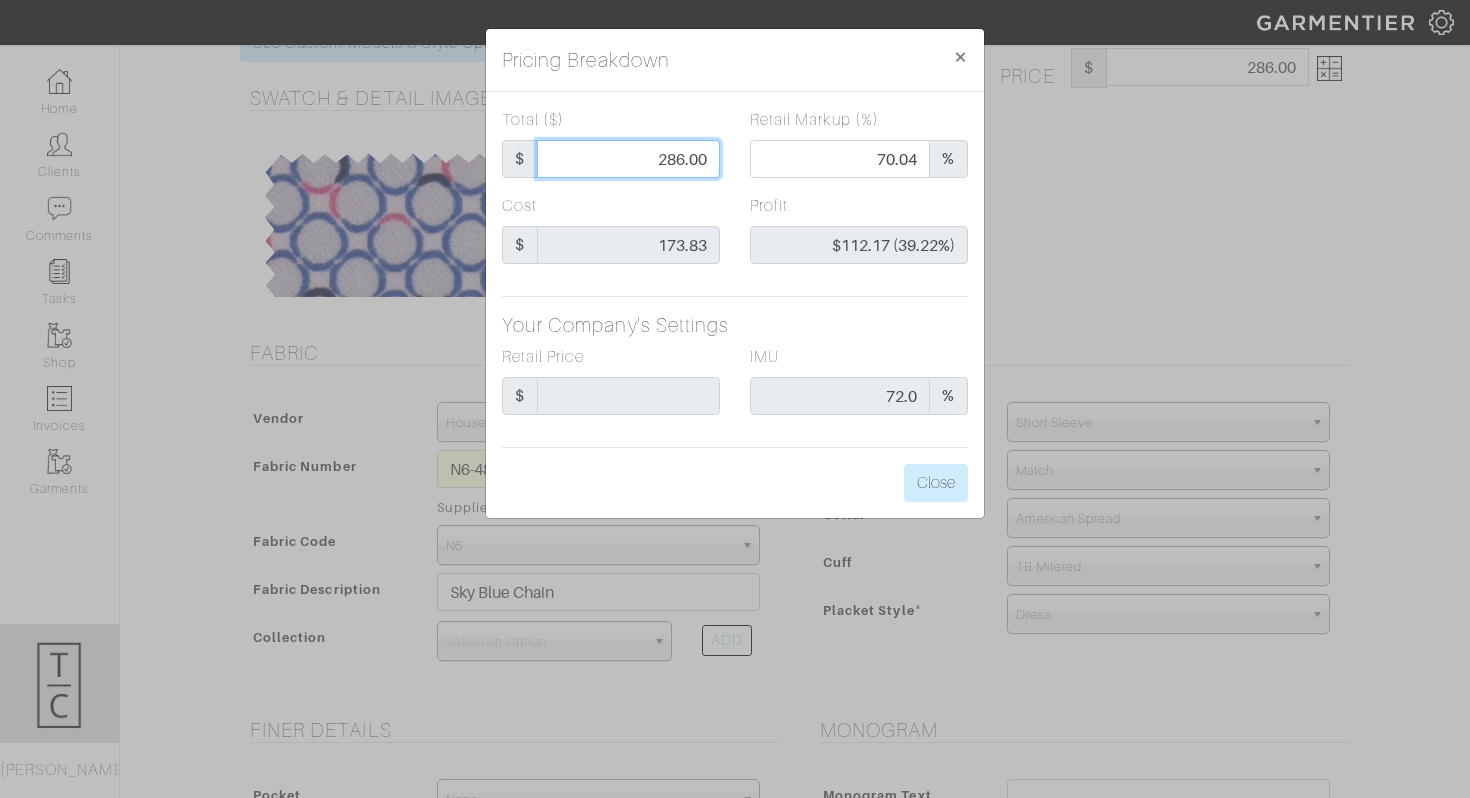 type on "286.00" 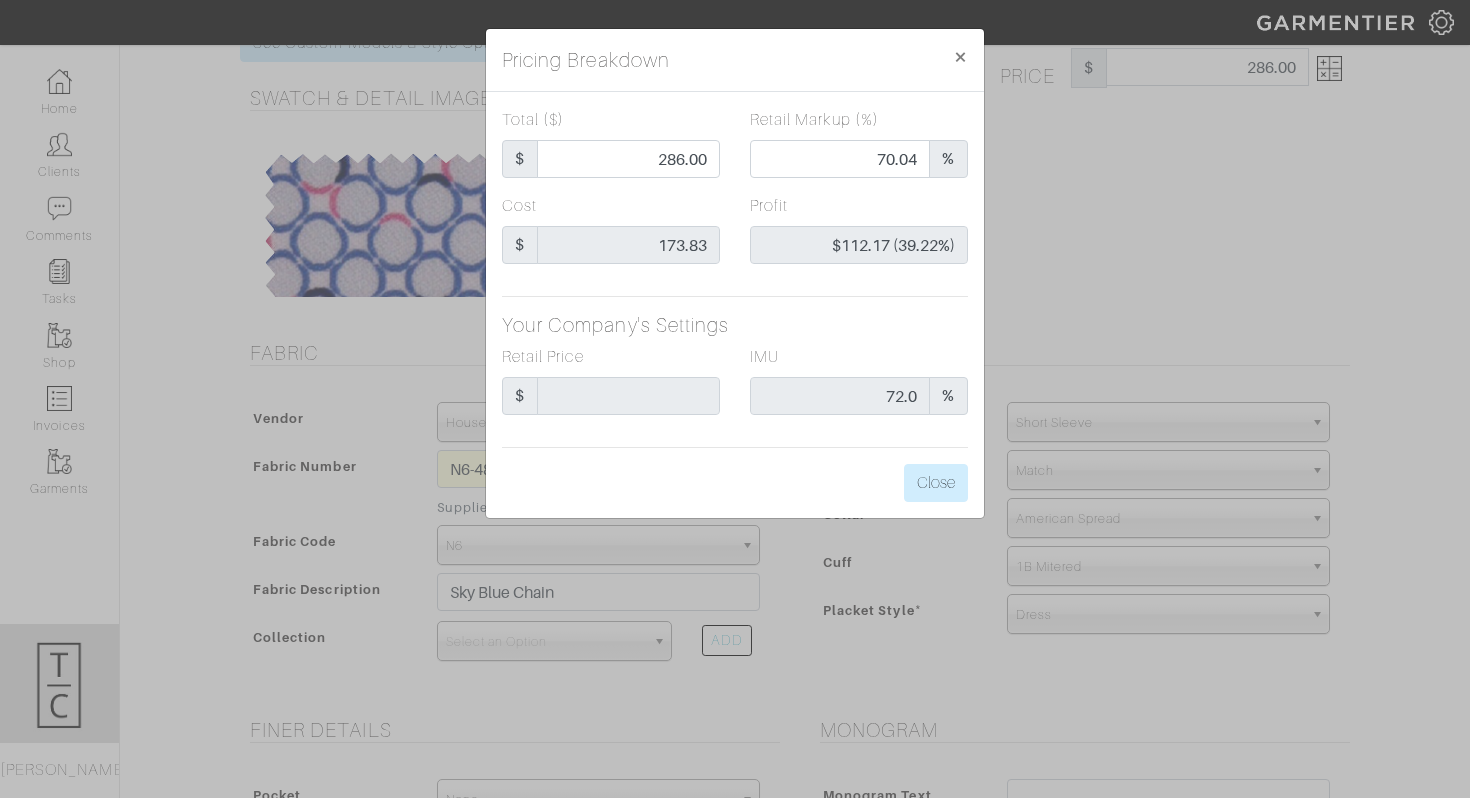 click on "Total ($) $ 286.00 Retail Markup (%) 70.04 % Cost $ 173.83 Profit $112.17 (39.22%) Your Company's Settings Retail Price $ IMU 72.0 % Close" at bounding box center (735, 305) 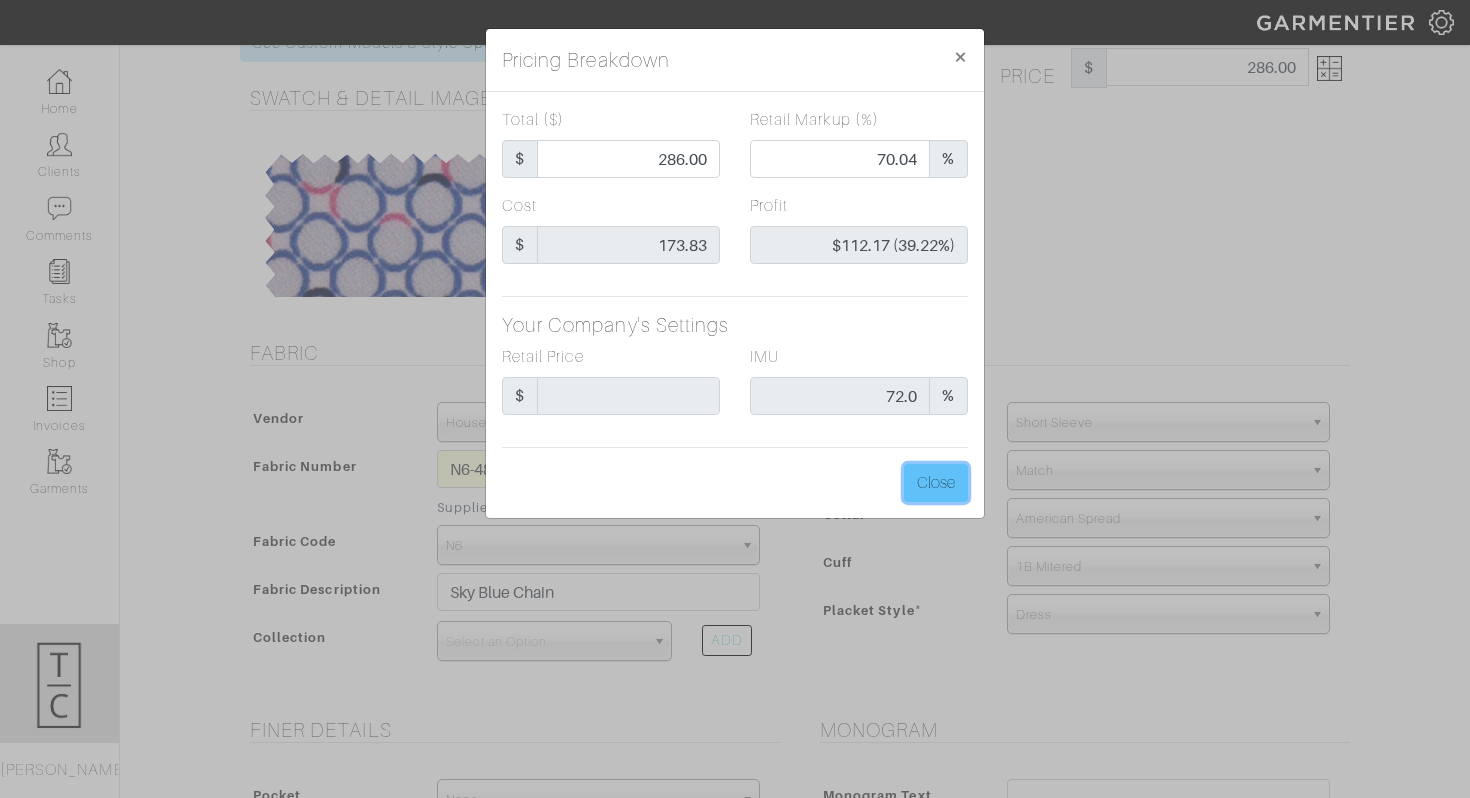 click on "Close" at bounding box center (936, 483) 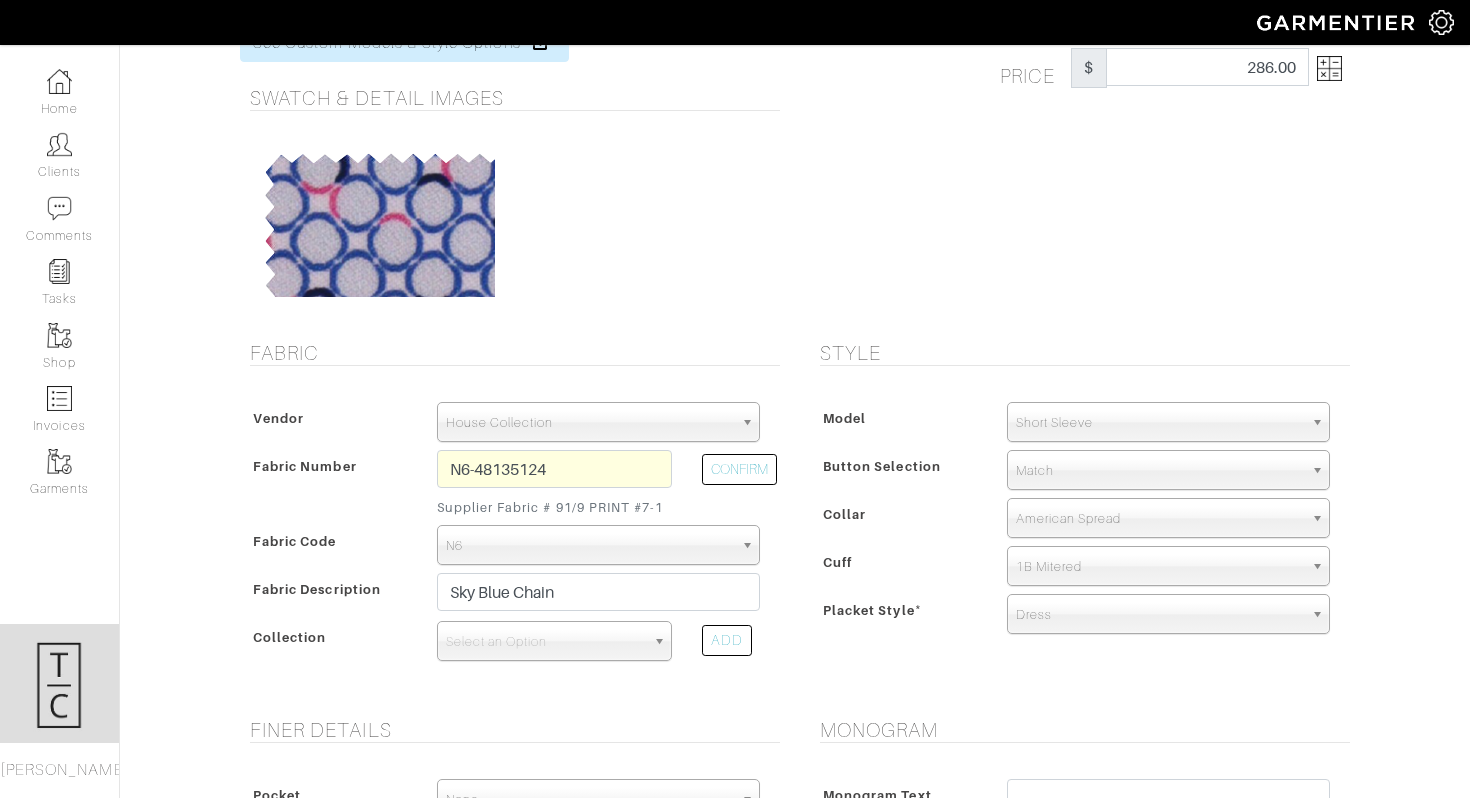 click on "Price $ 286.00" at bounding box center (1080, 170) 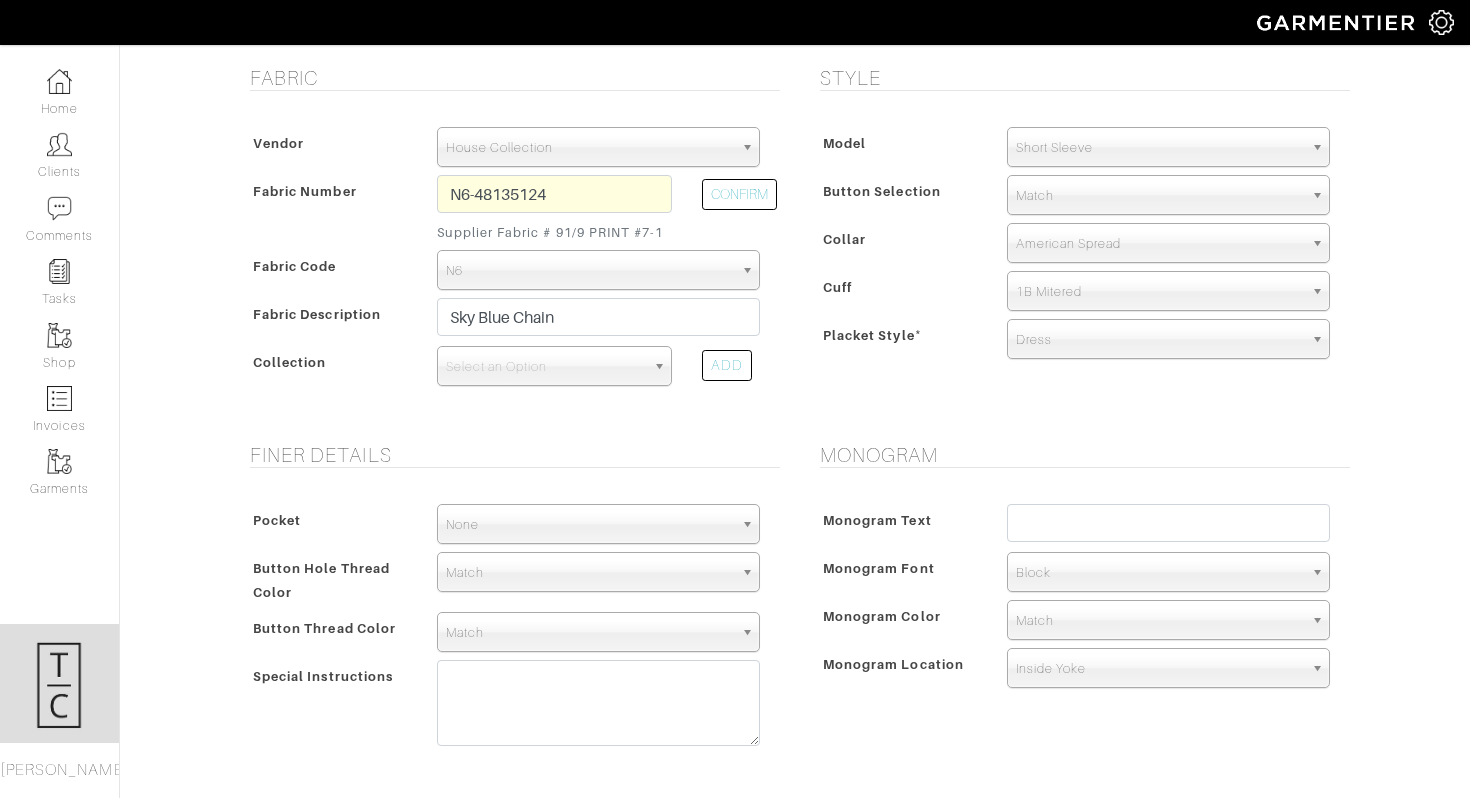 scroll, scrollTop: 386, scrollLeft: 0, axis: vertical 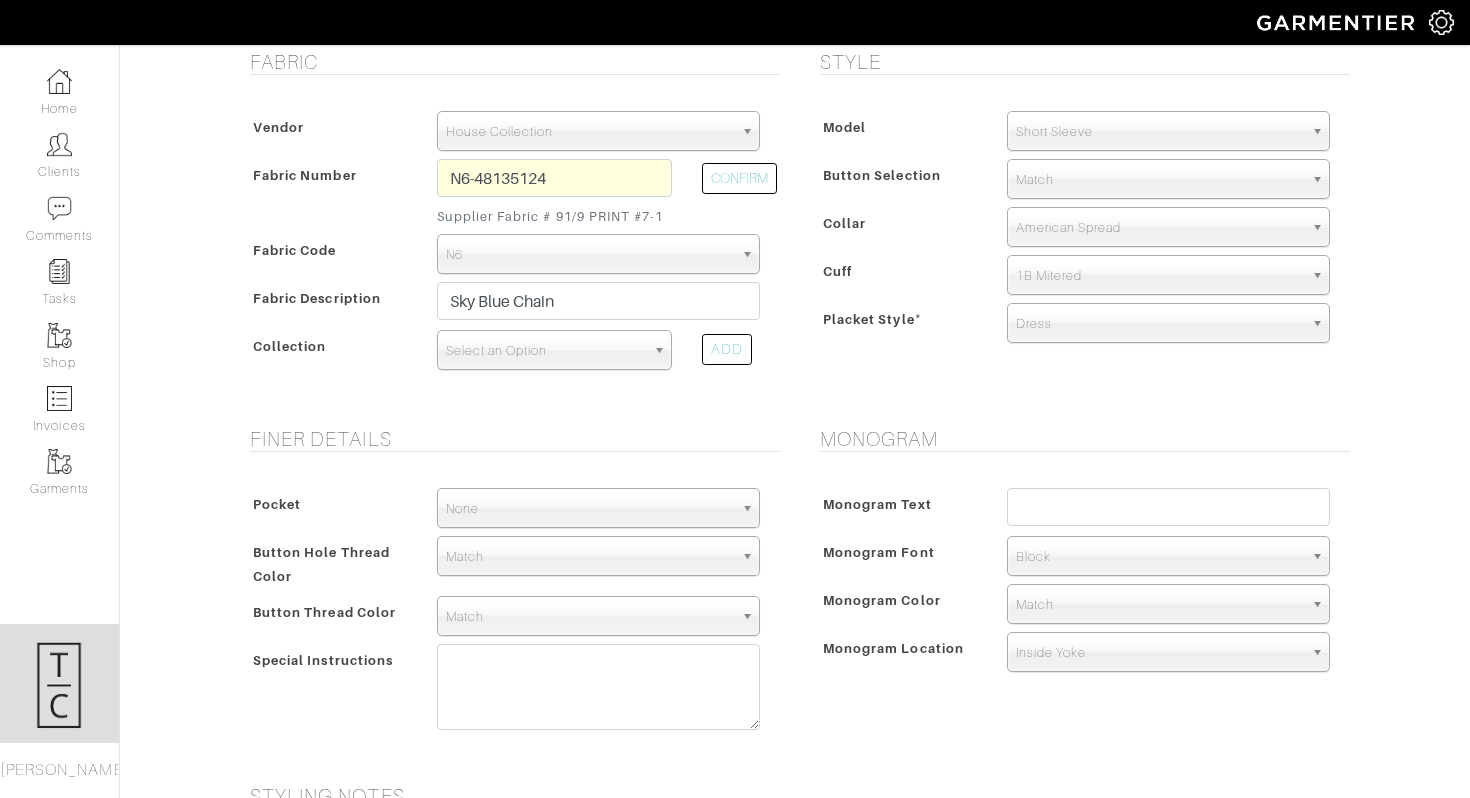 click on "Select an Option" at bounding box center [545, 351] 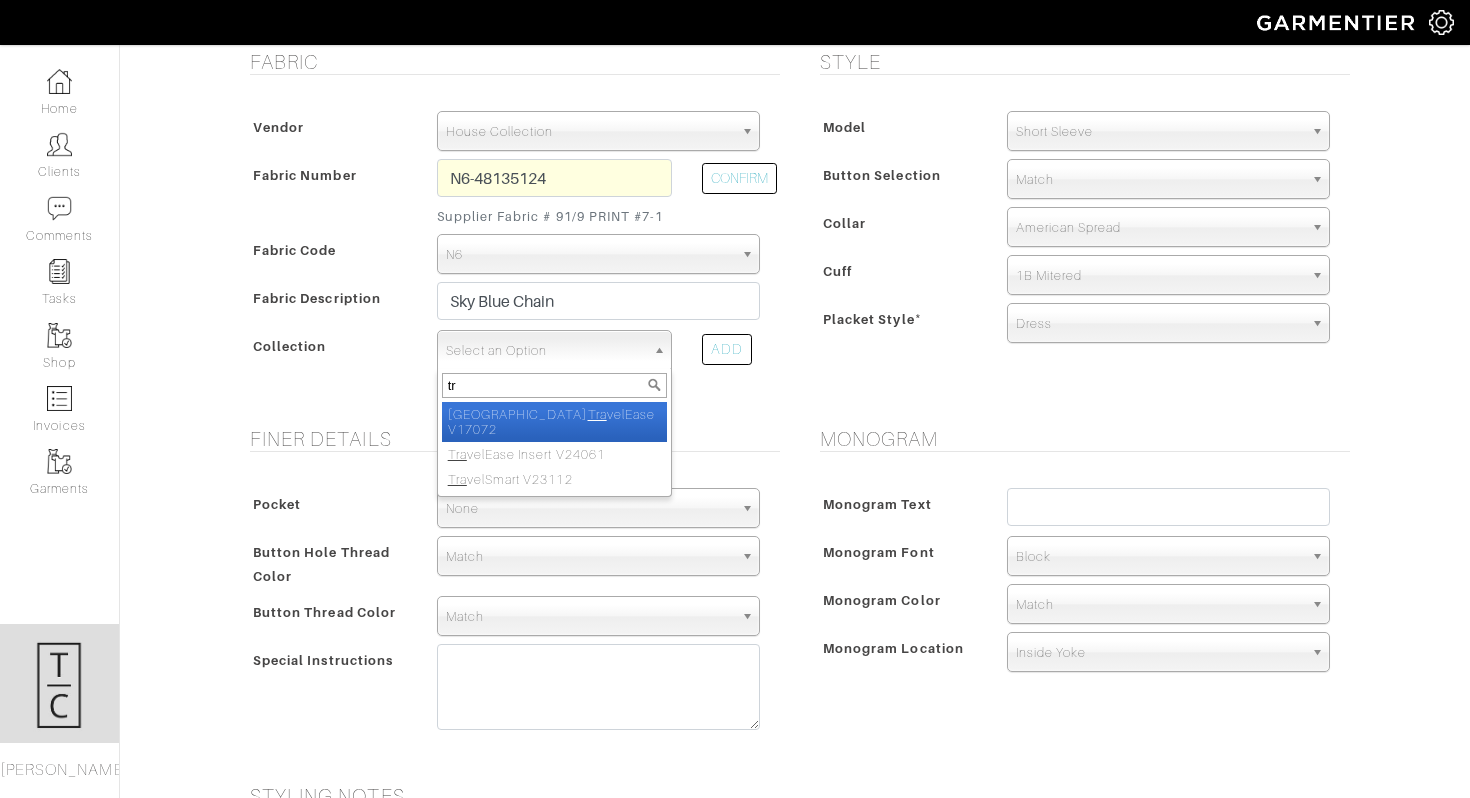 type on "t" 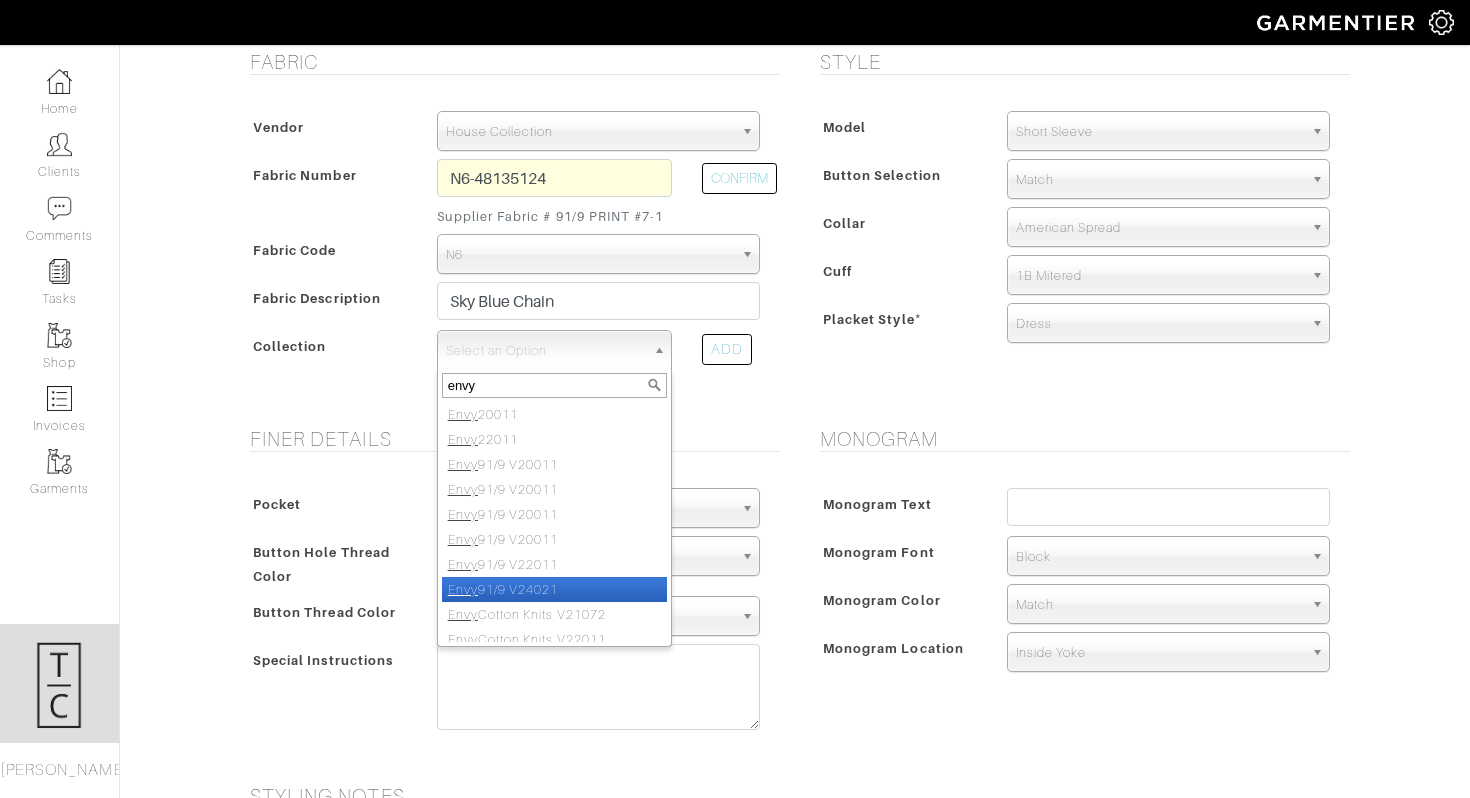 type on "envy" 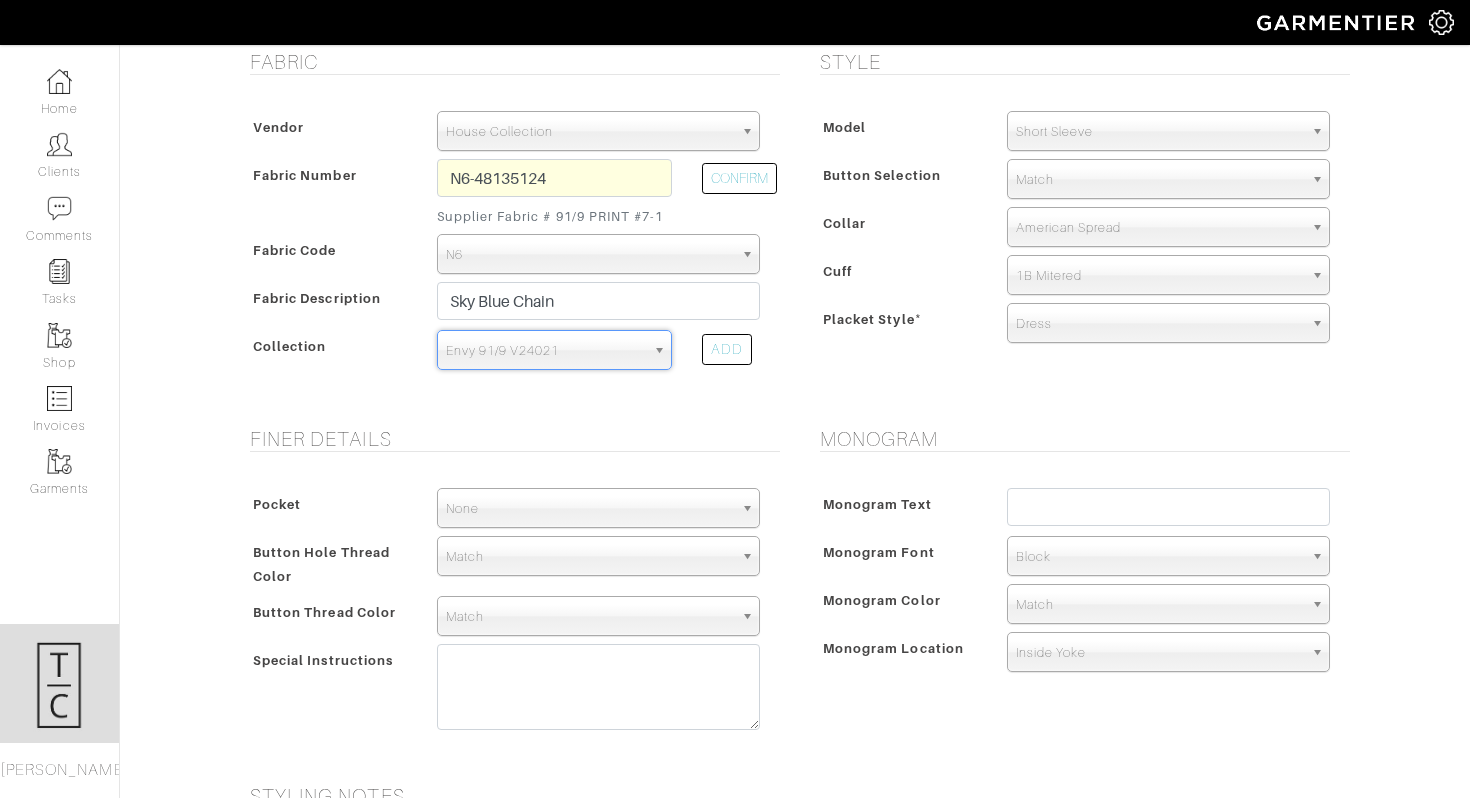 click on "See Custom Models & Style Options
Swatch & Detail Images
Price $ 286.00
Fabric
Vendor
Scabal" at bounding box center (795, 493) 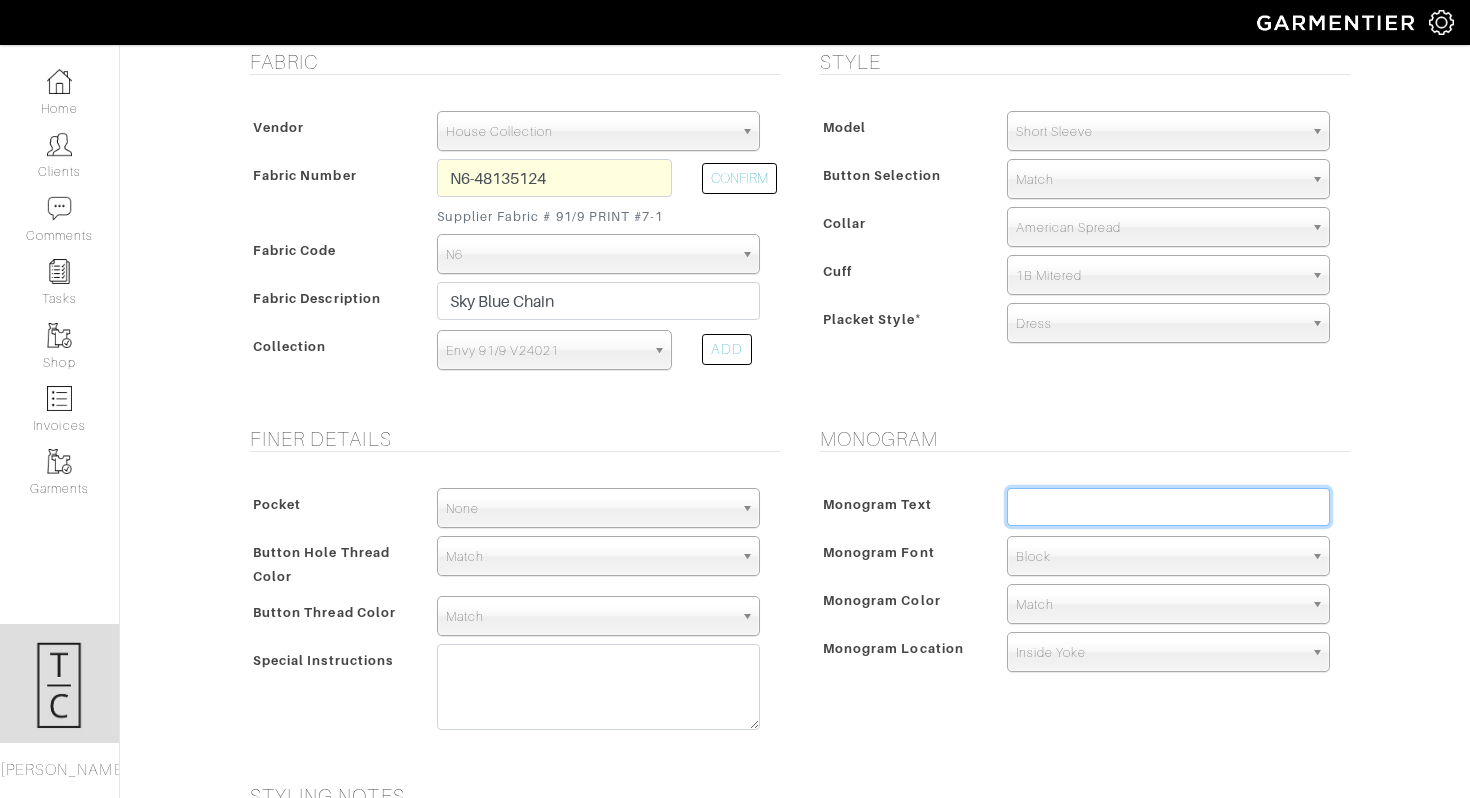 click at bounding box center (1168, 507) 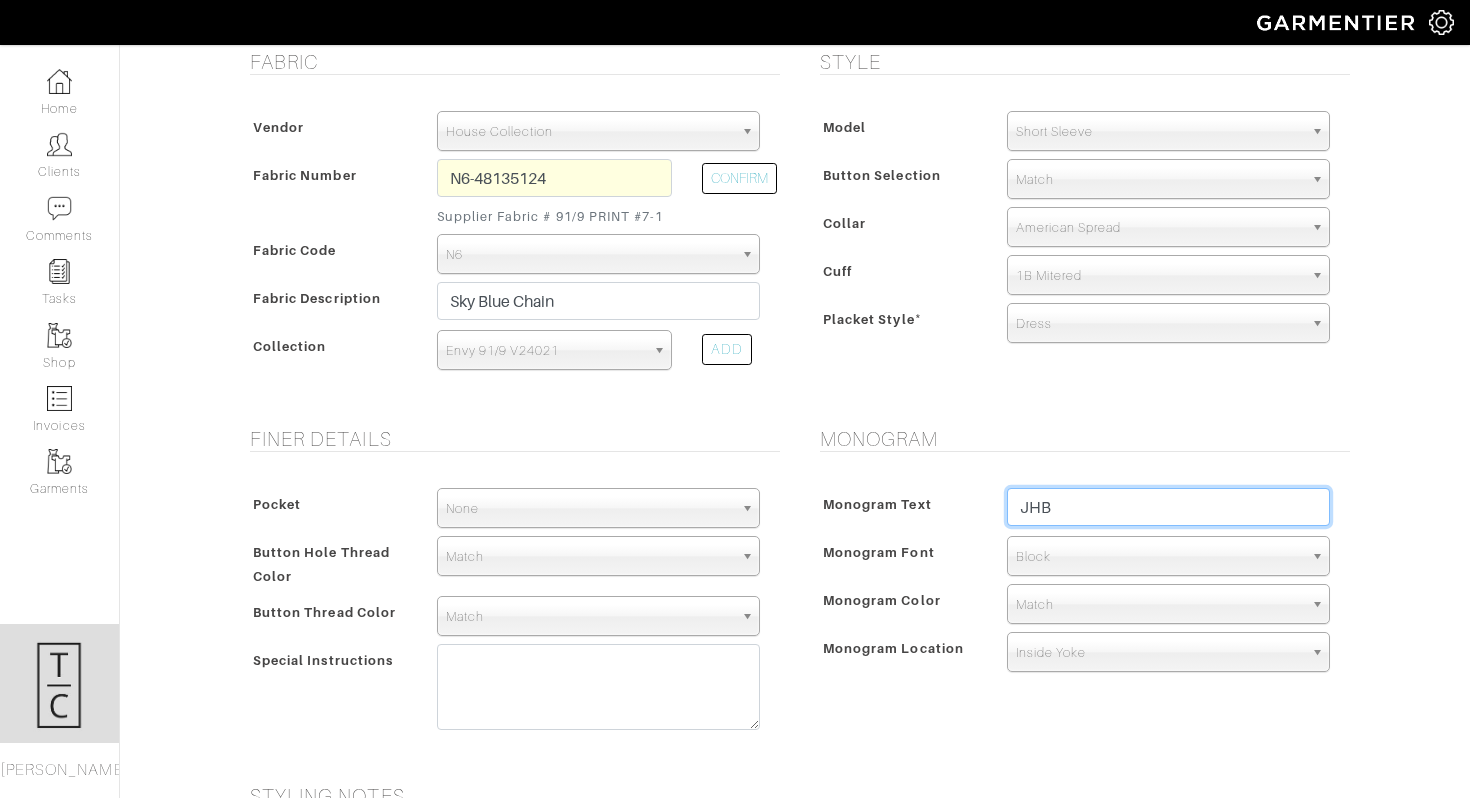 type on "JHB" 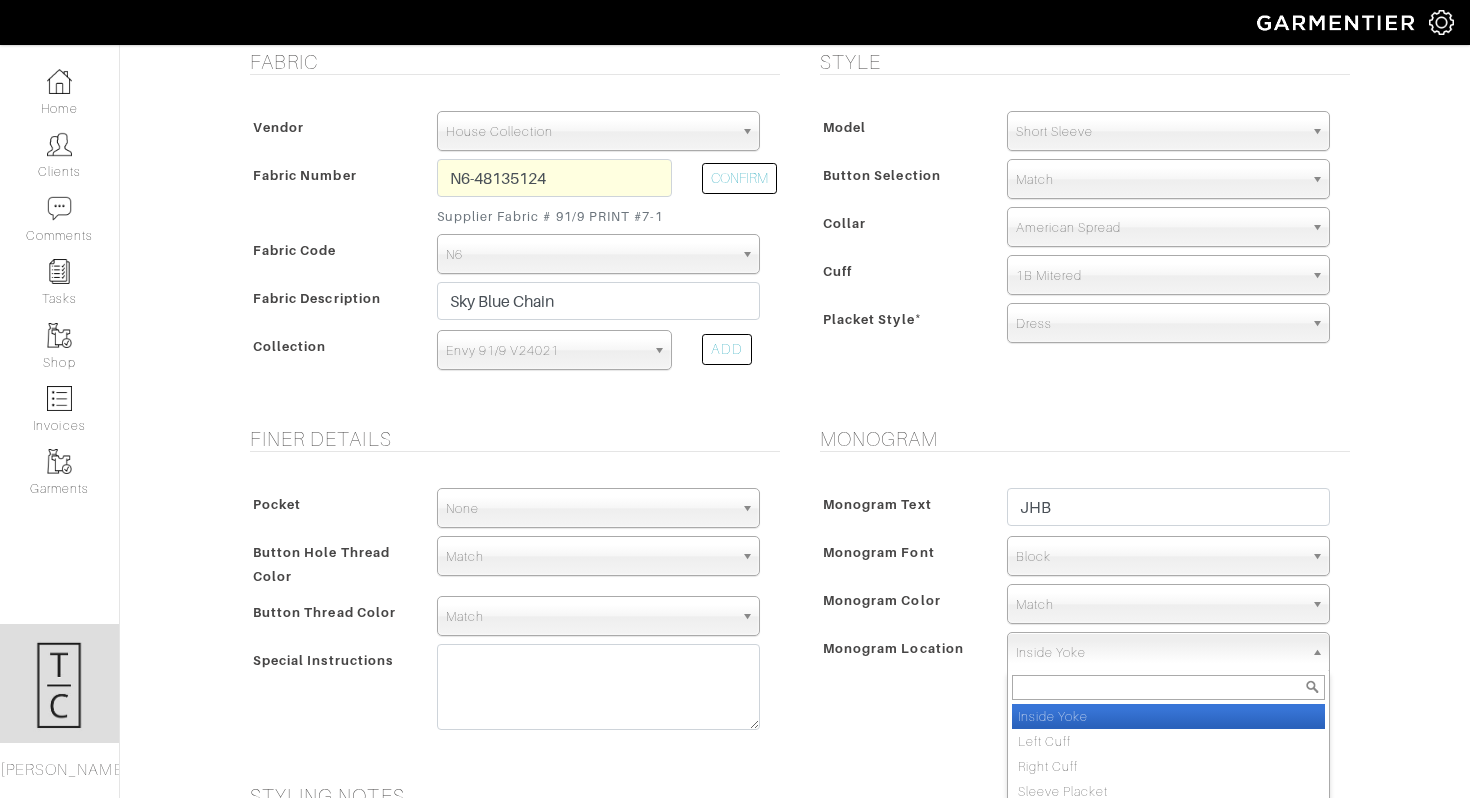 click on "Inside Yoke" at bounding box center [1159, 653] 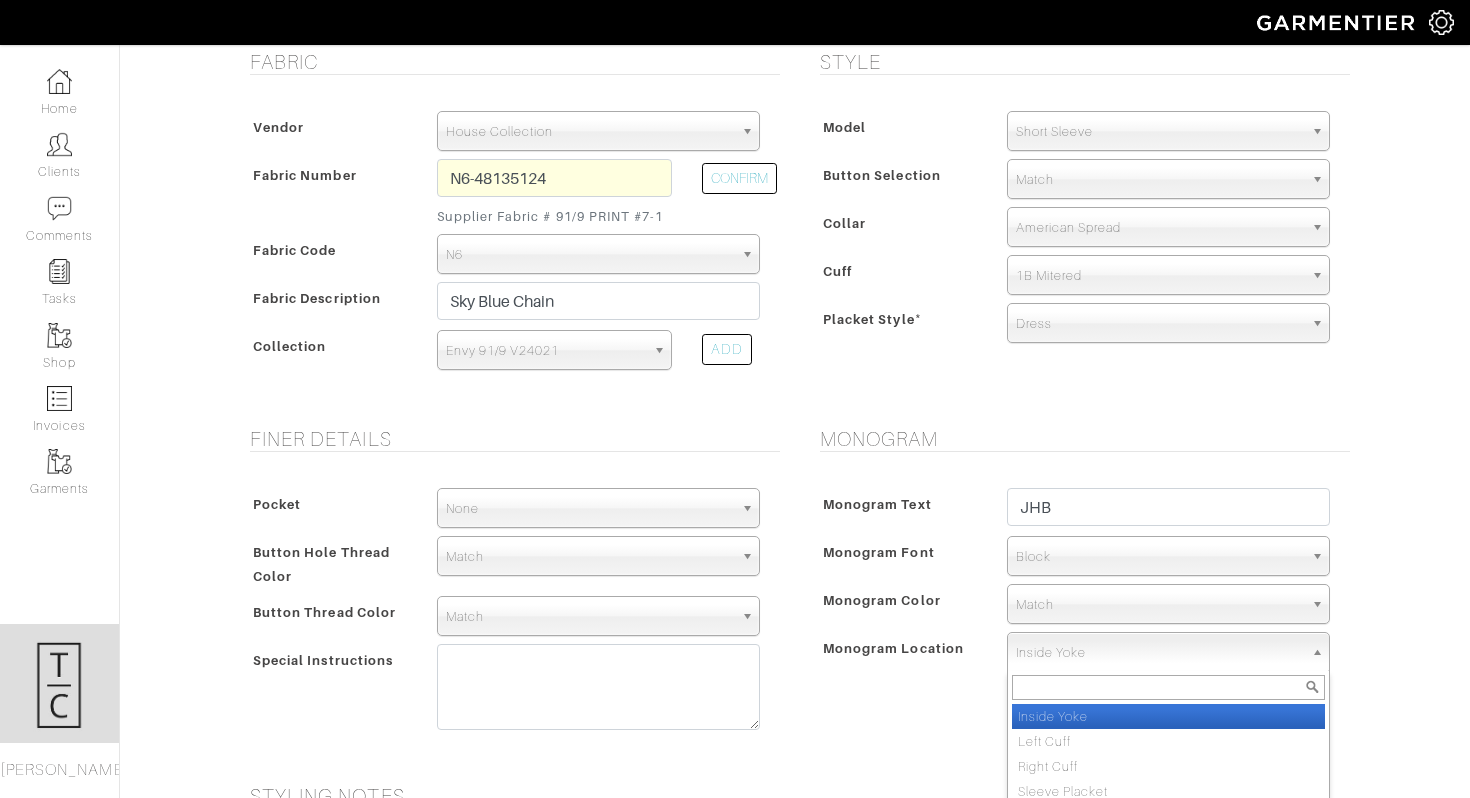 click on "Inside Yoke" at bounding box center [1168, 716] 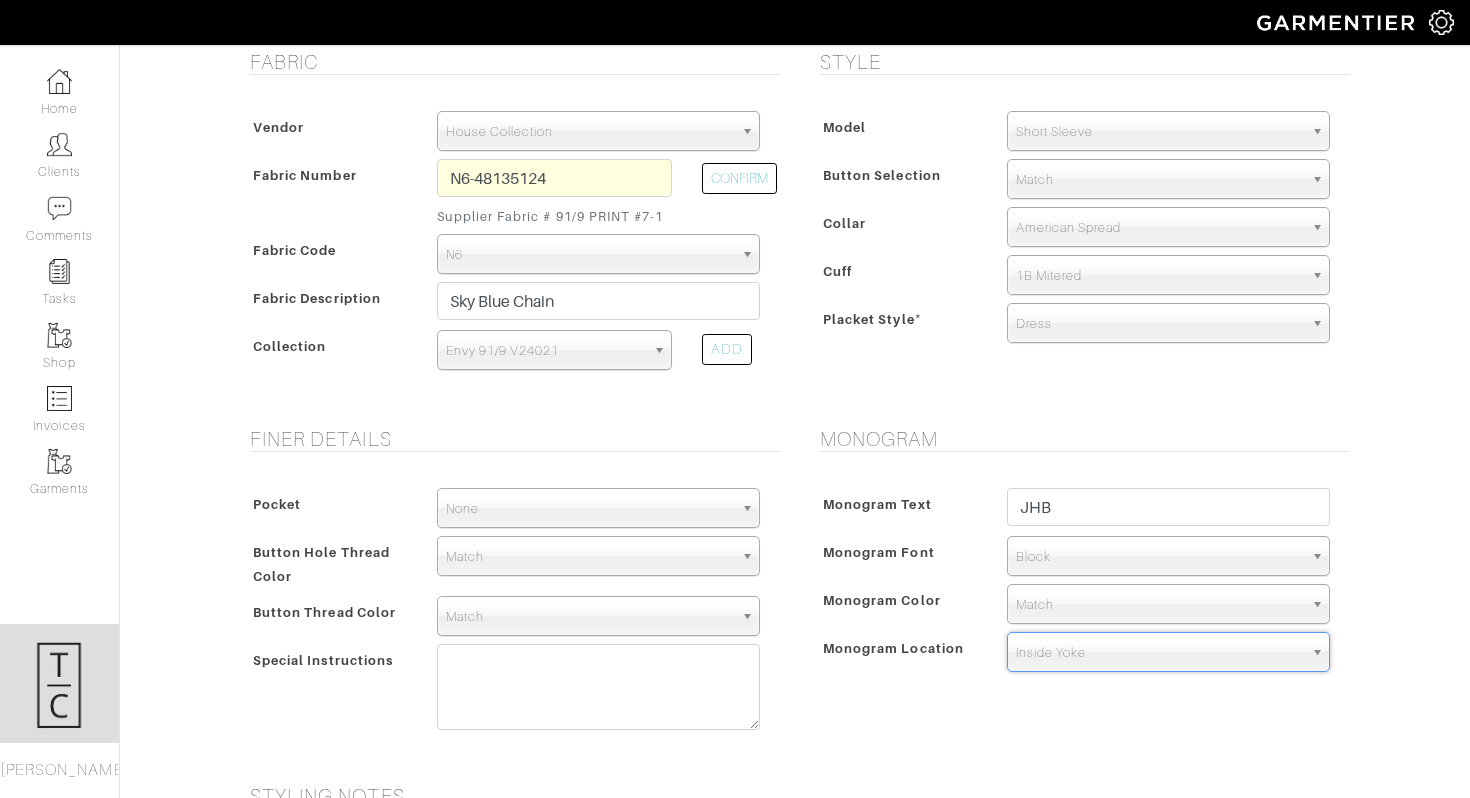 click on "Block" at bounding box center (1159, 557) 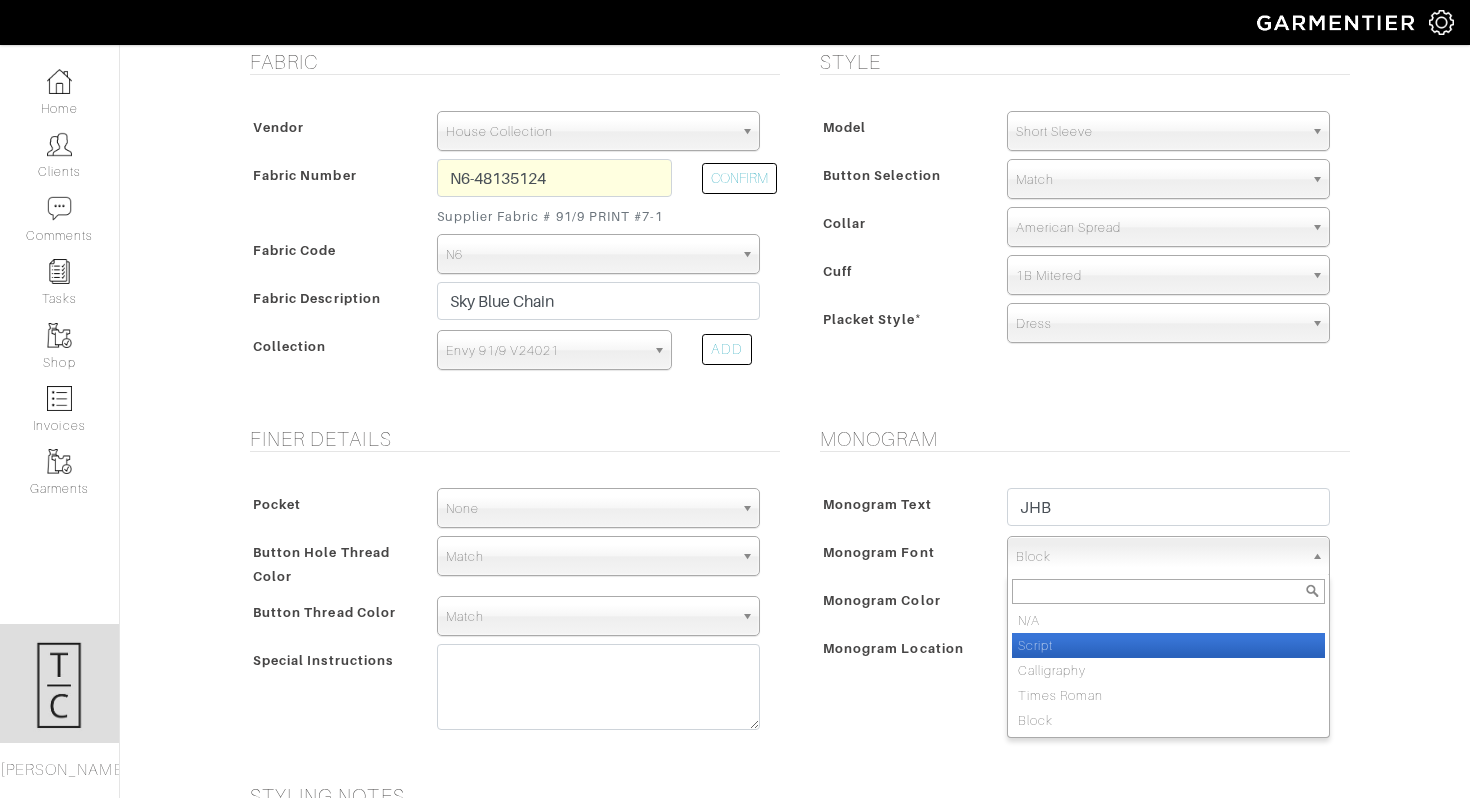 click on "Script" at bounding box center [1168, 645] 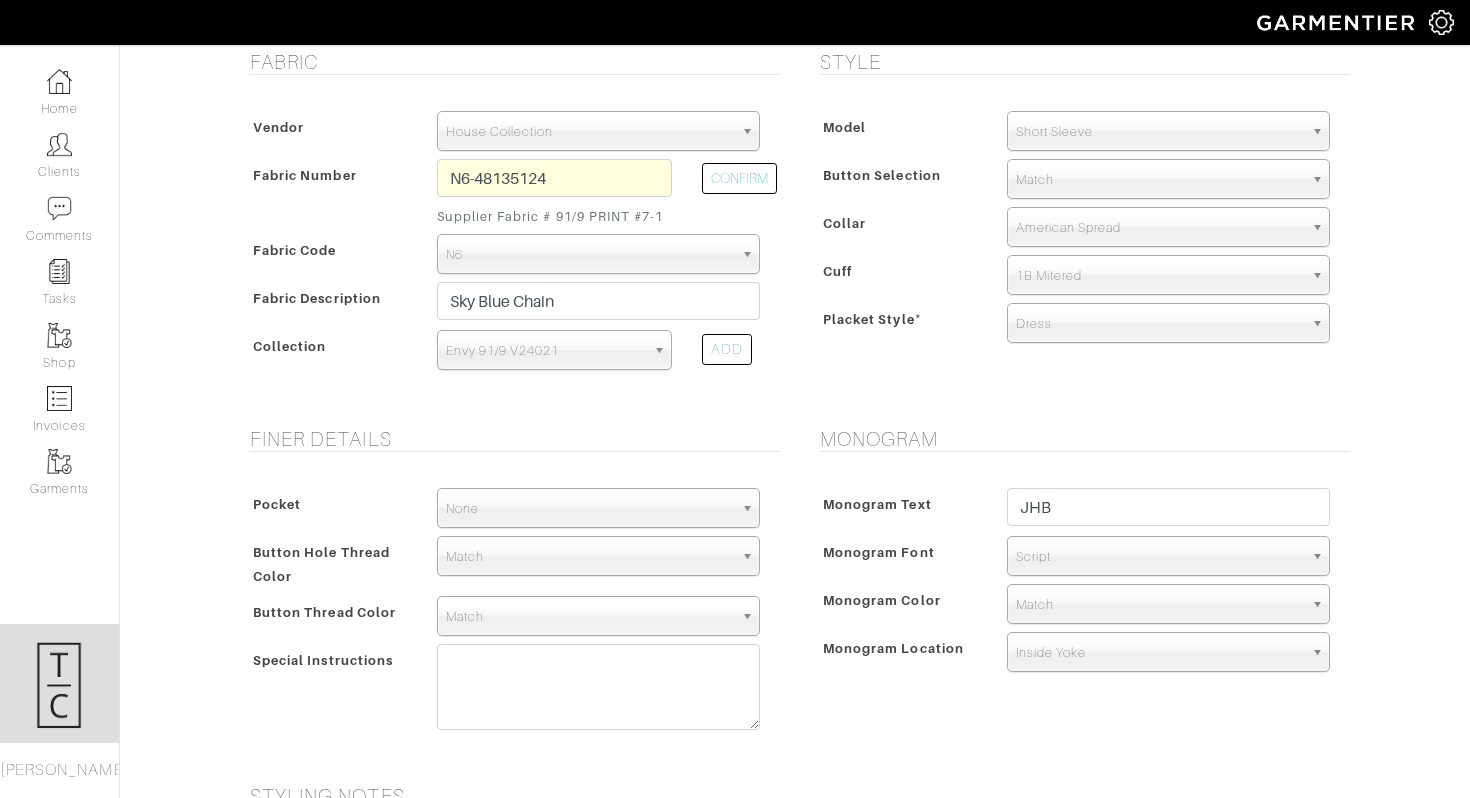 click on "Monogram Text
JHB
Monogram Font
N/A
Script
Calligraphy
Times Roman
Block
Script
N/A Script Calligraphy Times Roman Block
Monogram Color
Match
Aubergine
Azure
Beige
Black
Blue
British Navy
Bubble Gum
Burgundy
Burnt Orange
Celery
Charcoal
Chestnut
Cobalt Blue
Coral
Dark Brown
Dark Gray
Dark Olive
Ecru
Eggplant
Emerald
Fairway
Forest Green
Fucsia
Gold
Green" at bounding box center [1080, 584] 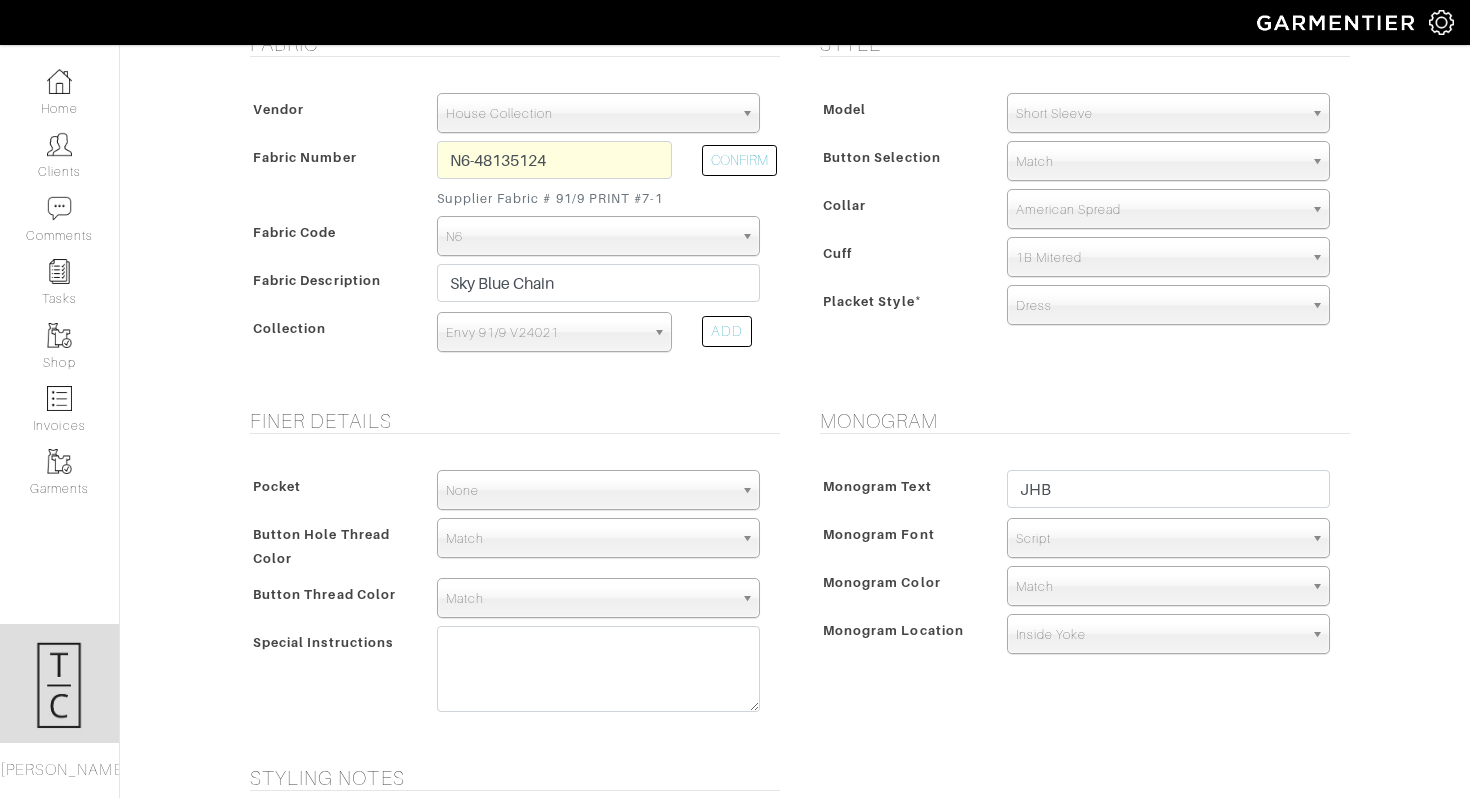 scroll, scrollTop: 407, scrollLeft: 0, axis: vertical 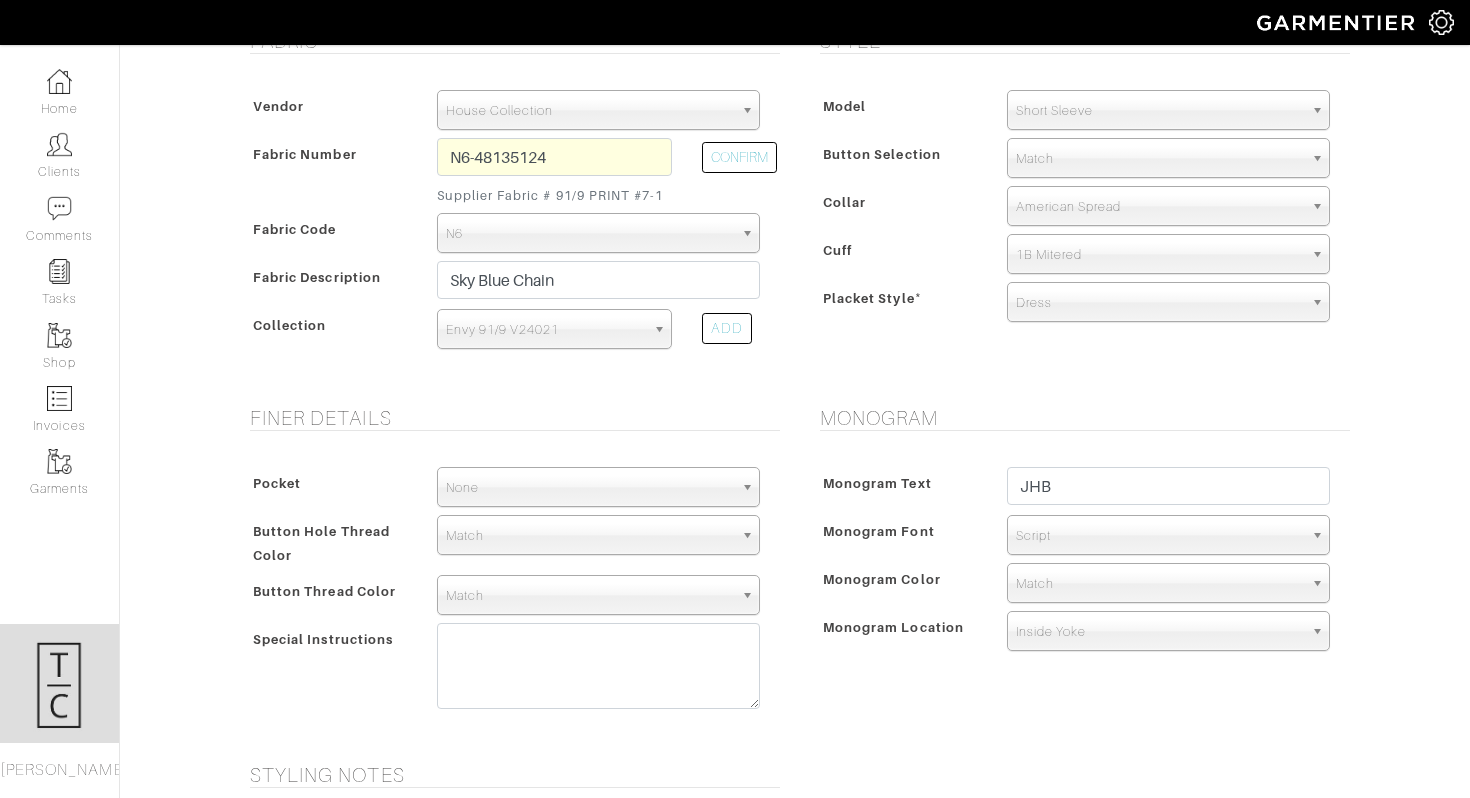 click on "Match" at bounding box center (1159, 584) 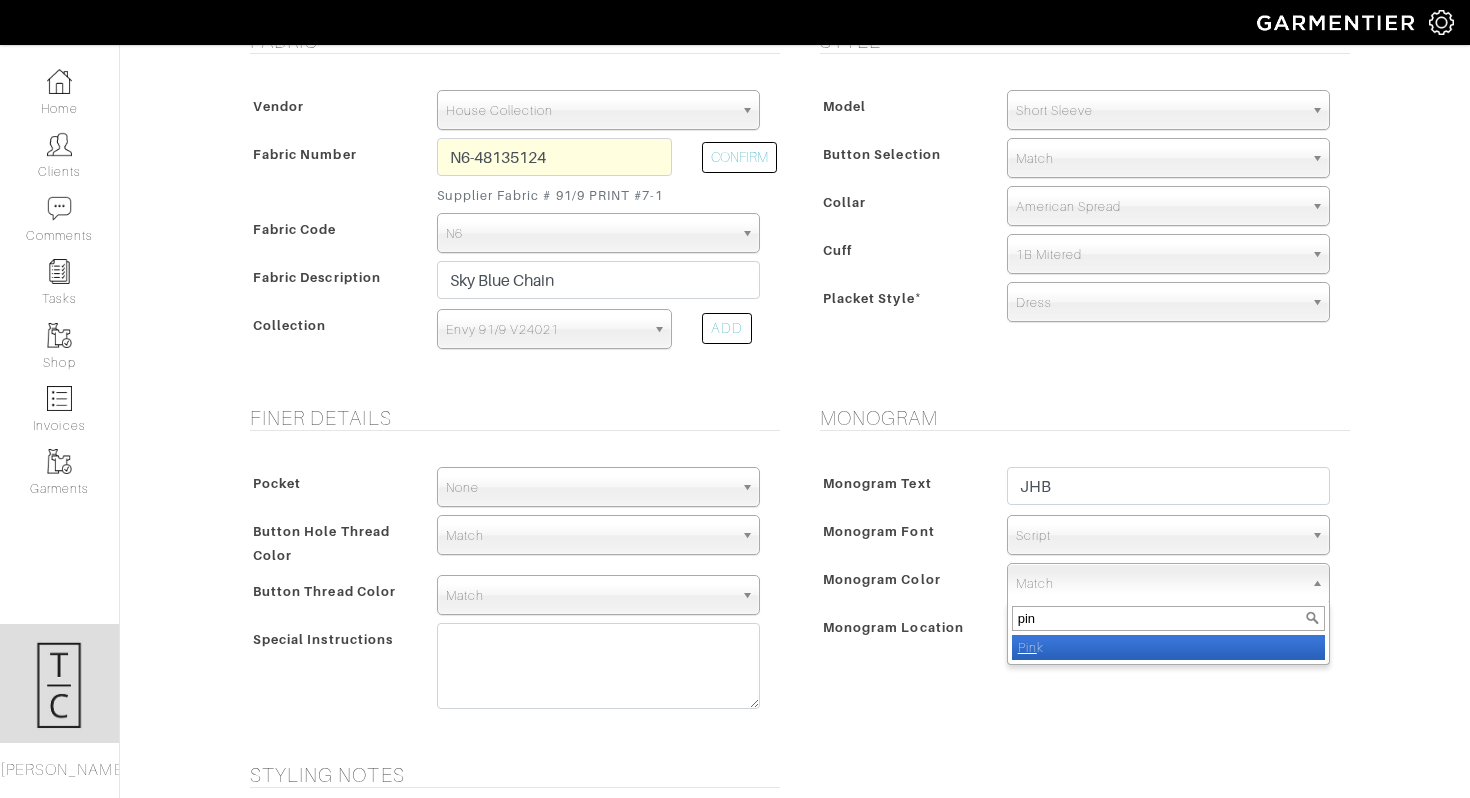 type on "pink" 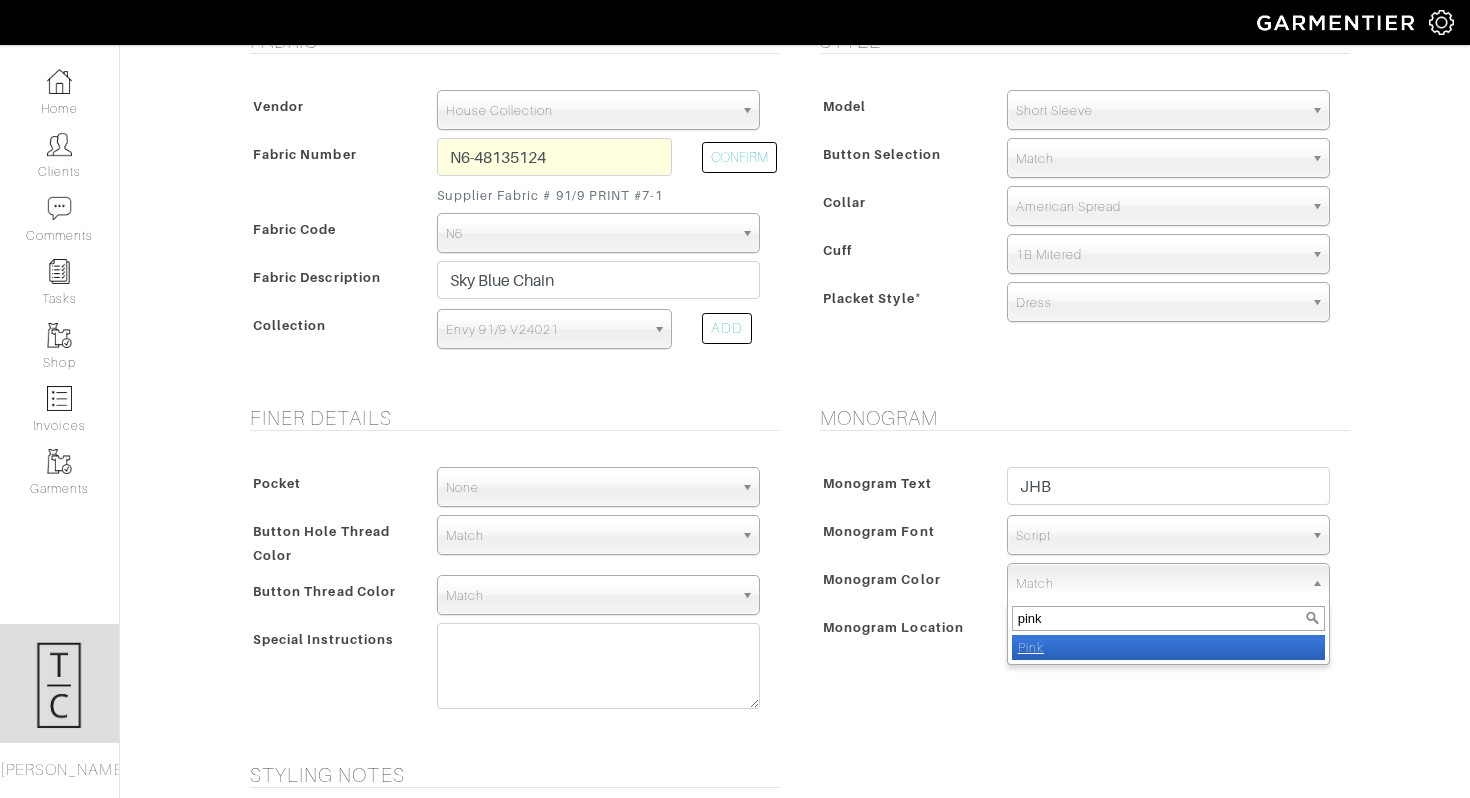 select on "35" 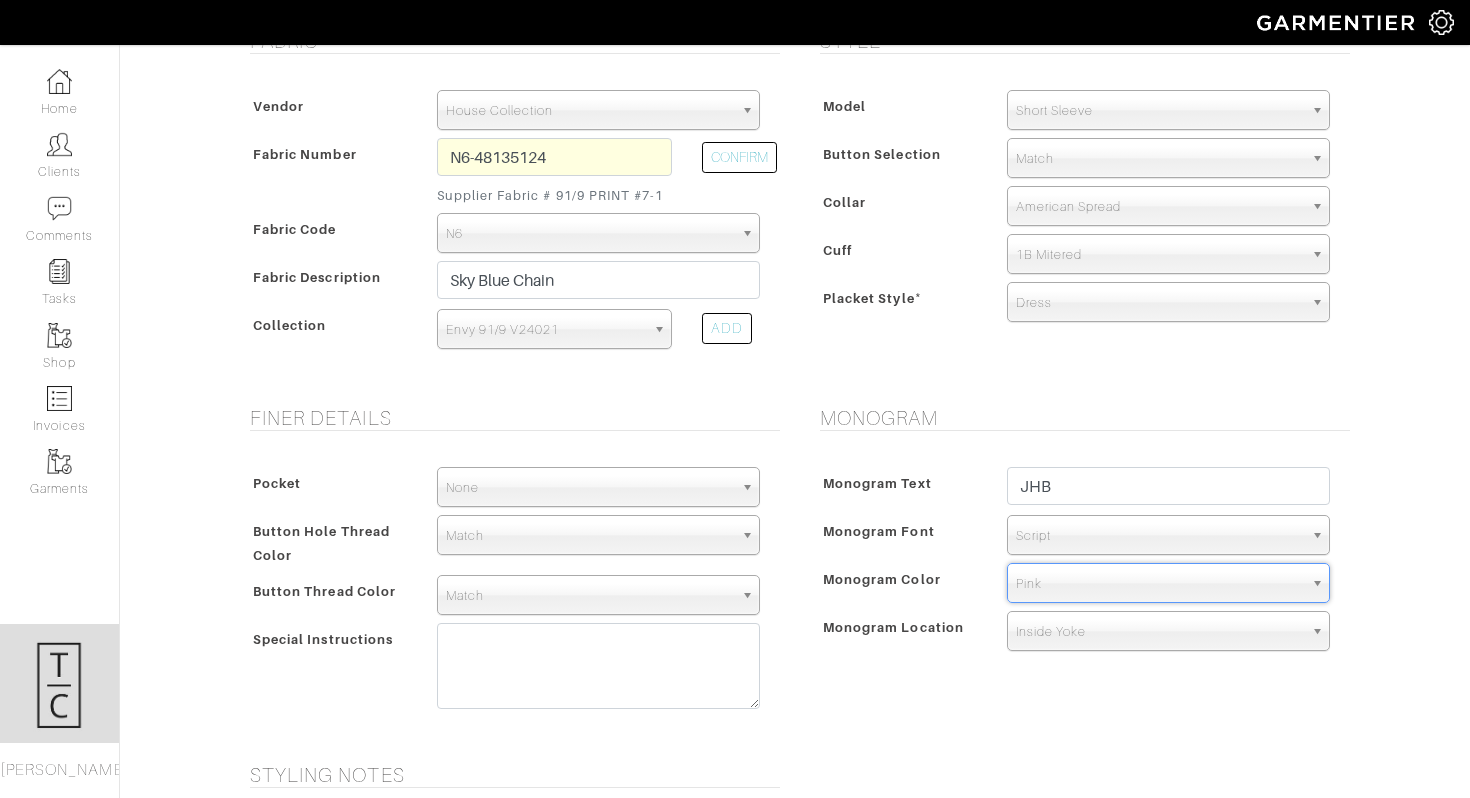 click on "Monogram Location" at bounding box center (893, 627) 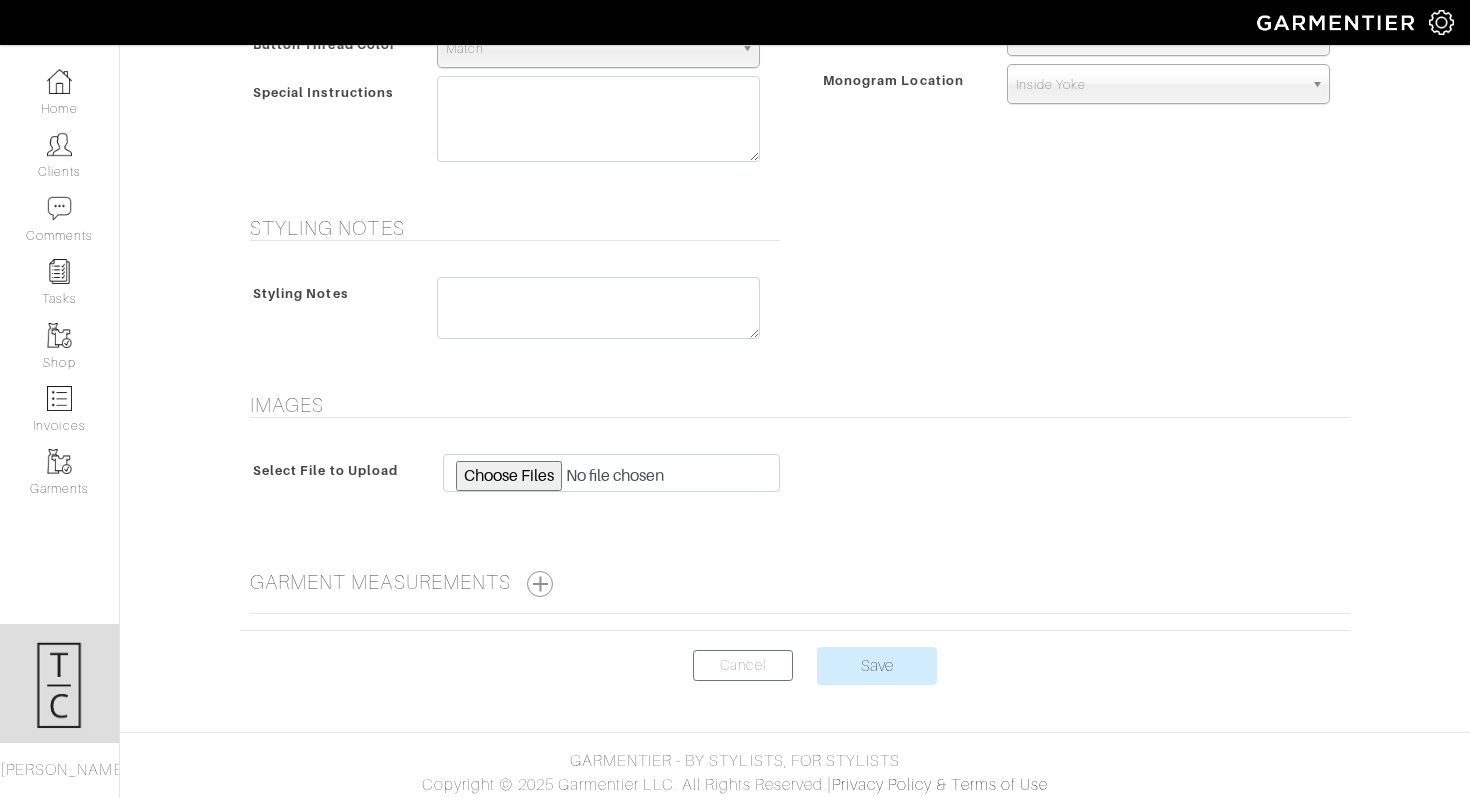 scroll, scrollTop: 960, scrollLeft: 0, axis: vertical 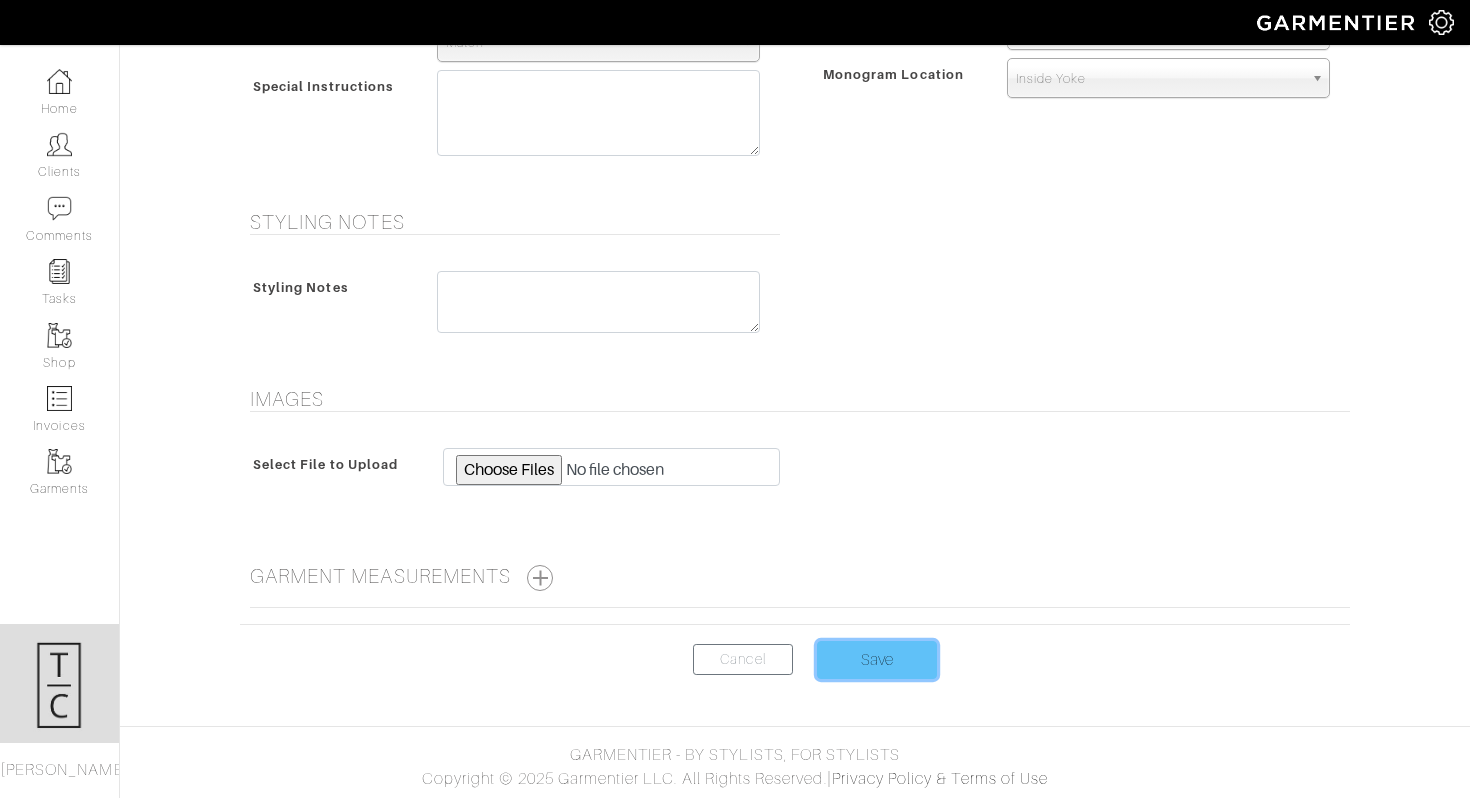 click on "Save" at bounding box center [877, 660] 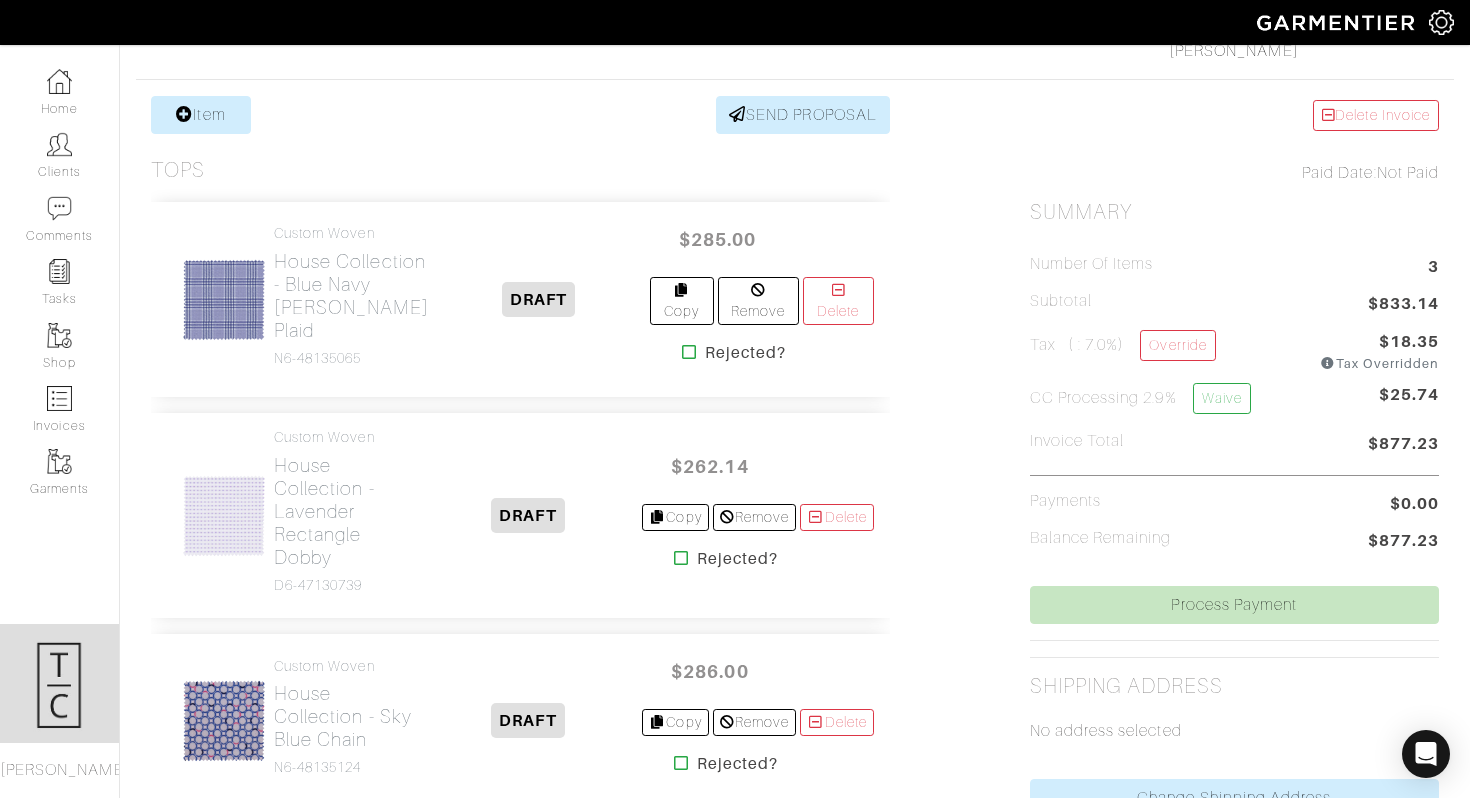 scroll, scrollTop: 372, scrollLeft: 0, axis: vertical 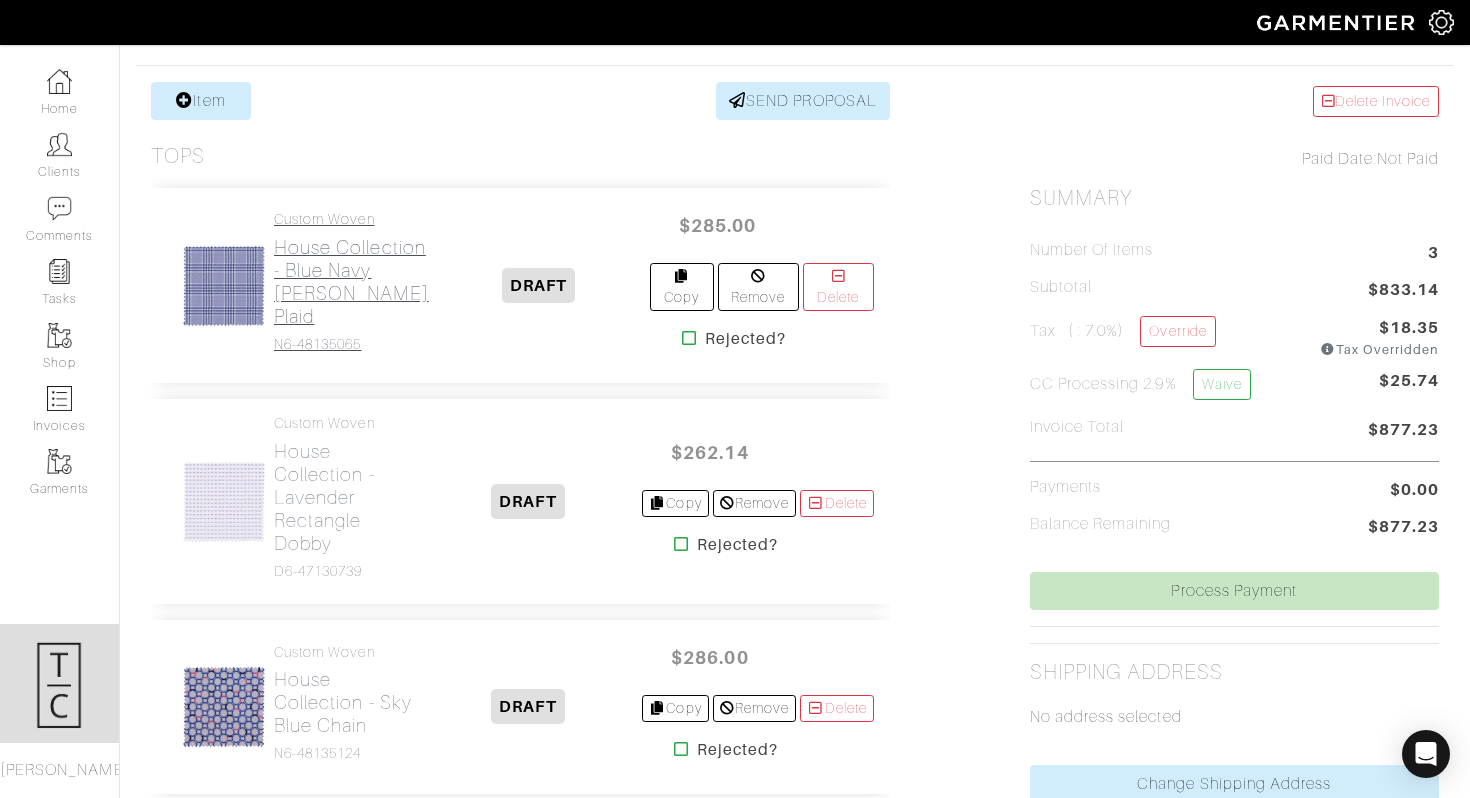 click on "House Collection -
Blue Navy [PERSON_NAME] Plaid" at bounding box center (351, 282) 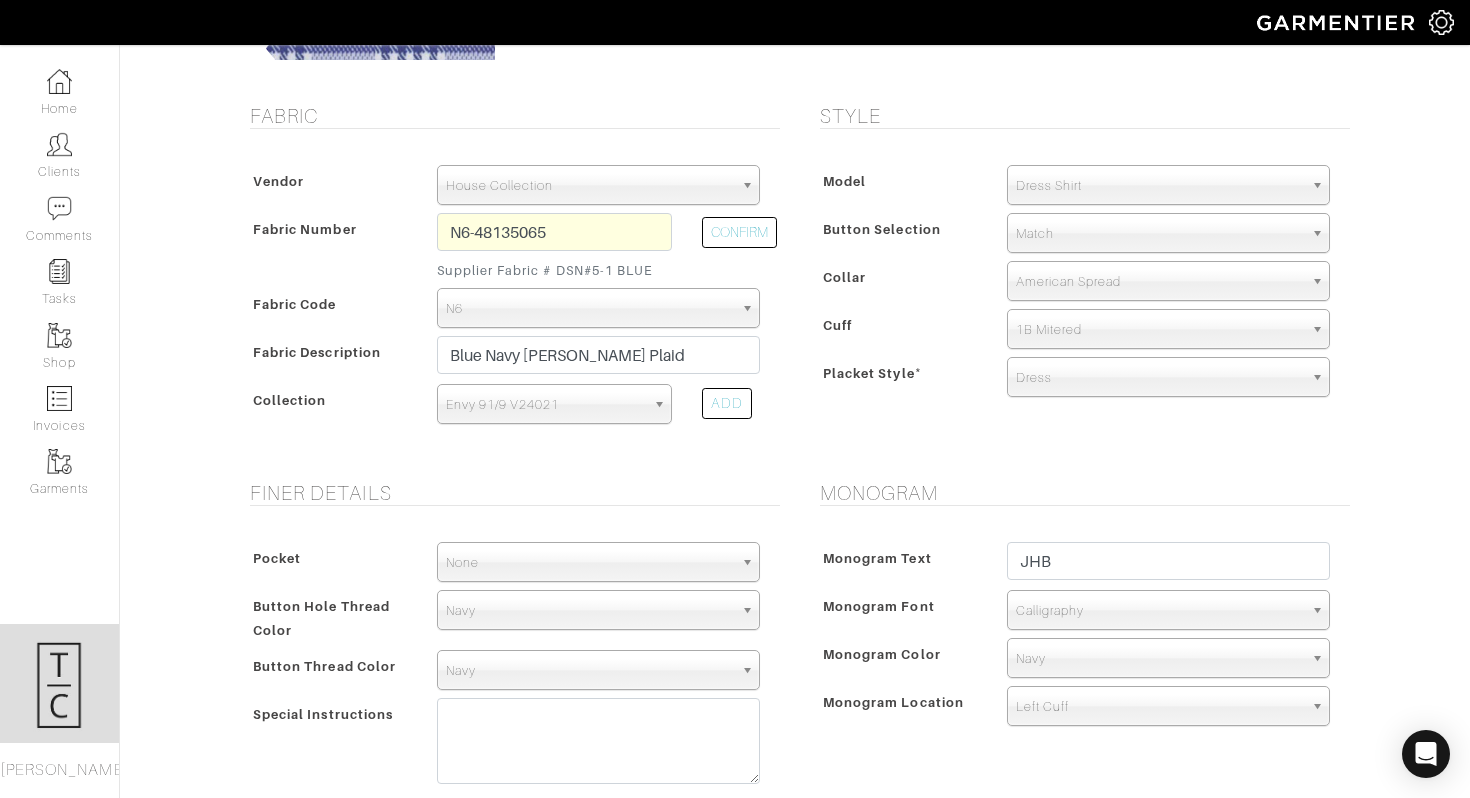 scroll, scrollTop: 0, scrollLeft: 0, axis: both 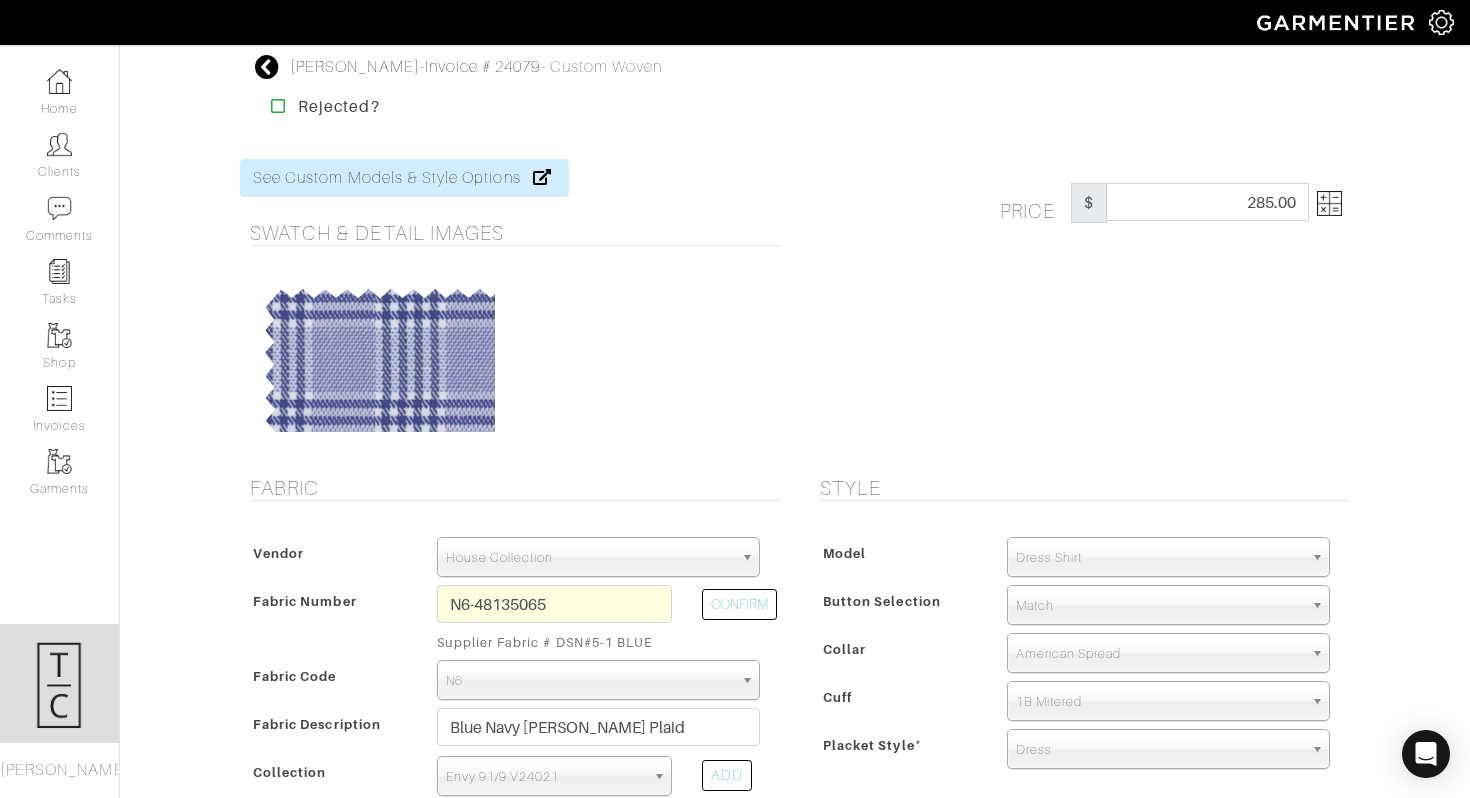 click on "Dress Shirt" at bounding box center [1159, 558] 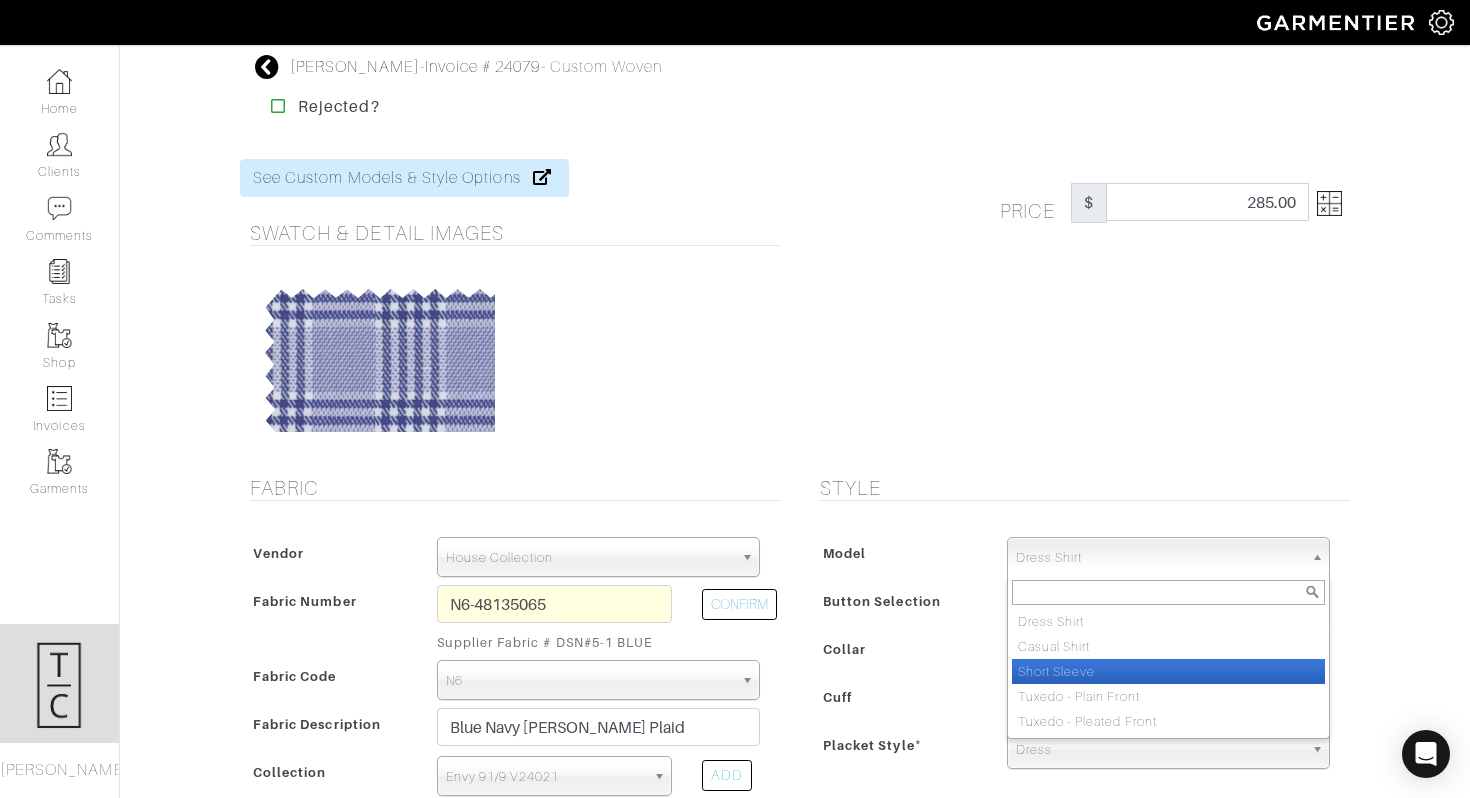 click on "Short Sleeve" at bounding box center [1168, 671] 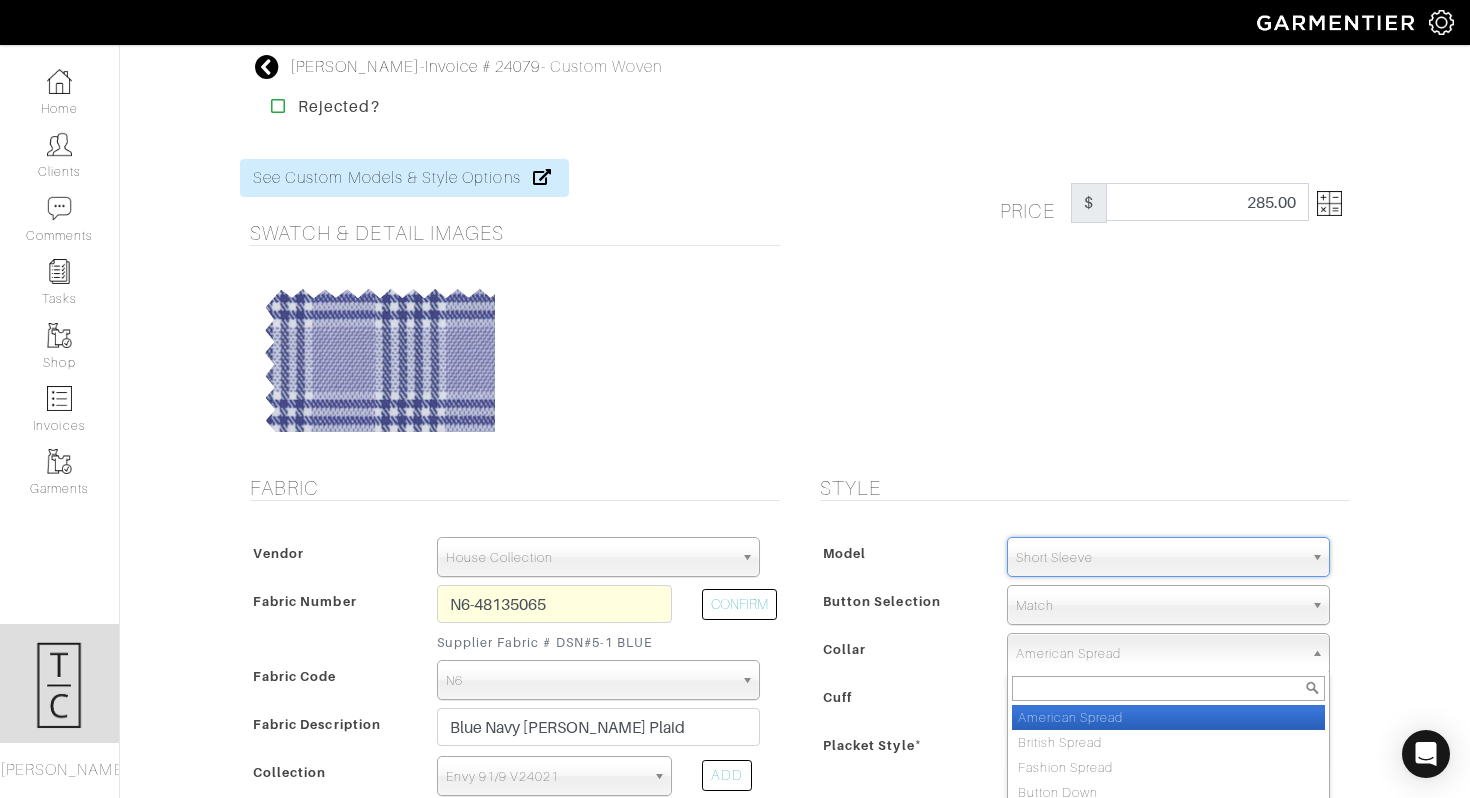 click on "American Spread" at bounding box center [1159, 654] 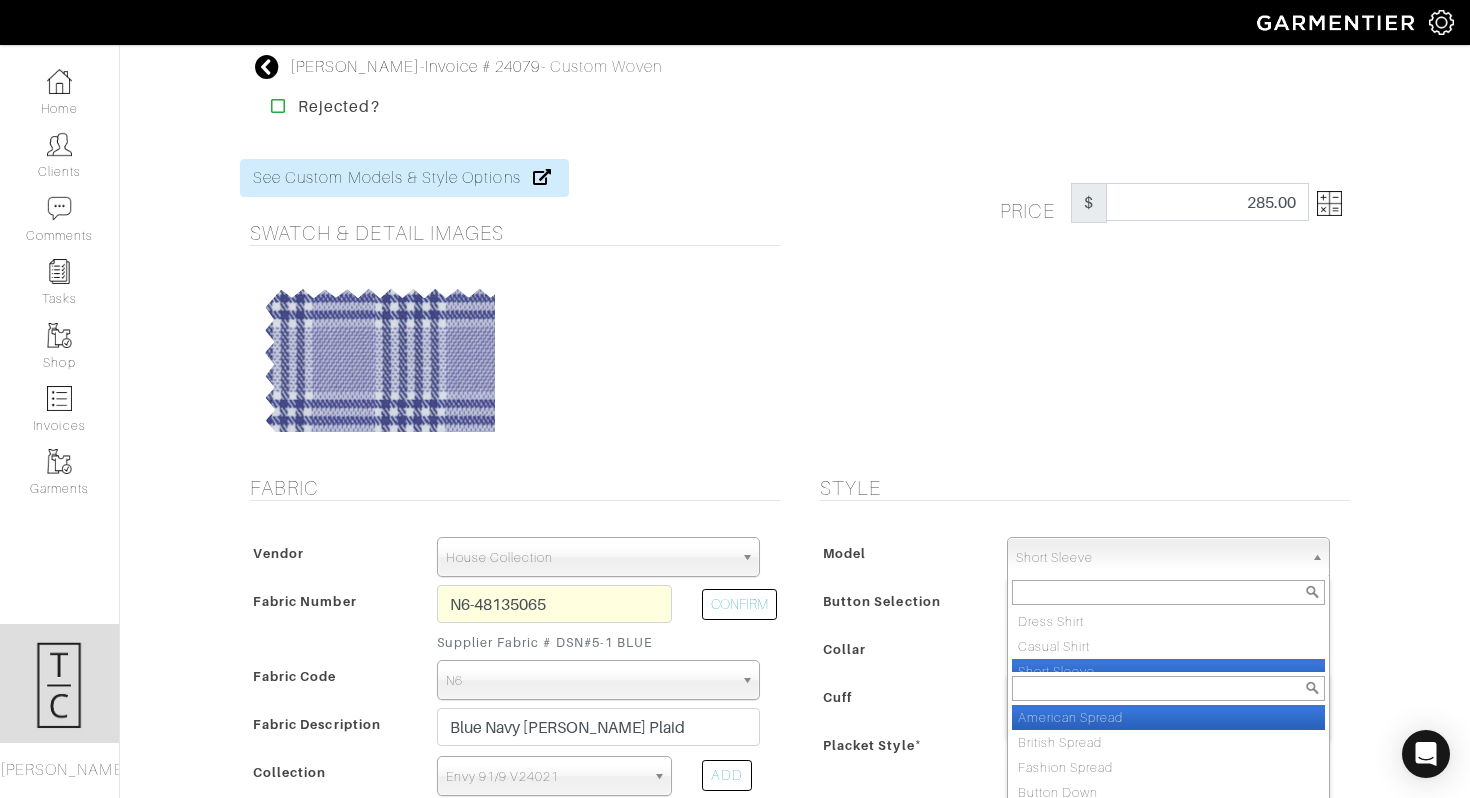 click on "Short Sleeve" at bounding box center (1159, 558) 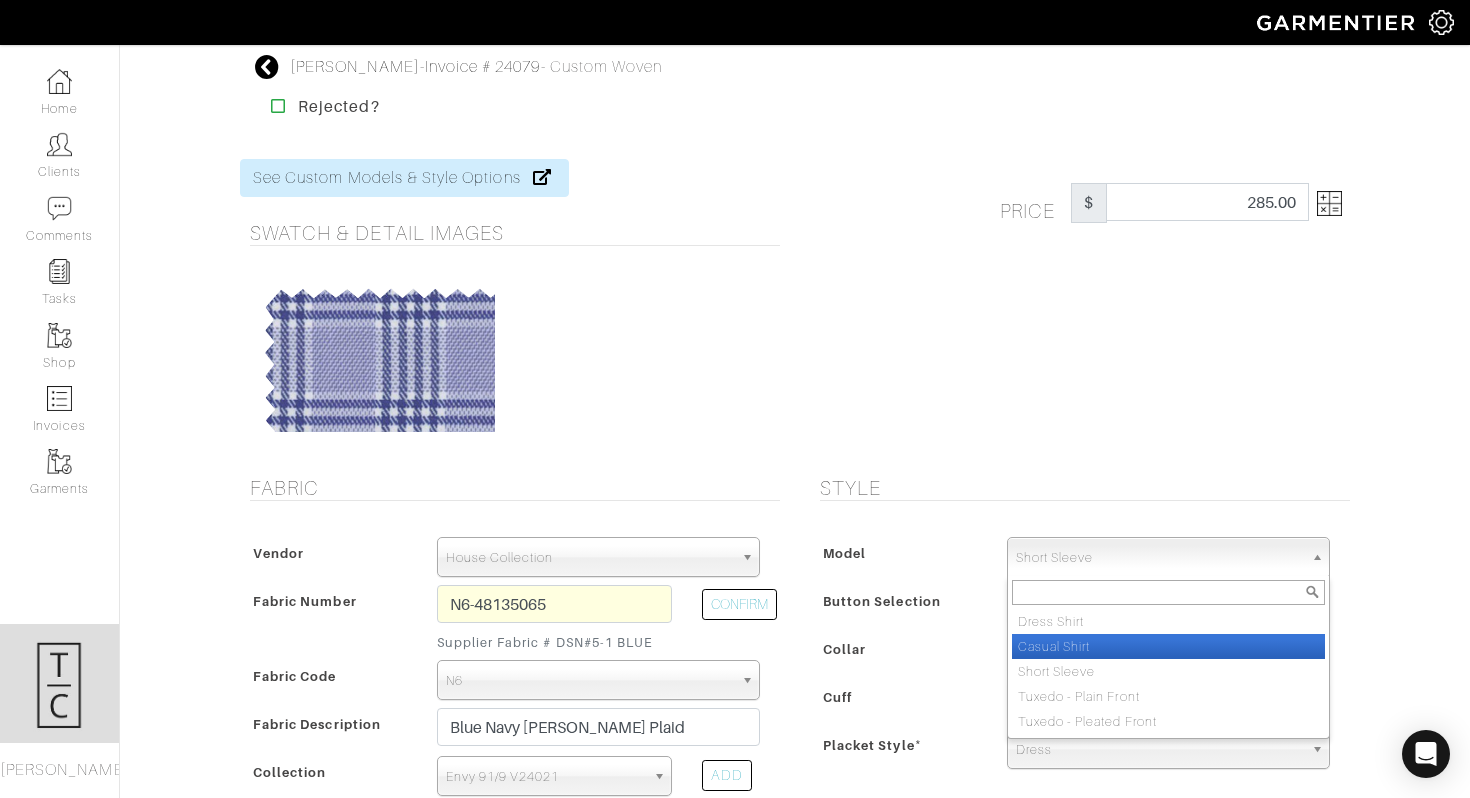 click on "Casual Shirt" at bounding box center [1168, 646] 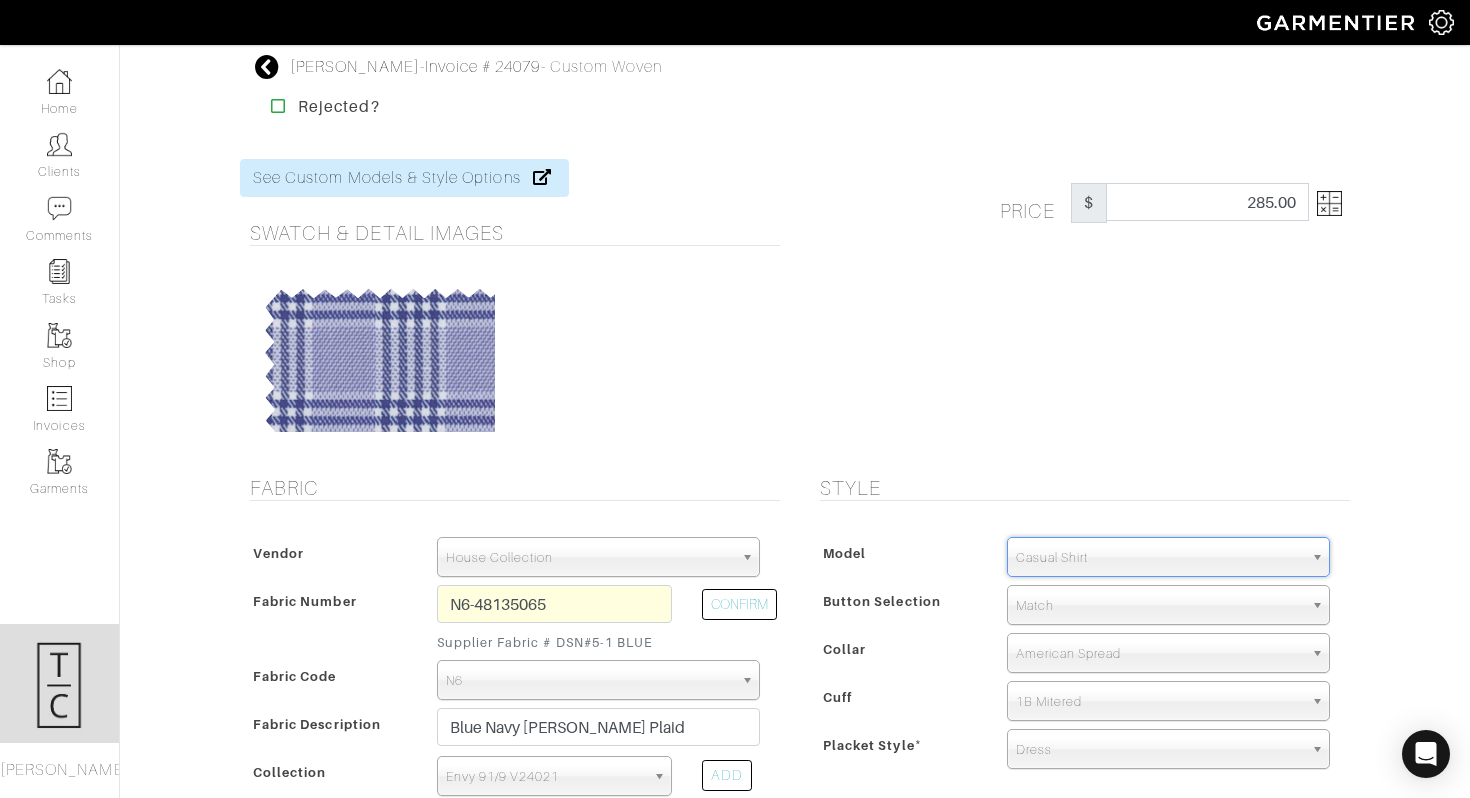 click on "Model
Dress Shirt
Casual Shirt
Short Sleeve
Tuxedo - Plain Front
Tuxedo - Pleated Front
Casual Shirt
Dress Shirt Casual Shirt Short Sleeve Tuxedo - Plain Front Tuxedo - Pleated Front
Button Selection
Match
Ivory 2mm
Ivory 4mm
Azure
[PERSON_NAME]
Black
Black Matte
British Navy
Brown
Burgundy
Charcoal
Crimson
French Blue
Gray
Green
Hot Pink
Lavender
Lilac
Magenta
Medium Brown
Mint
Navy Matte
Olive
Orange
Peach
Pink
Purple
Red
Silver
Sky Blue
Soft Pink
Tan
Teal
Yellow
Azure Frosted Premium
Brown Frosted Premium
Burgundy Frosted Premium" at bounding box center [1080, 657] 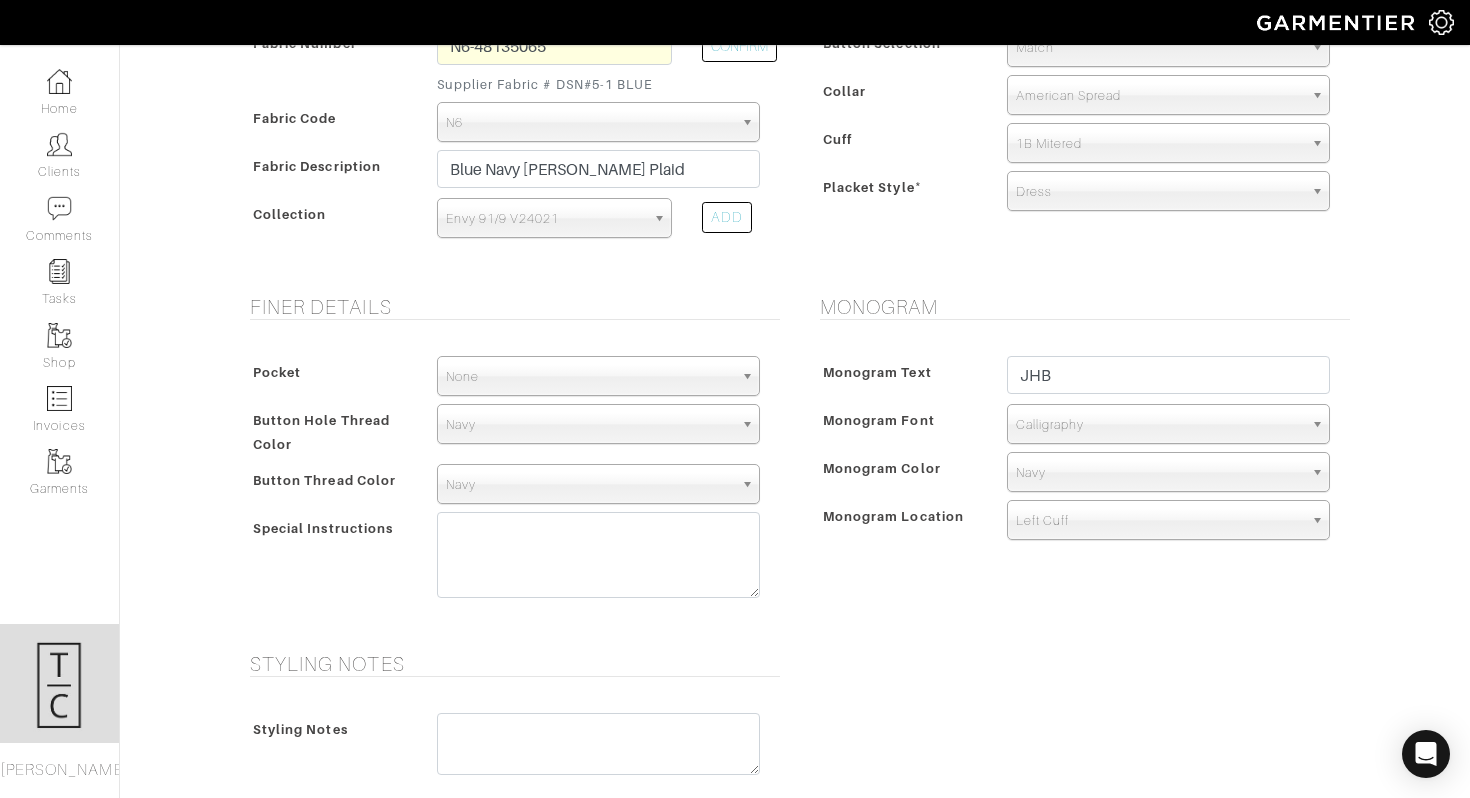 scroll, scrollTop: 1000, scrollLeft: 0, axis: vertical 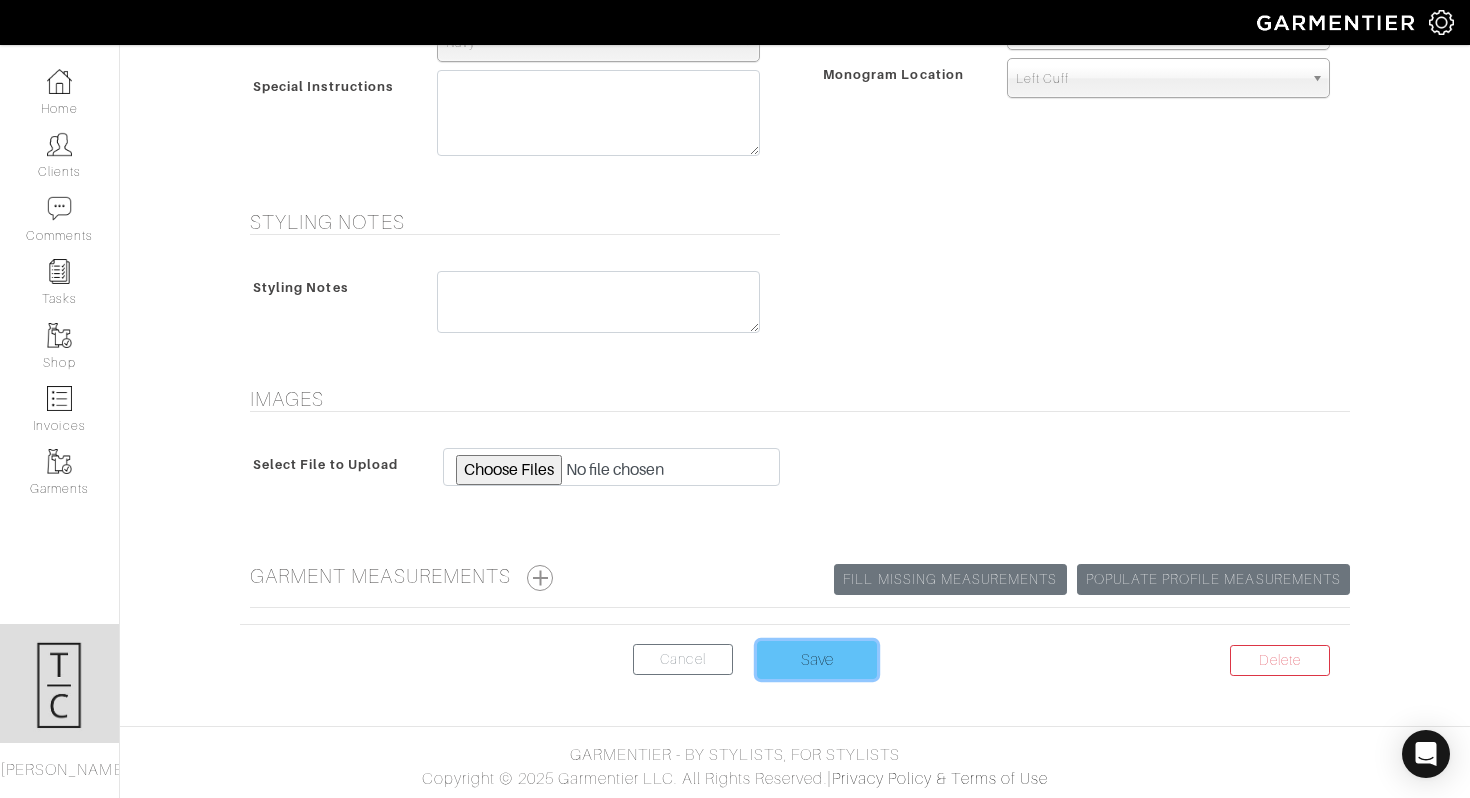 click on "Save" at bounding box center [817, 660] 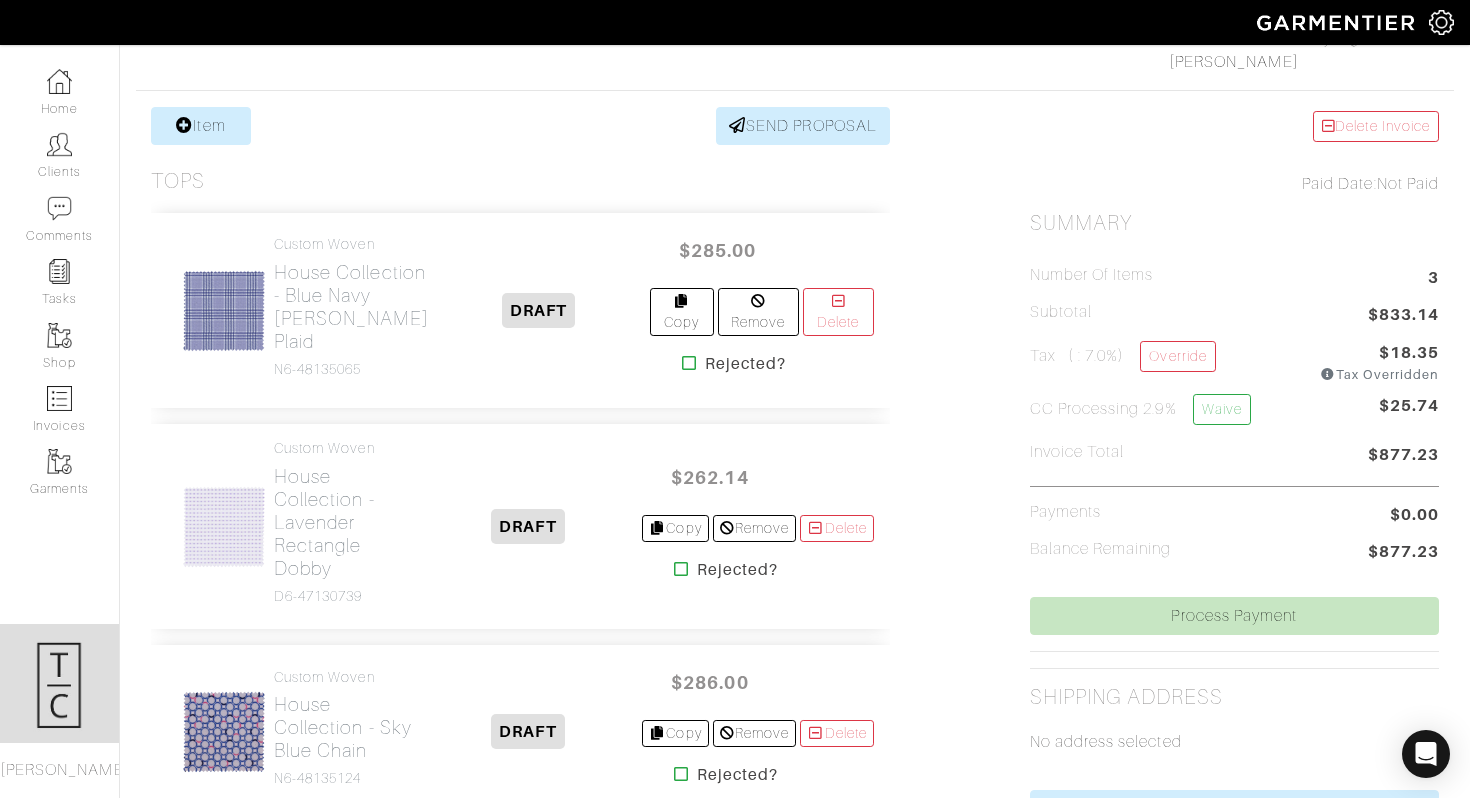 scroll, scrollTop: 523, scrollLeft: 0, axis: vertical 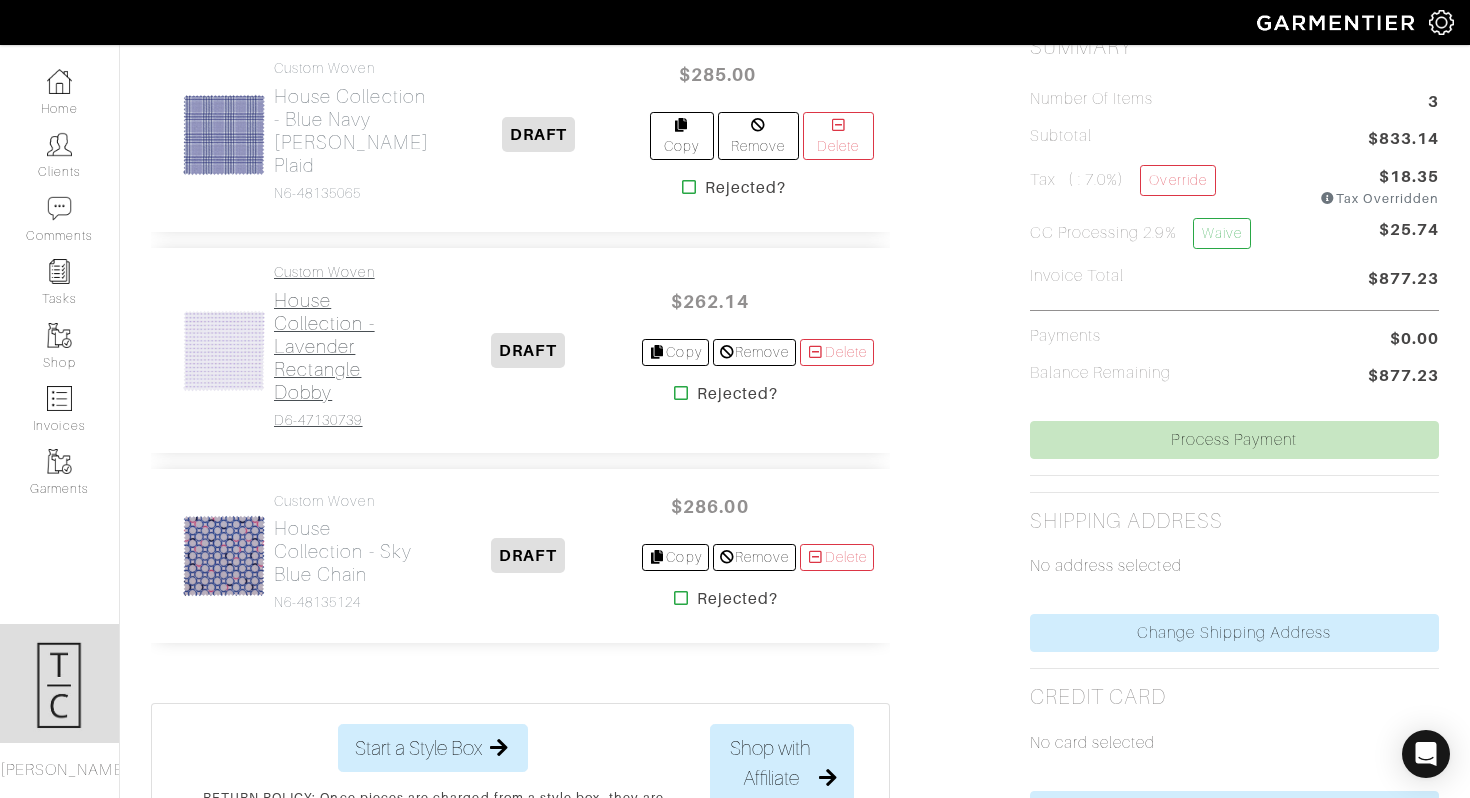 click on "House Collection -
Lavender Rectangle Dobby" at bounding box center [344, 346] 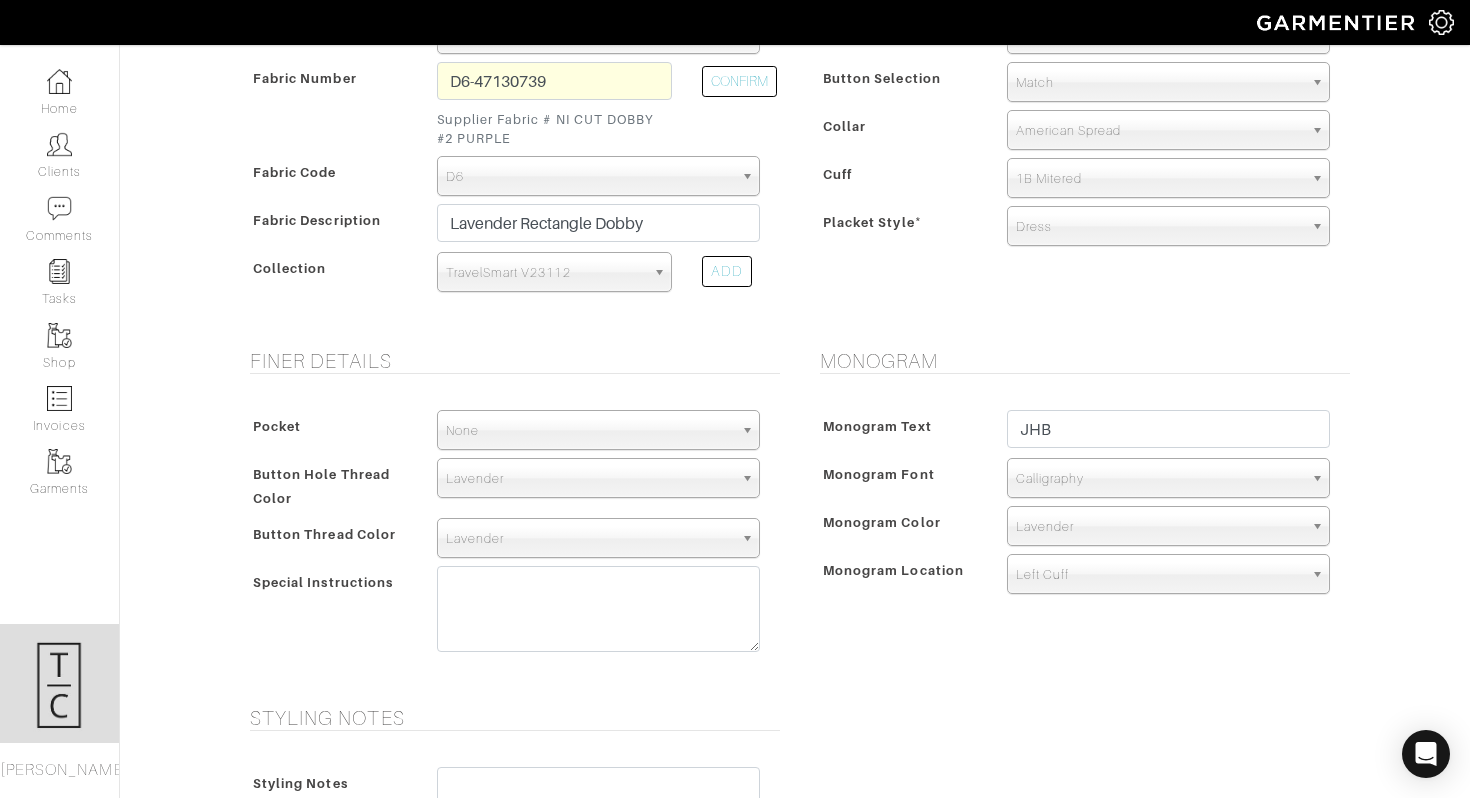 scroll, scrollTop: 0, scrollLeft: 0, axis: both 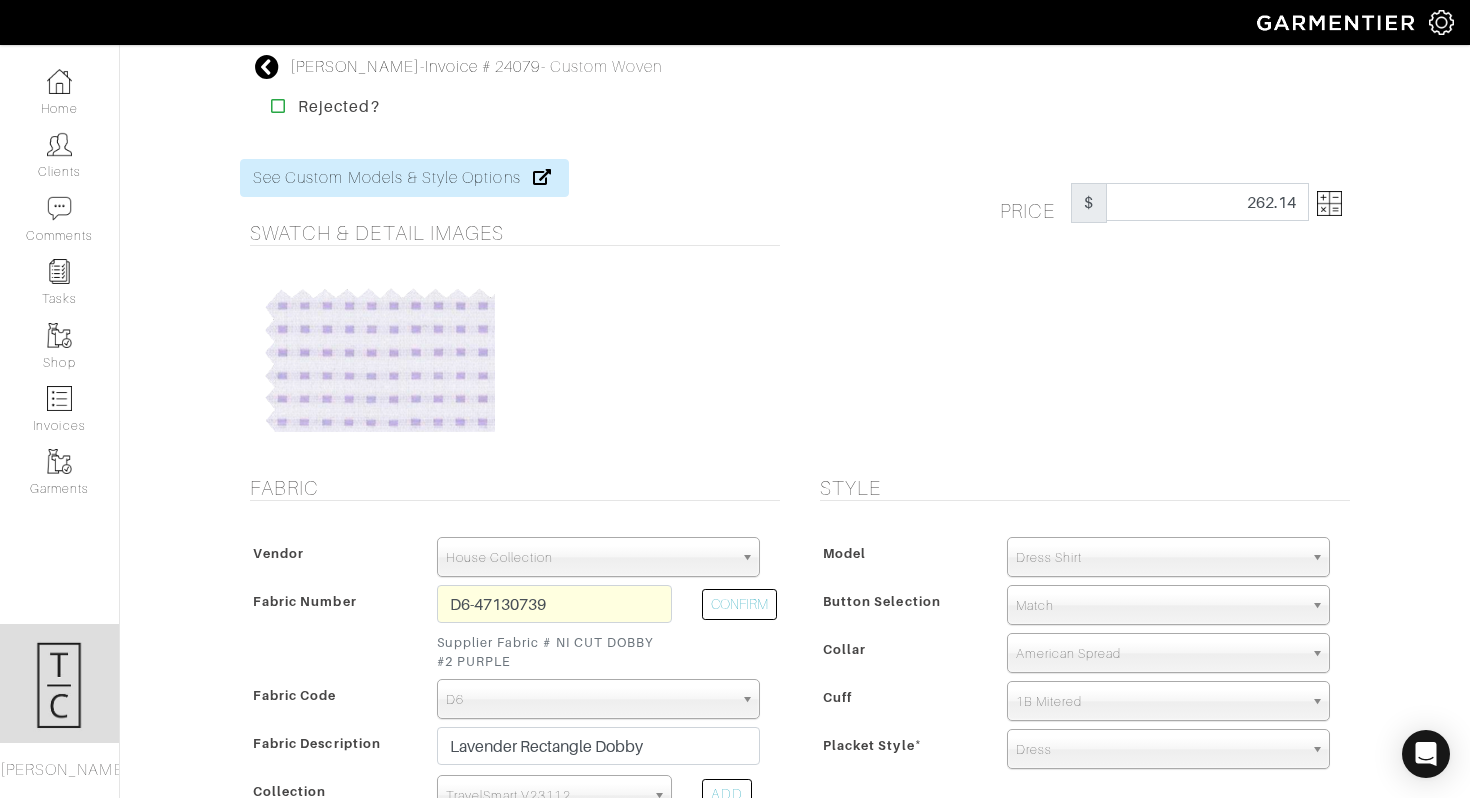 click on "Dress Shirt" at bounding box center (1159, 558) 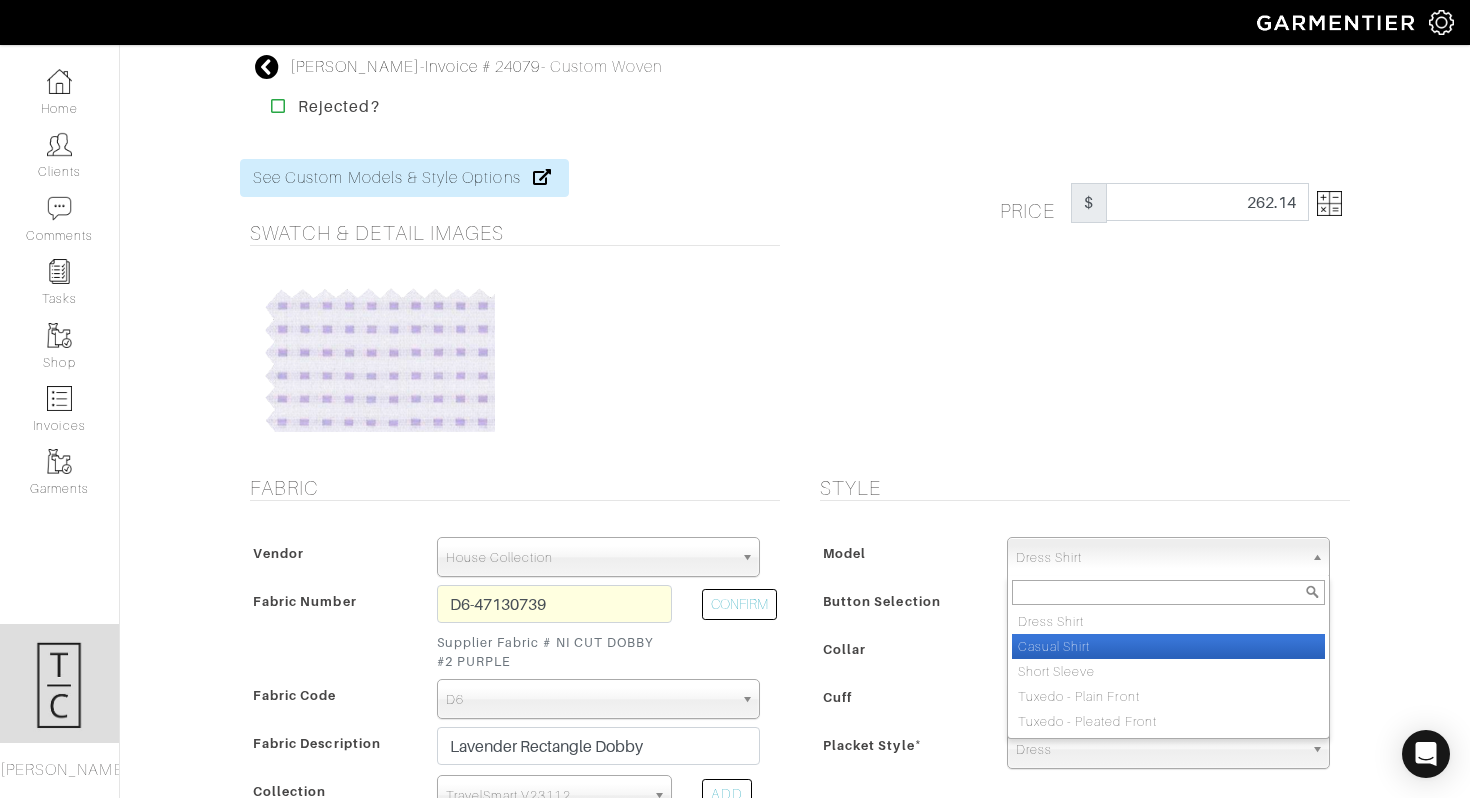 click on "Casual Shirt" at bounding box center [1168, 646] 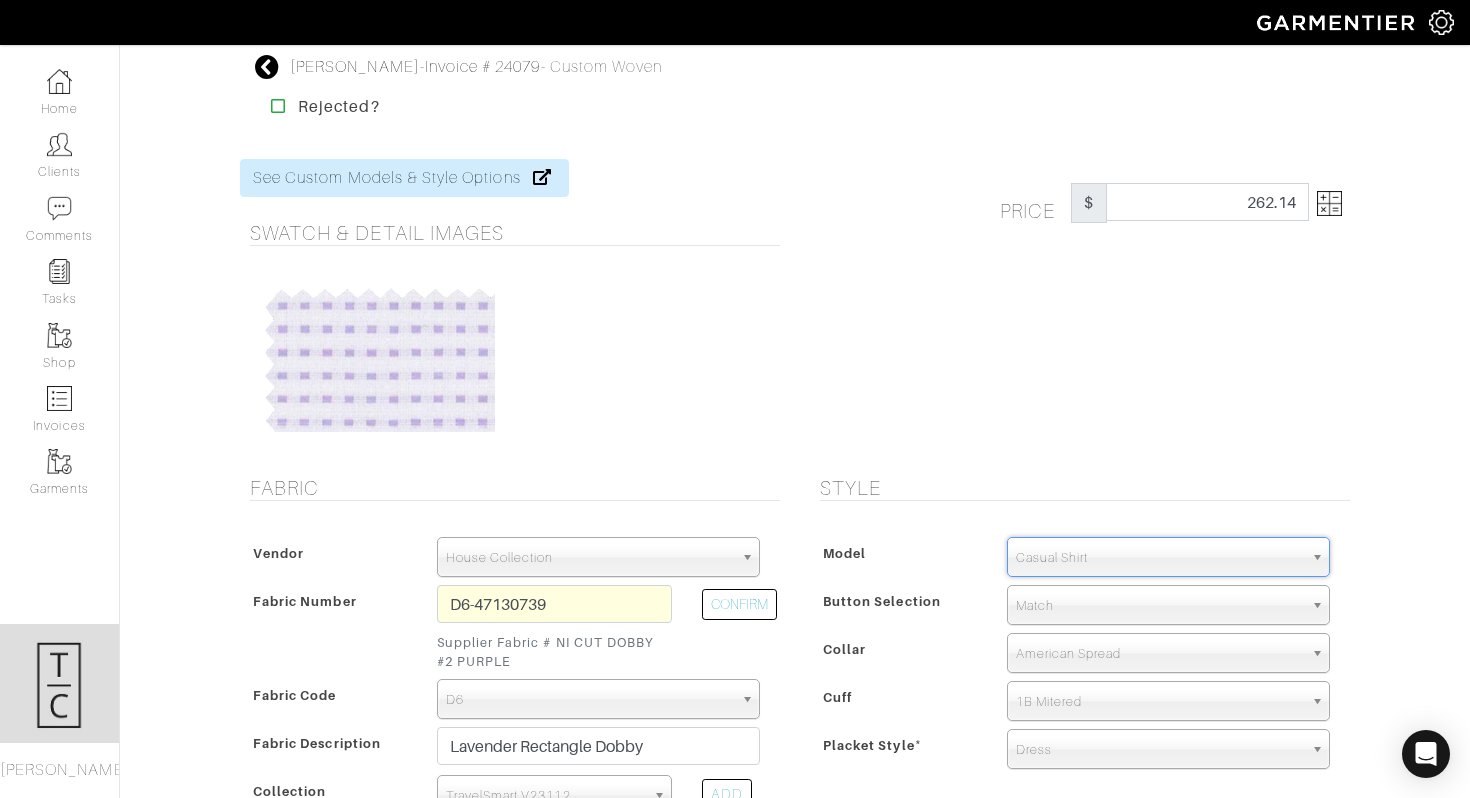 click on "Price $ 262.14" at bounding box center (1080, 305) 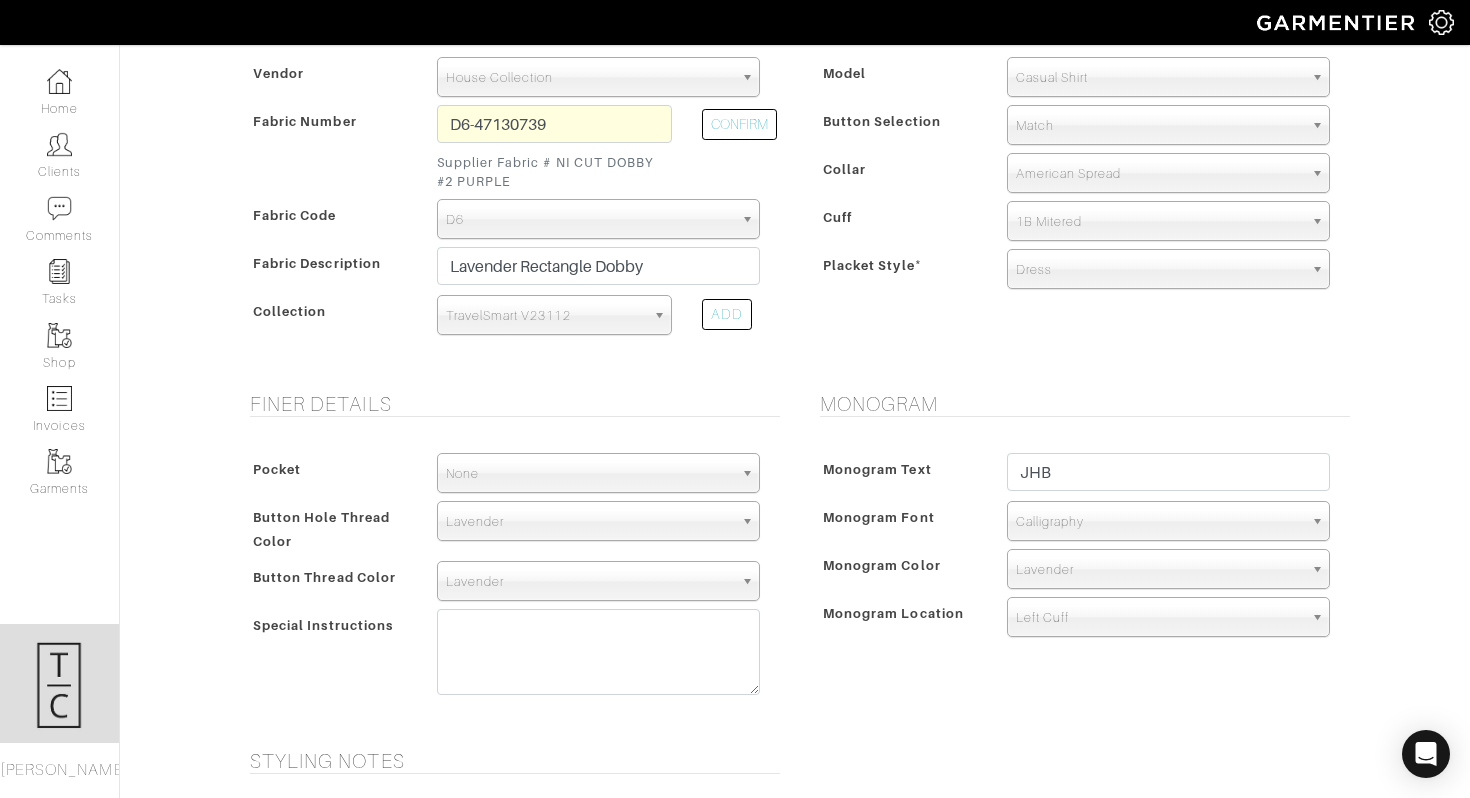scroll, scrollTop: 925, scrollLeft: 0, axis: vertical 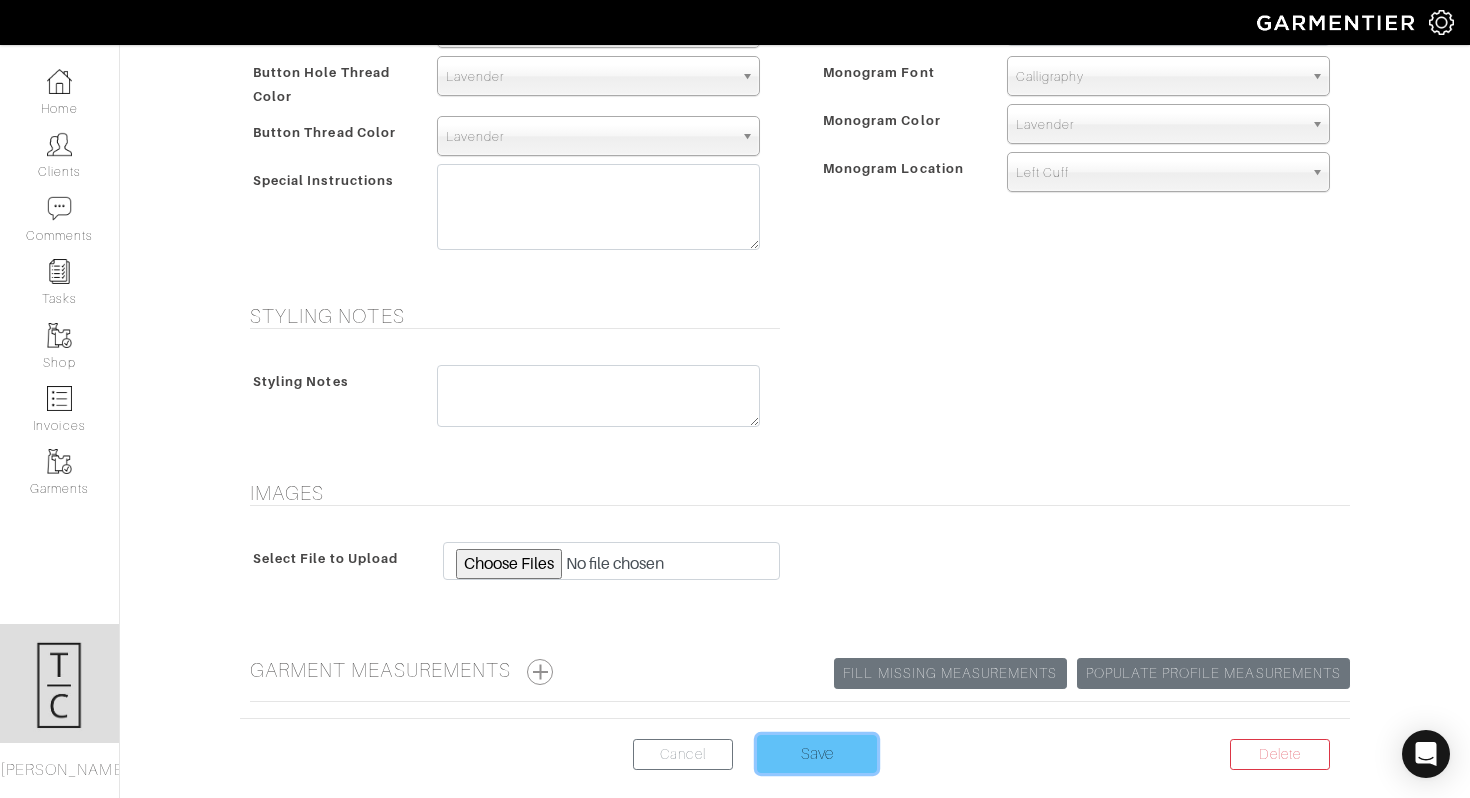click on "Save" at bounding box center (817, 754) 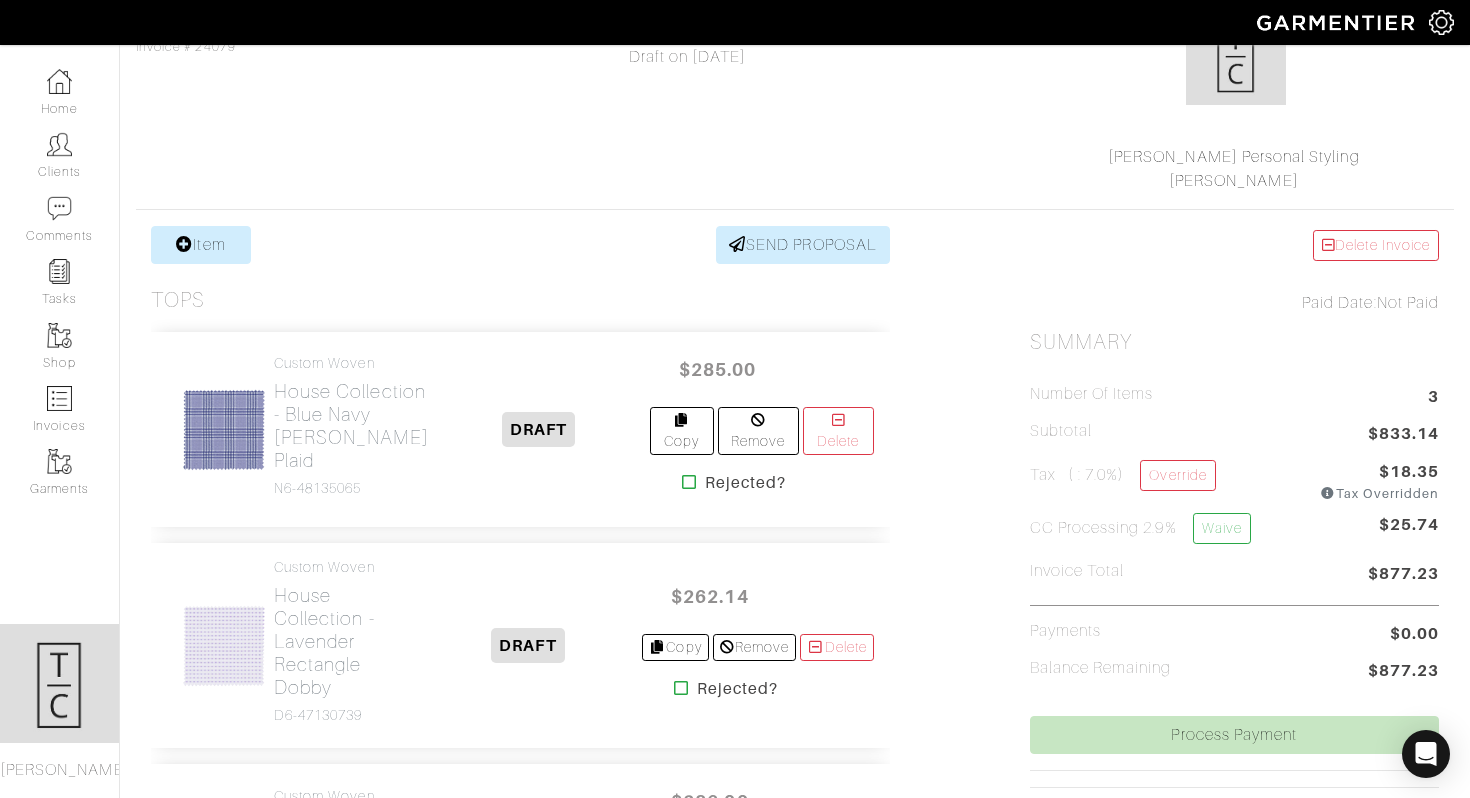 scroll, scrollTop: 230, scrollLeft: 0, axis: vertical 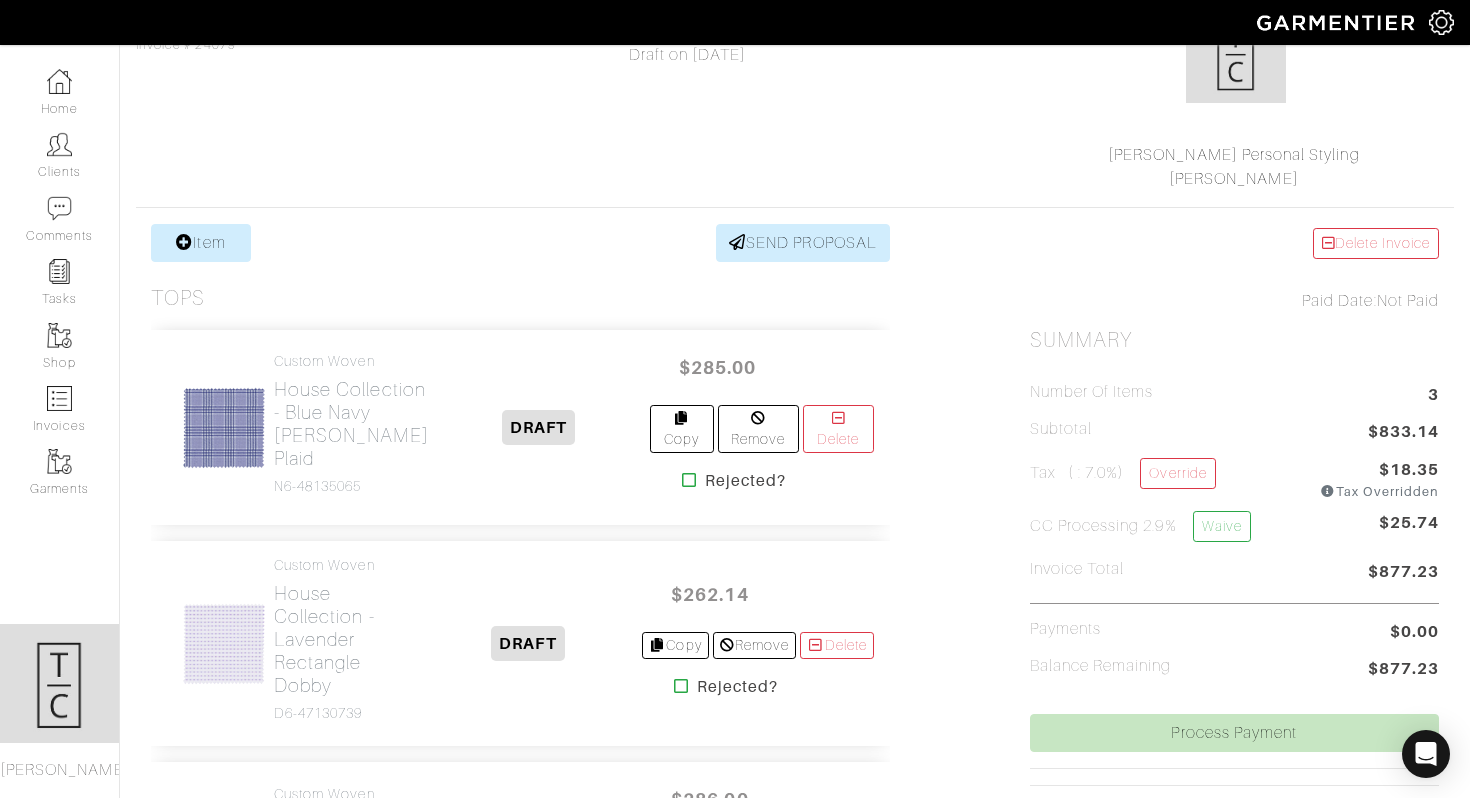 click on "Invoices  / #24079
[PERSON_NAME]
[EMAIL_ADDRESS][DOMAIN_NAME]
Invoice # 24079
Draft
Draft on [DATE]
[PERSON_NAME] Personal Styling
[PERSON_NAME]
Item
SEND PROPOSAL
Tops
Custom Woven
House Collection -
Blue Navy [PERSON_NAME] Plaid" at bounding box center (795, 598) 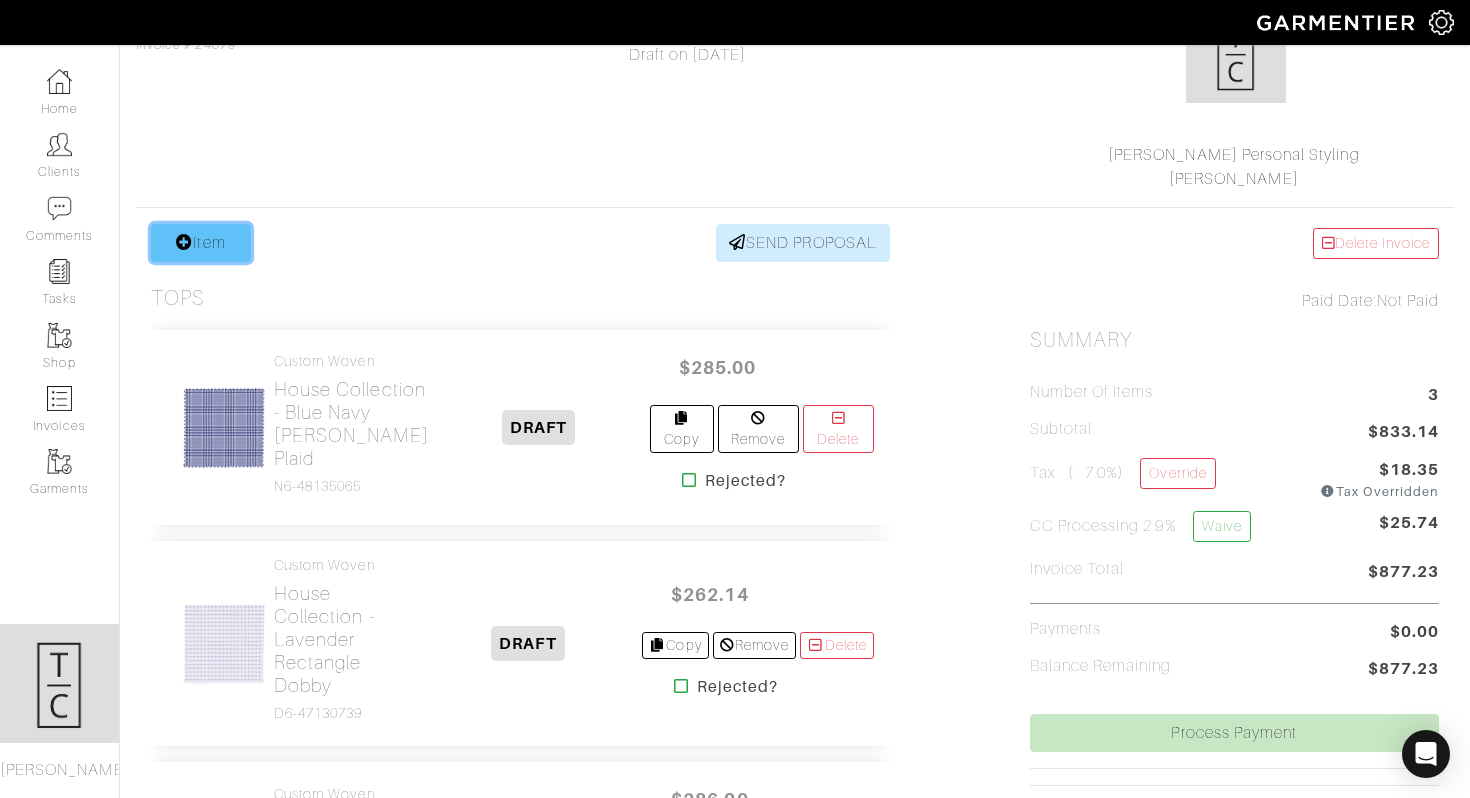 click on "Item" at bounding box center [201, 243] 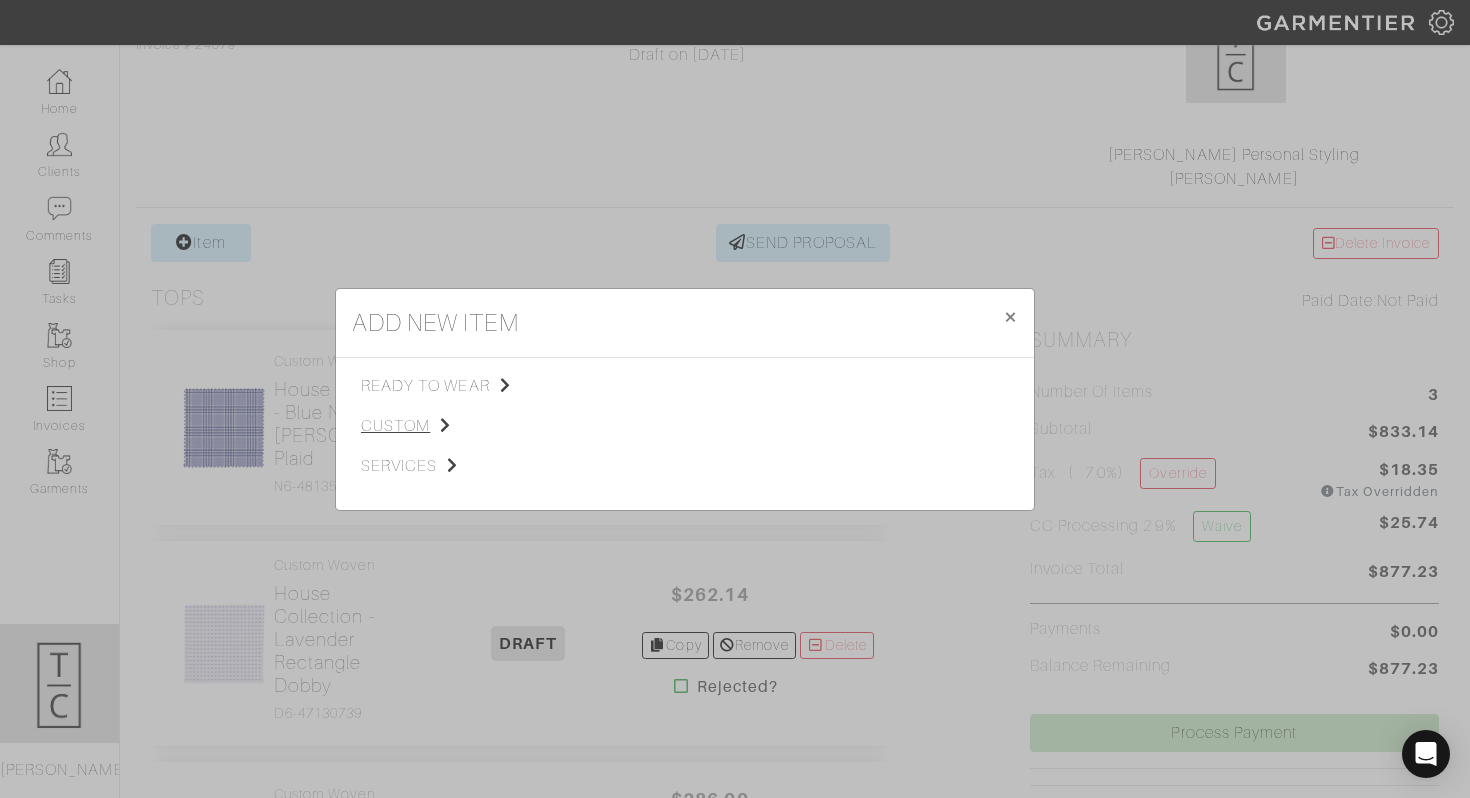 click on "custom" at bounding box center [461, 426] 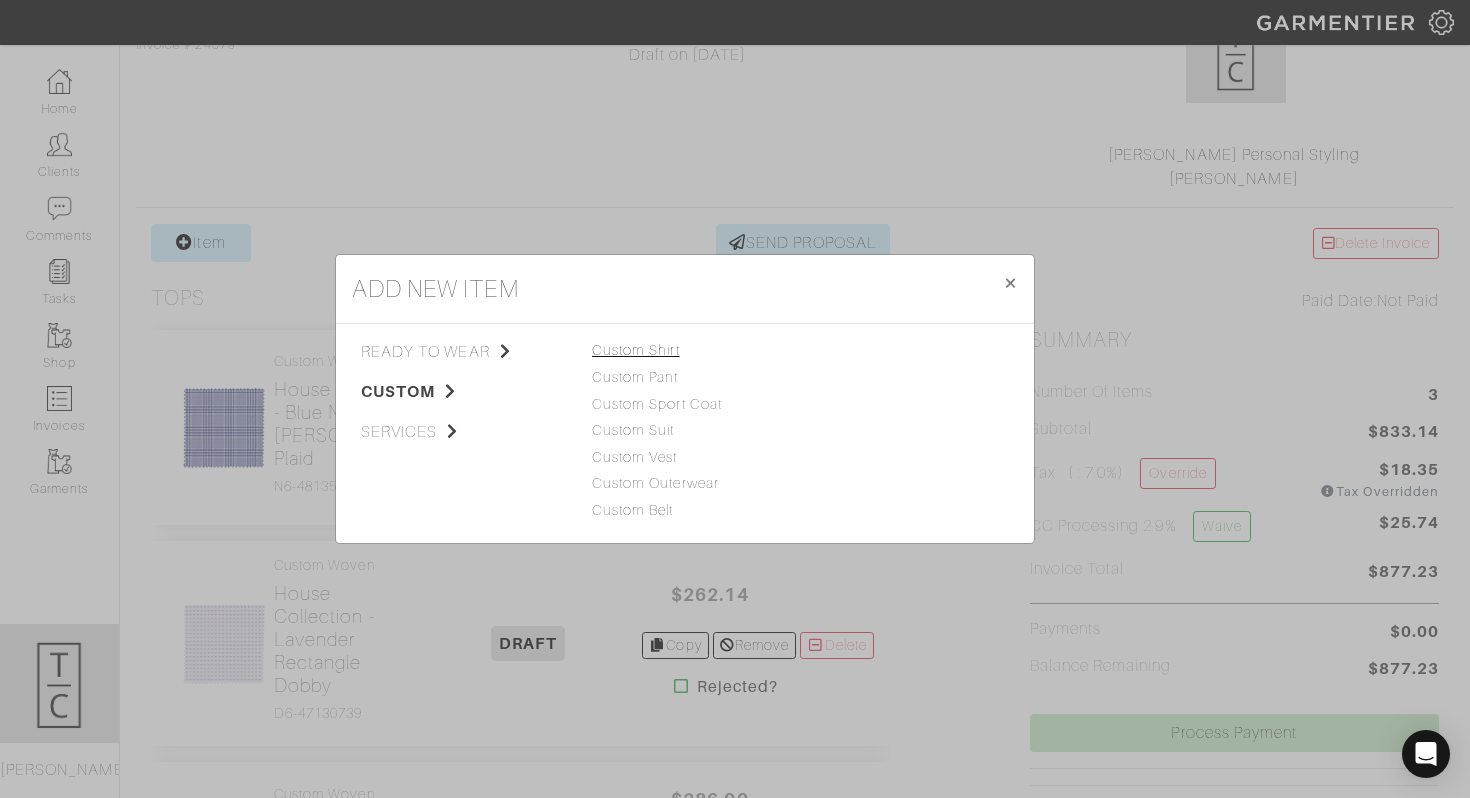 click on "Custom Shirt" at bounding box center (636, 350) 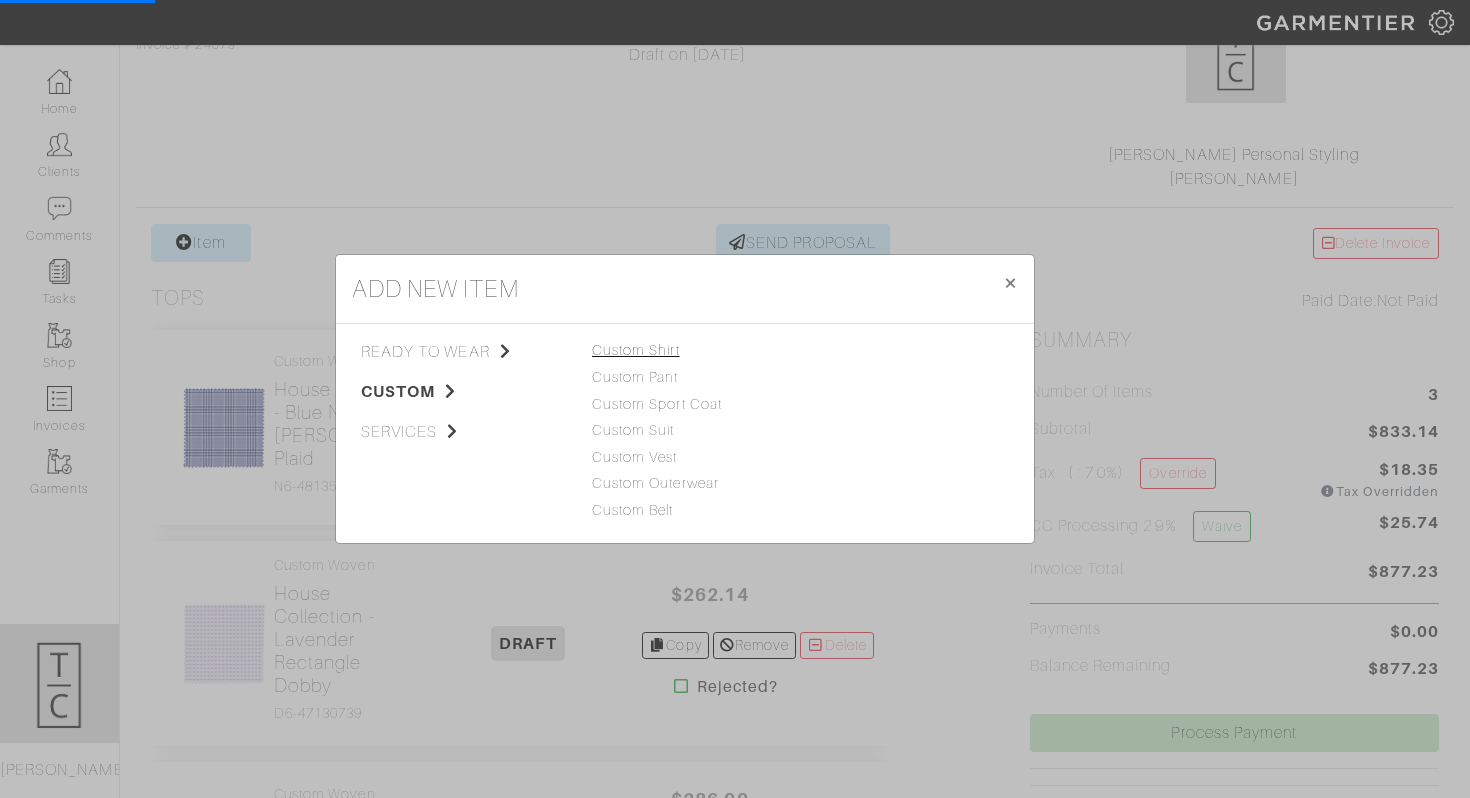 scroll, scrollTop: 0, scrollLeft: 0, axis: both 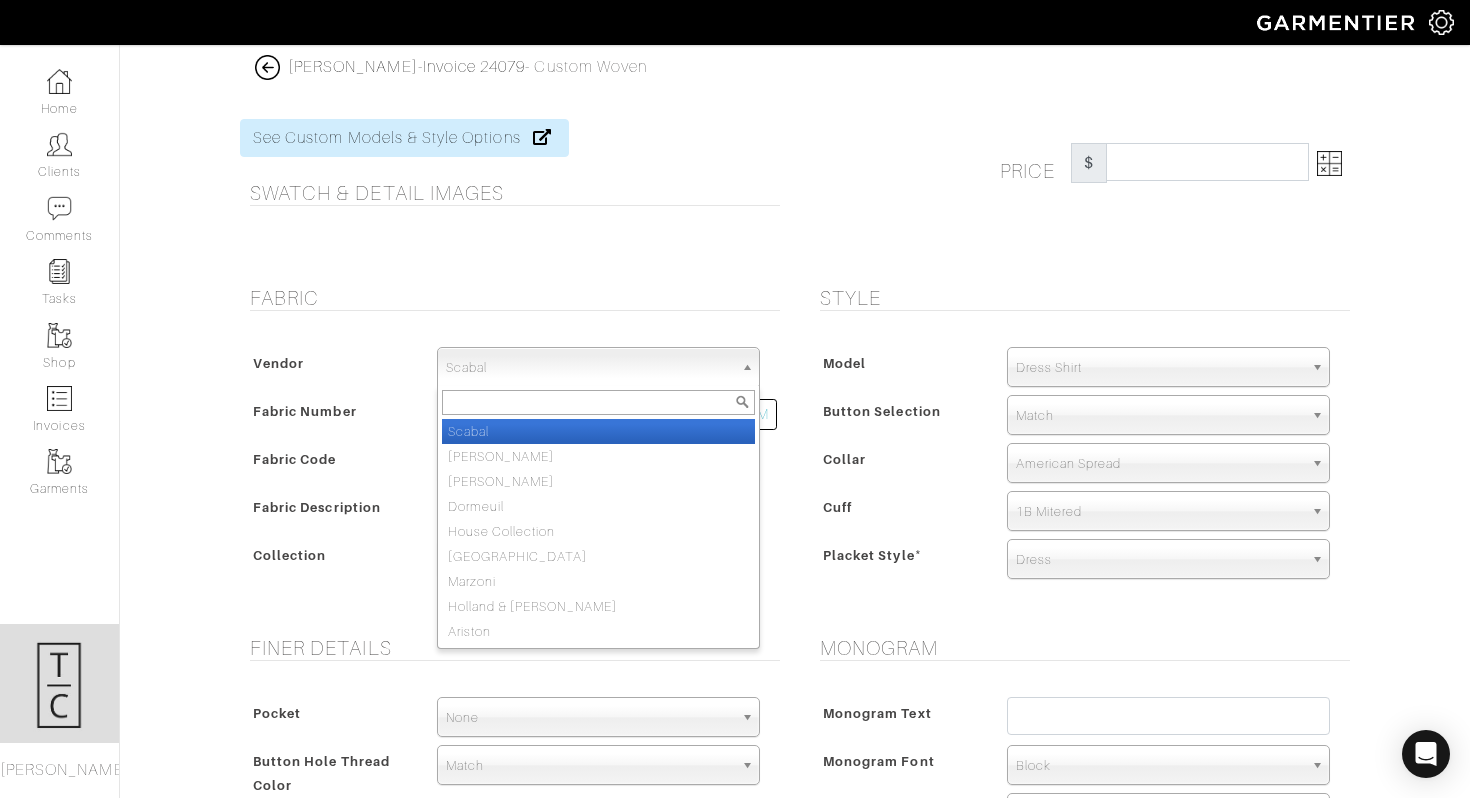 click on "Scabal" at bounding box center [589, 368] 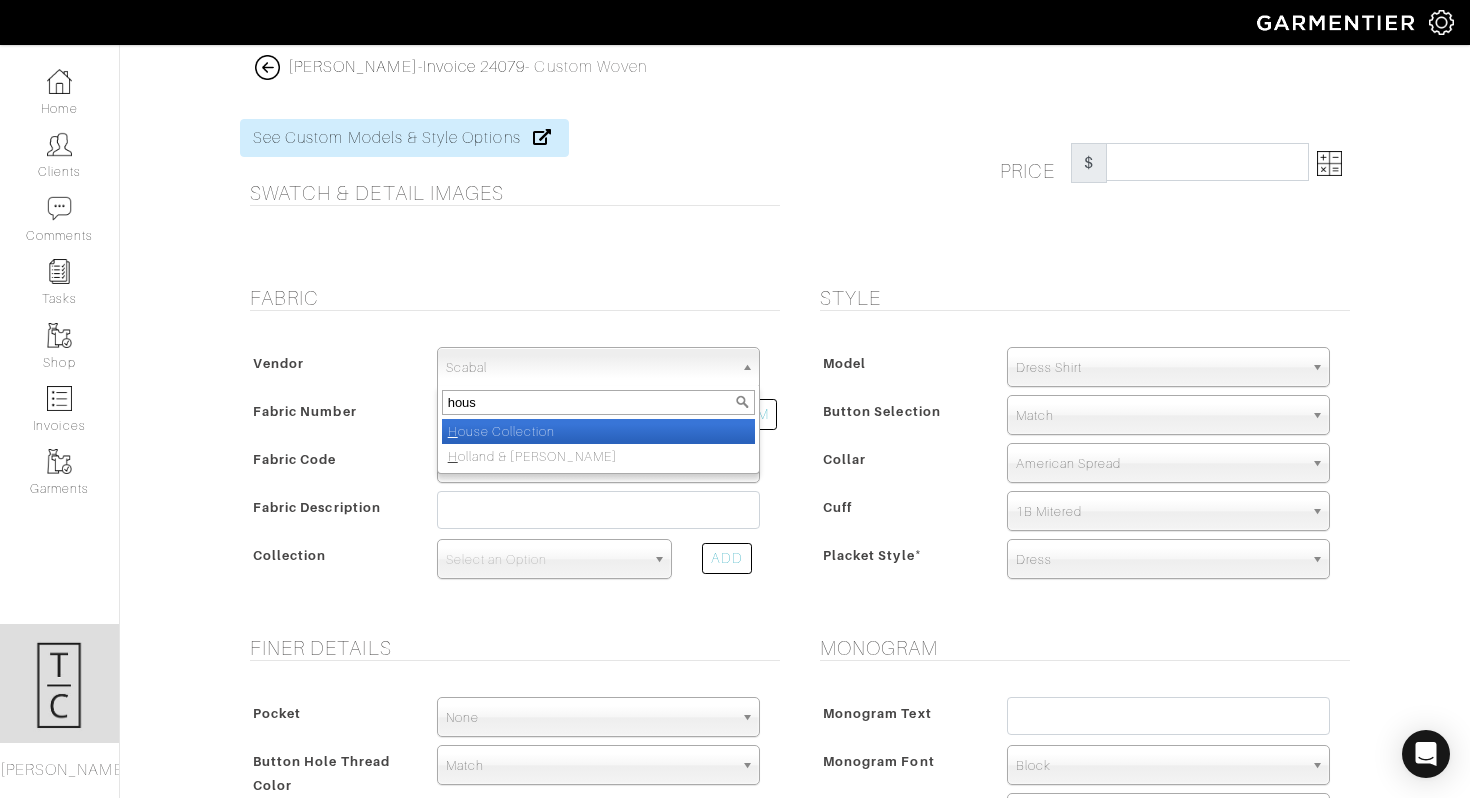 type on "house" 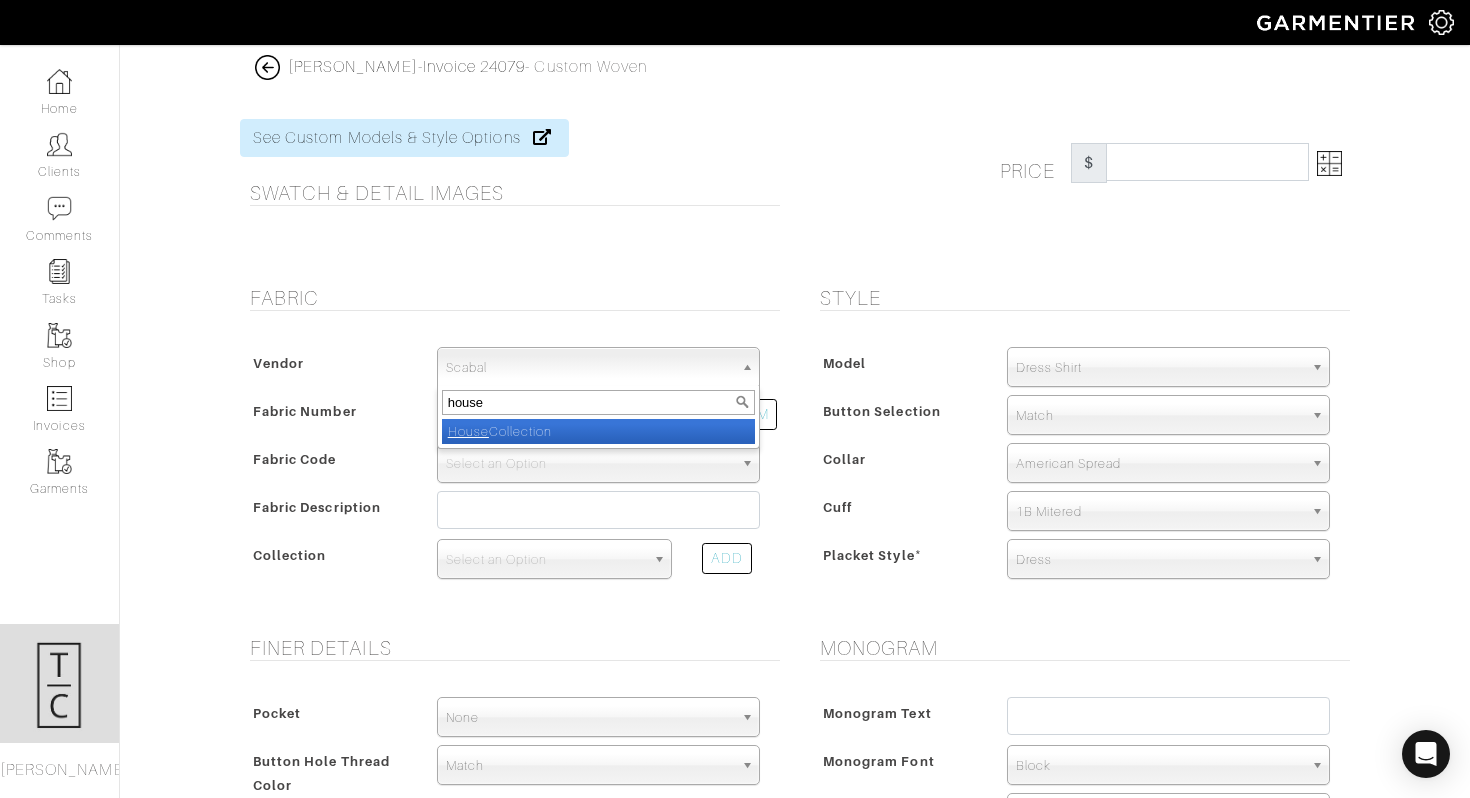 select on "75" 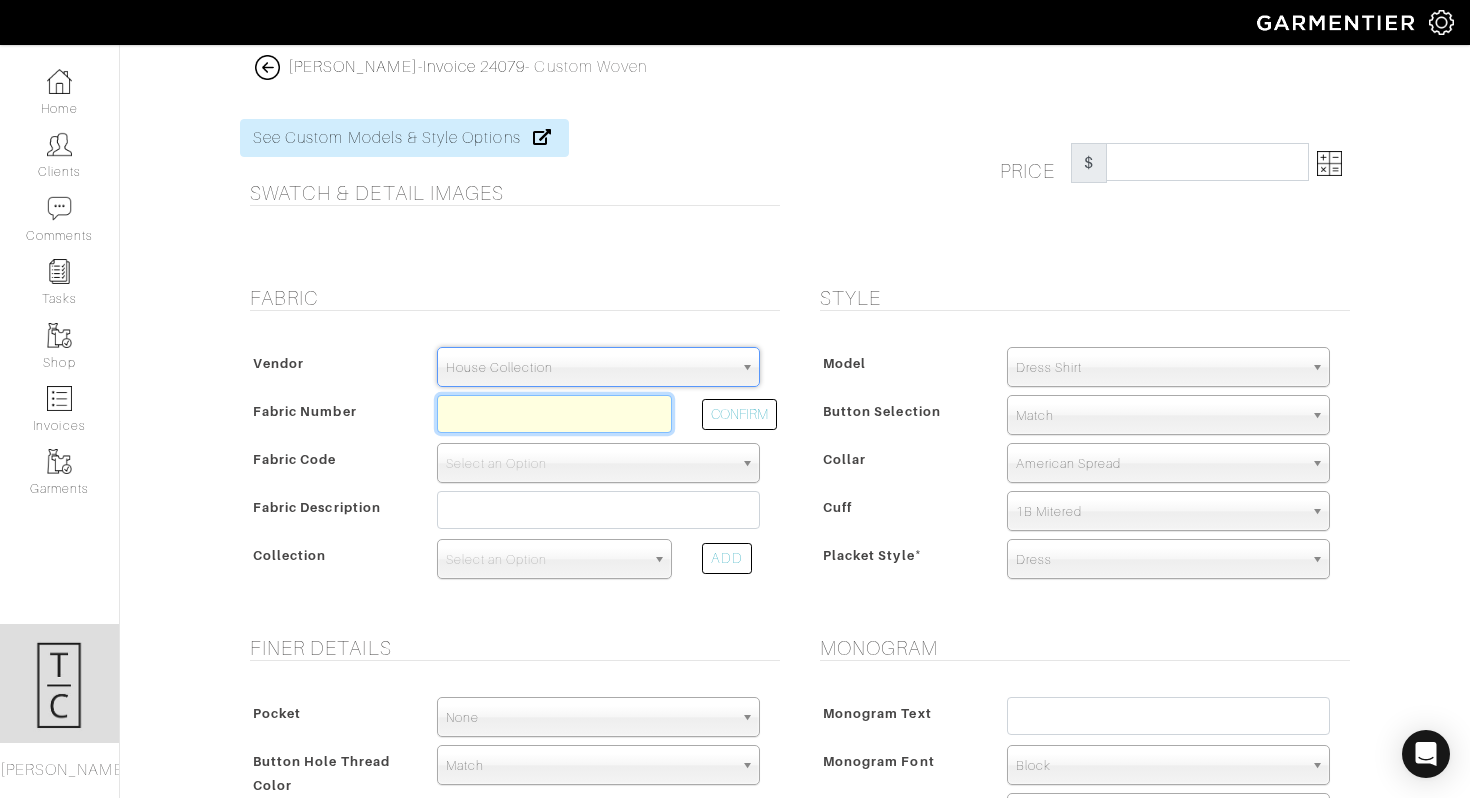 click at bounding box center (554, 414) 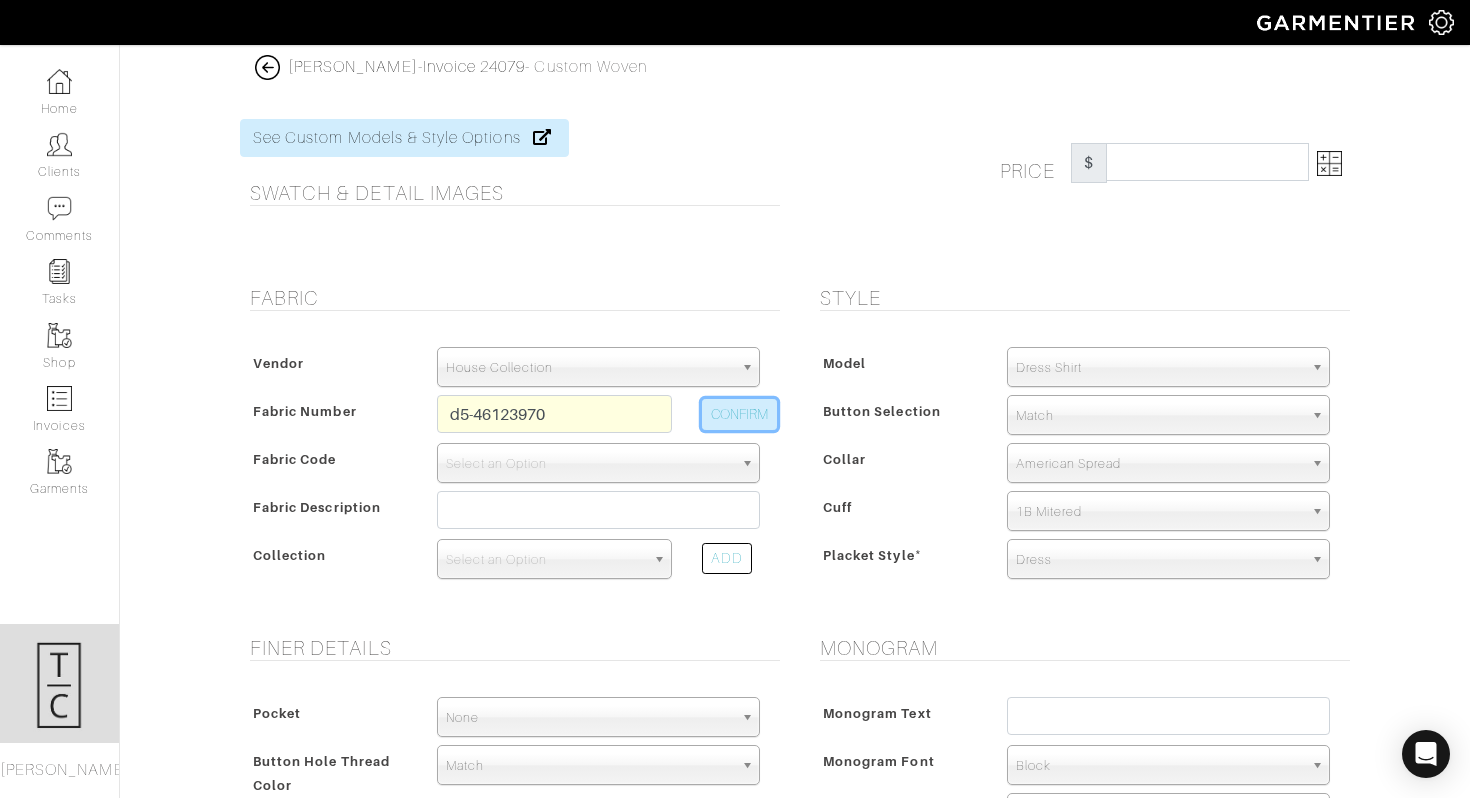 click on "CONFIRM" at bounding box center (739, 414) 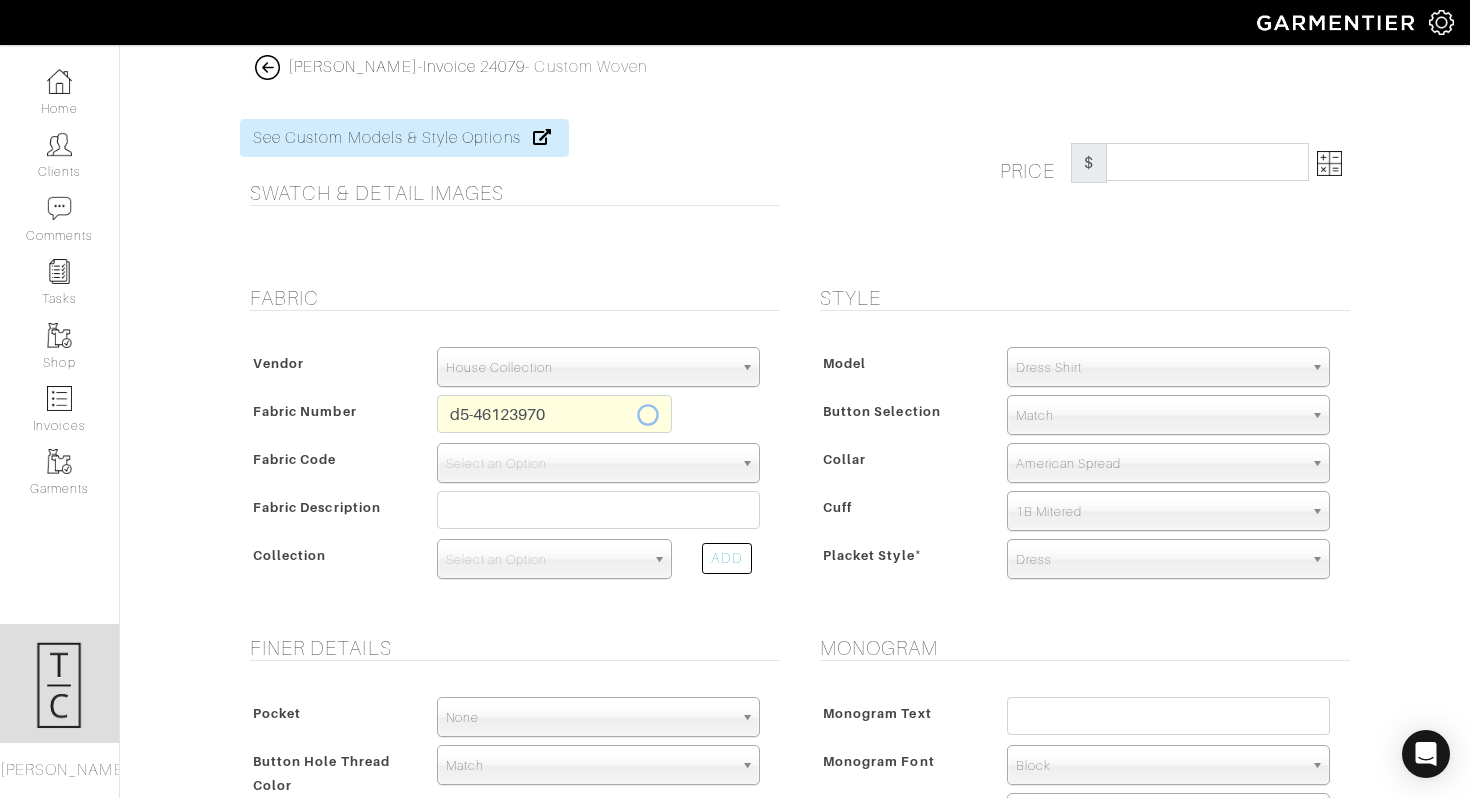 type on "D5-46123970" 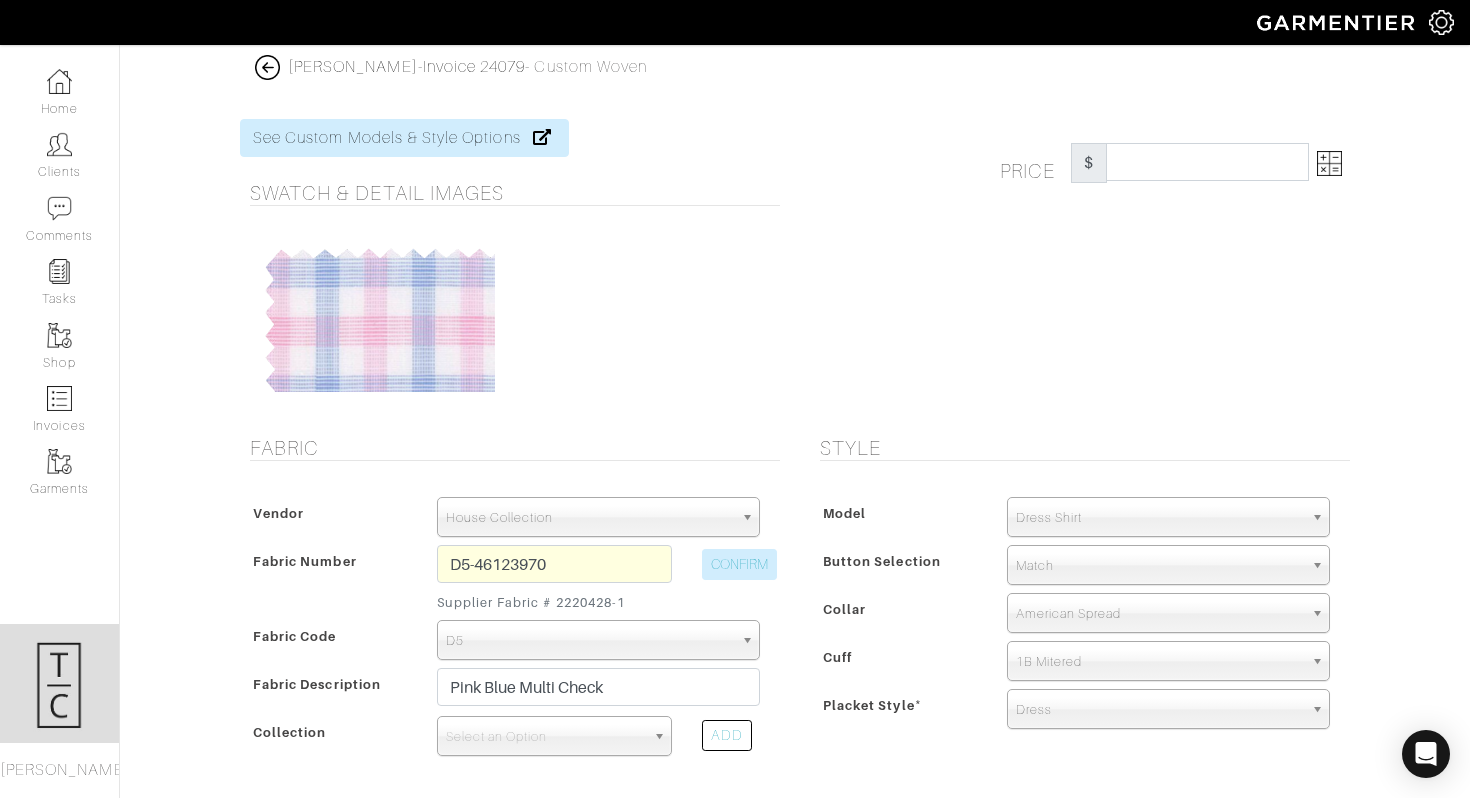 type on "257.14" 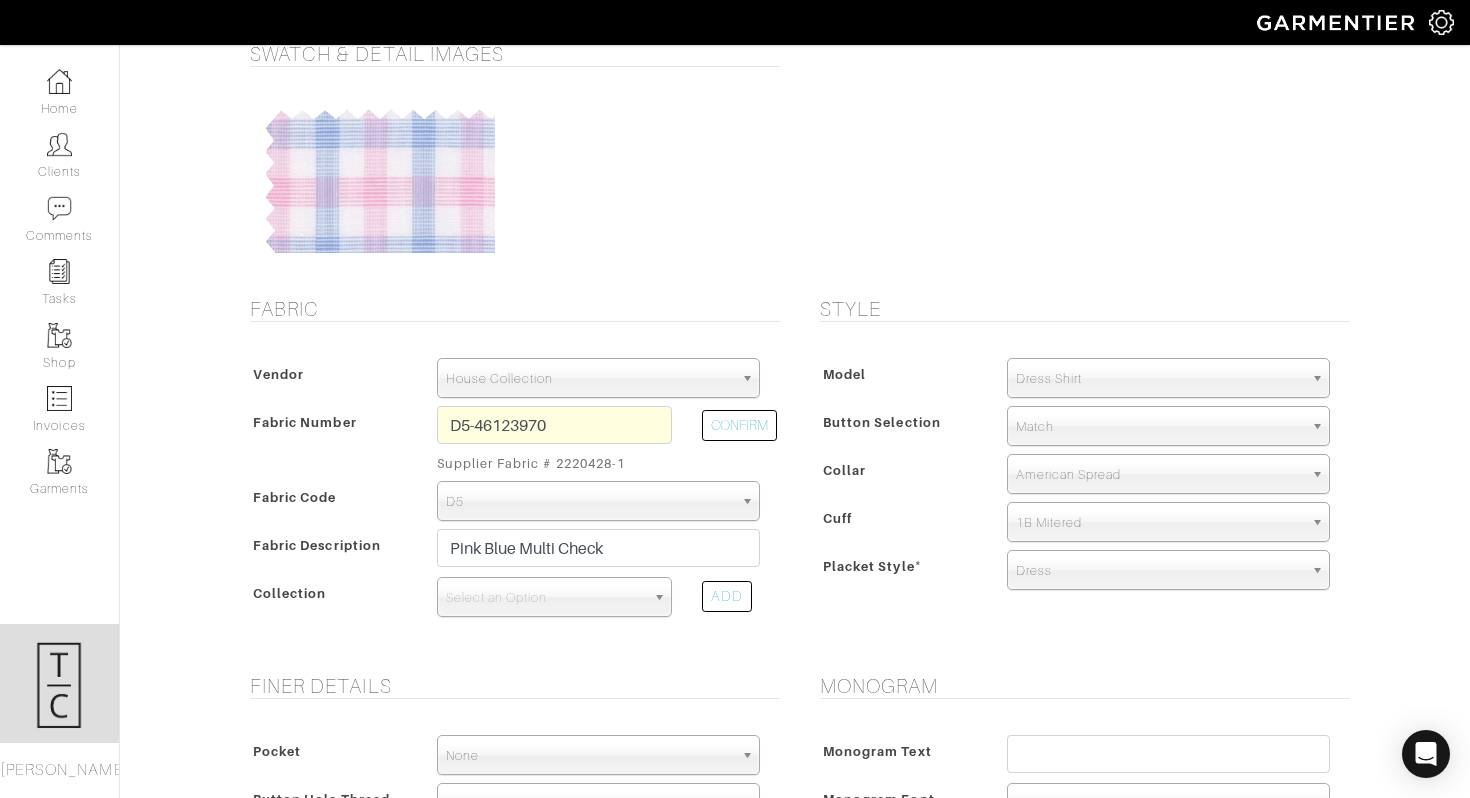 scroll, scrollTop: 143, scrollLeft: 0, axis: vertical 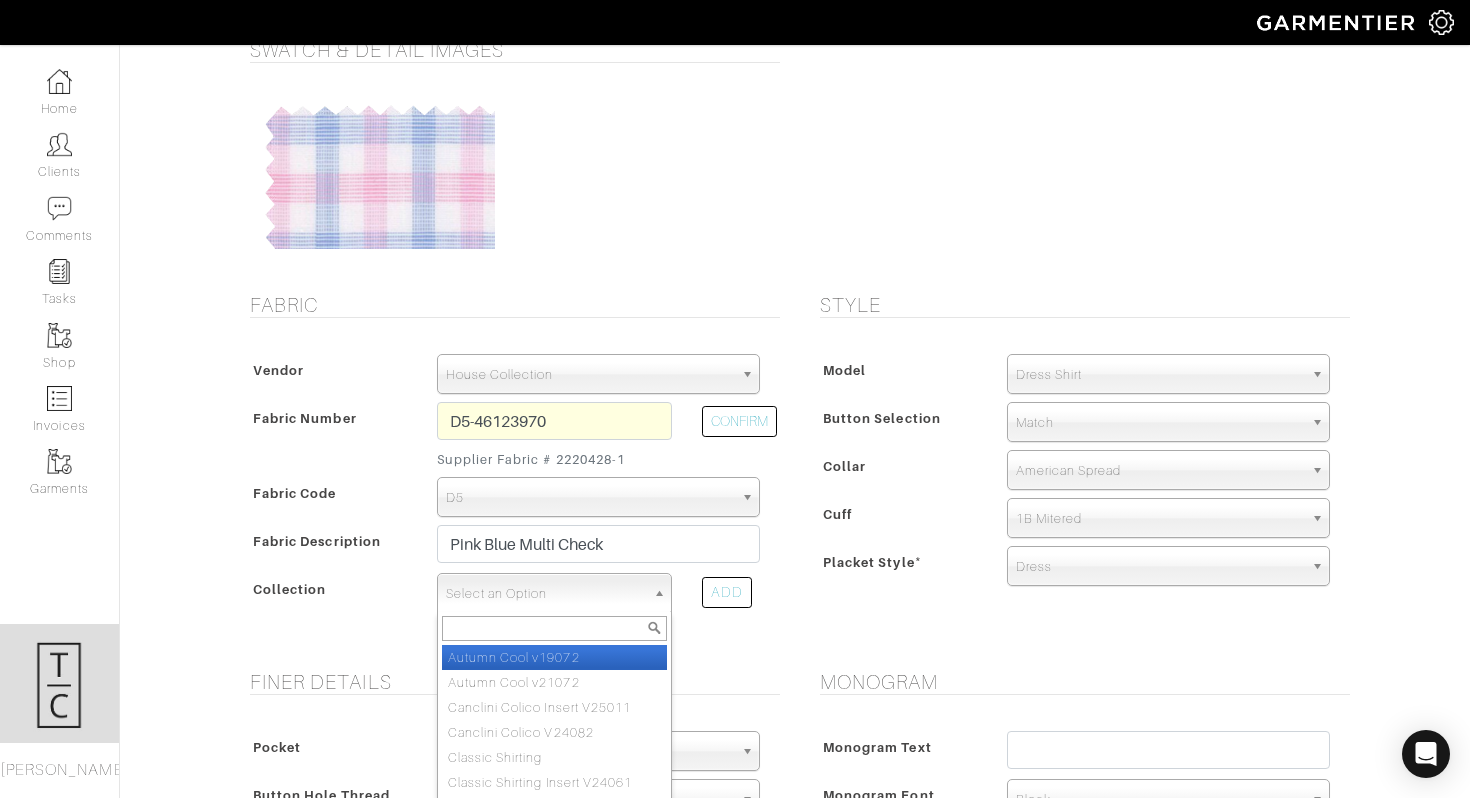 click on "Select an Option" at bounding box center (545, 594) 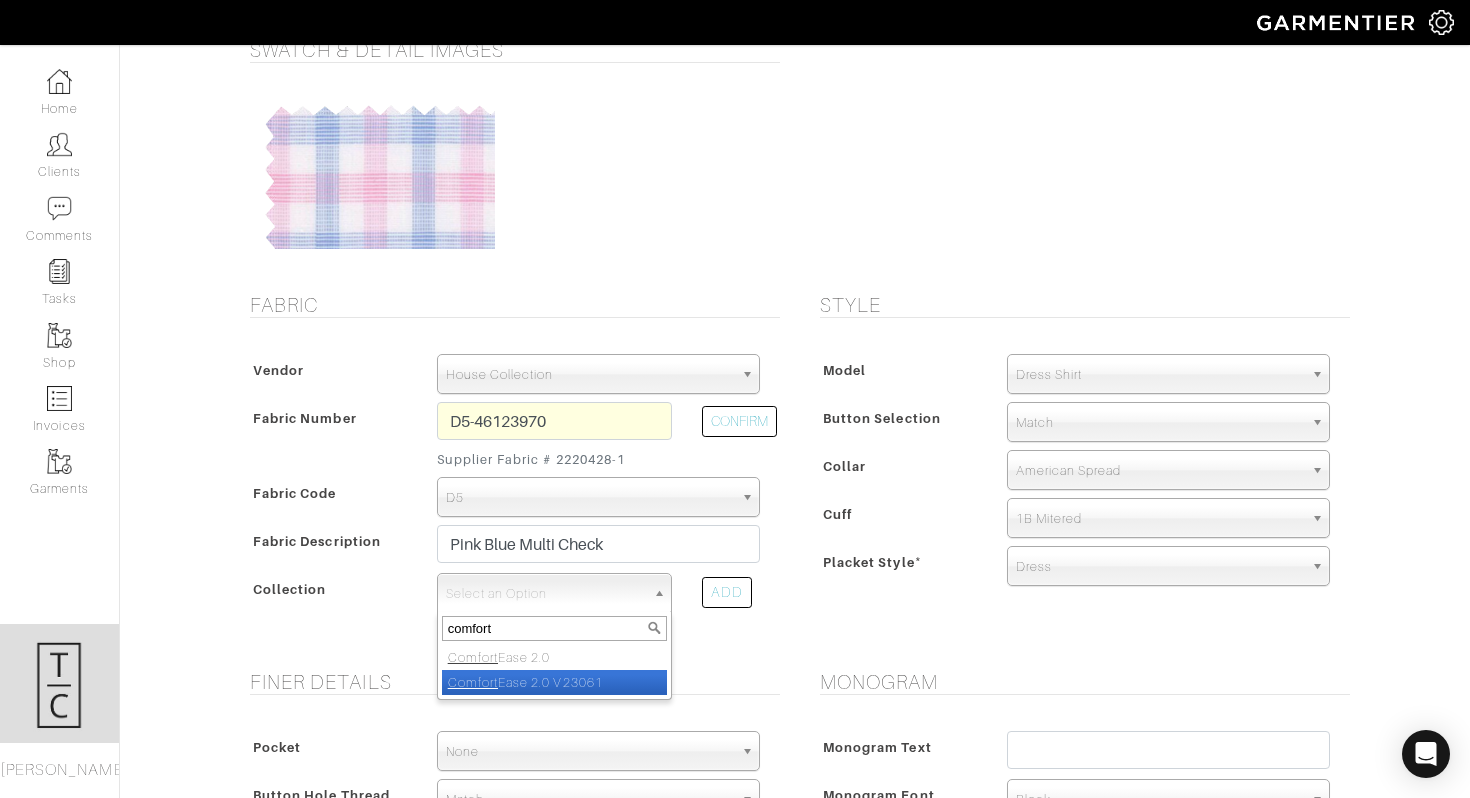 type on "comfort" 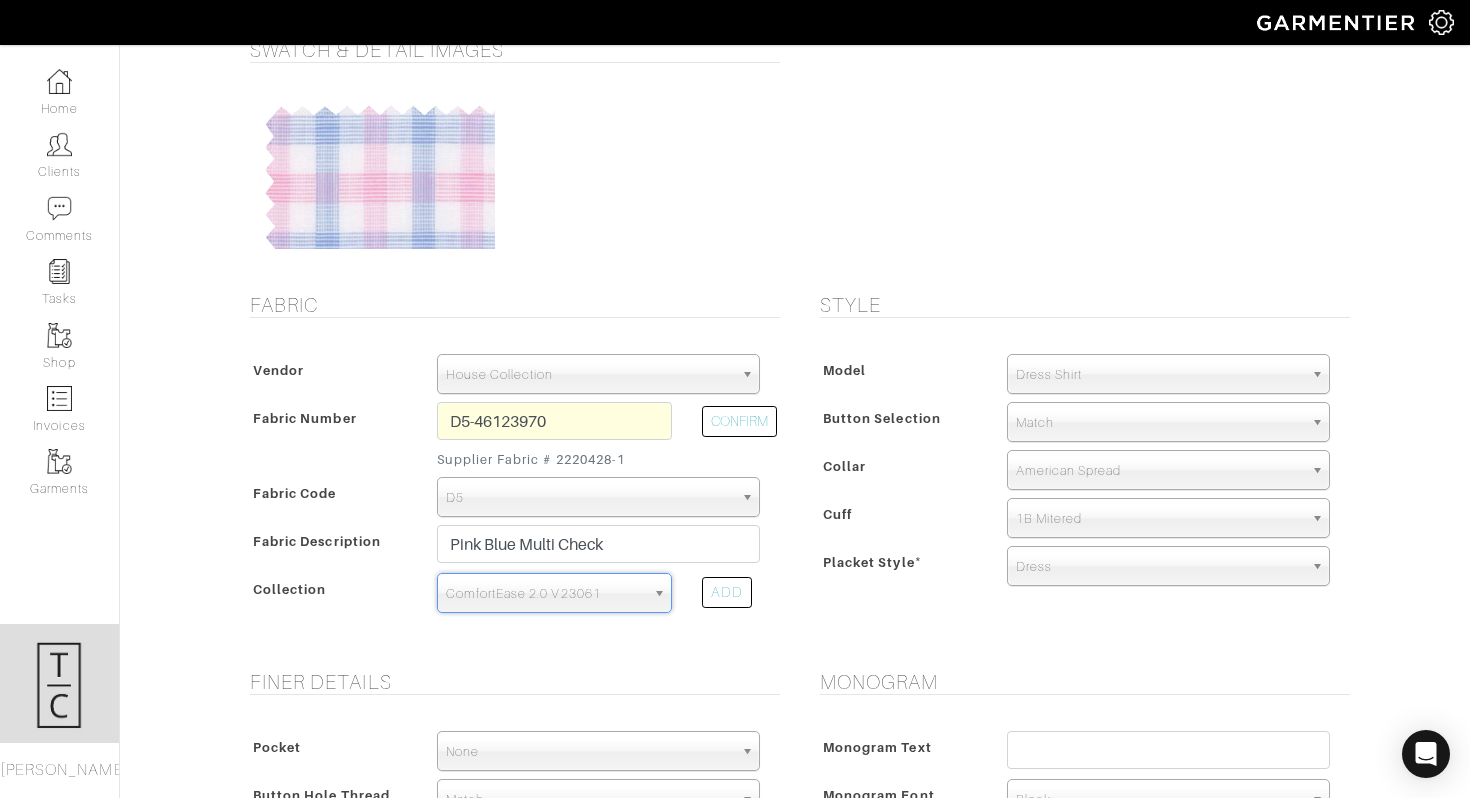 click on "Dress Shirt" at bounding box center [1159, 375] 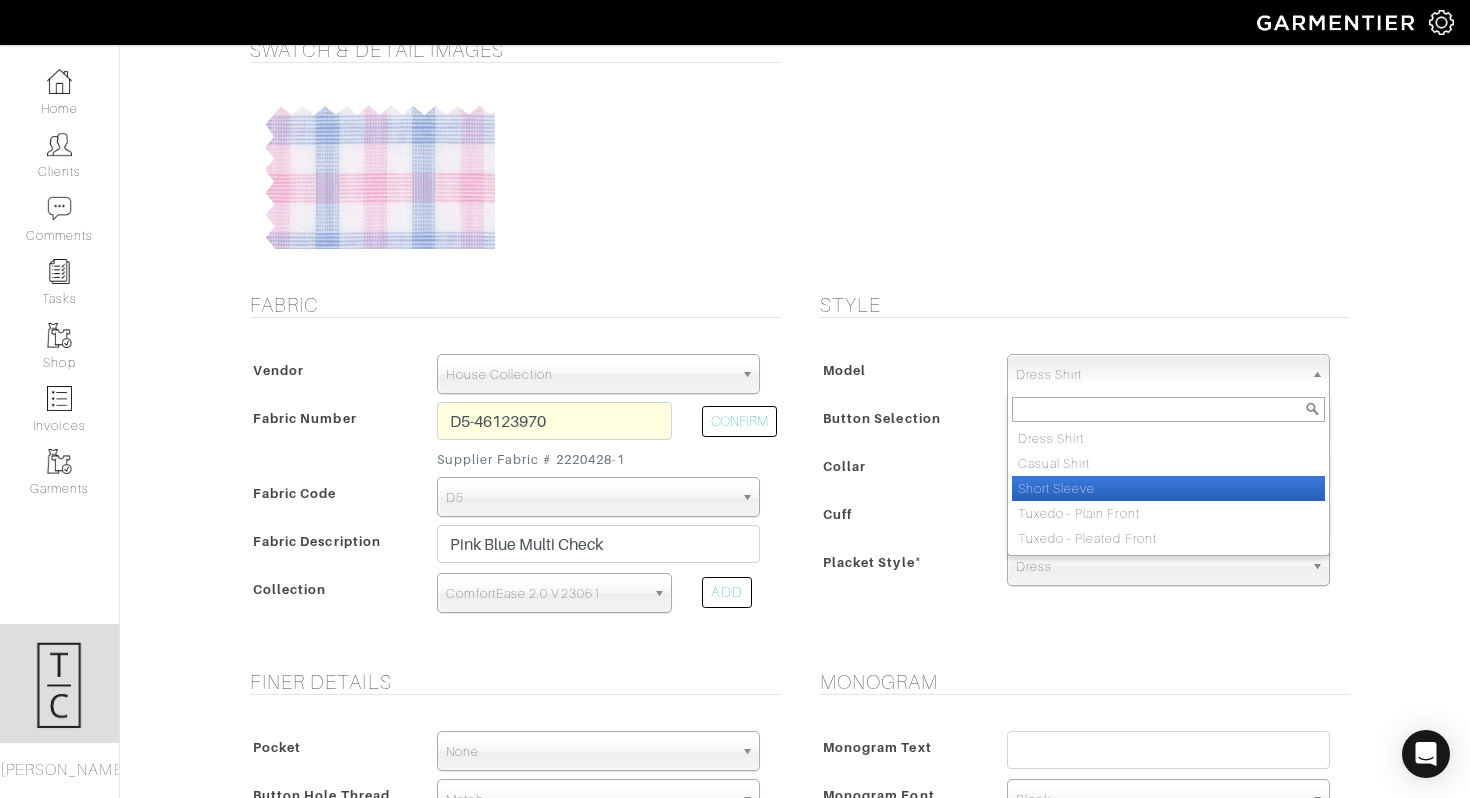 click on "Short Sleeve" at bounding box center (1168, 488) 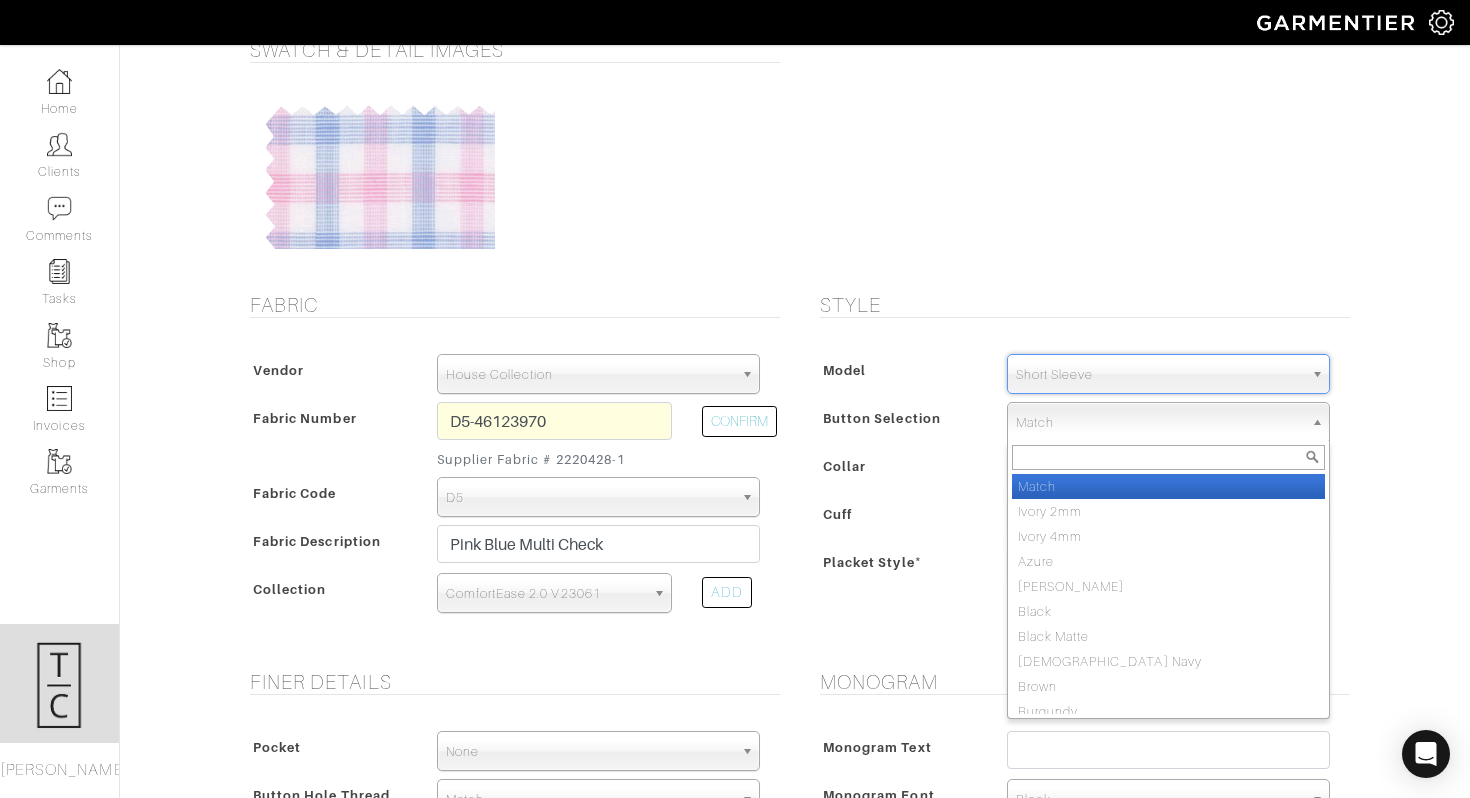 click on "Match" at bounding box center (1159, 423) 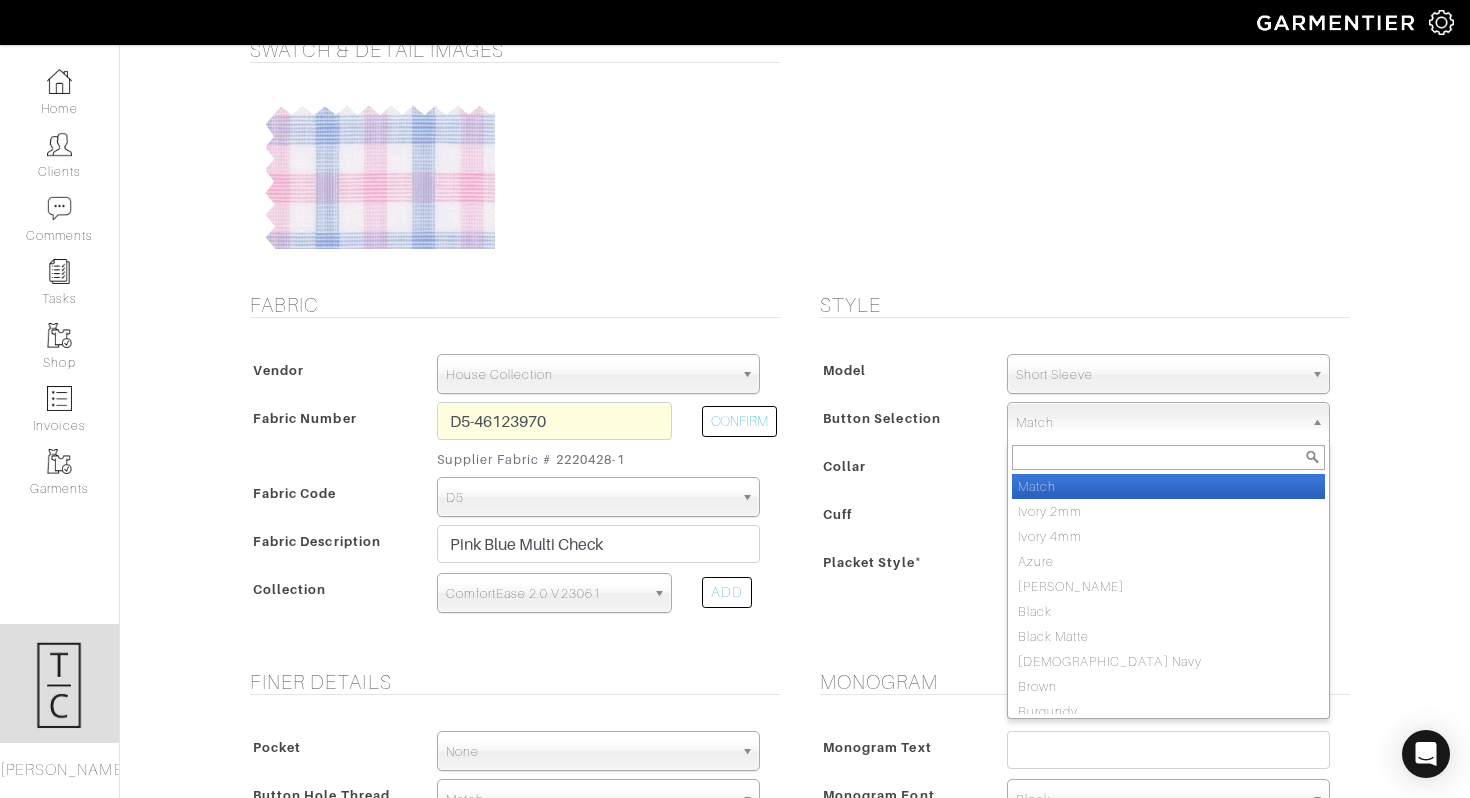 type on "b" 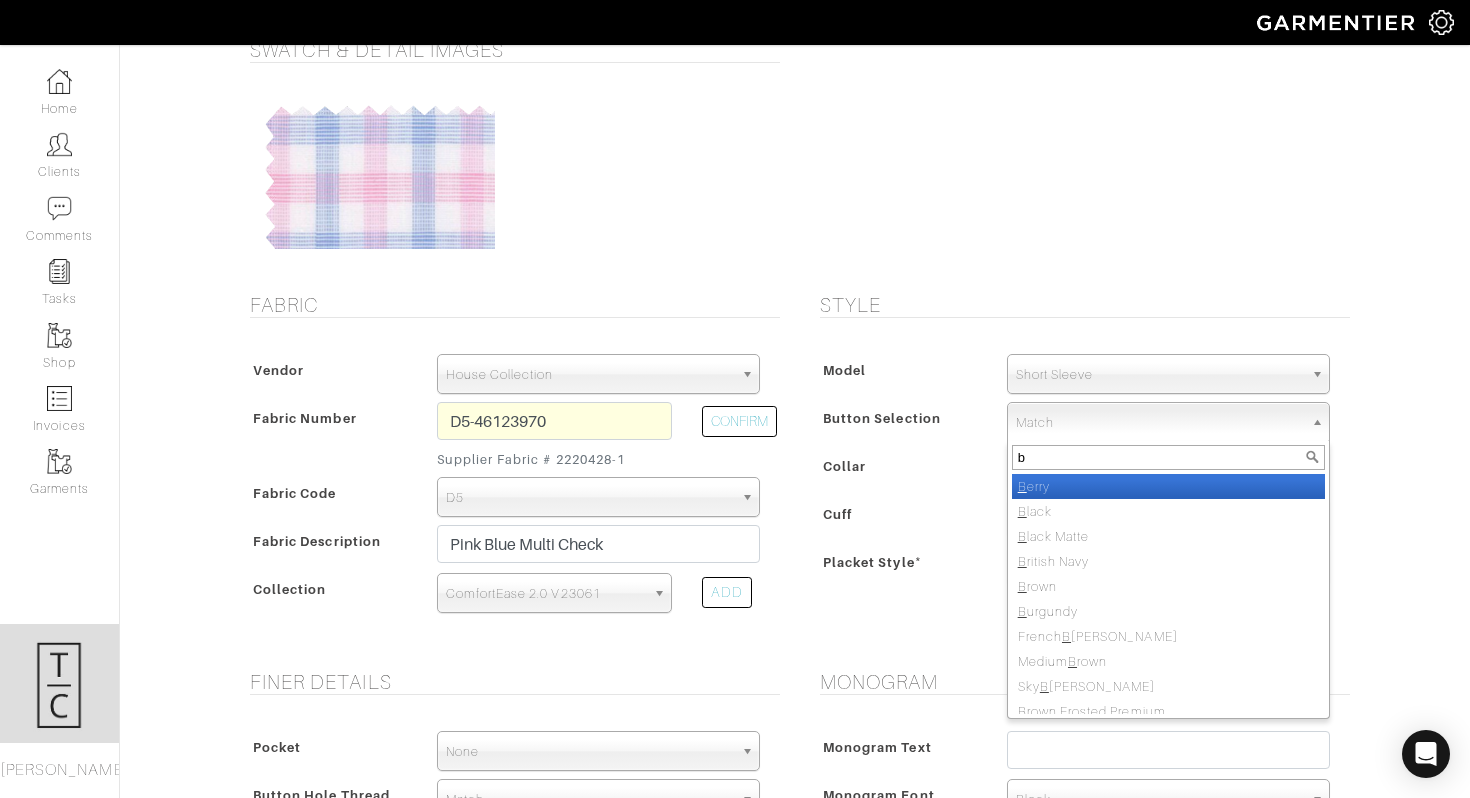 type 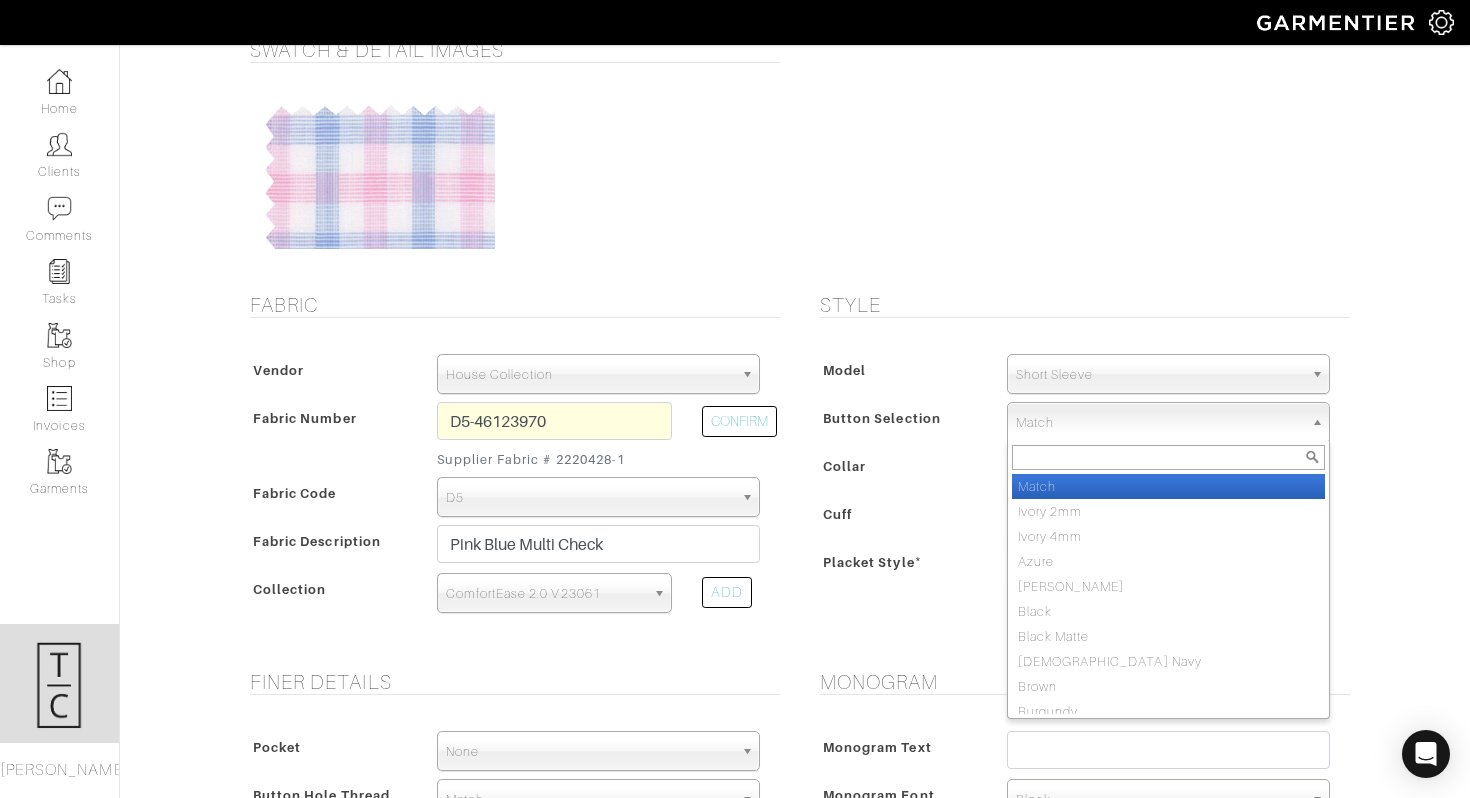 click on "Button Selection" at bounding box center [882, 418] 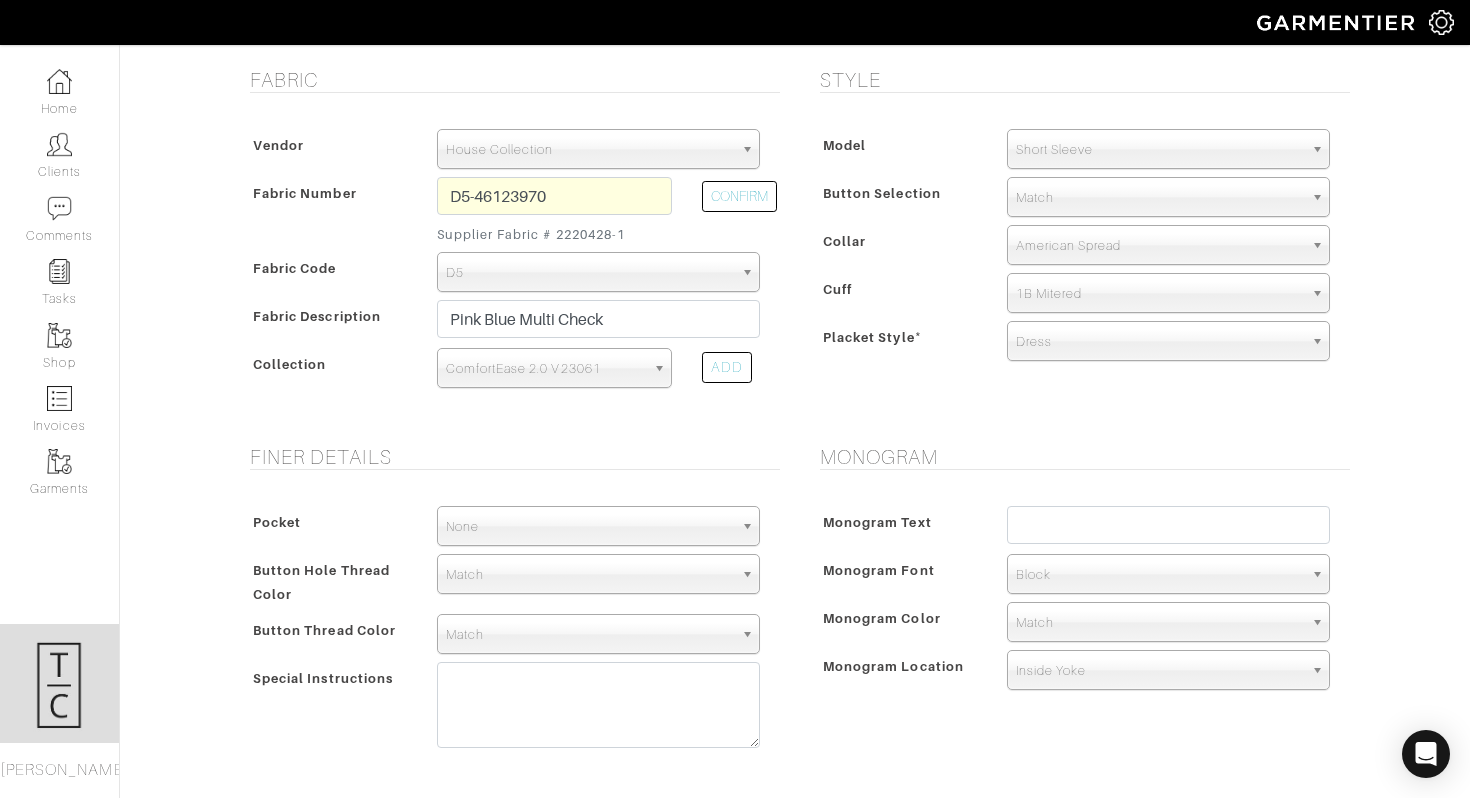 scroll, scrollTop: 376, scrollLeft: 0, axis: vertical 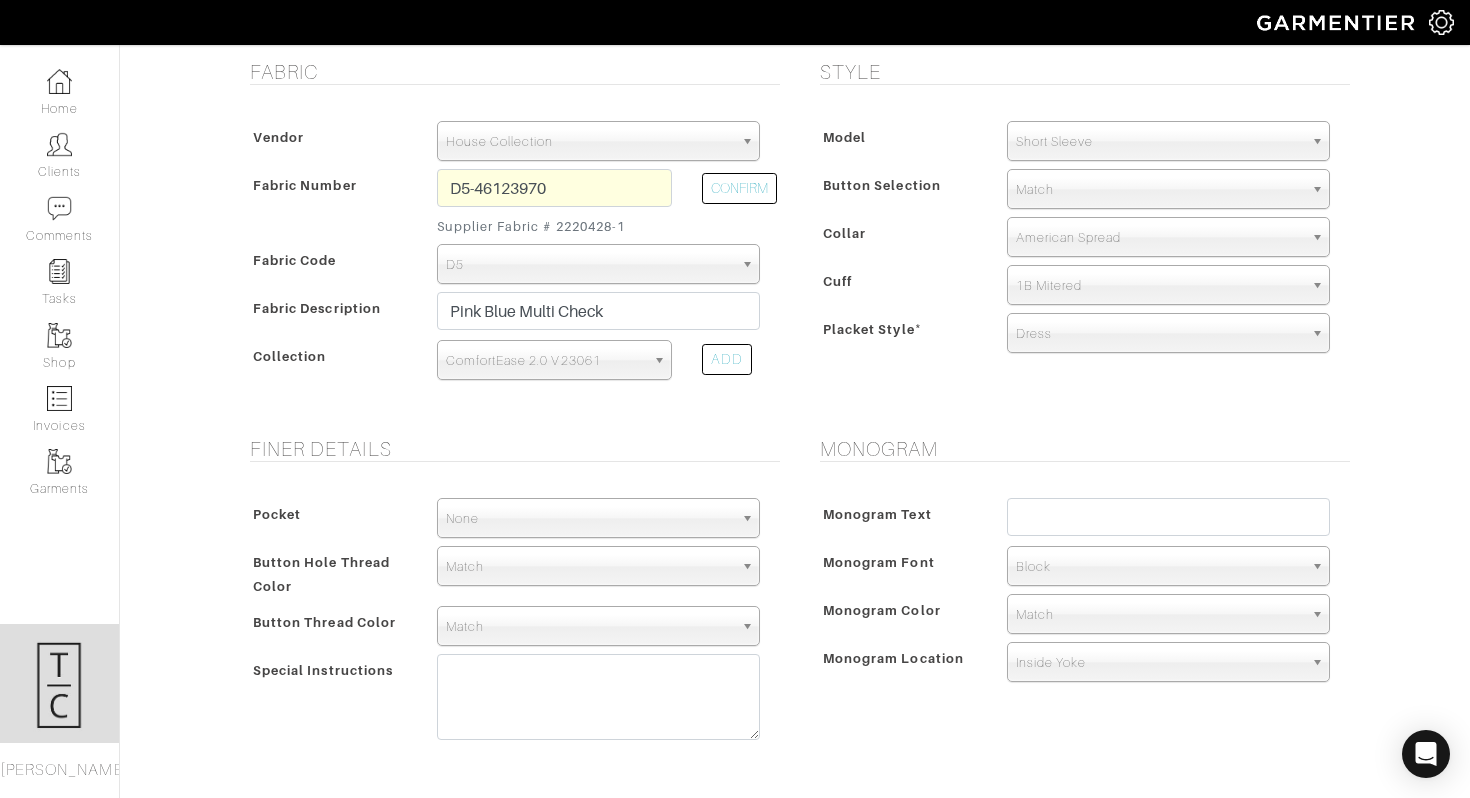 click on "Match" at bounding box center (589, 567) 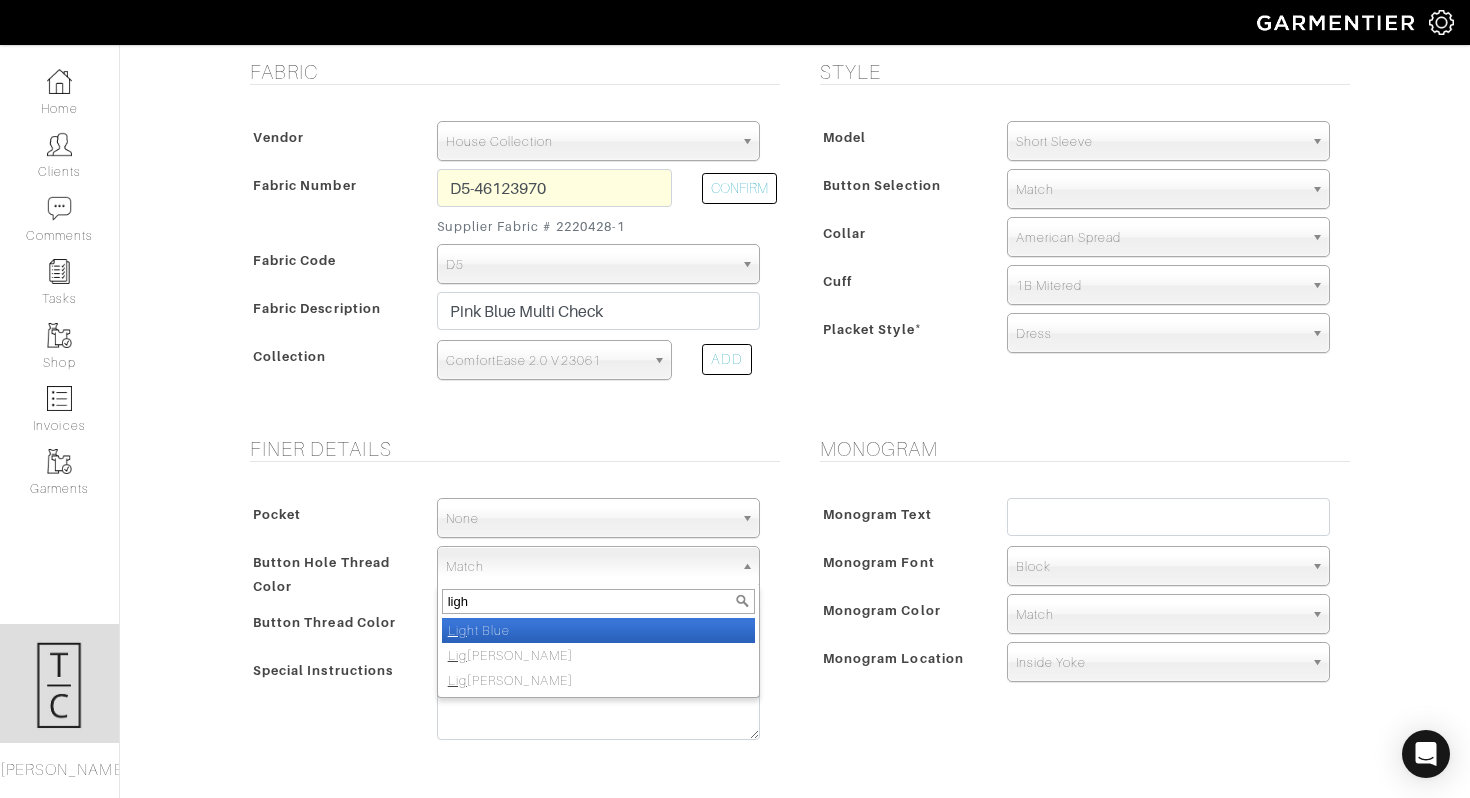 type on "light" 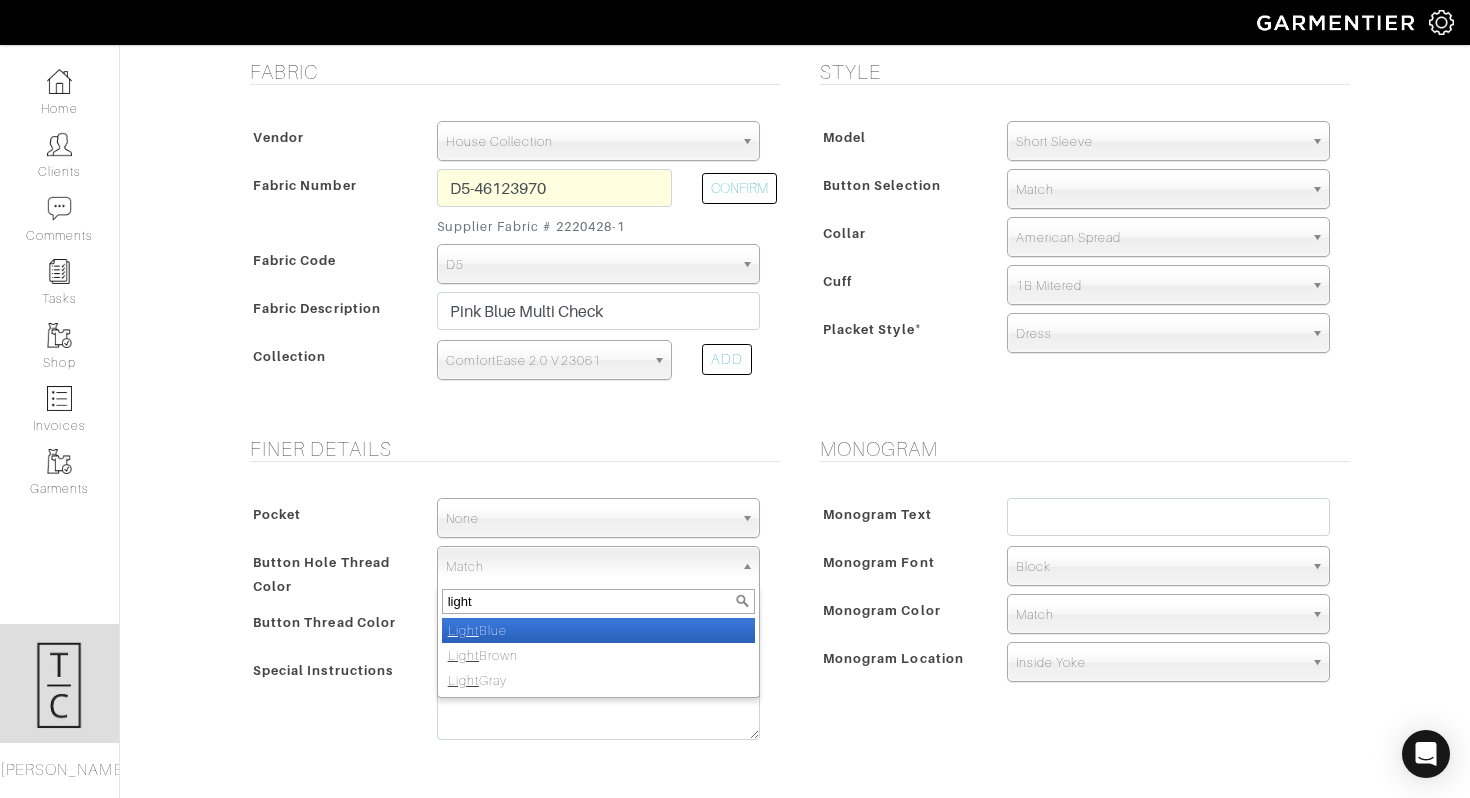 select on "70" 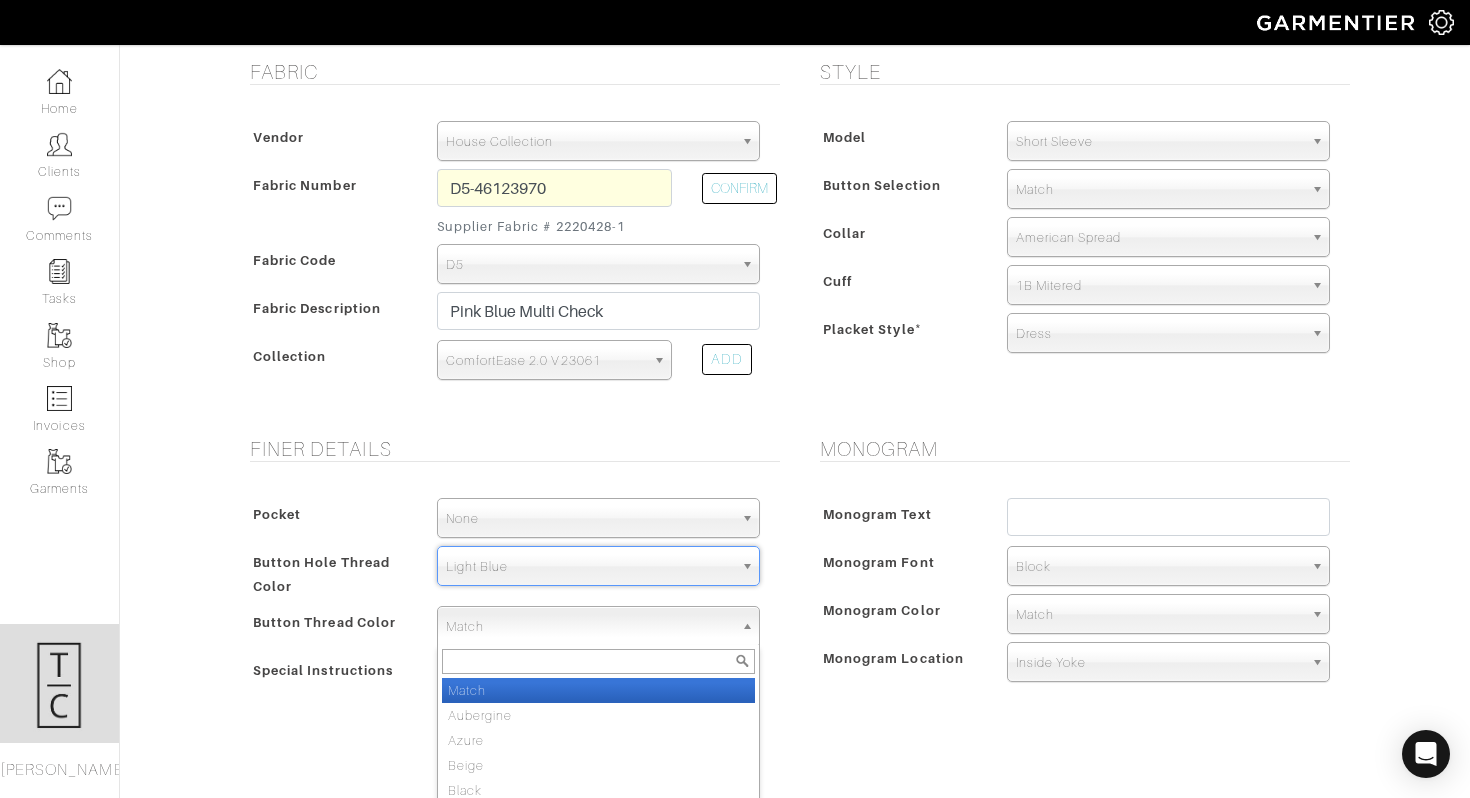 click on "Match" at bounding box center (589, 627) 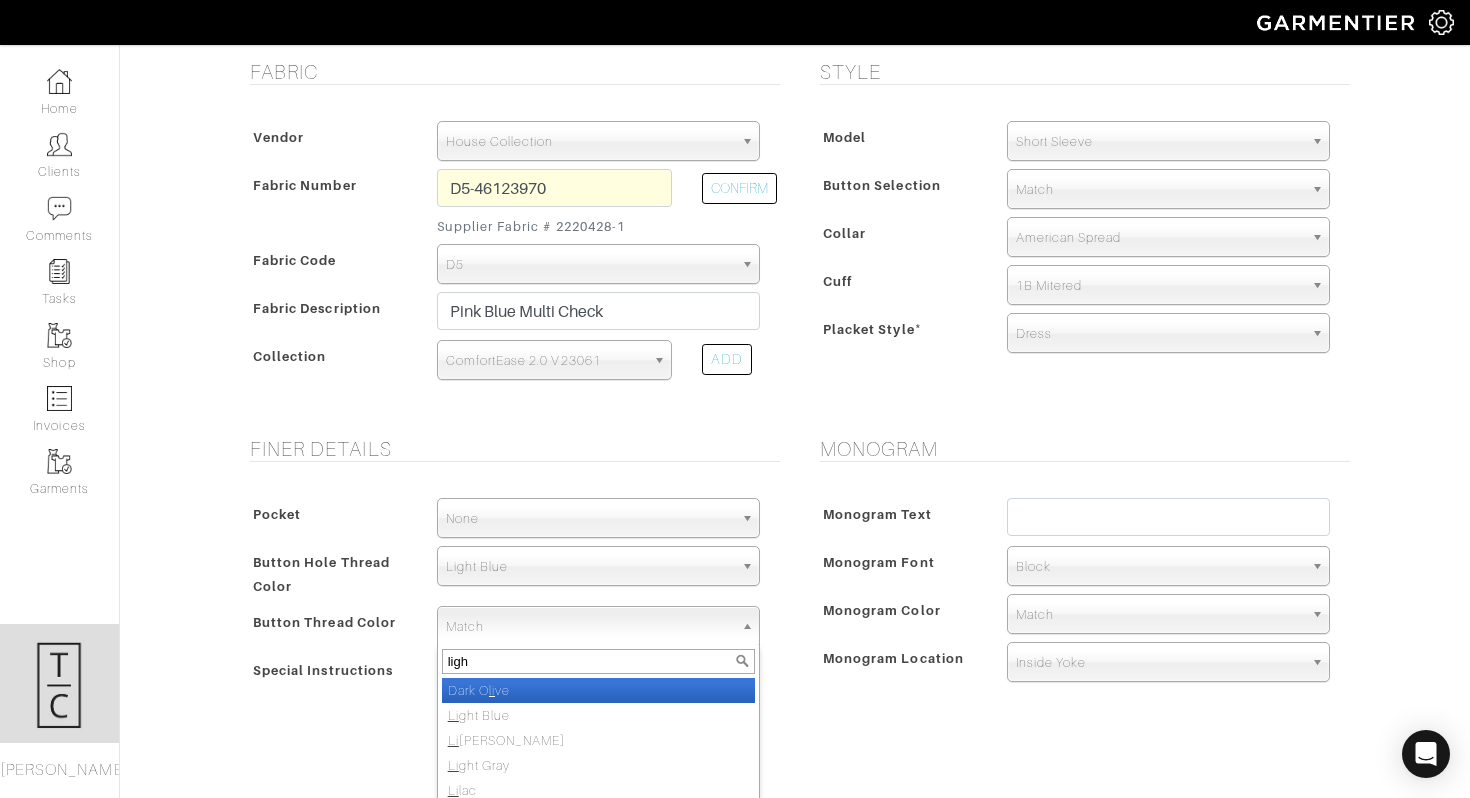 type on "light" 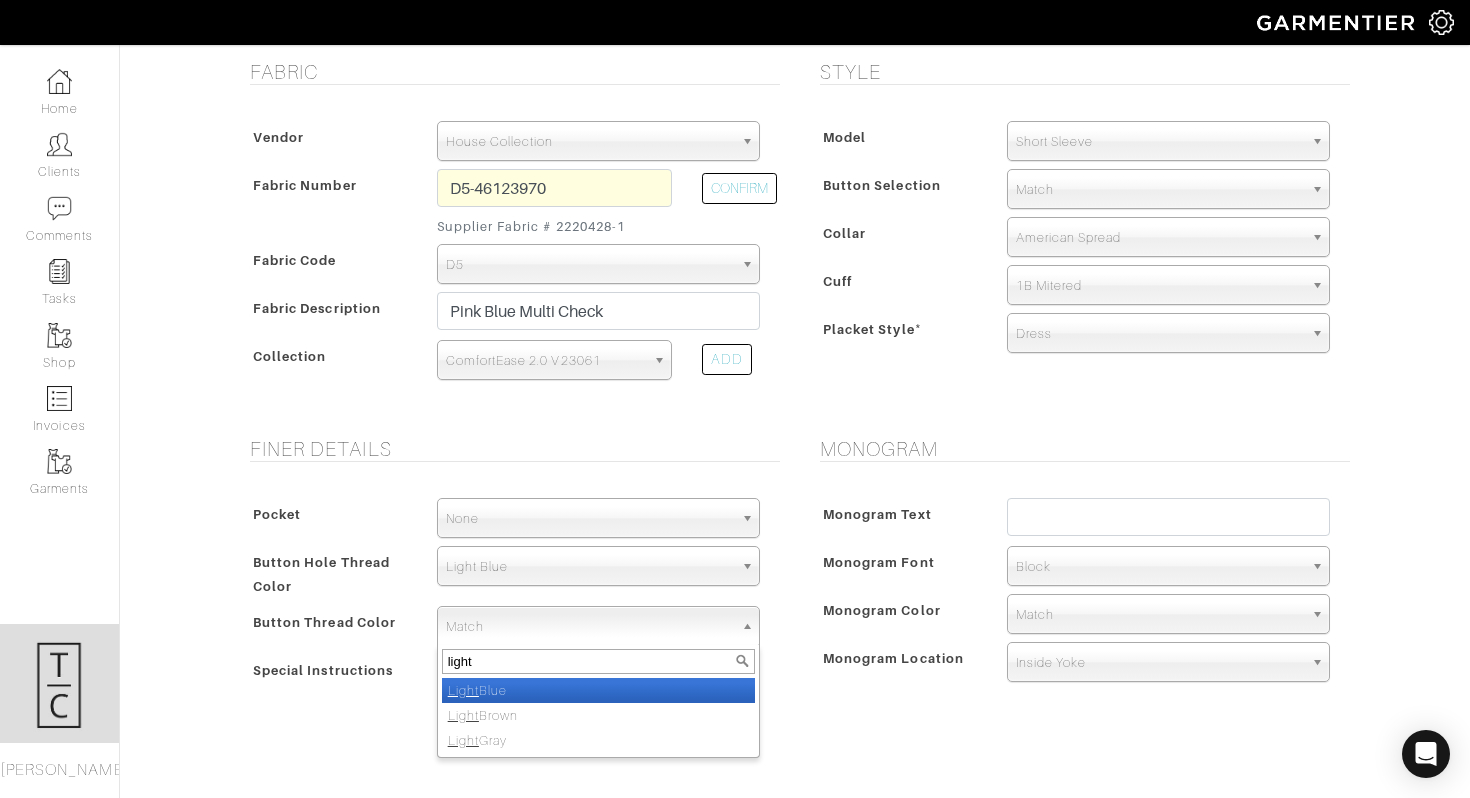 select on "70" 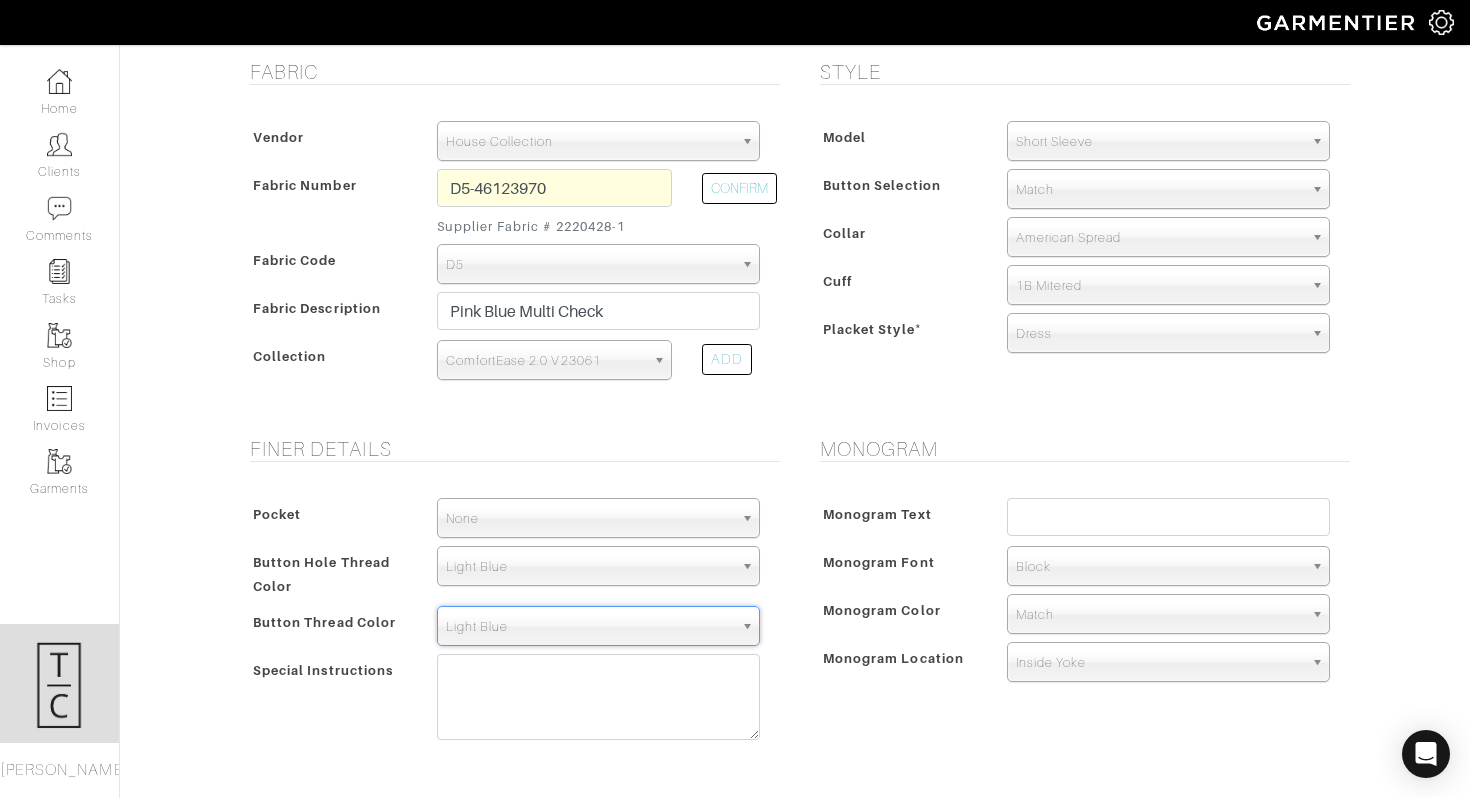 click on "Style
Model
Dress Shirt
Casual Shirt
Short Sleeve
Tuxedo - Plain Front
Tuxedo - Pleated Front
Short Sleeve
Dress Shirt Casual Shirt Short Sleeve Tuxedo - Plain Front Tuxedo - Pleated Front
Button Selection
Match
Ivory 2mm
Ivory 4mm
Azure
Berry
Black
Black Matte
British Navy
Brown
Burgundy
Charcoal
Crimson
French Blue
Gray
Green
Hot Pink
Lavender
Lilac
Magenta
Medium Brown
Mint
Navy Matte
Olive
Orange
Peach
Pink
Purple
Red
Silver
Sky Blue
Soft Pink" at bounding box center [1080, 236] 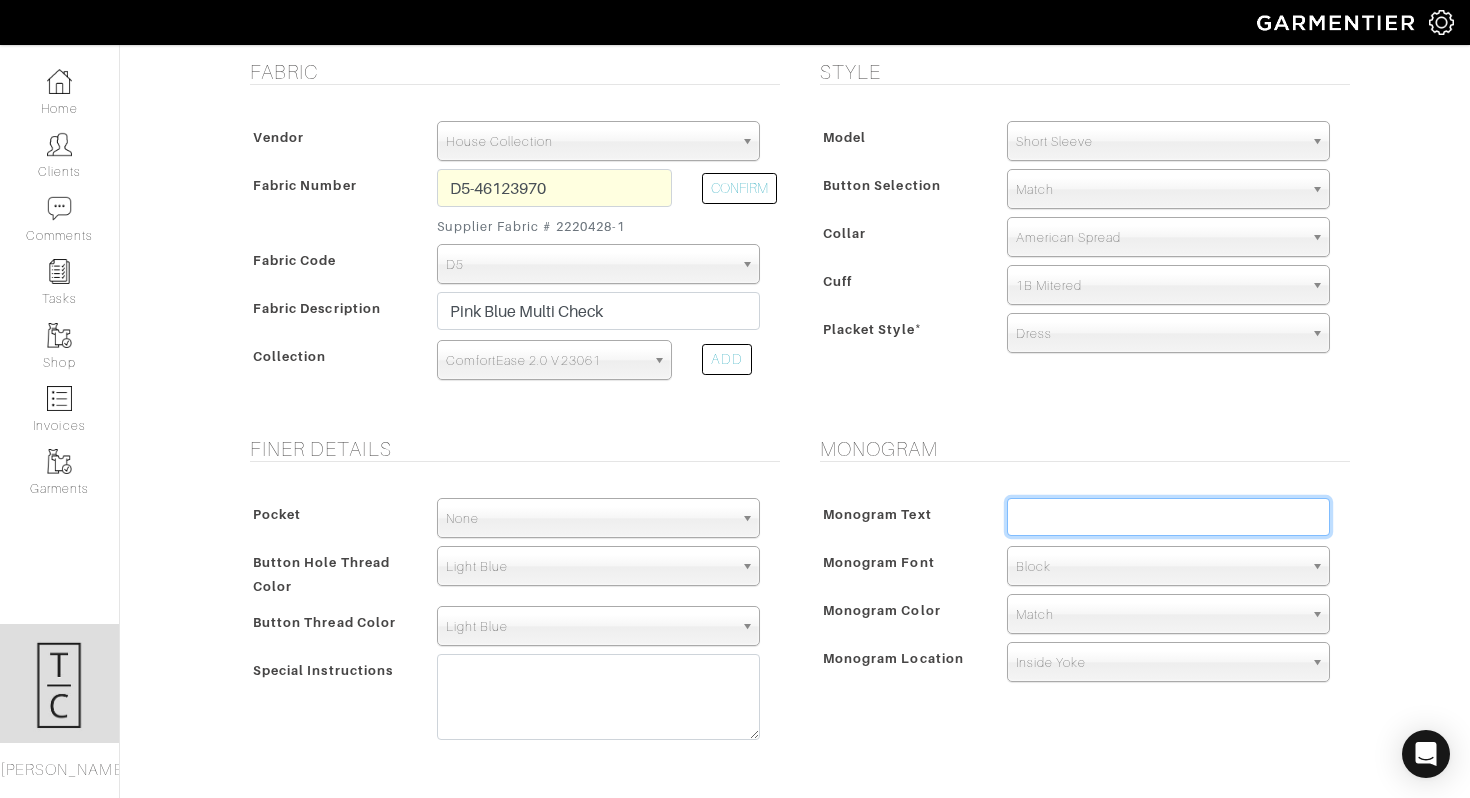 click at bounding box center (1168, 517) 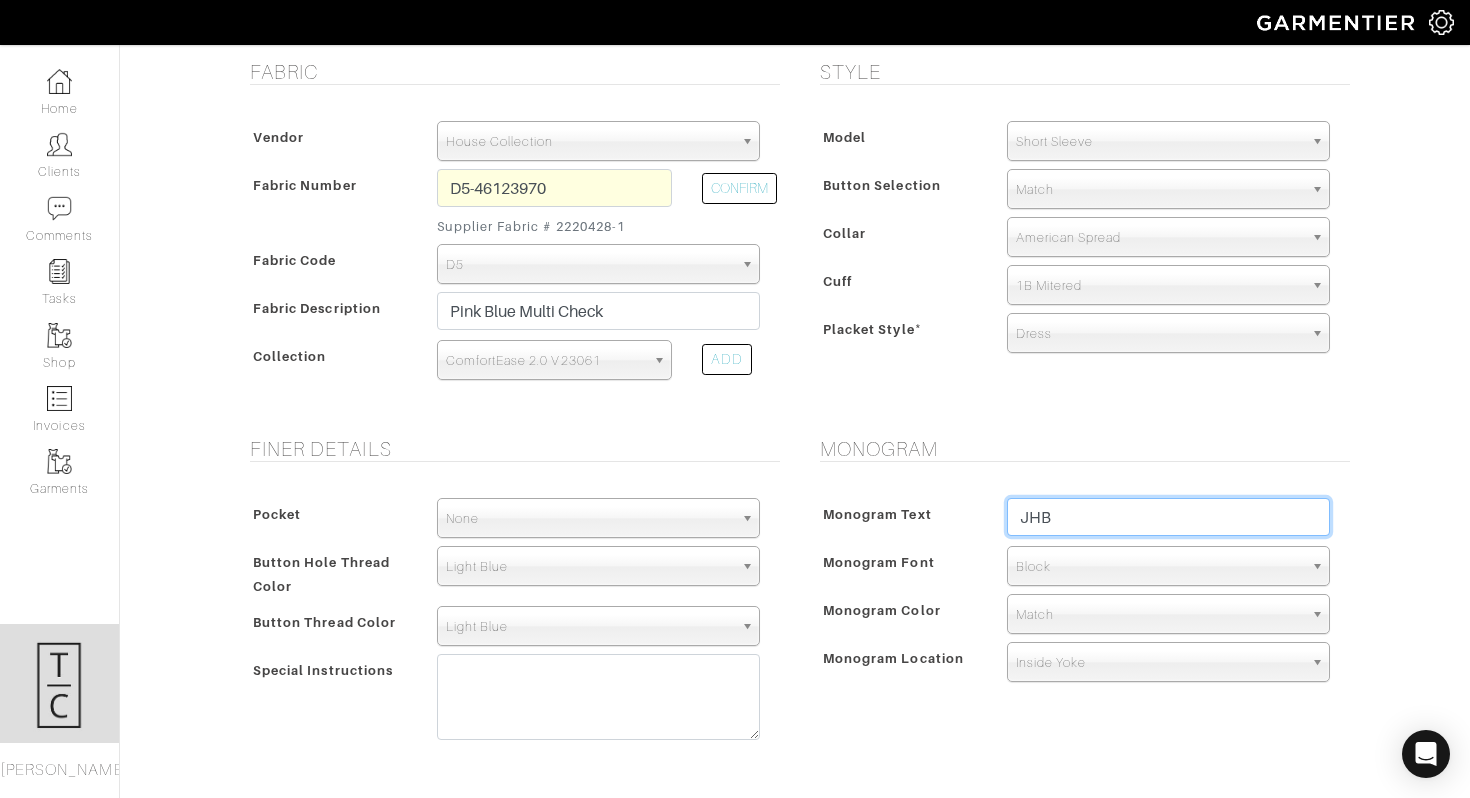 type on "JHB" 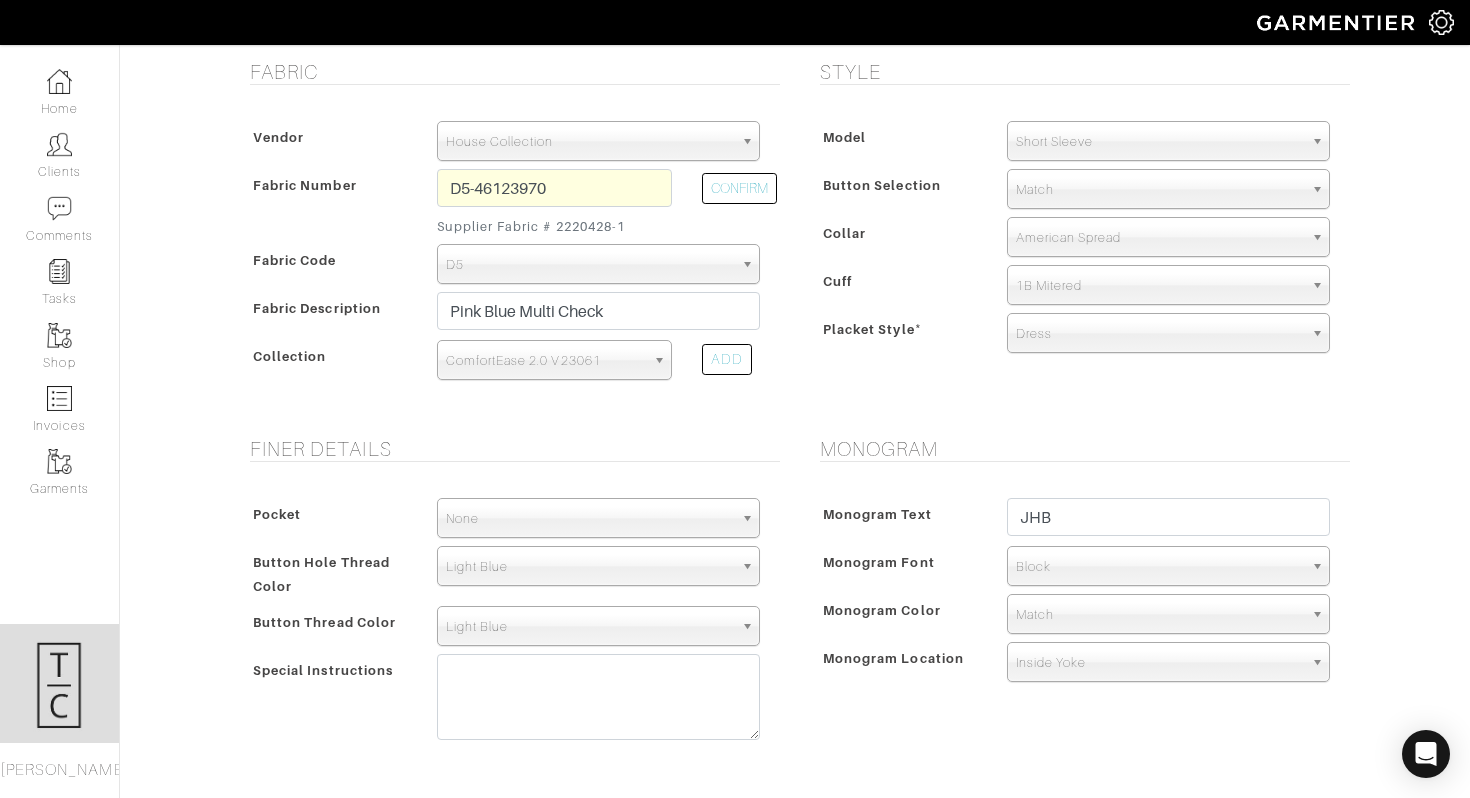 click on "Monogram
Monogram Text
JHB
Monogram Font
N/A
Script
Calligraphy
Times Roman
Block
Block
Monogram Color
Match
Aubergine
Azure
Beige
Black
Blue
British Navy
Bubble Gum
Burgundy
Burnt Orange
Celery
Charcoal
Chestnut
Cobalt Blue
Coral
Dark Brown
Dark Gray
Dark Olive
Ecru" at bounding box center (1080, 603) 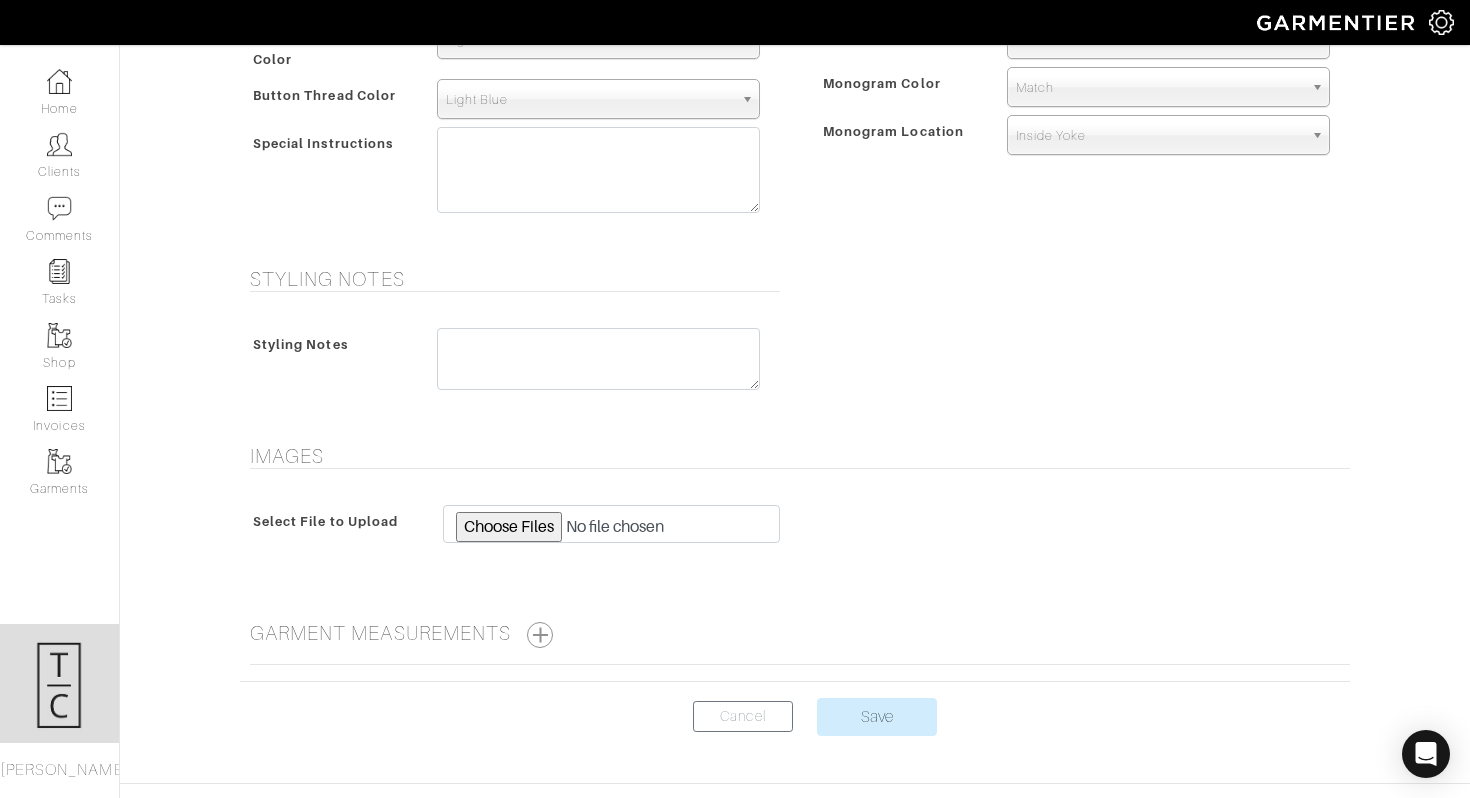 scroll, scrollTop: 960, scrollLeft: 0, axis: vertical 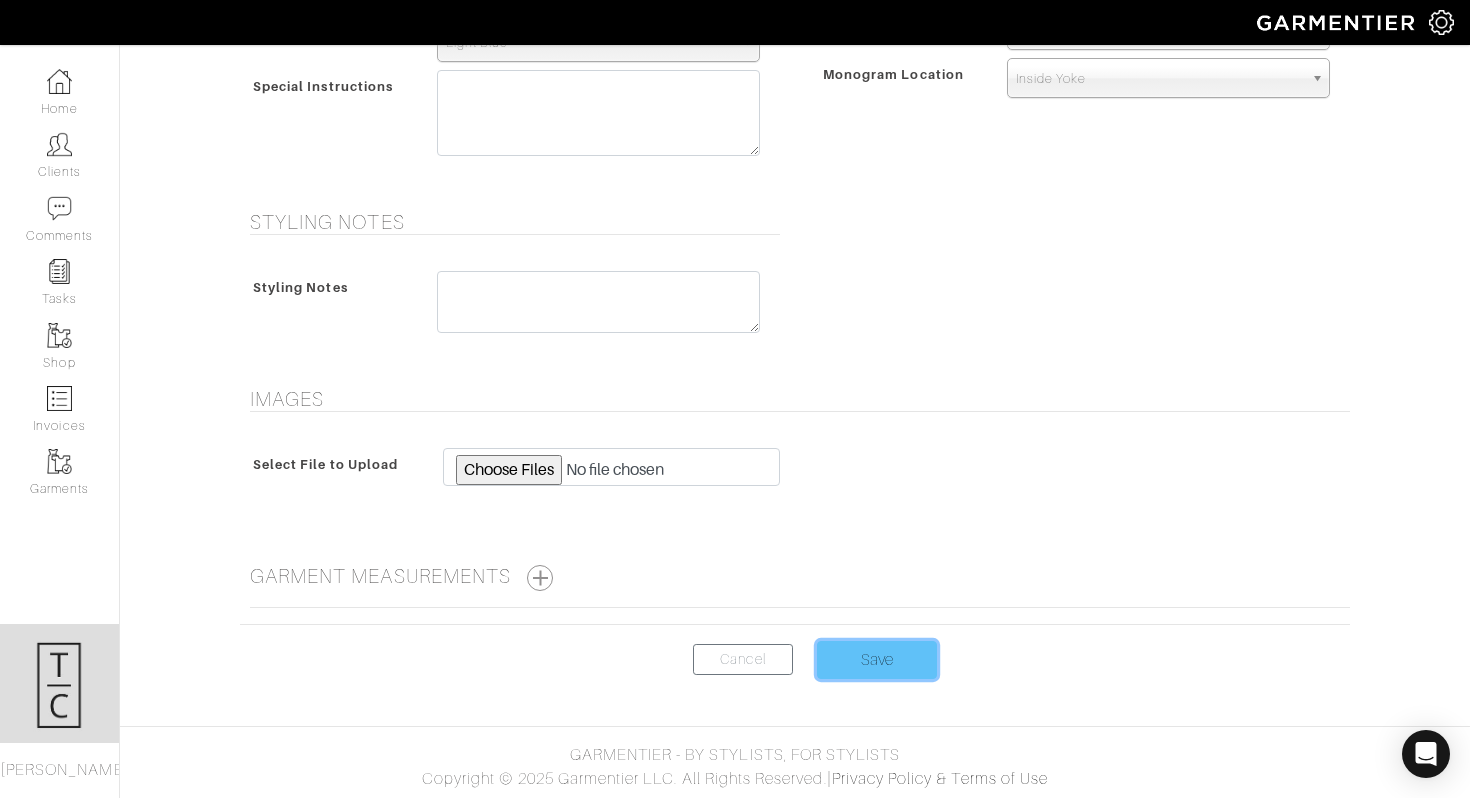 click on "Save" at bounding box center [877, 660] 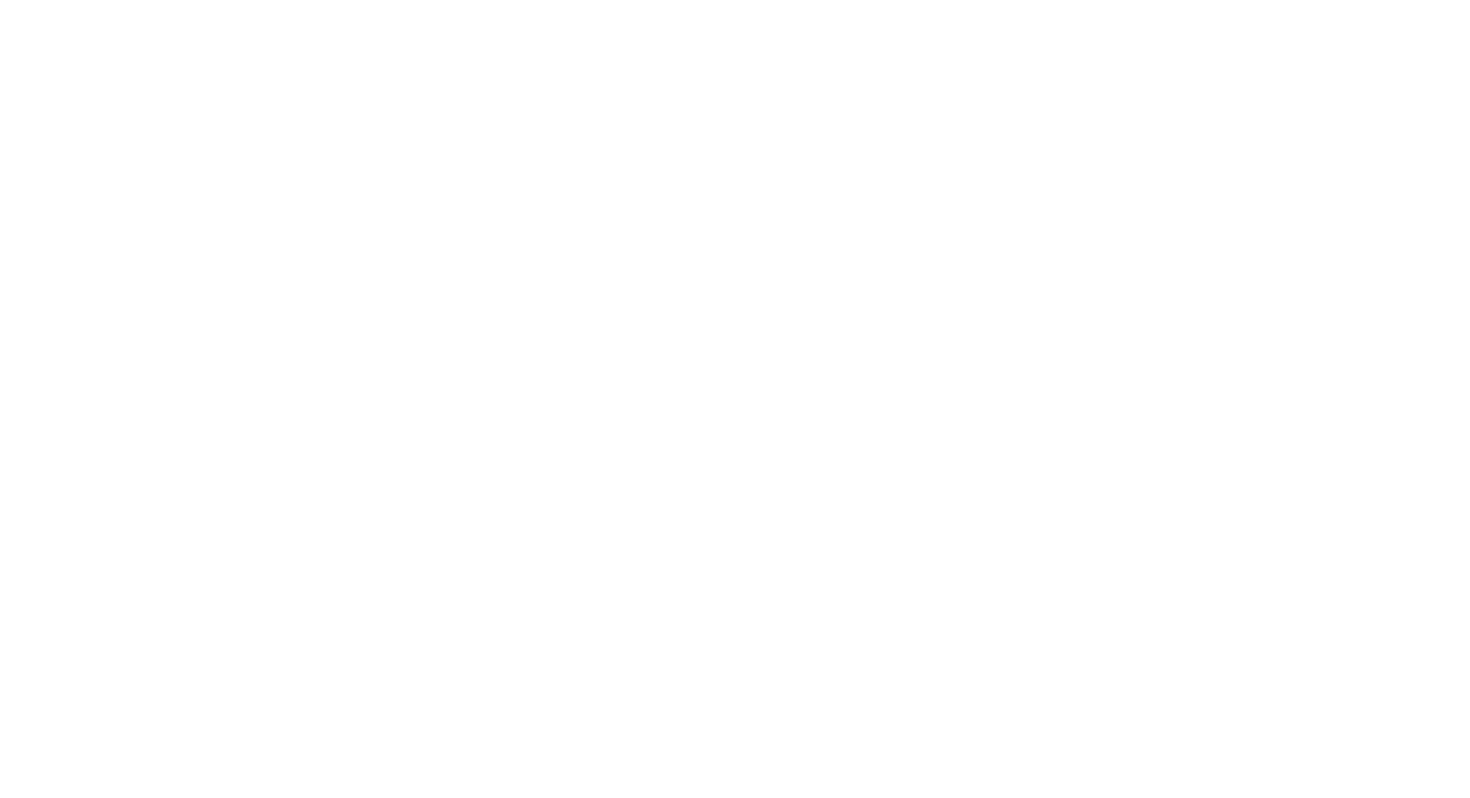 scroll, scrollTop: 0, scrollLeft: 0, axis: both 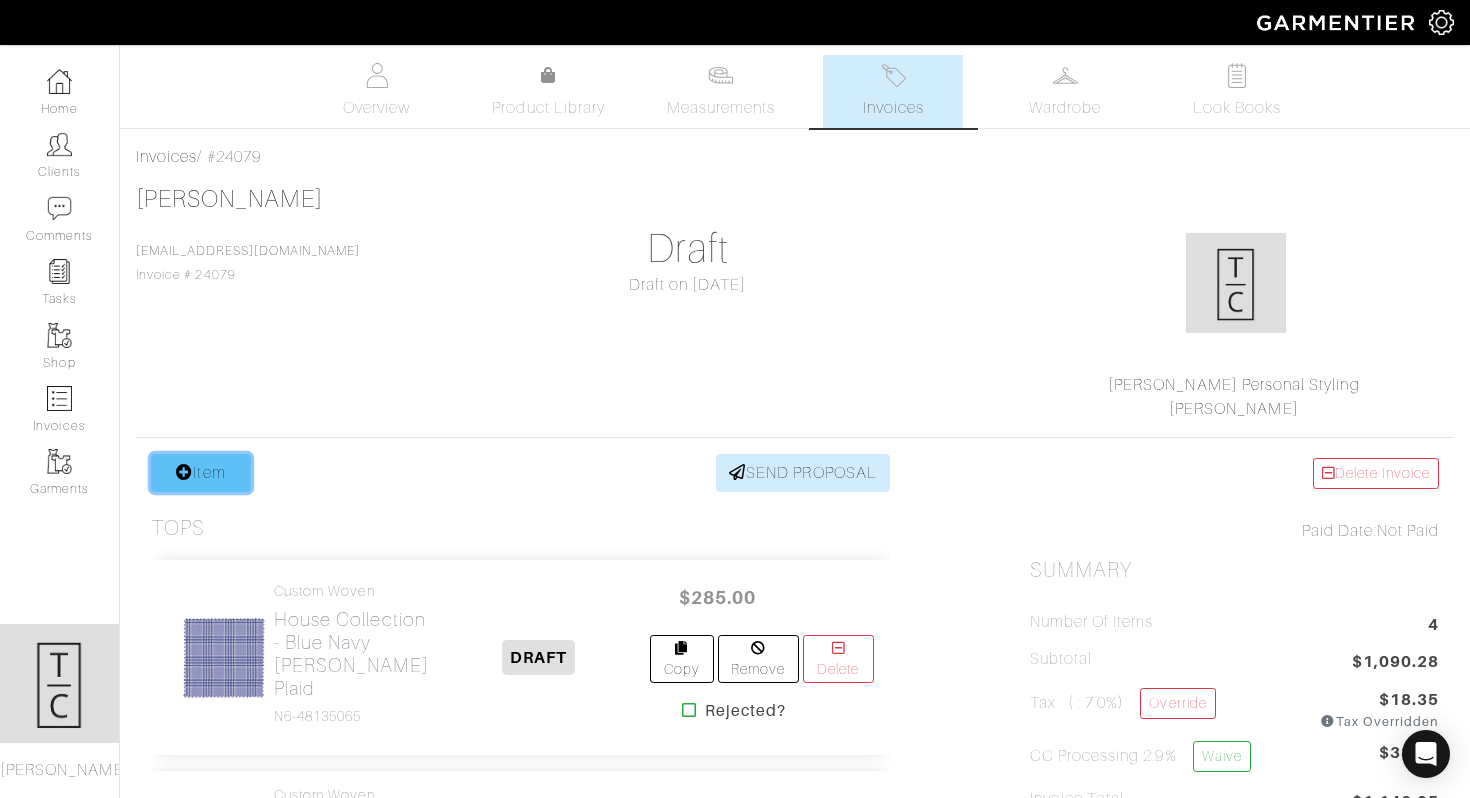 click on "Item" at bounding box center (201, 473) 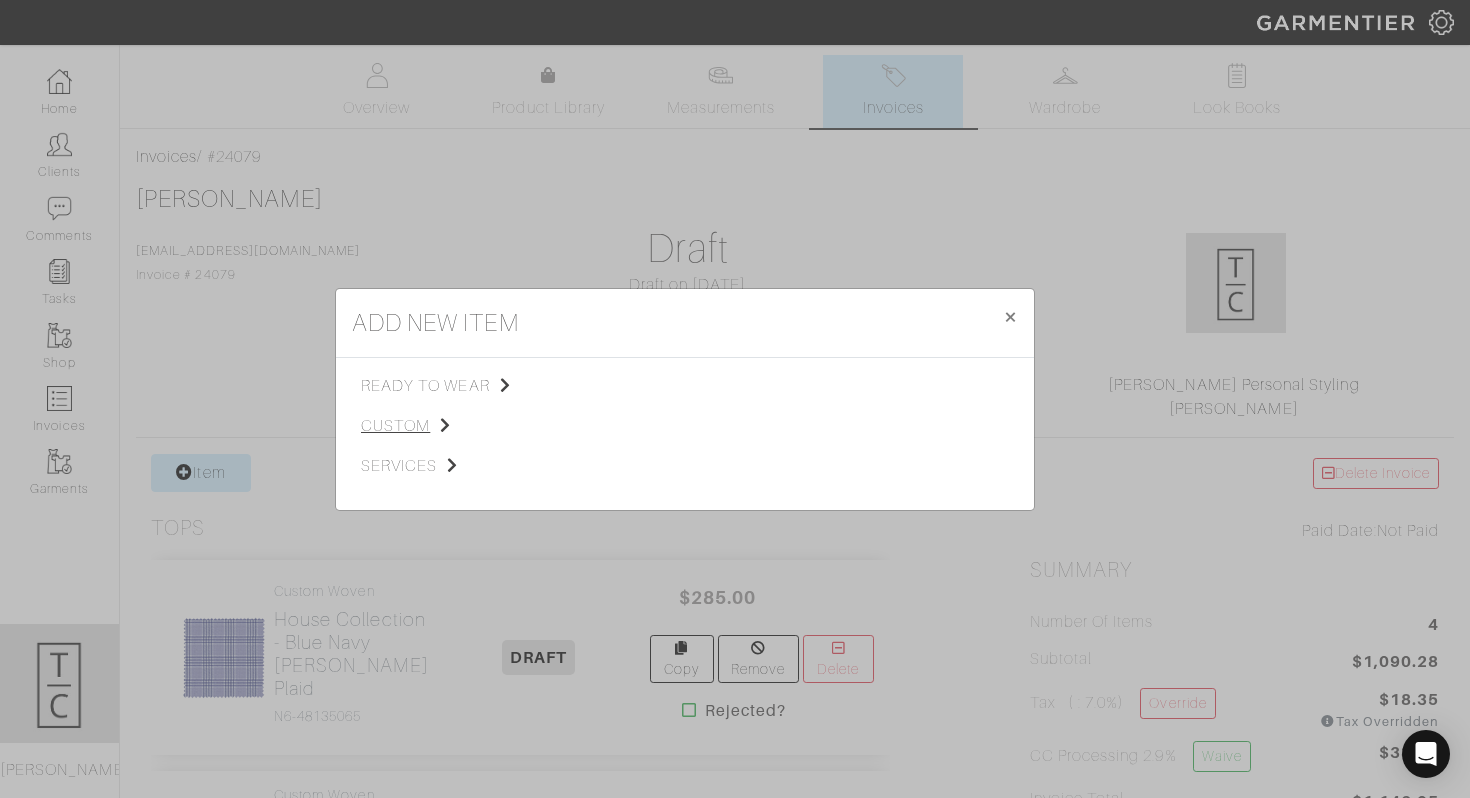 click on "custom" at bounding box center [461, 426] 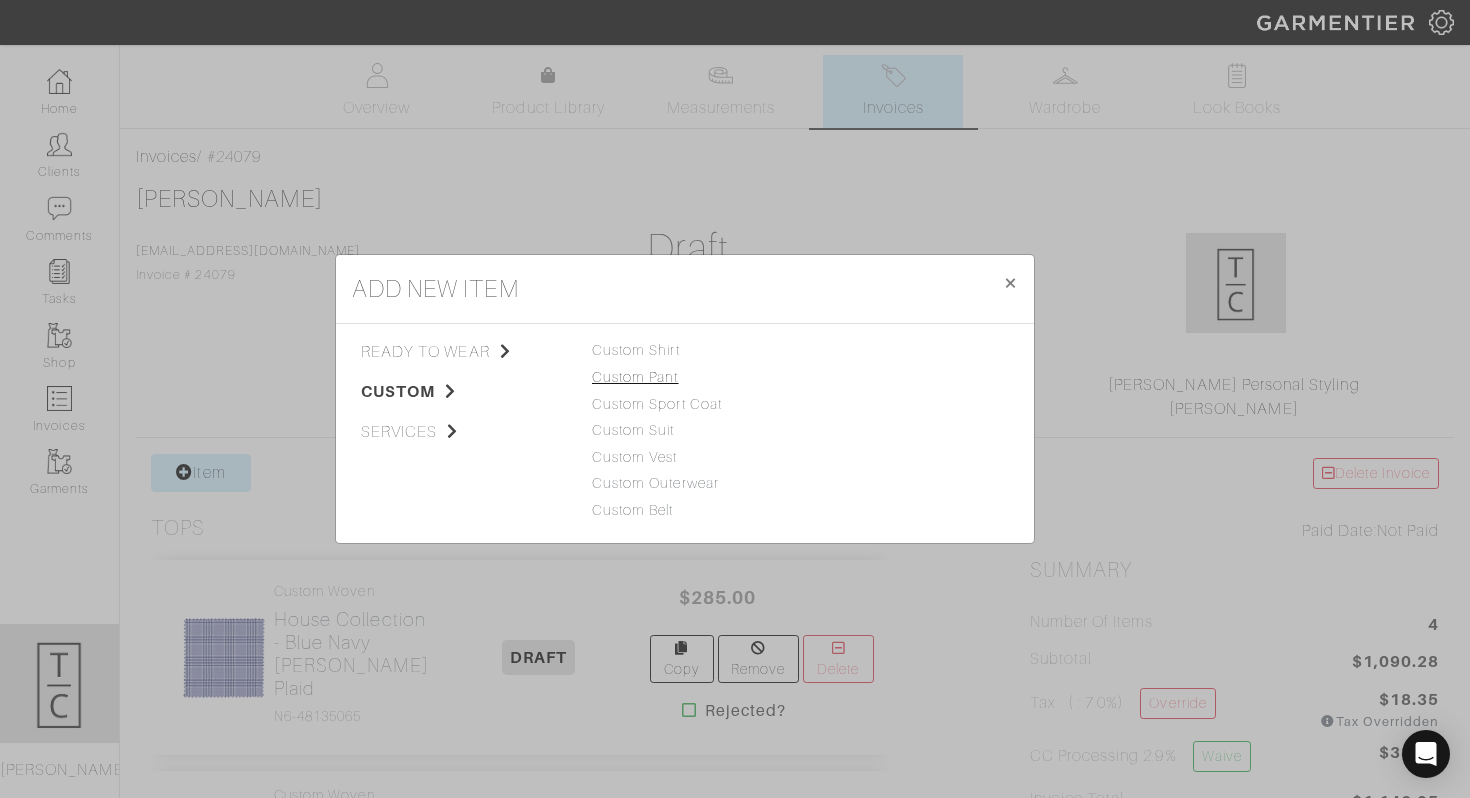 click on "Custom Pant" at bounding box center (635, 377) 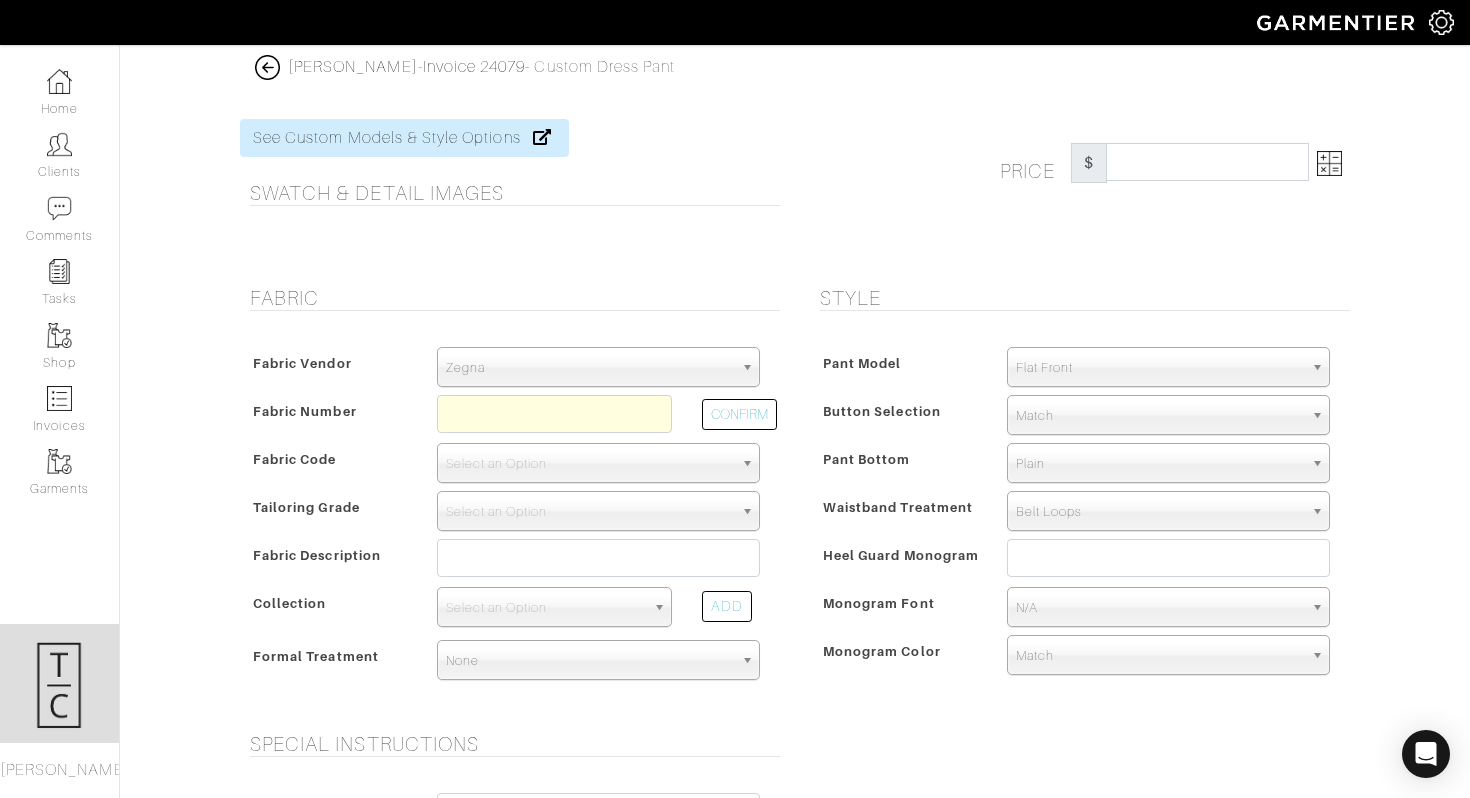 click on "Zegna" at bounding box center (589, 368) 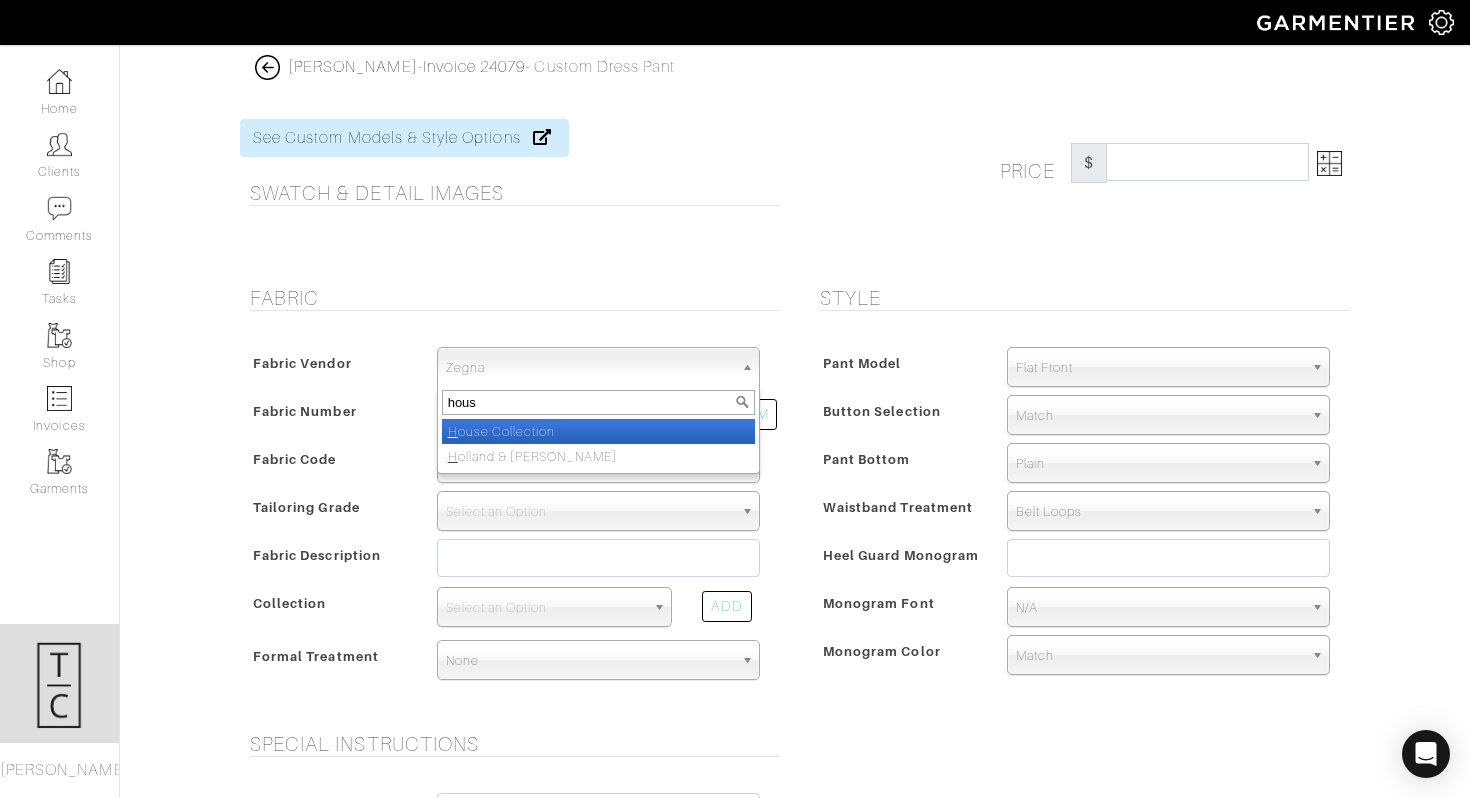 type on "house" 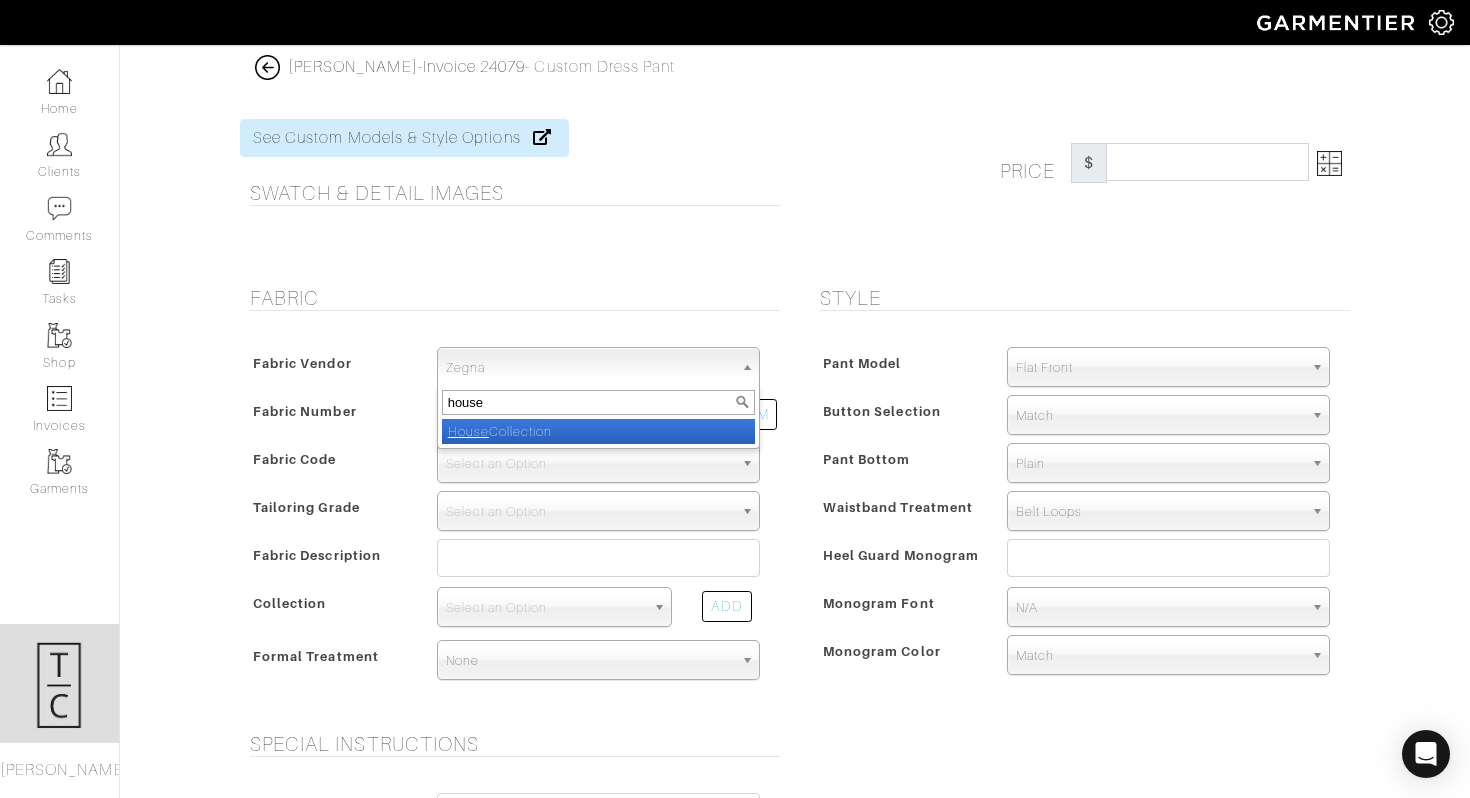 select on "75" 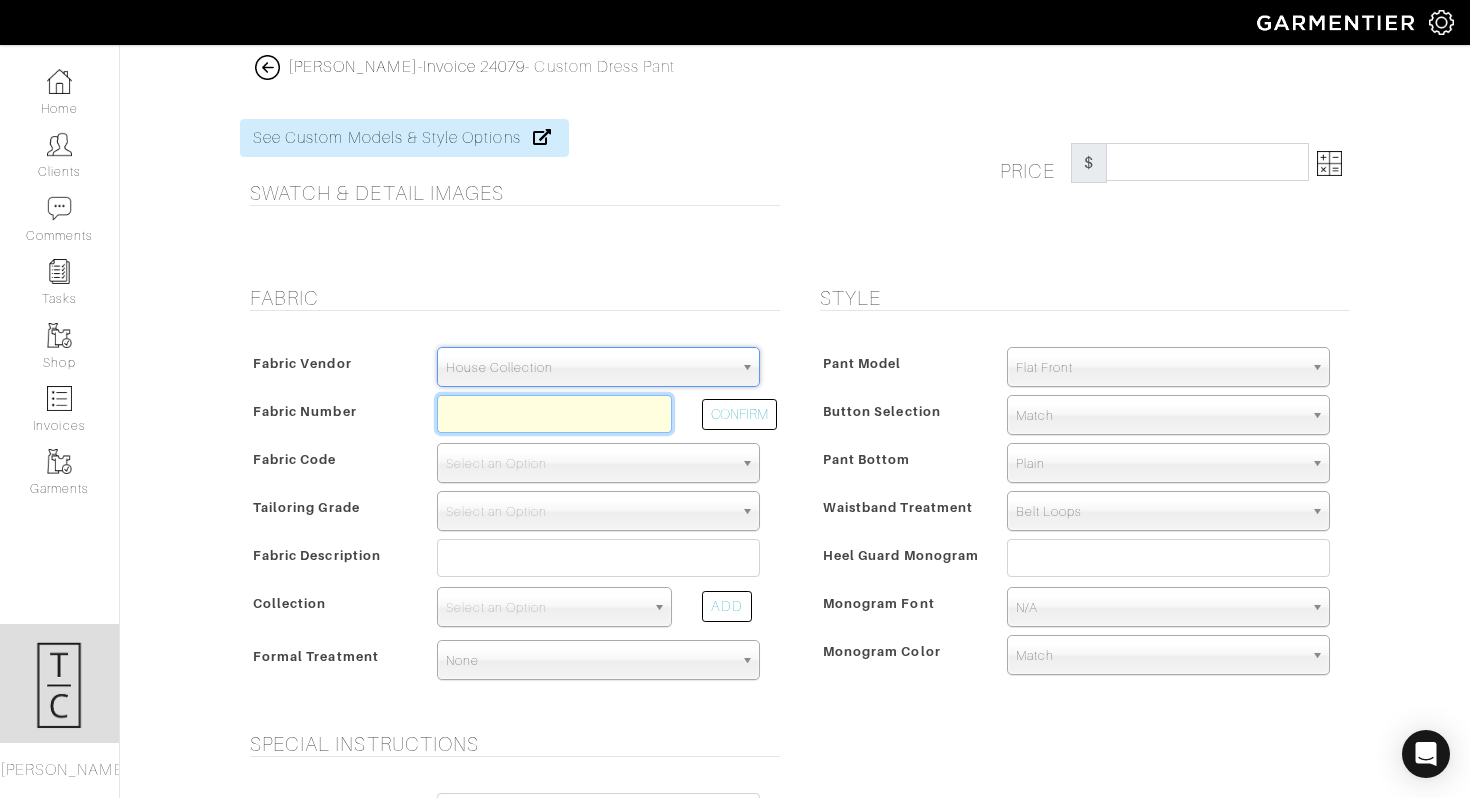 click at bounding box center [554, 414] 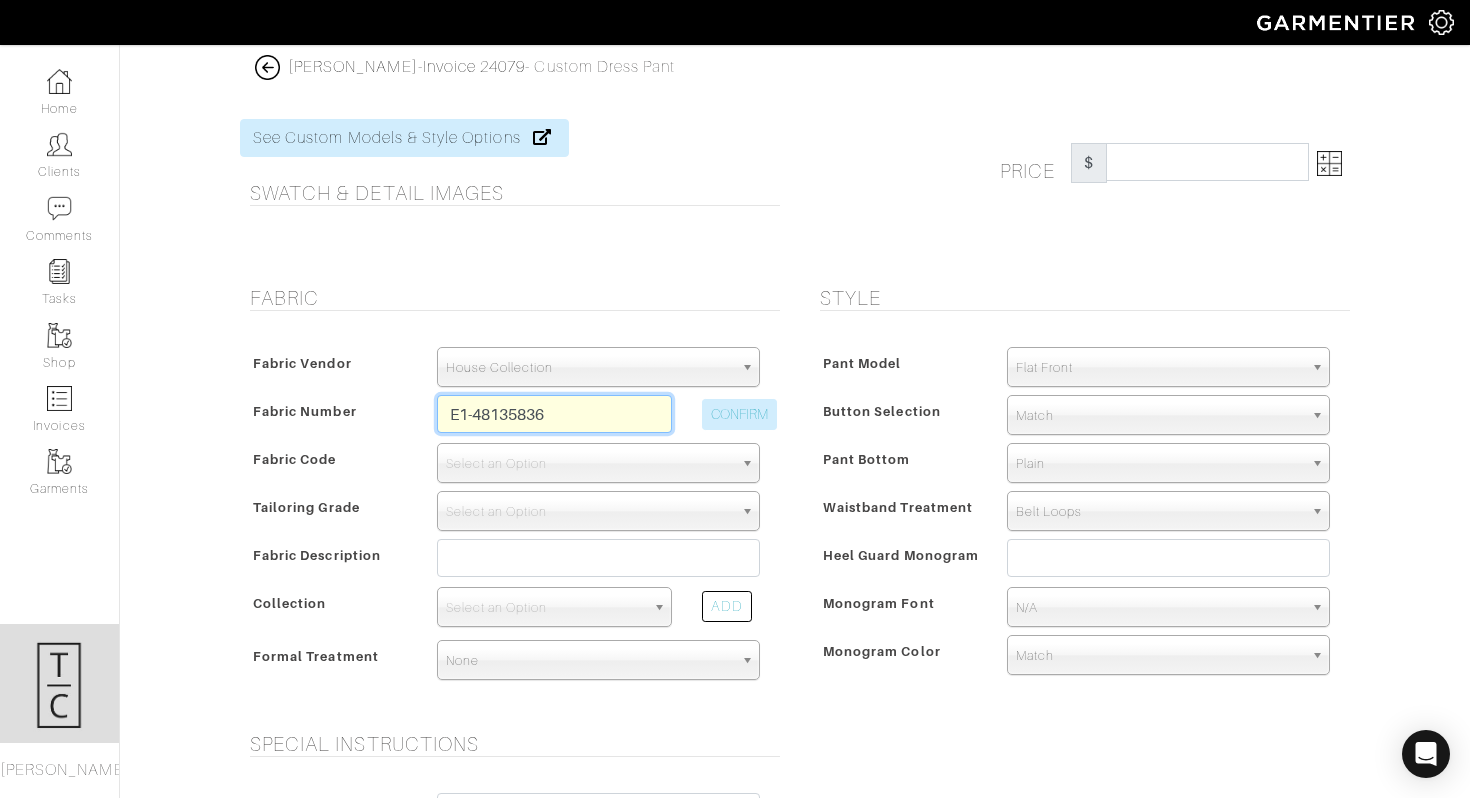 type on "E1-48135836" 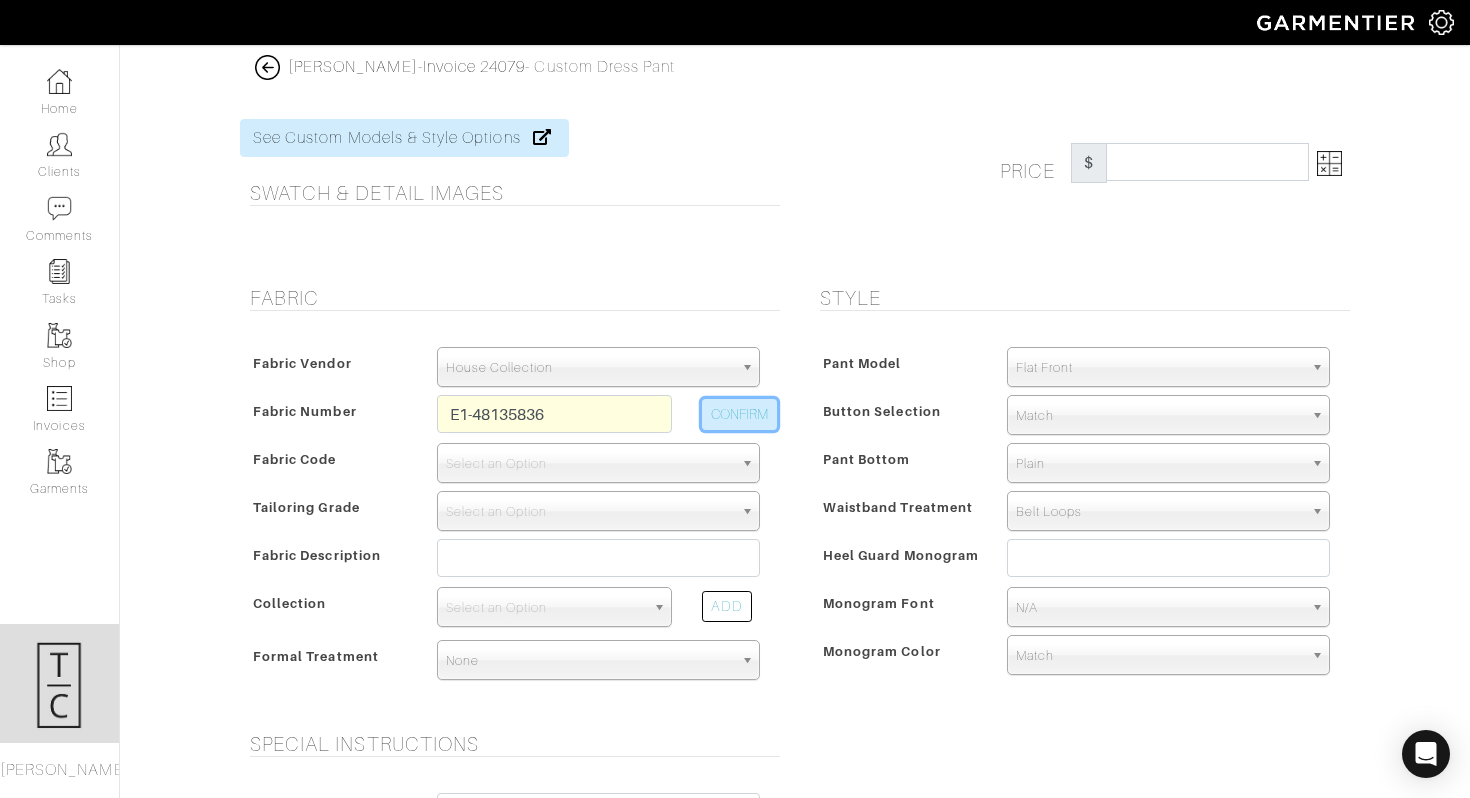 click on "CONFIRM" at bounding box center [739, 414] 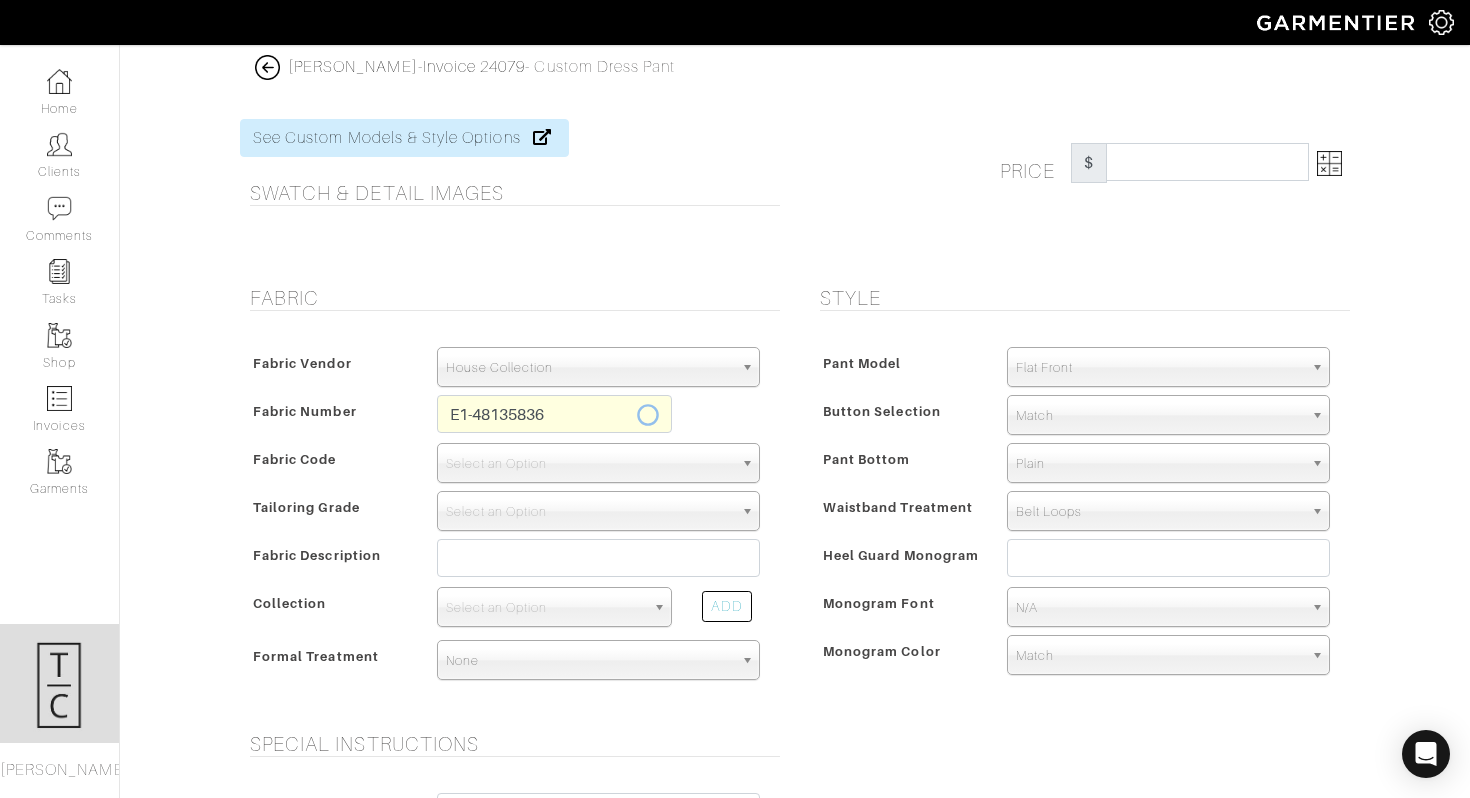 select on "5649" 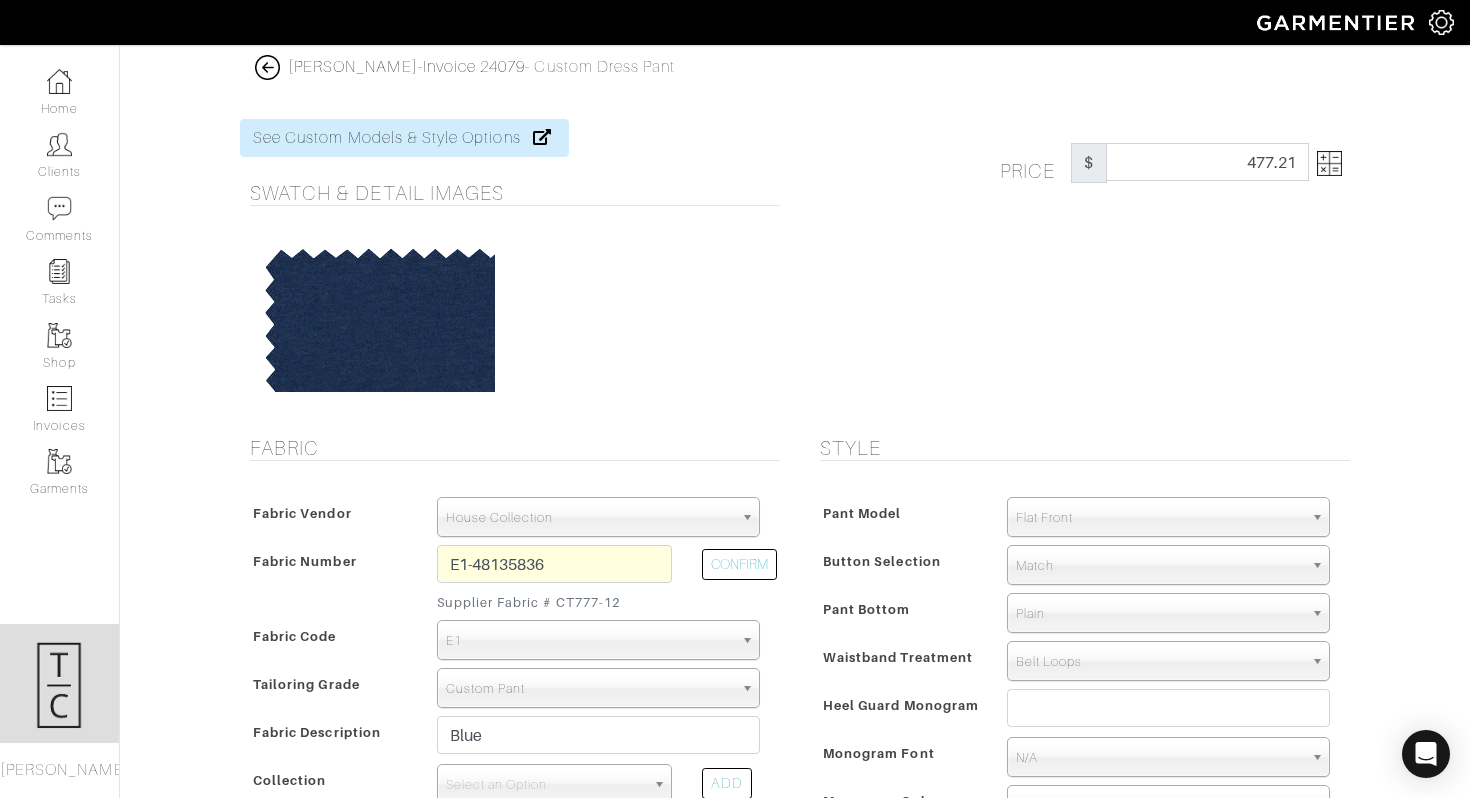 click at bounding box center (1329, 163) 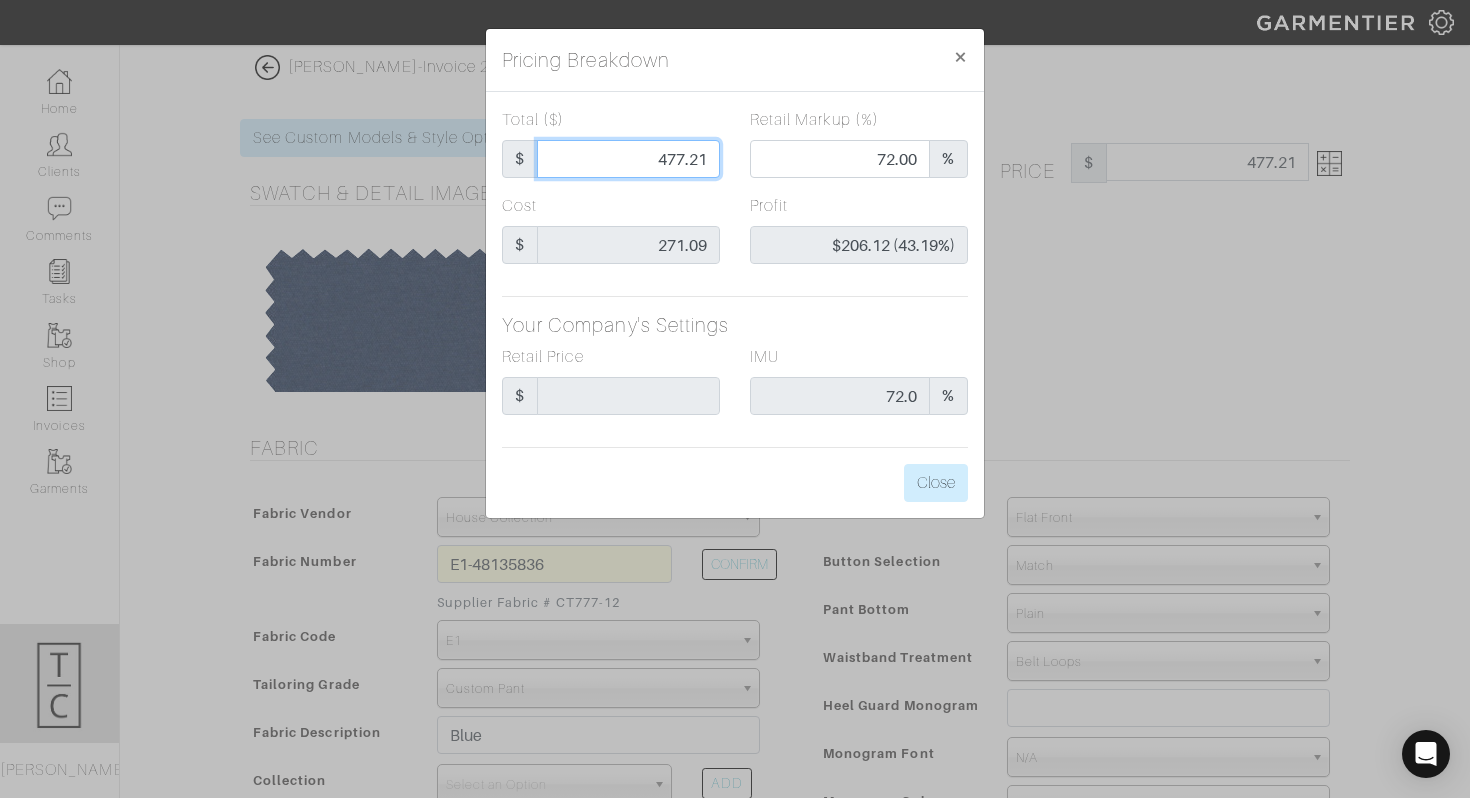 drag, startPoint x: 655, startPoint y: 158, endPoint x: 680, endPoint y: 158, distance: 25 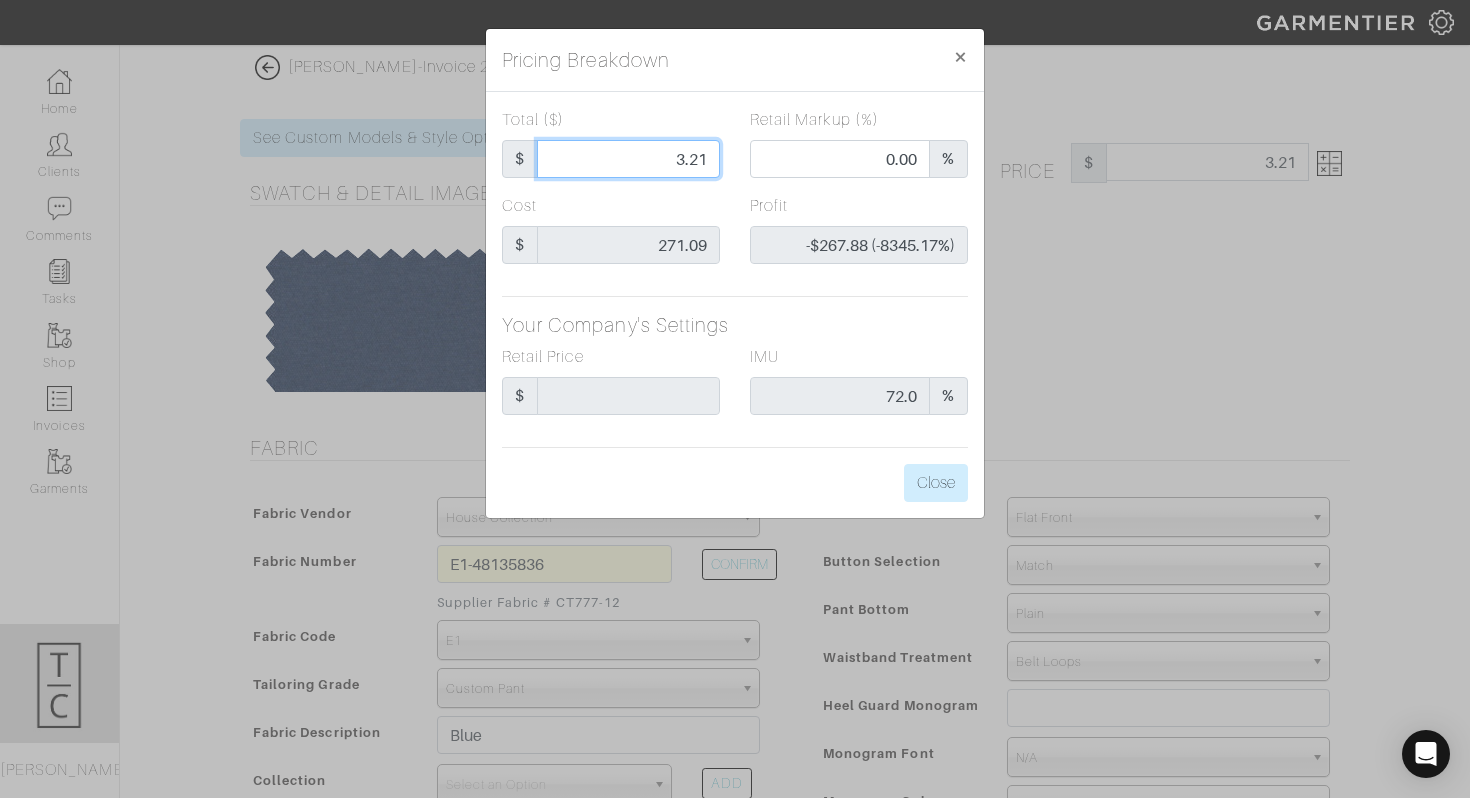 type on "30.21" 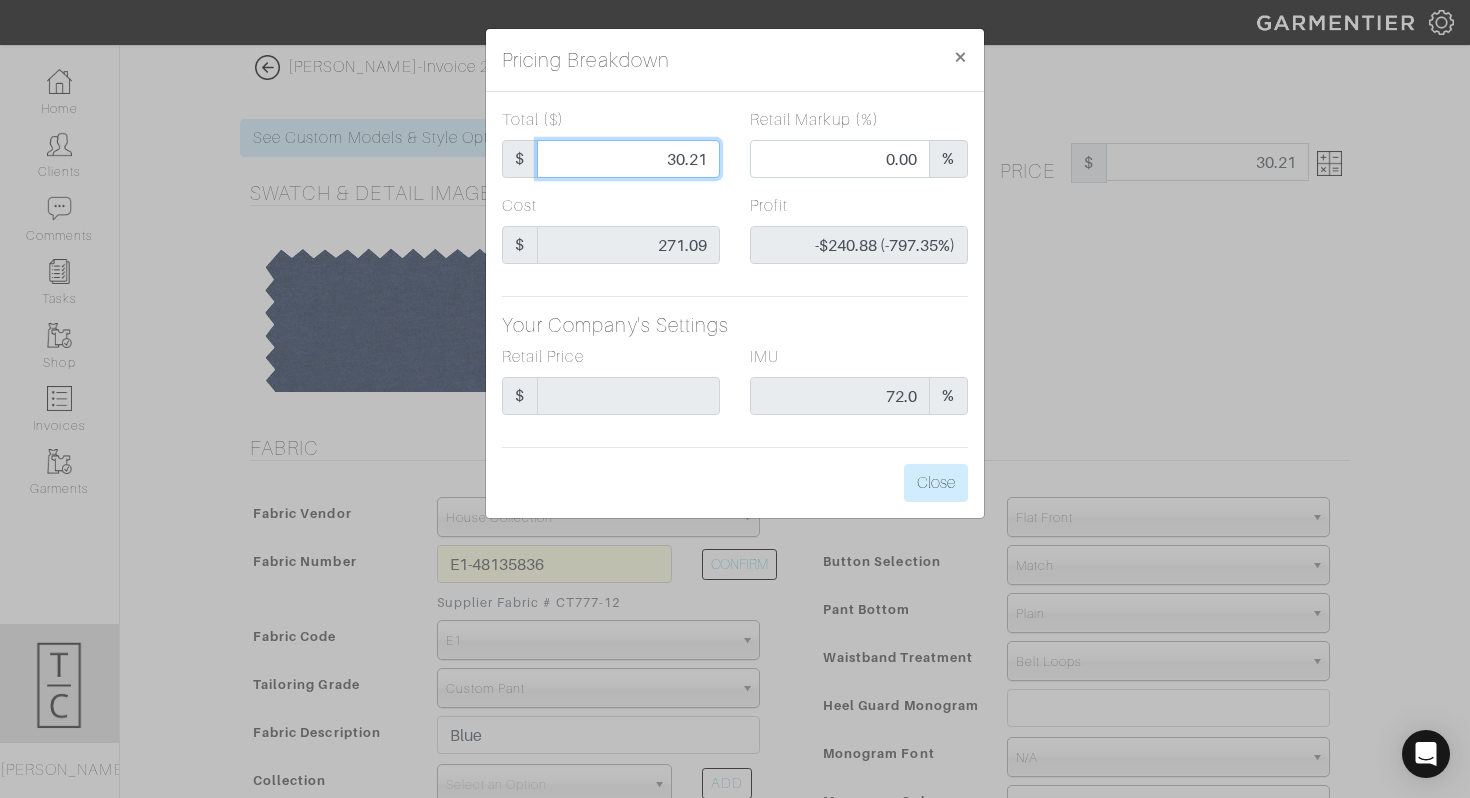type on "300.21" 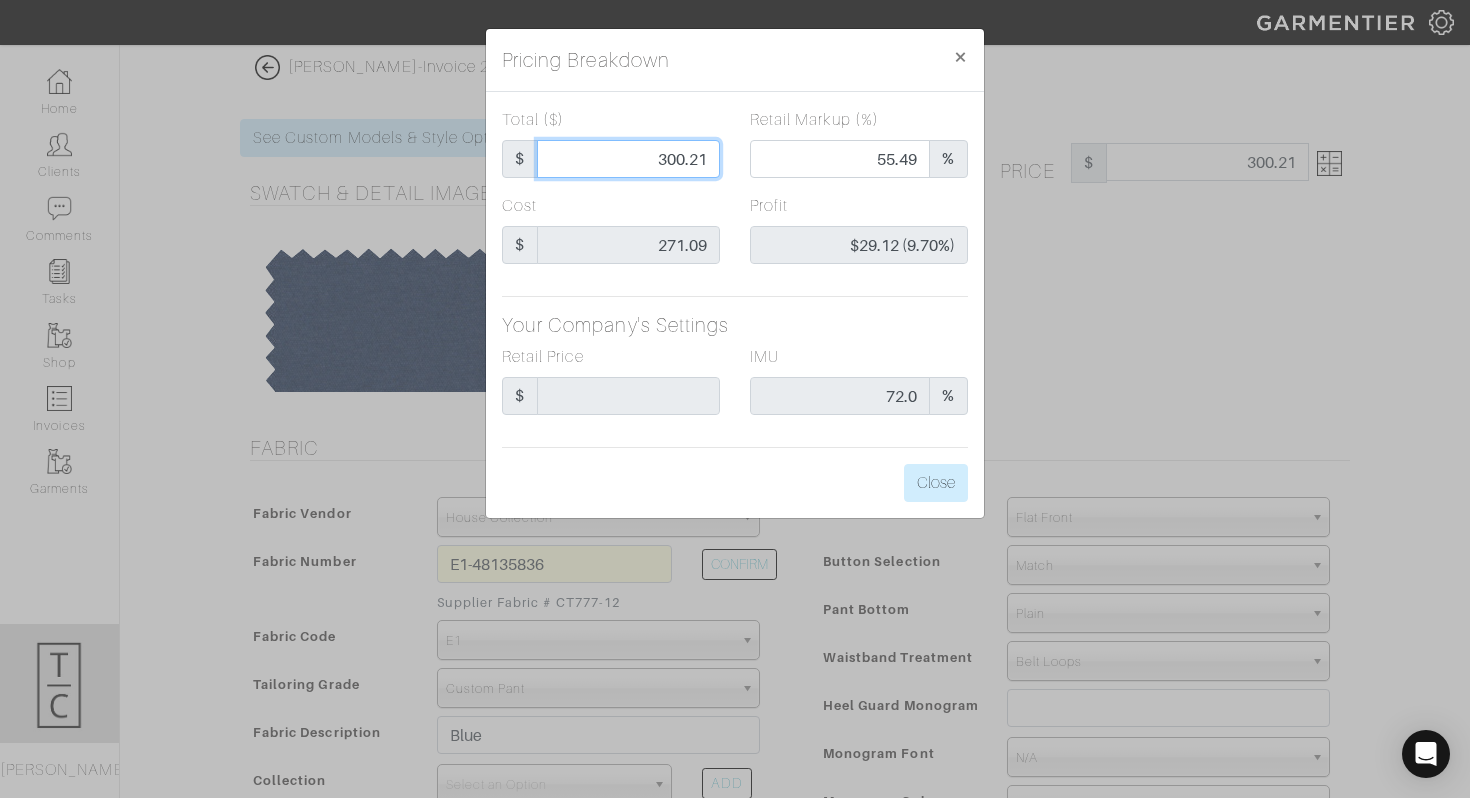 type on "300.21" 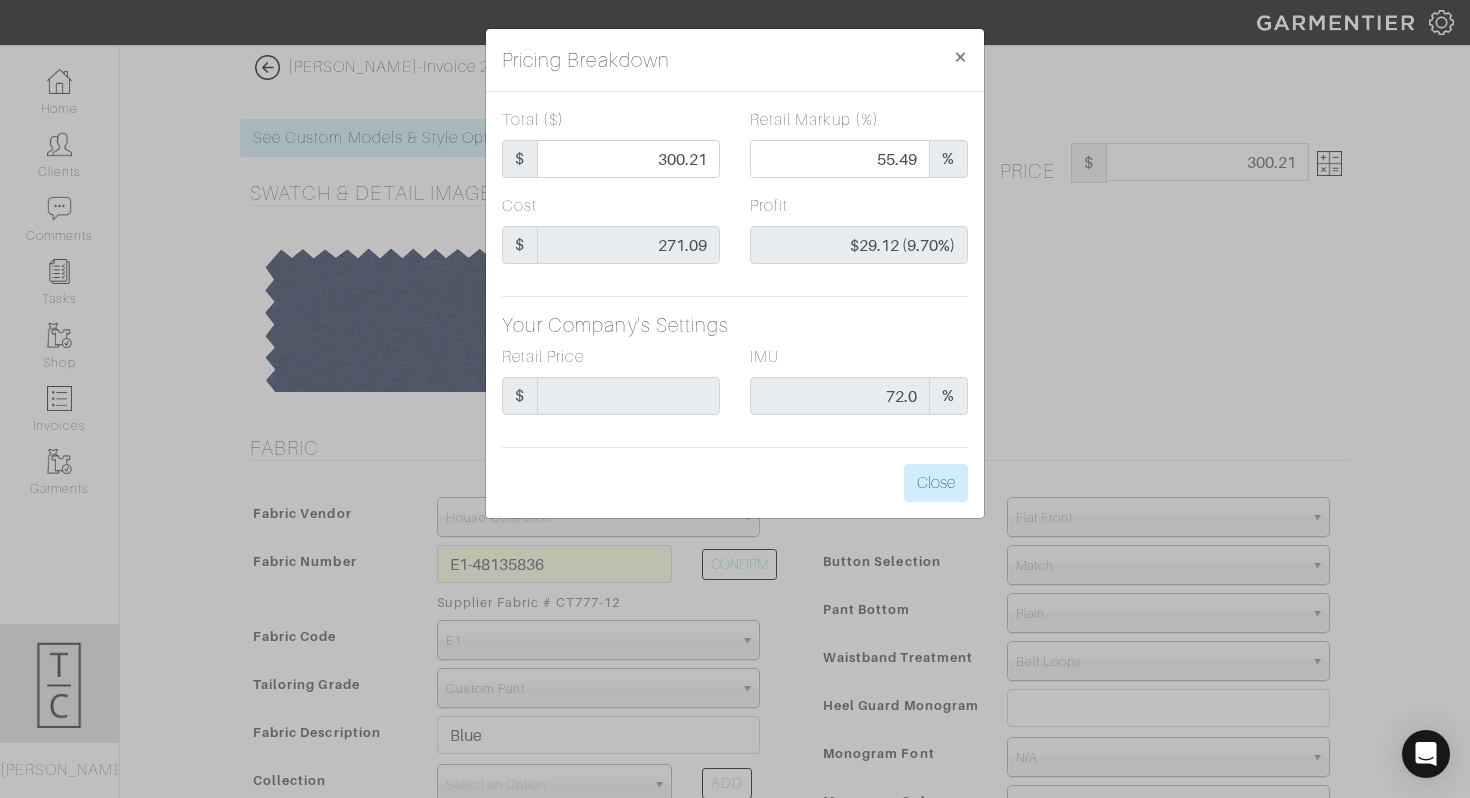 click on "Total ($) $ 300.21 Retail Markup (%) 55.49 % Cost $ 271.09 Profit $29.12 (9.70%) Your Company's Settings Retail Price $ IMU 72.0 % Close" at bounding box center [735, 305] 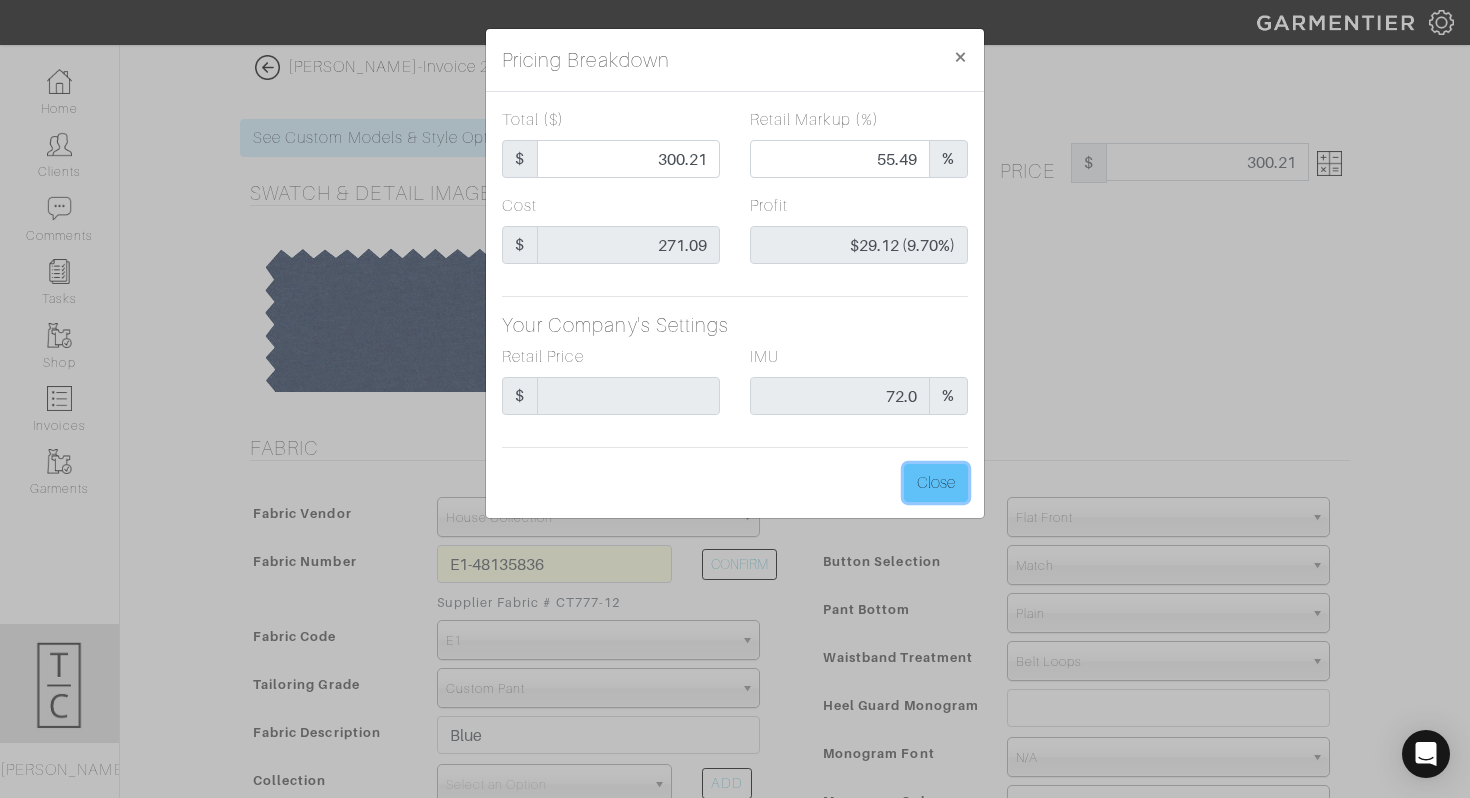 click on "Close" at bounding box center [936, 483] 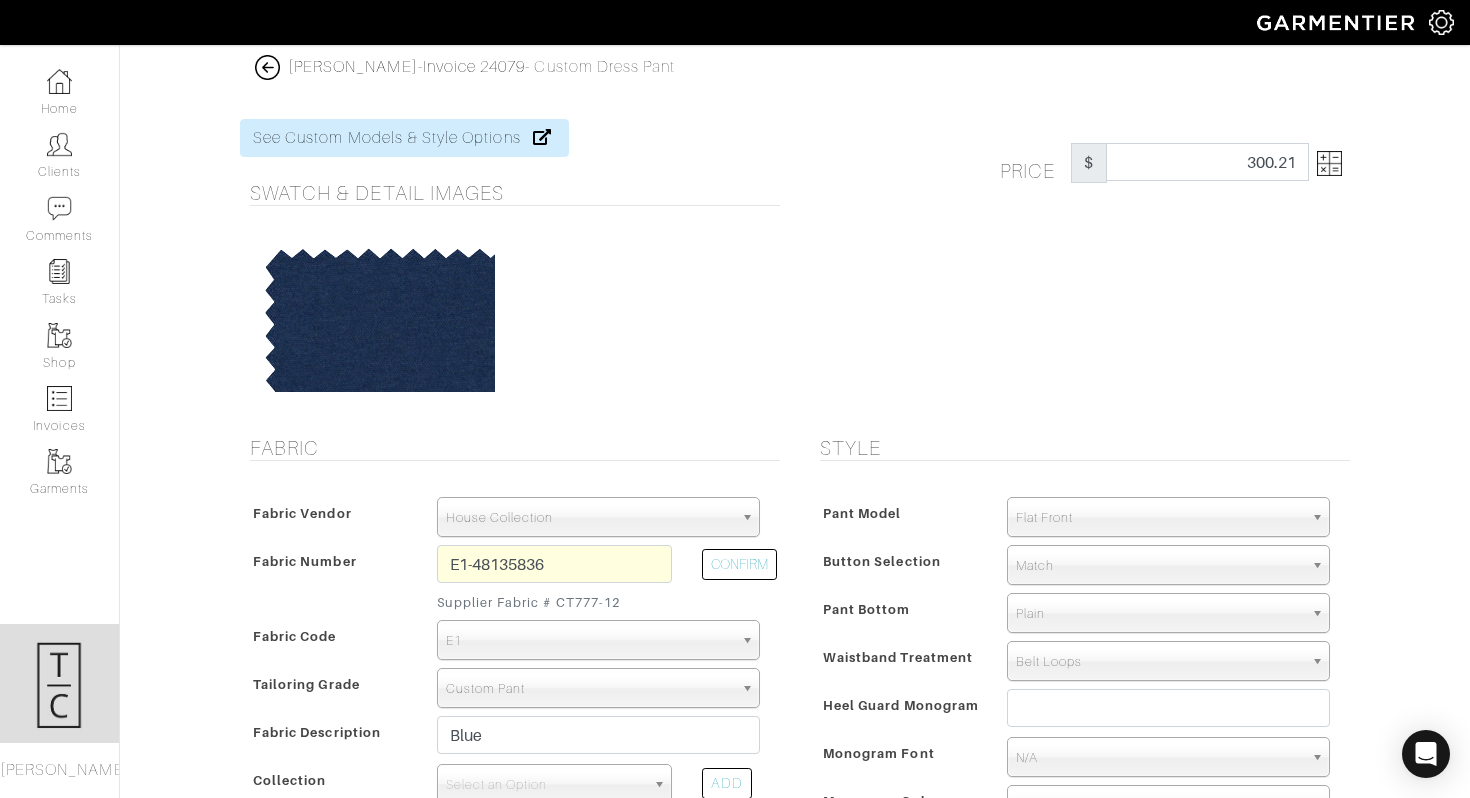 click on "Price $ 300.21" at bounding box center [1080, 265] 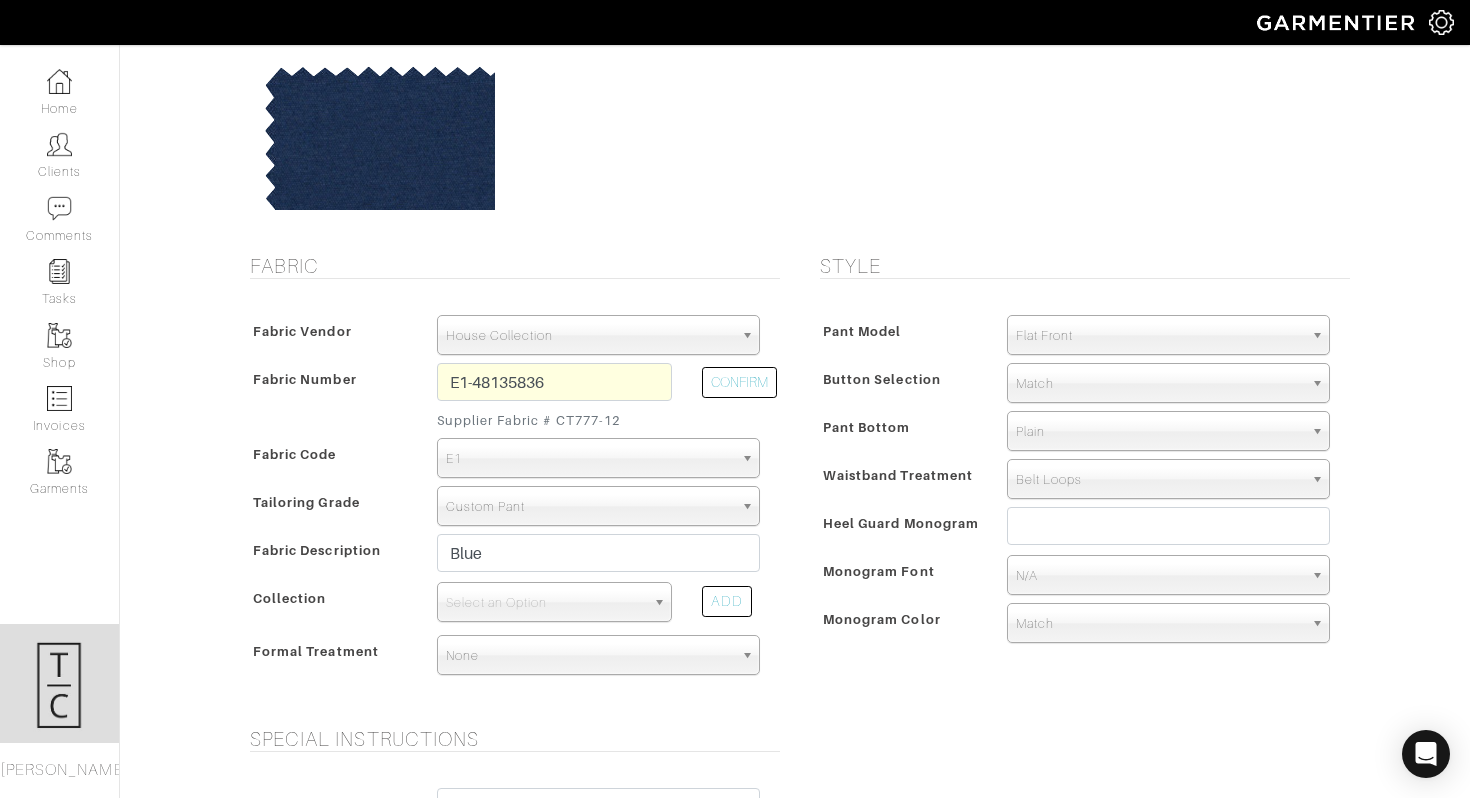 scroll, scrollTop: 186, scrollLeft: 0, axis: vertical 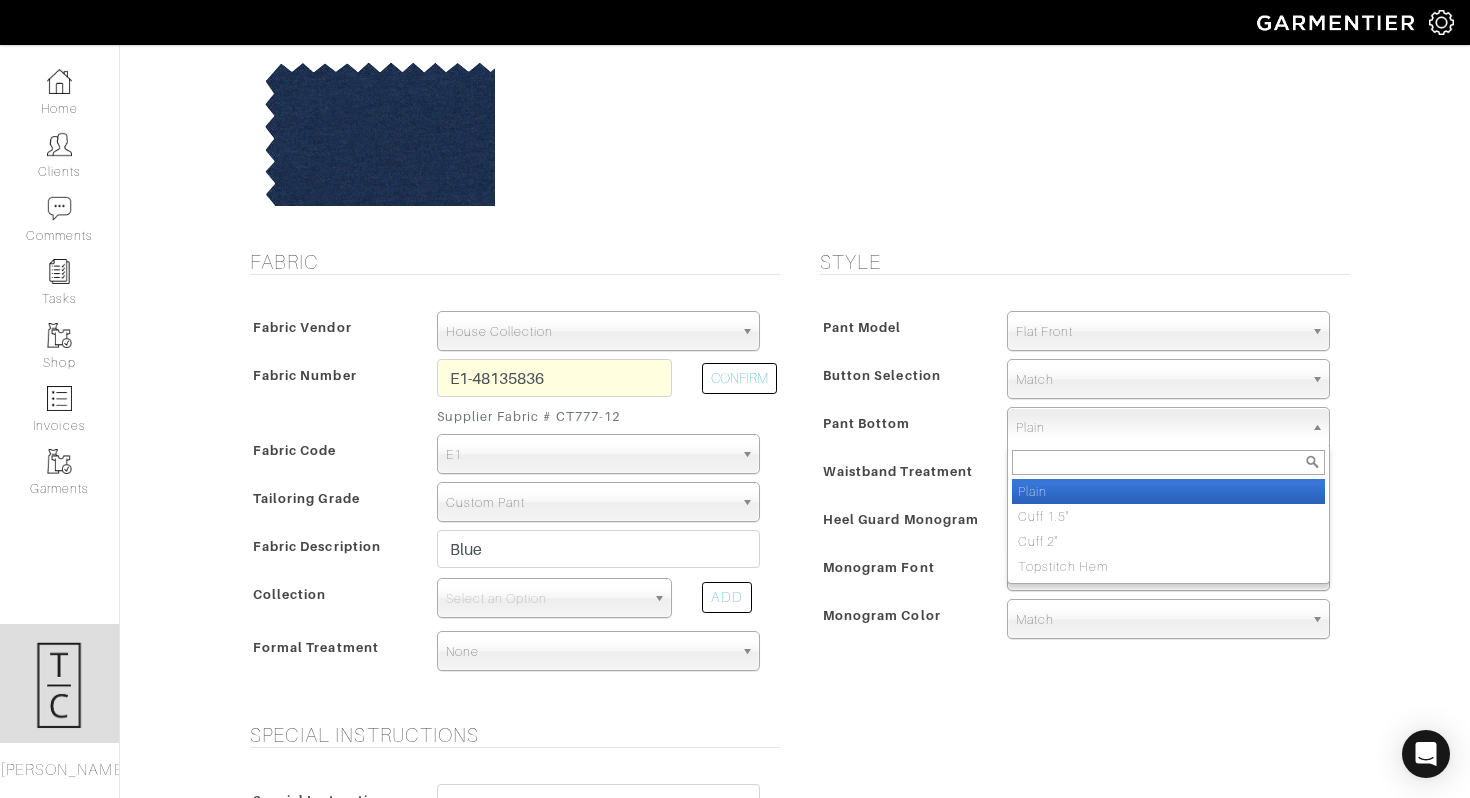 click on "Plain" at bounding box center (1159, 428) 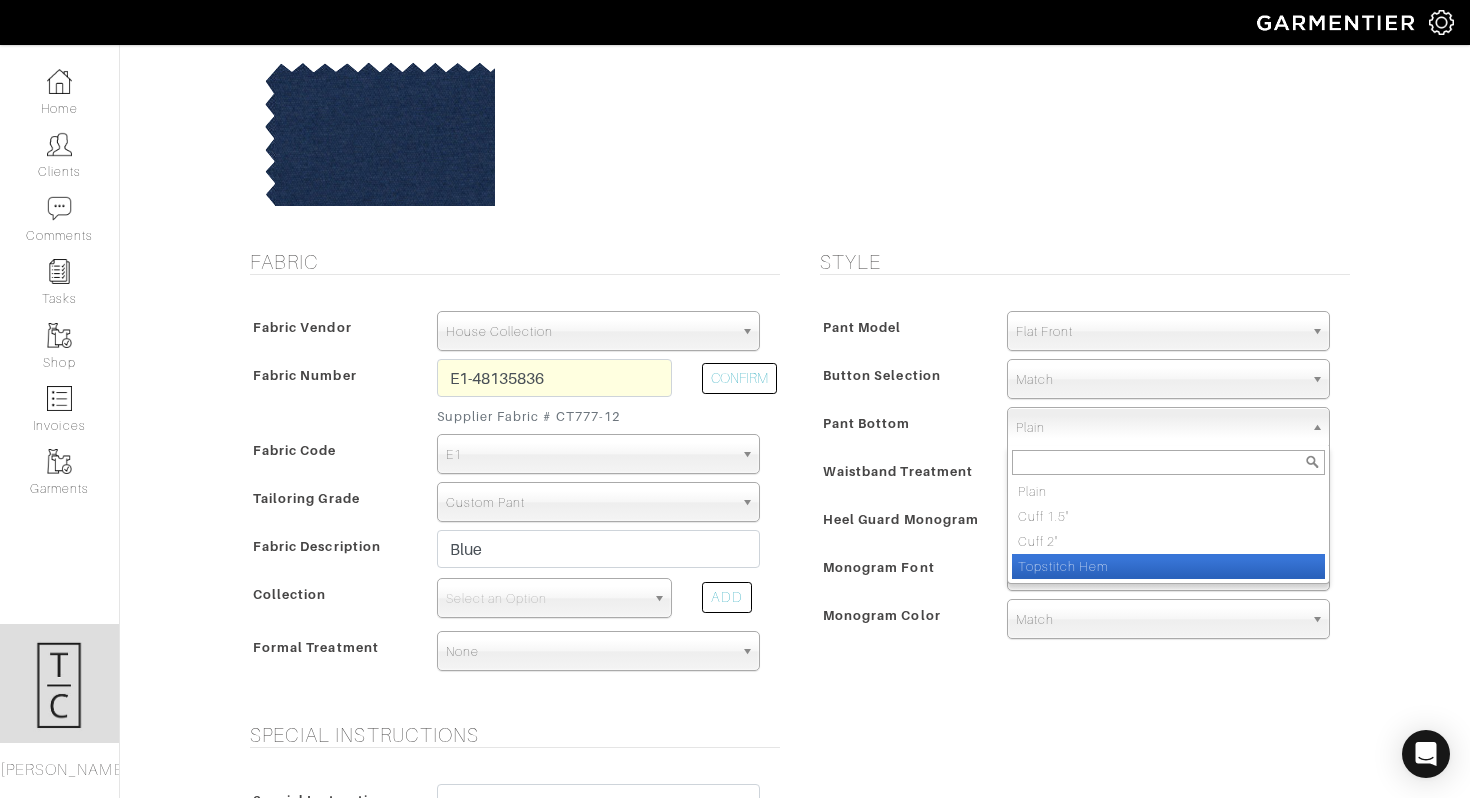 click on "Topstitch Hem" at bounding box center [1168, 566] 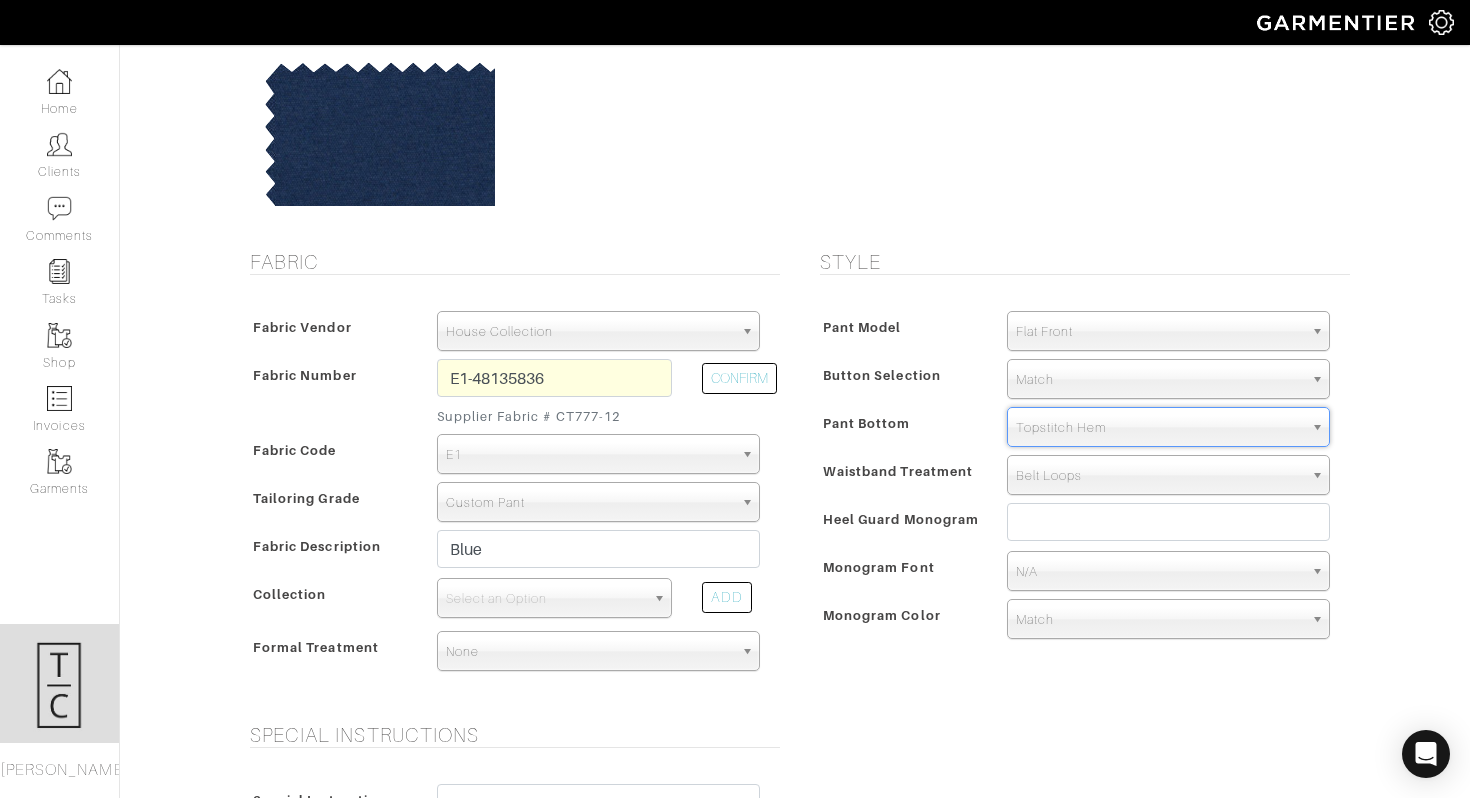 click on "See Custom Models & Style Options
Swatch & Detail Images
Price $ 300.21
Fabric
Fabric Vendor
Zegna
Scabal
Loro Piana
Gladson" at bounding box center (795, 654) 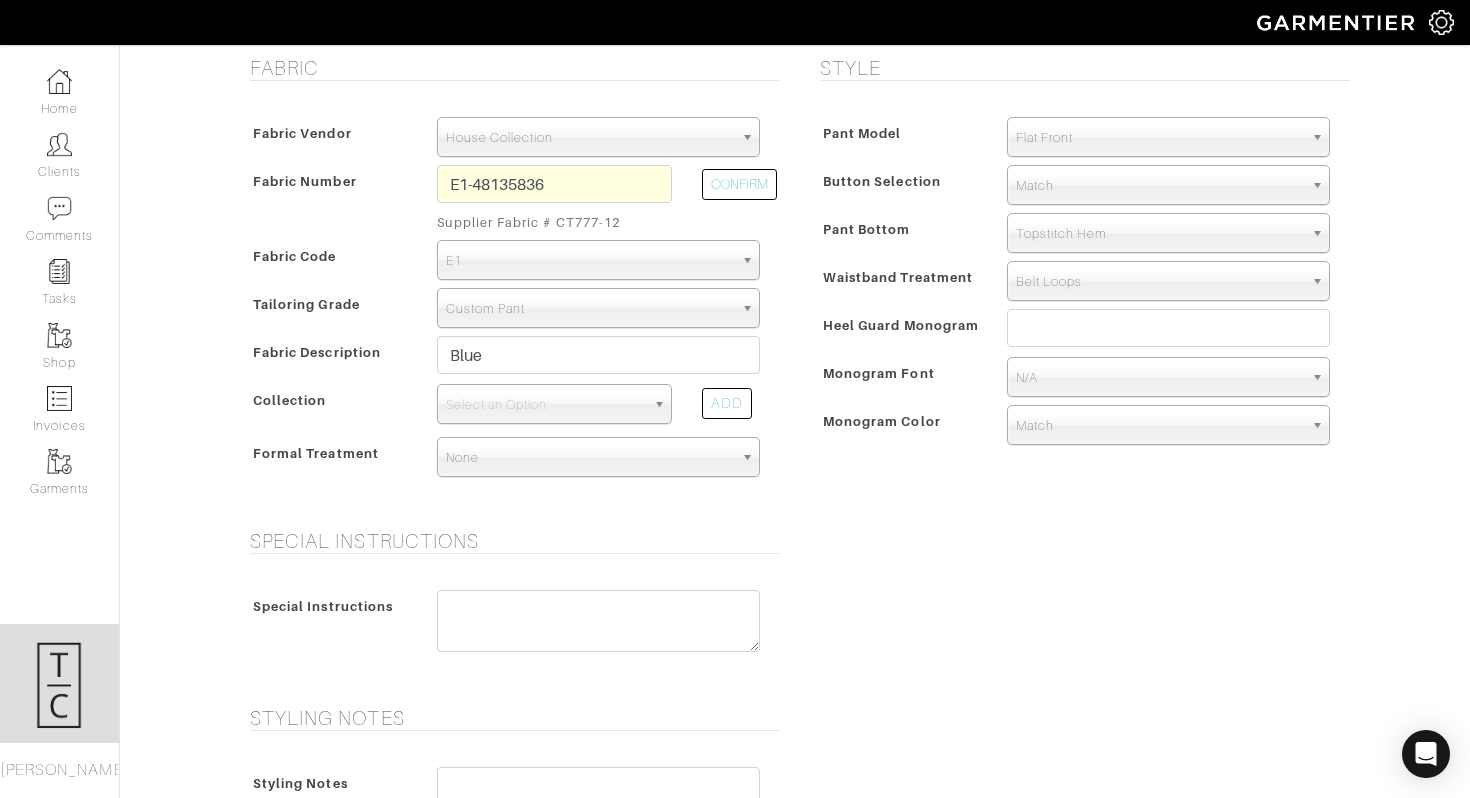 scroll, scrollTop: 381, scrollLeft: 0, axis: vertical 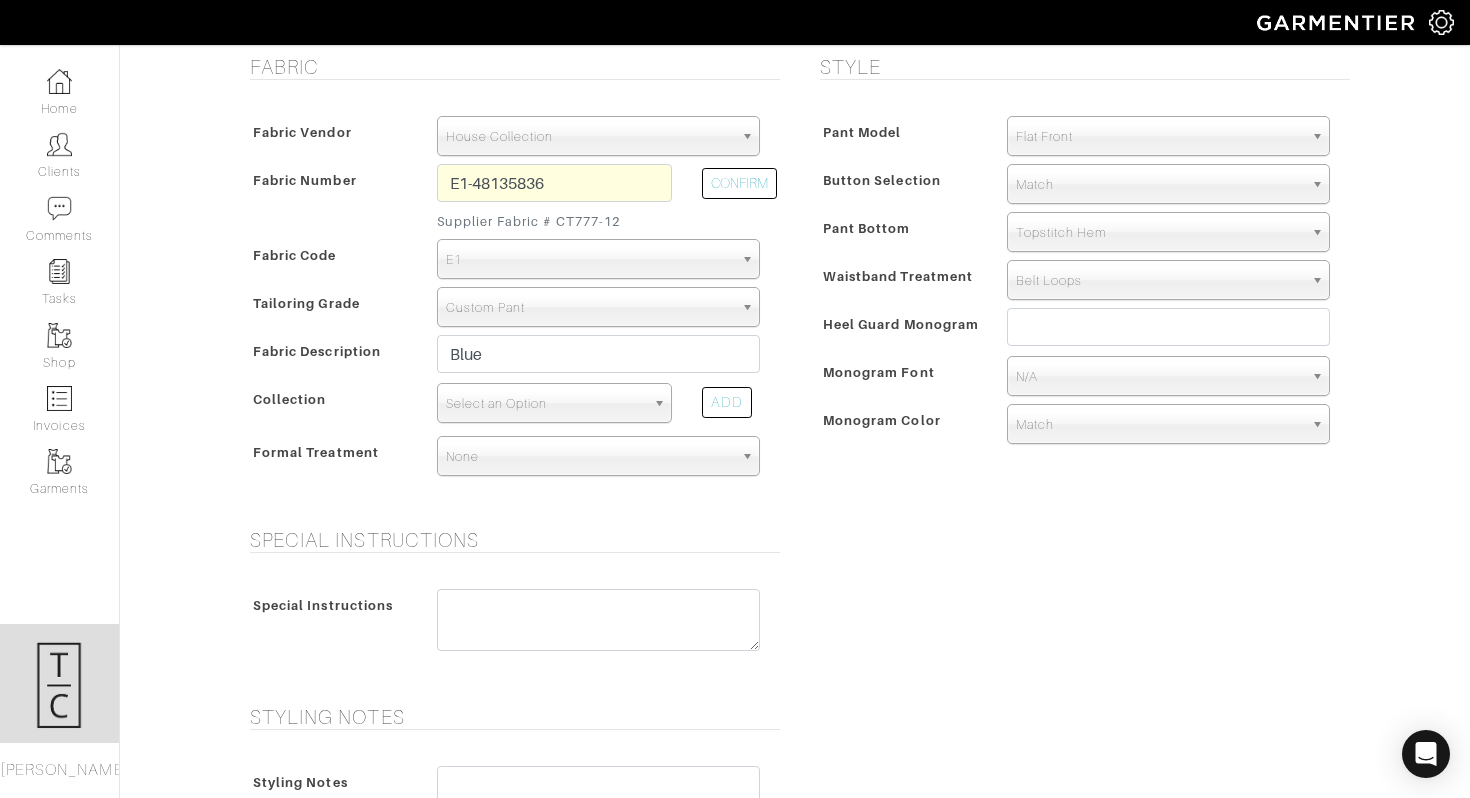 click on "Select an Option" at bounding box center [545, 404] 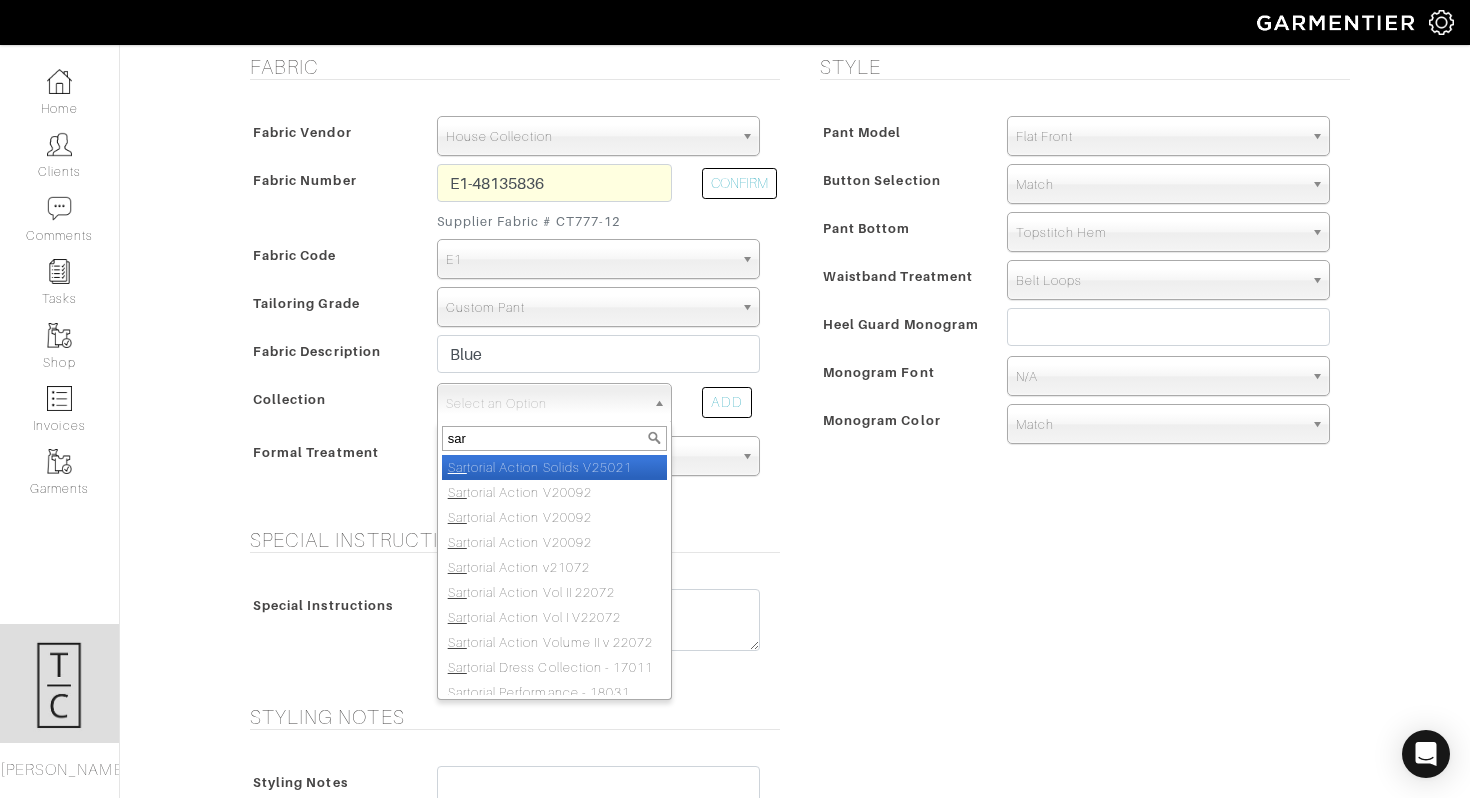 type on "sar" 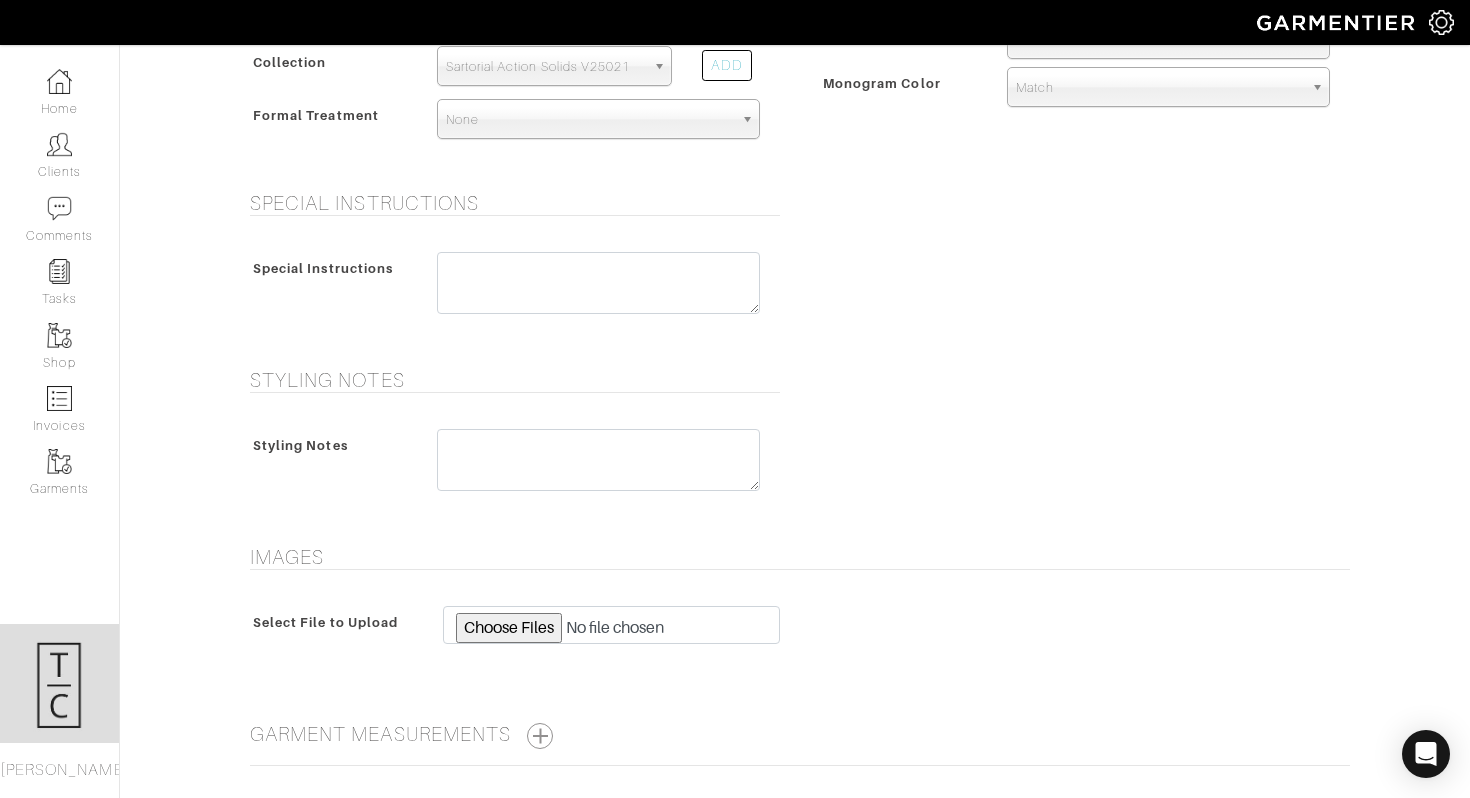scroll, scrollTop: 883, scrollLeft: 0, axis: vertical 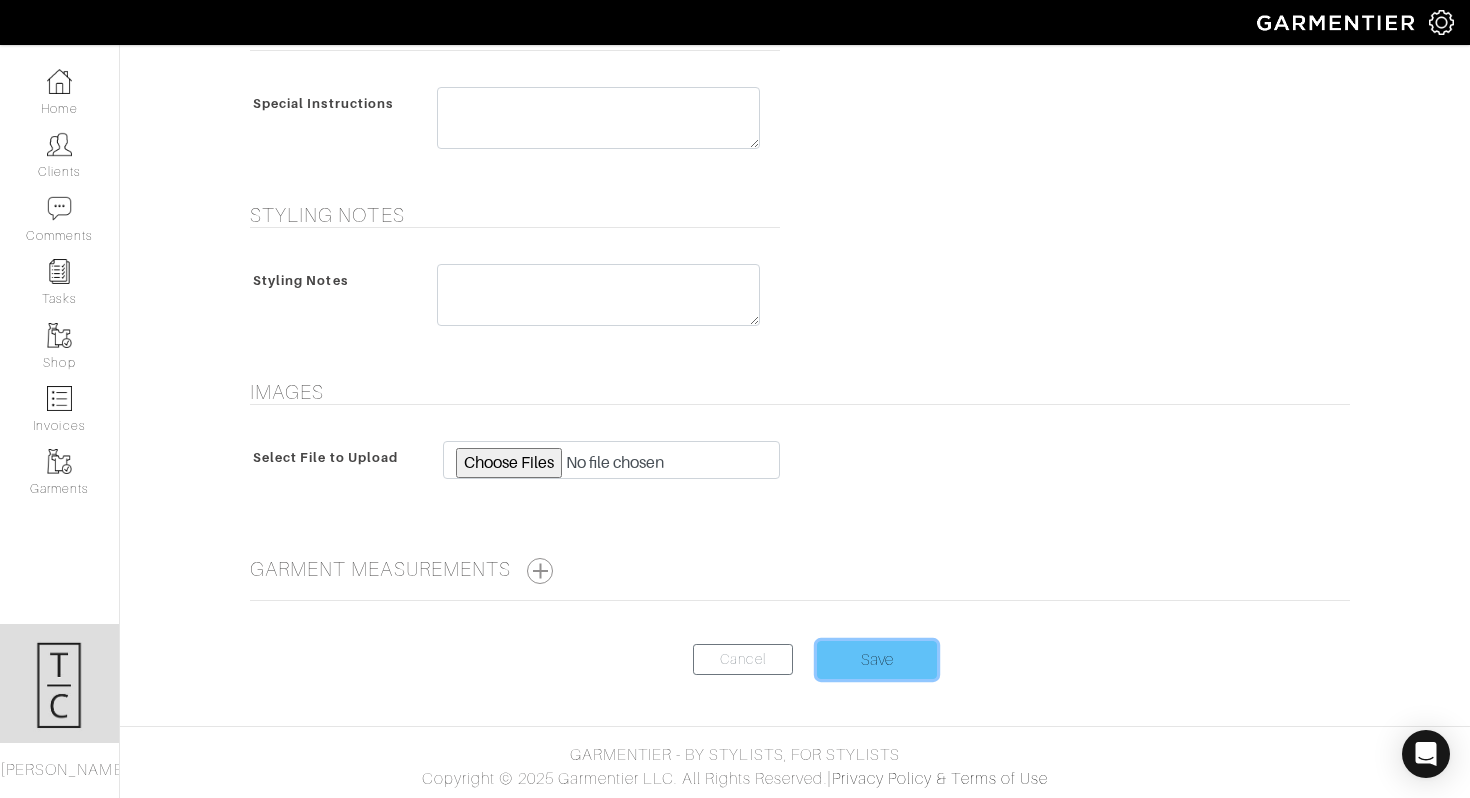 click on "Save" at bounding box center (877, 660) 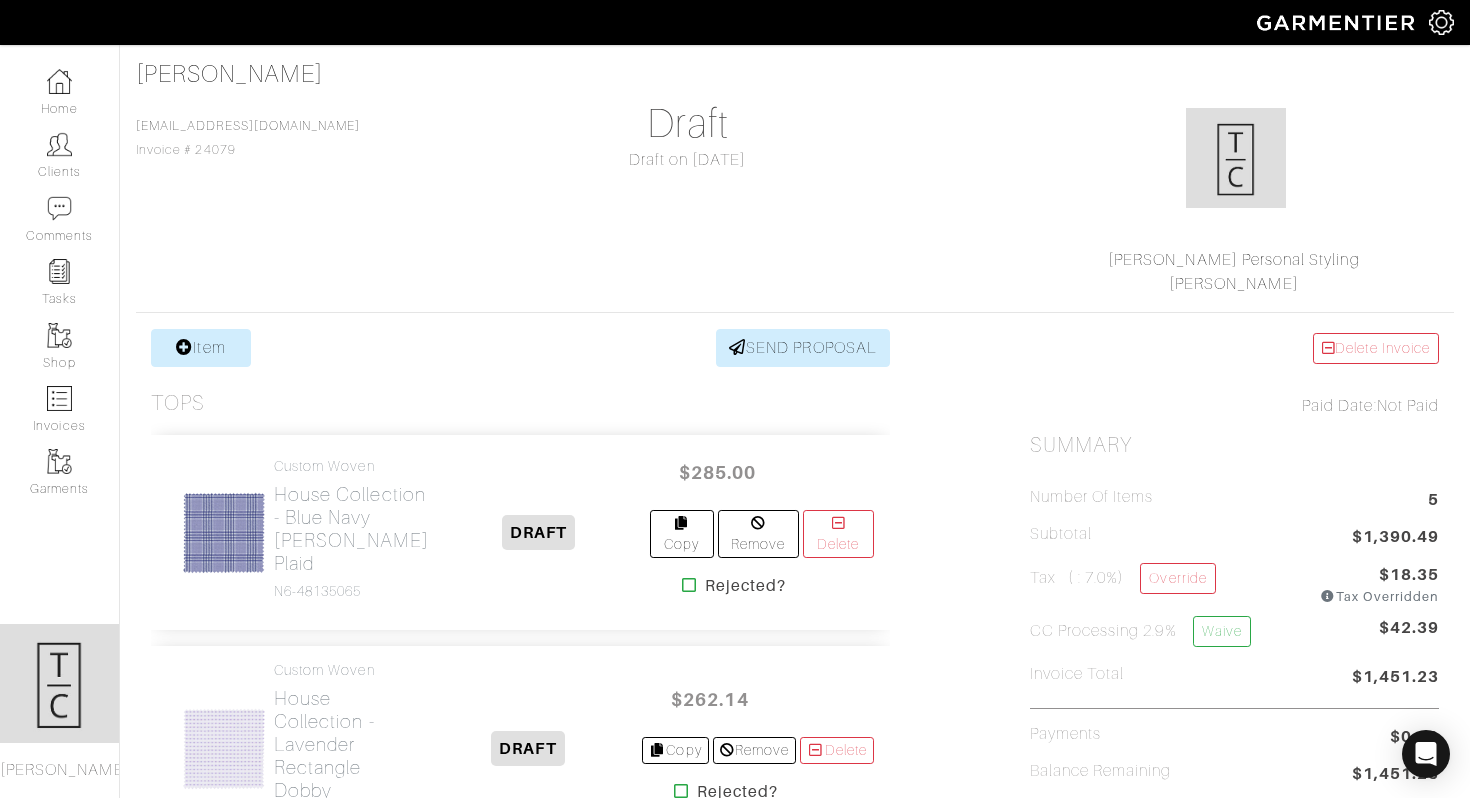 scroll, scrollTop: 0, scrollLeft: 0, axis: both 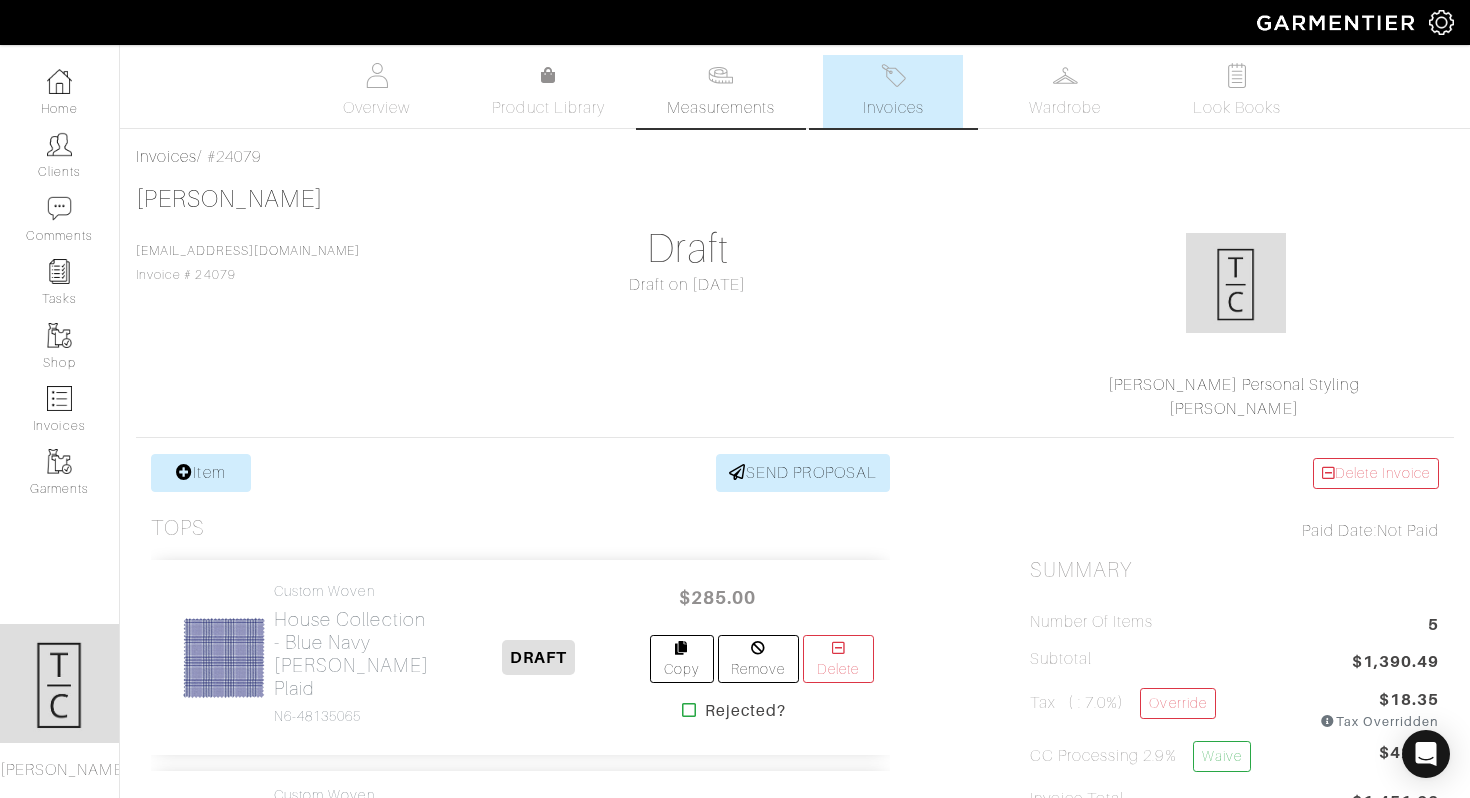click on "Measurements" at bounding box center (721, 91) 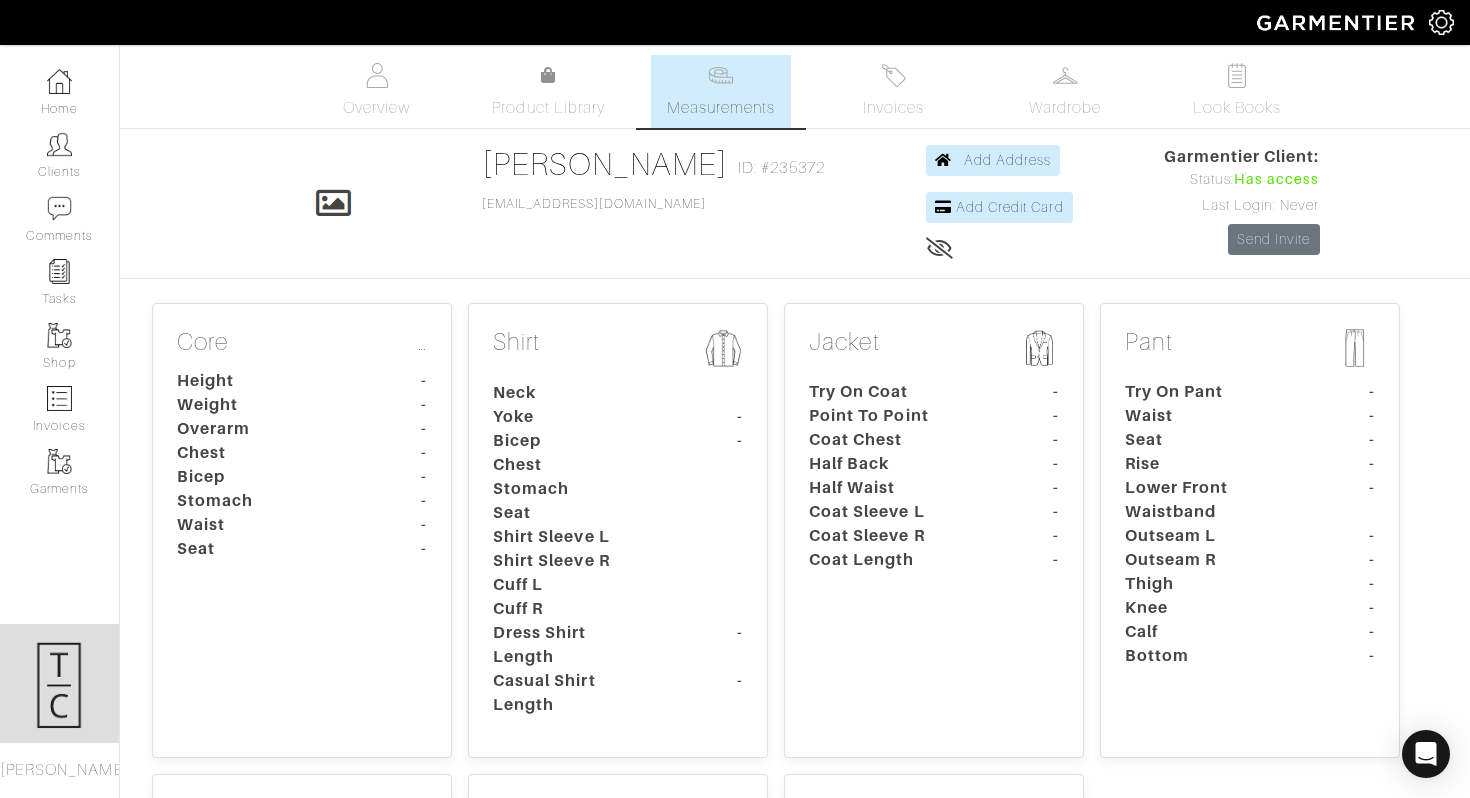 click on "Overarm" at bounding box center (255, 429) 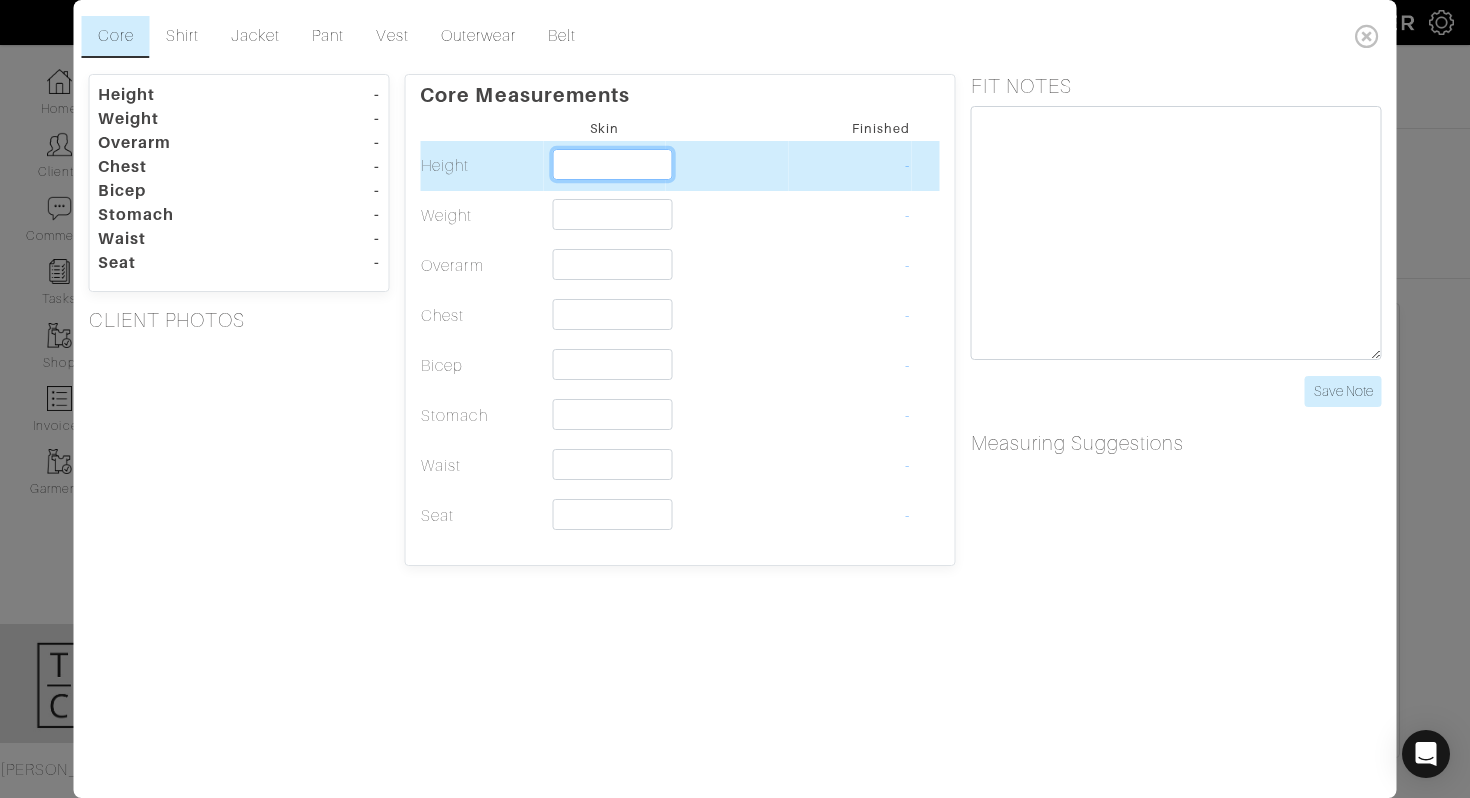 click at bounding box center [612, 164] 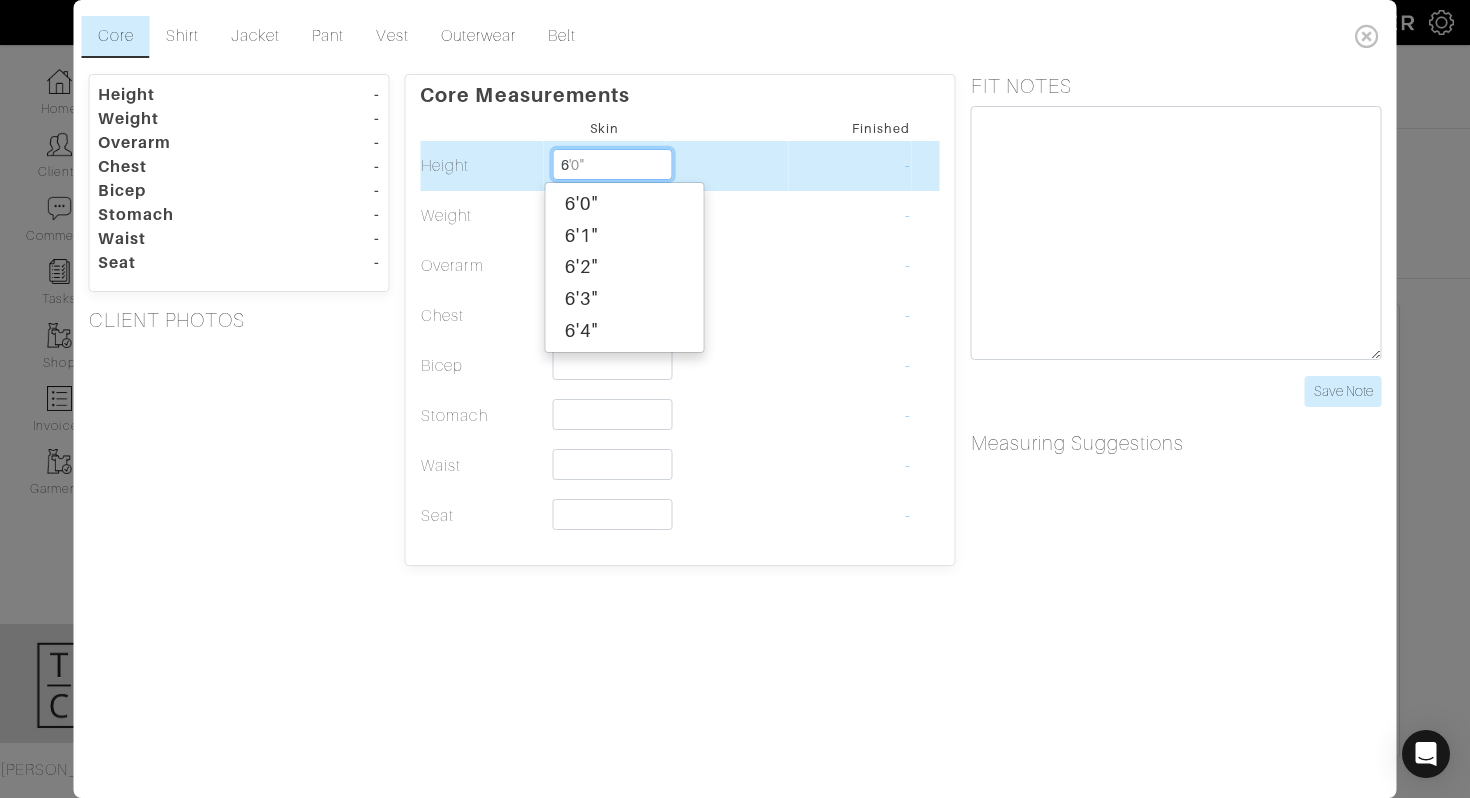 type on "6'" 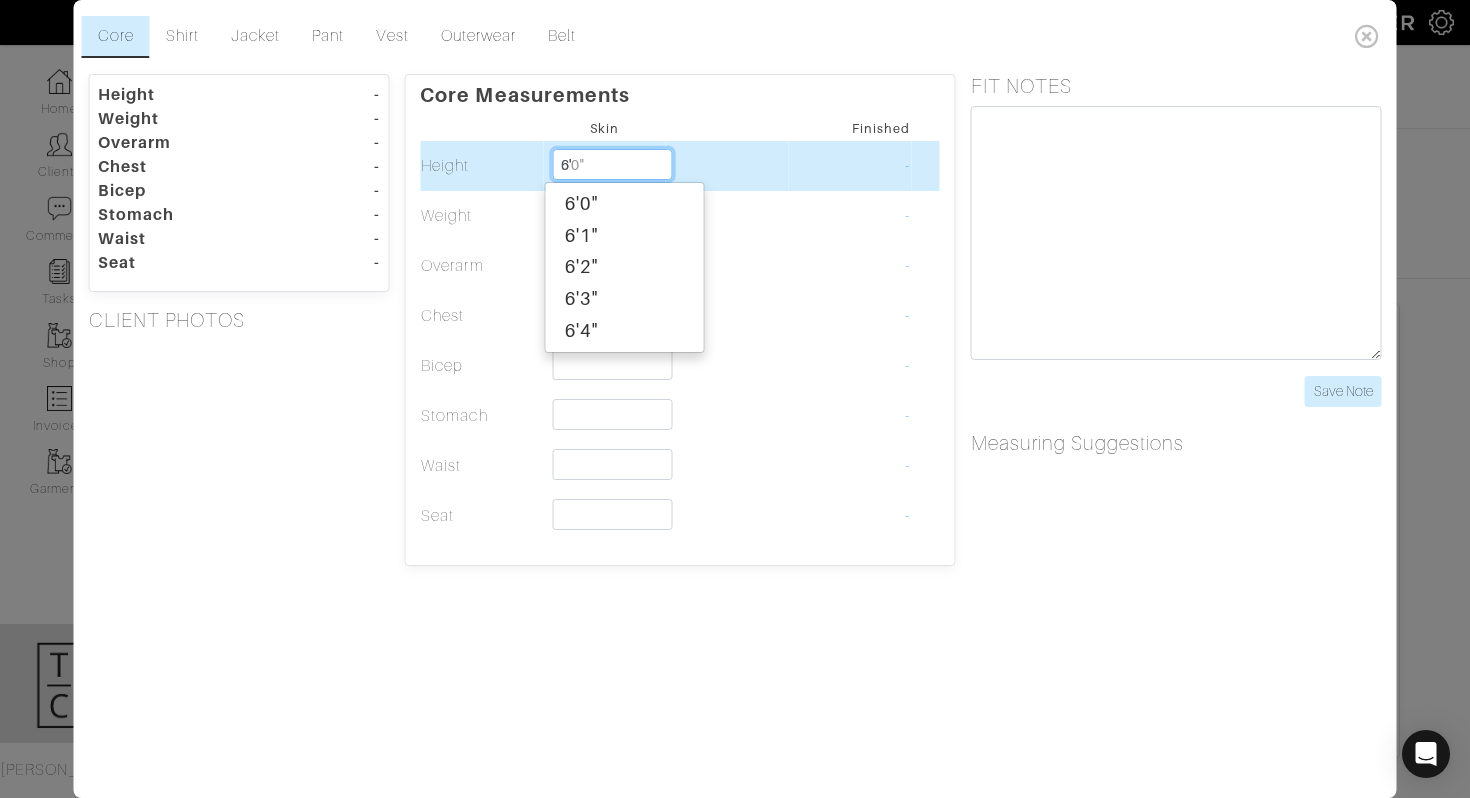 type on "6'1"" 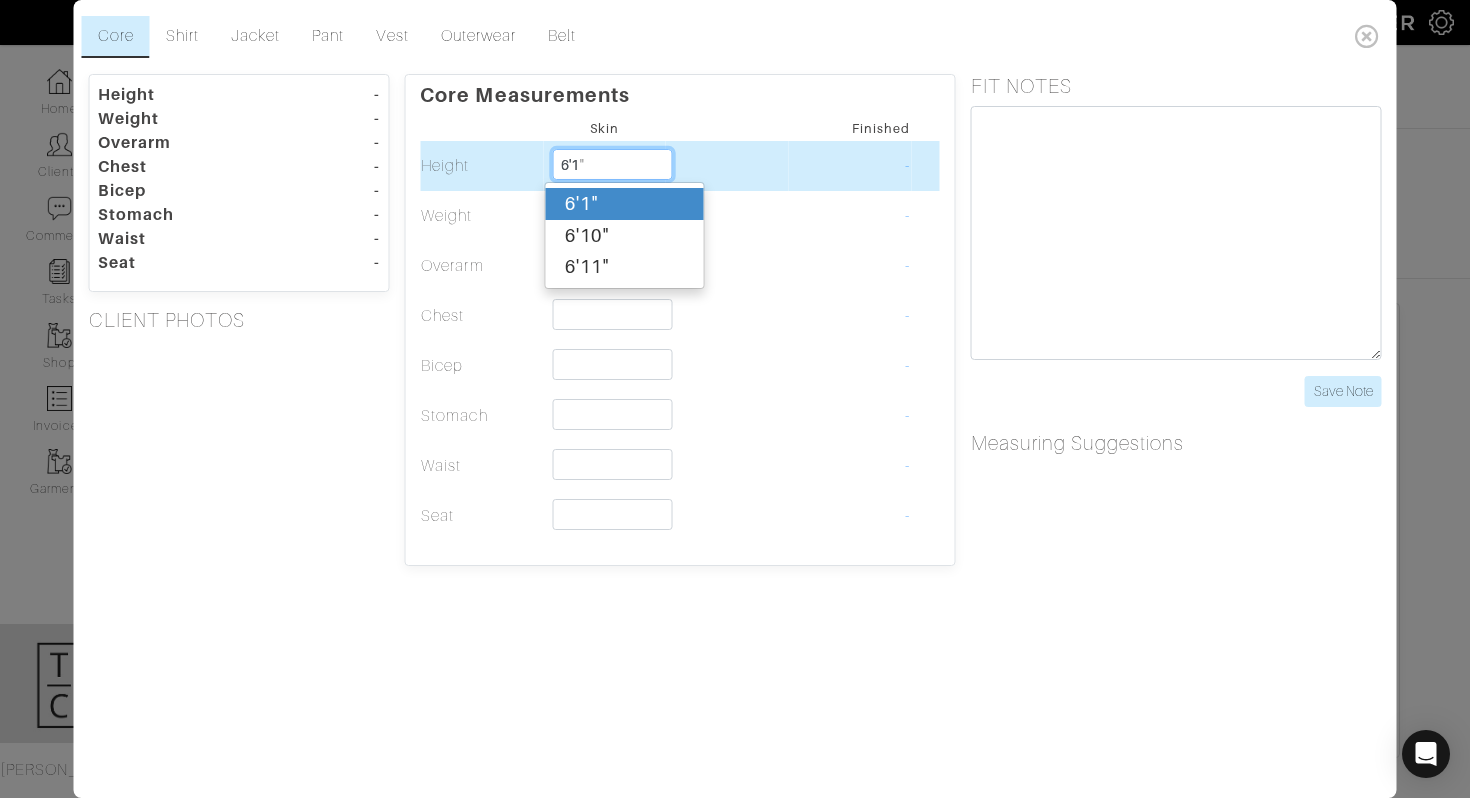 click on "6'1"" at bounding box center [624, 204] 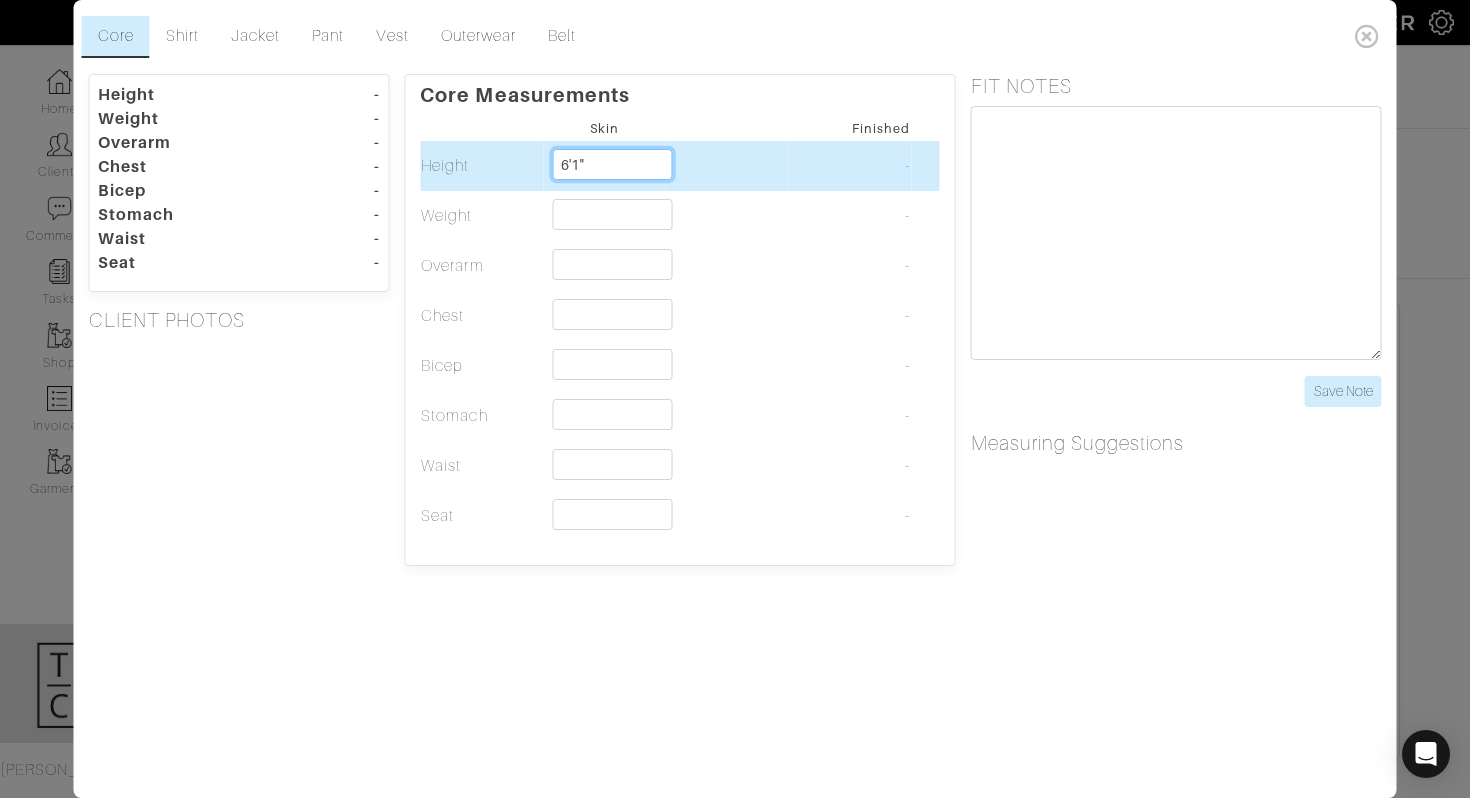 type on "6'1"" 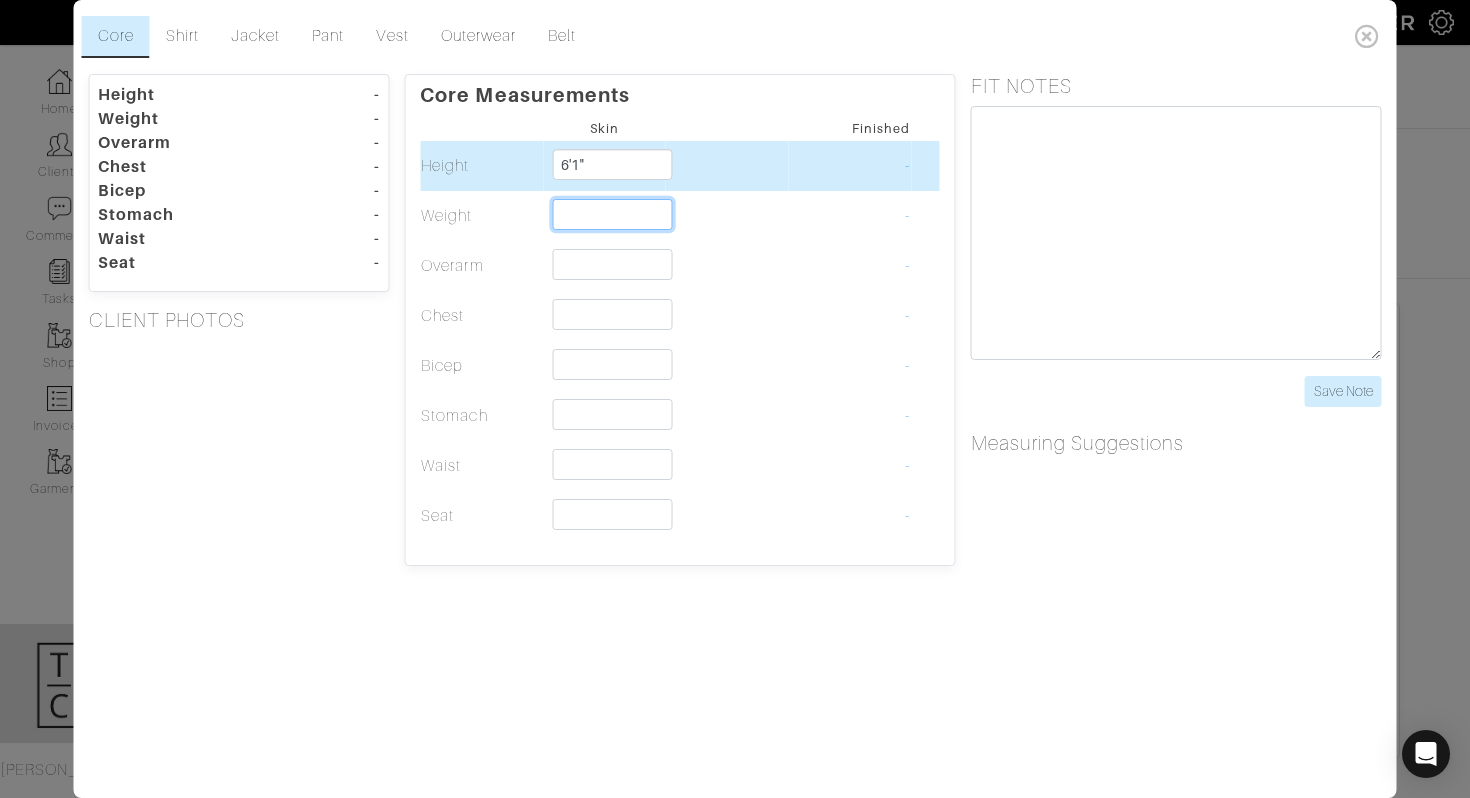 click at bounding box center [612, 214] 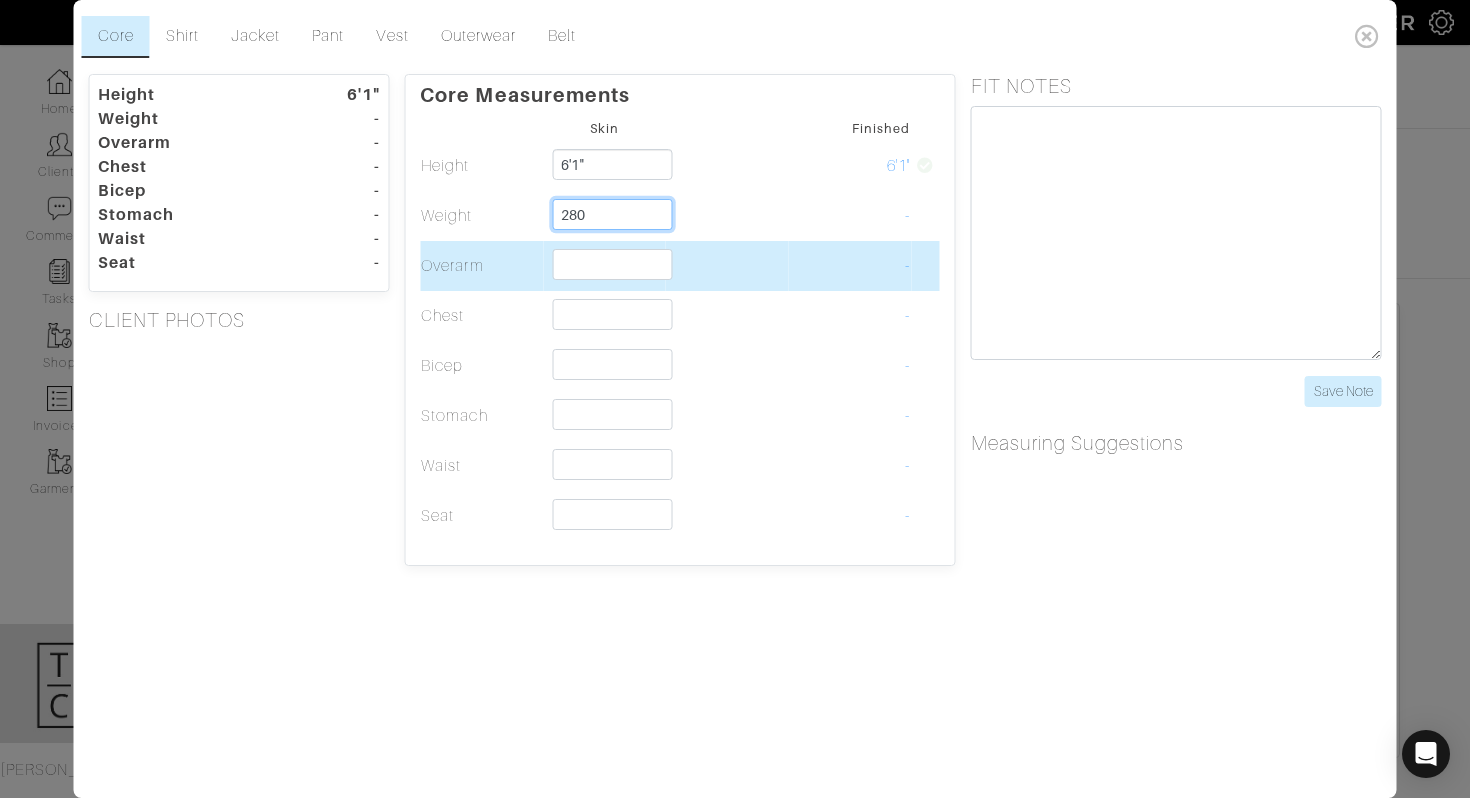 type on "280" 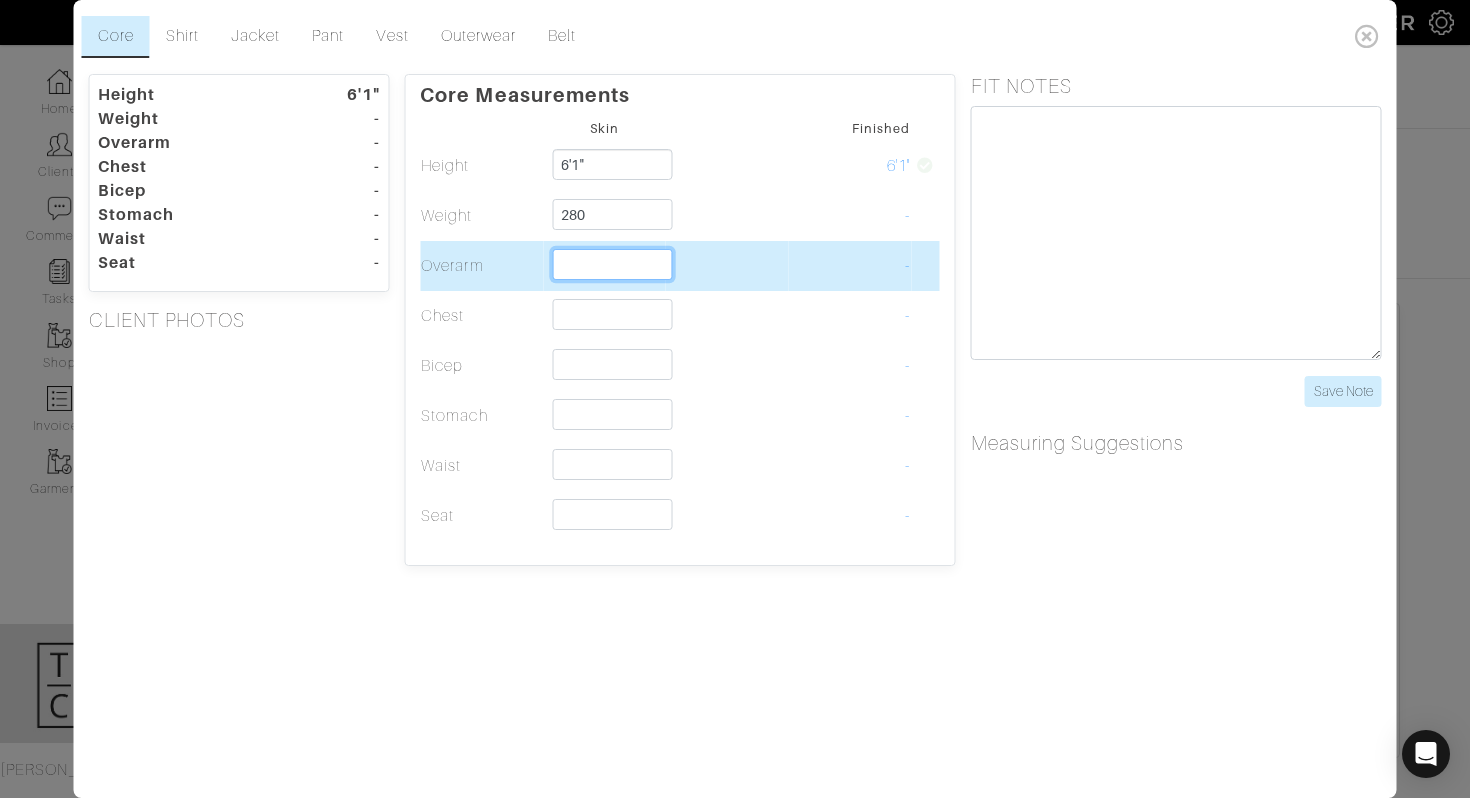 click at bounding box center [612, 264] 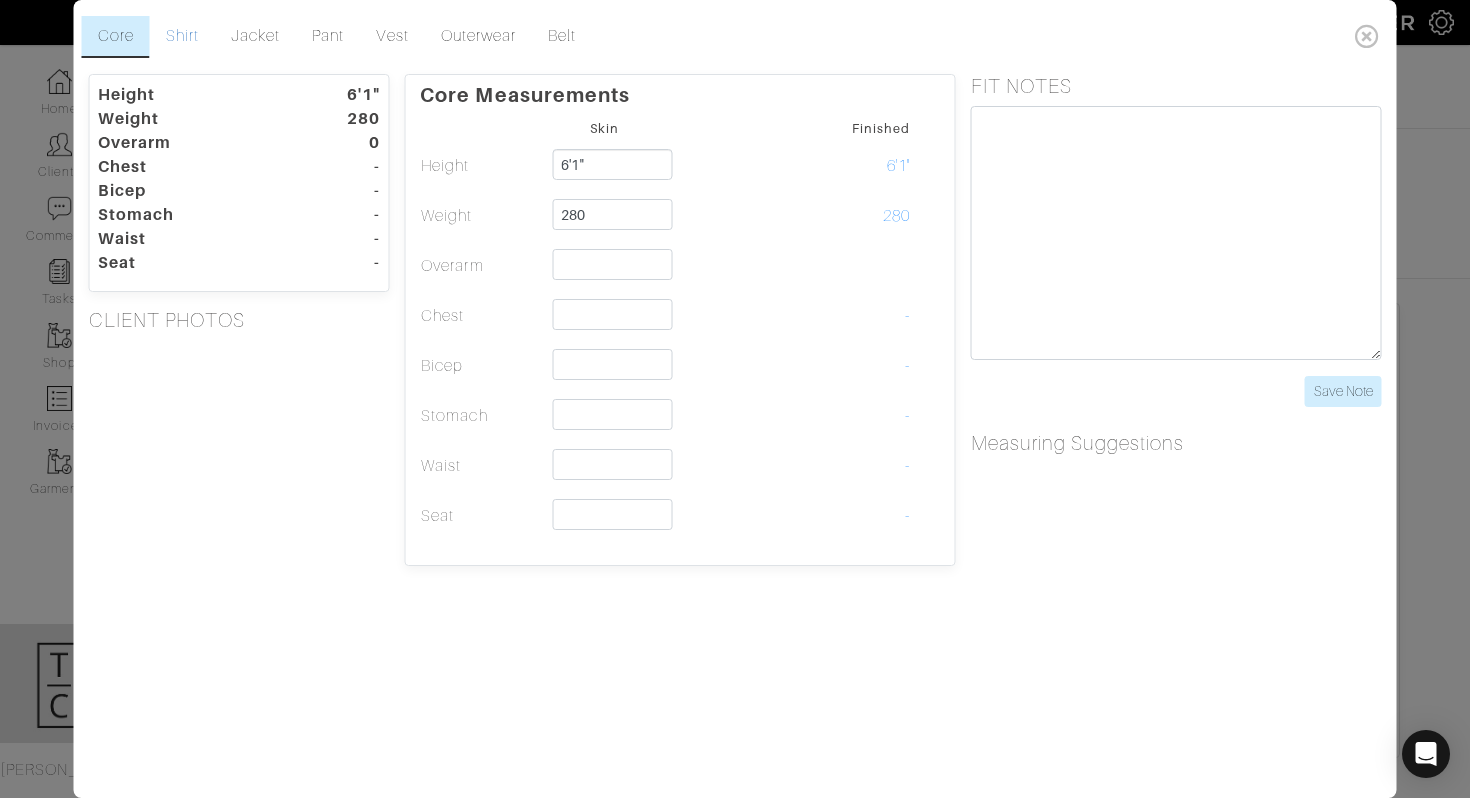 click on "Shirt" at bounding box center [182, 37] 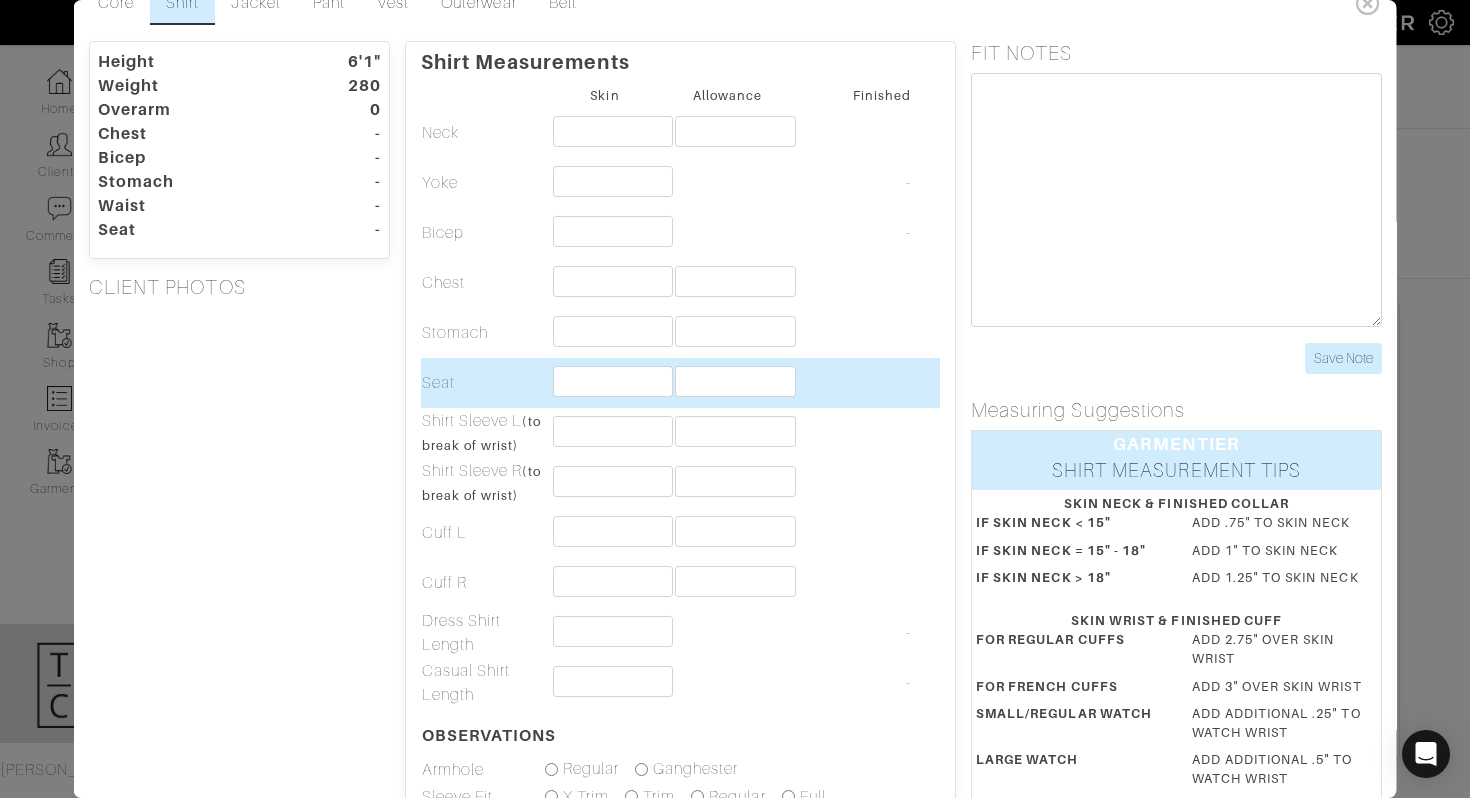 scroll, scrollTop: 37, scrollLeft: 0, axis: vertical 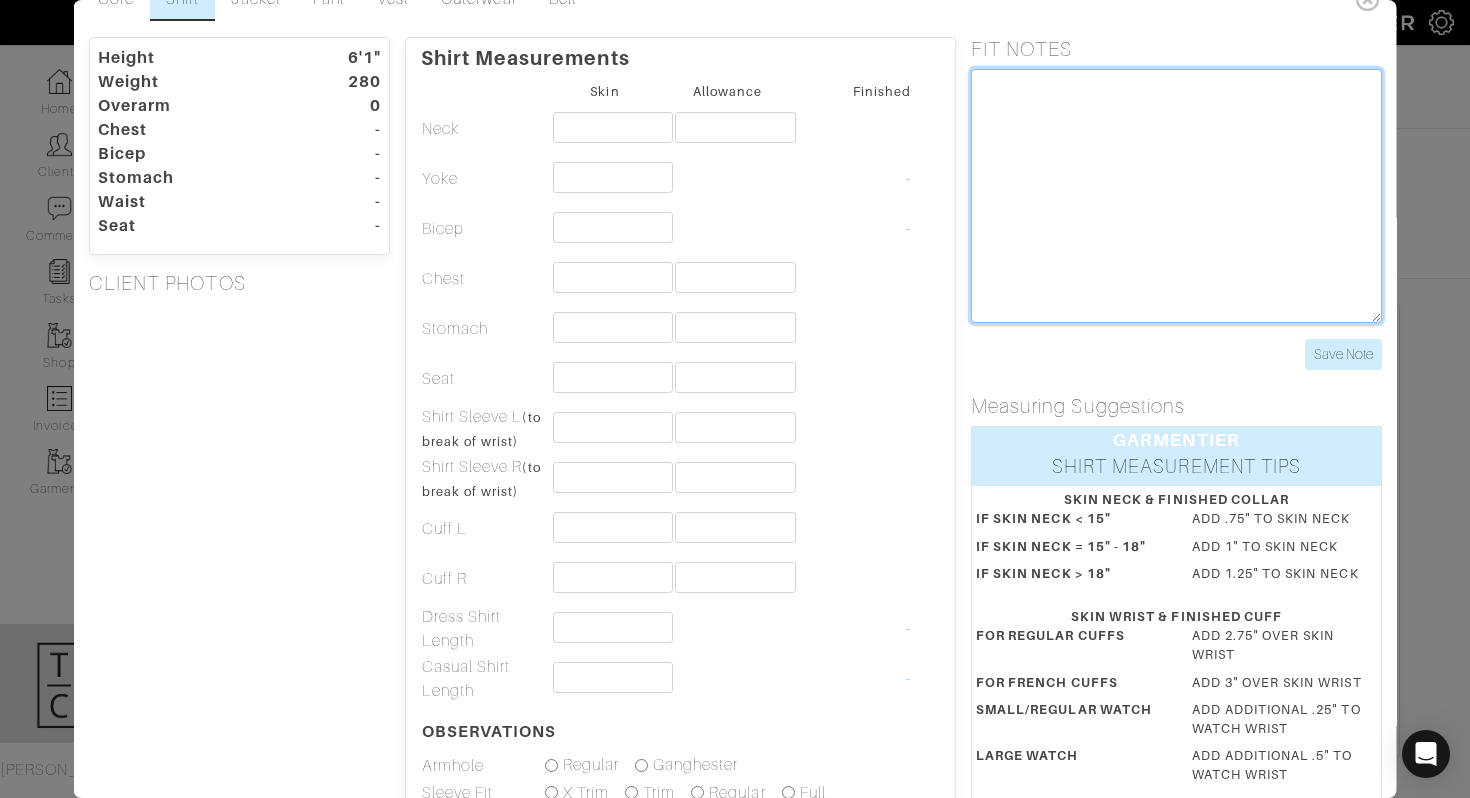 click at bounding box center (1176, 196) 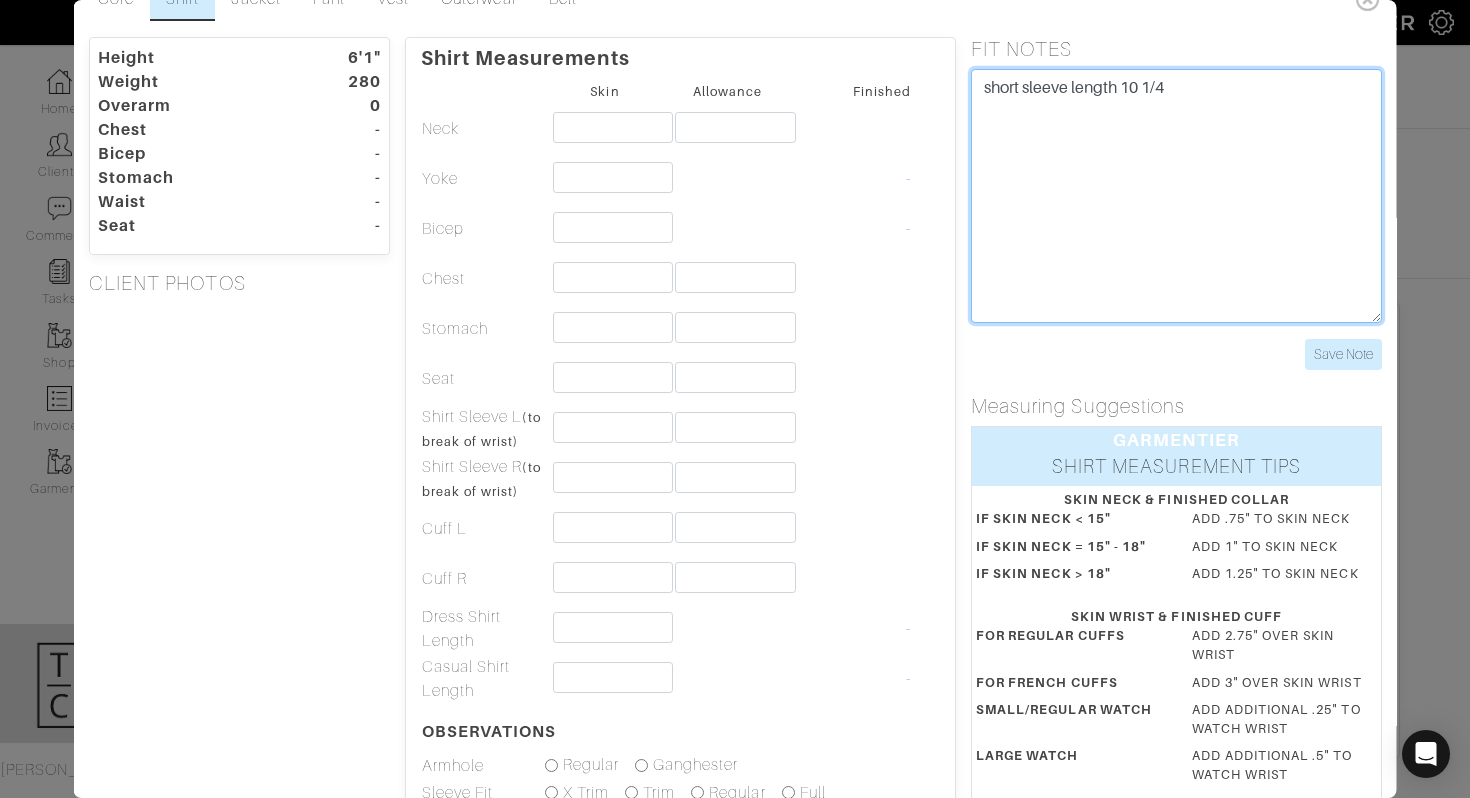 scroll, scrollTop: 0, scrollLeft: 0, axis: both 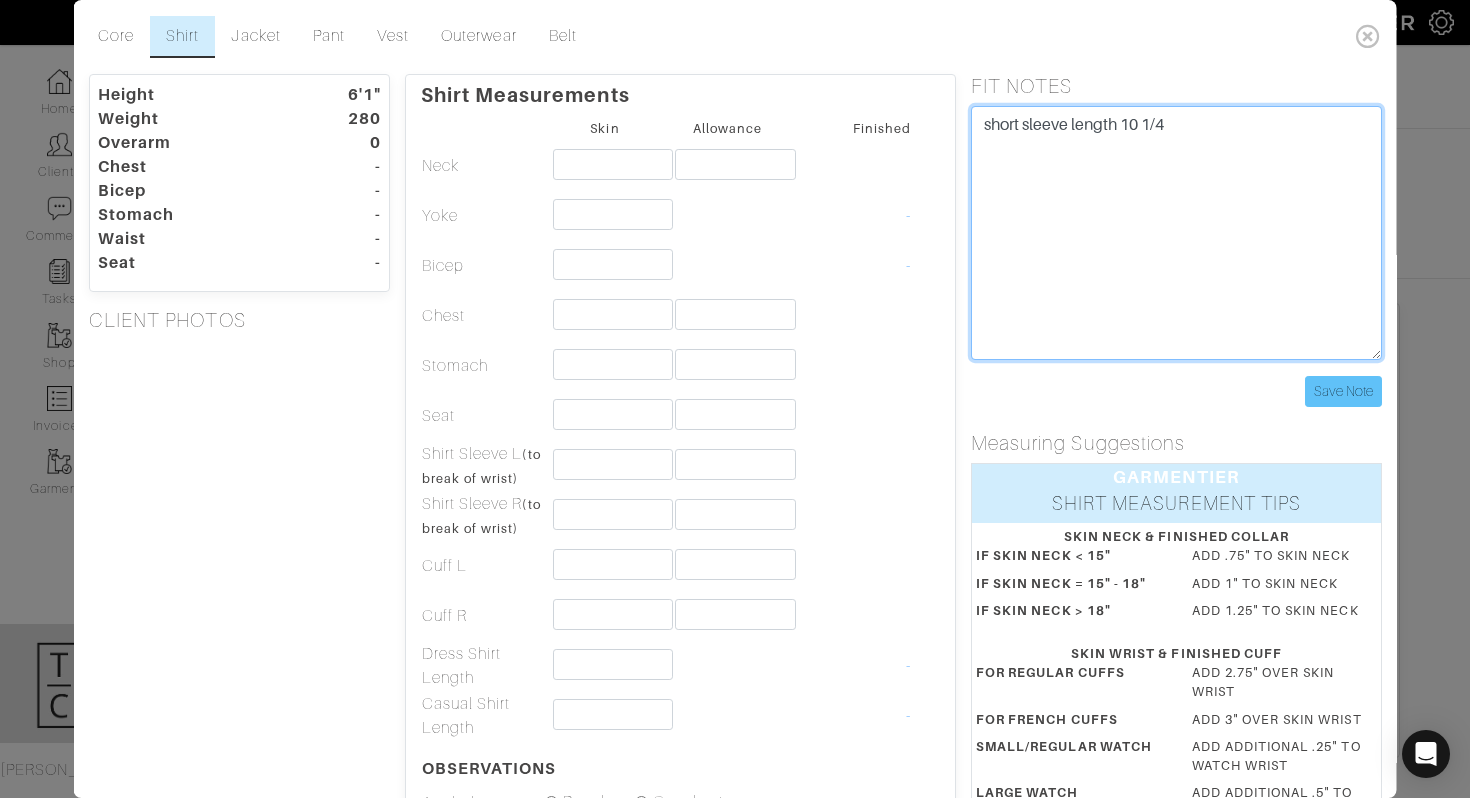 type on "short sleeve length 10 1/4" 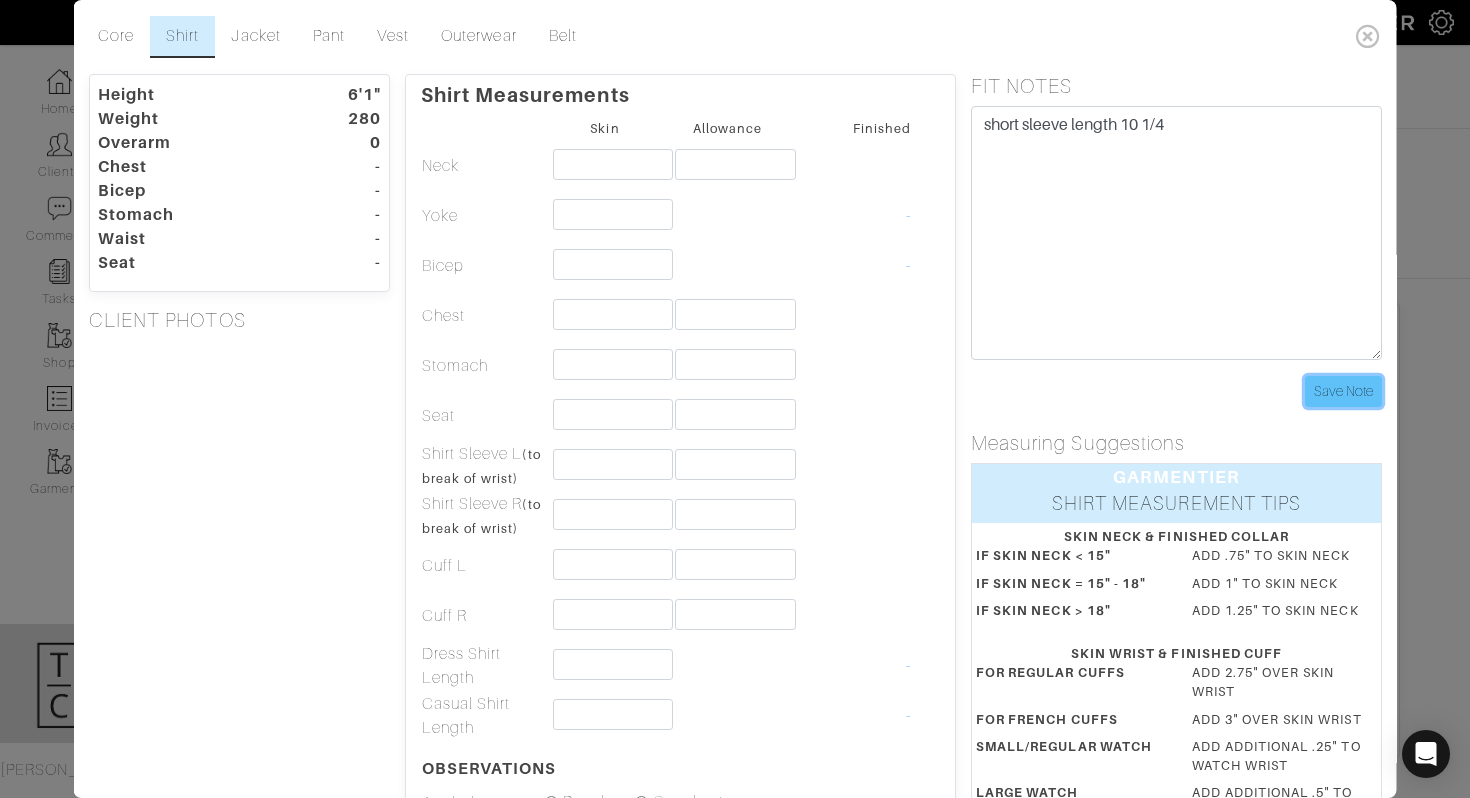 click on "Save Note" at bounding box center (1343, 391) 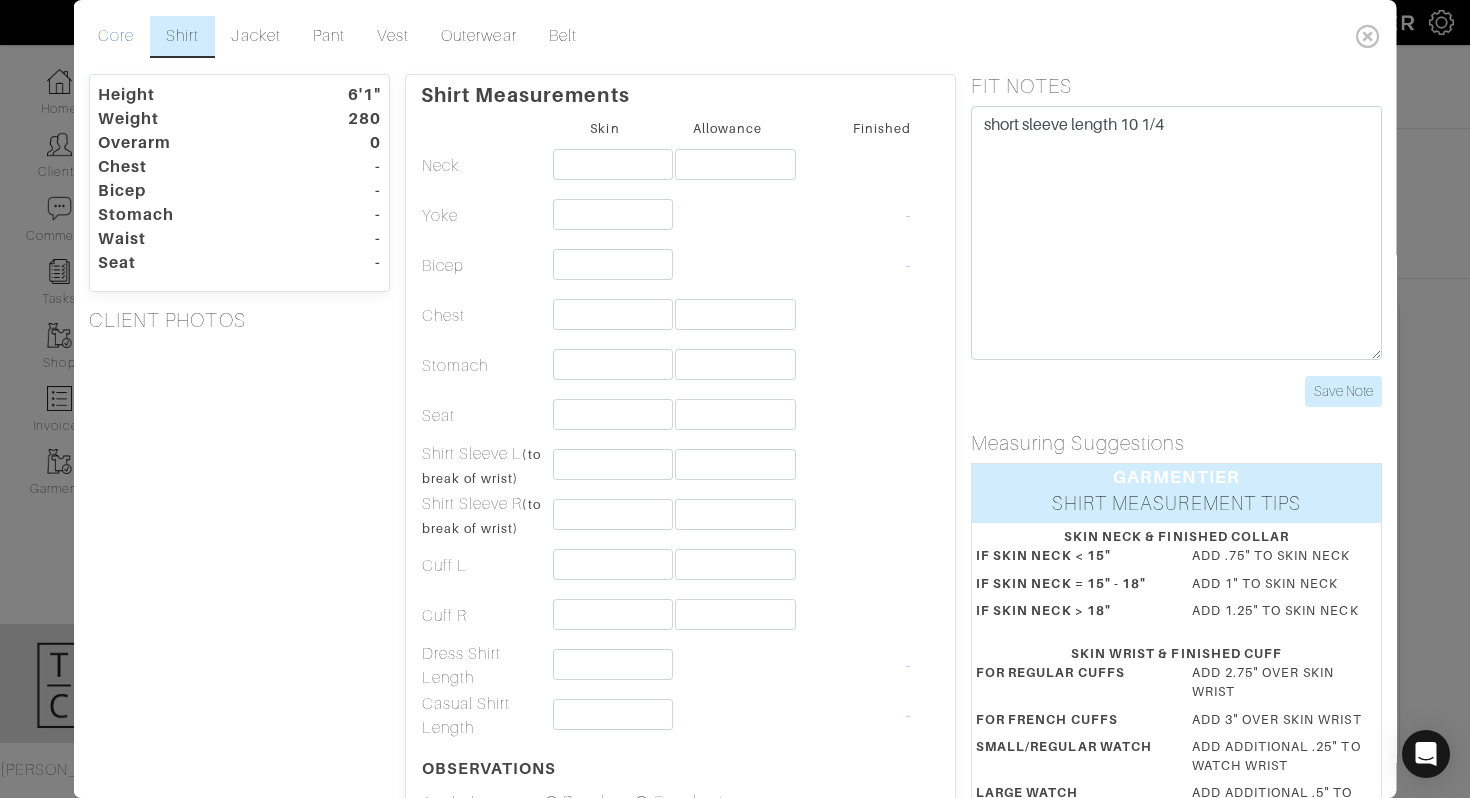 click on "Core" at bounding box center [116, 37] 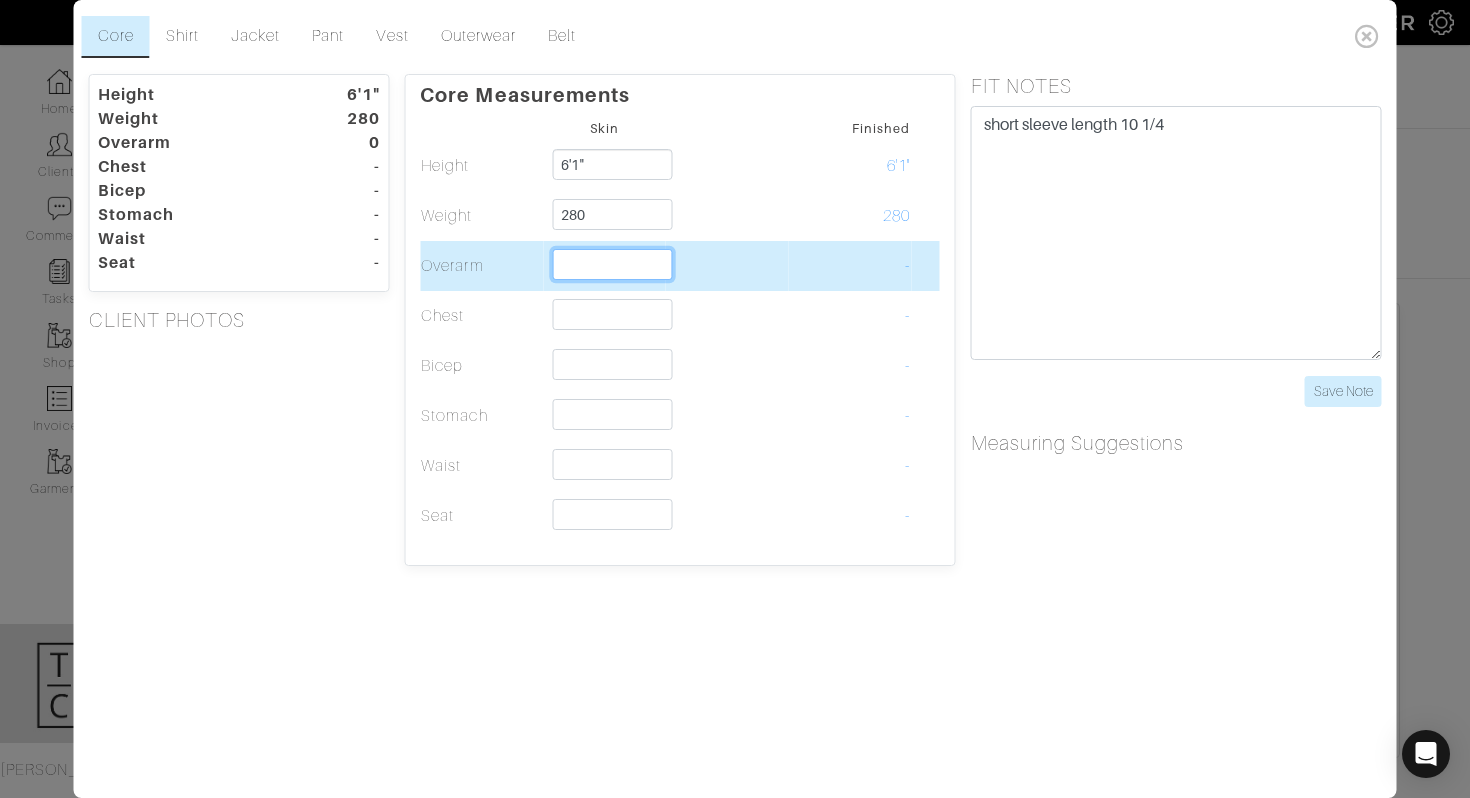 click at bounding box center (612, 264) 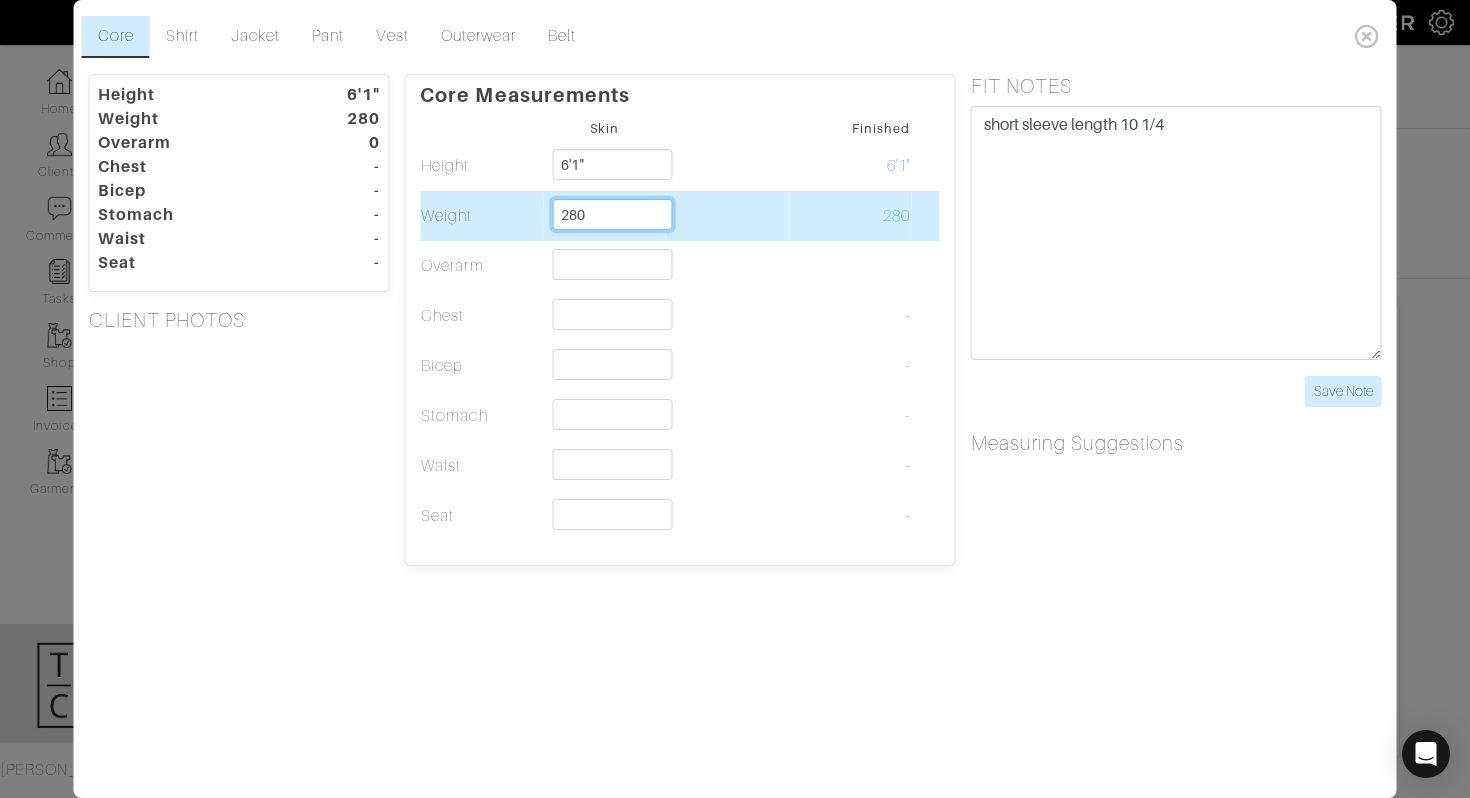 click on "280" at bounding box center (612, 214) 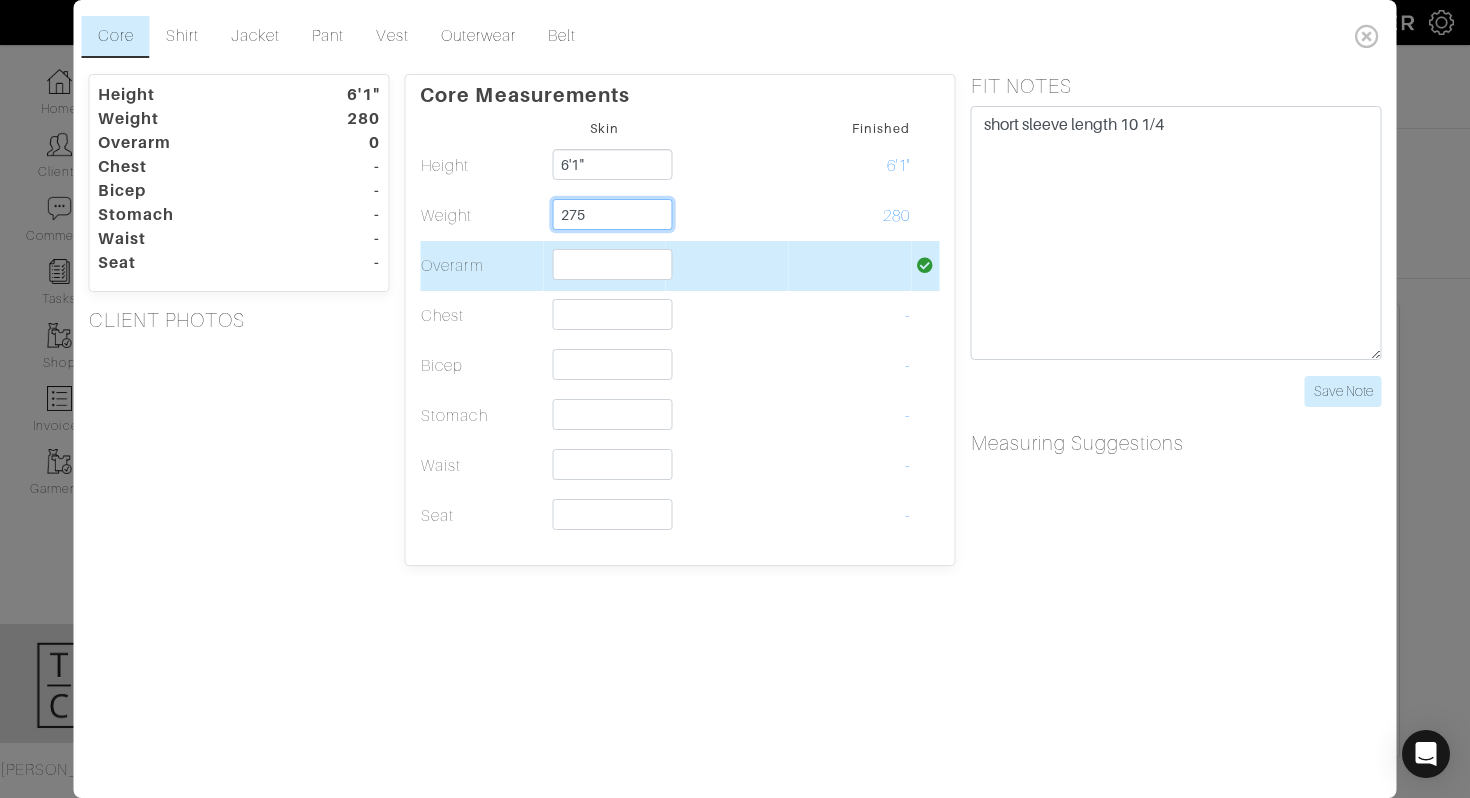type on "275" 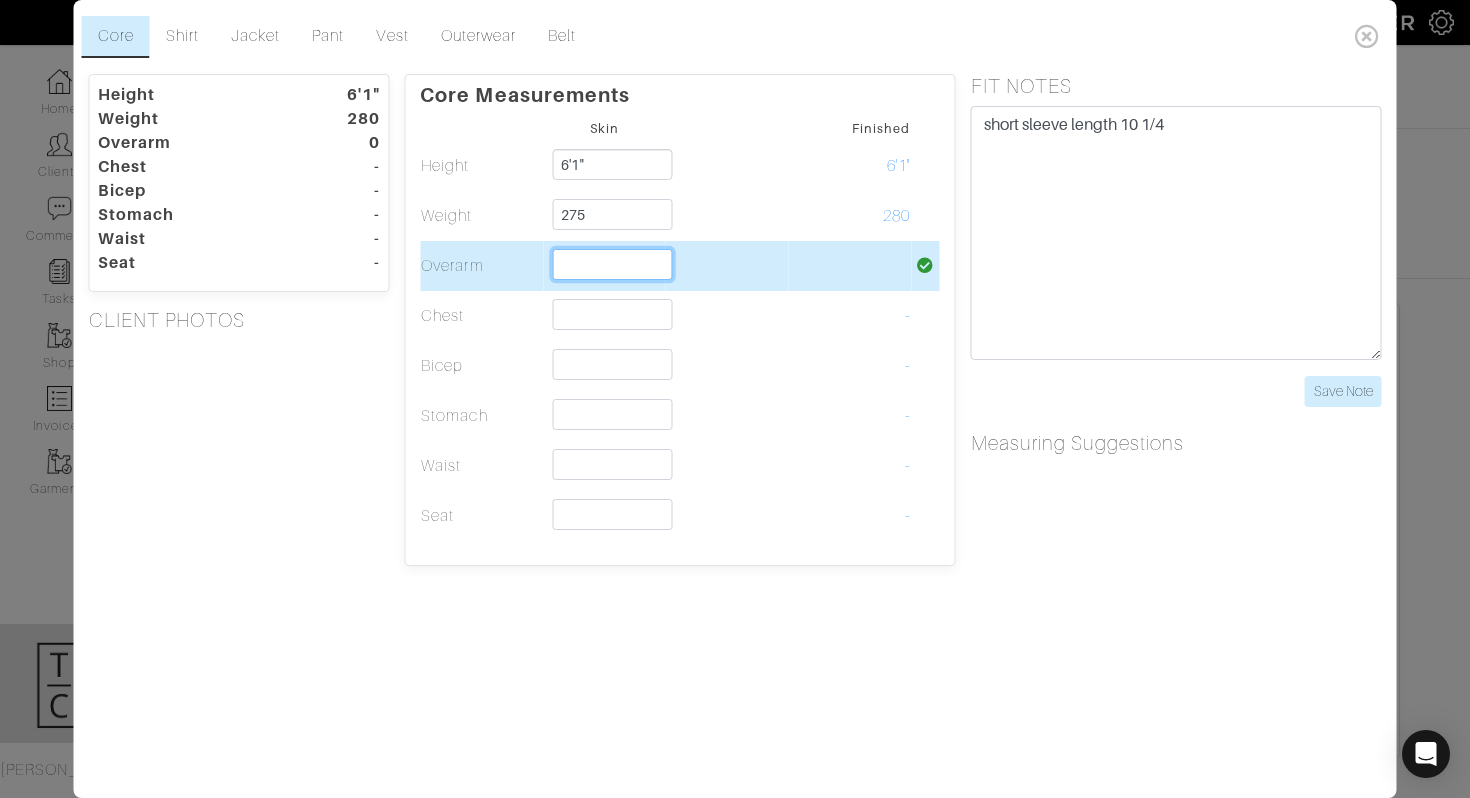 click at bounding box center (612, 264) 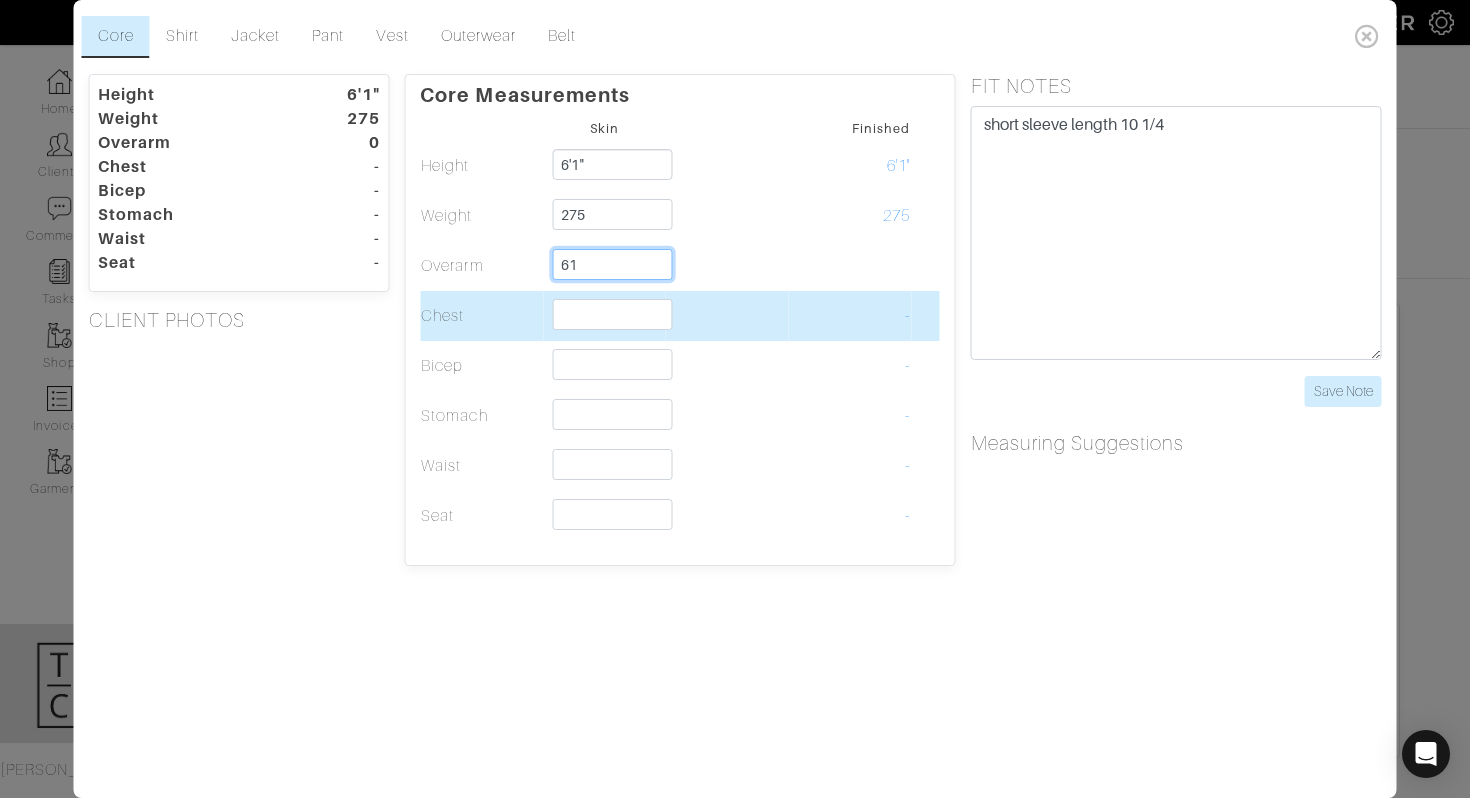 type on "61" 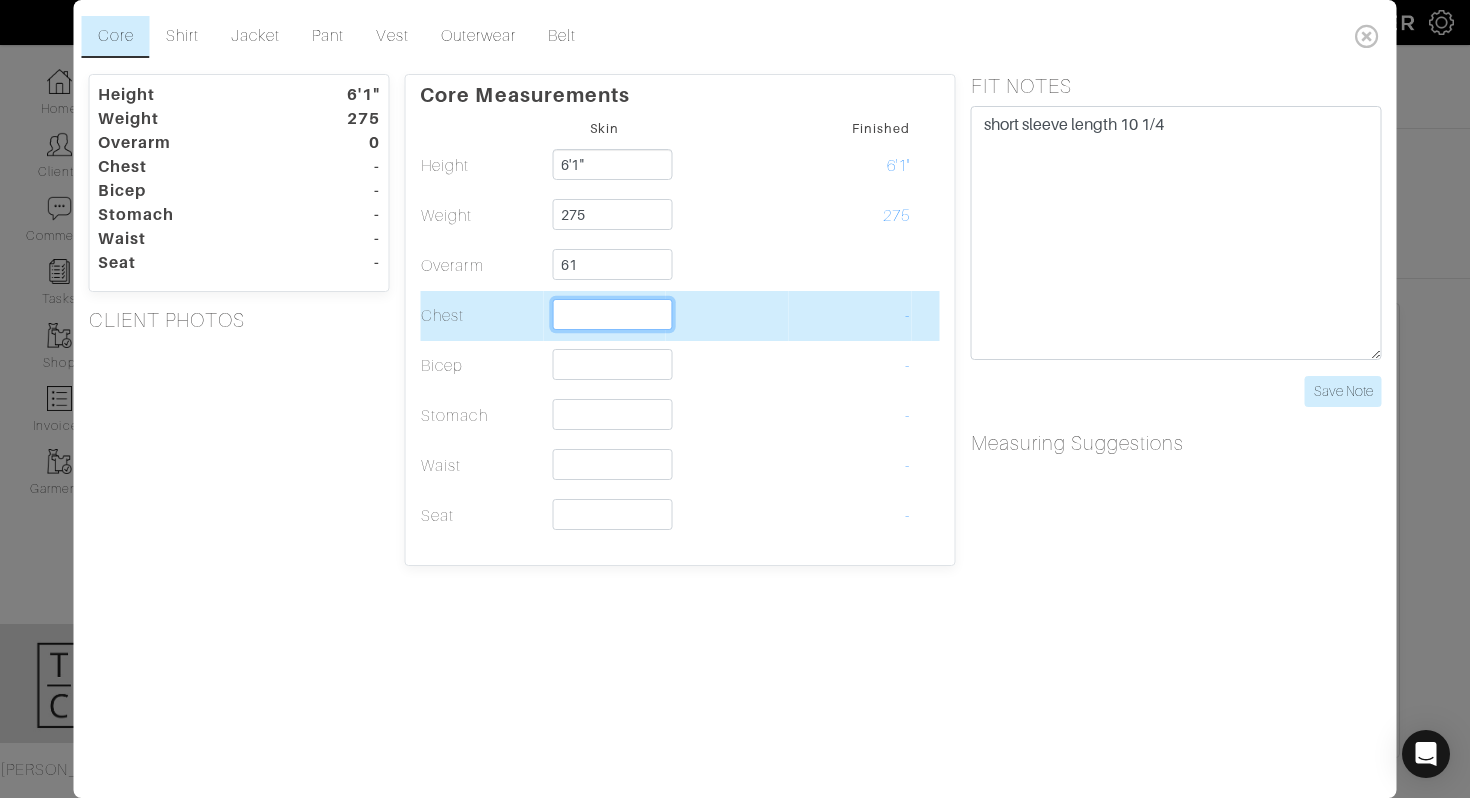 click at bounding box center (612, 314) 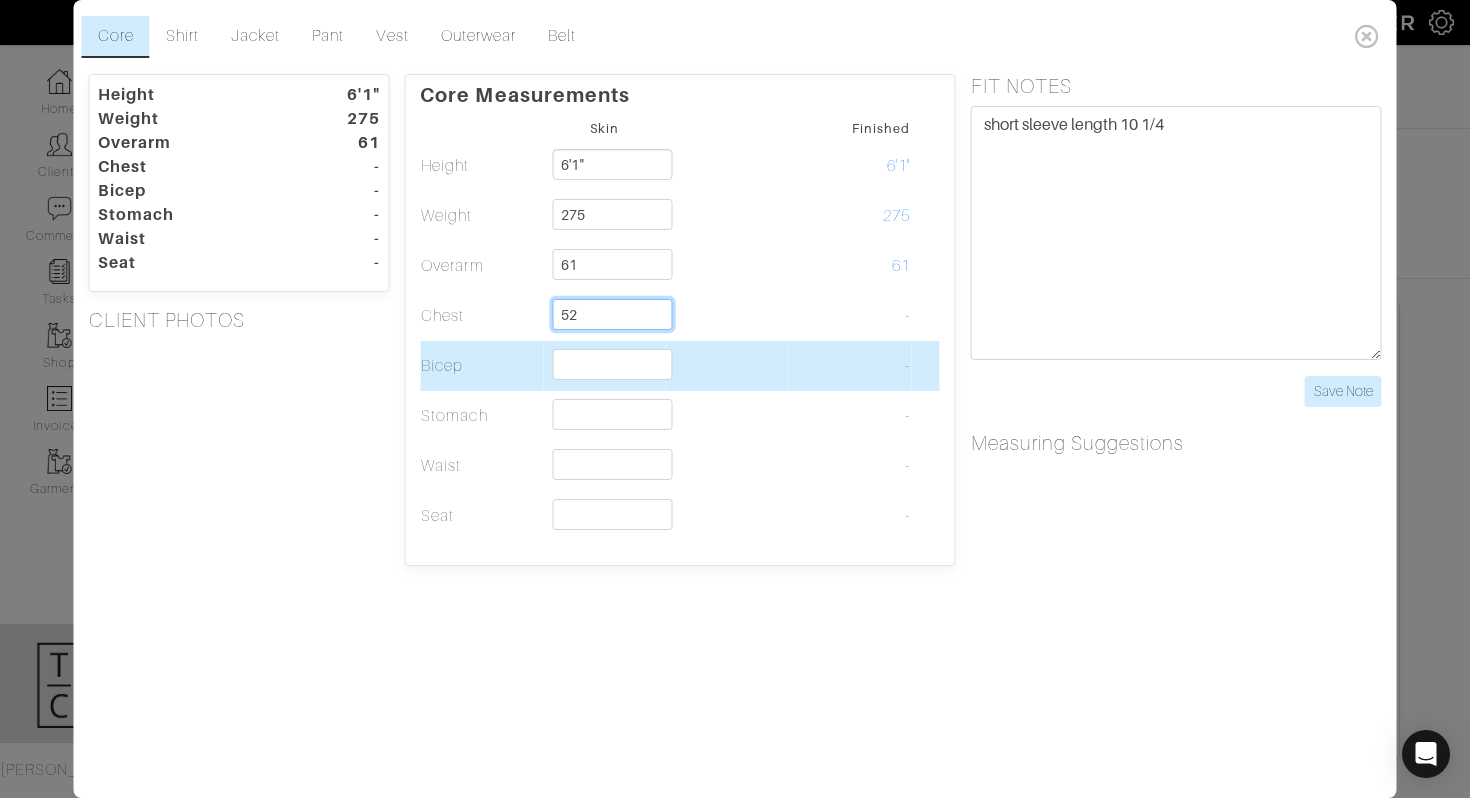 type on "52" 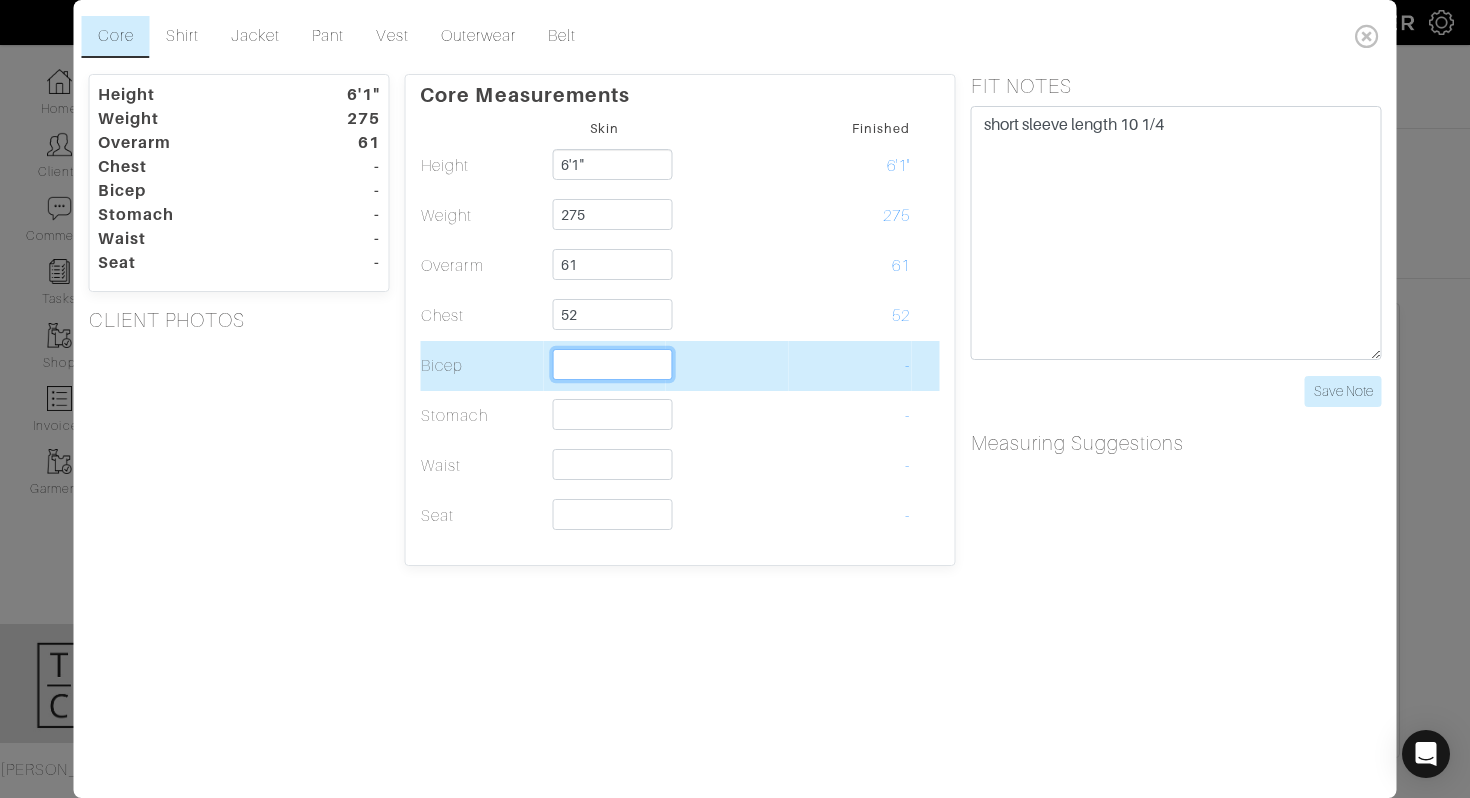 click at bounding box center (612, 364) 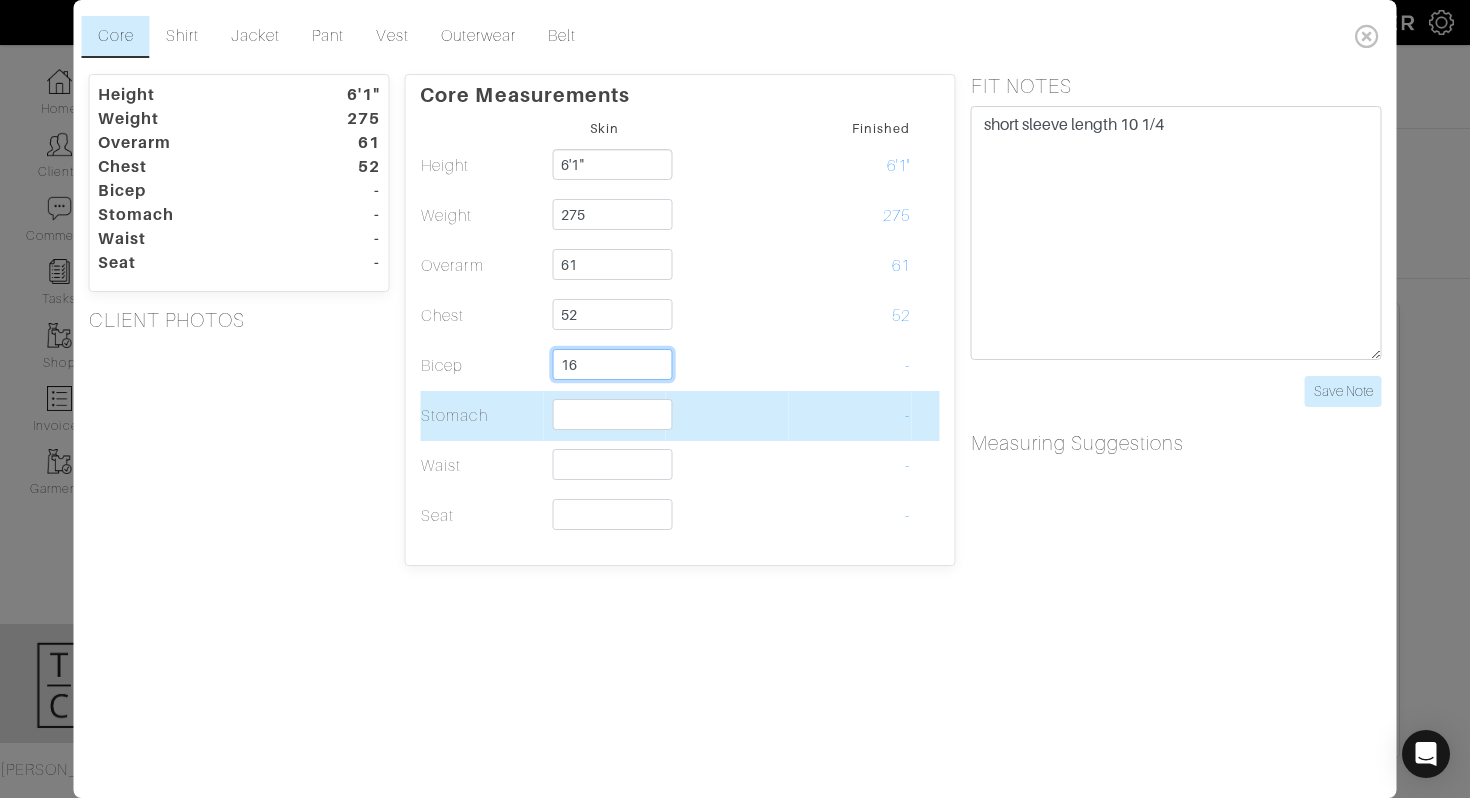 type on "16" 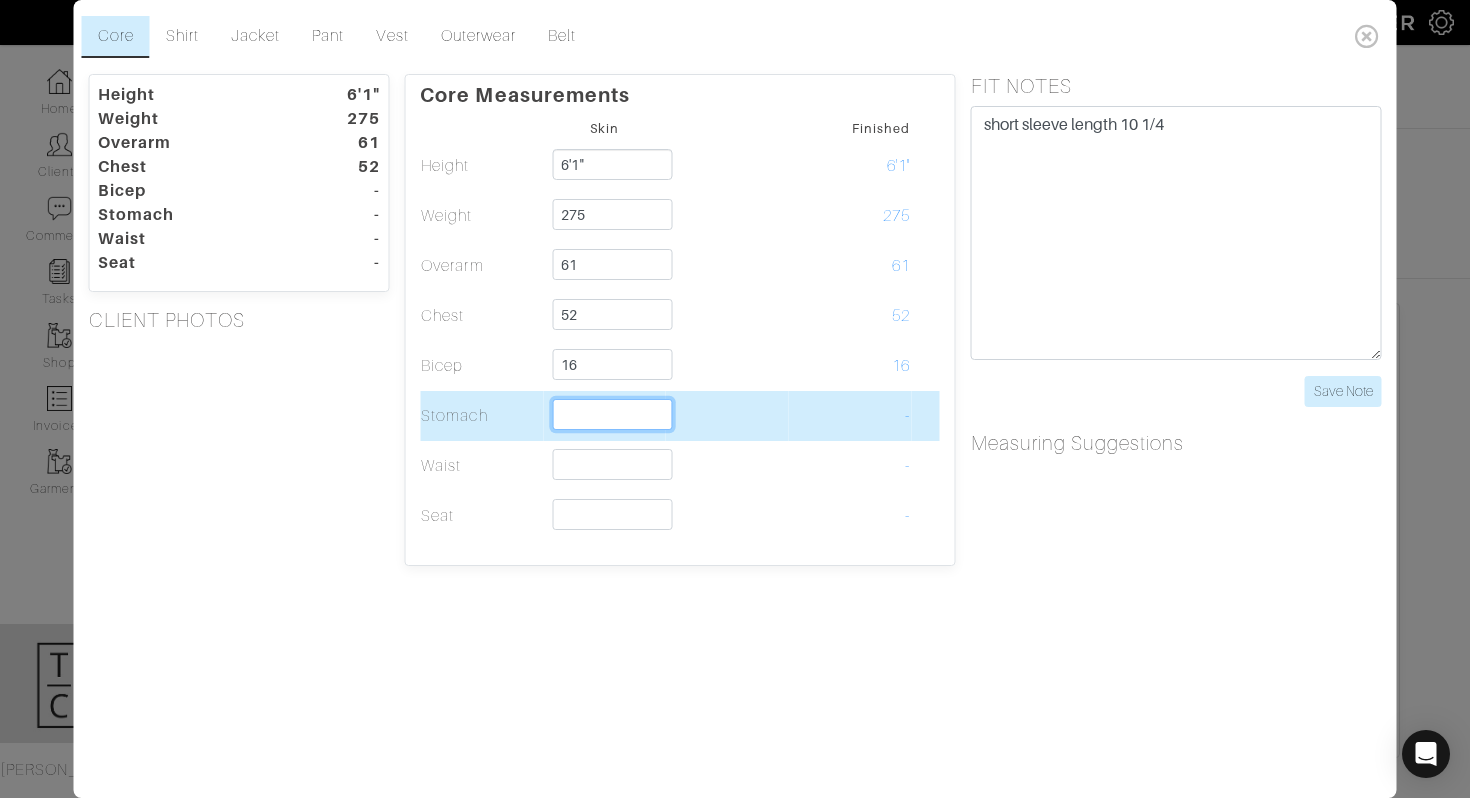 click at bounding box center (612, 414) 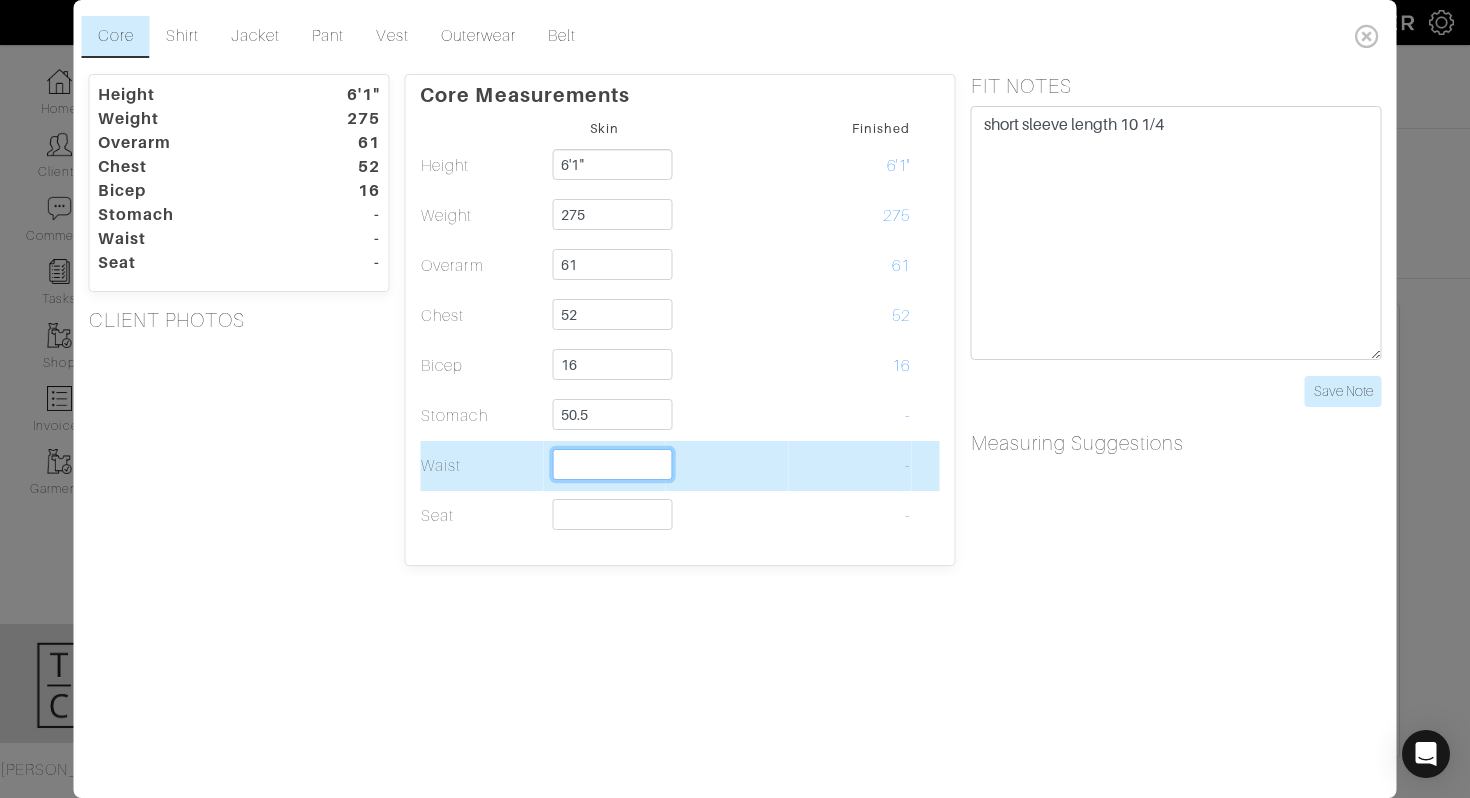 type on "50 1/2" 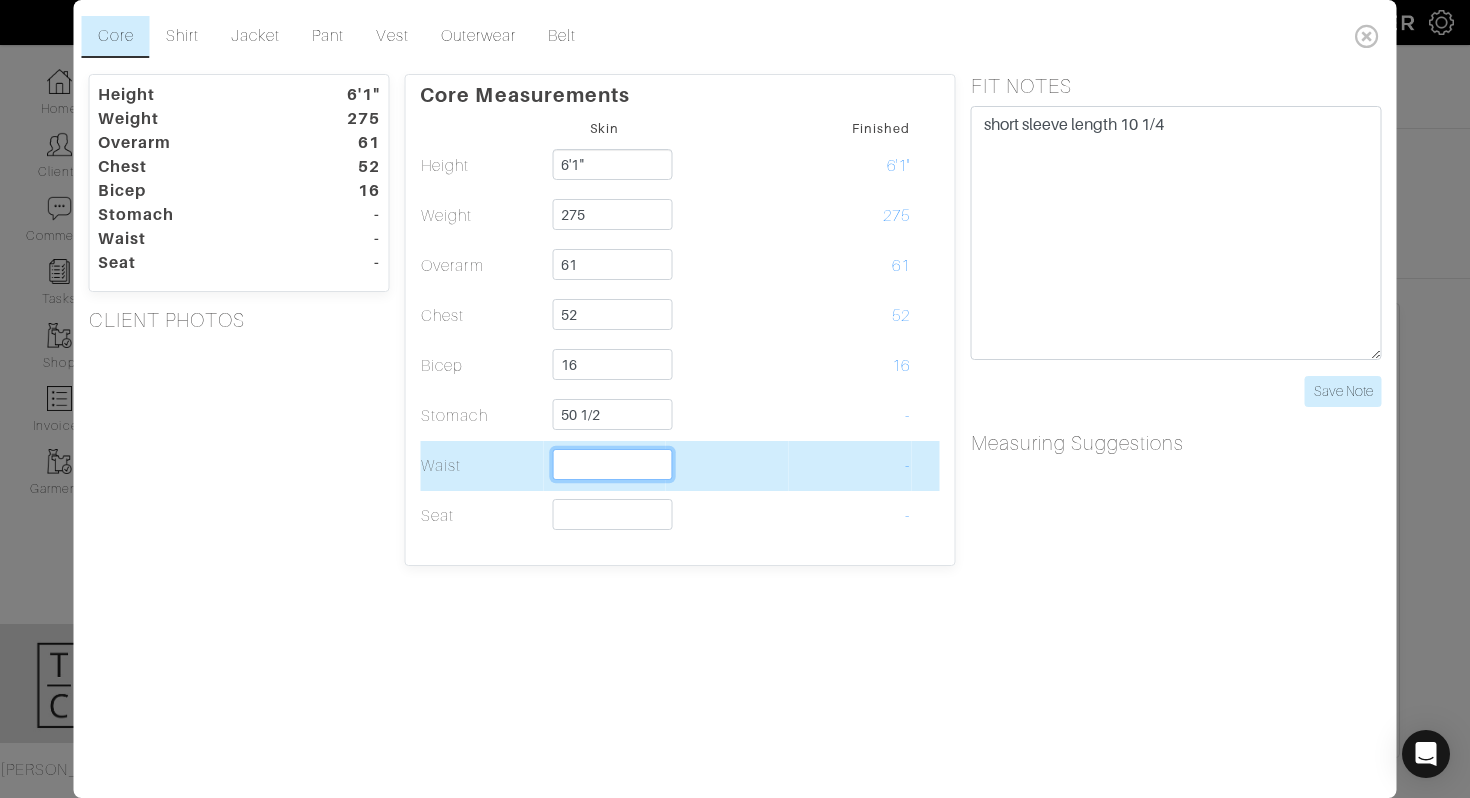click at bounding box center (612, 464) 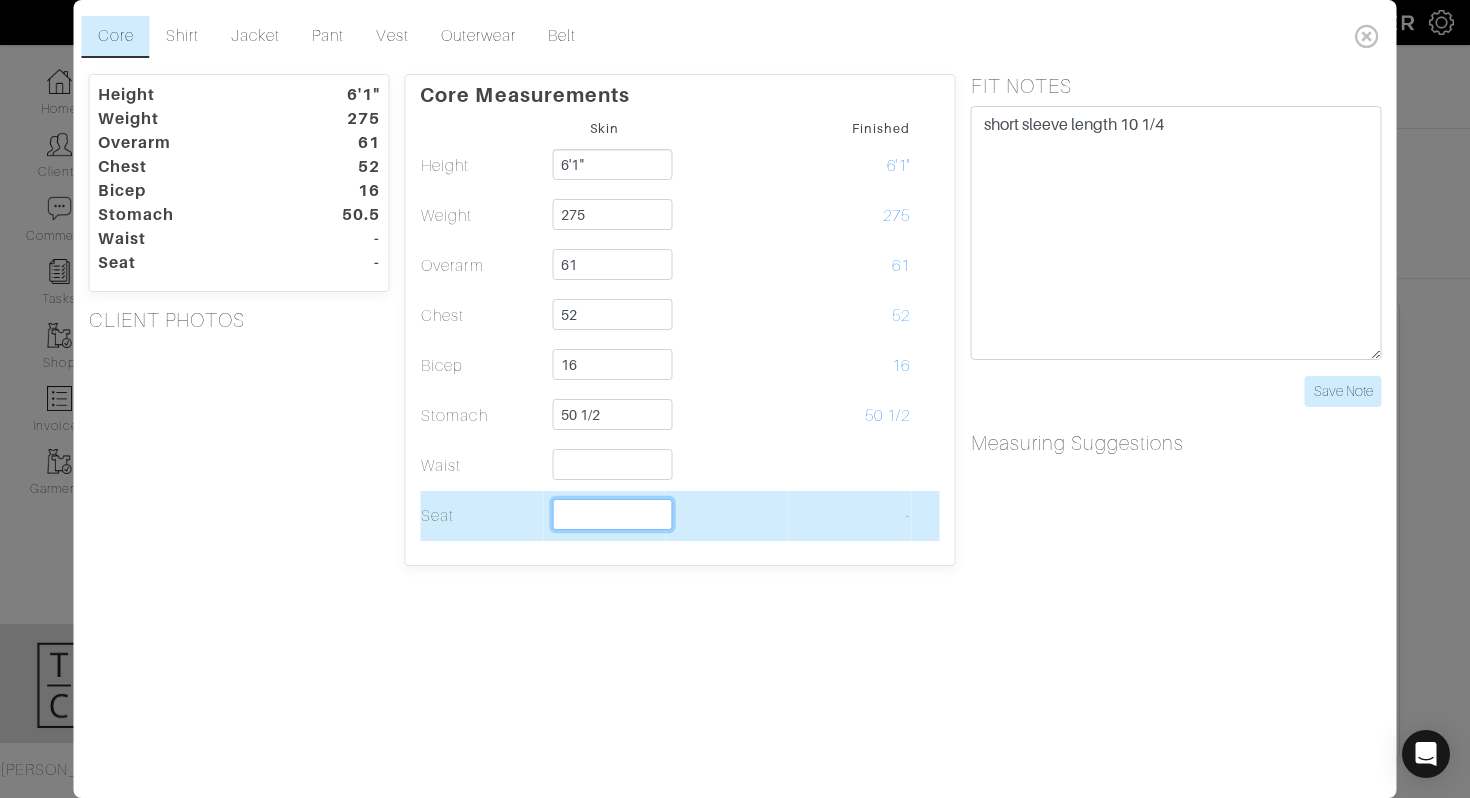 click at bounding box center (612, 514) 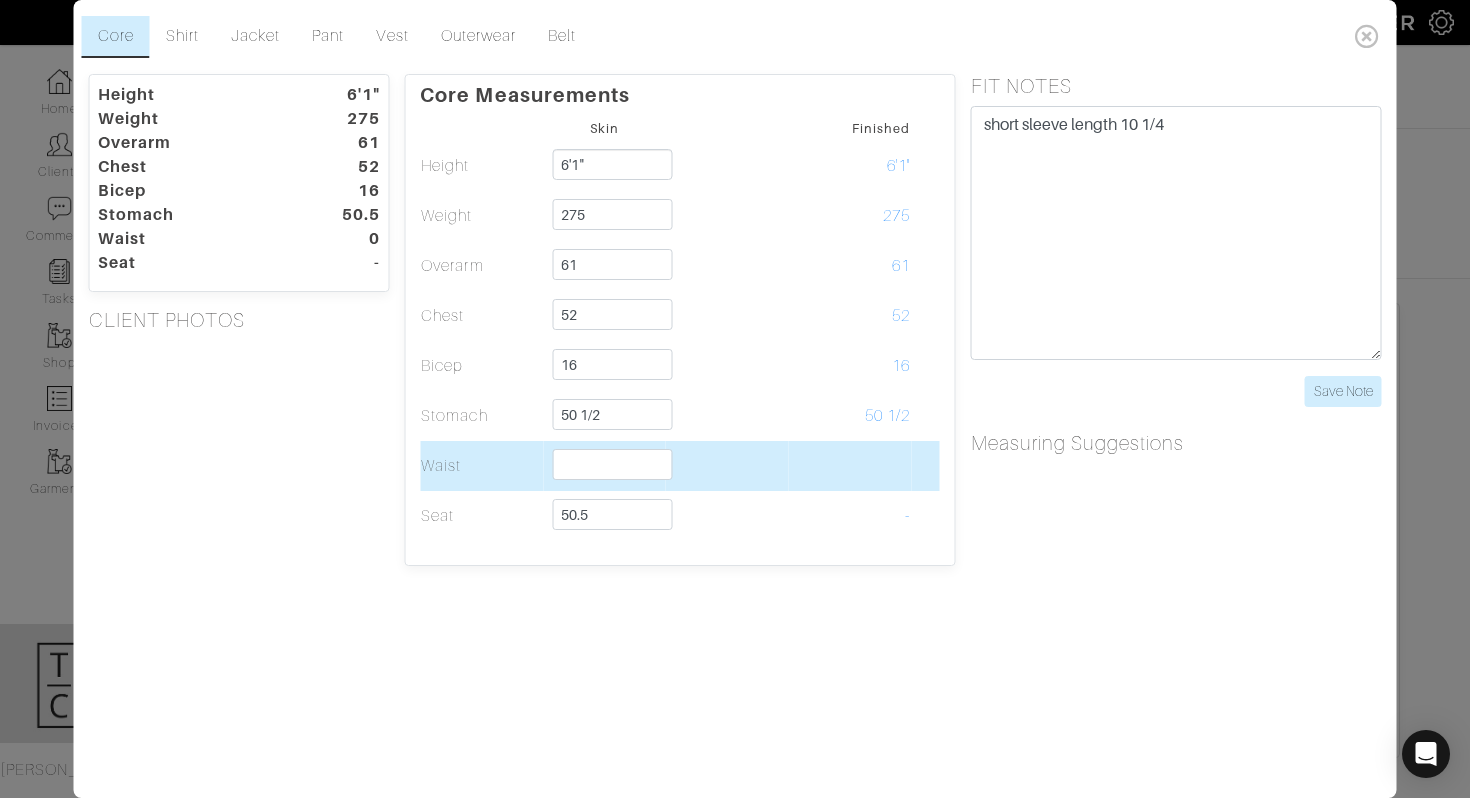 type on "50 1/2" 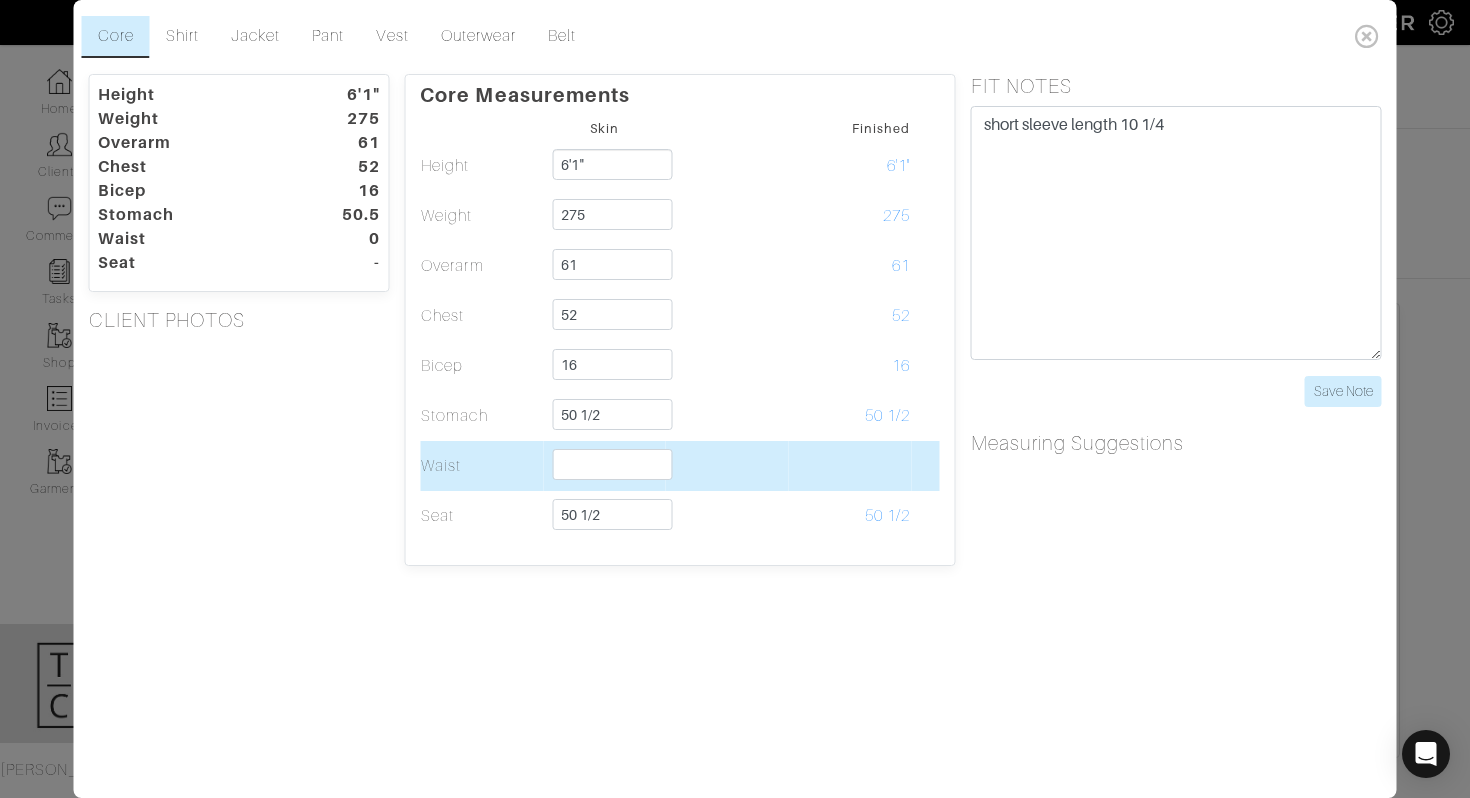 click at bounding box center (604, 466) 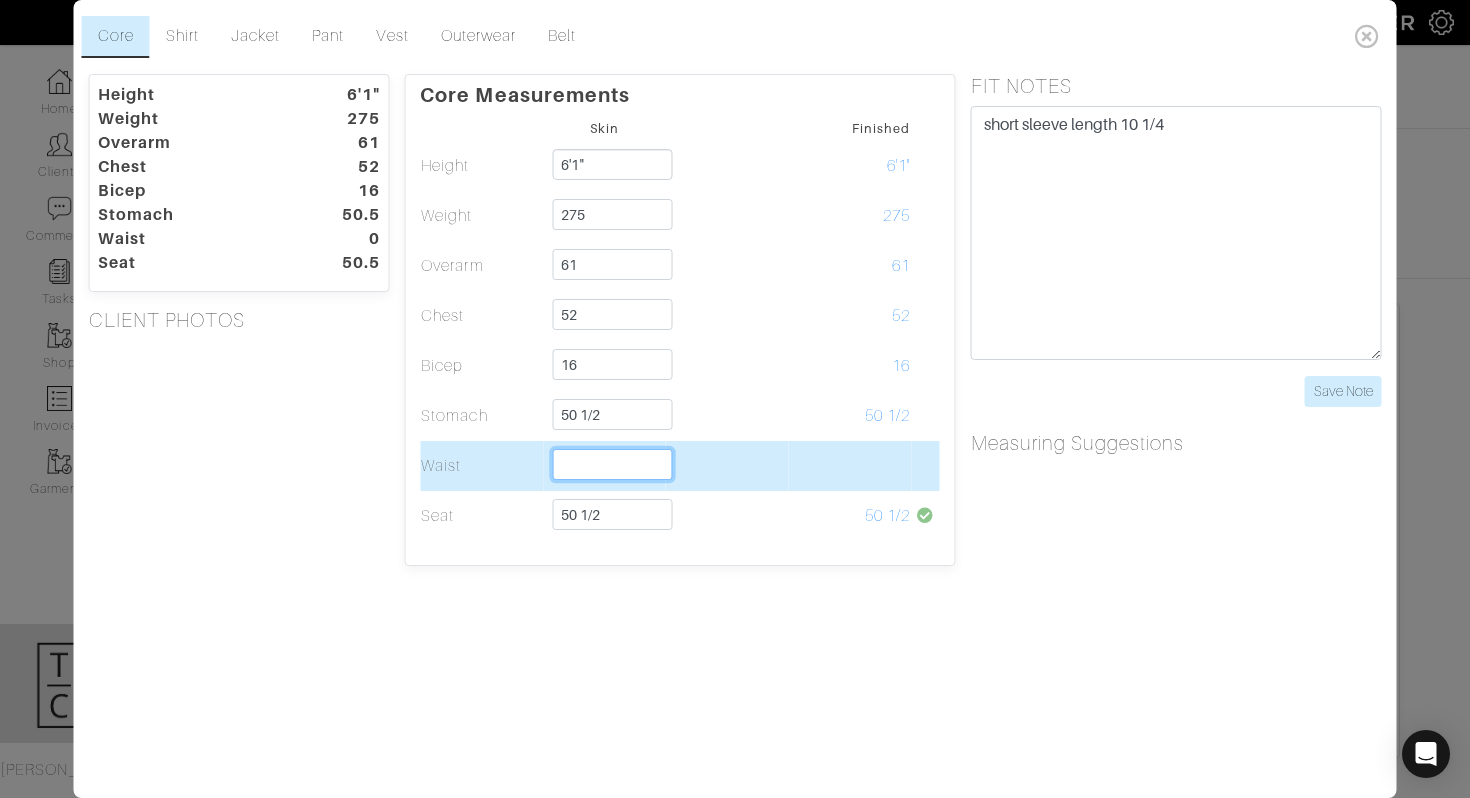 click at bounding box center [612, 464] 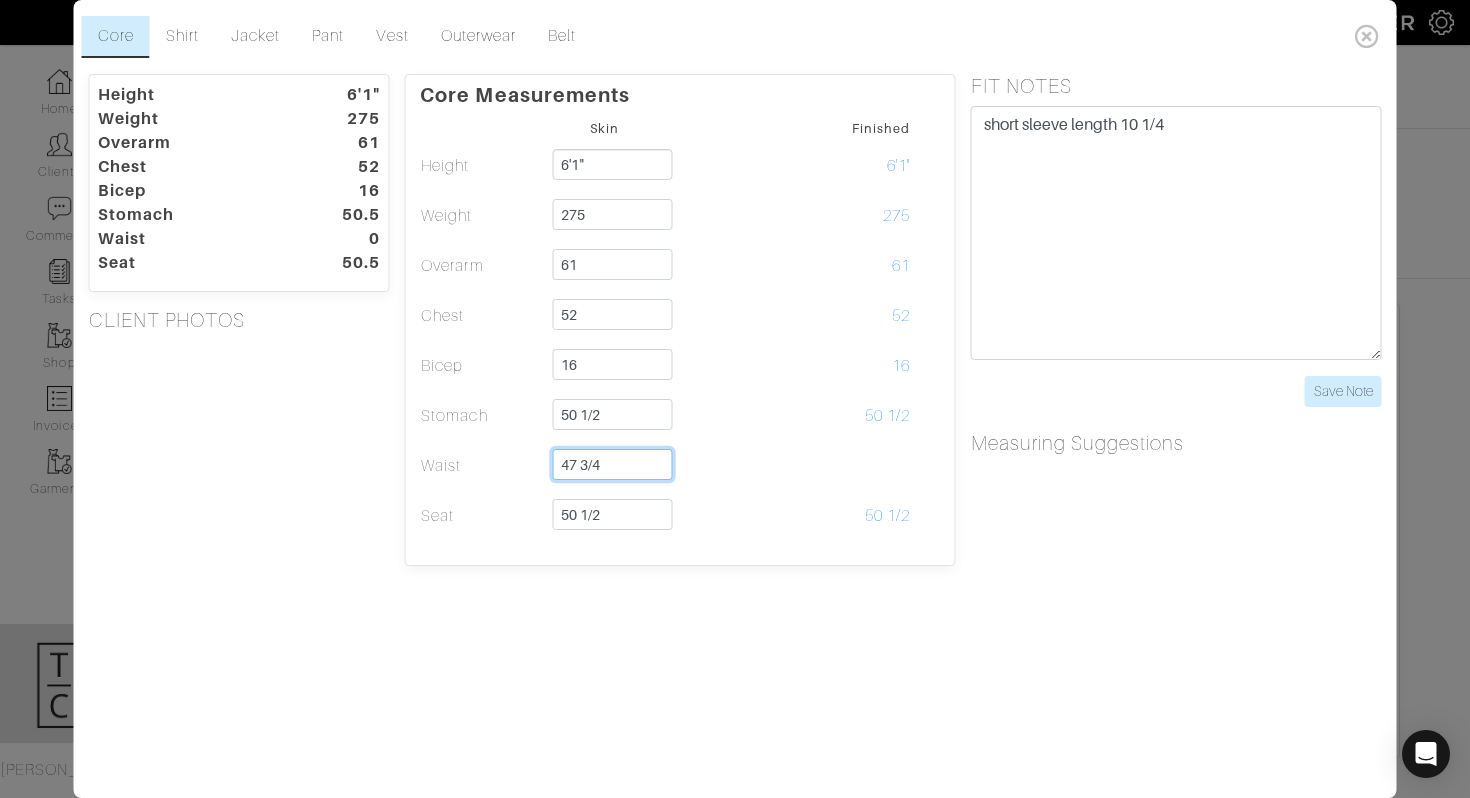 type on "47 3/4" 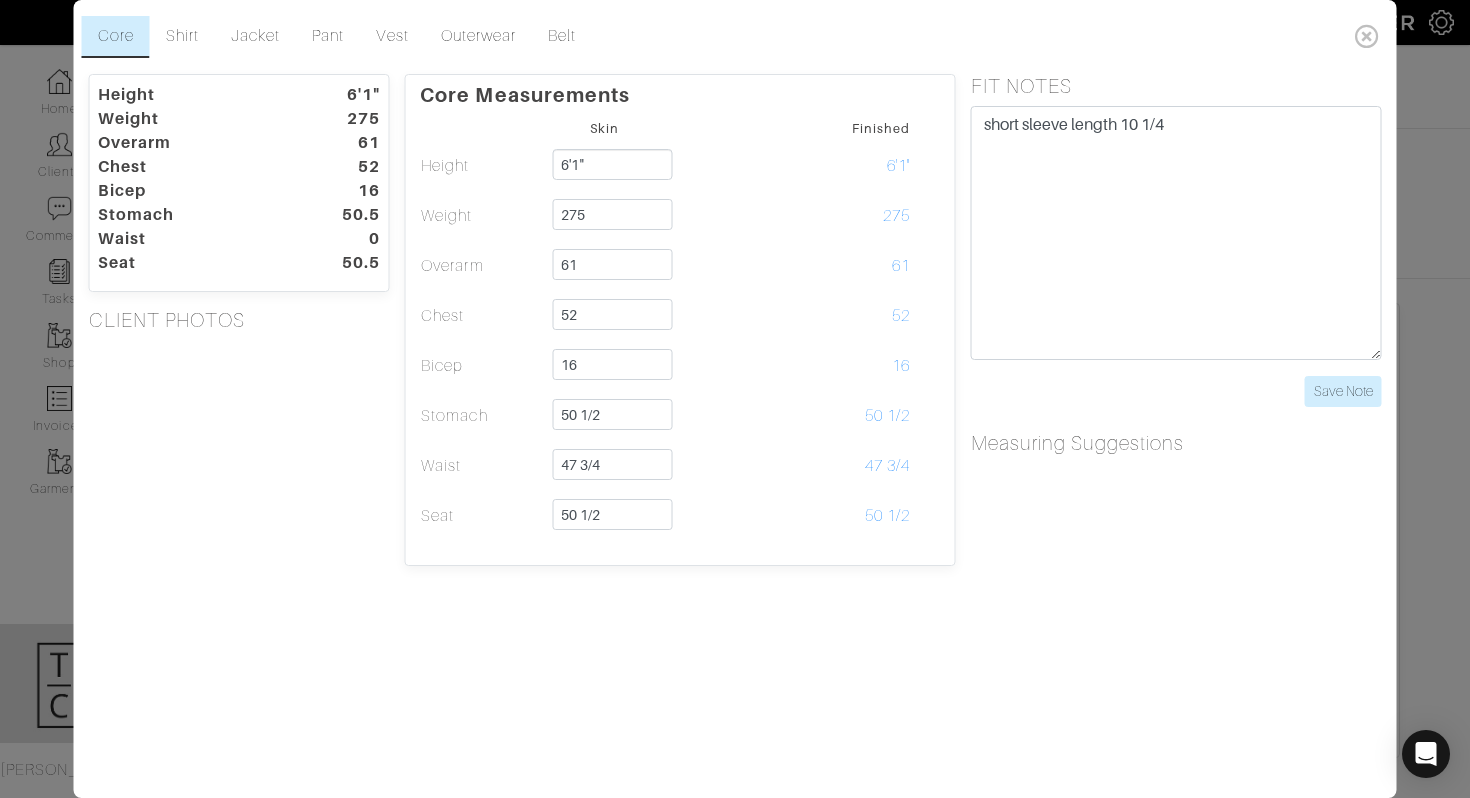 click on "Core
Shirt
Jacket
Pant
Vest
Outerwear
Belt
Height
6'1"
Weight
275
Overarm
61
Chest
52
Bicep
16
Stomach
50.5
Waist
0
Seat
50.5
CLIENT PHOTOS
Core Measurements
Skin
Finished" at bounding box center [735, 399] 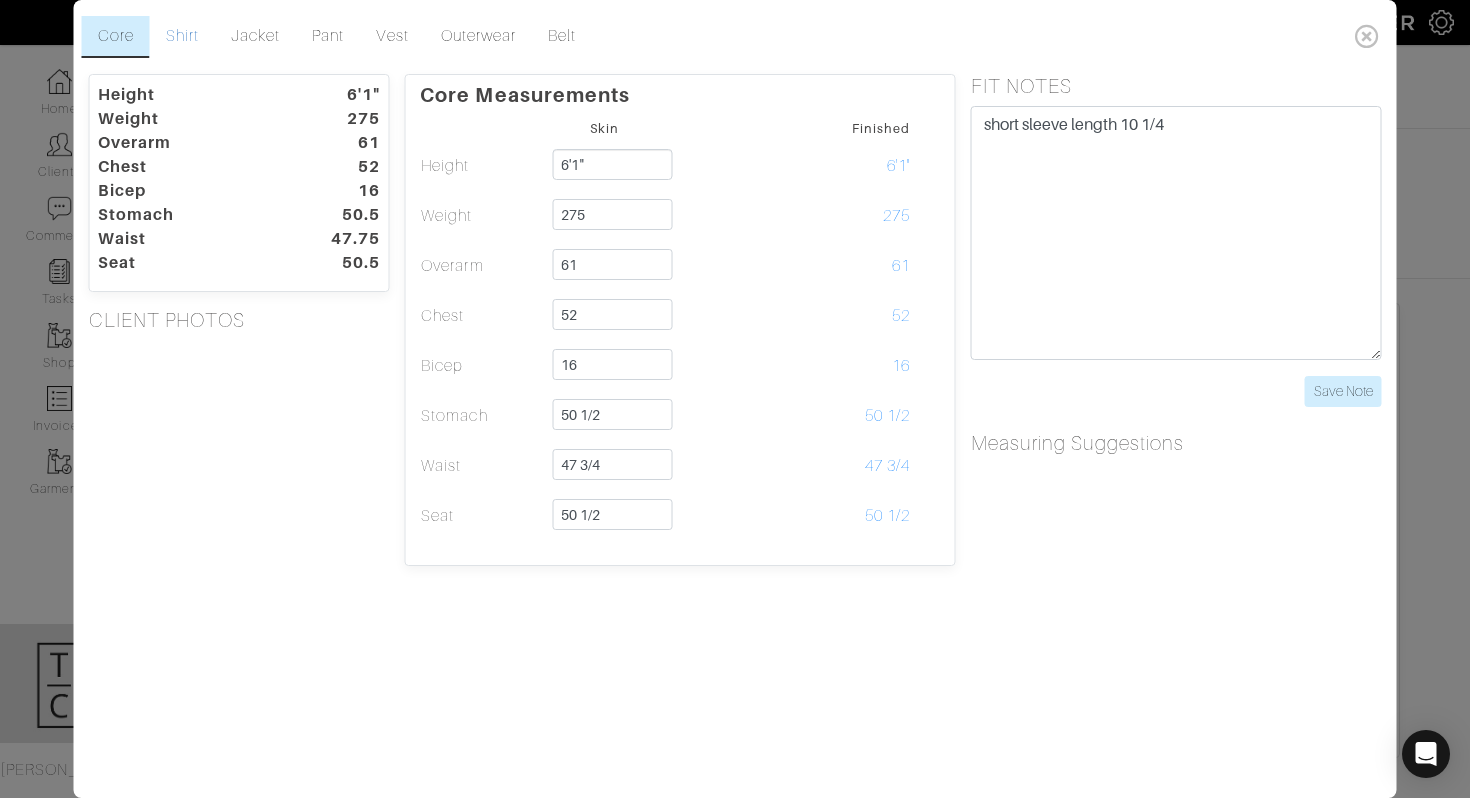 click on "Shirt" at bounding box center [182, 37] 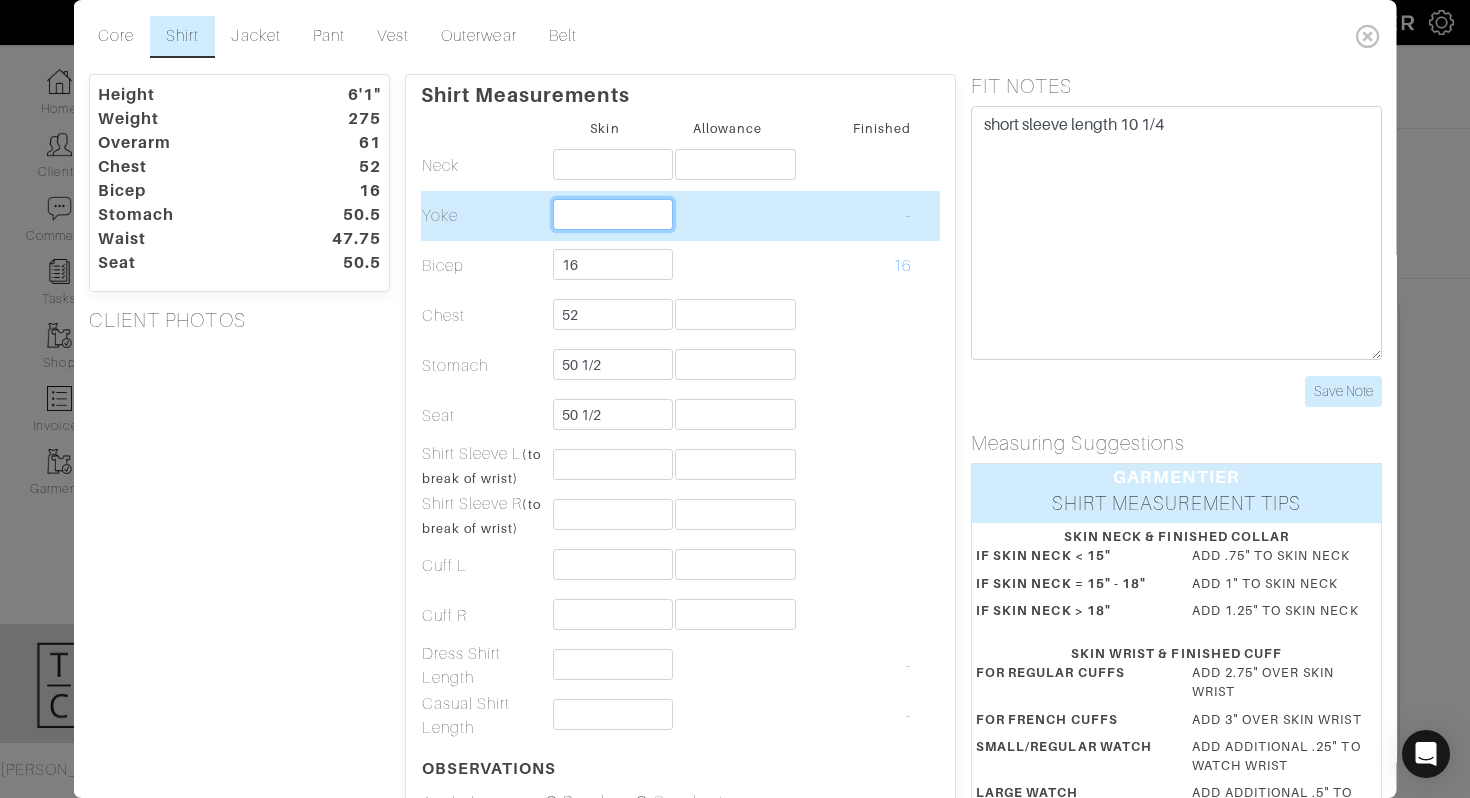 click at bounding box center [612, 214] 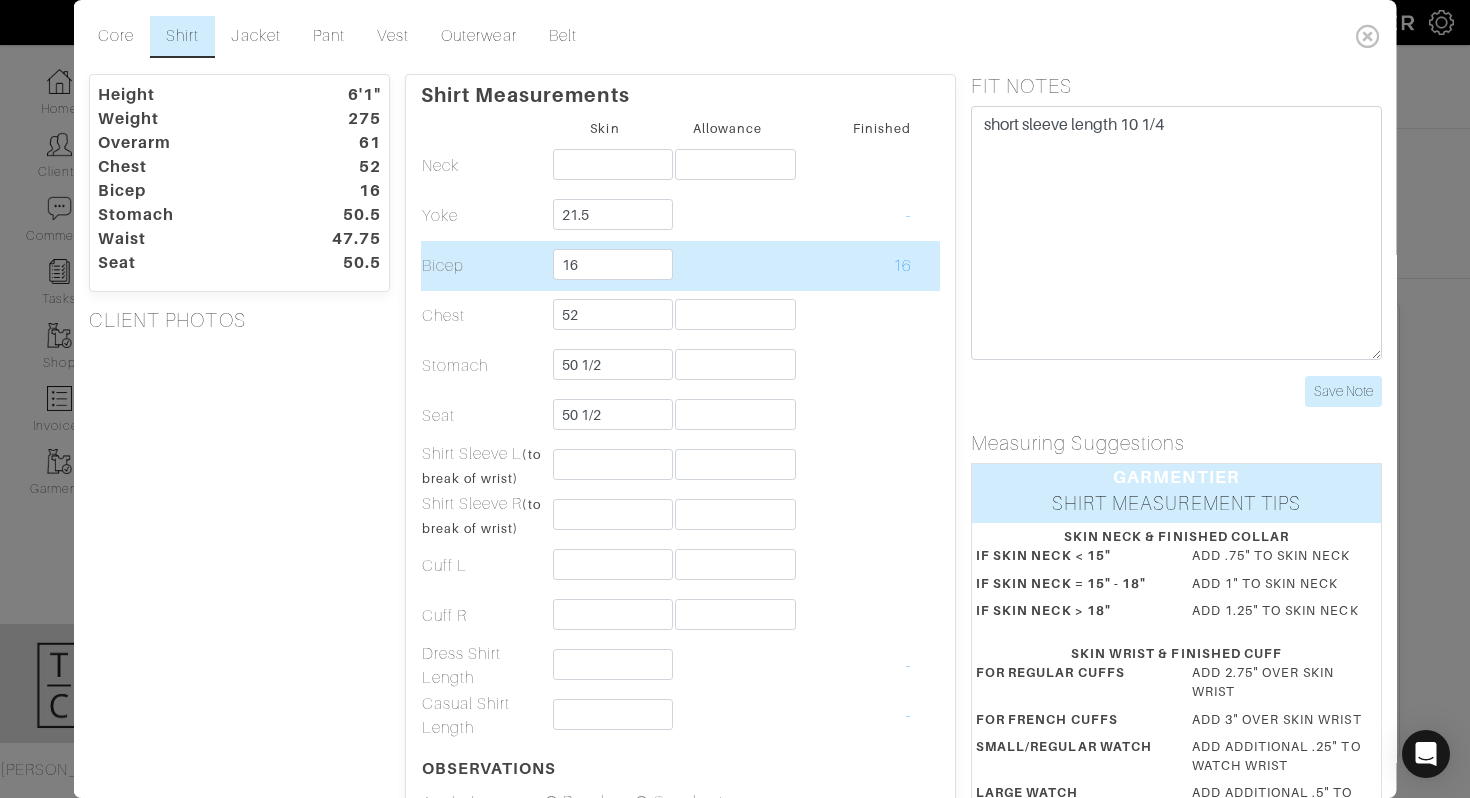 type on "21 1/2" 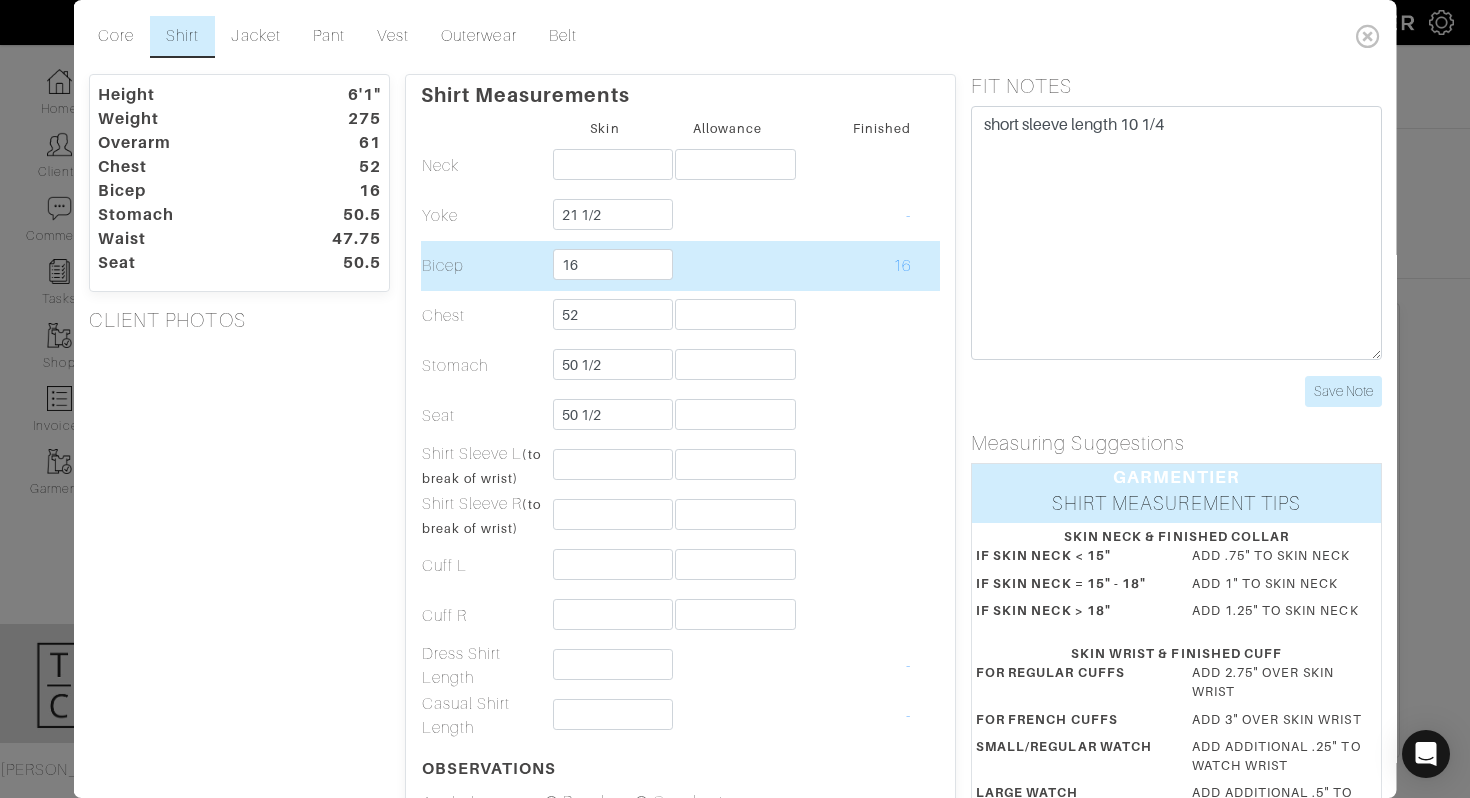 click on "Bicep" at bounding box center [481, 266] 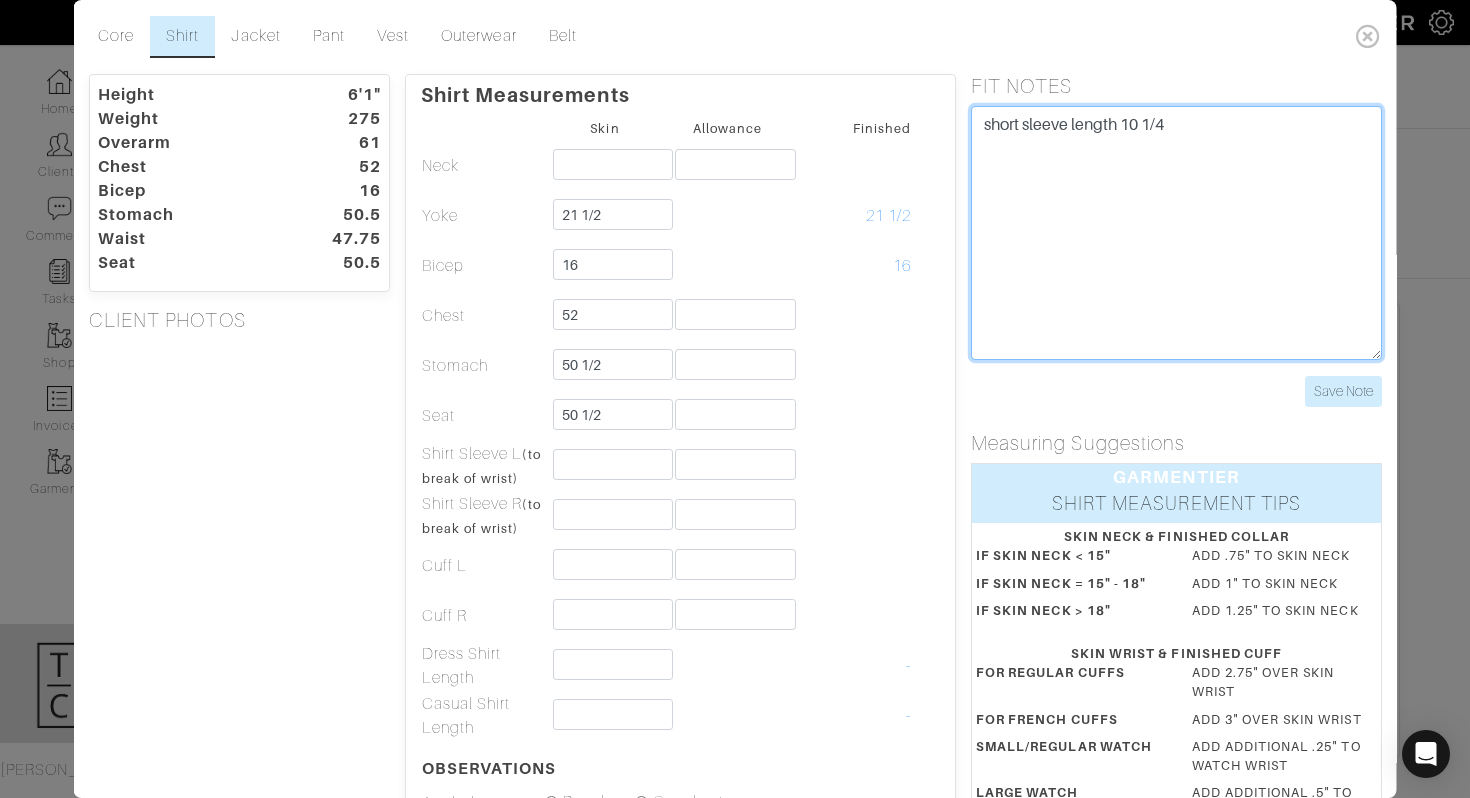 drag, startPoint x: 1144, startPoint y: 122, endPoint x: 1195, endPoint y: 122, distance: 51 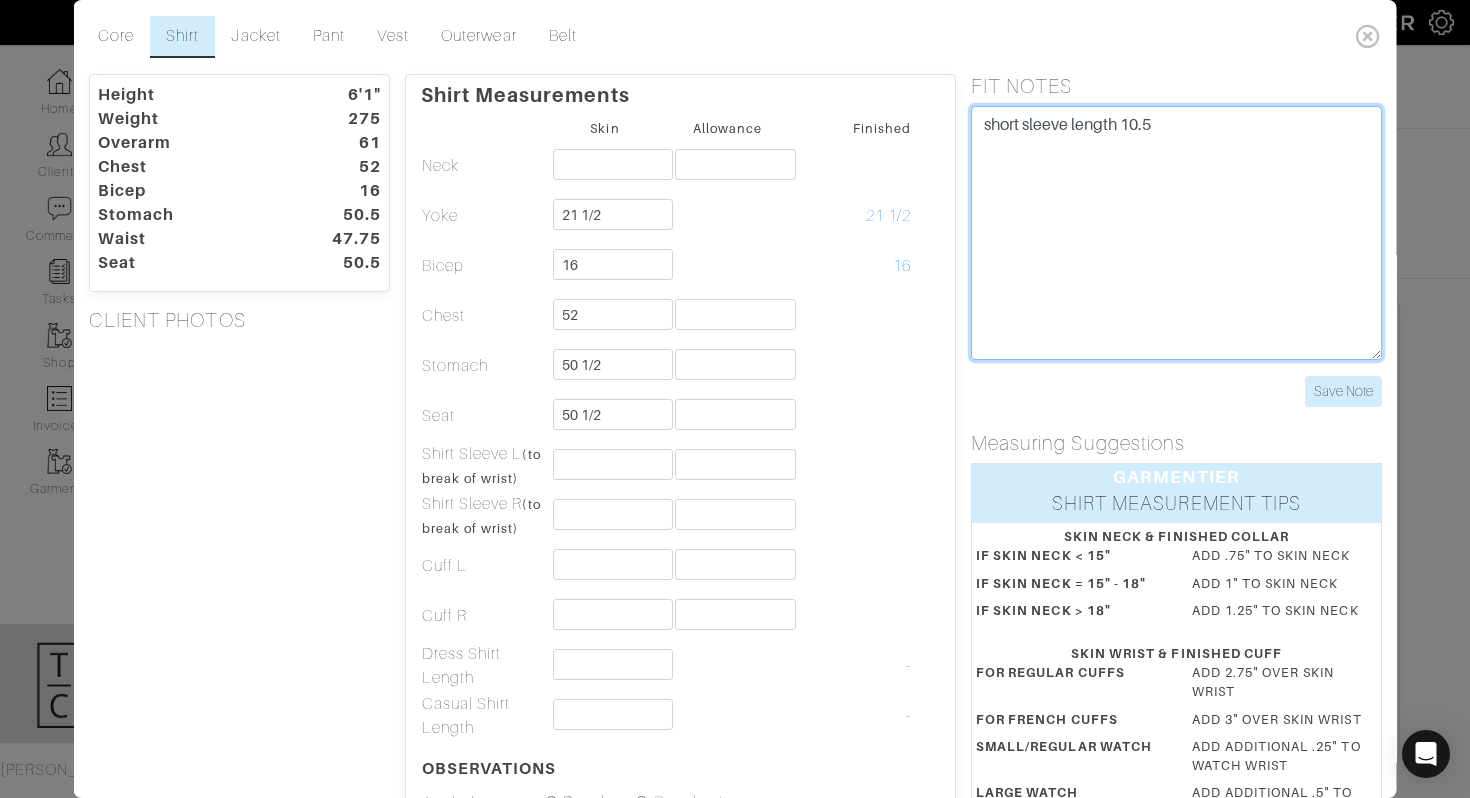click on "short sleeve length 10.5" at bounding box center (1176, 233) 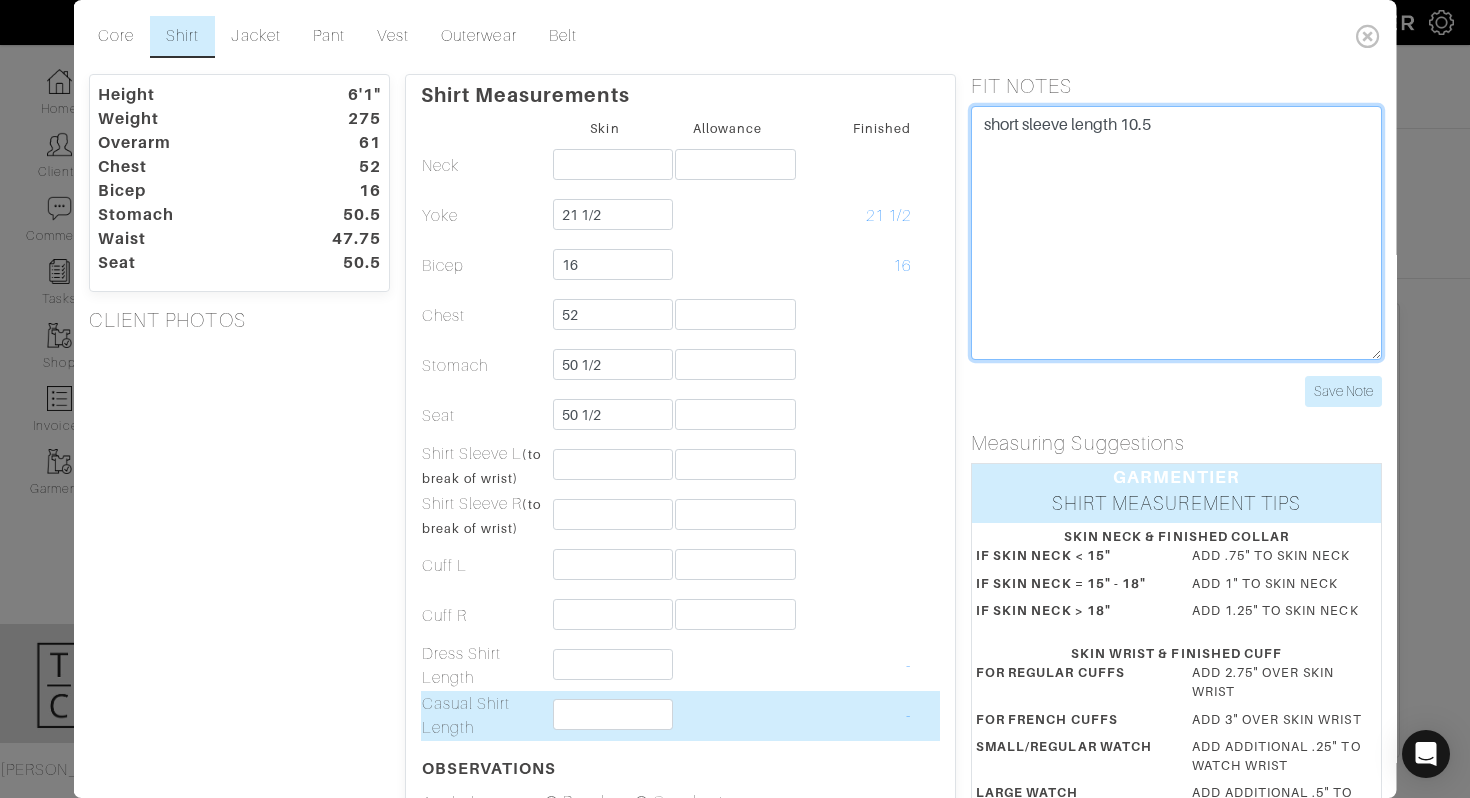 type on "short sleeve length 10.5" 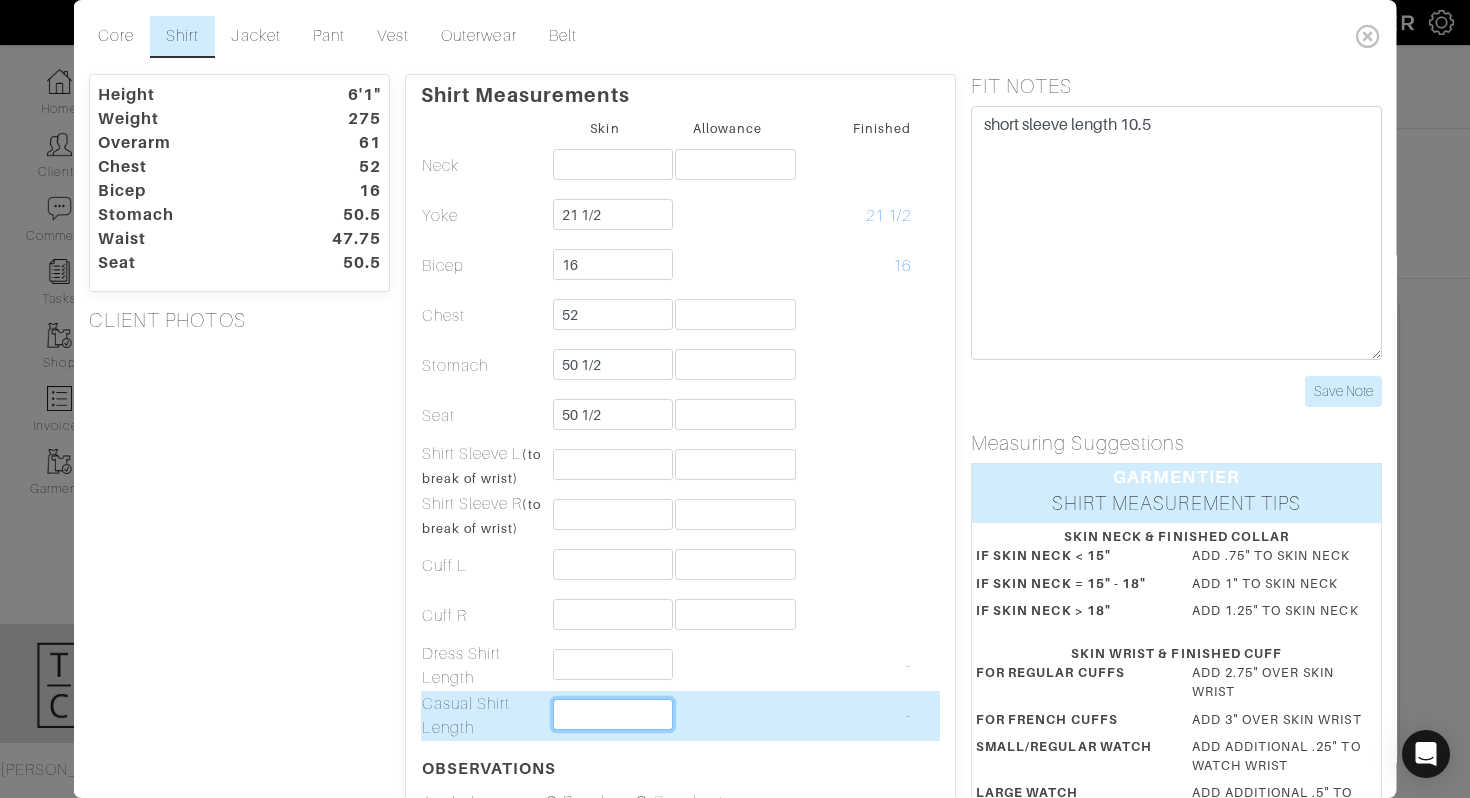click at bounding box center (612, 714) 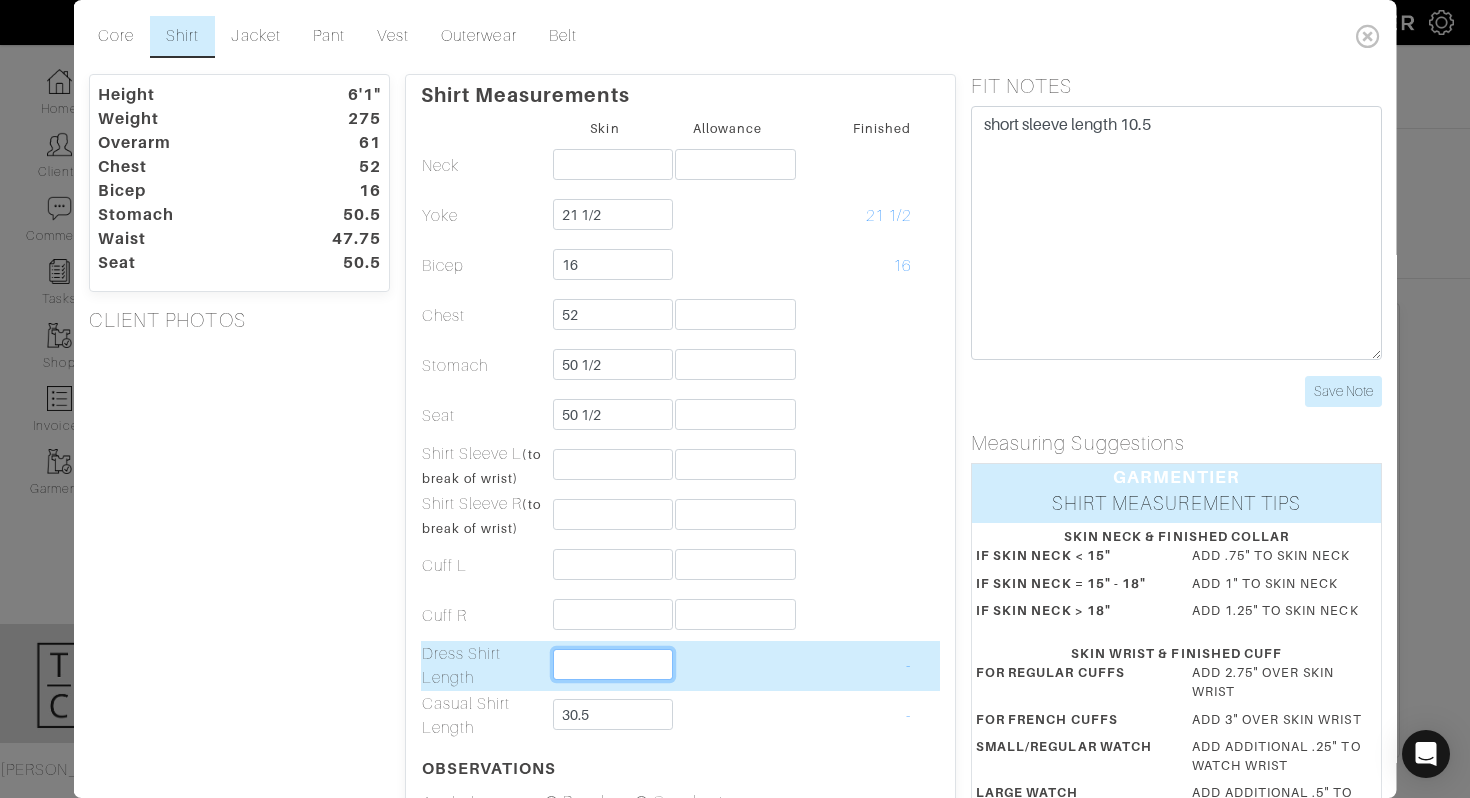 type on "30 1/2" 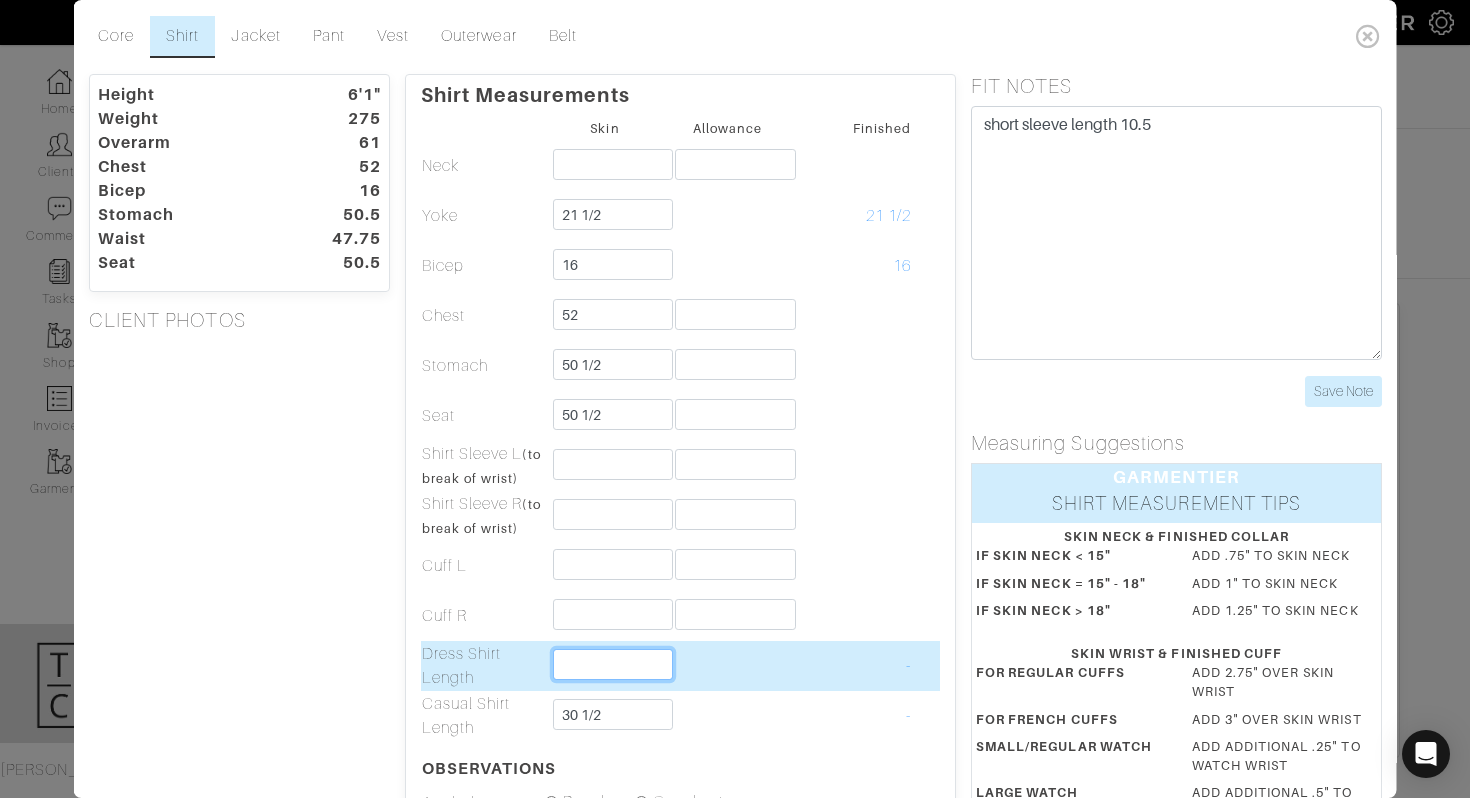 click at bounding box center (612, 664) 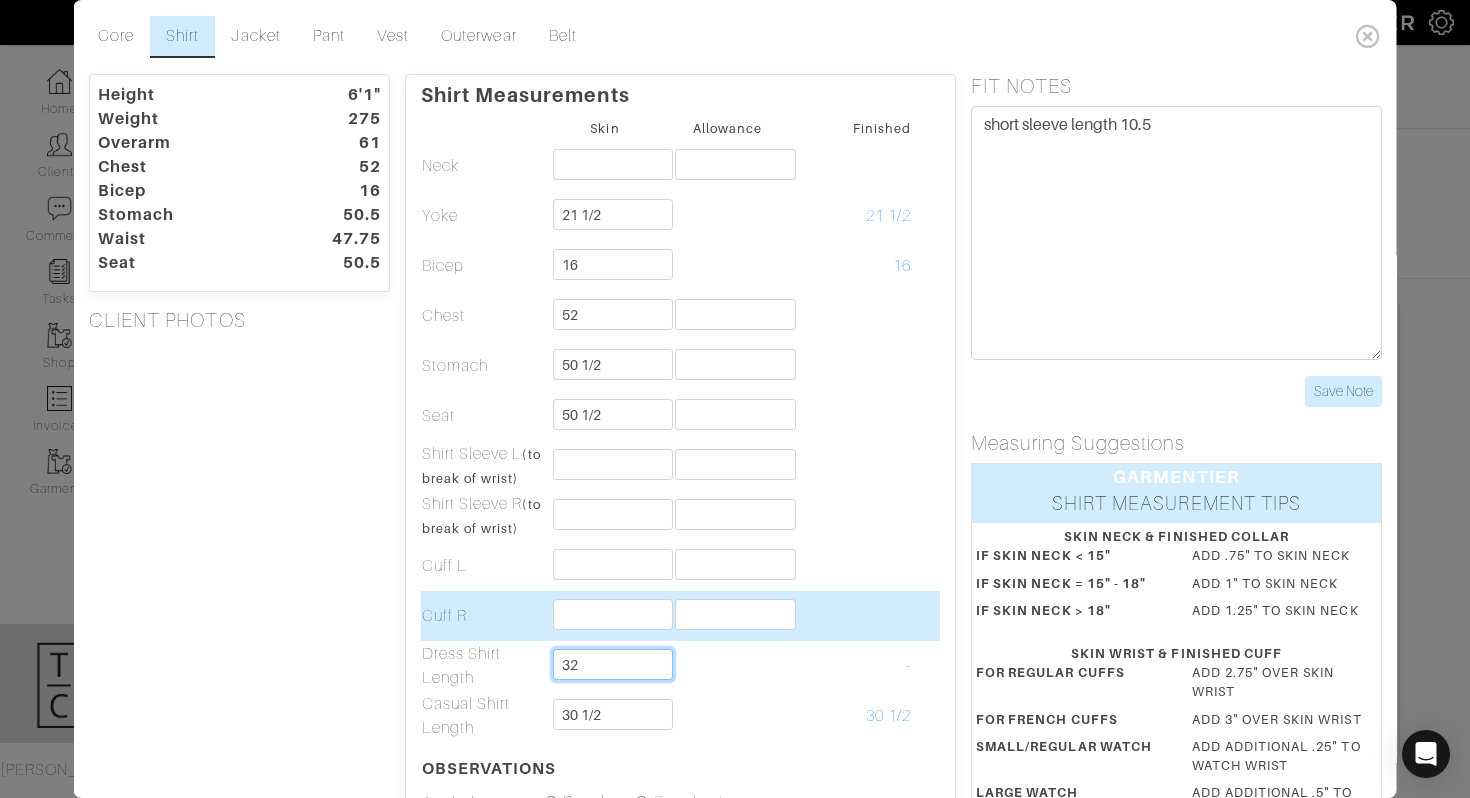 type on "32" 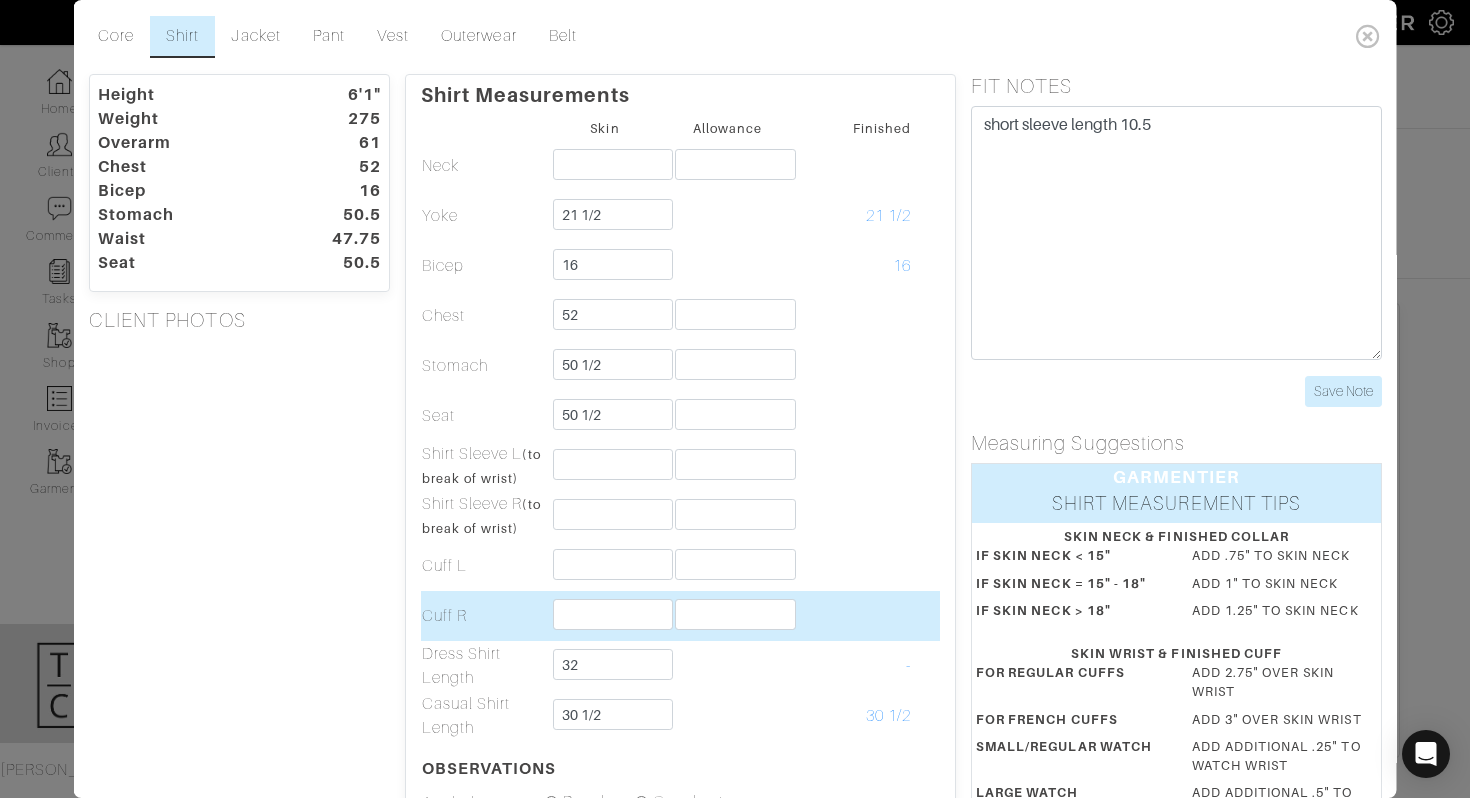 click on "Cuff R" at bounding box center (481, 616) 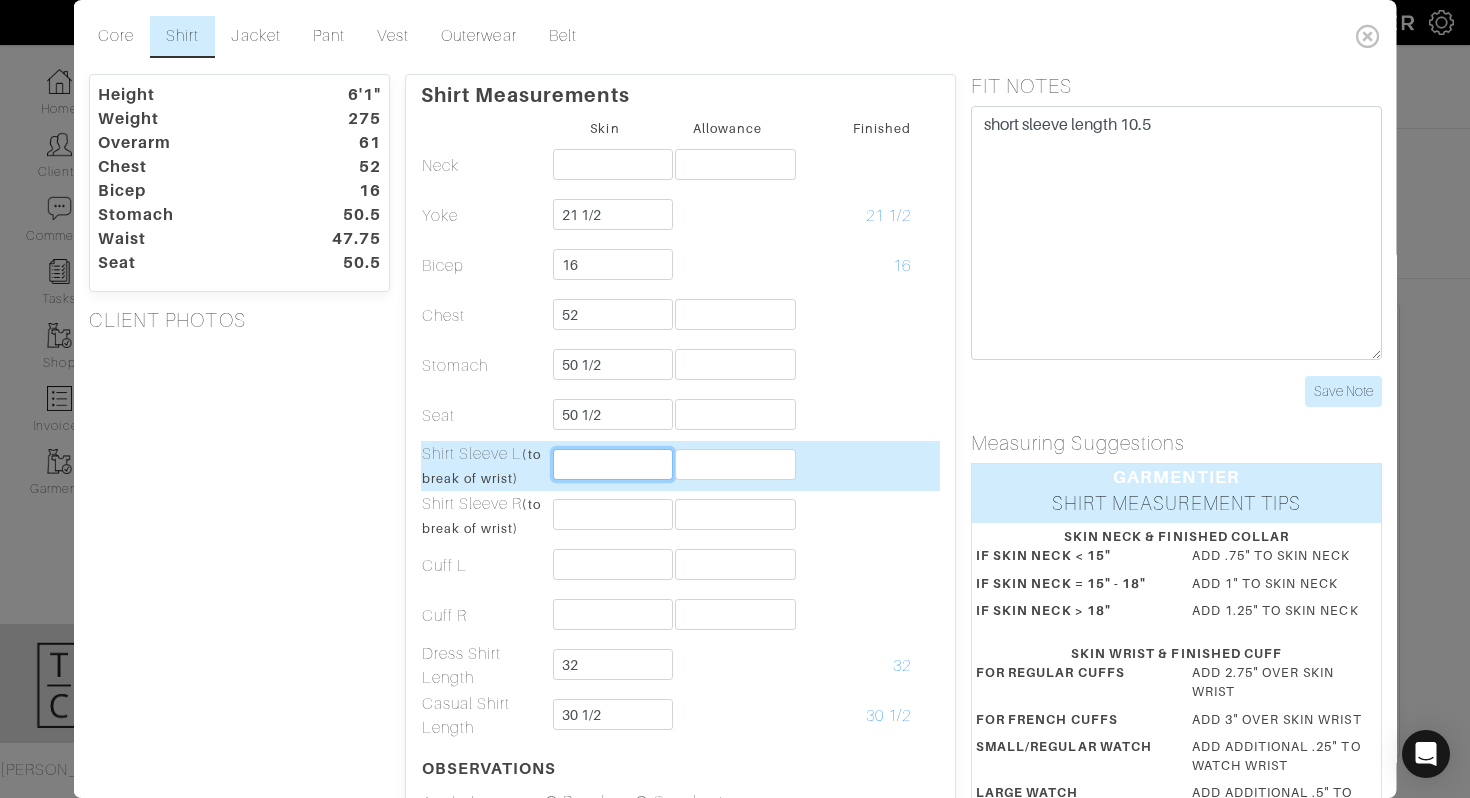 click at bounding box center (612, 464) 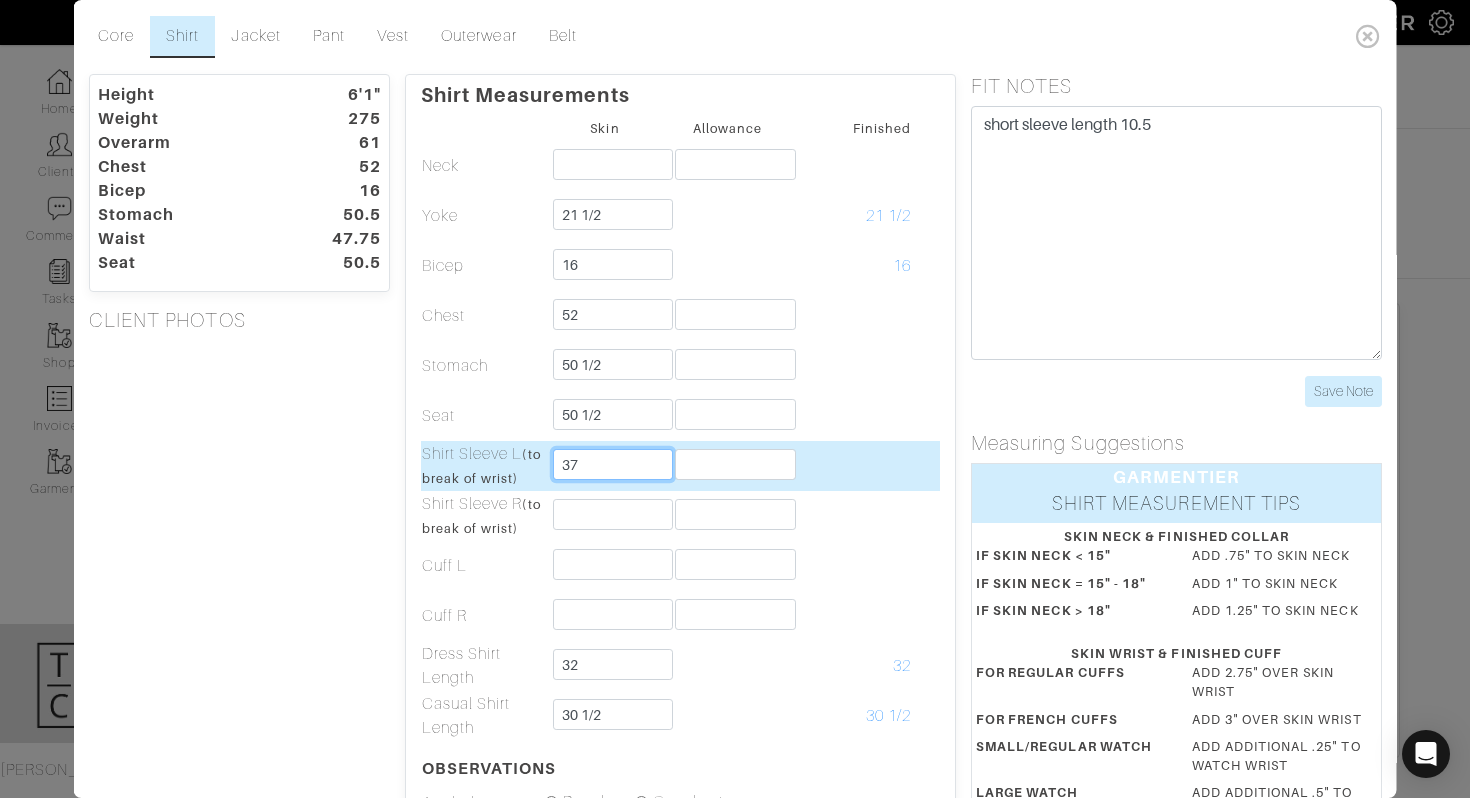type on "37" 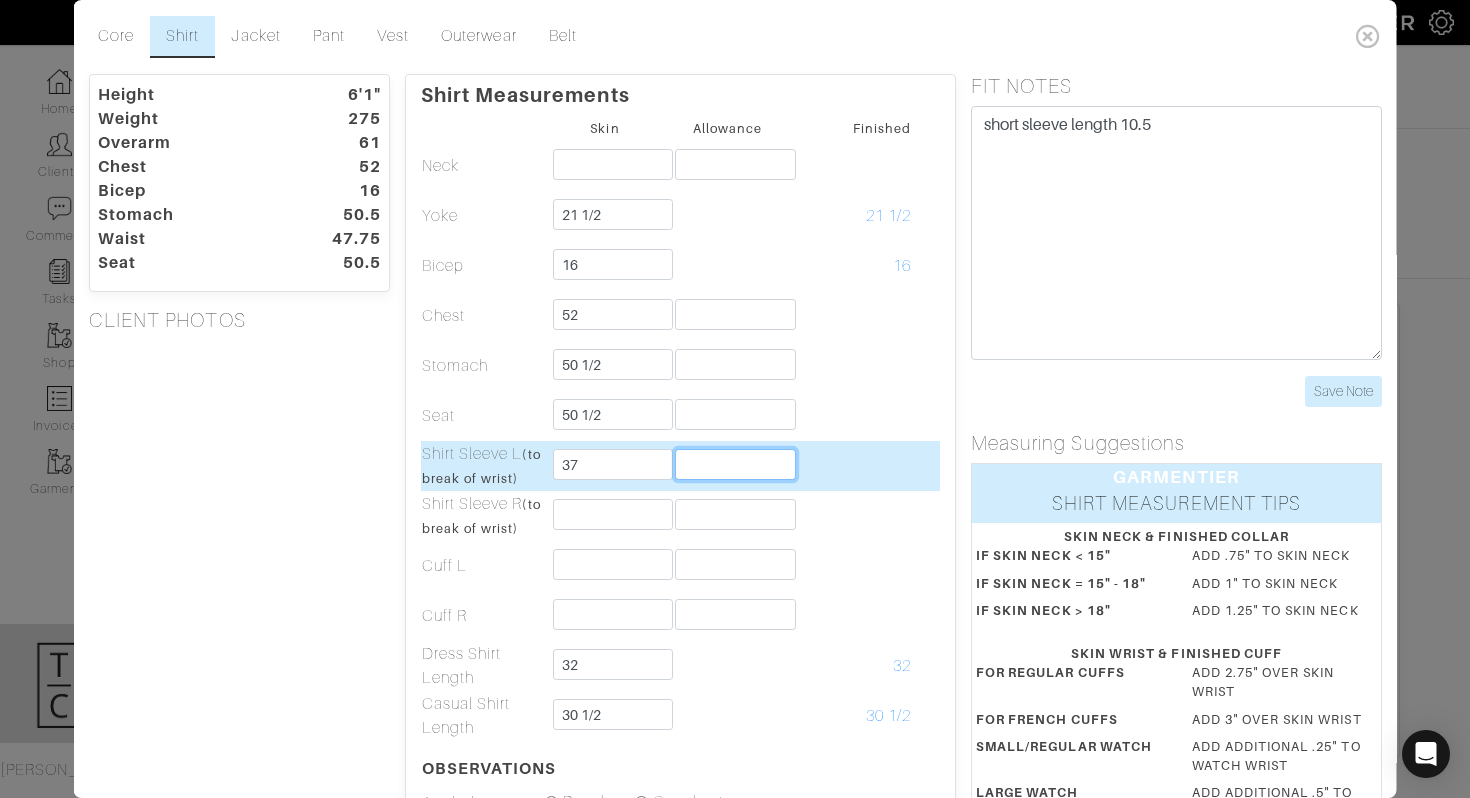 click at bounding box center [735, 464] 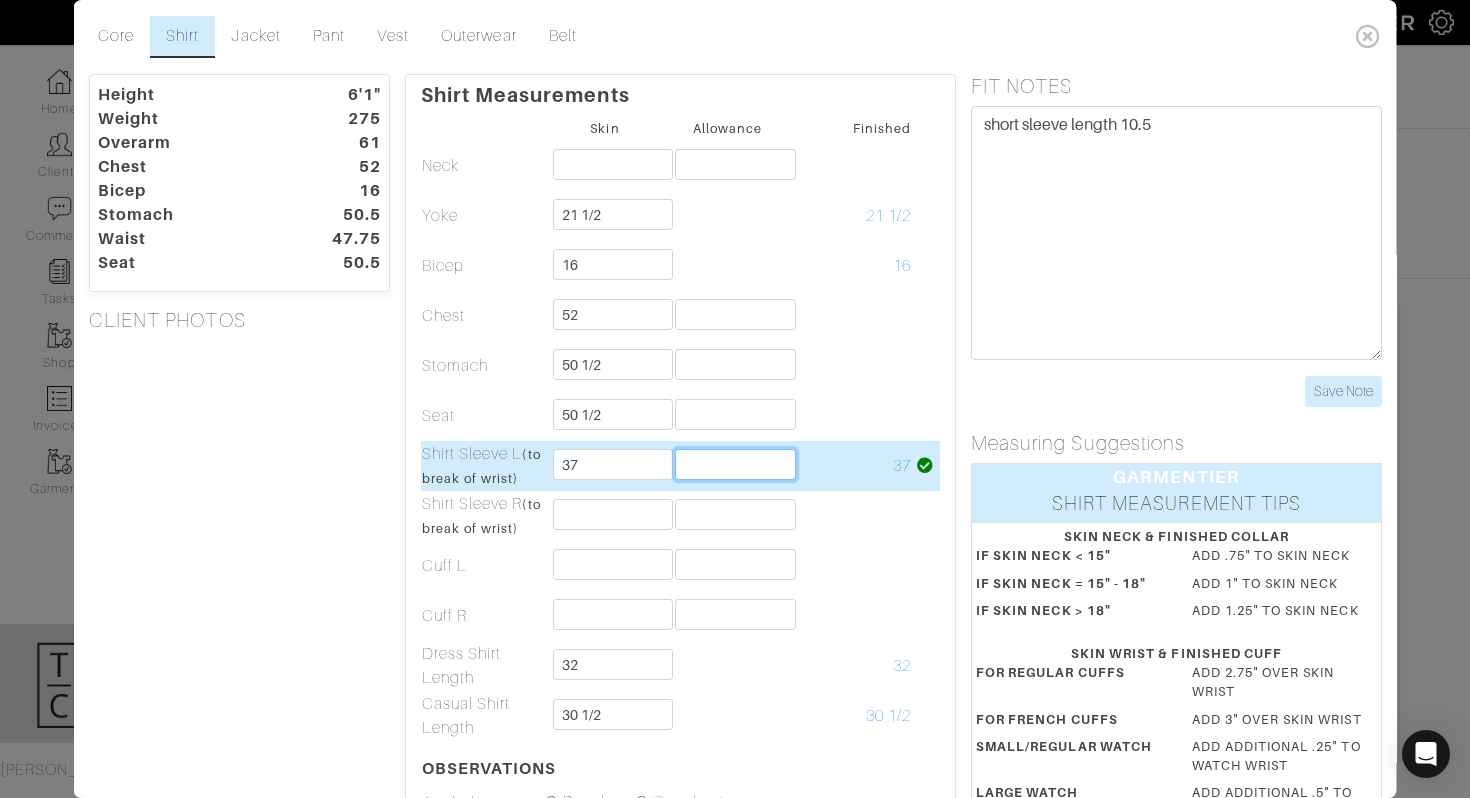 type on "-1 1/2" 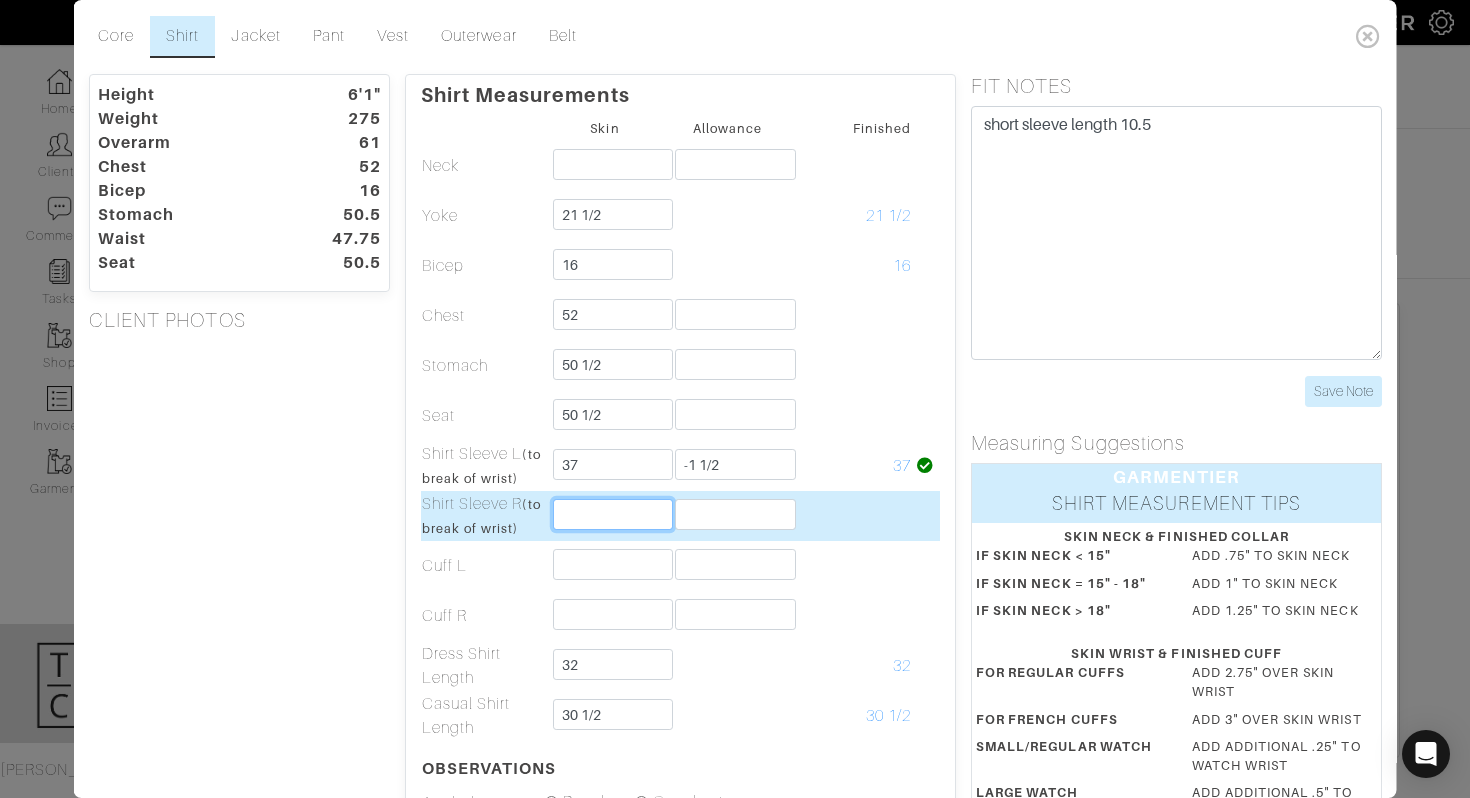 click at bounding box center (612, 514) 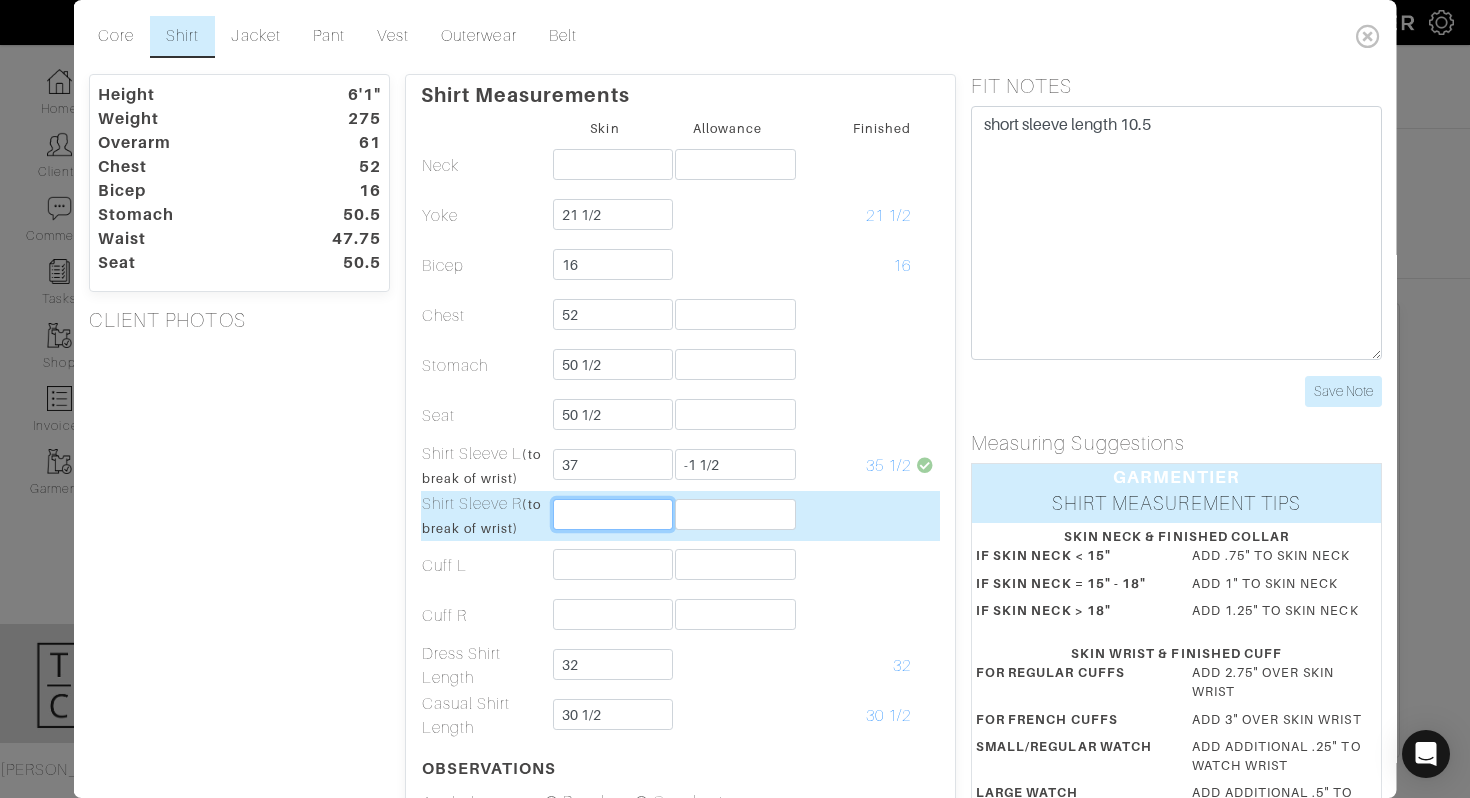 type on "37" 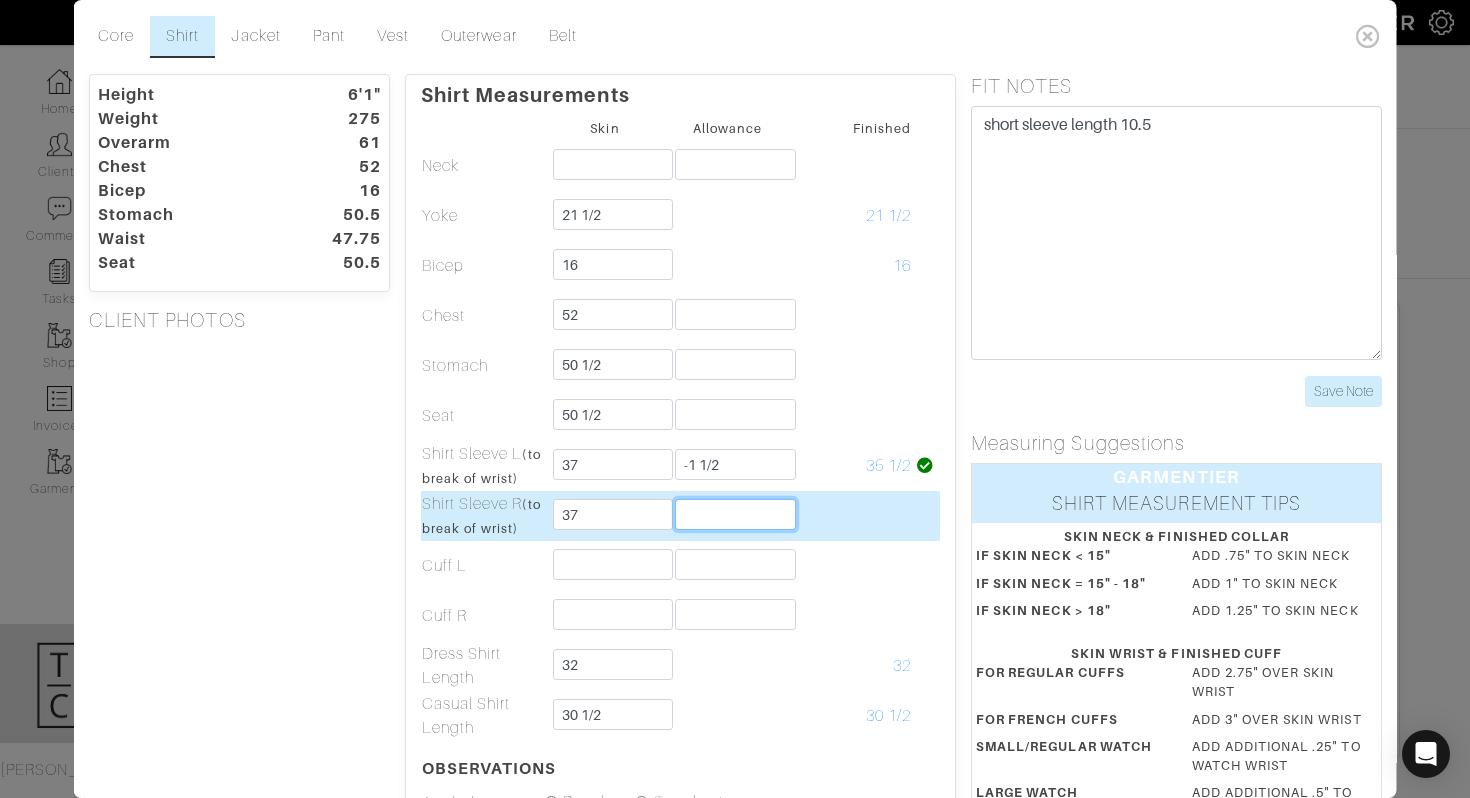 click at bounding box center [735, 514] 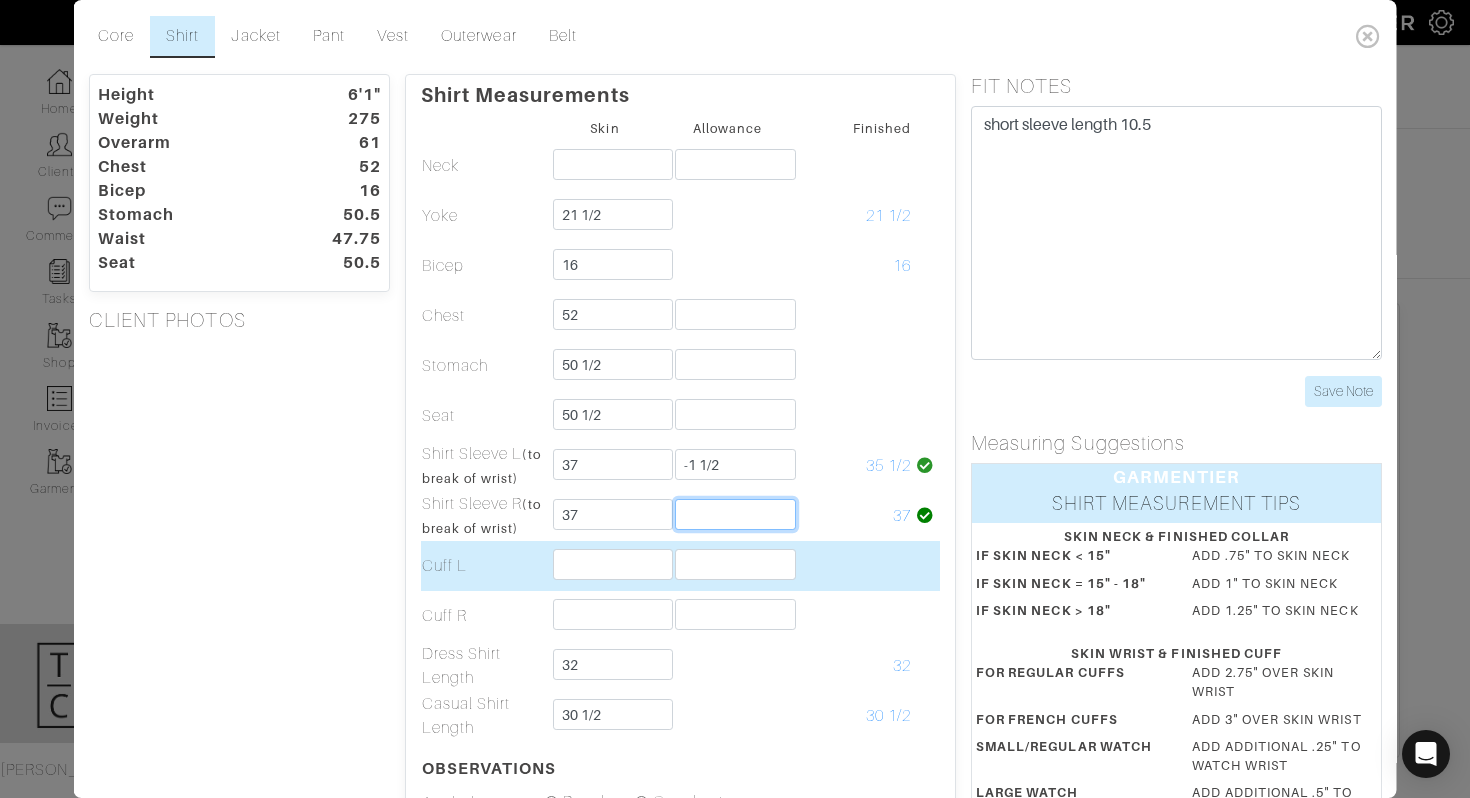 type on "-1 1/2" 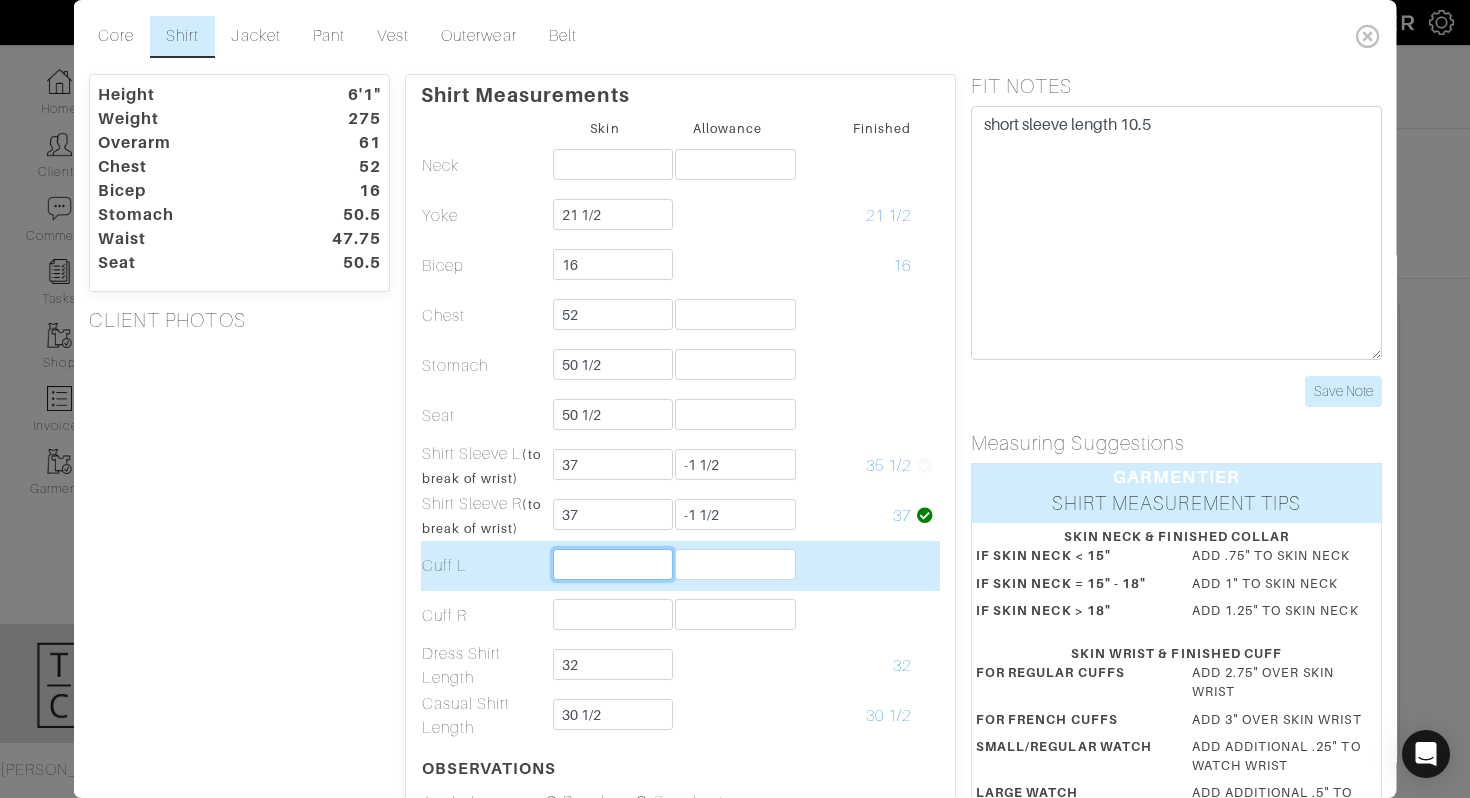 click at bounding box center (612, 564) 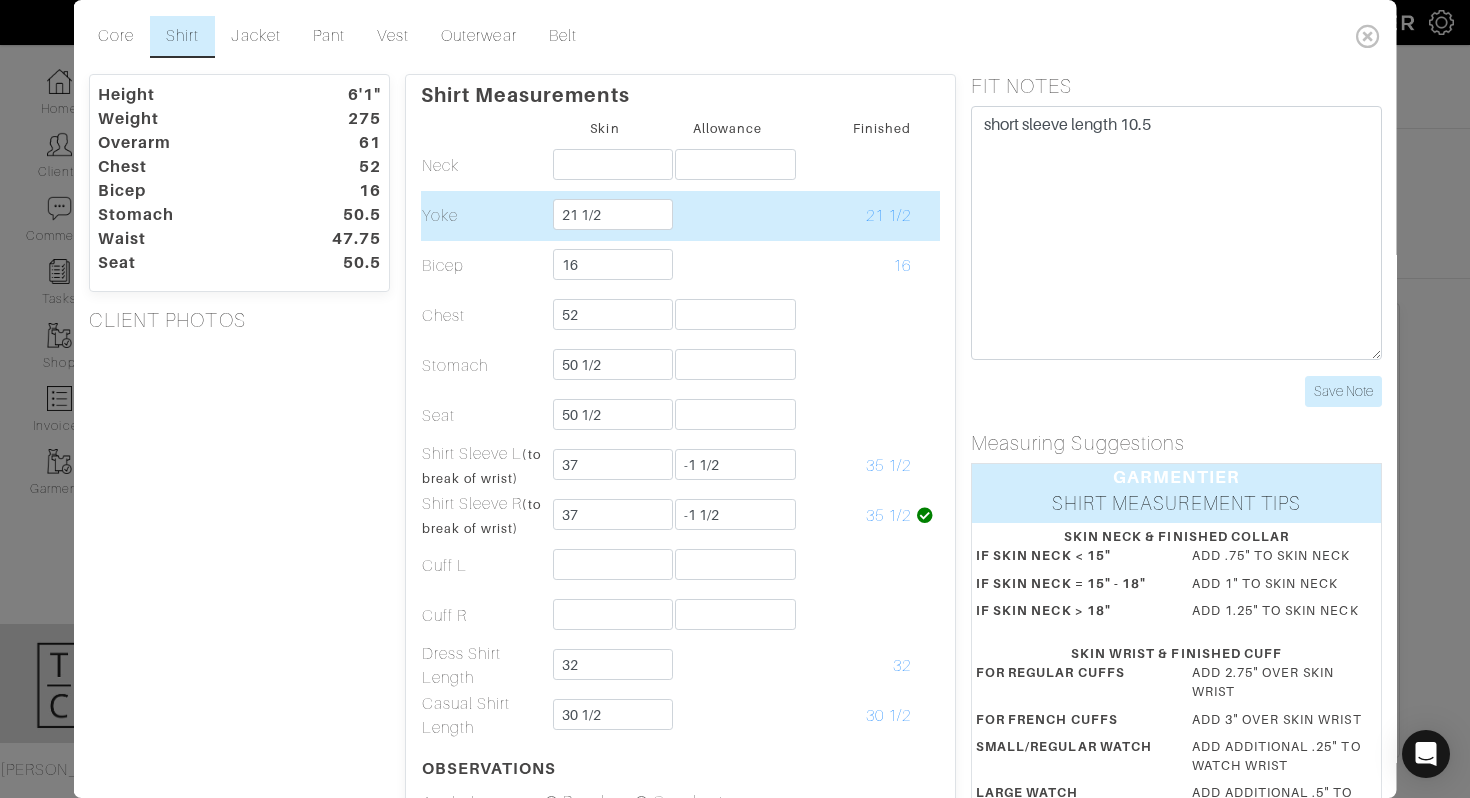 click at bounding box center [727, 216] 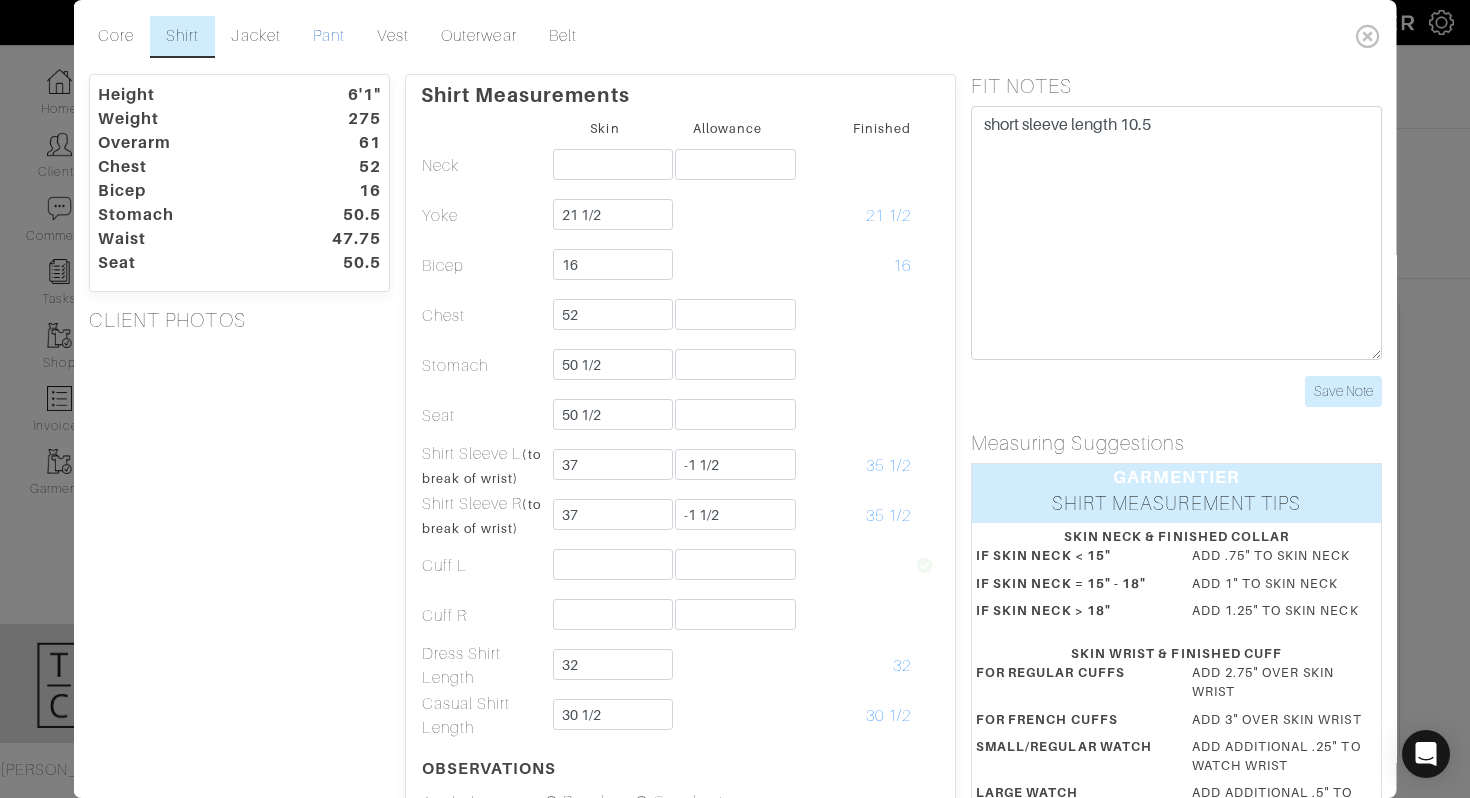 click on "Pant" at bounding box center [328, 37] 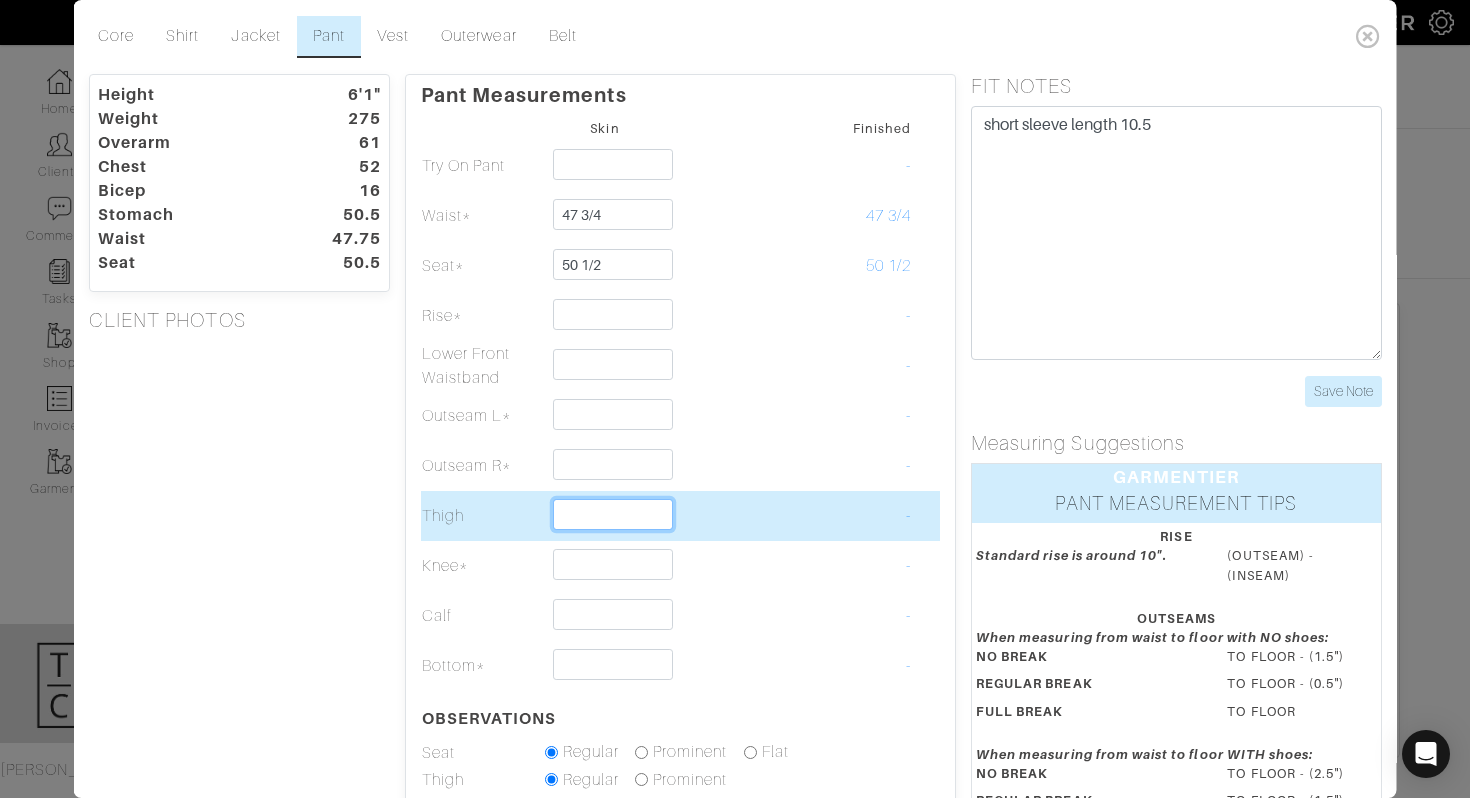 click at bounding box center (612, 514) 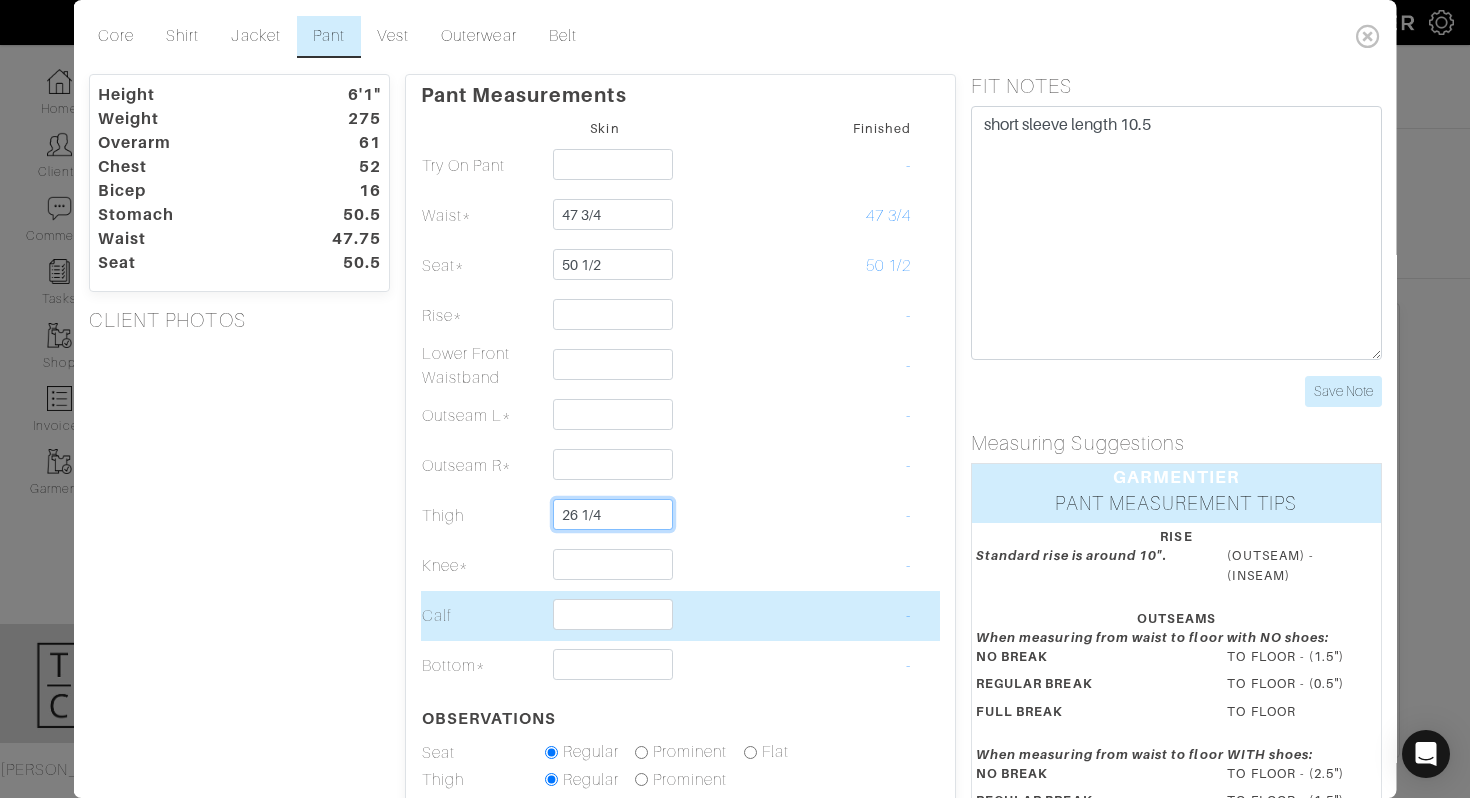 type on "26 1/4" 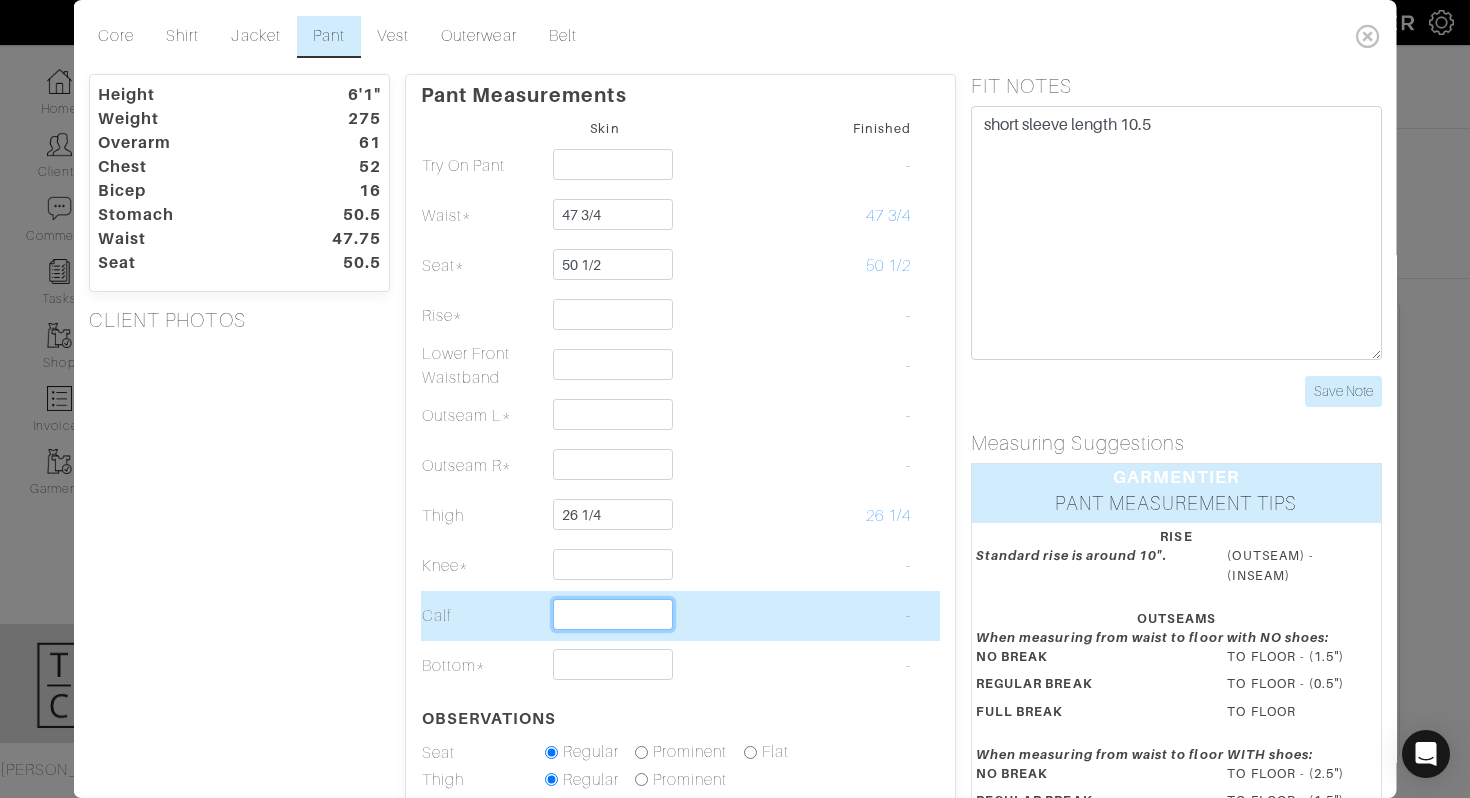 click at bounding box center [612, 614] 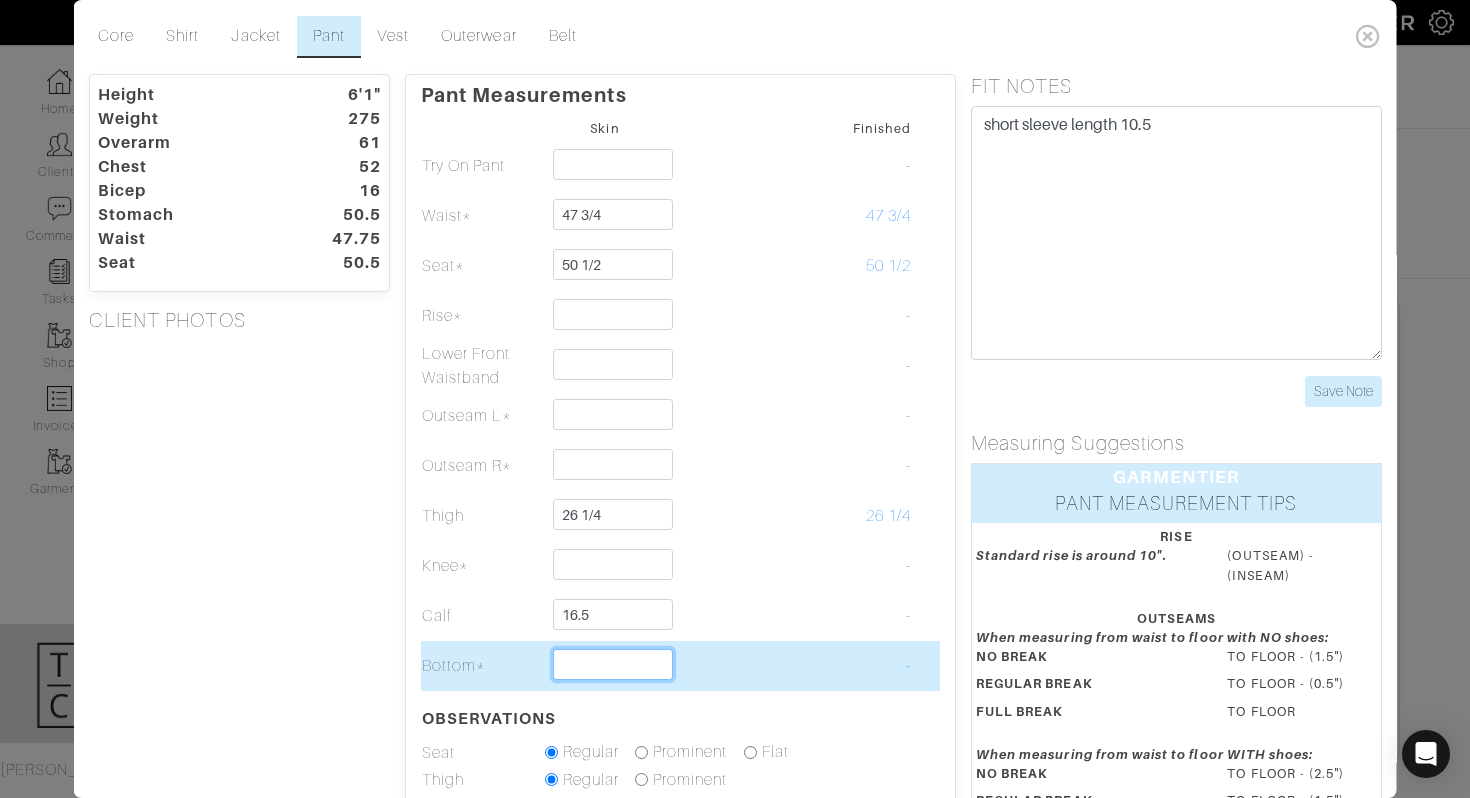 type on "16 1/2" 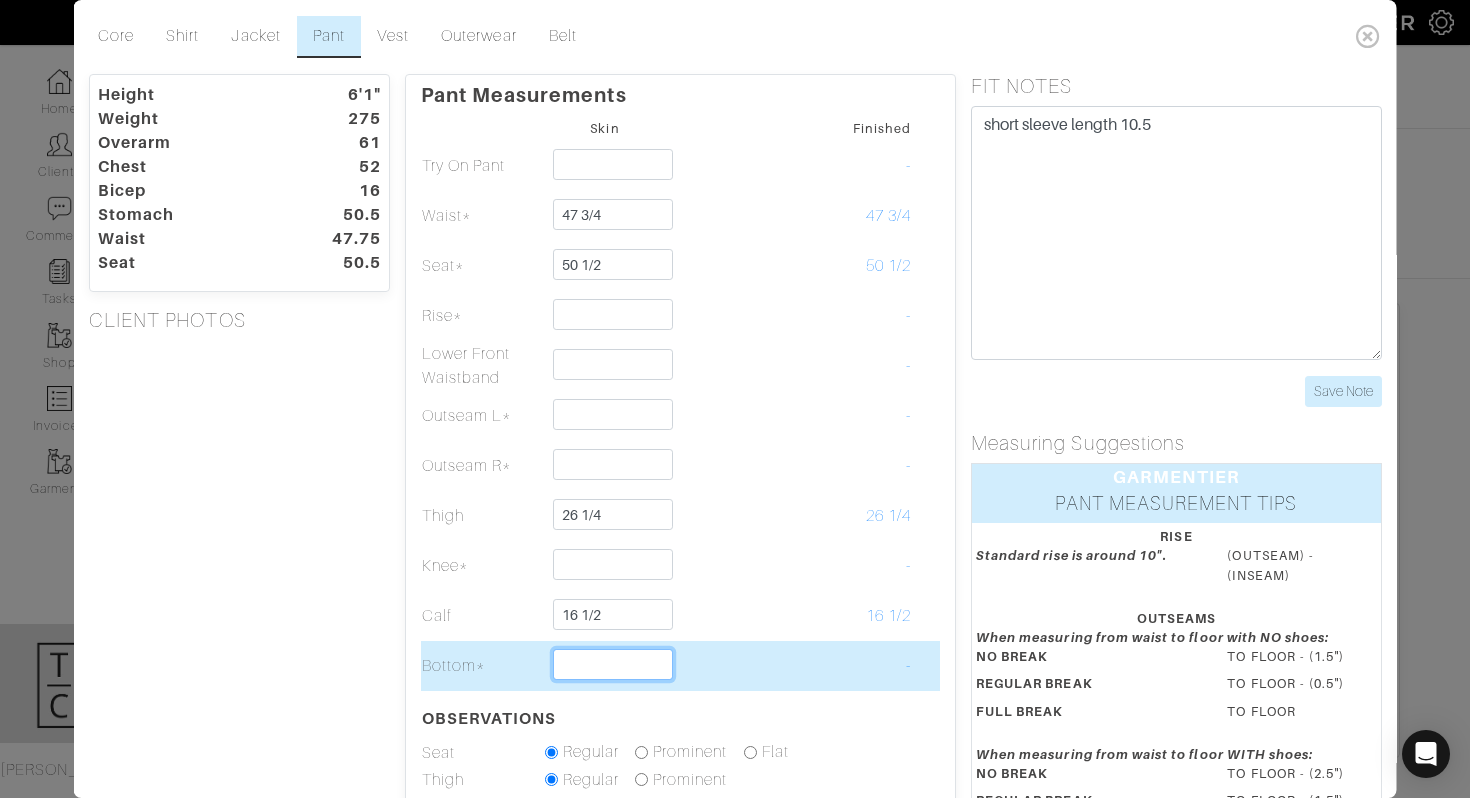 click at bounding box center [612, 664] 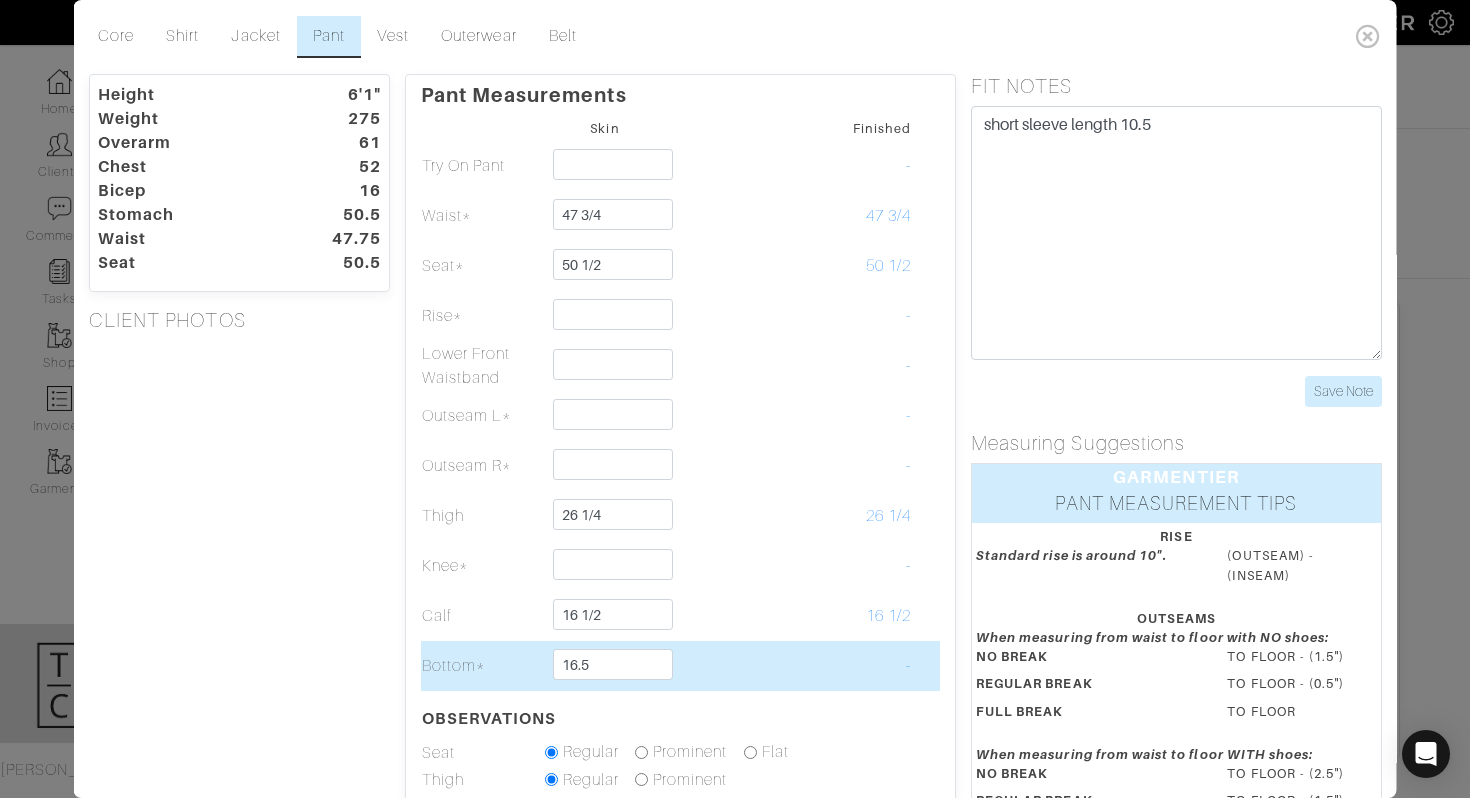 type on "16 1/2" 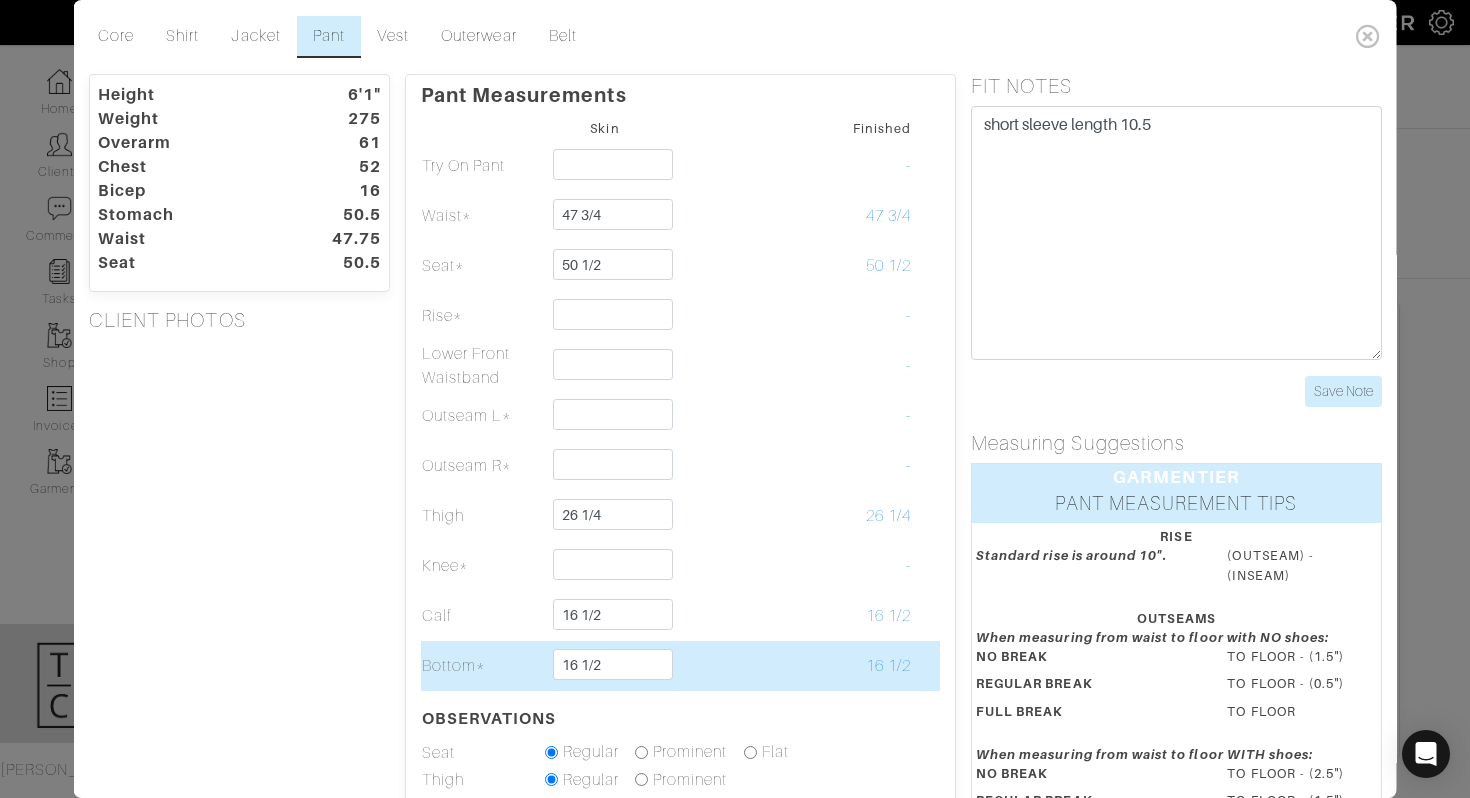 click on "16 1/2" at bounding box center (850, 666) 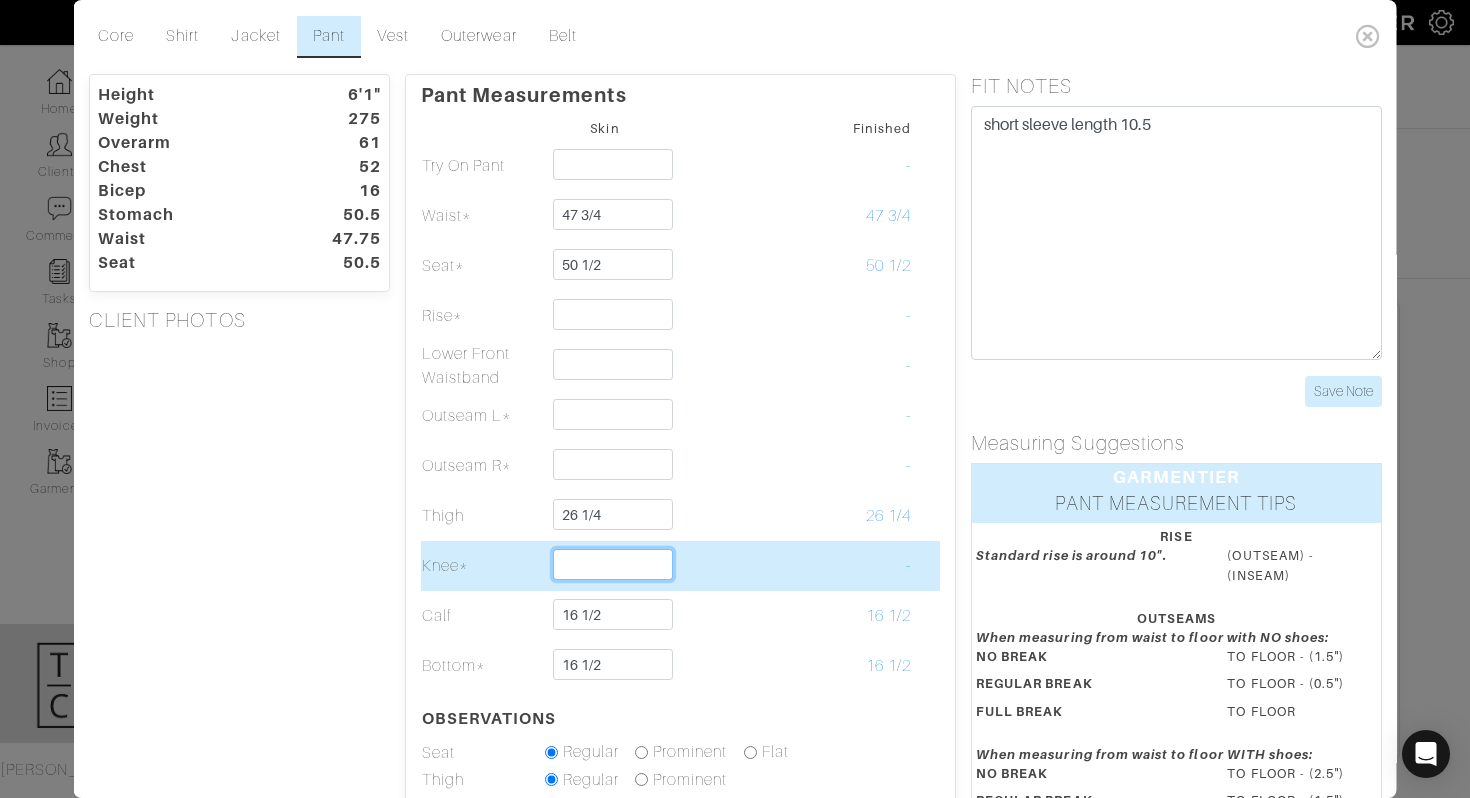 click at bounding box center (612, 564) 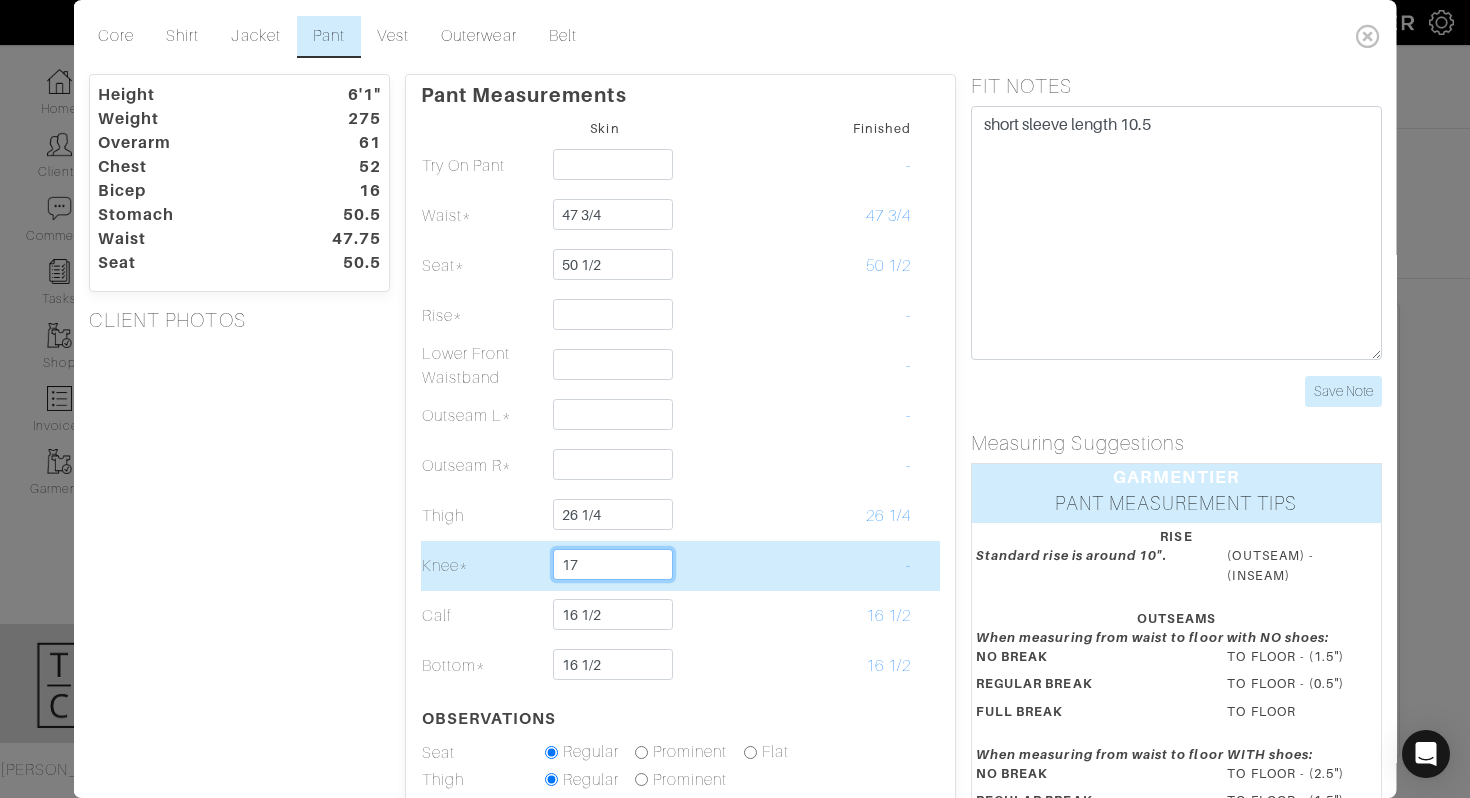 type on "17" 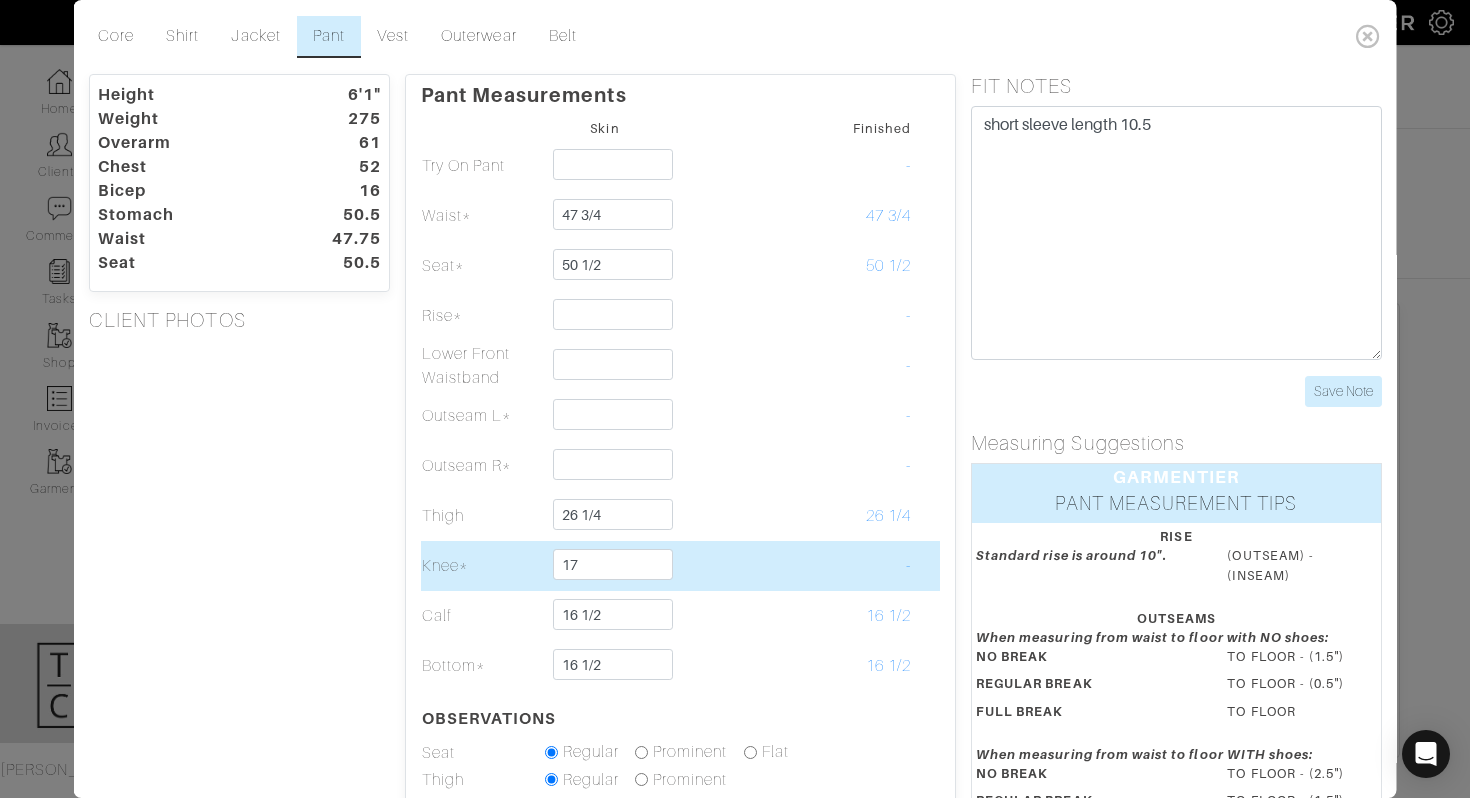 click at bounding box center [727, 566] 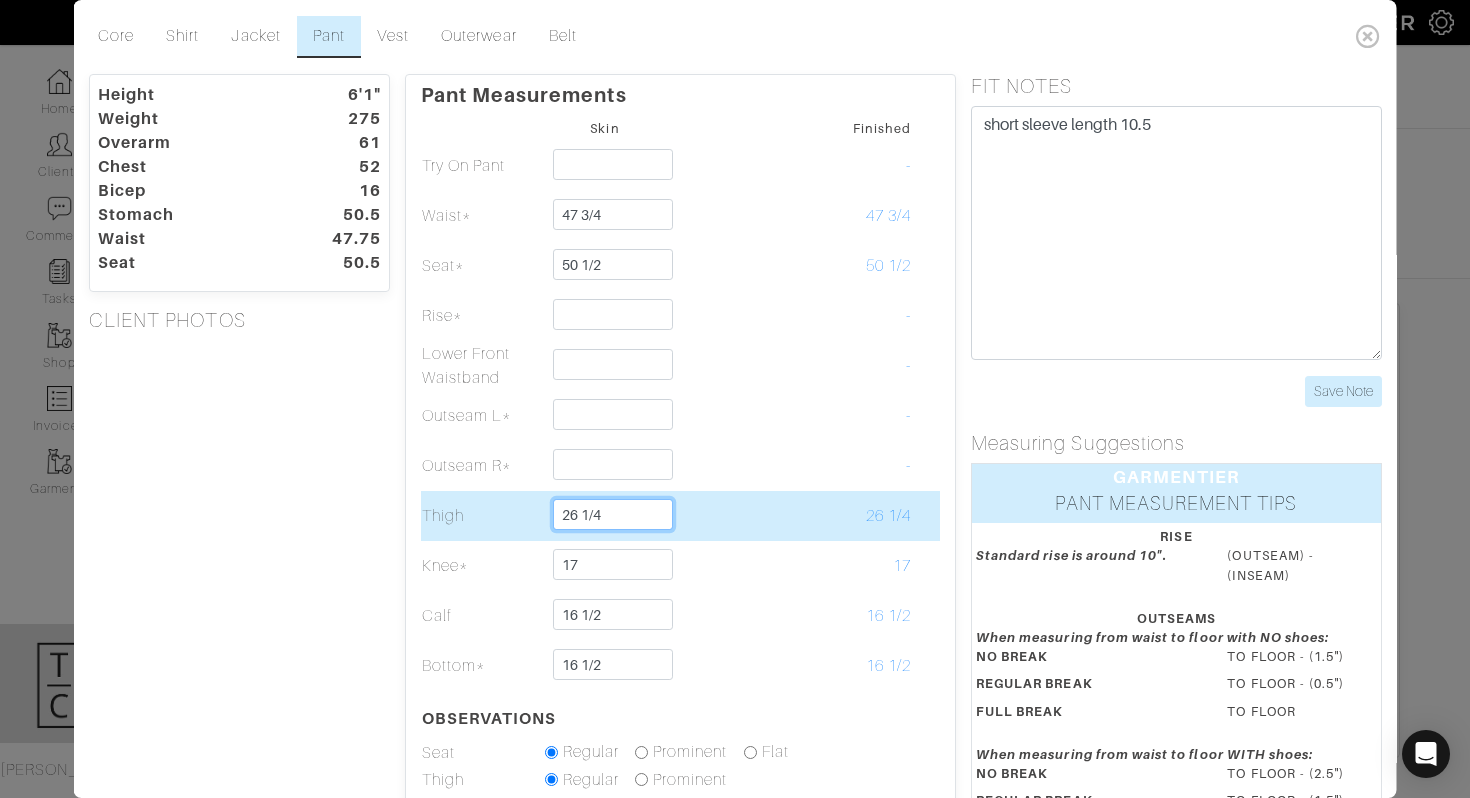 click on "26 1/4" at bounding box center (612, 514) 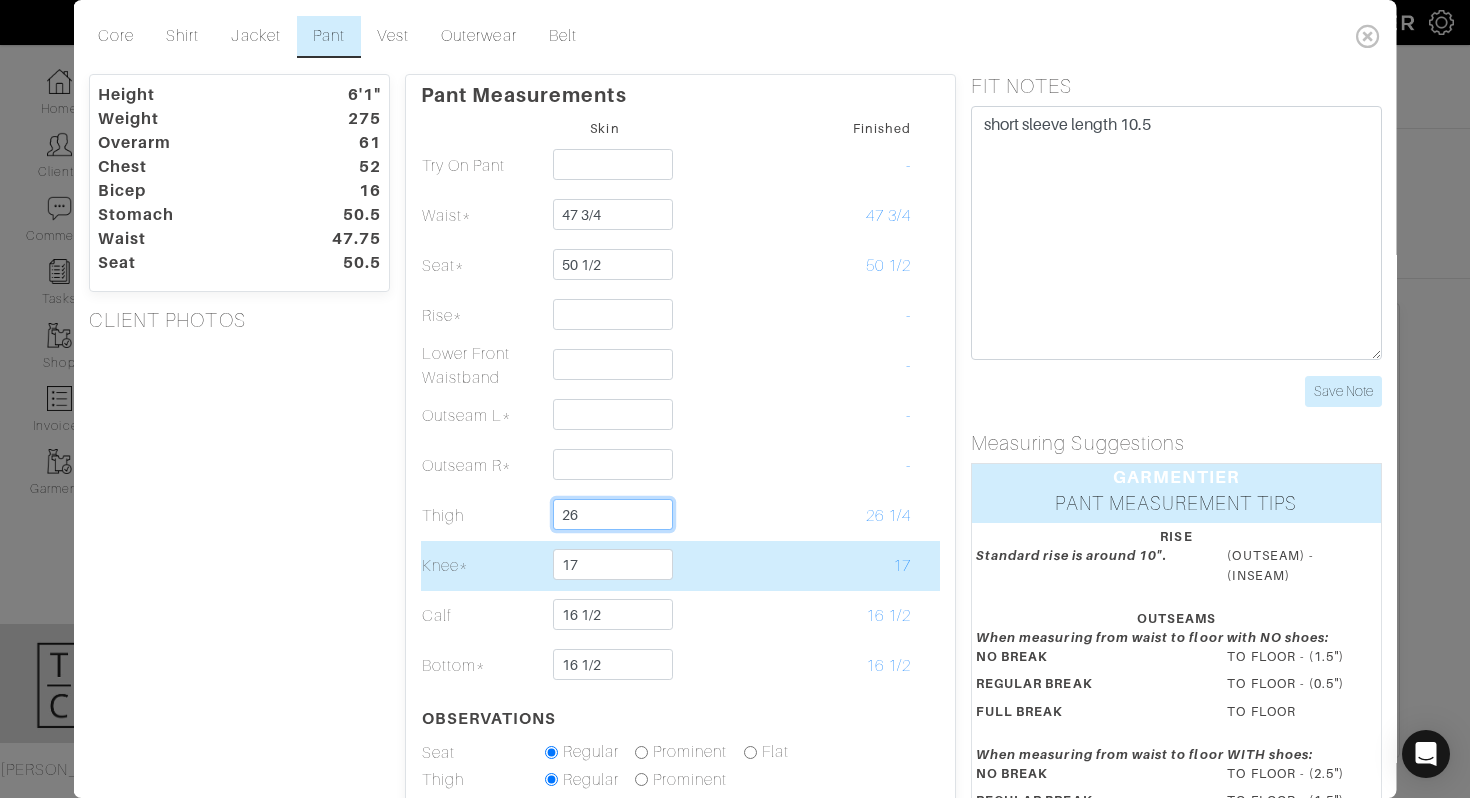 type on "26" 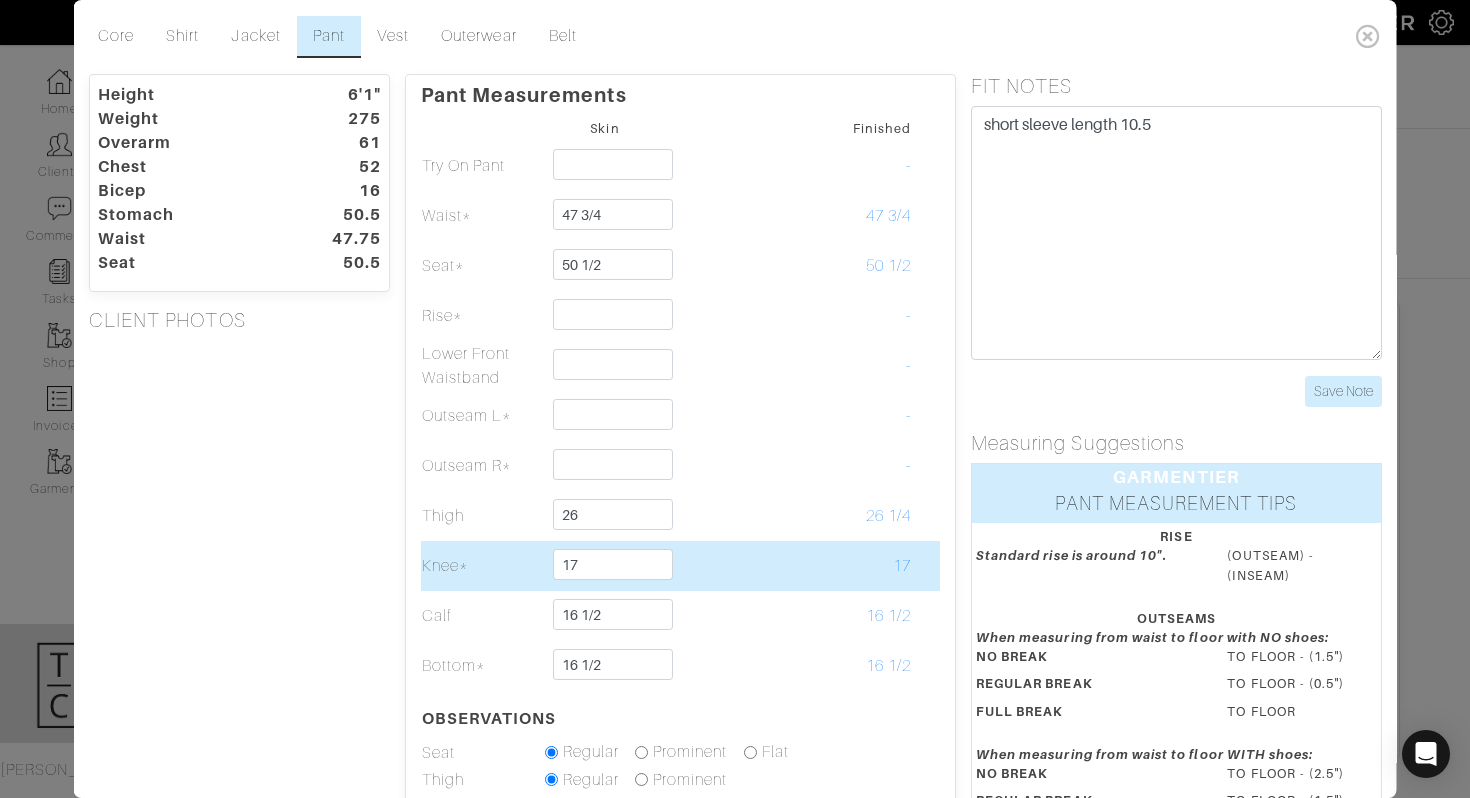 click at bounding box center (727, 566) 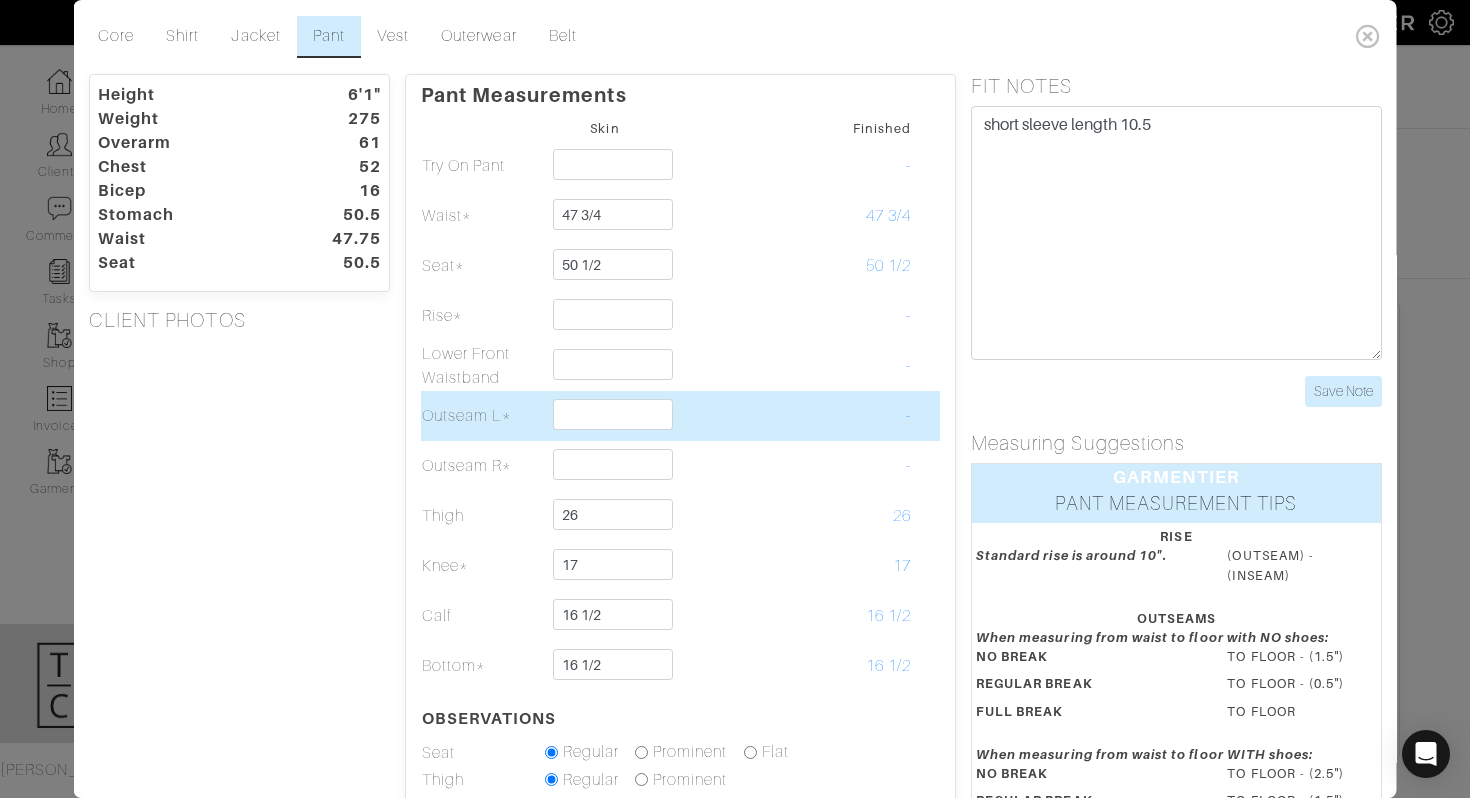 click at bounding box center [604, 416] 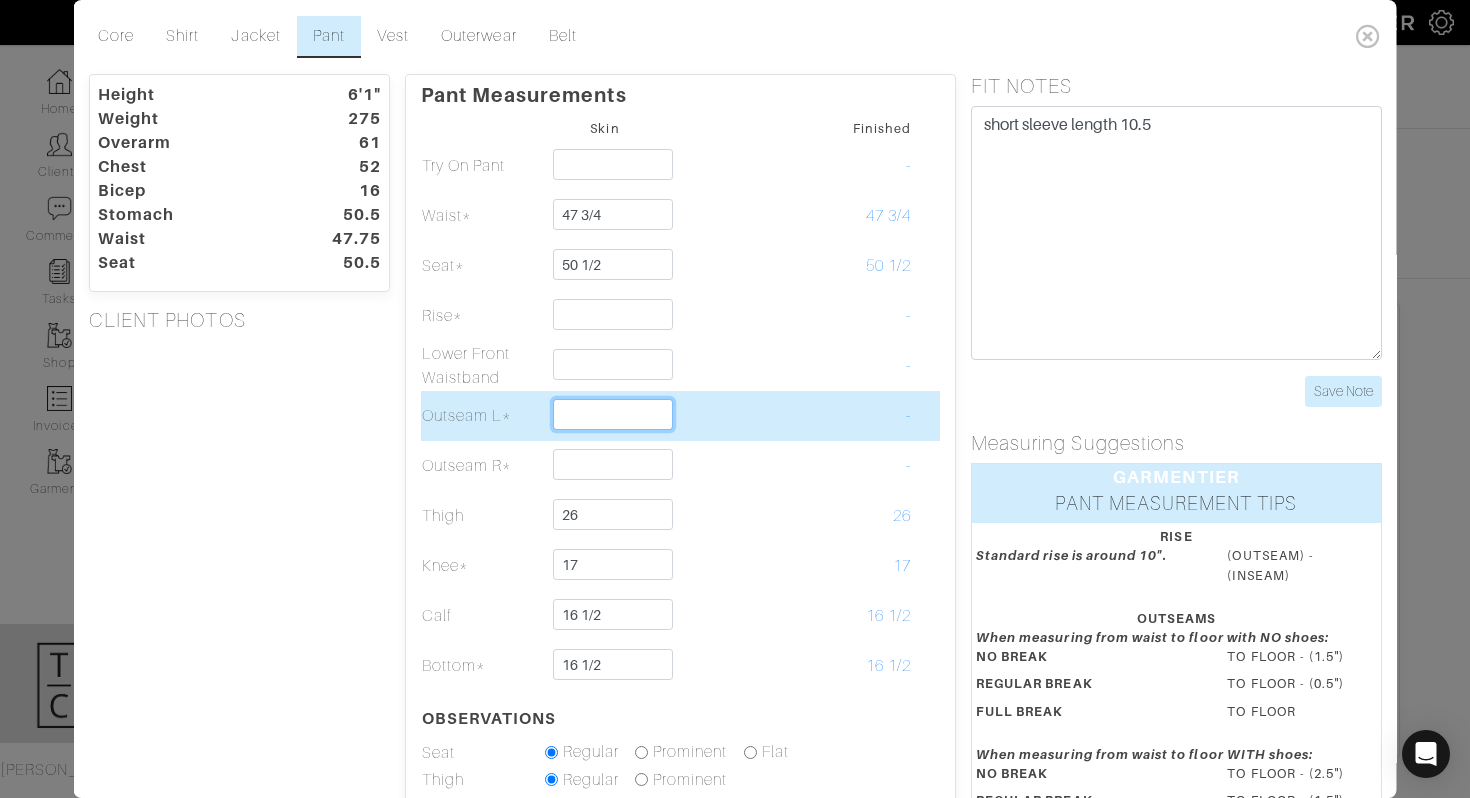 click at bounding box center [612, 414] 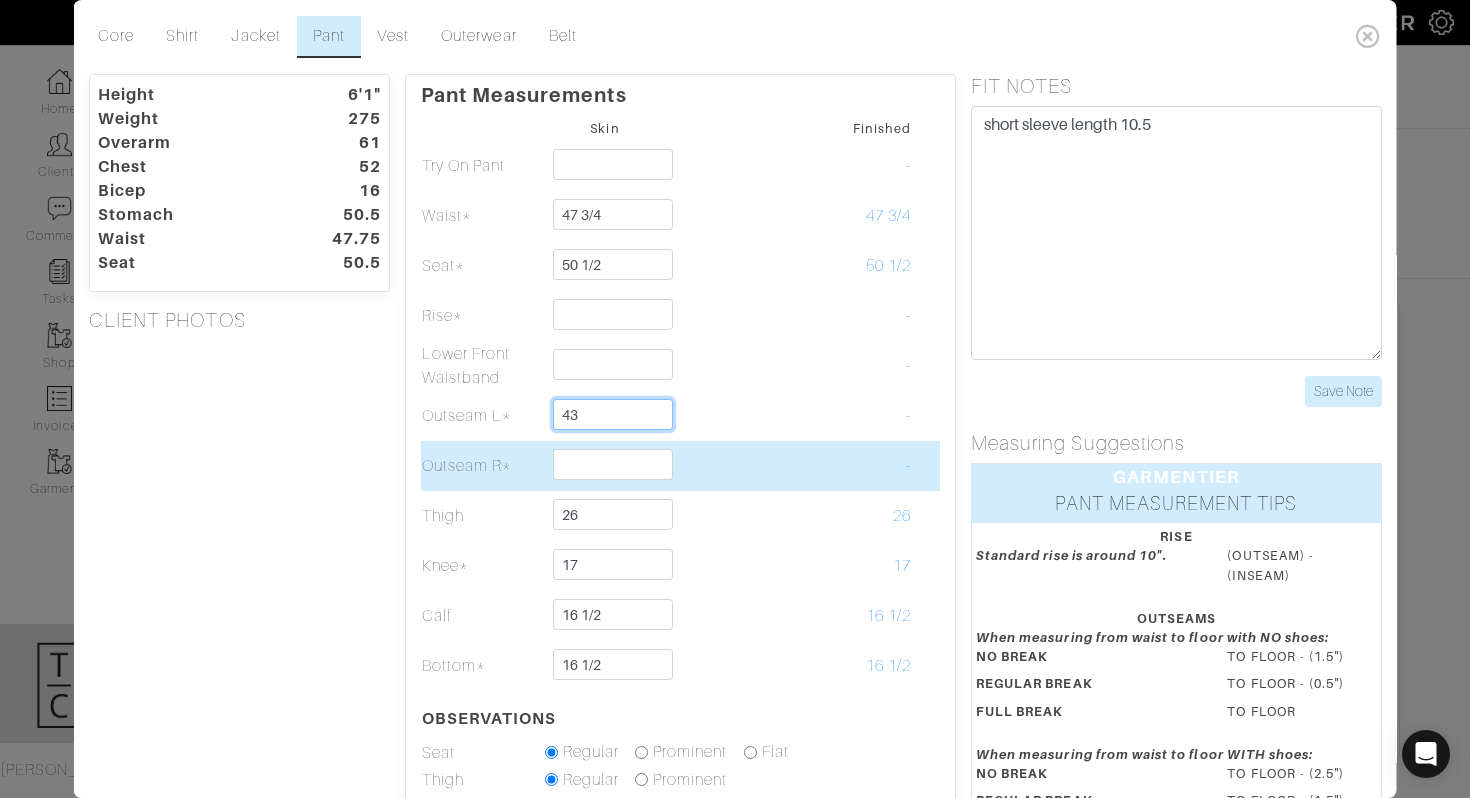 type on "43" 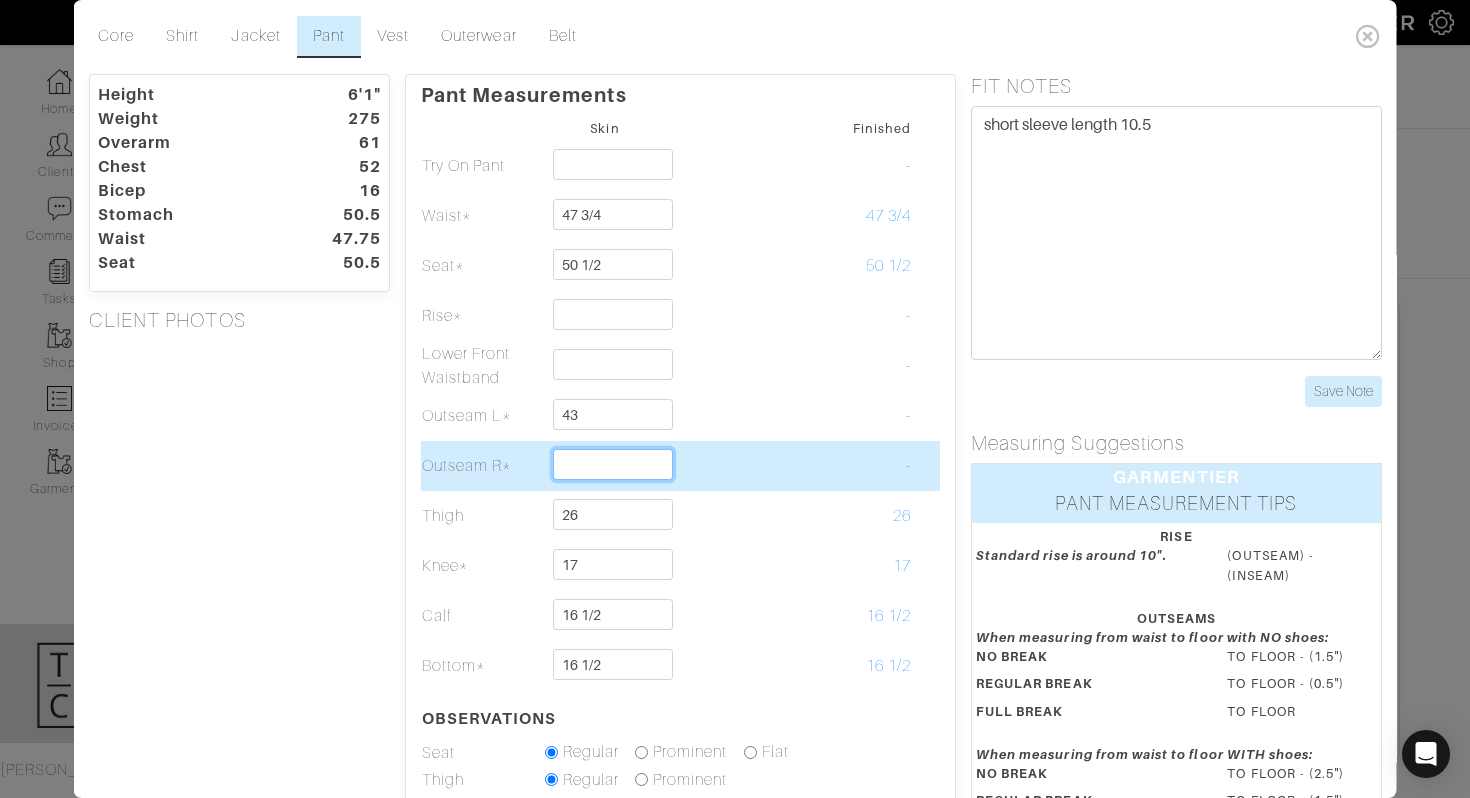click at bounding box center [612, 464] 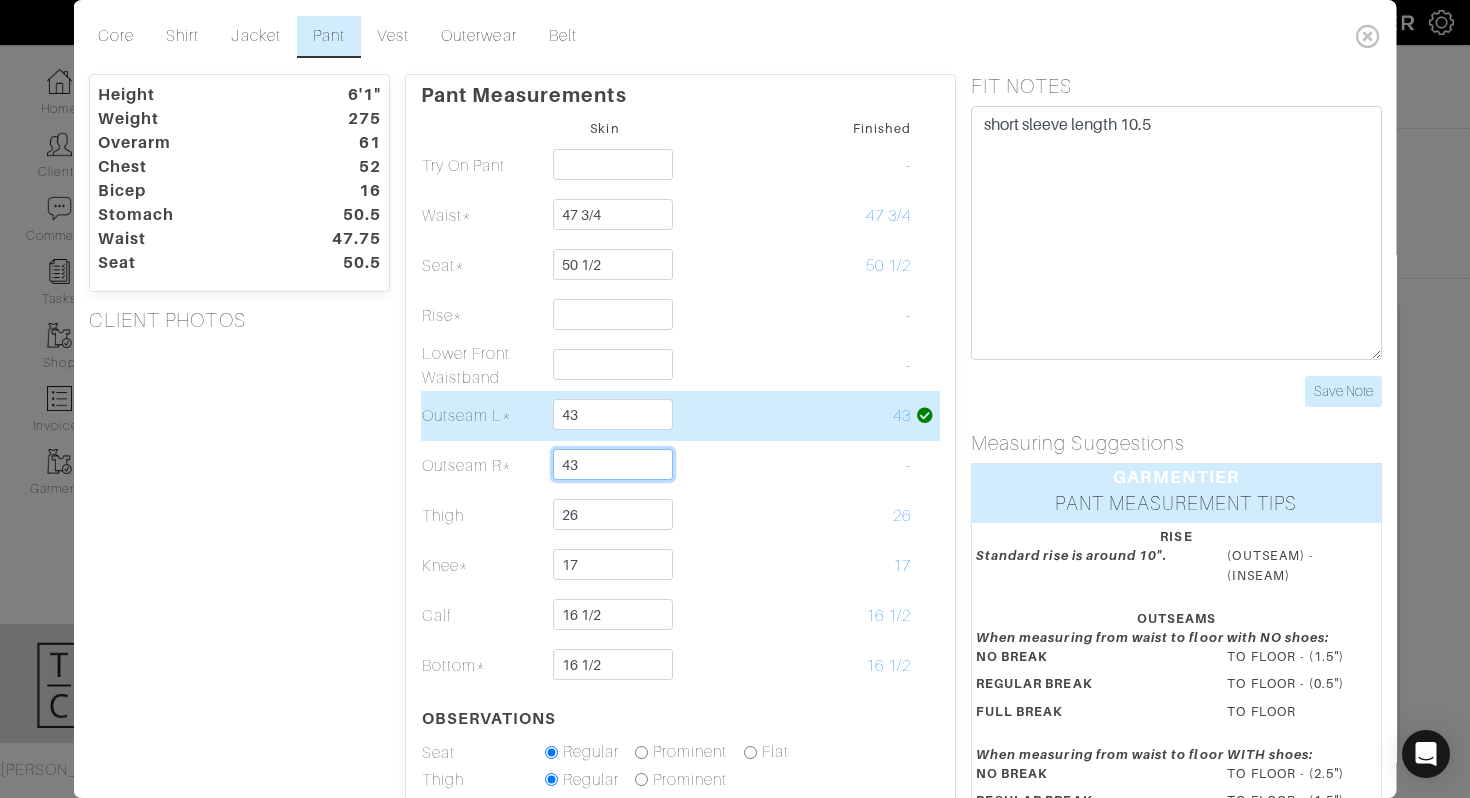 type on "43" 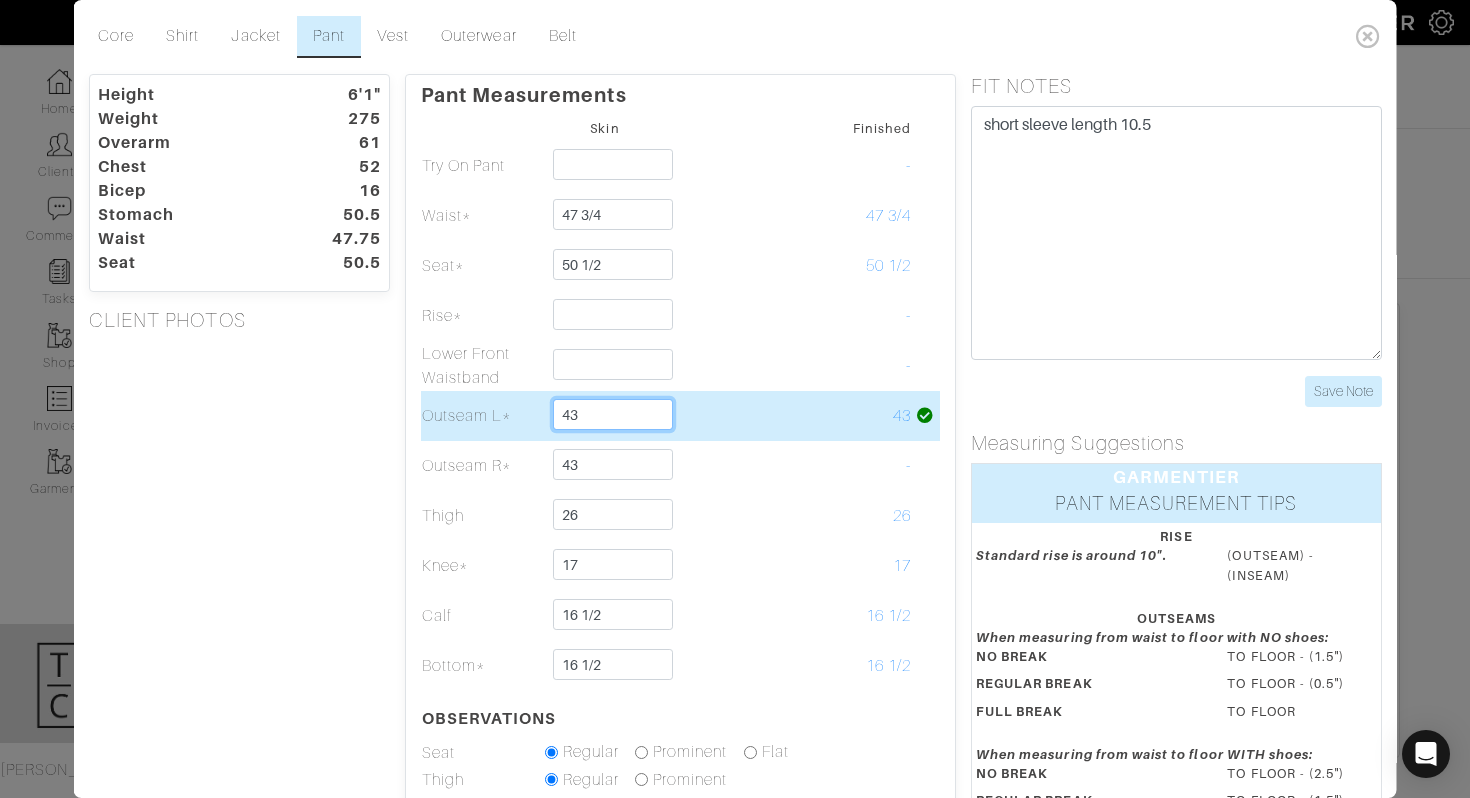 click on "43" at bounding box center (612, 414) 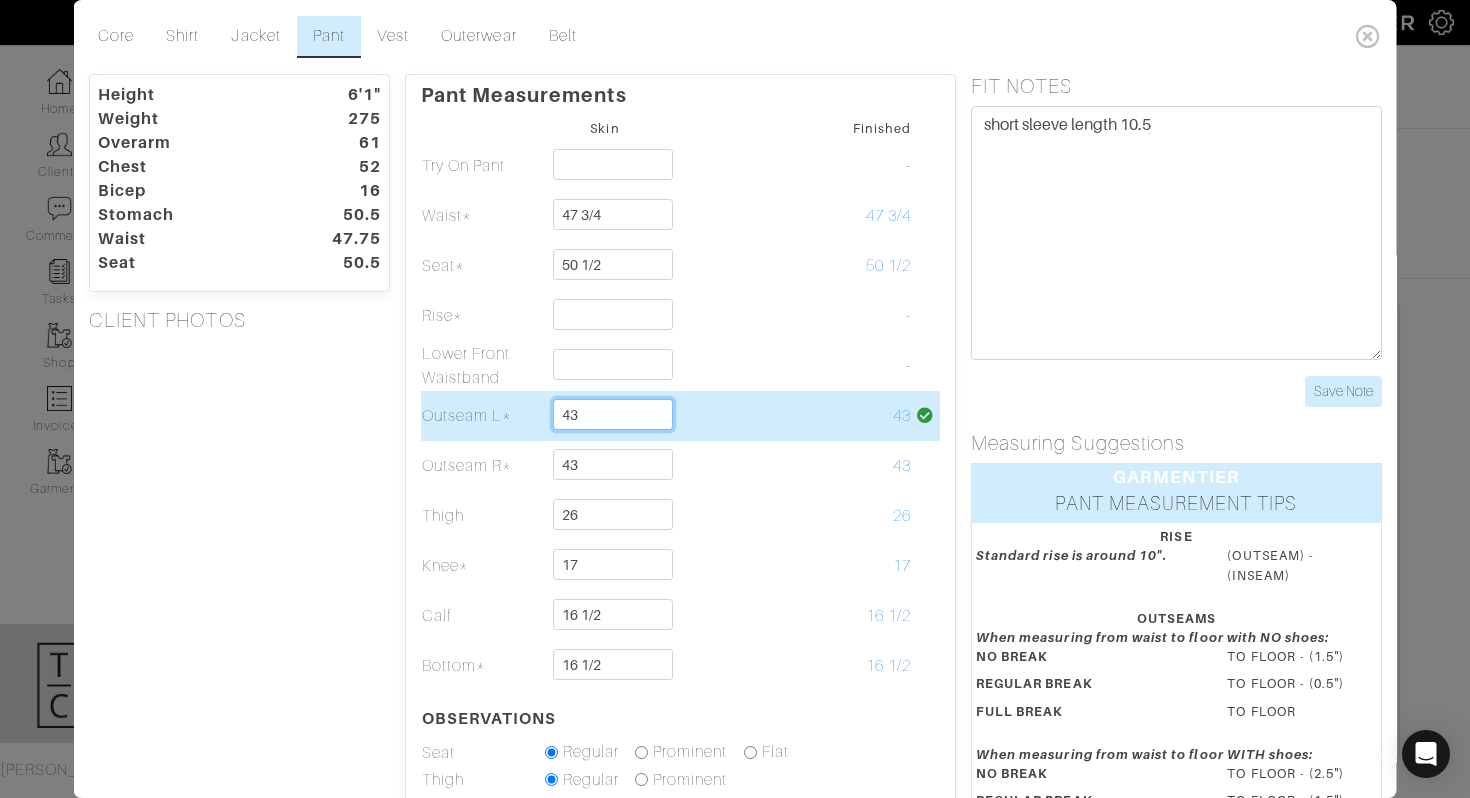 click on "43" at bounding box center (612, 414) 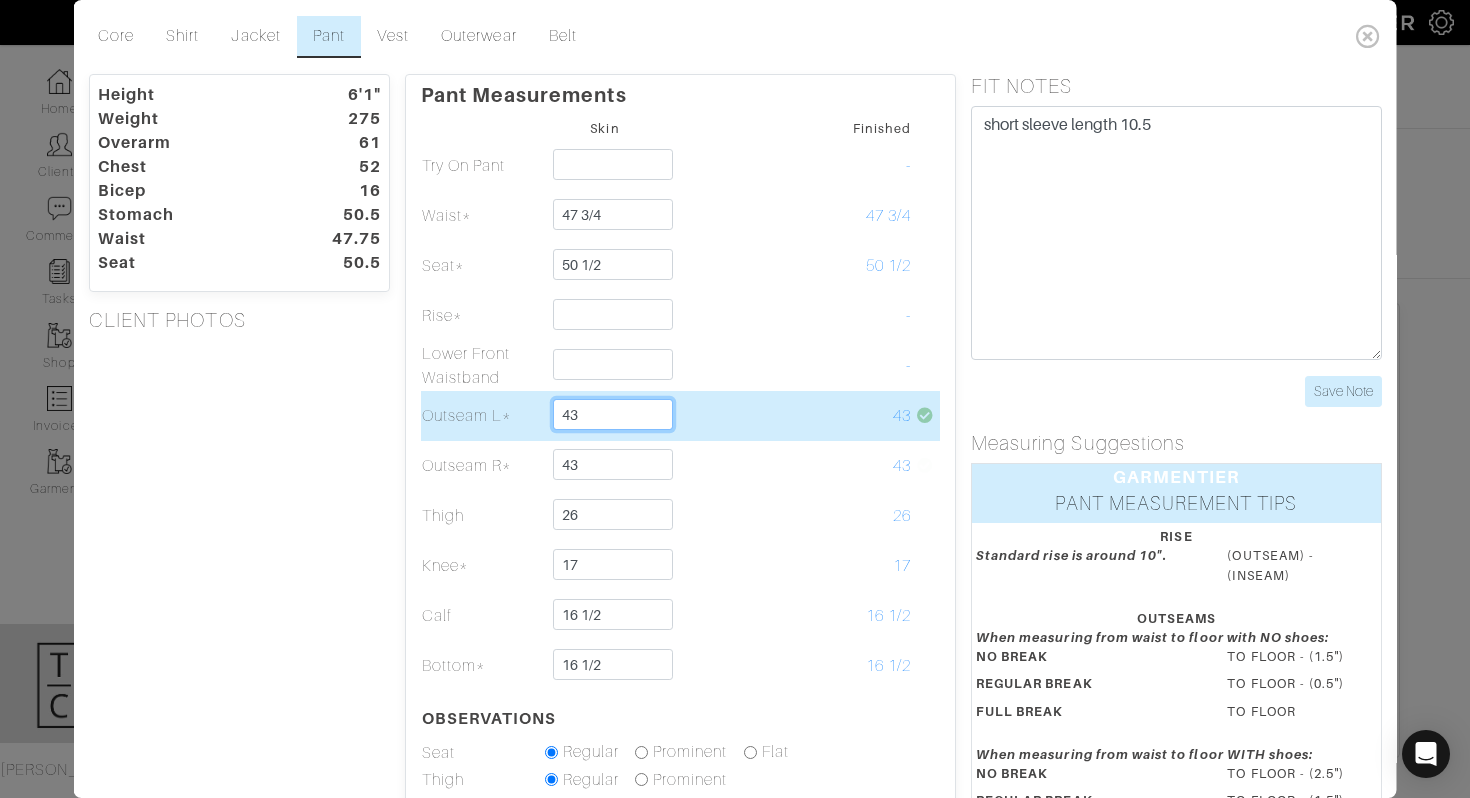 click on "43" at bounding box center (612, 414) 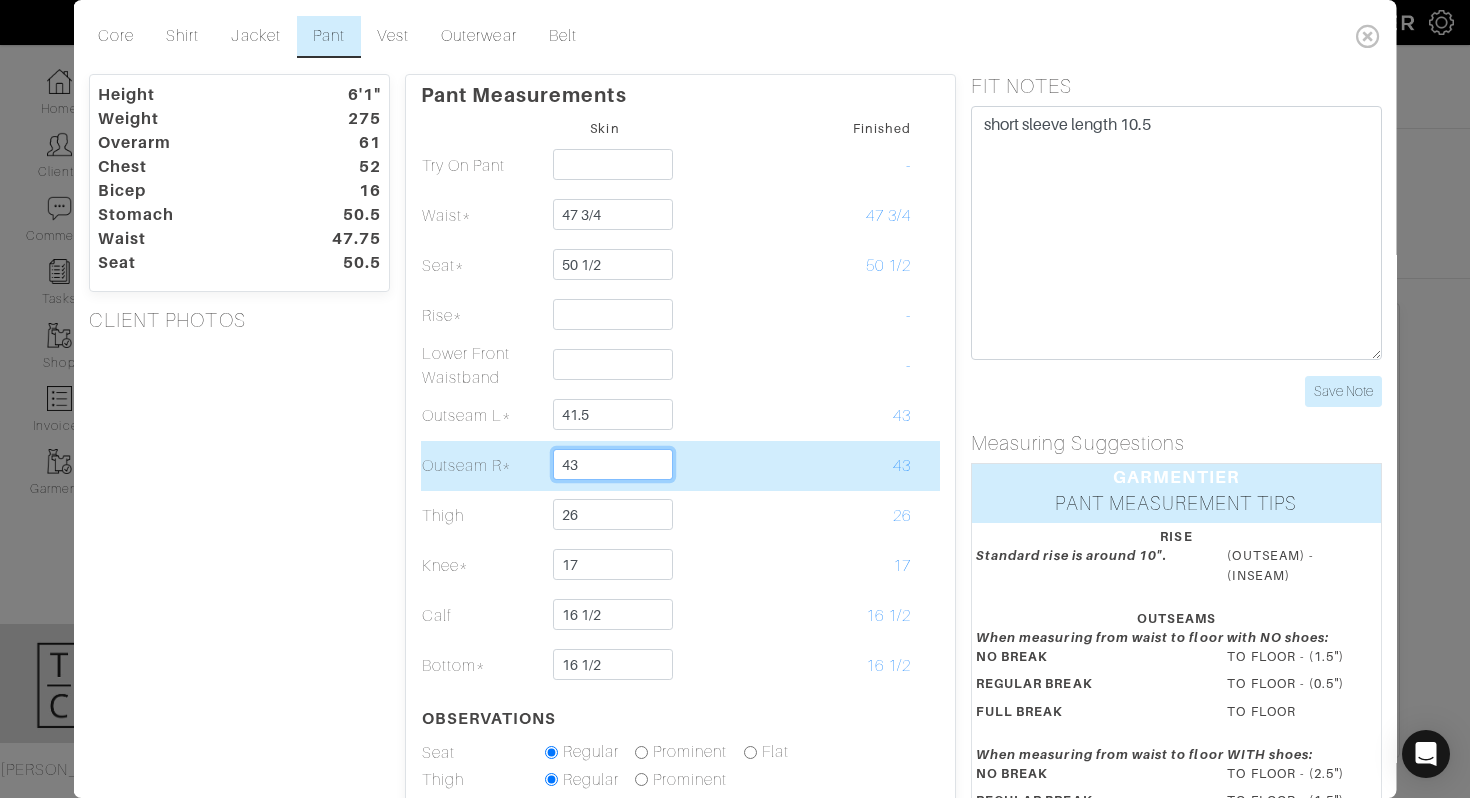 type on "41 1/2" 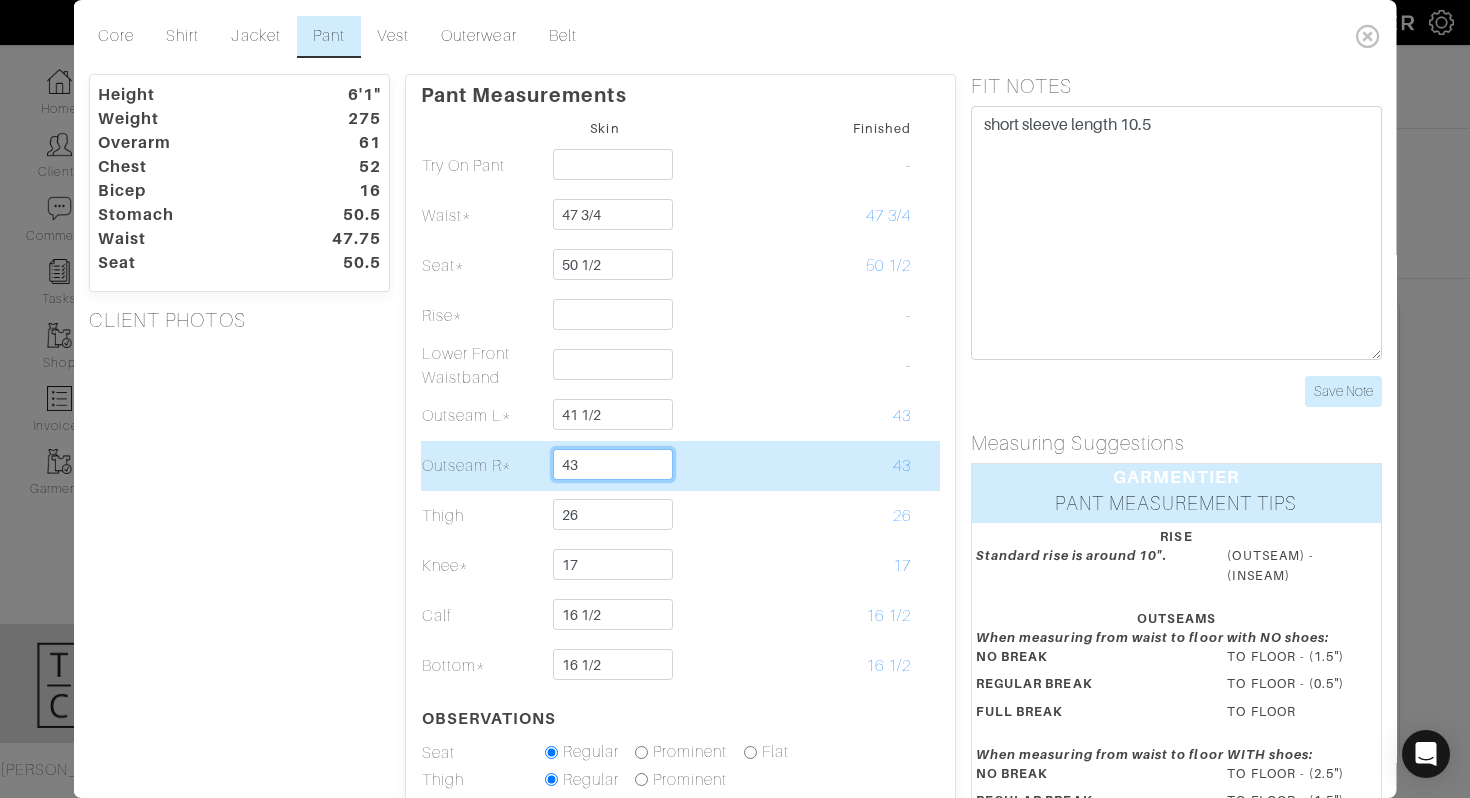 click on "43" at bounding box center (612, 464) 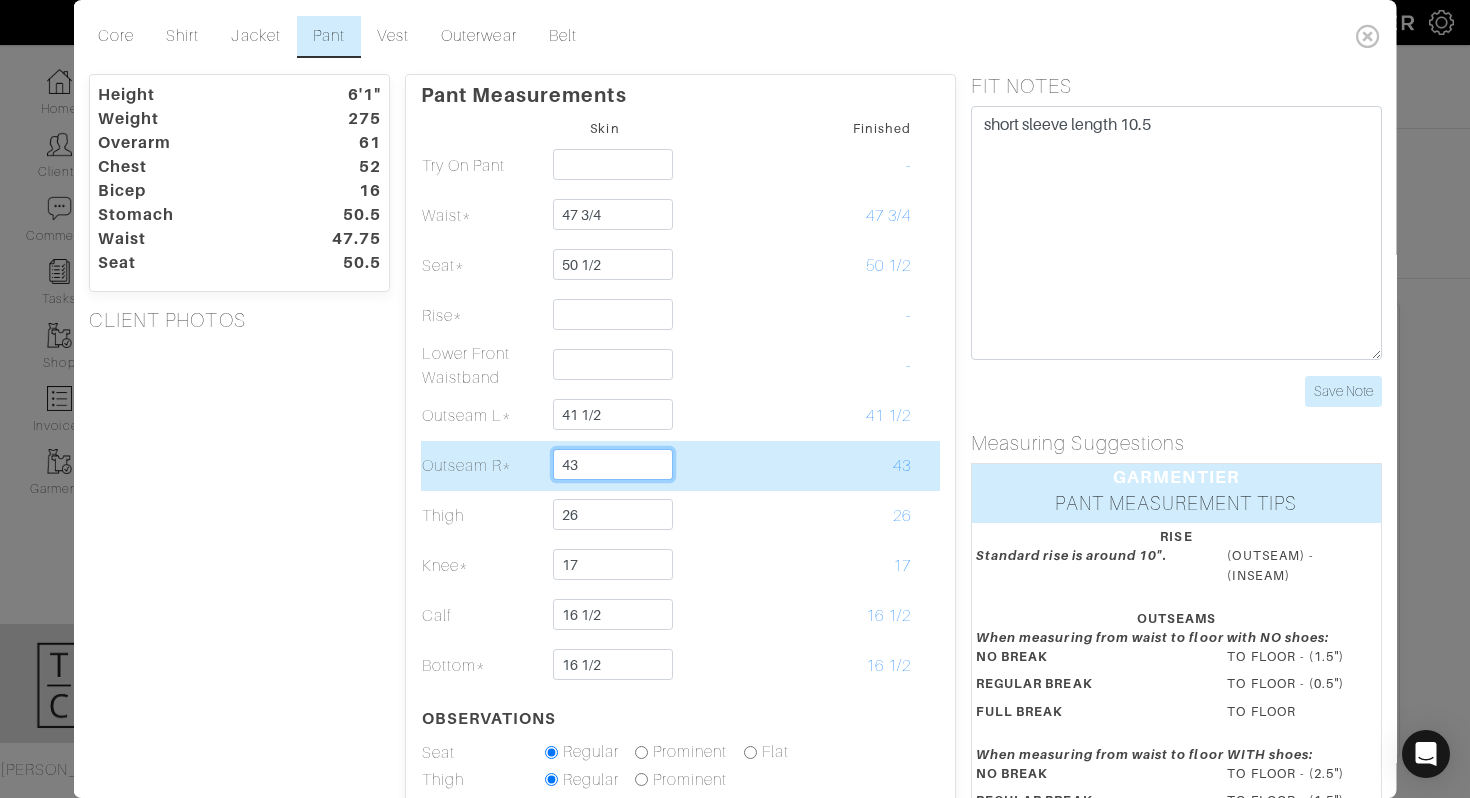 click on "43" at bounding box center [612, 464] 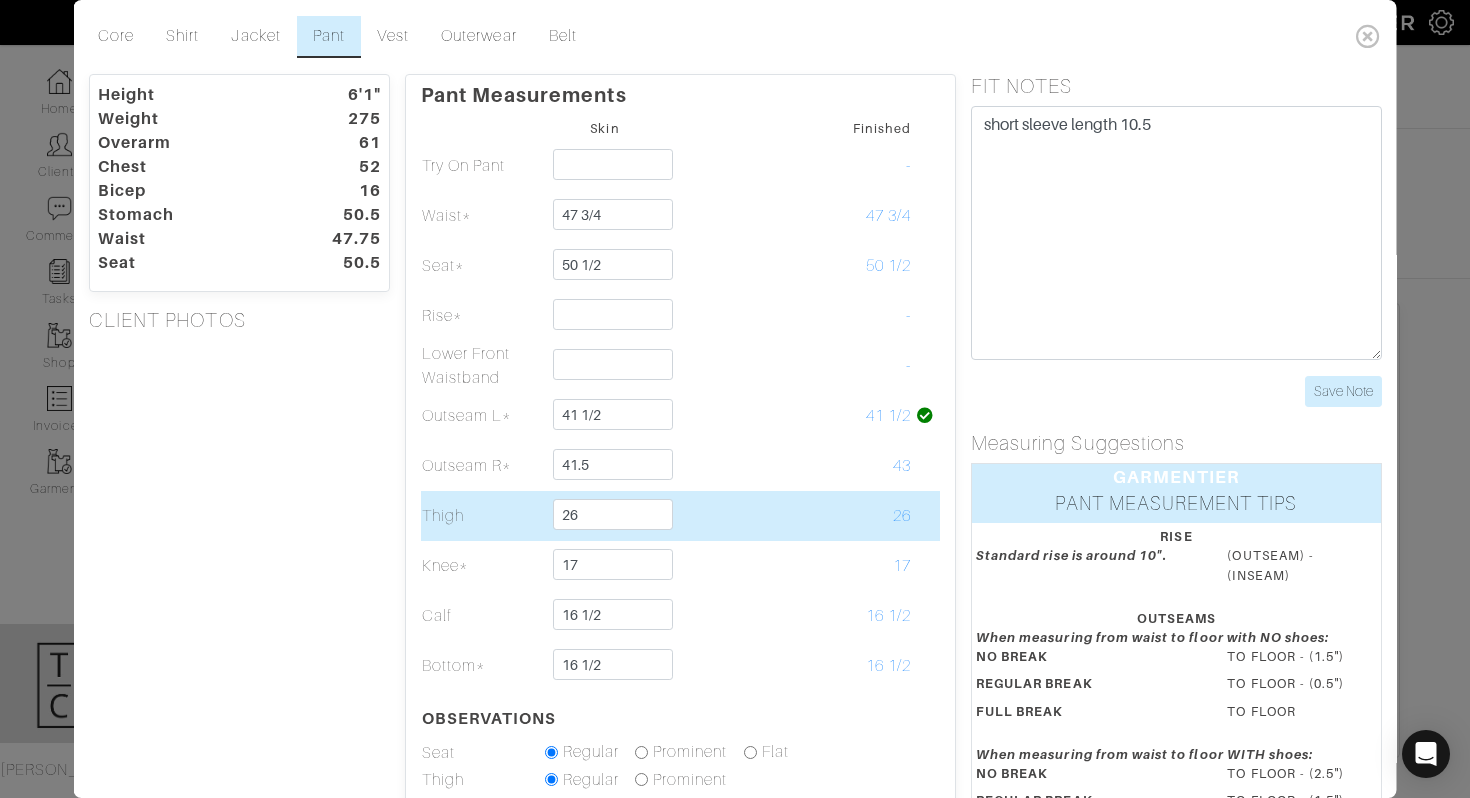 type on "41 1/2" 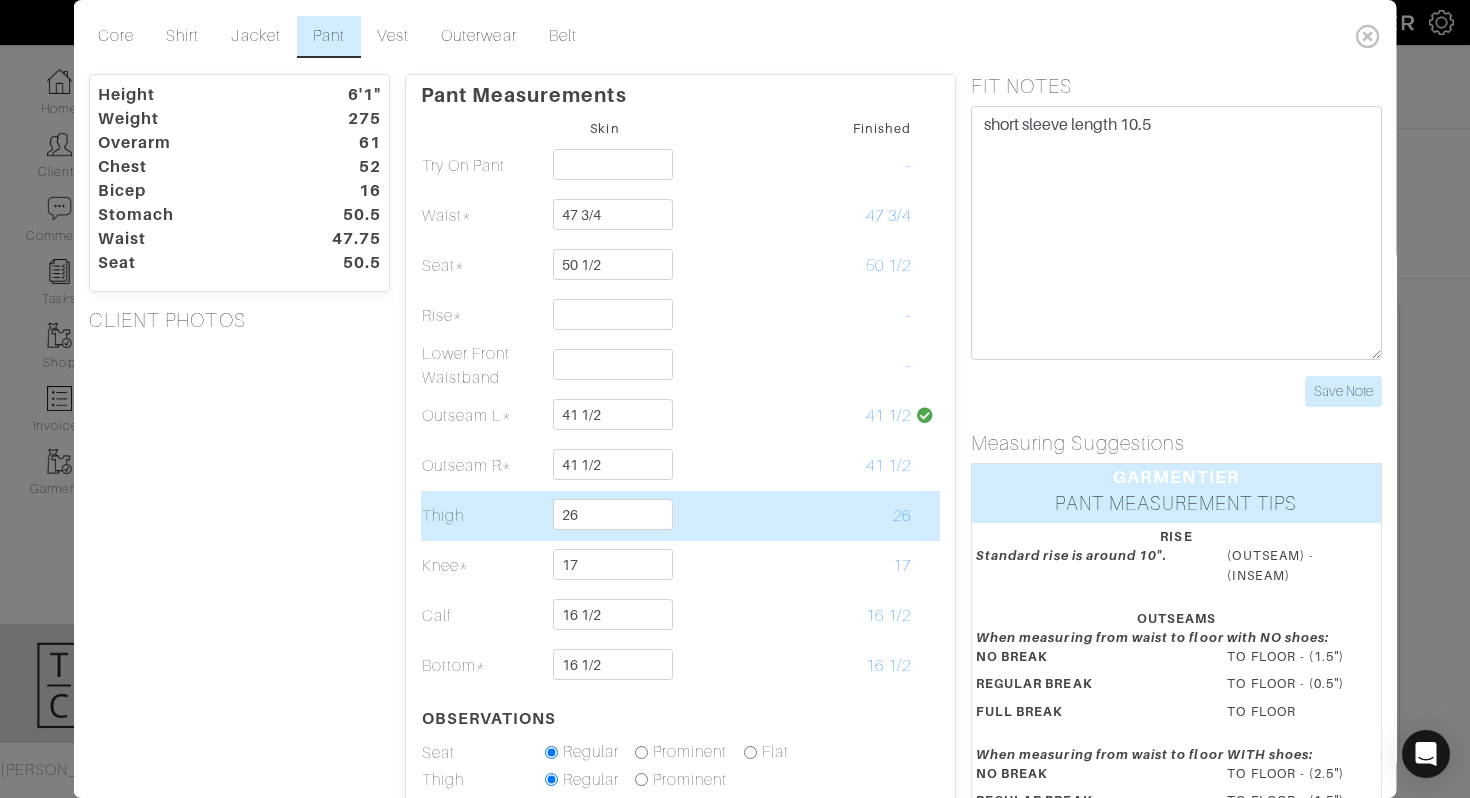 click at bounding box center [727, 516] 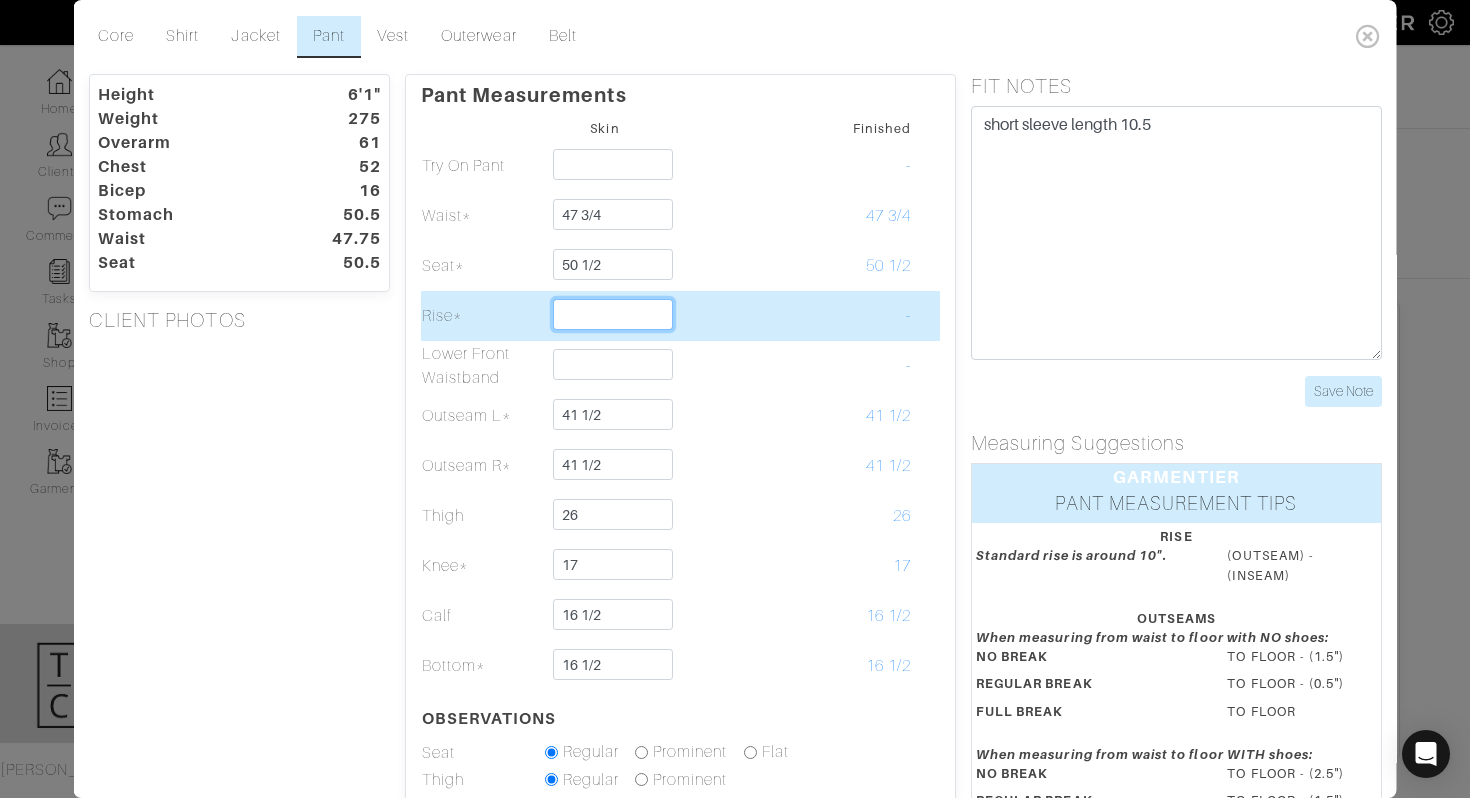 click at bounding box center (612, 314) 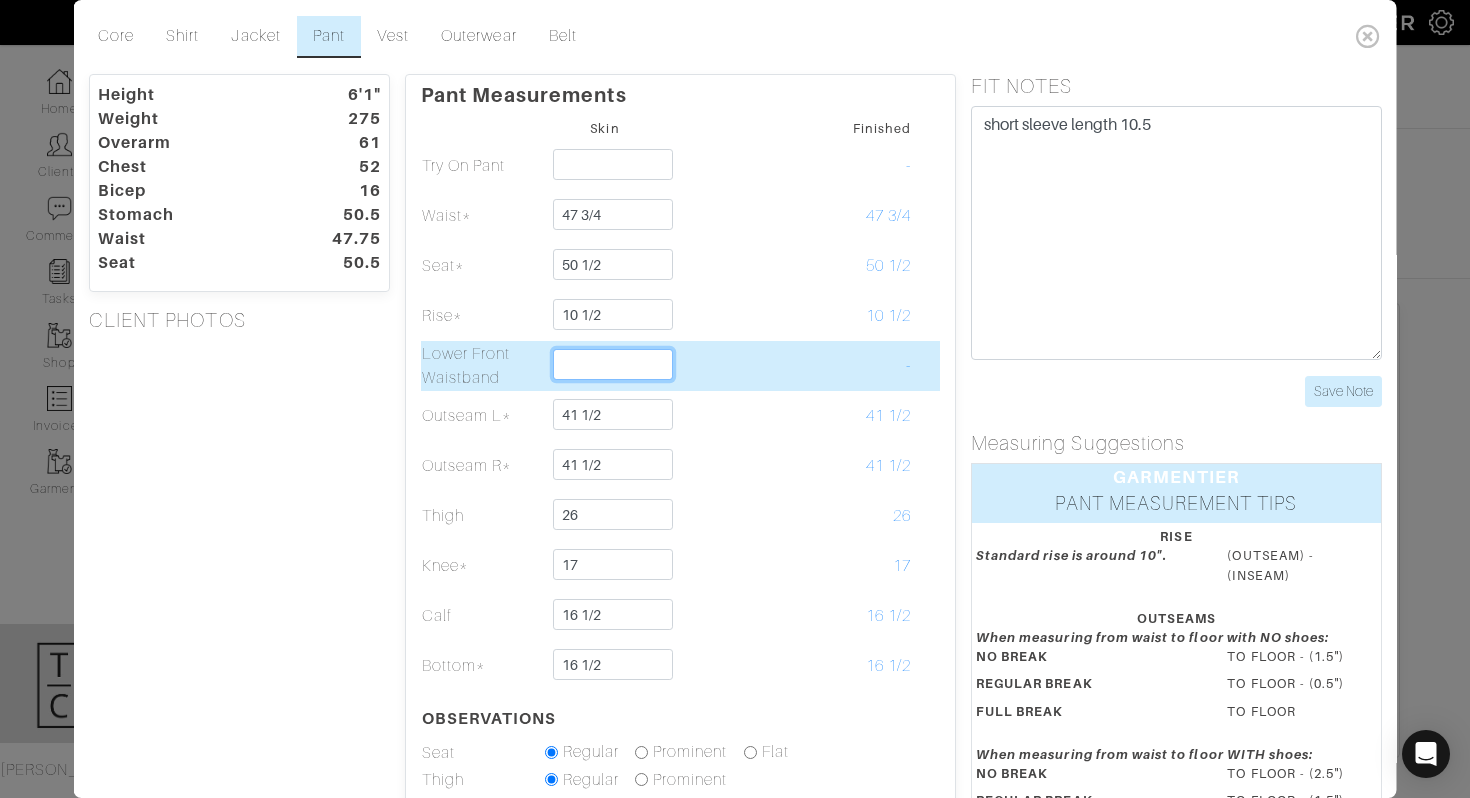 click at bounding box center [612, 364] 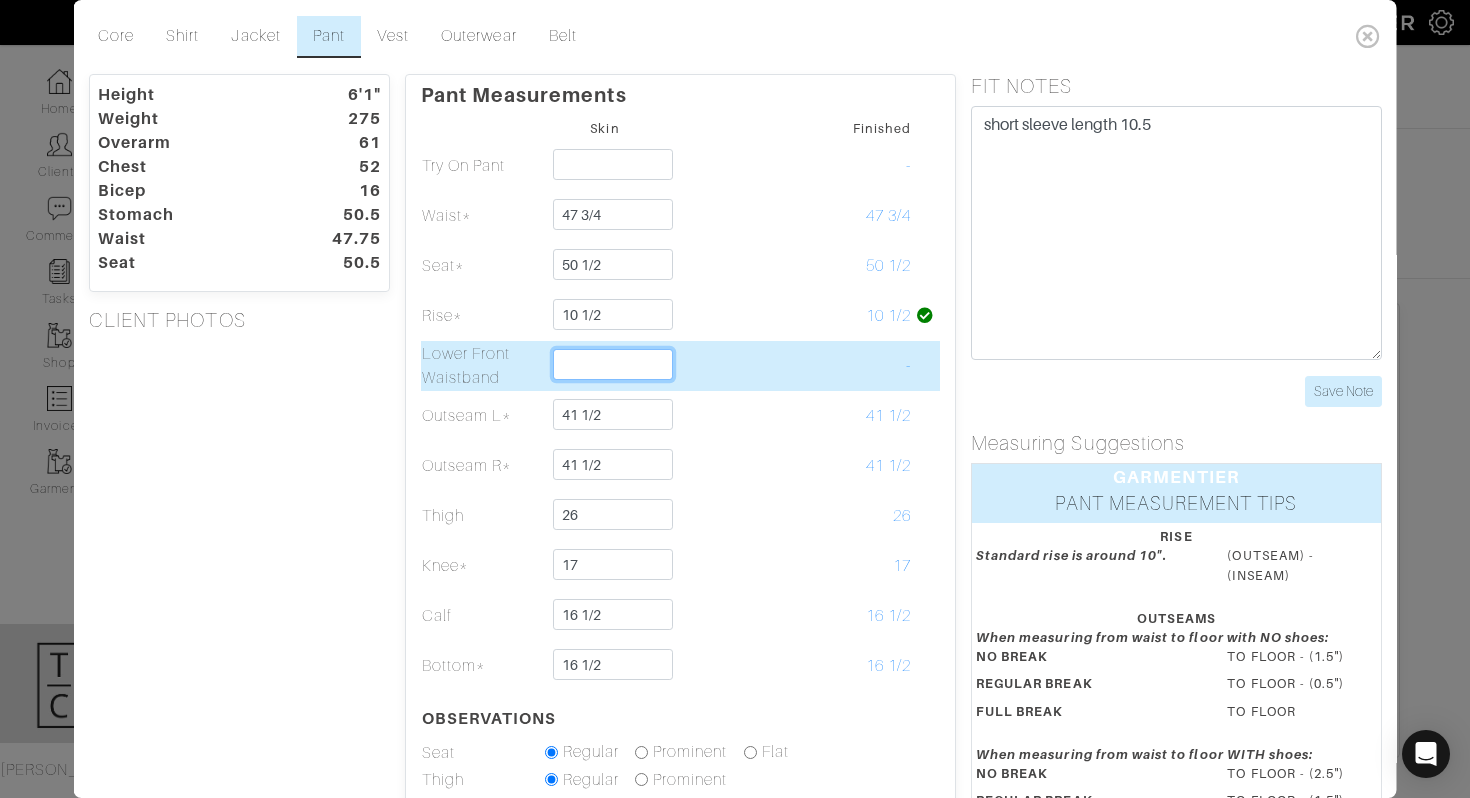 type on "3/8" 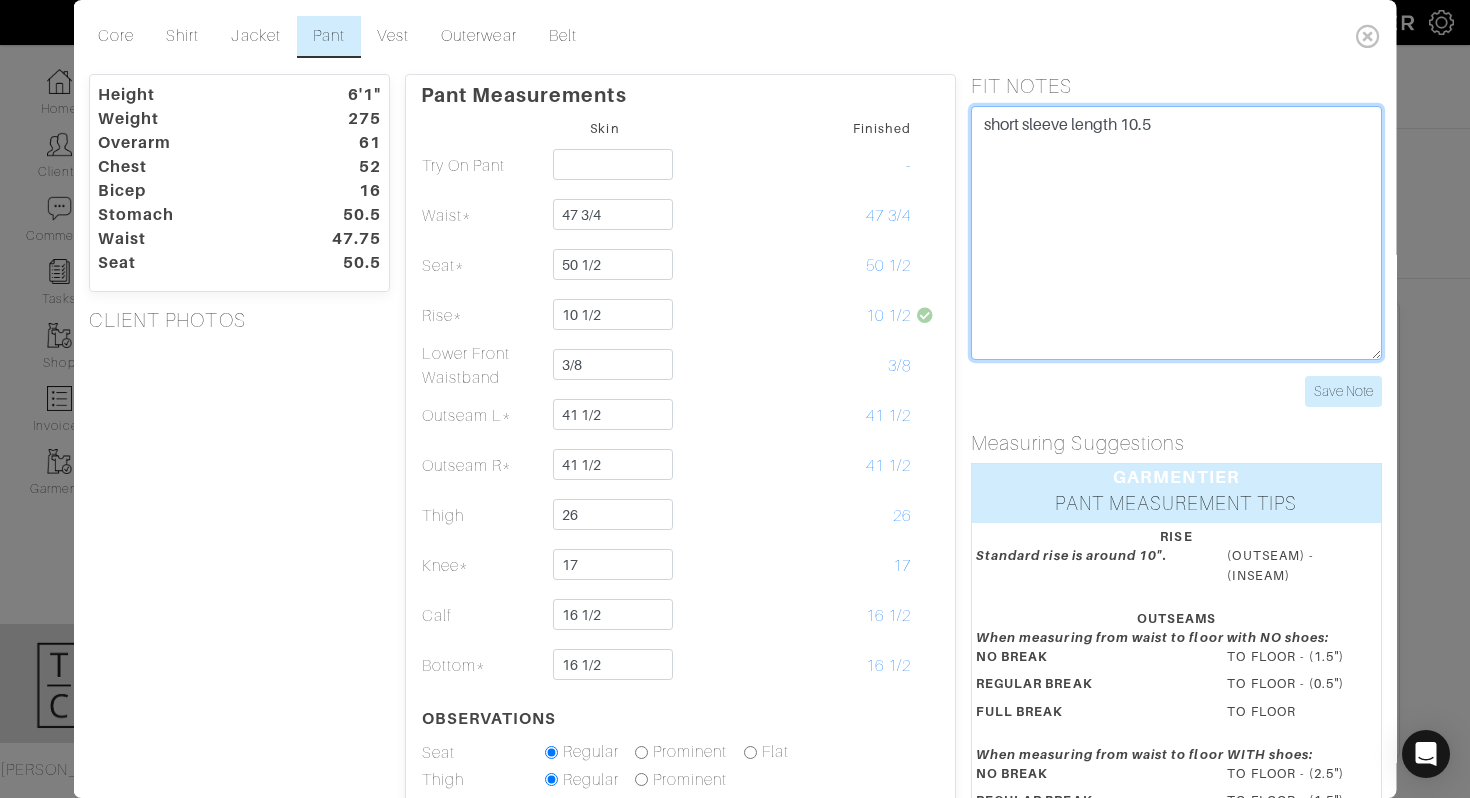 click on "short sleeve length 10.5" at bounding box center [1176, 233] 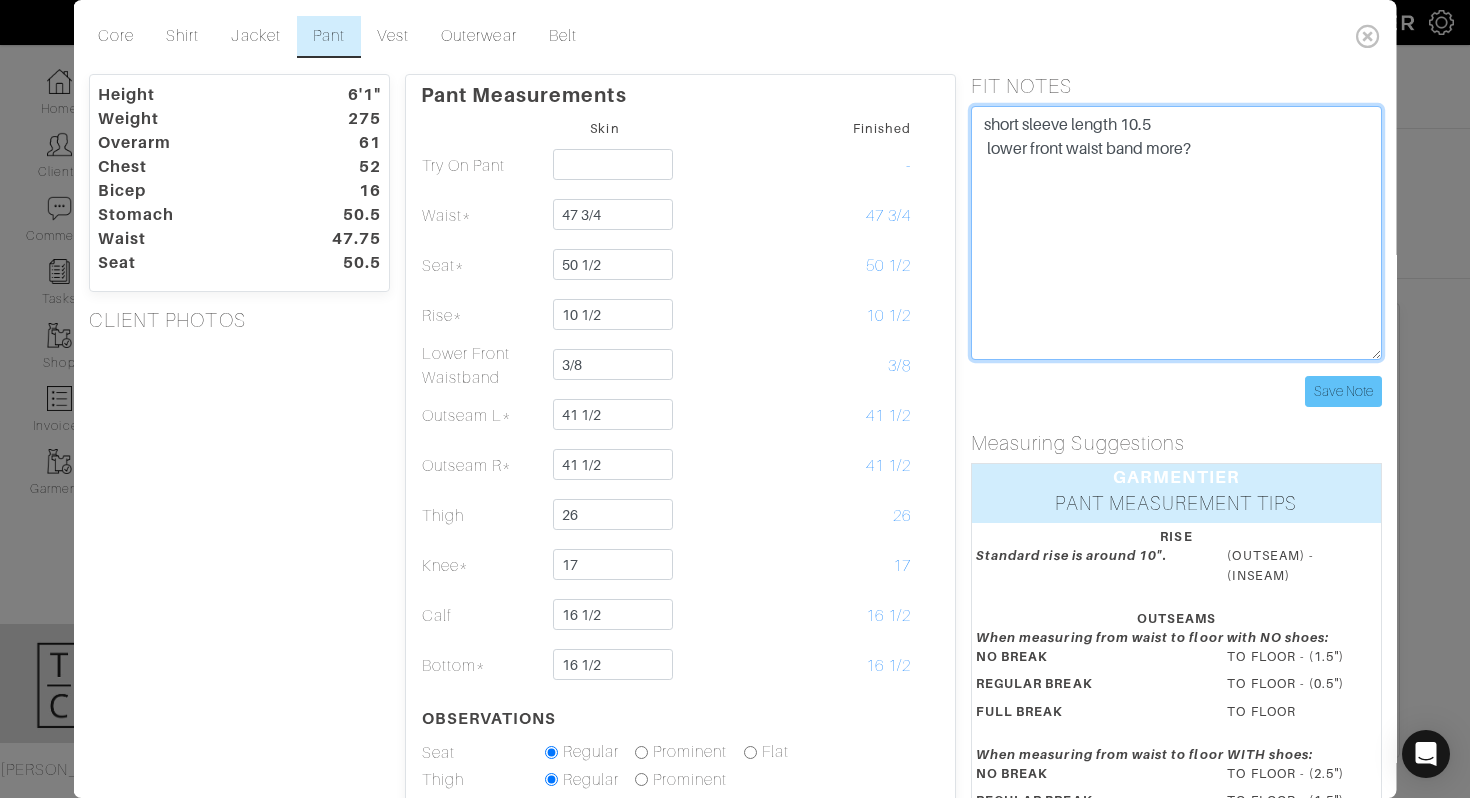 type on "short sleeve length 10.5
lower front waist band more?" 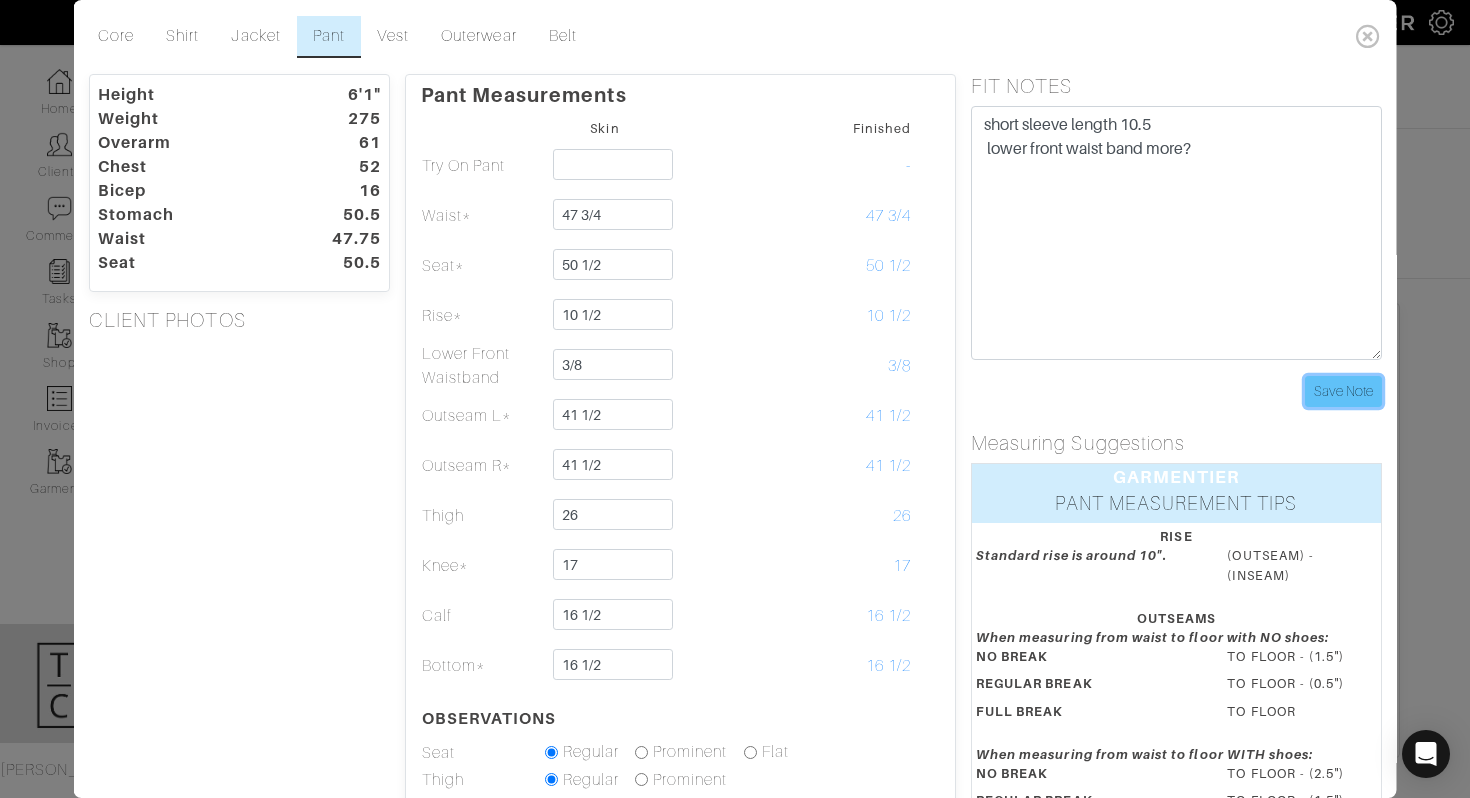 click on "Save Note" at bounding box center (1343, 391) 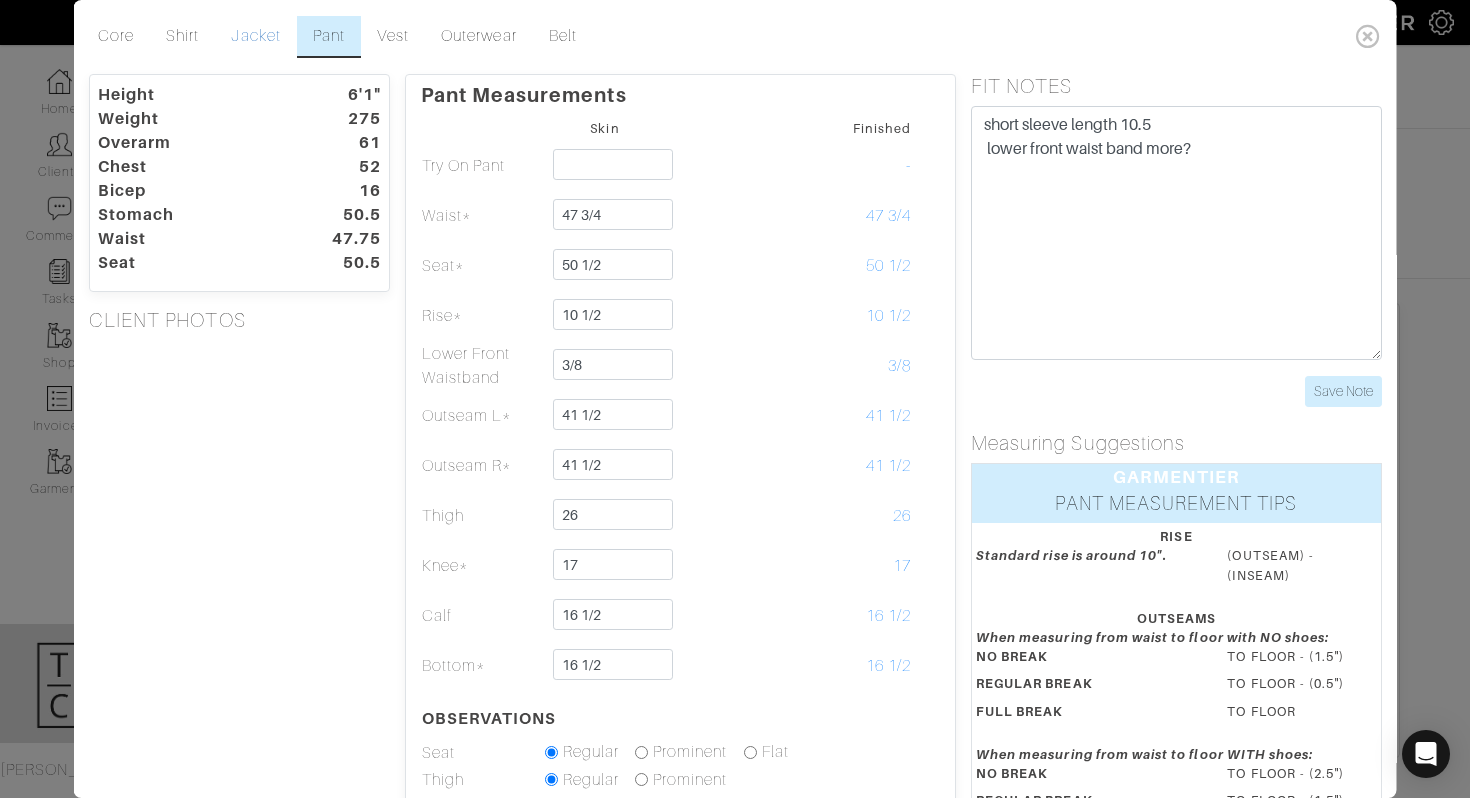 click on "Jacket" at bounding box center (255, 37) 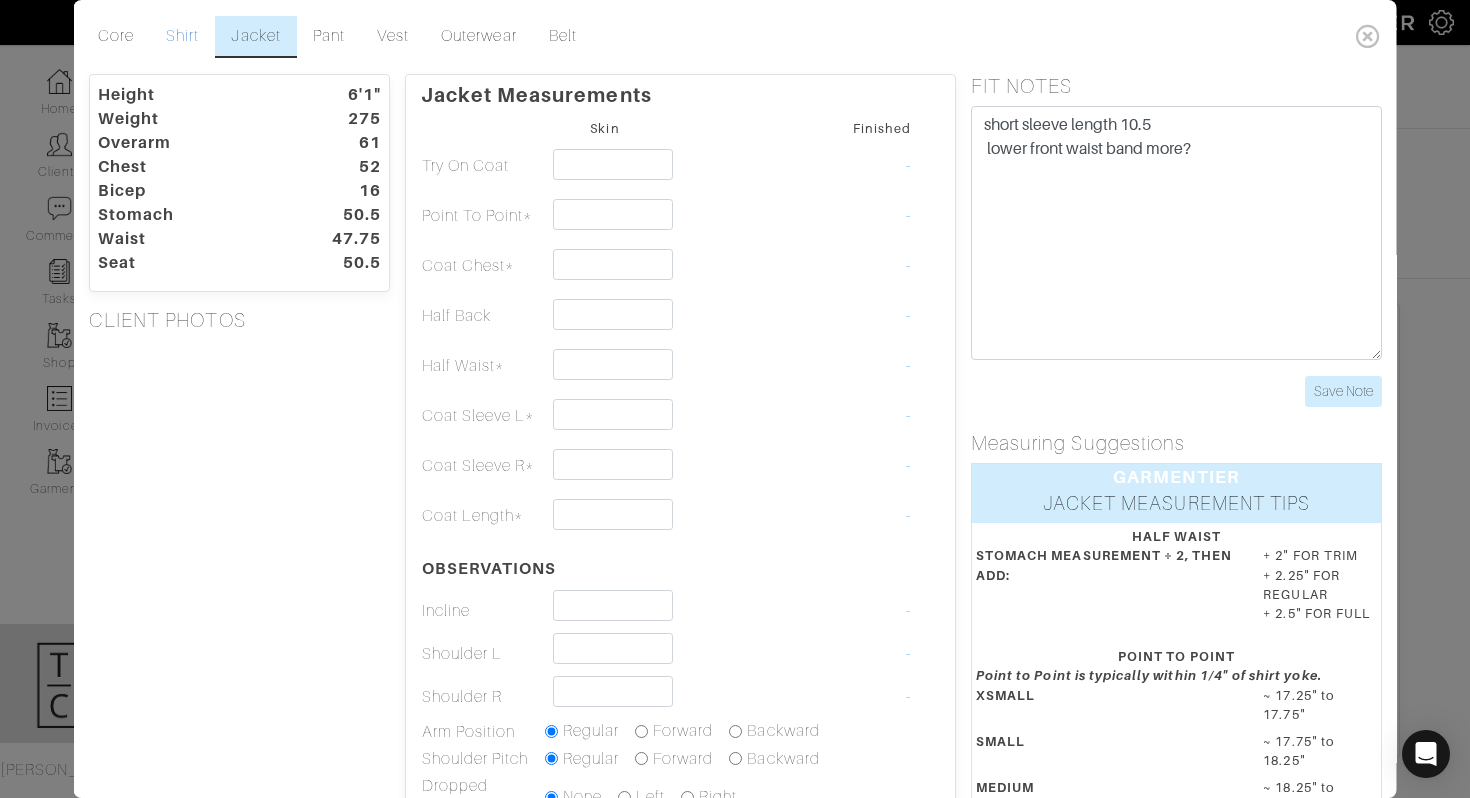 click on "Shirt" at bounding box center [182, 37] 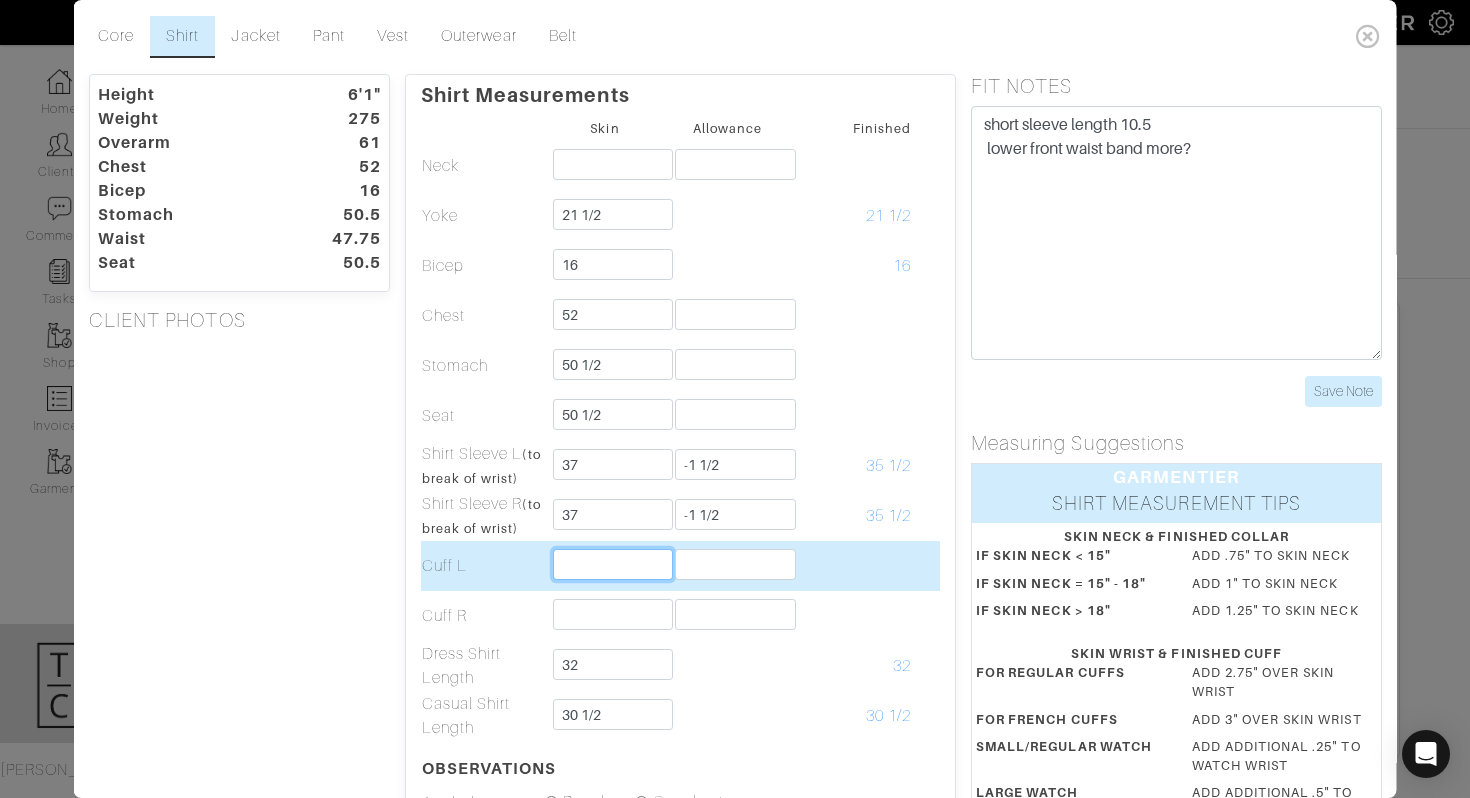 click at bounding box center [612, 564] 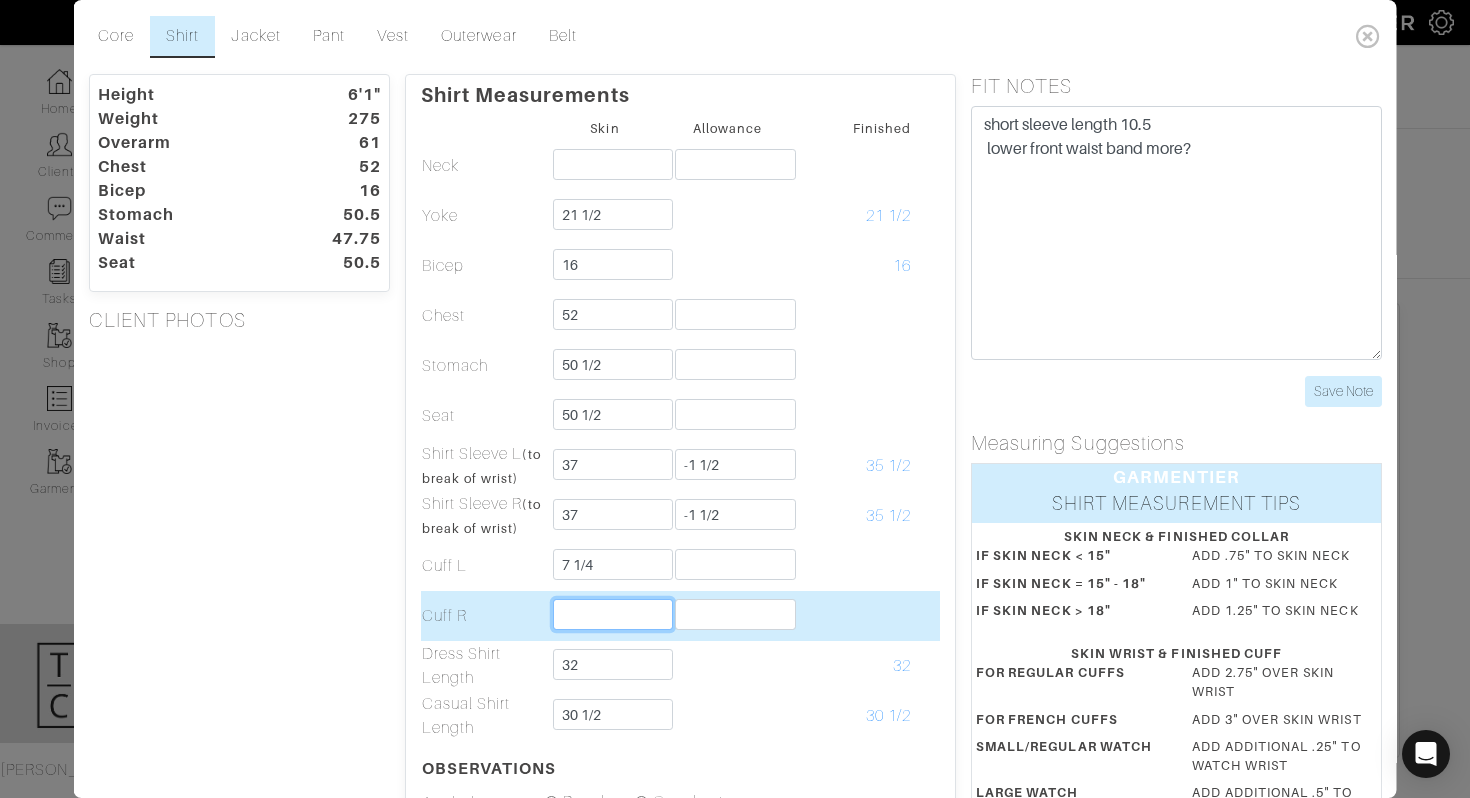 click at bounding box center [612, 614] 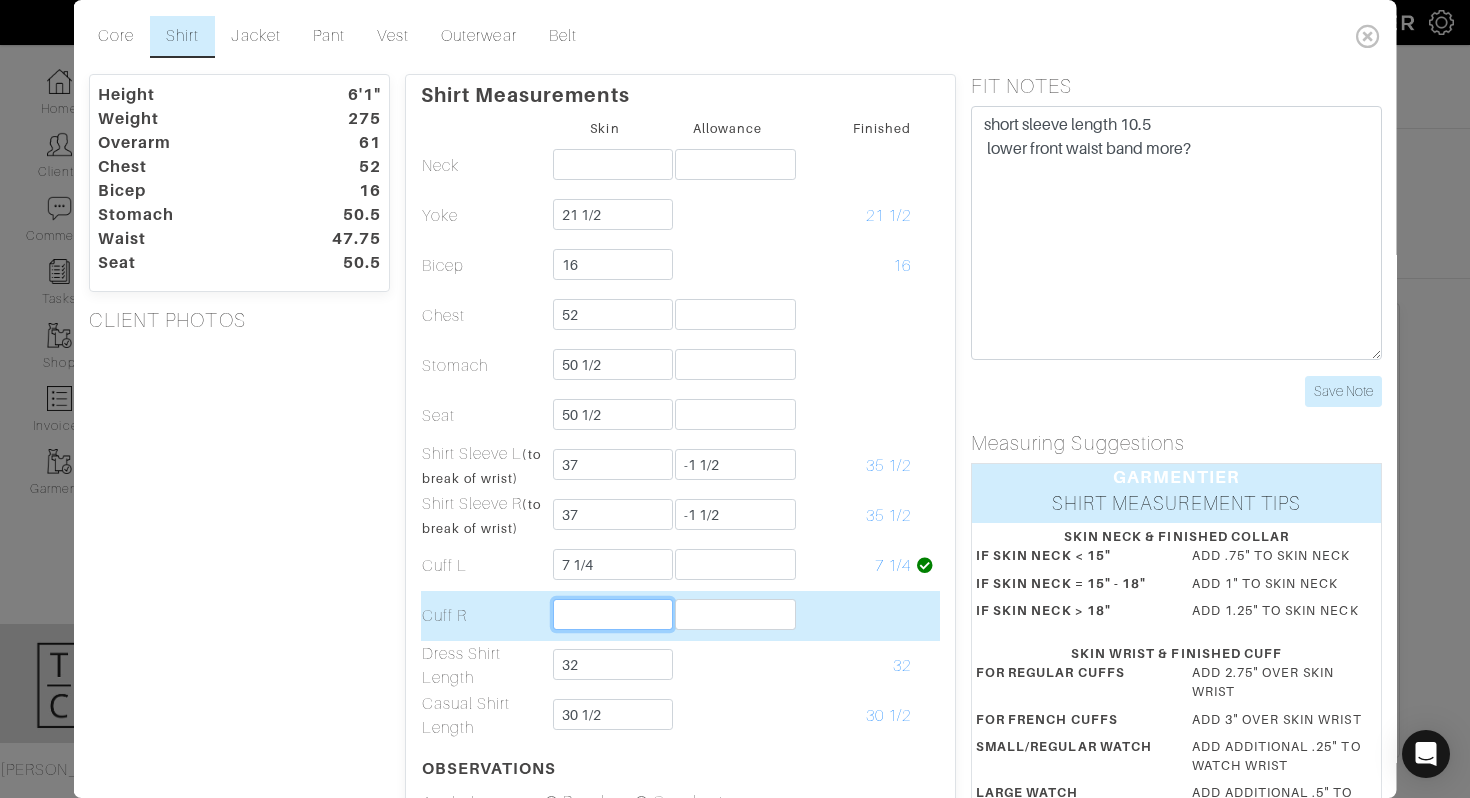 type on "7 1/2" 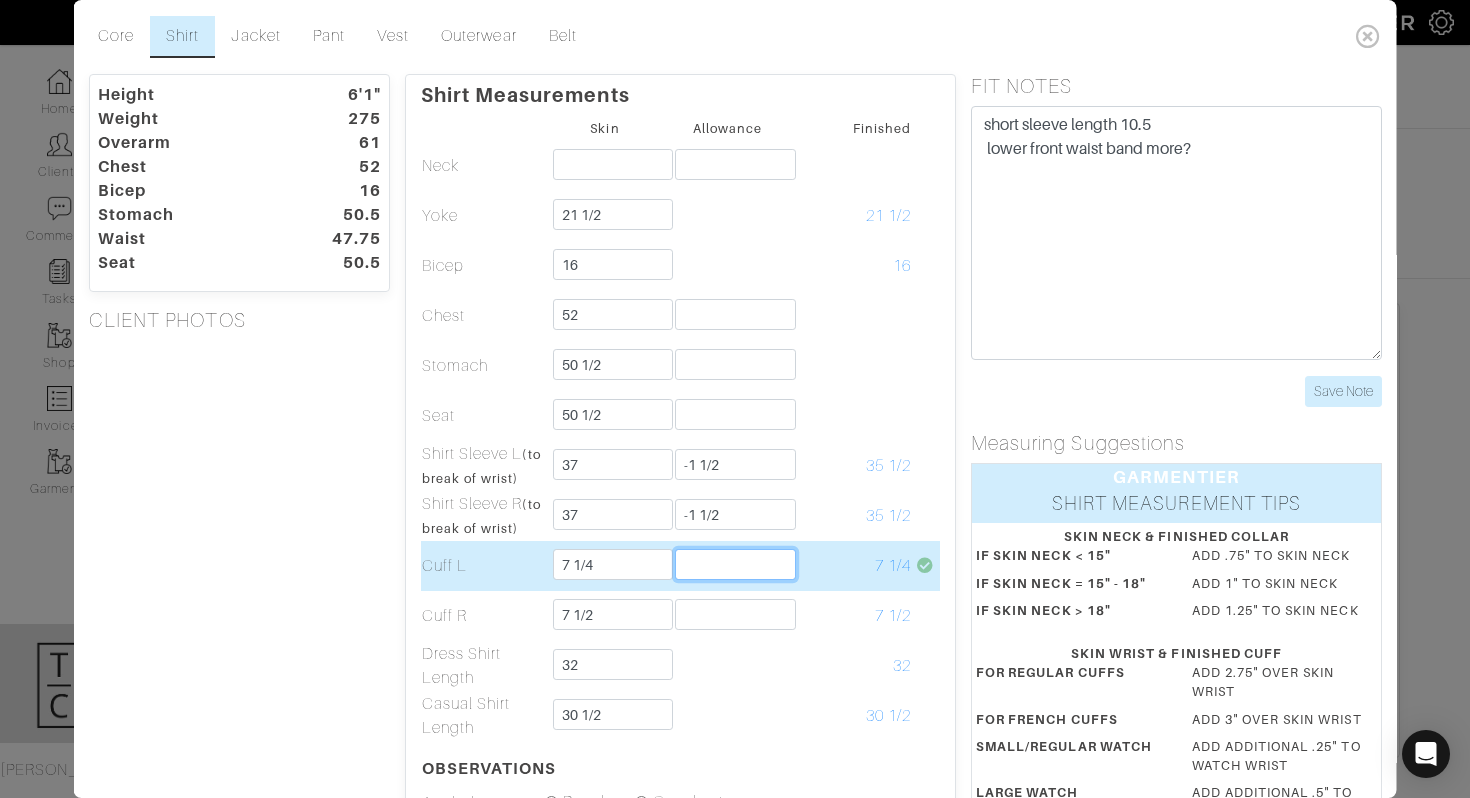 click at bounding box center (735, 564) 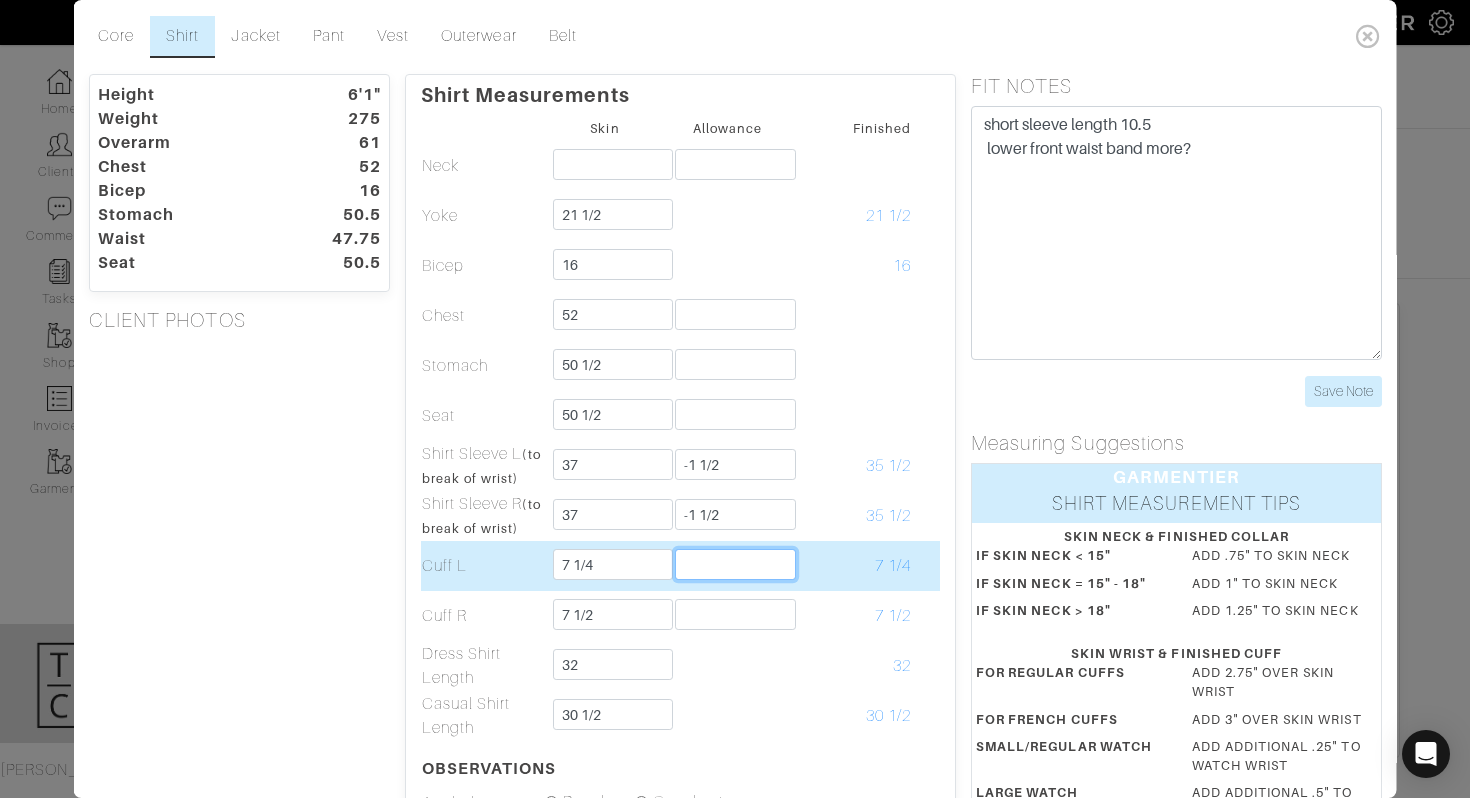 type on "3" 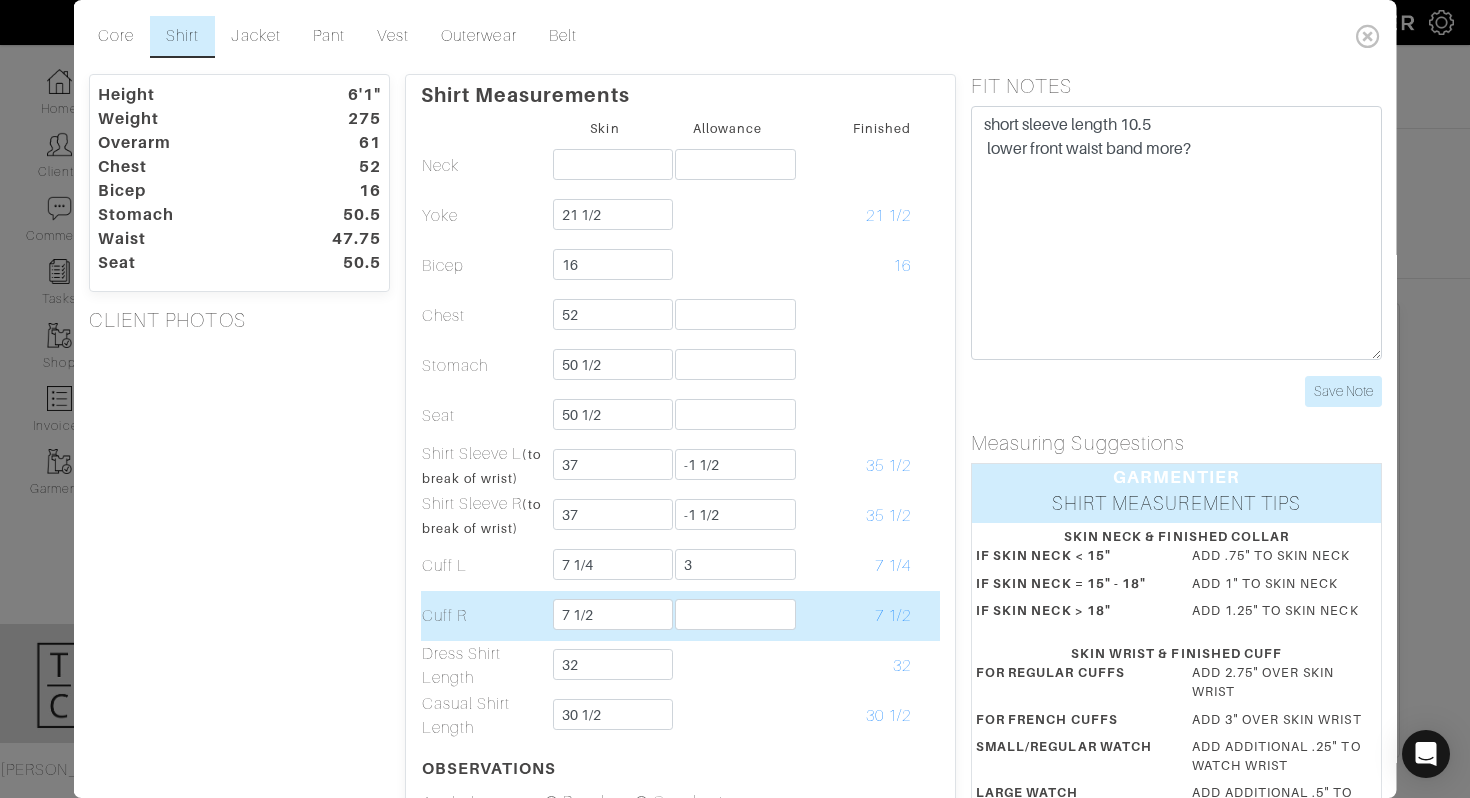 click at bounding box center (727, 616) 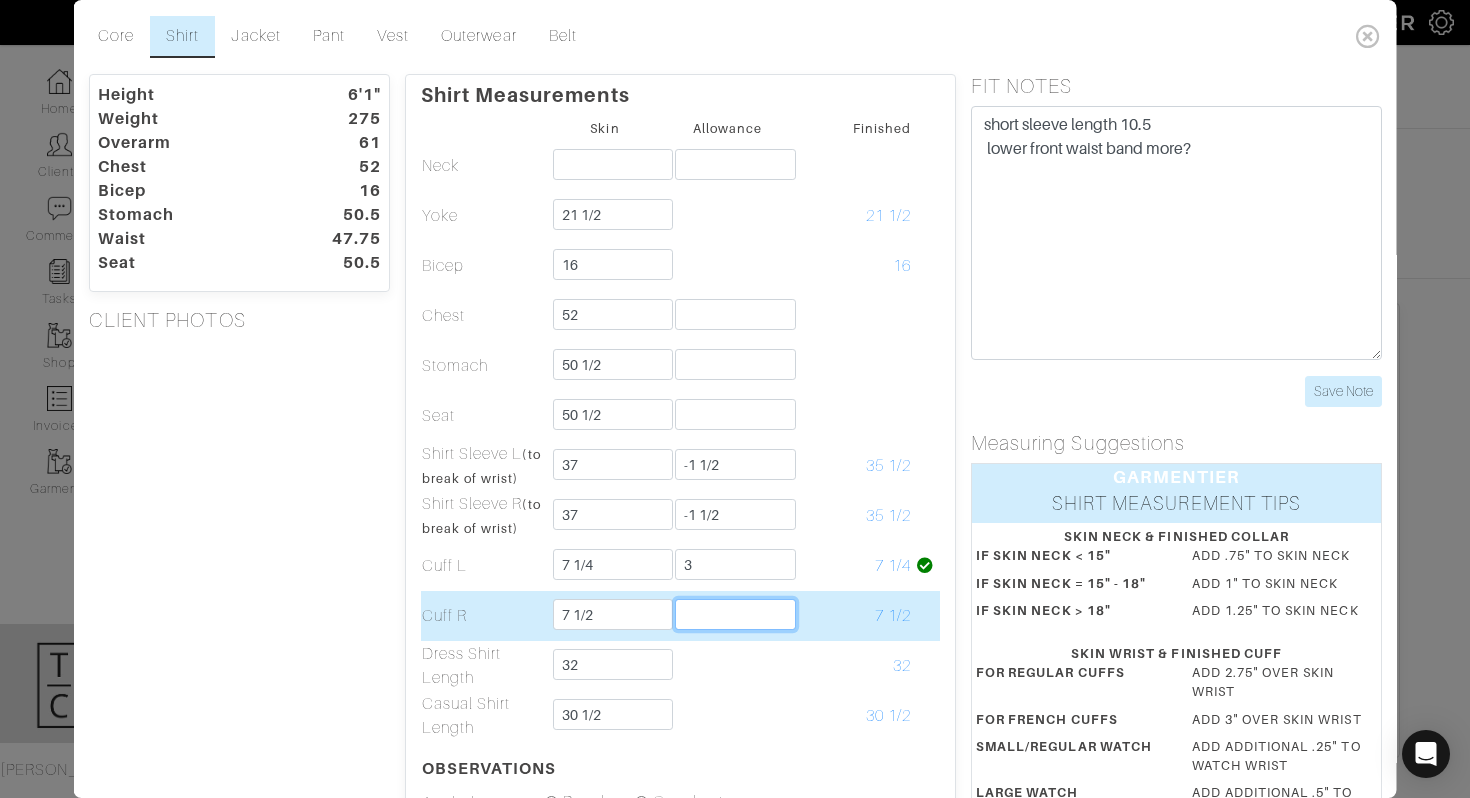 click at bounding box center [735, 614] 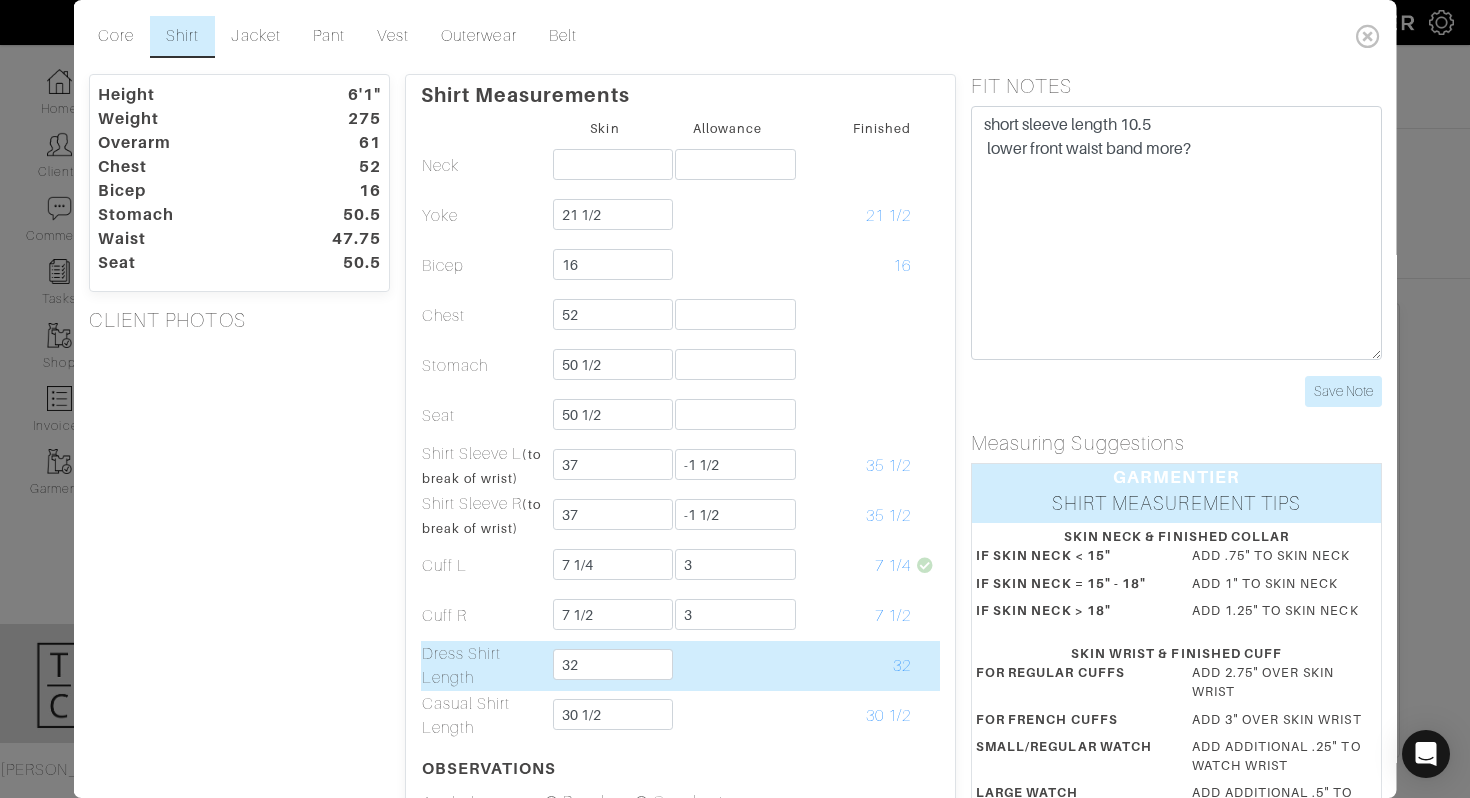 click at bounding box center [727, 666] 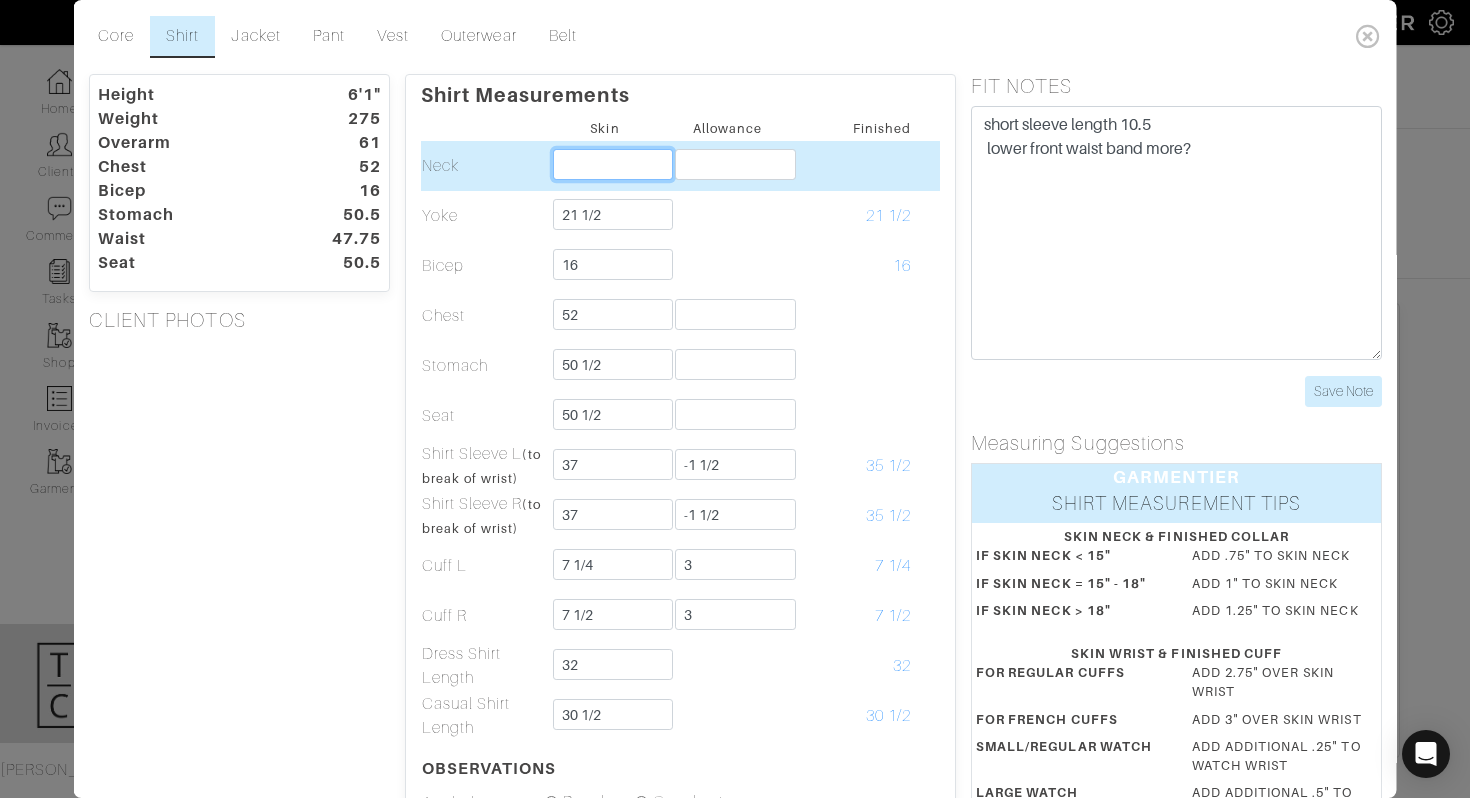 click at bounding box center [612, 164] 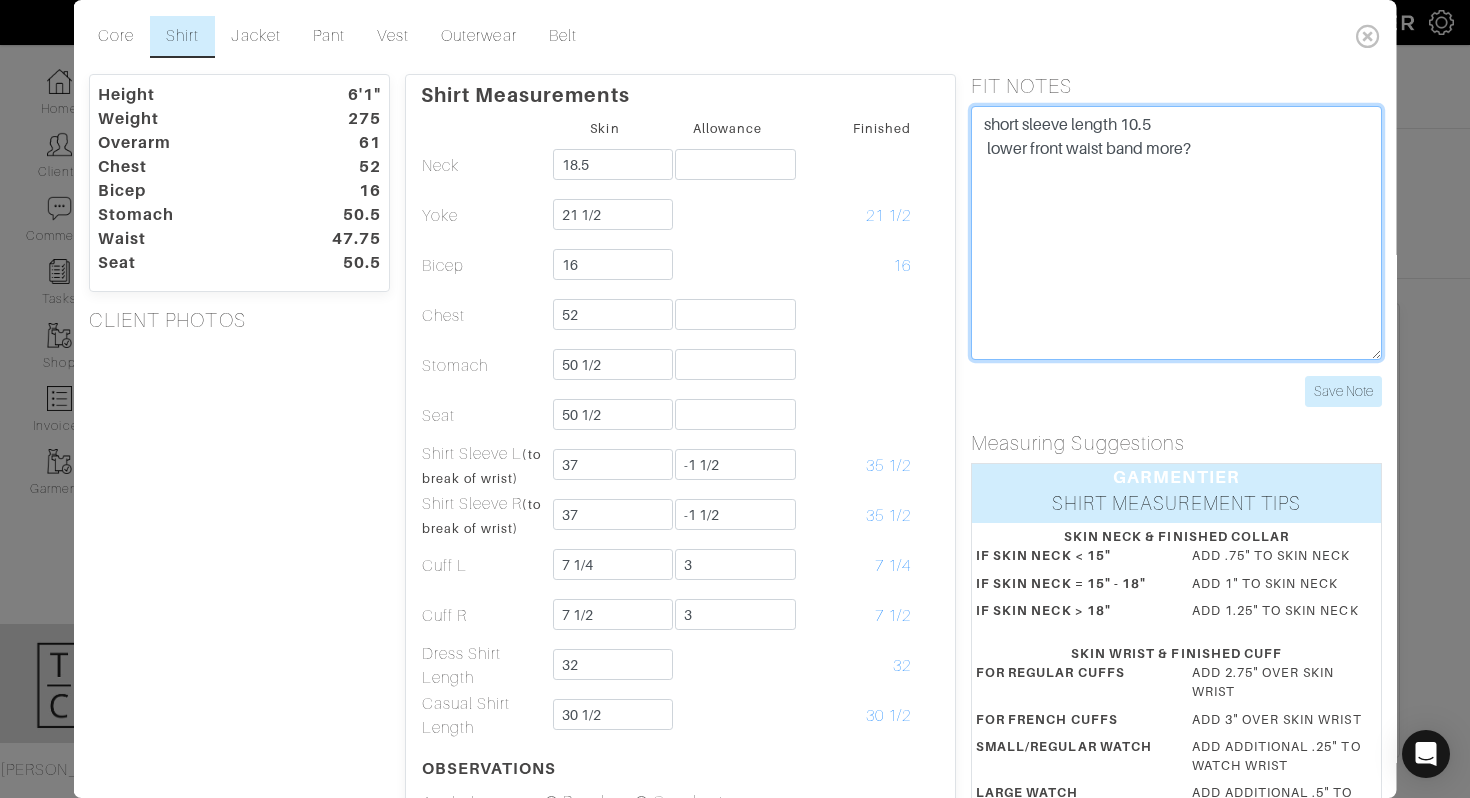 type on "18 1/2" 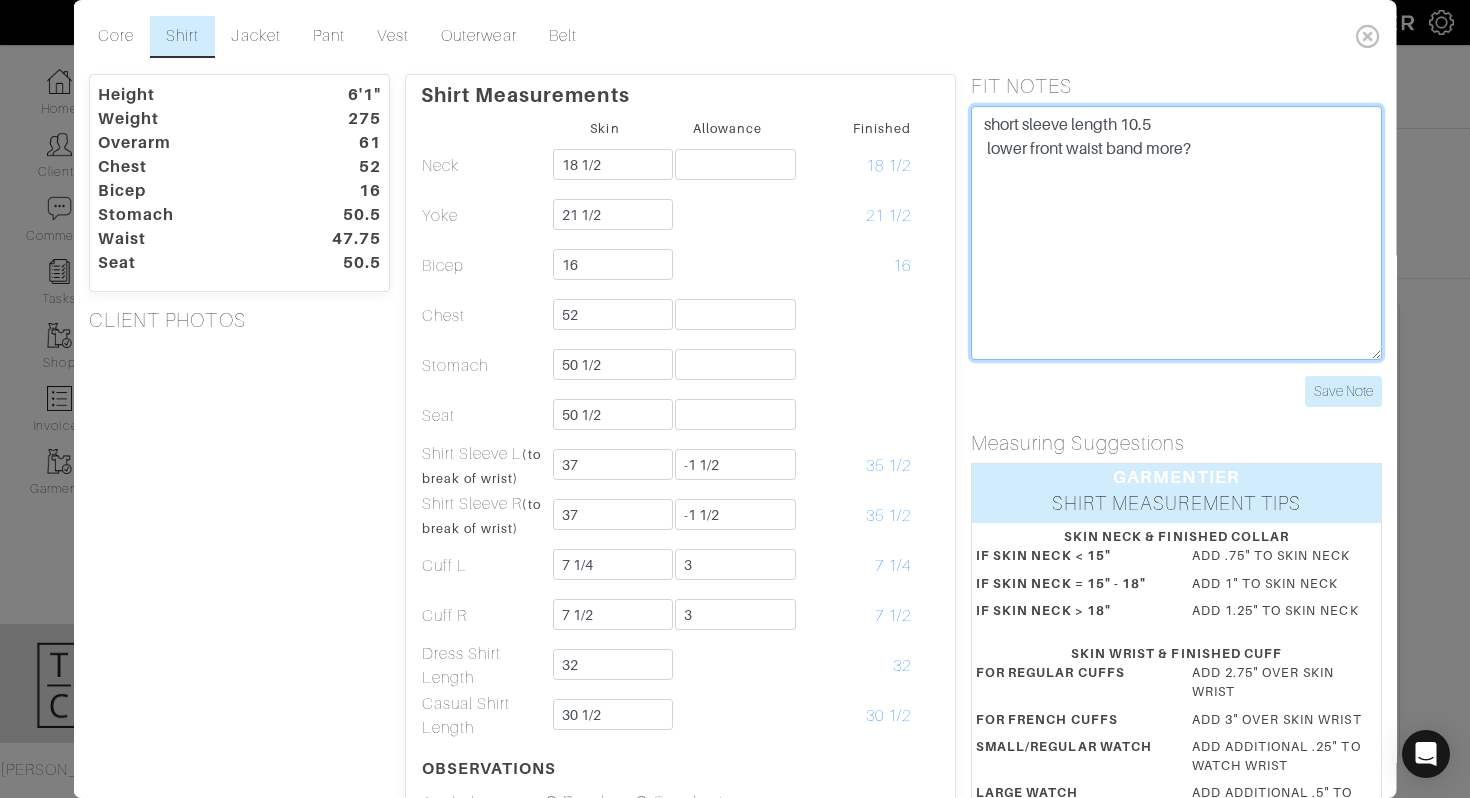 click on "short sleeve length 10.5
lower front waist band more?" at bounding box center (1176, 233) 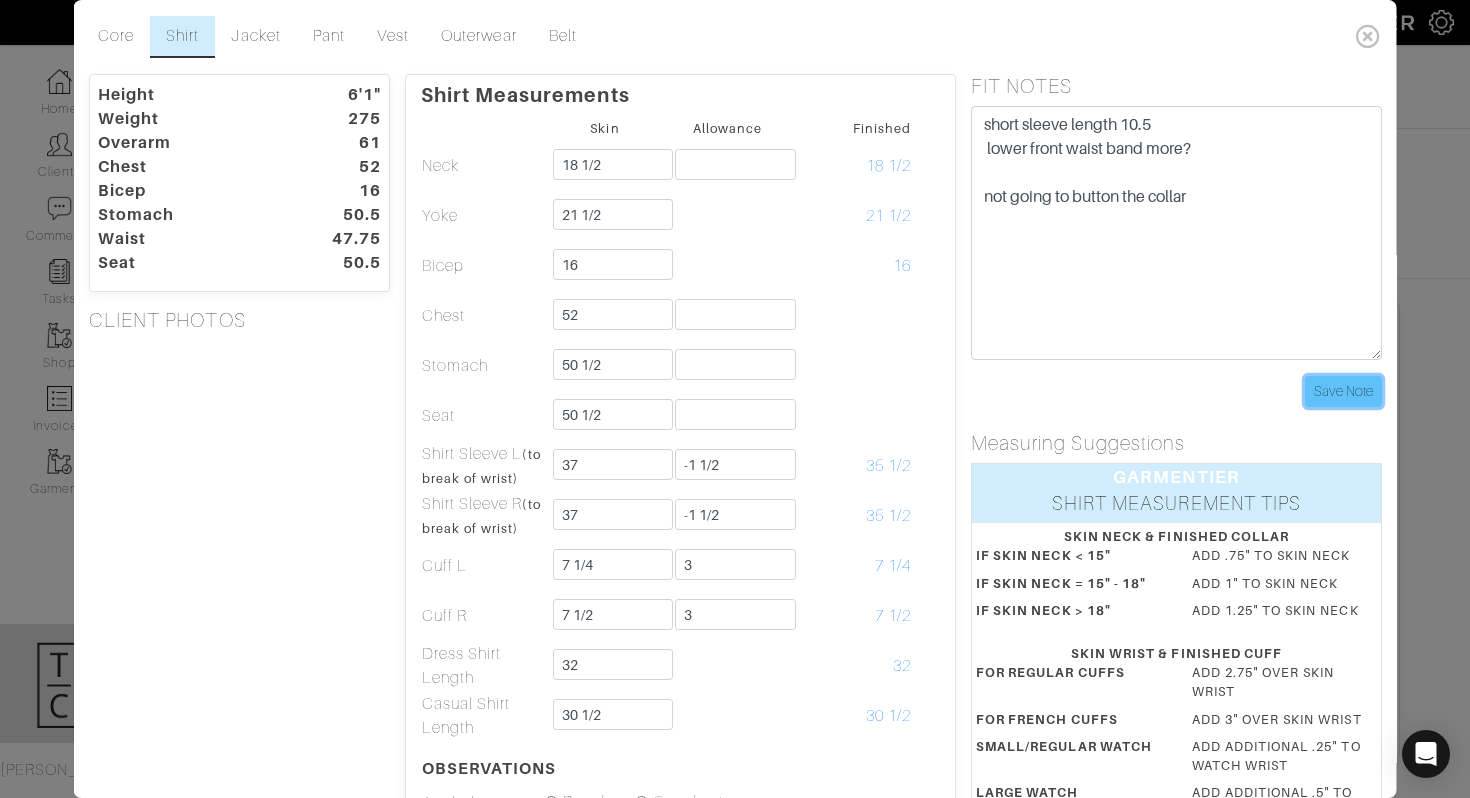 click on "Save Note" at bounding box center (1343, 391) 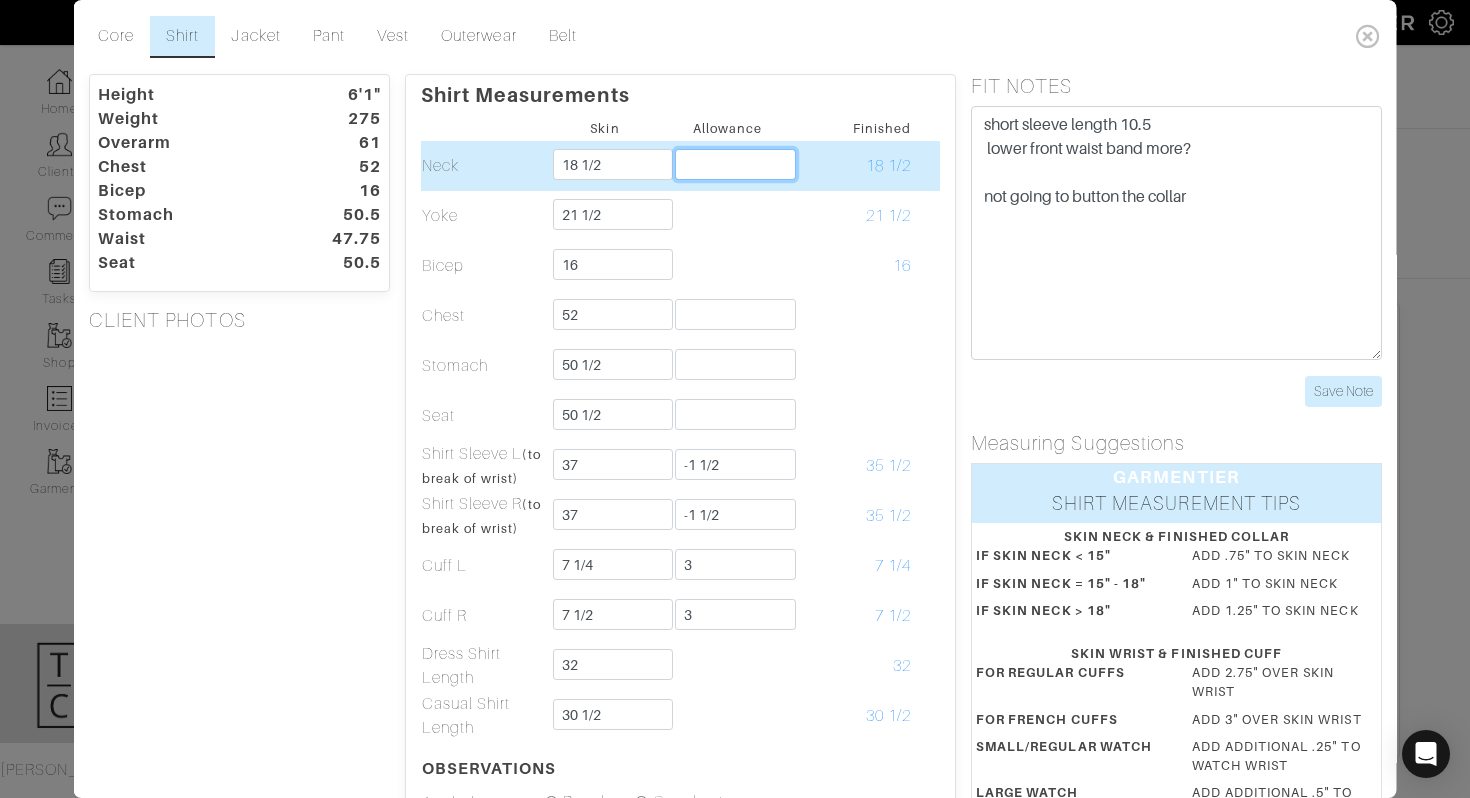 click at bounding box center (735, 164) 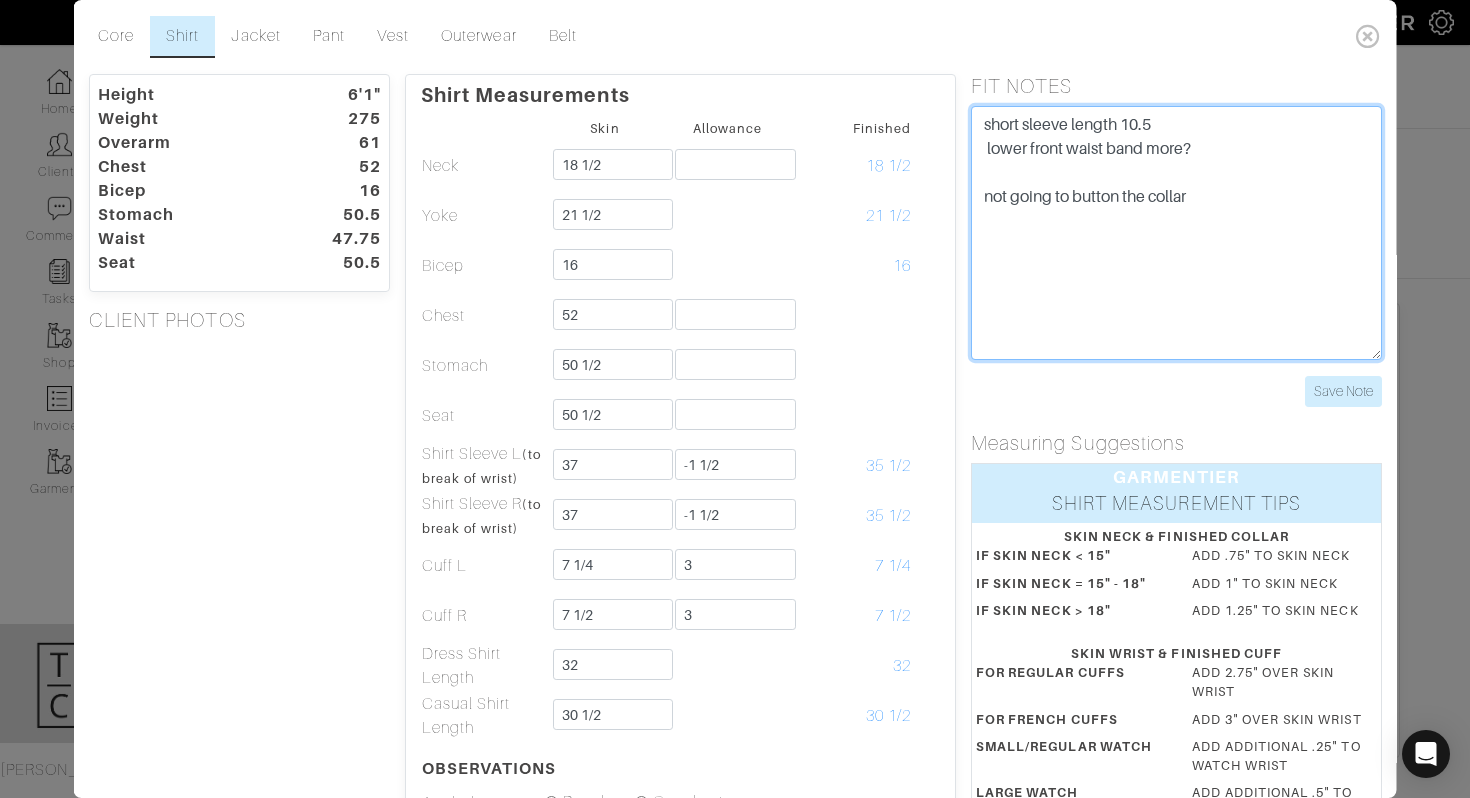 drag, startPoint x: 1109, startPoint y: 264, endPoint x: 1305, endPoint y: 237, distance: 197.85095 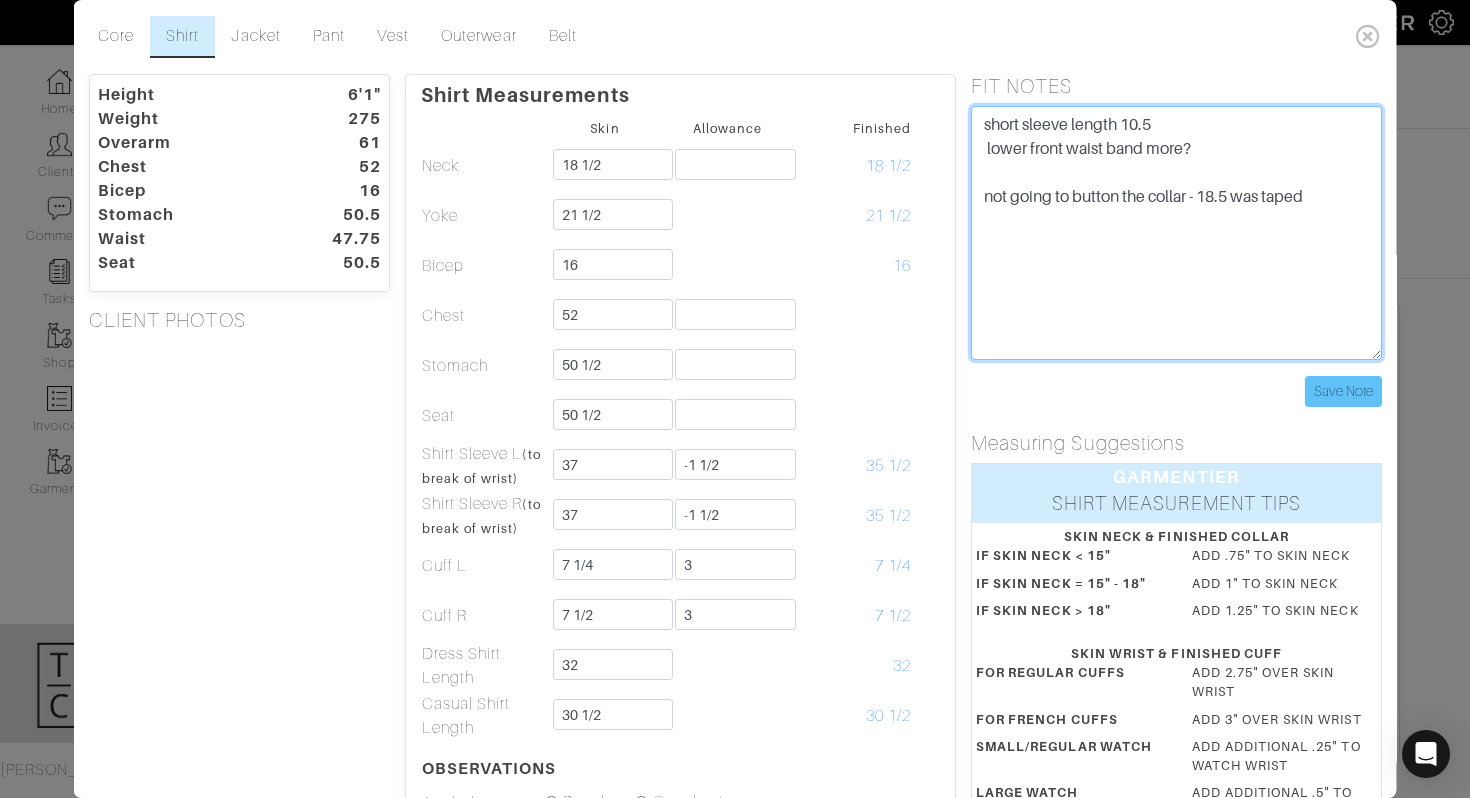 type on "short sleeve length 10.5
lower front waist band more?
not going to button the collar - 18.5 was taped" 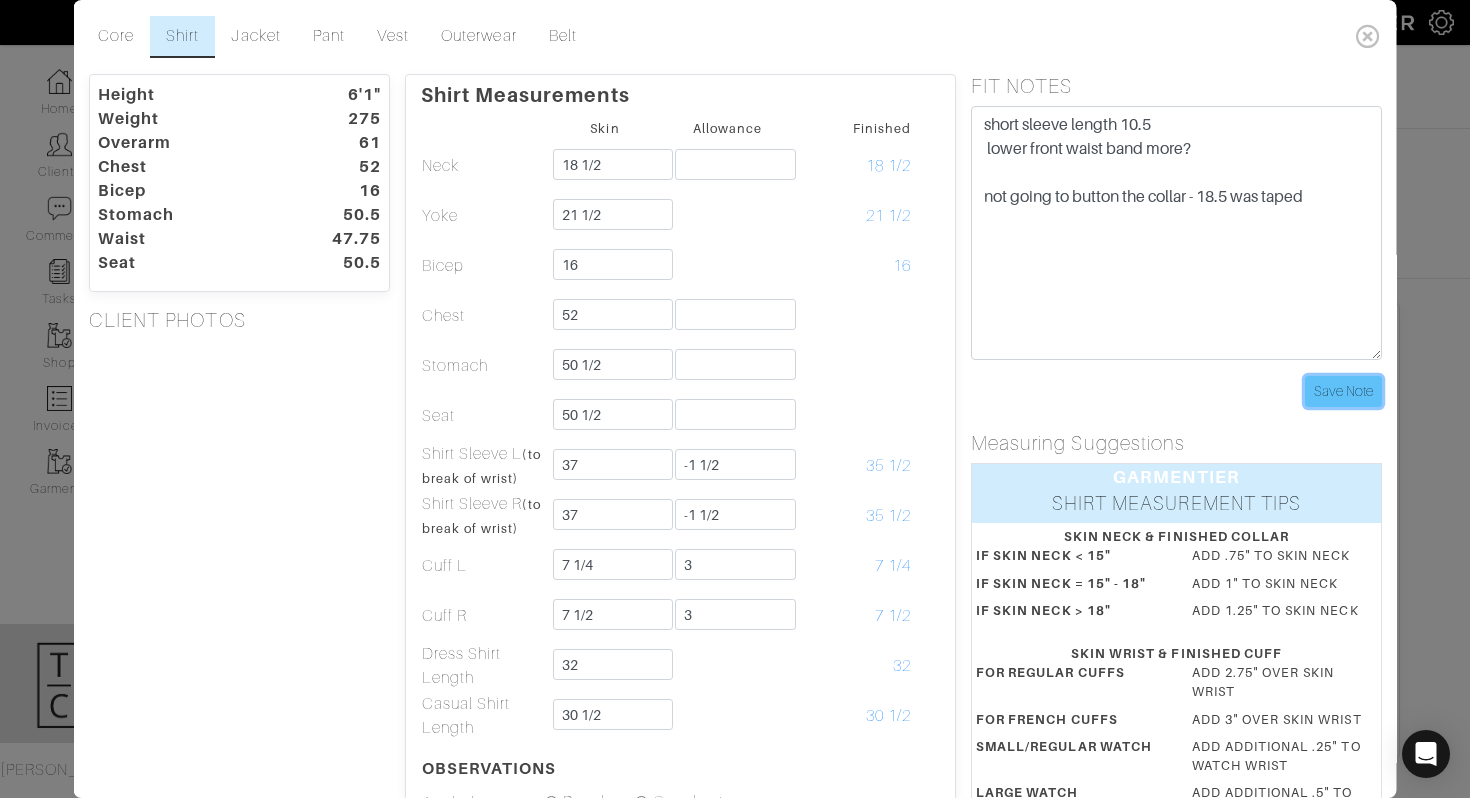click on "Save Note" at bounding box center (1343, 391) 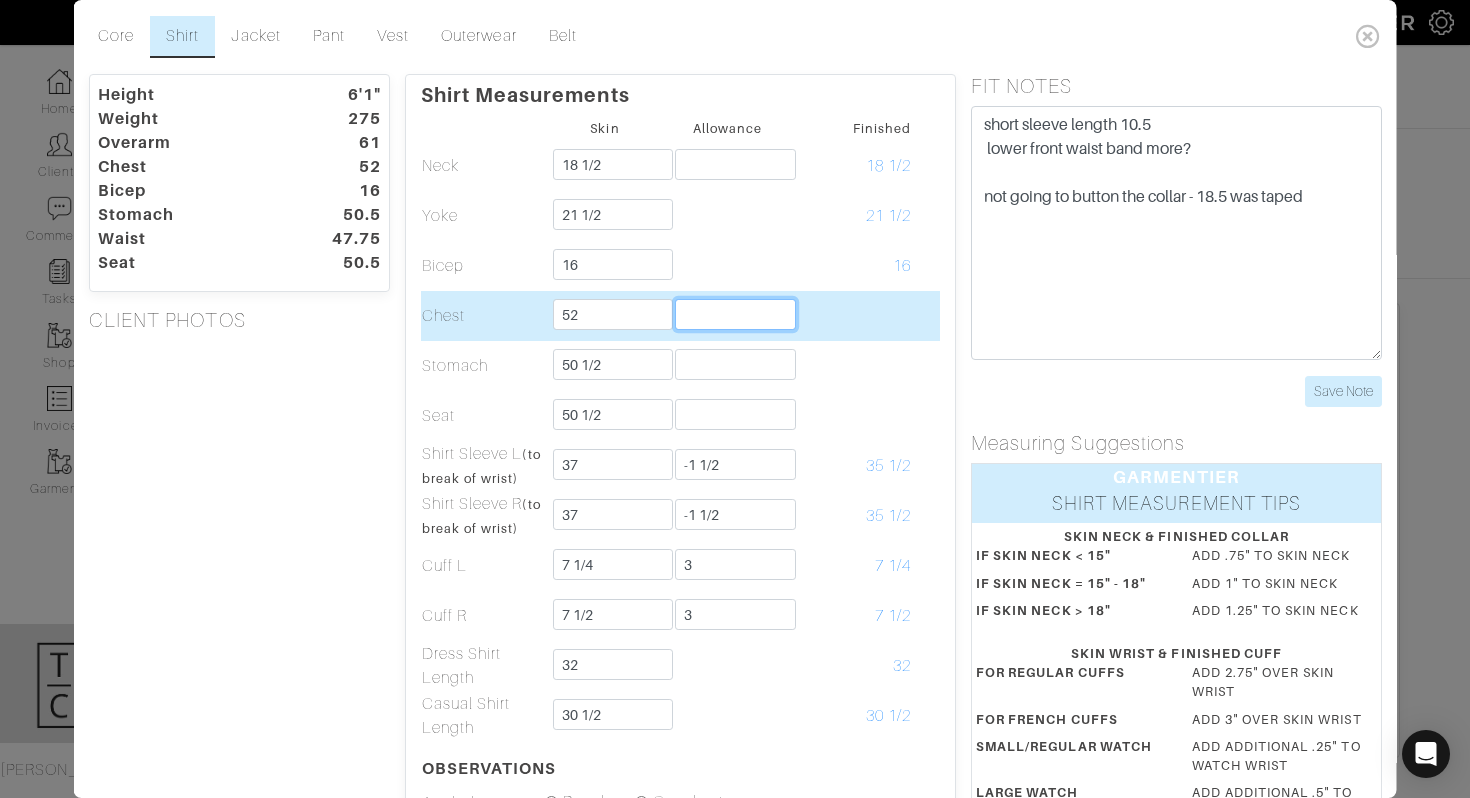 click at bounding box center (735, 314) 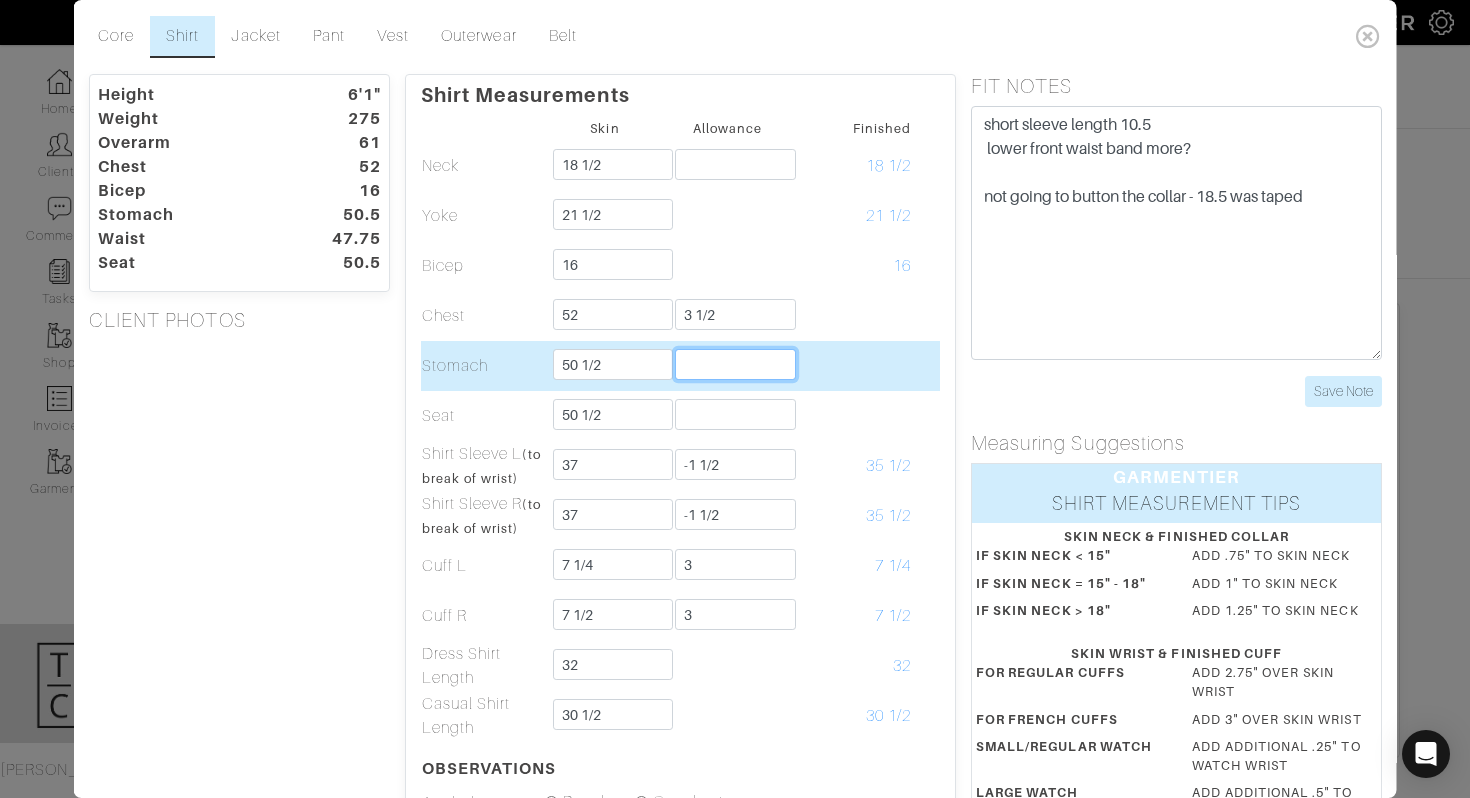 click at bounding box center [735, 364] 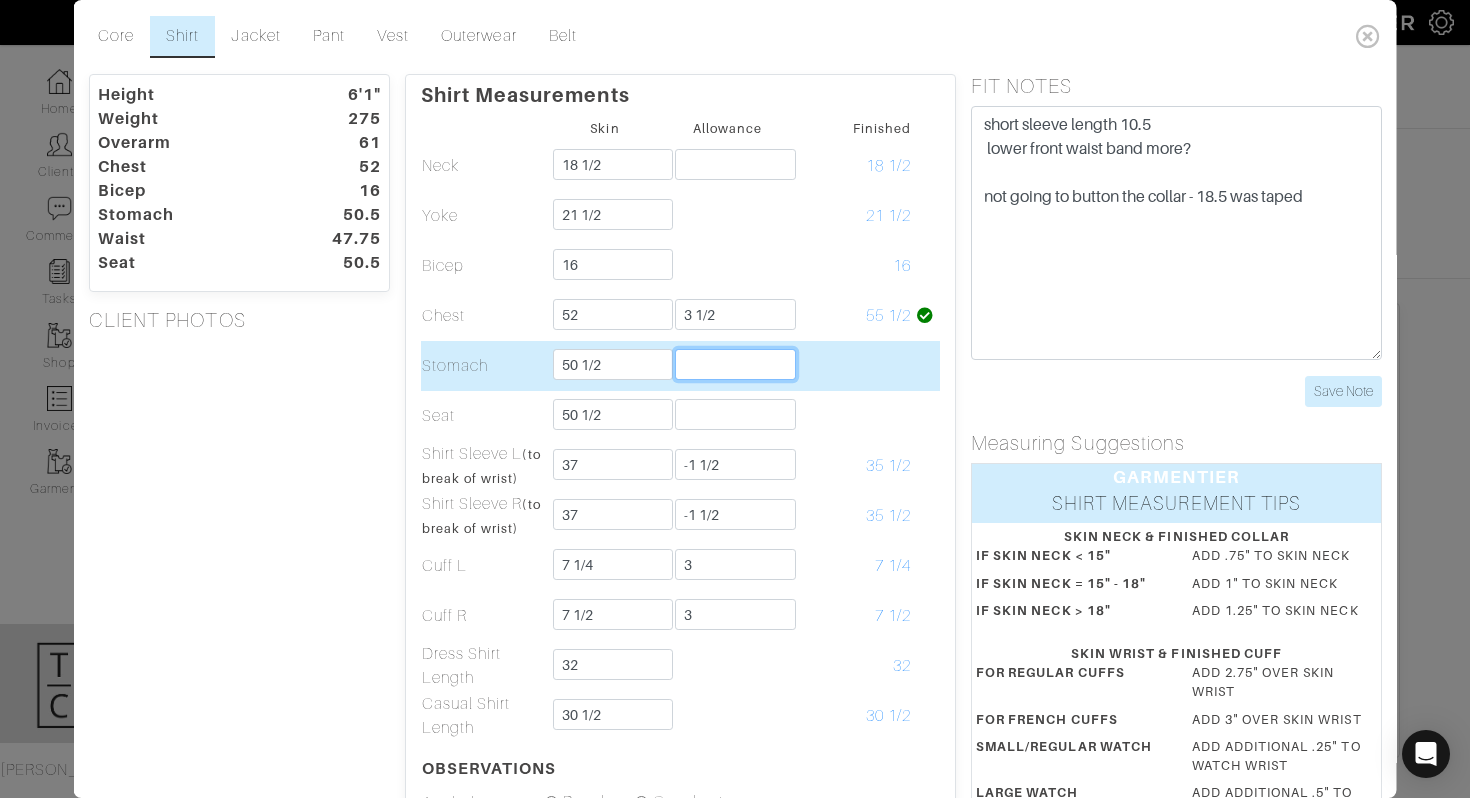 type on "3" 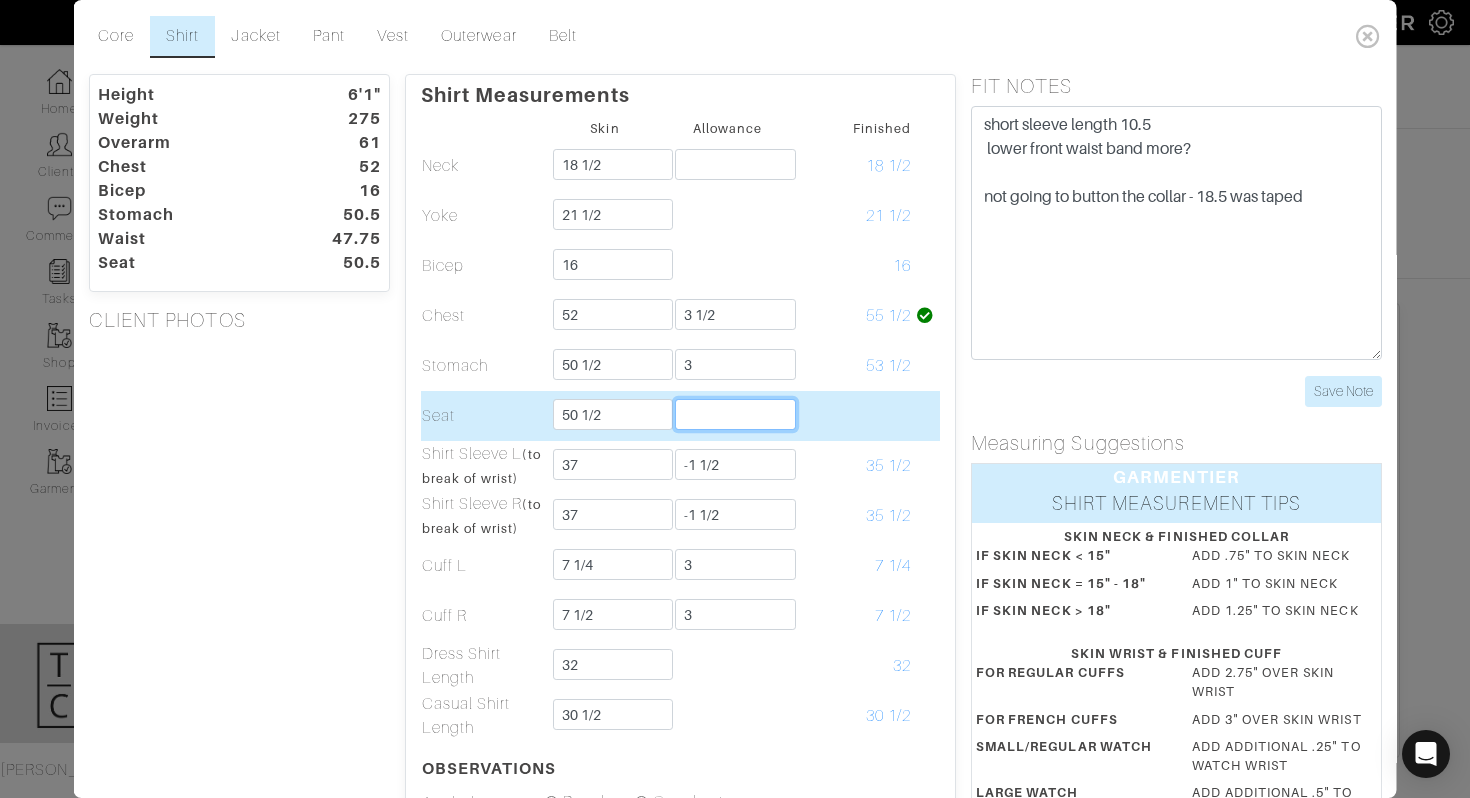click at bounding box center (735, 414) 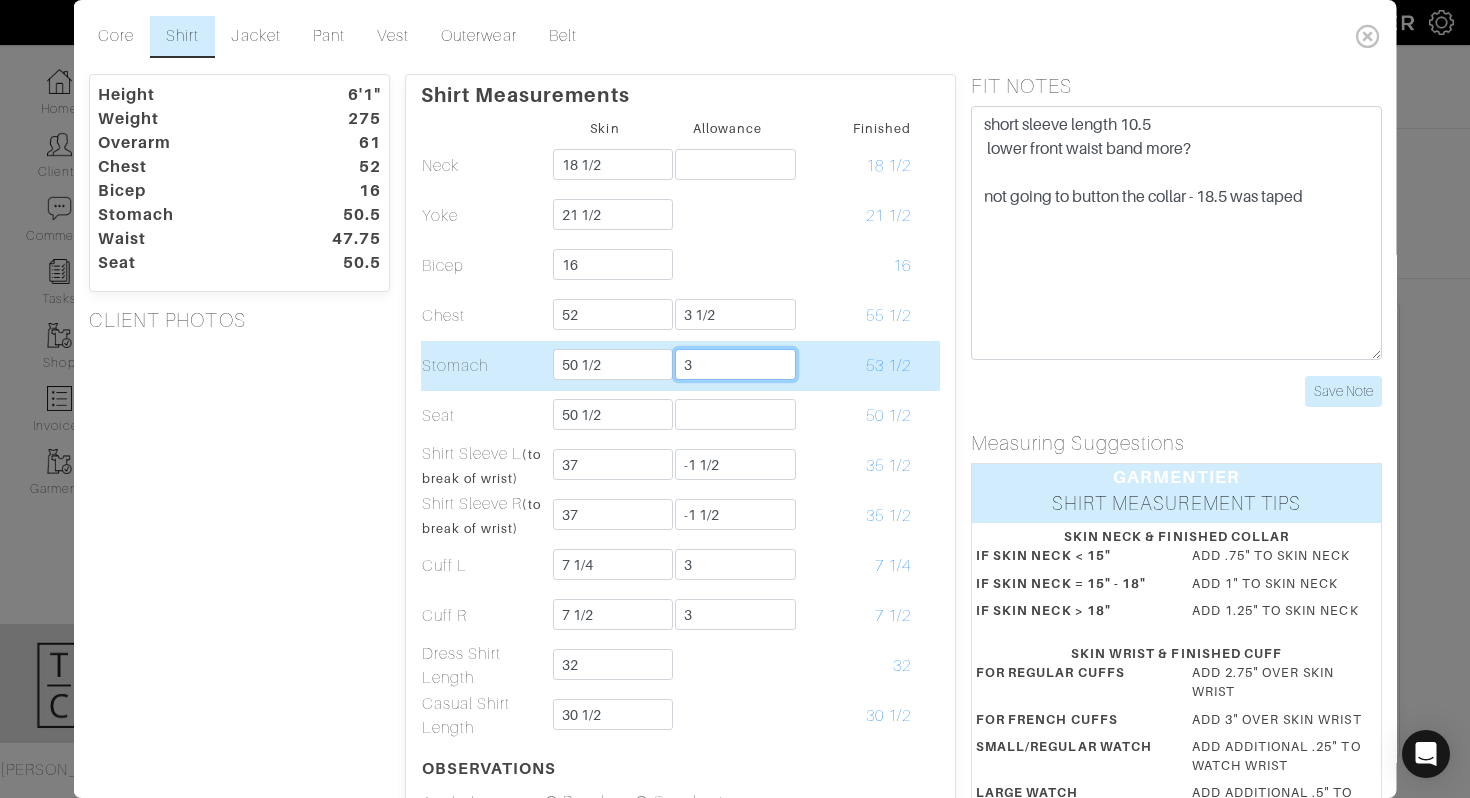 click on "3" at bounding box center (735, 364) 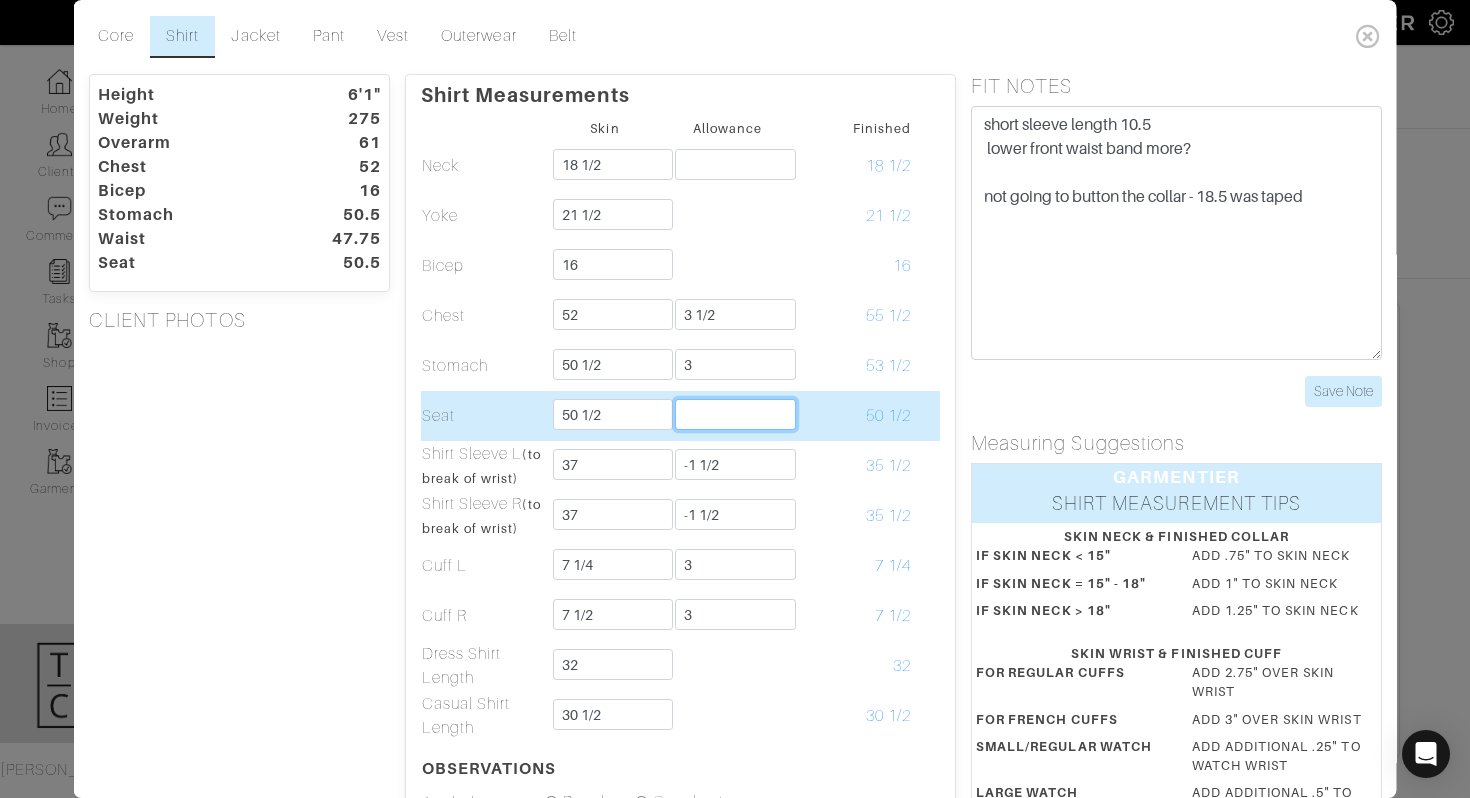 click at bounding box center (735, 414) 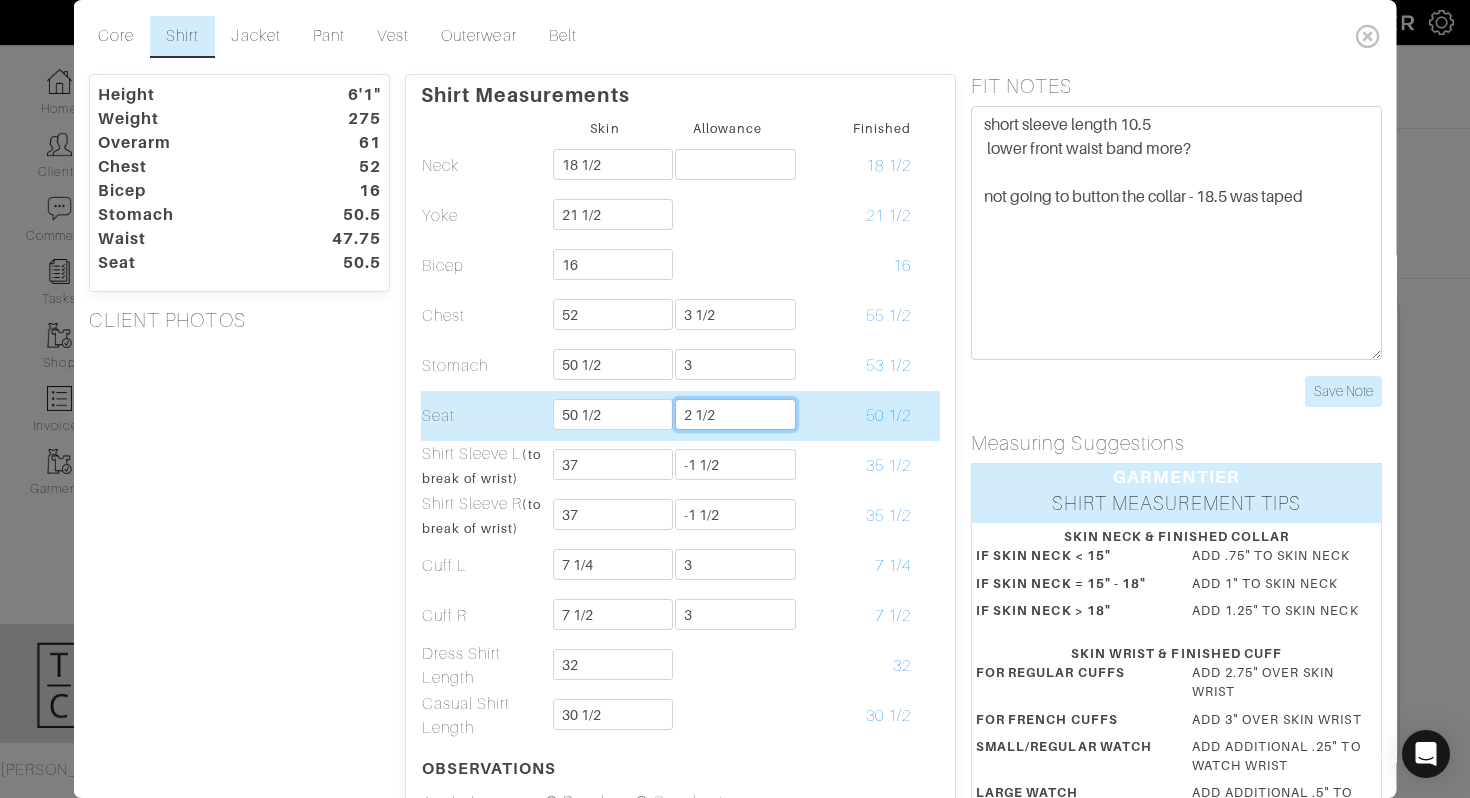 click on "2 1/2" at bounding box center [735, 414] 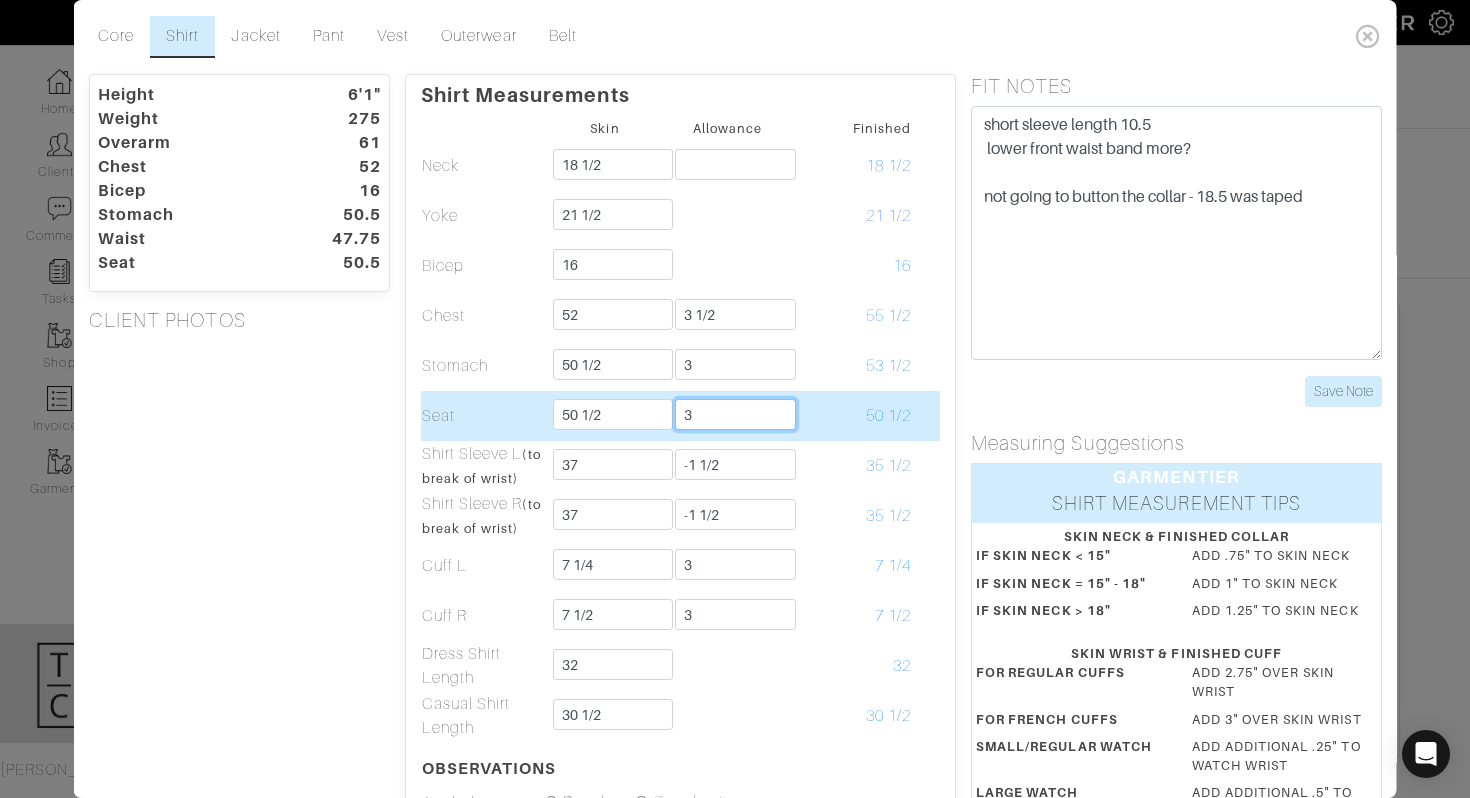 type on "3" 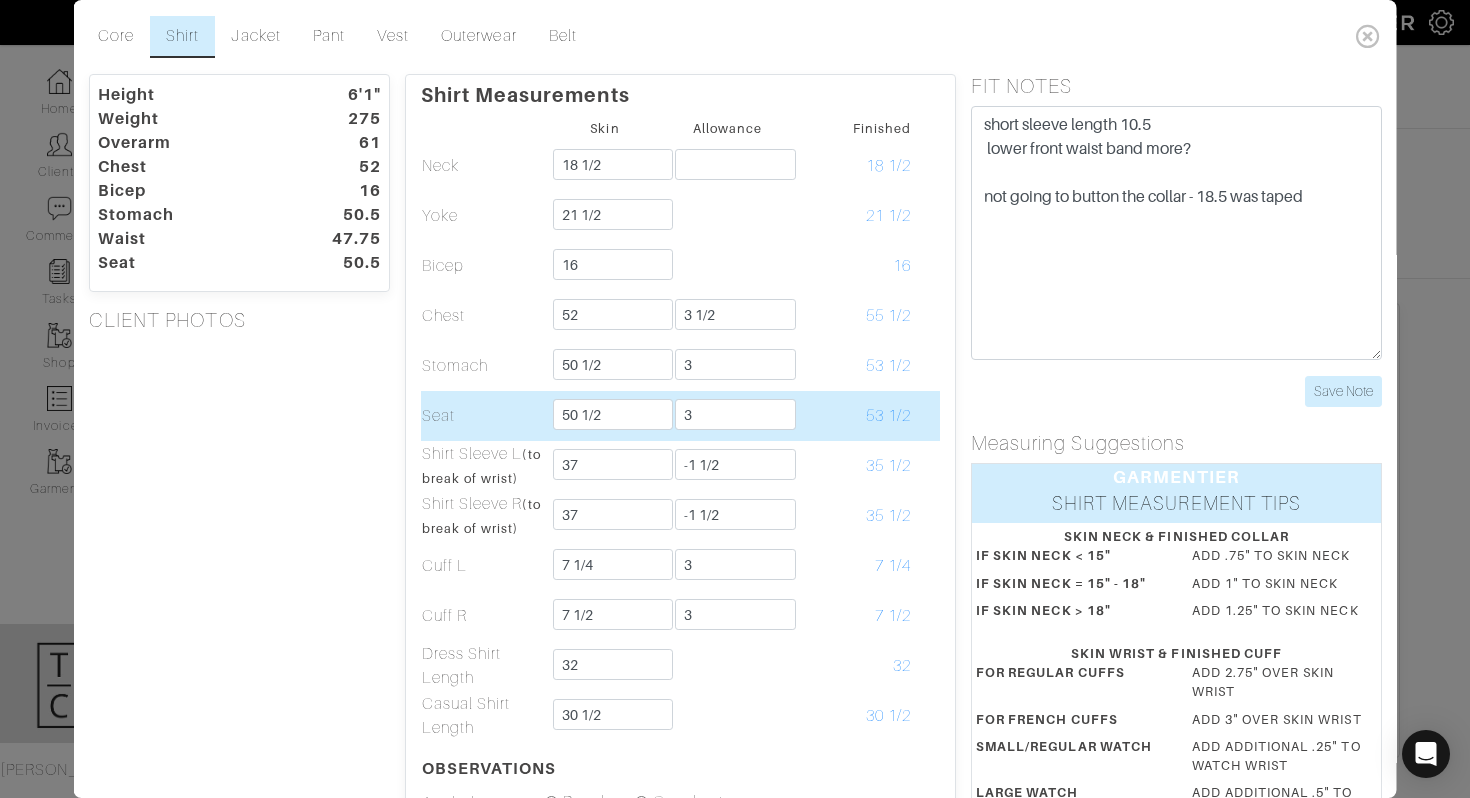 click on "53 1/2" at bounding box center [850, 416] 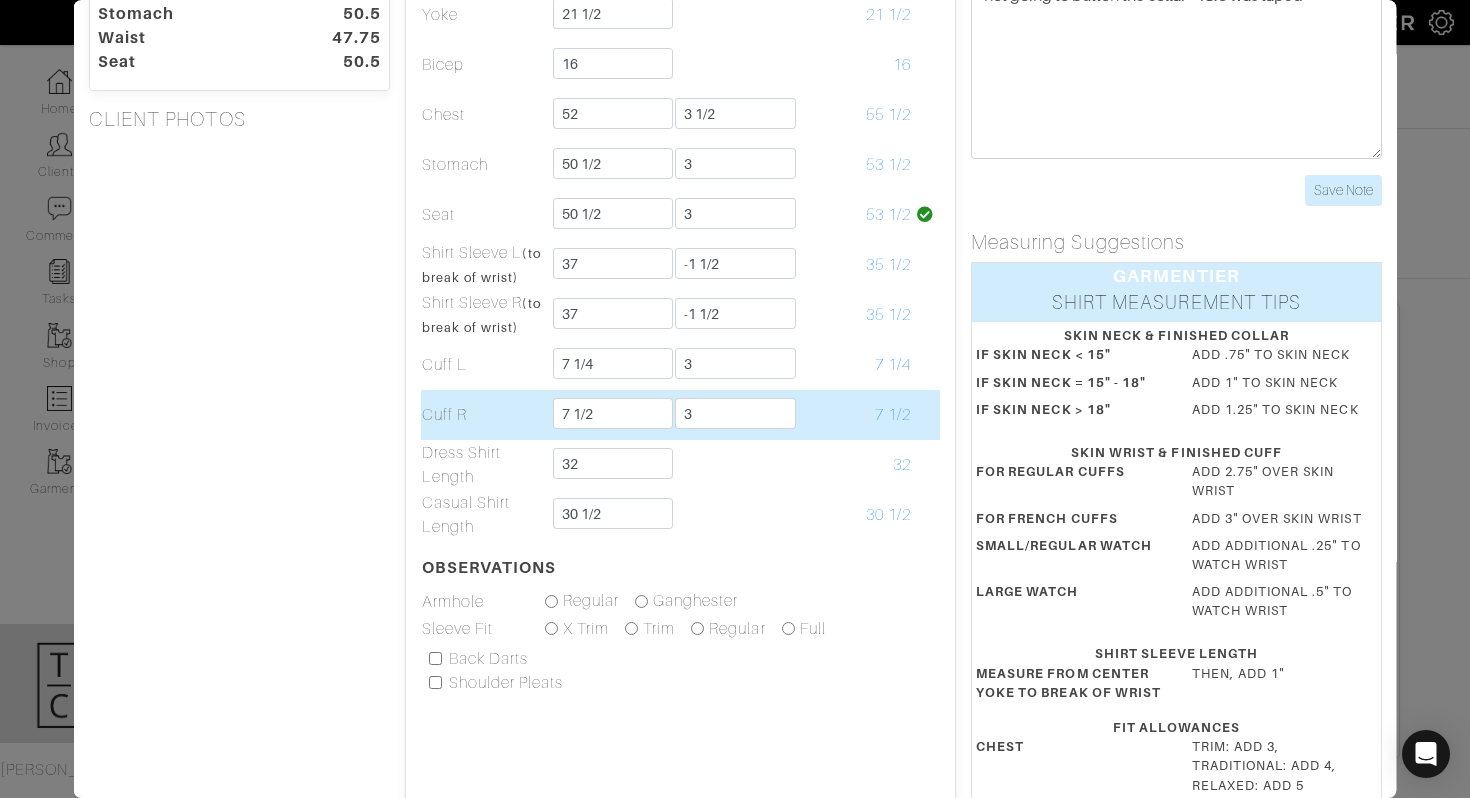 scroll, scrollTop: 199, scrollLeft: 0, axis: vertical 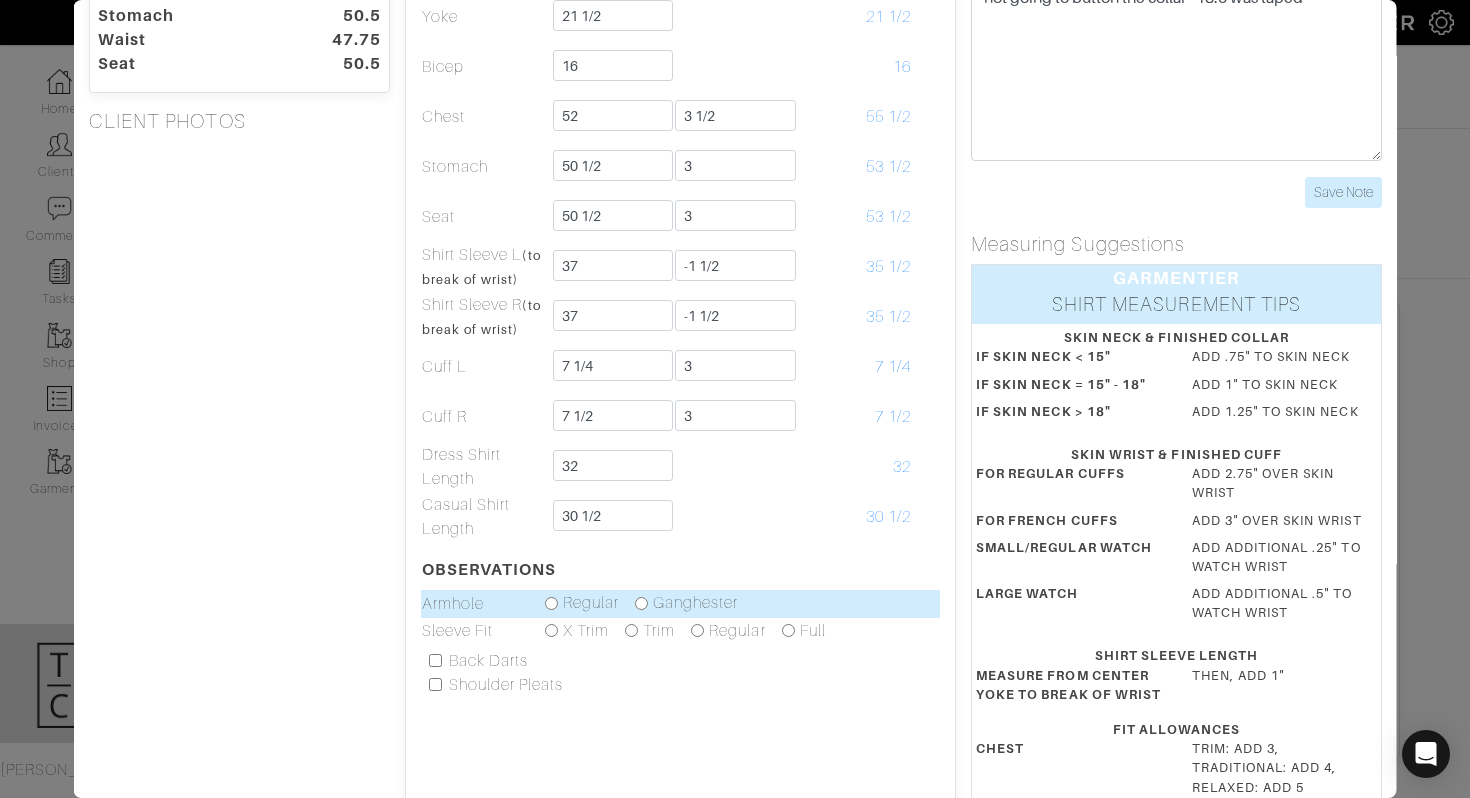 click on "Ganghester" at bounding box center [695, 603] 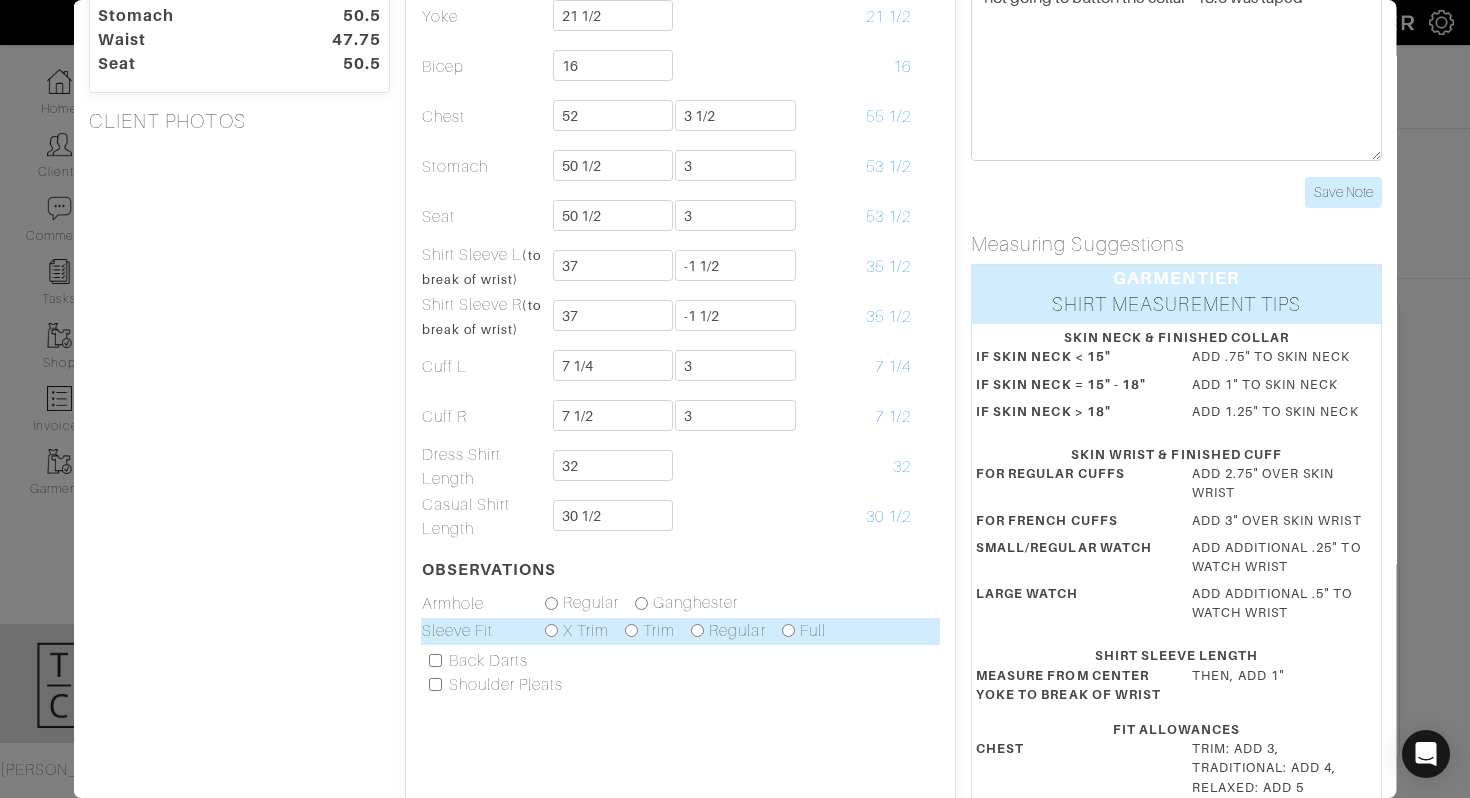 click on "Trim" at bounding box center [658, 631] 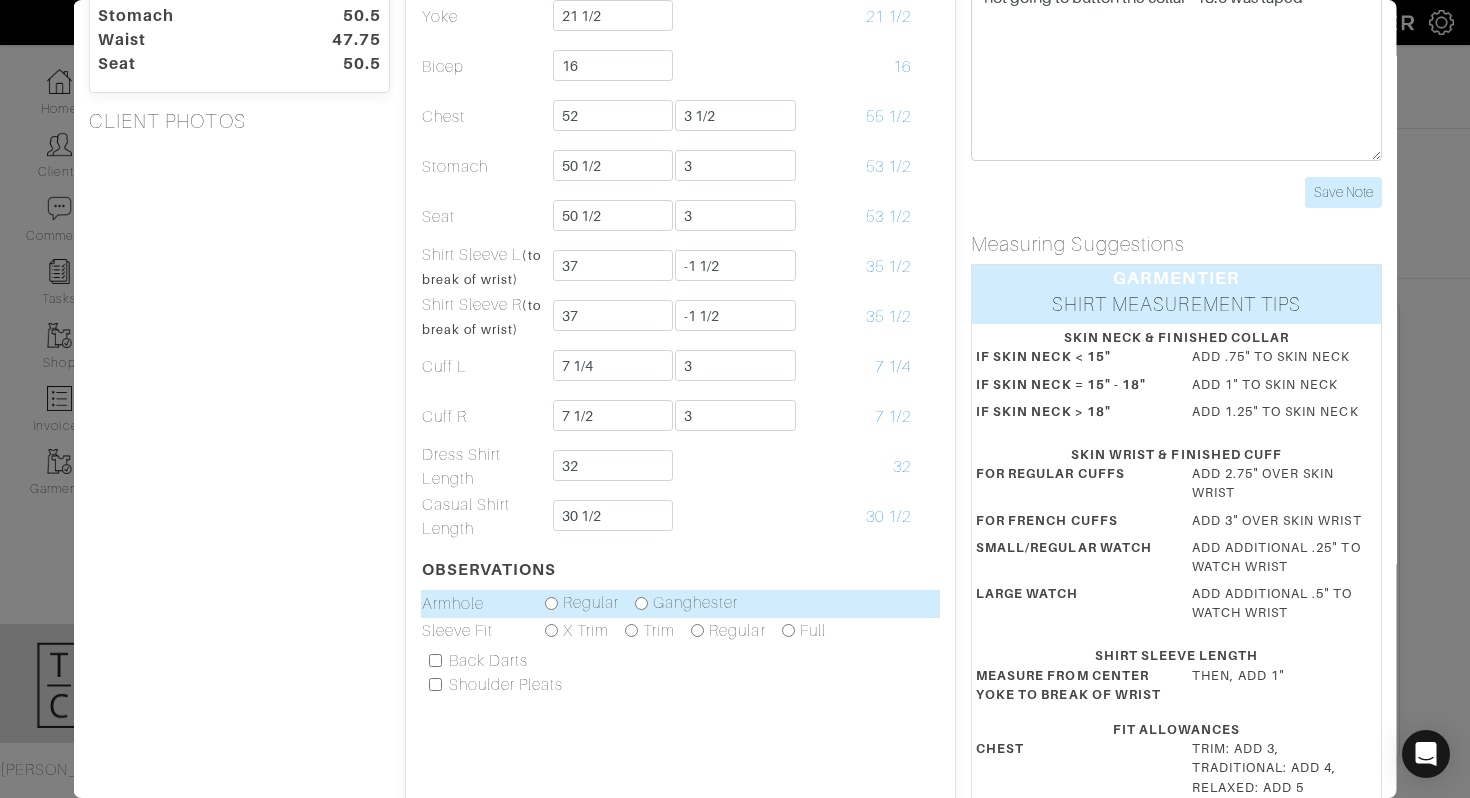 click at bounding box center (640, 603) 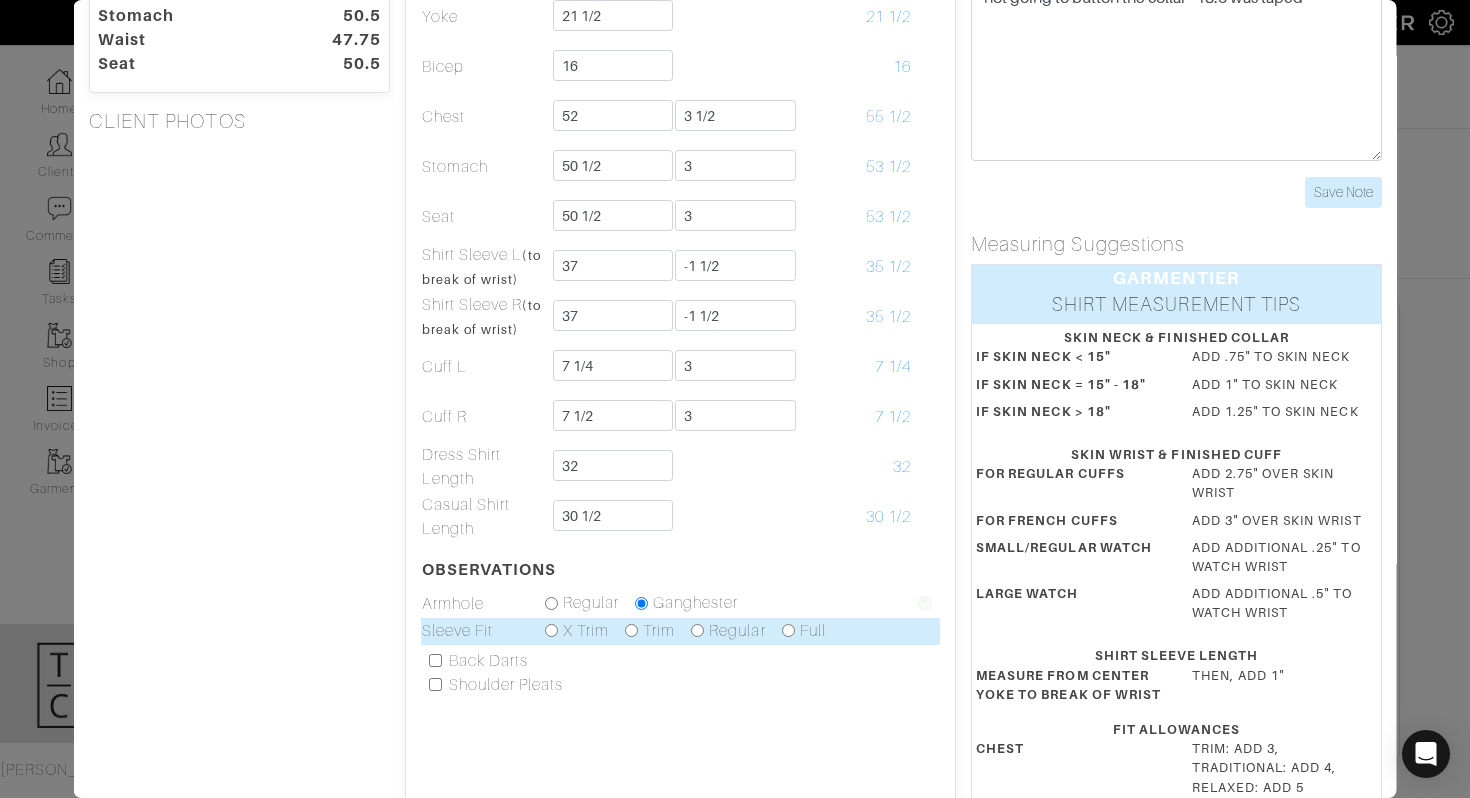 click on "X Trim
Trim
Regular
Full" at bounding box center [727, 632] 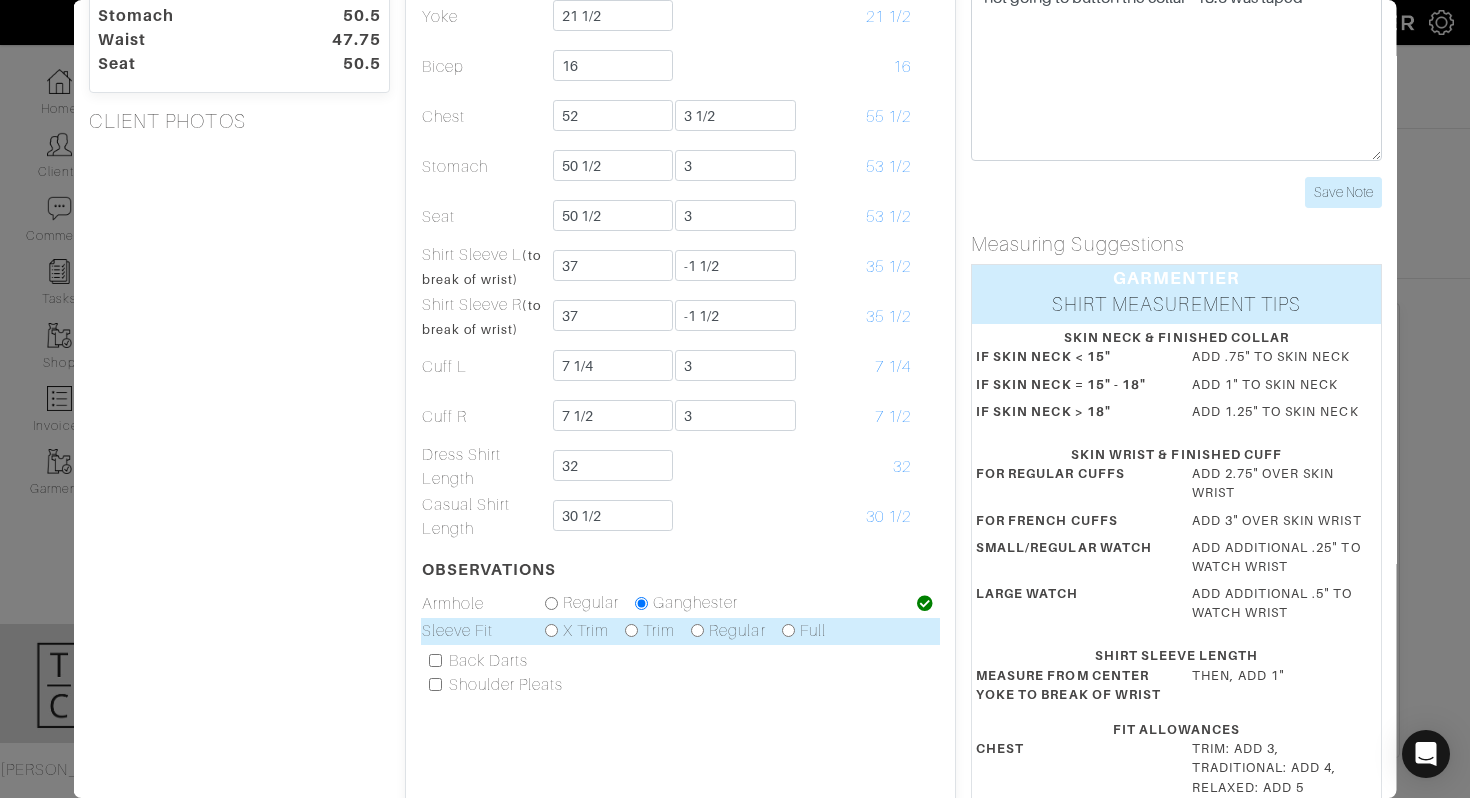 click at bounding box center [630, 630] 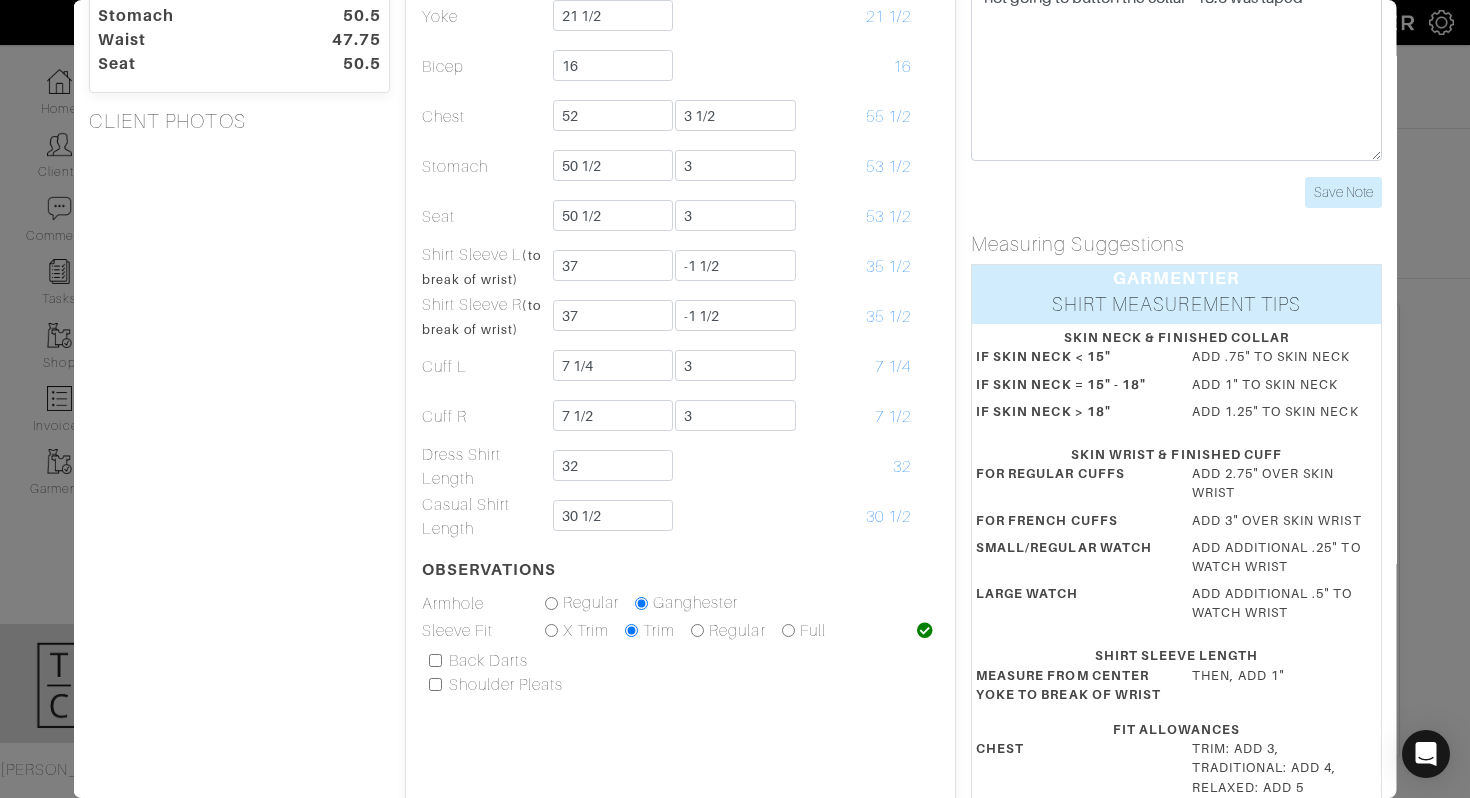 click on "Shoulder Pleats" at bounding box center [679, 685] 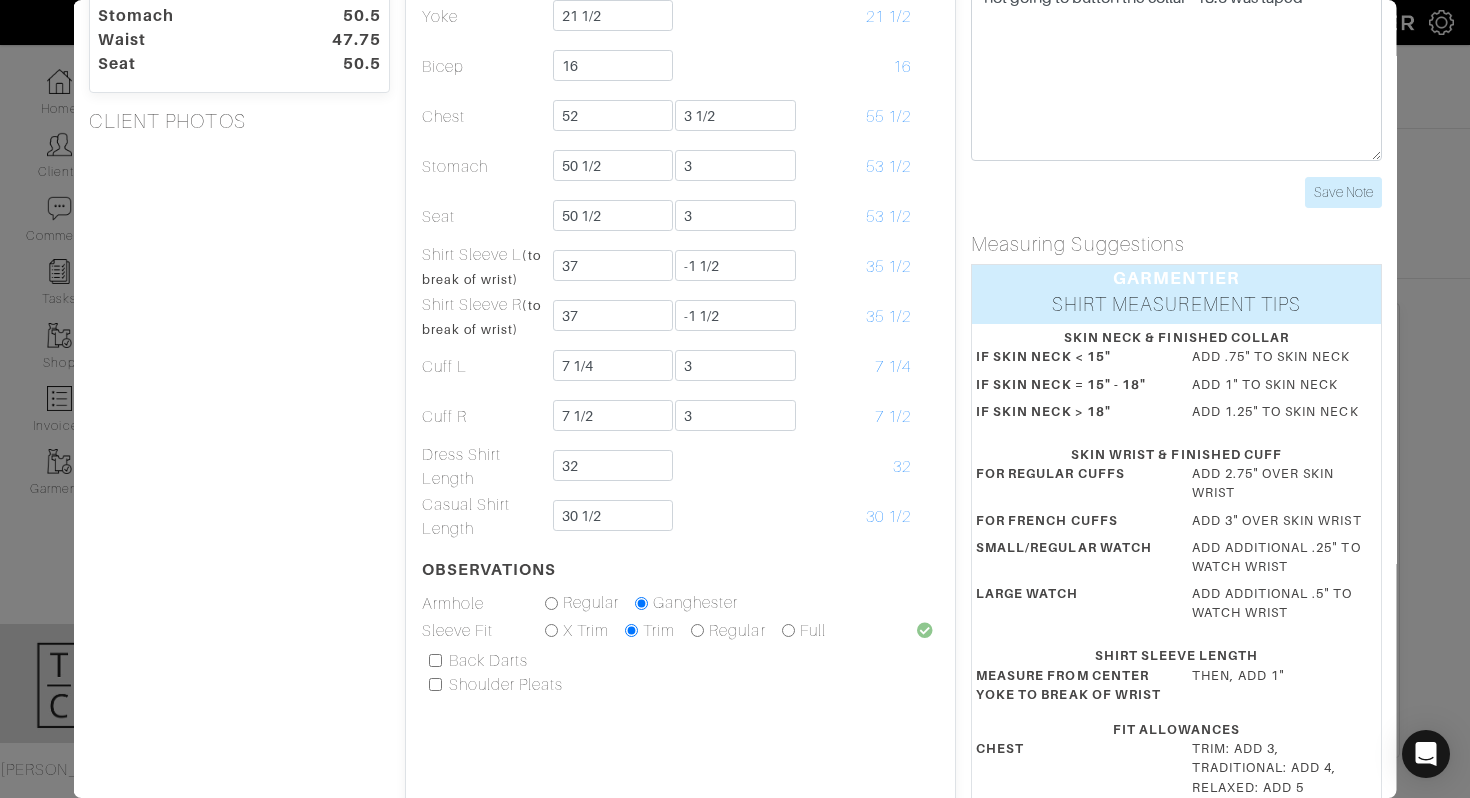scroll, scrollTop: 0, scrollLeft: 0, axis: both 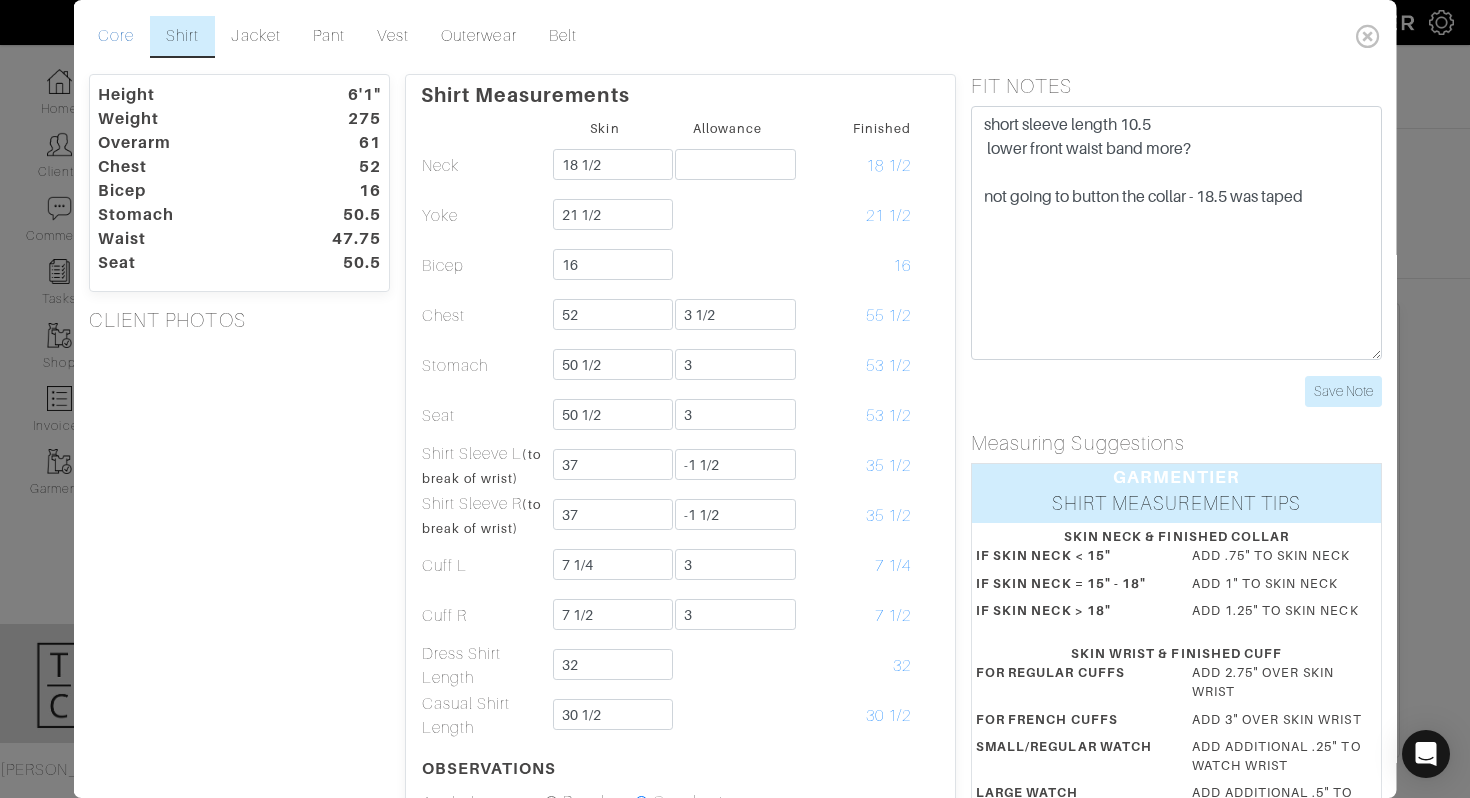 click on "Core" at bounding box center [116, 37] 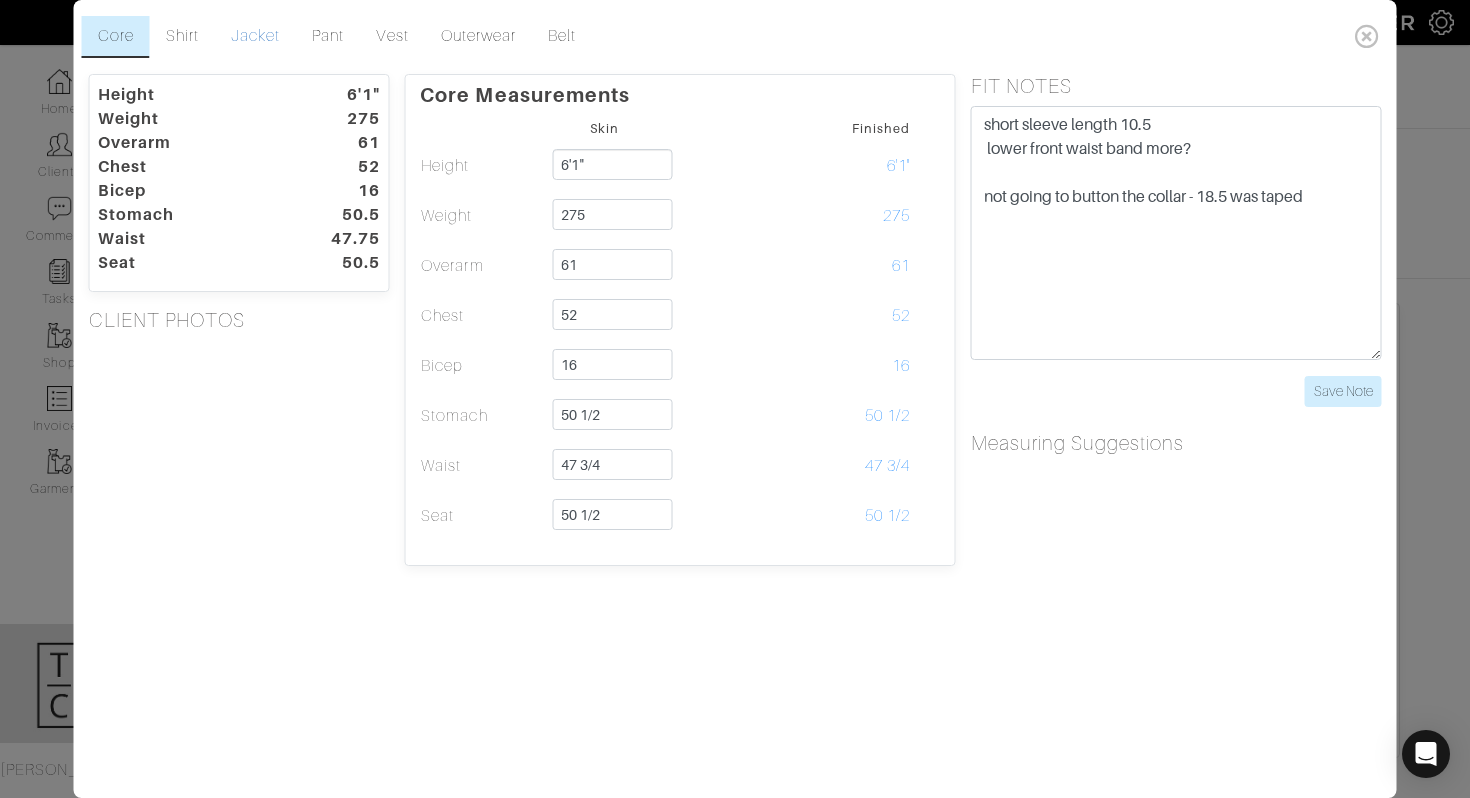 click on "Jacket" at bounding box center (255, 37) 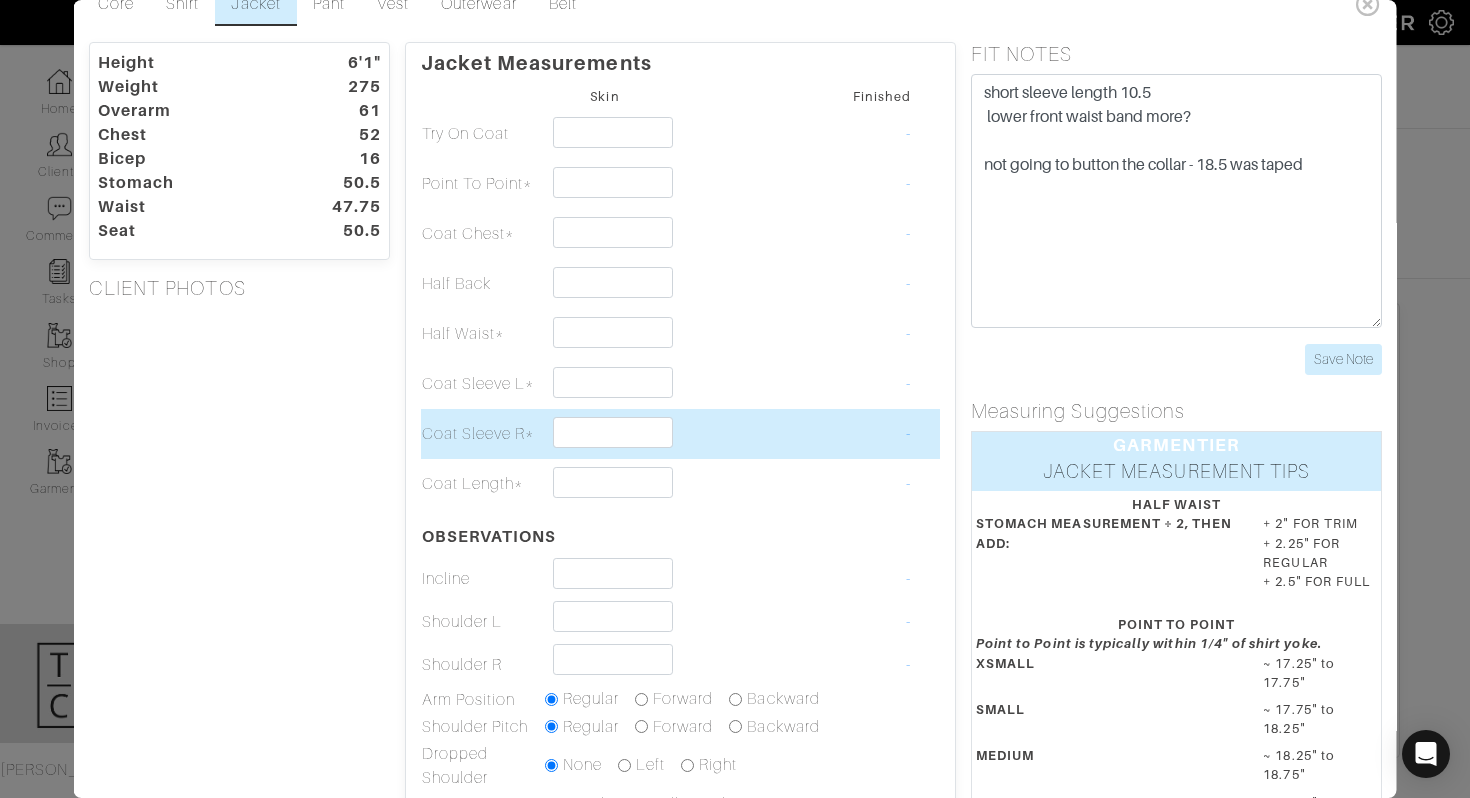 scroll, scrollTop: 0, scrollLeft: 0, axis: both 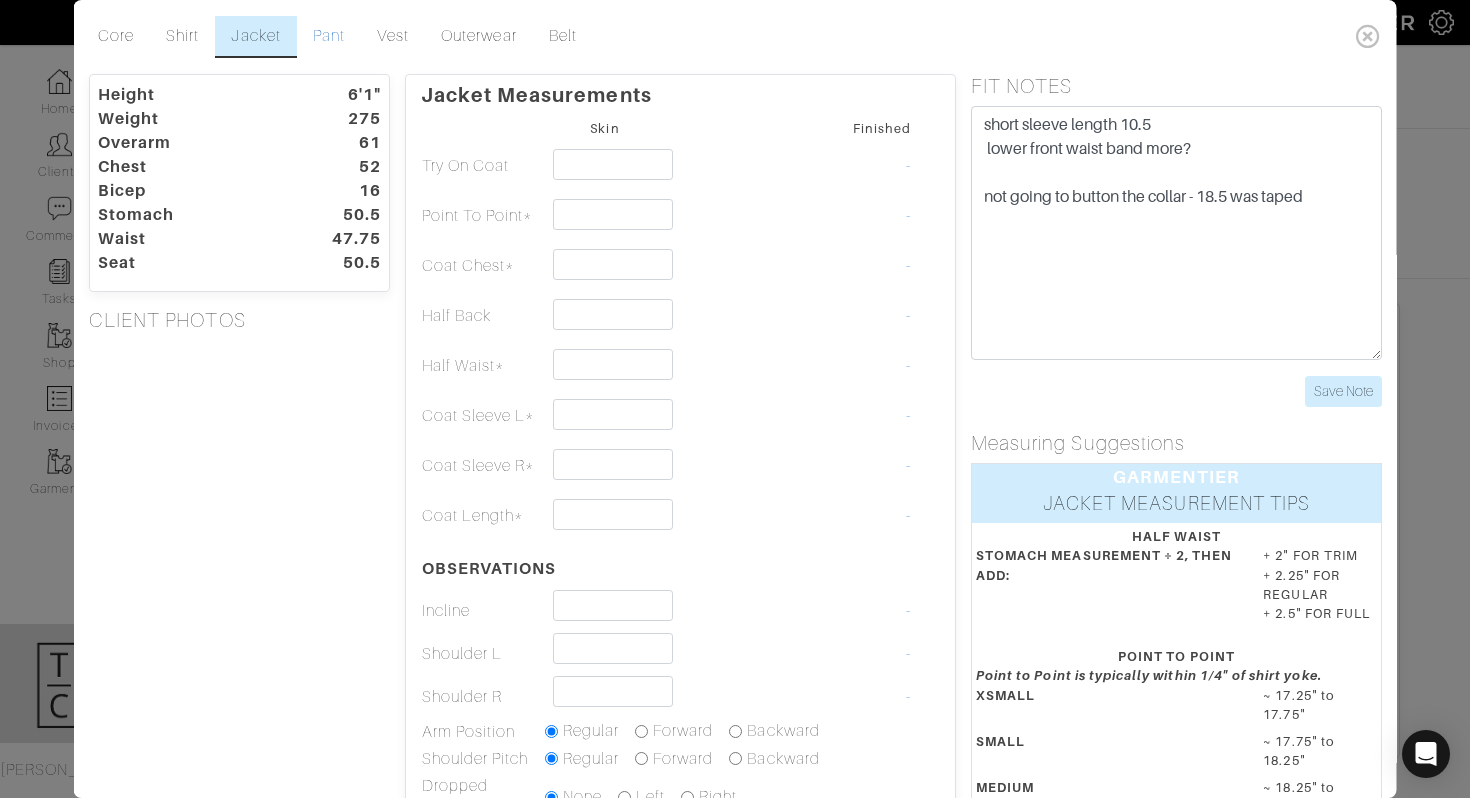 click on "Pant" at bounding box center (328, 37) 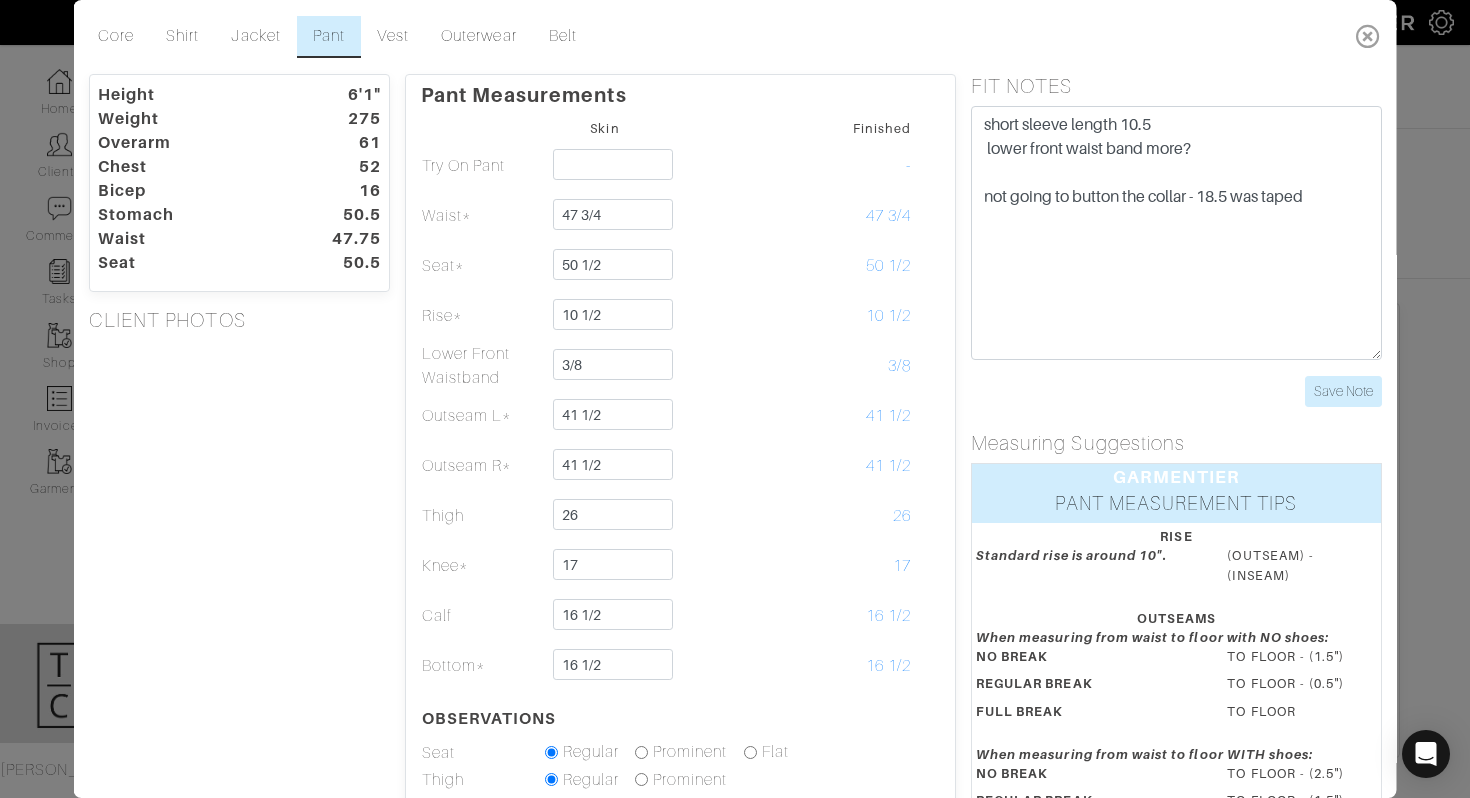 click at bounding box center [1367, 36] 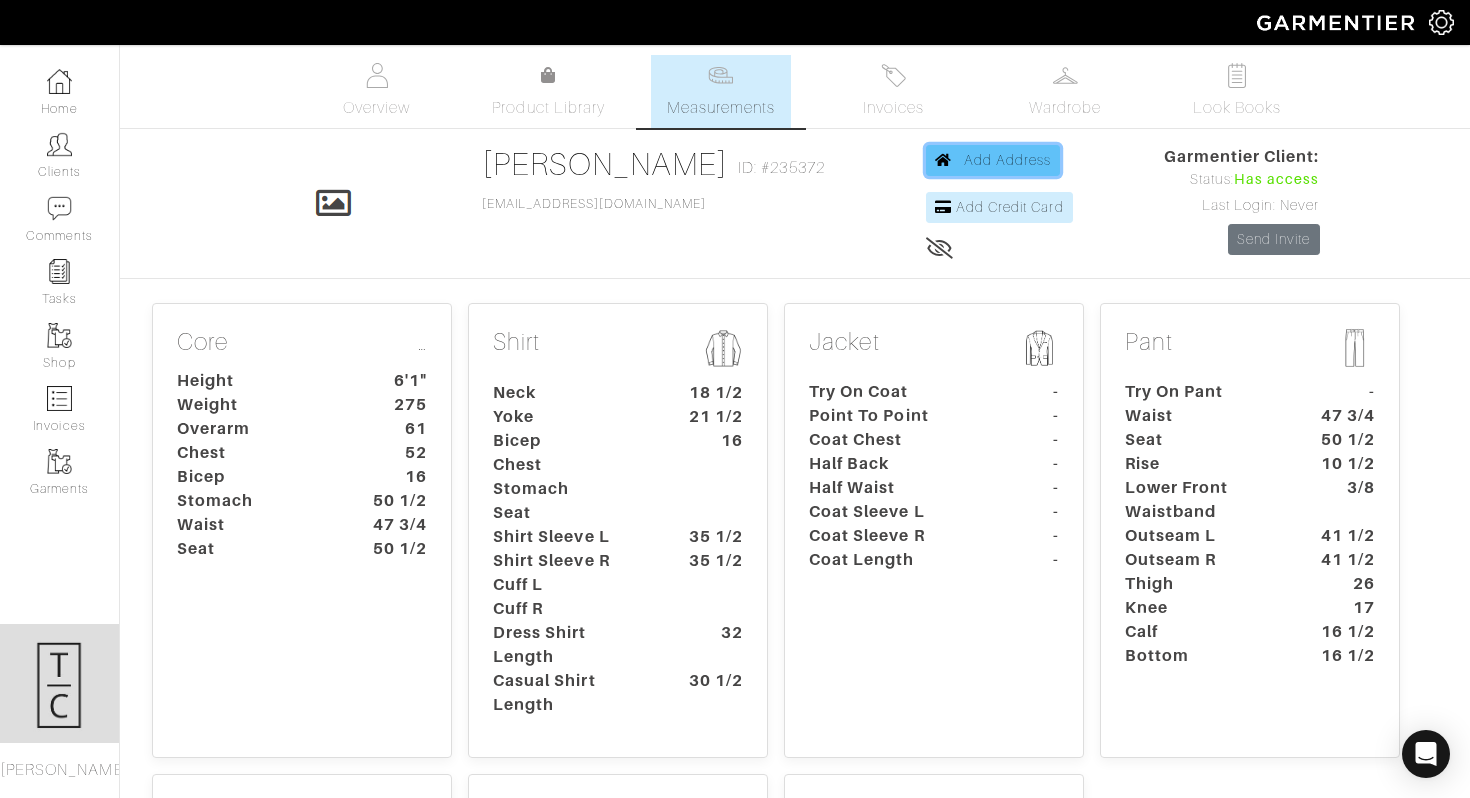 click on "Add Address" at bounding box center (1008, 160) 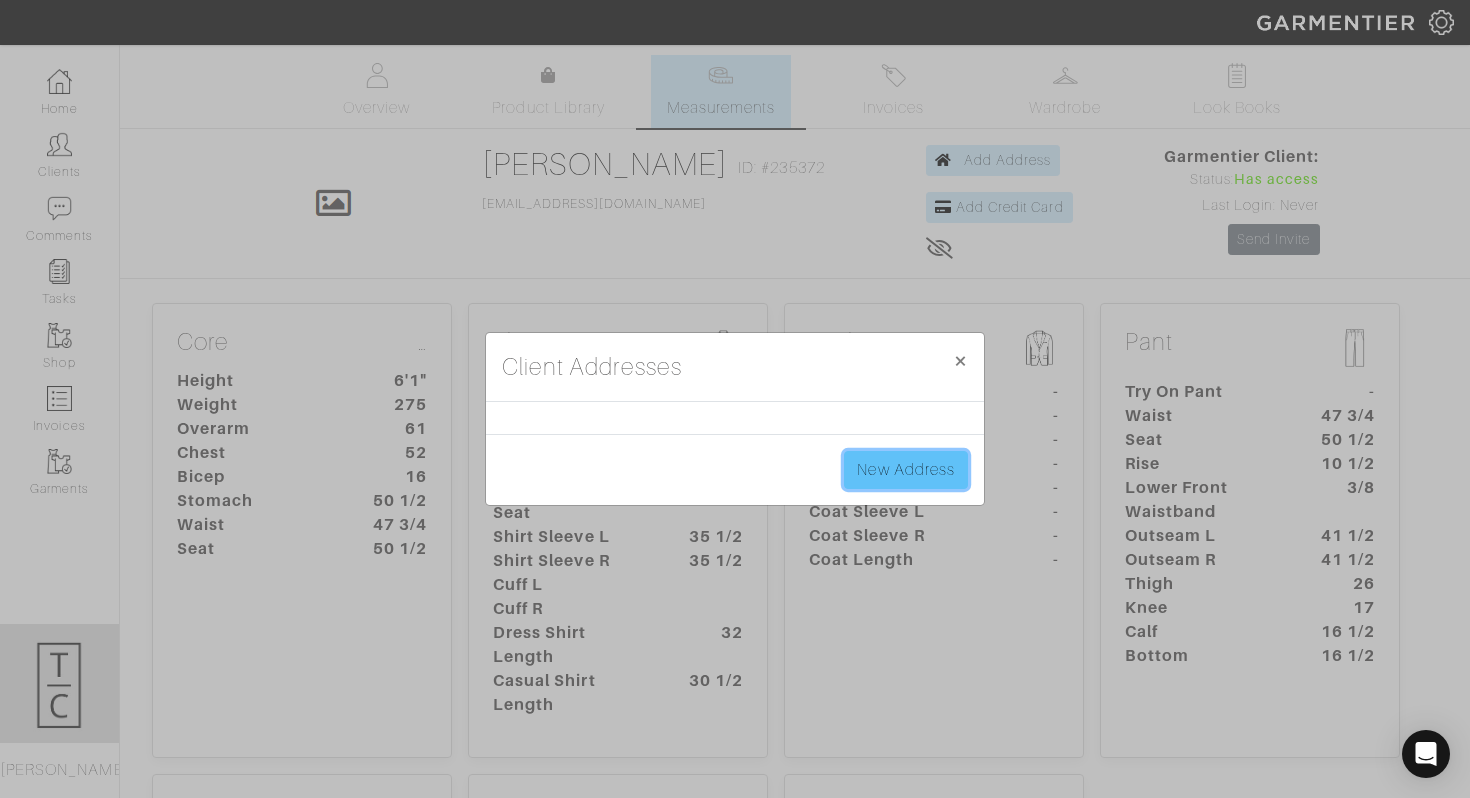 click on "New Address" at bounding box center [906, 470] 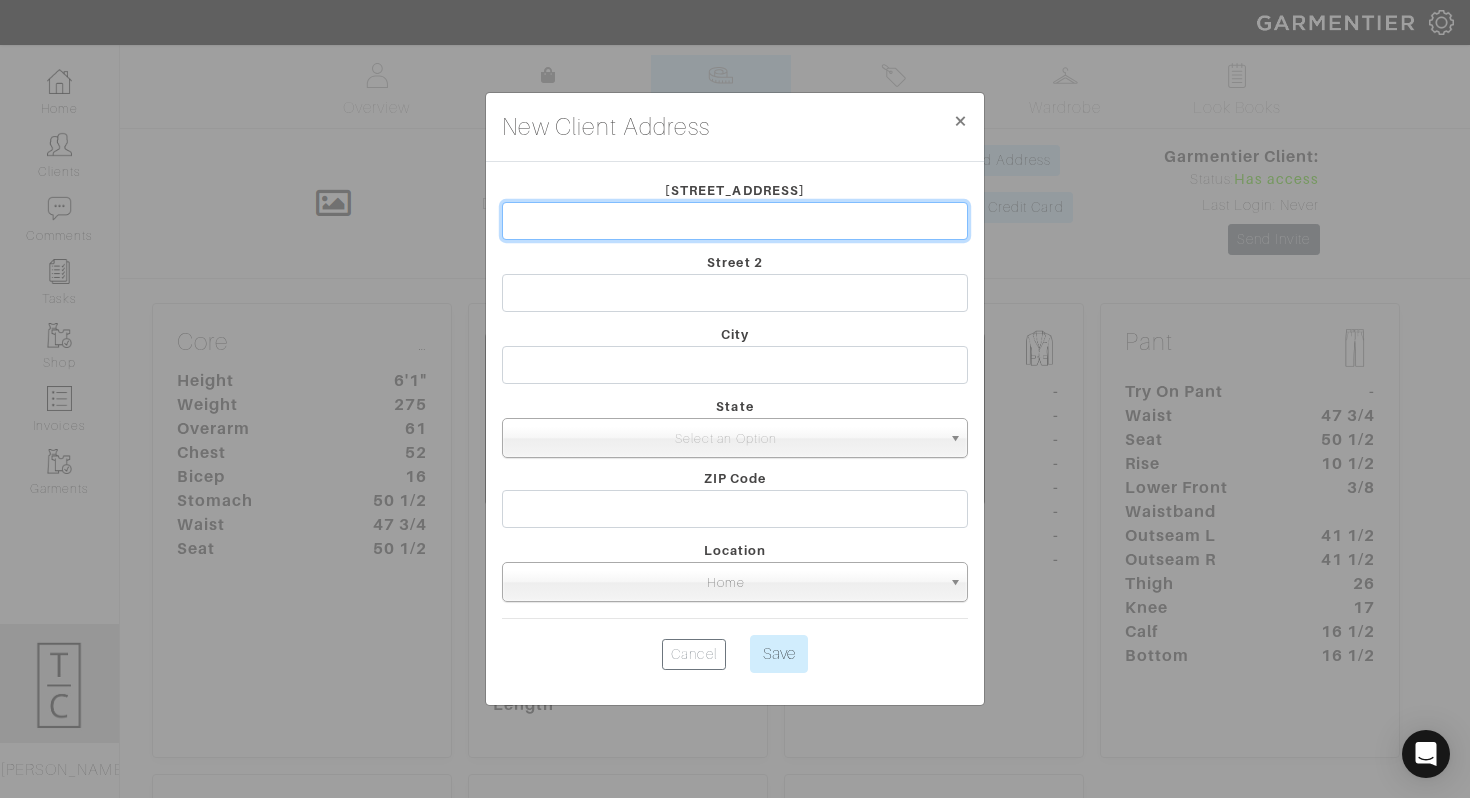 click at bounding box center [735, 221] 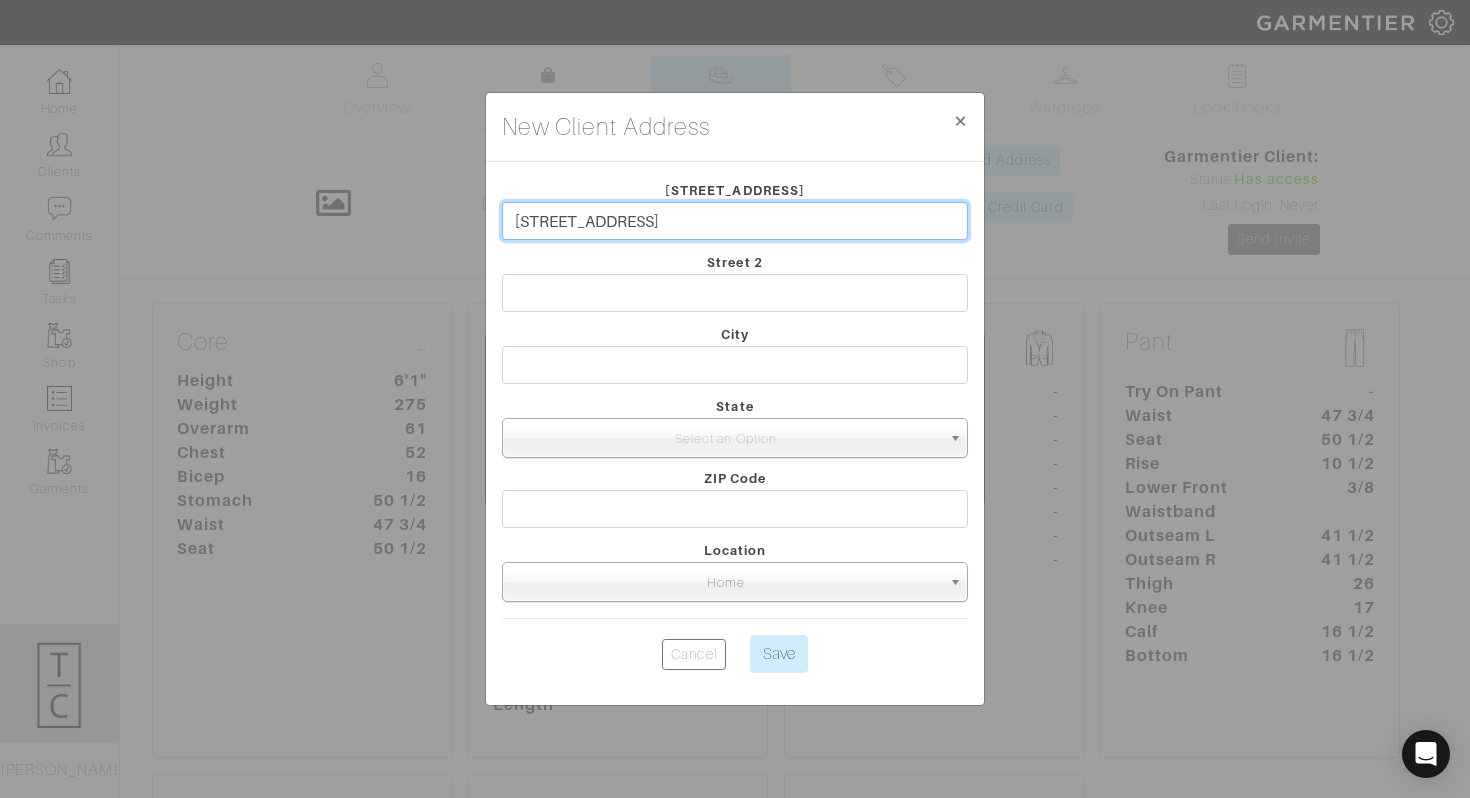 type on "[STREET_ADDRESS]" 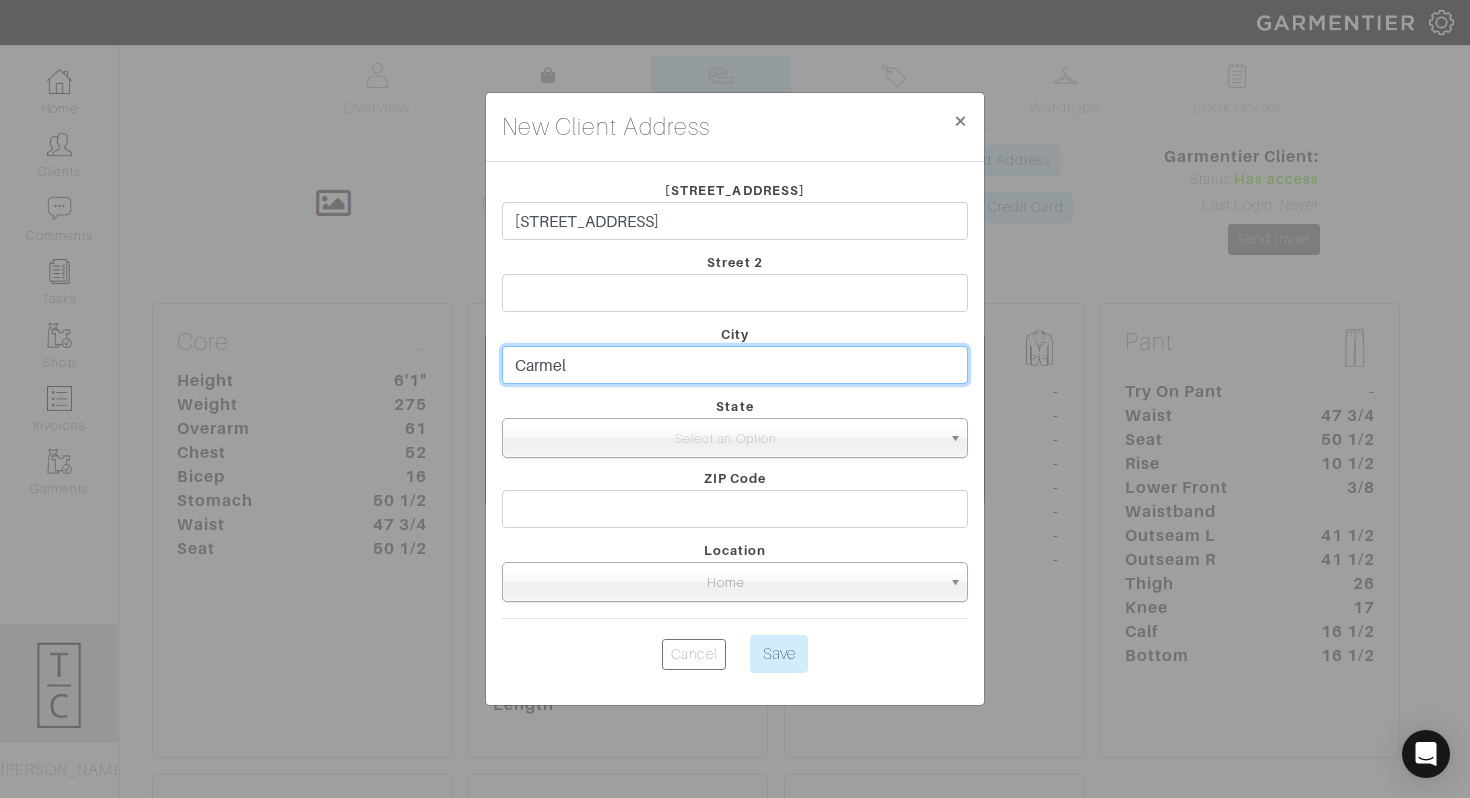 type on "Carmel" 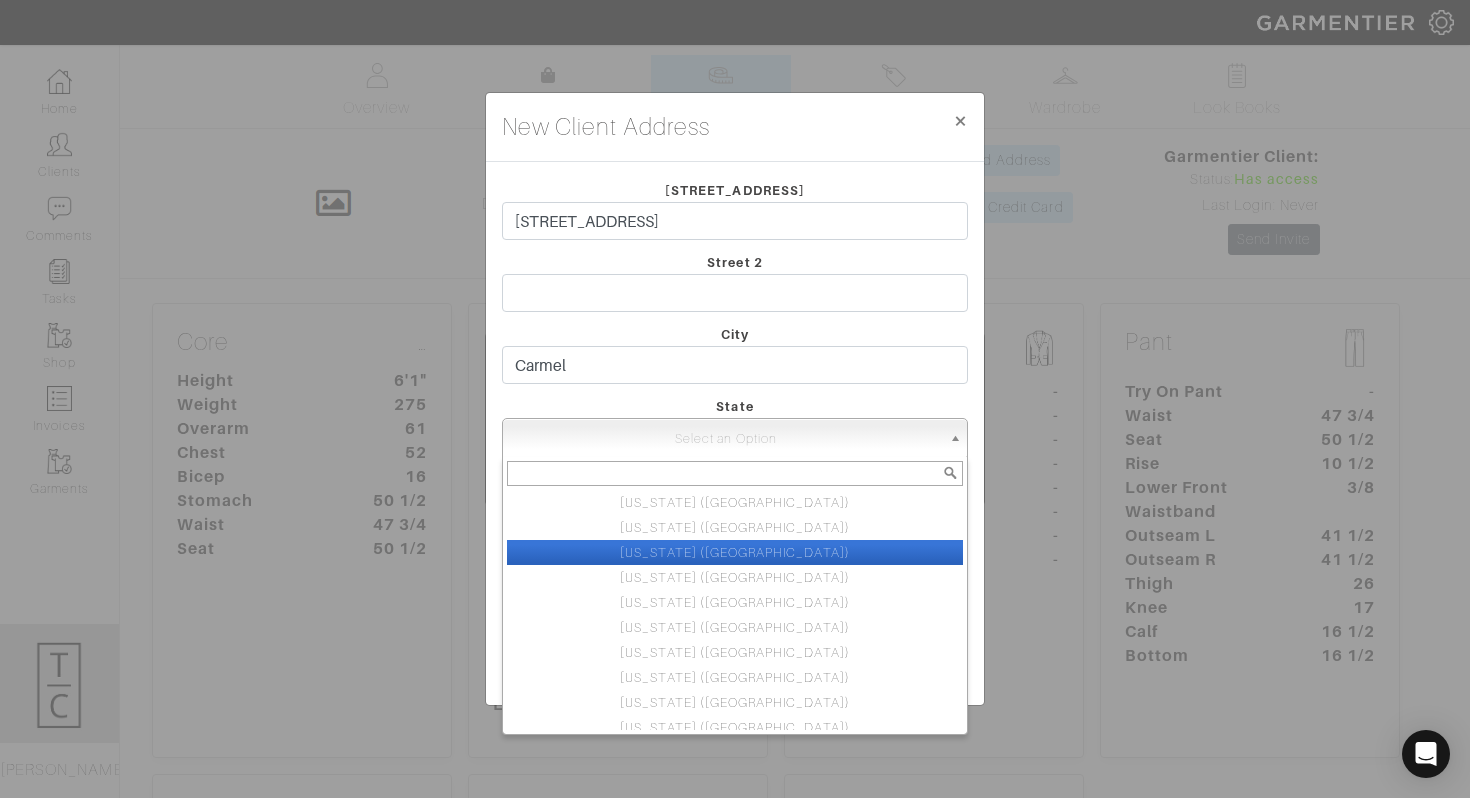 click on "Indiana (IN)" at bounding box center [735, 552] 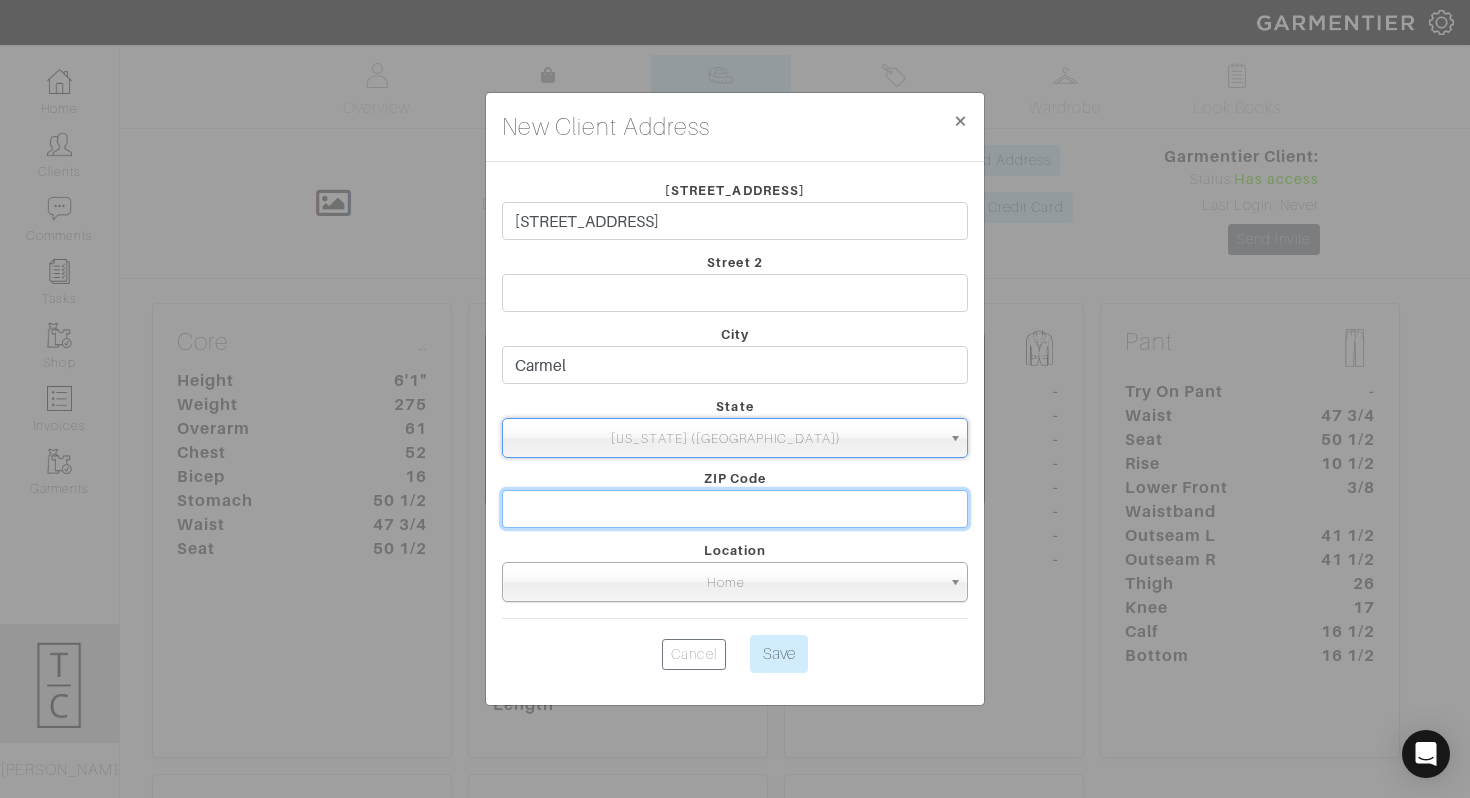 click at bounding box center (735, 509) 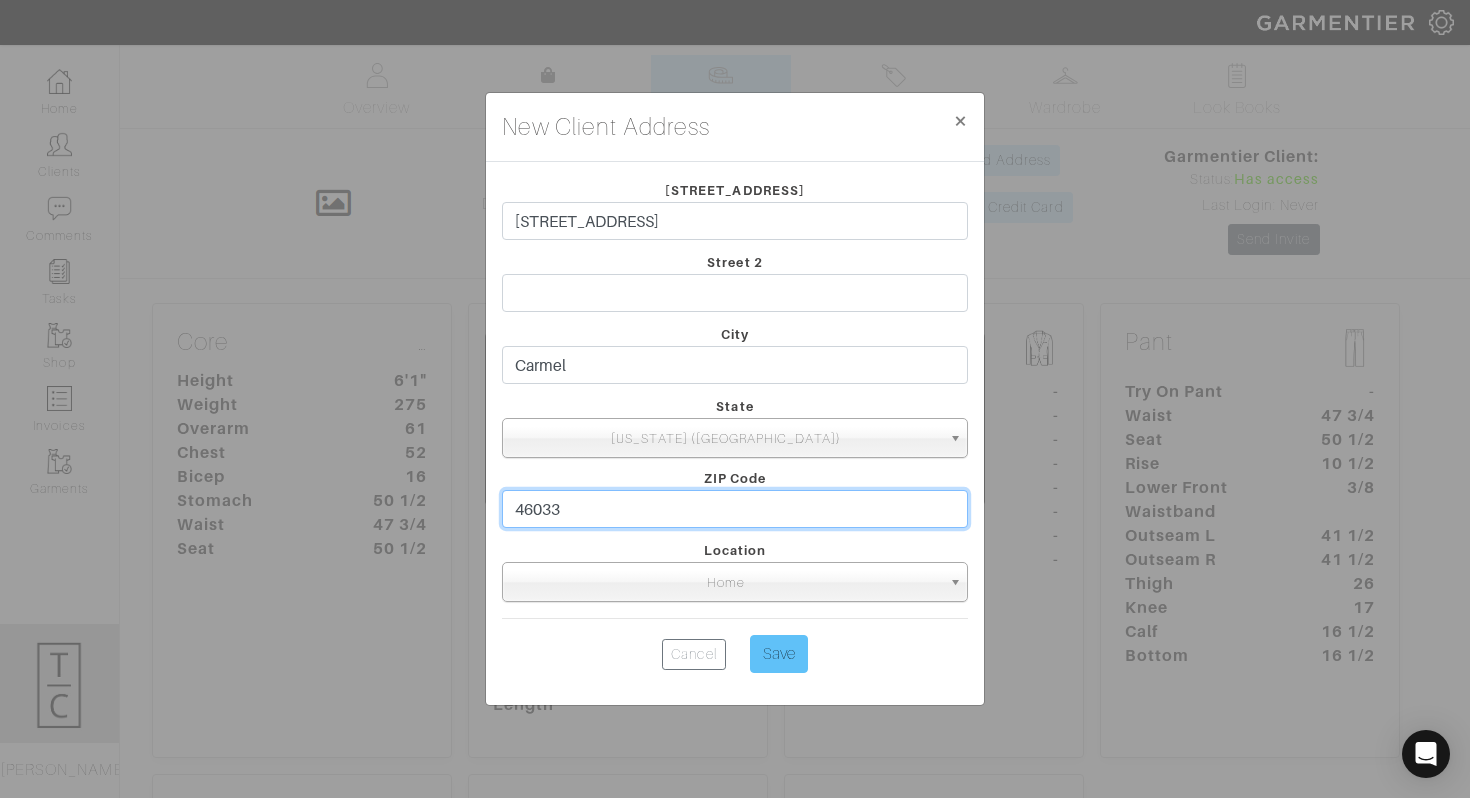 type on "46033" 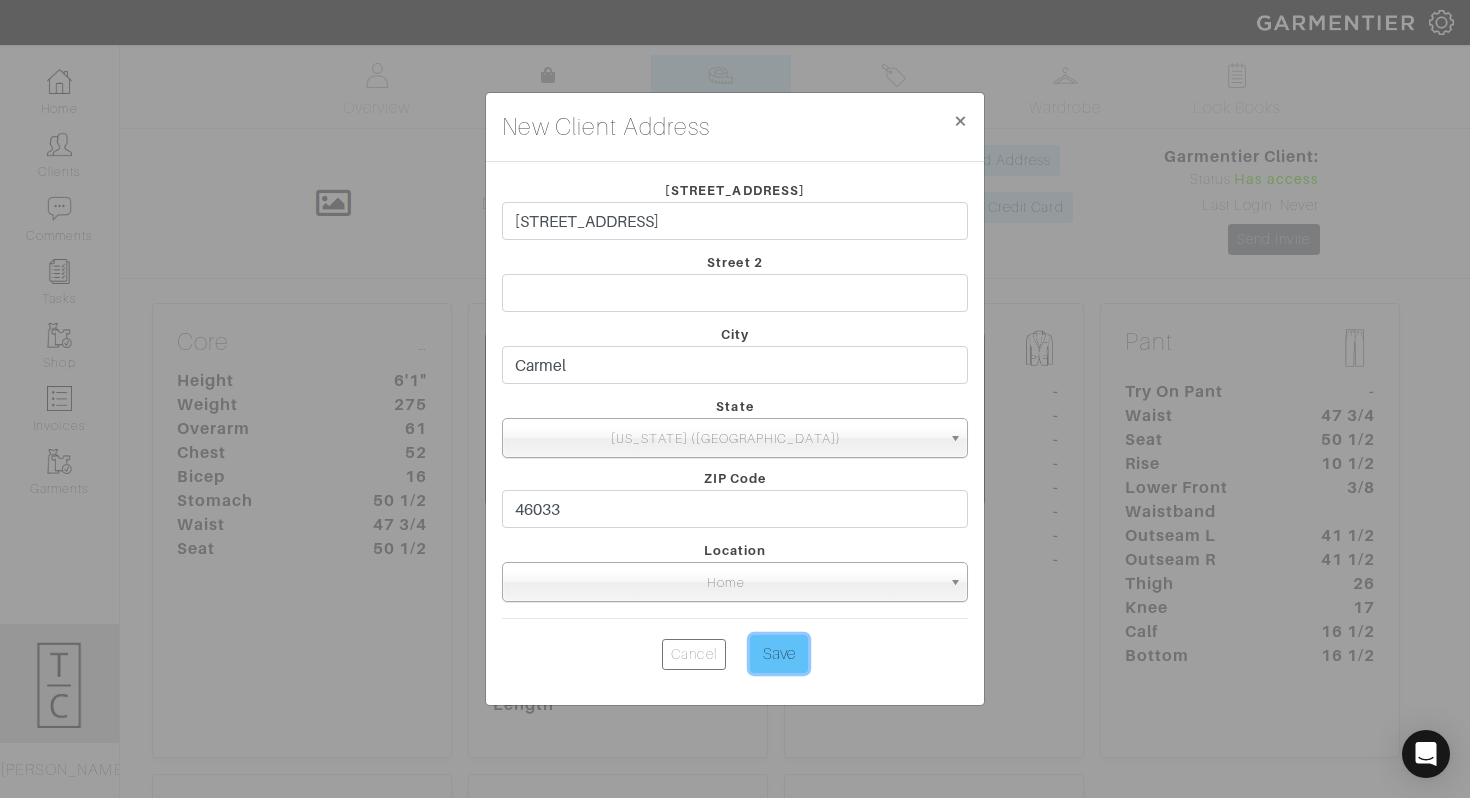 click on "Save" at bounding box center (779, 654) 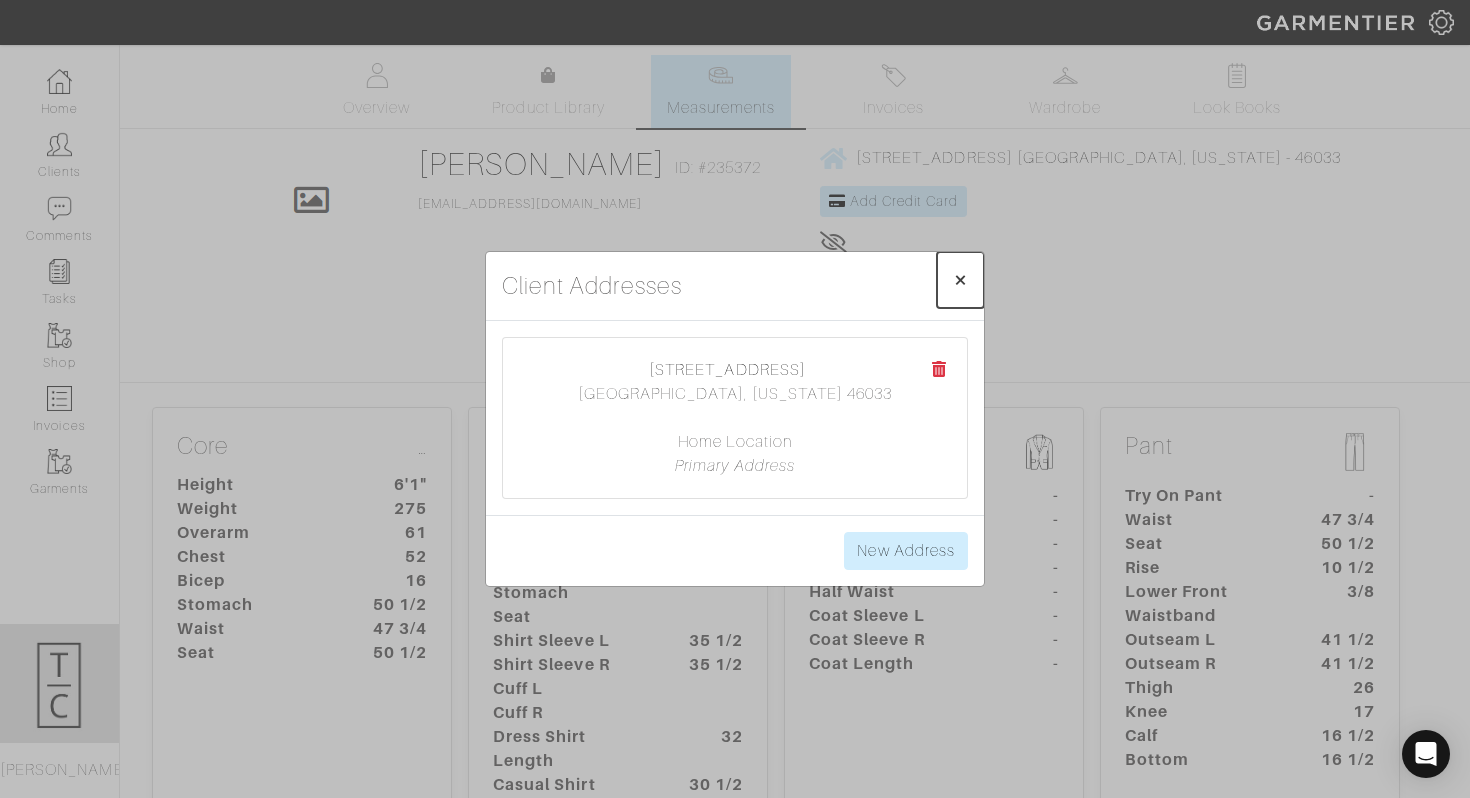 click on "×" at bounding box center [960, 279] 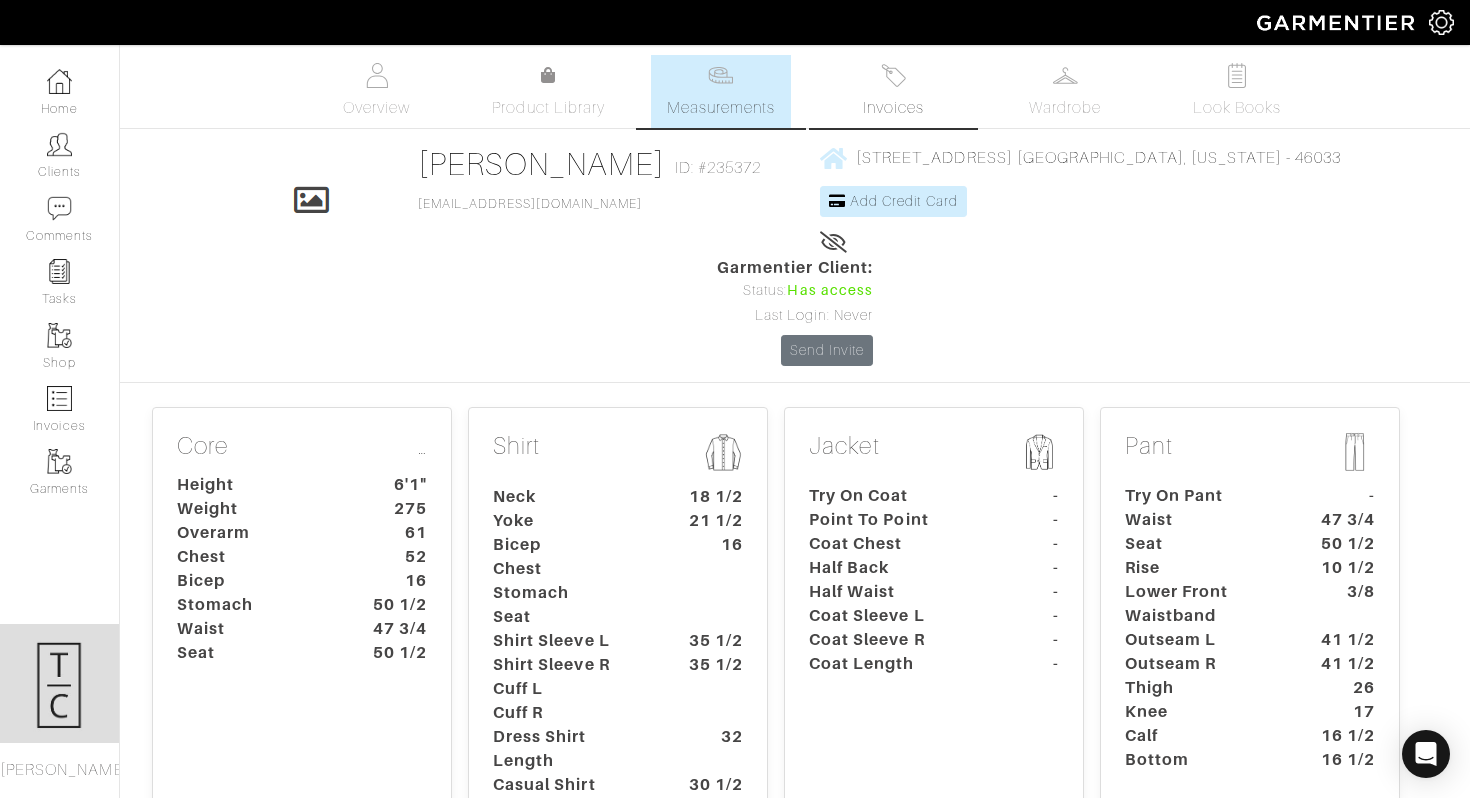 click on "Invoices" at bounding box center (893, 91) 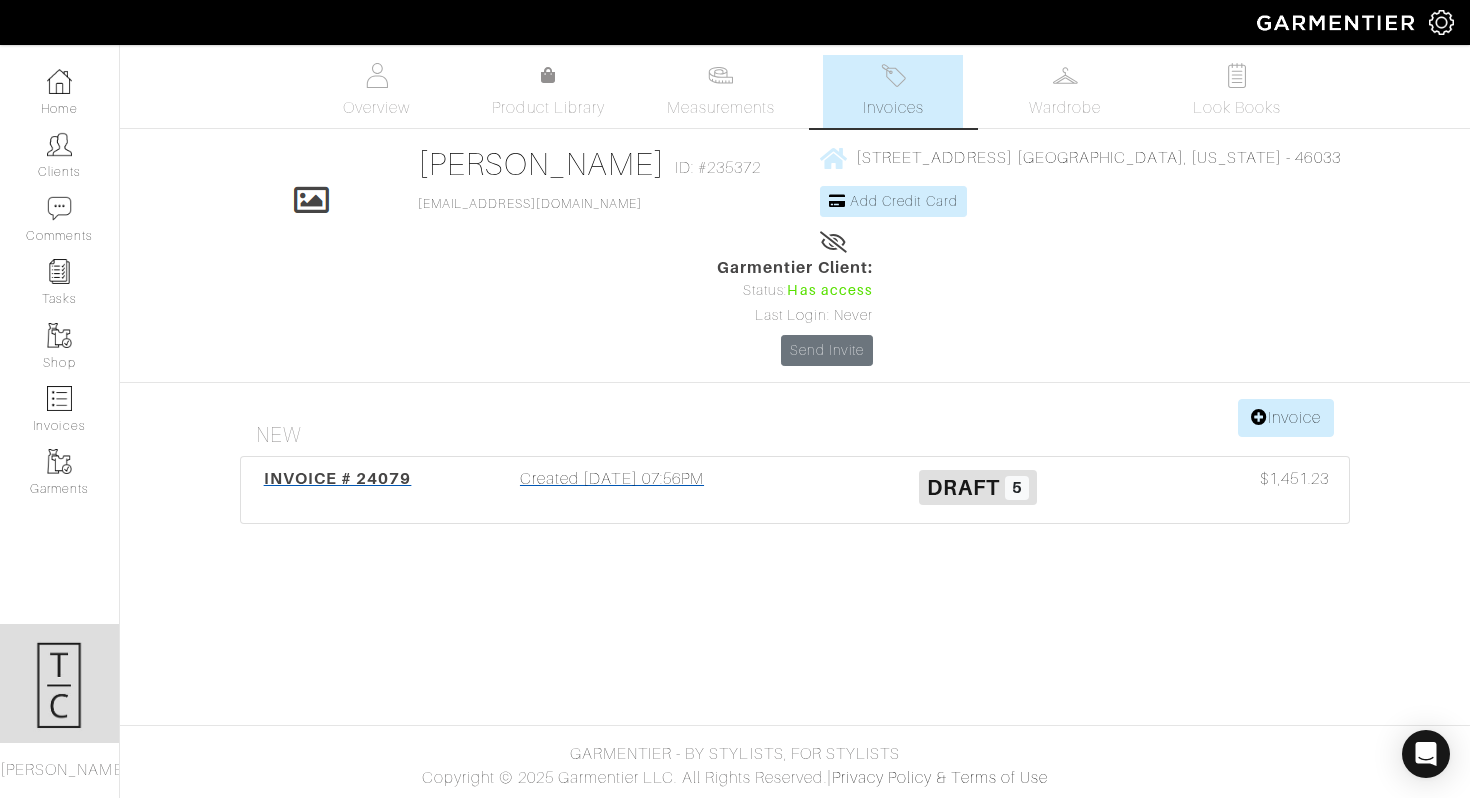 click on "Created 07/09/25 07:56PM" at bounding box center [612, 490] 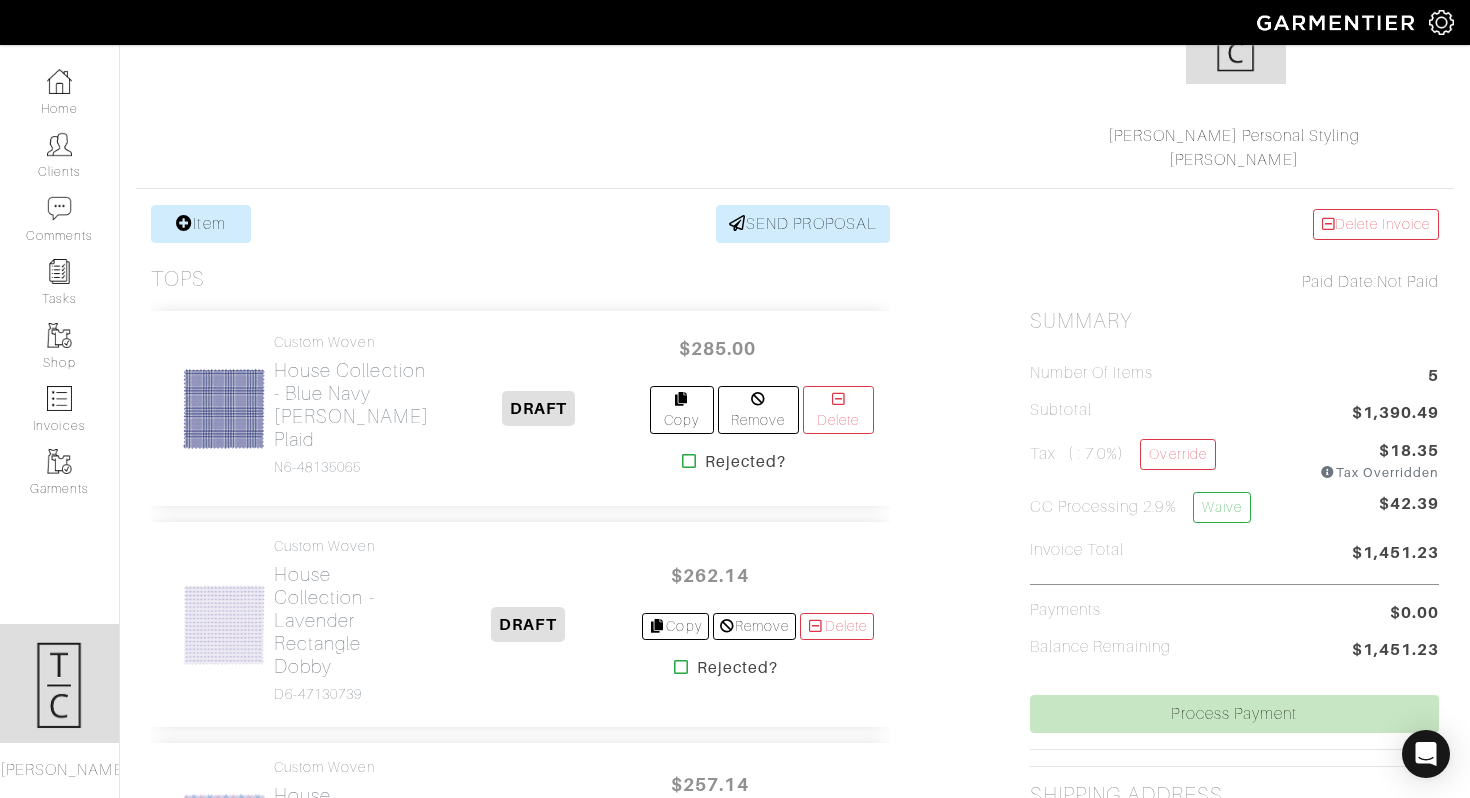 scroll, scrollTop: 252, scrollLeft: 0, axis: vertical 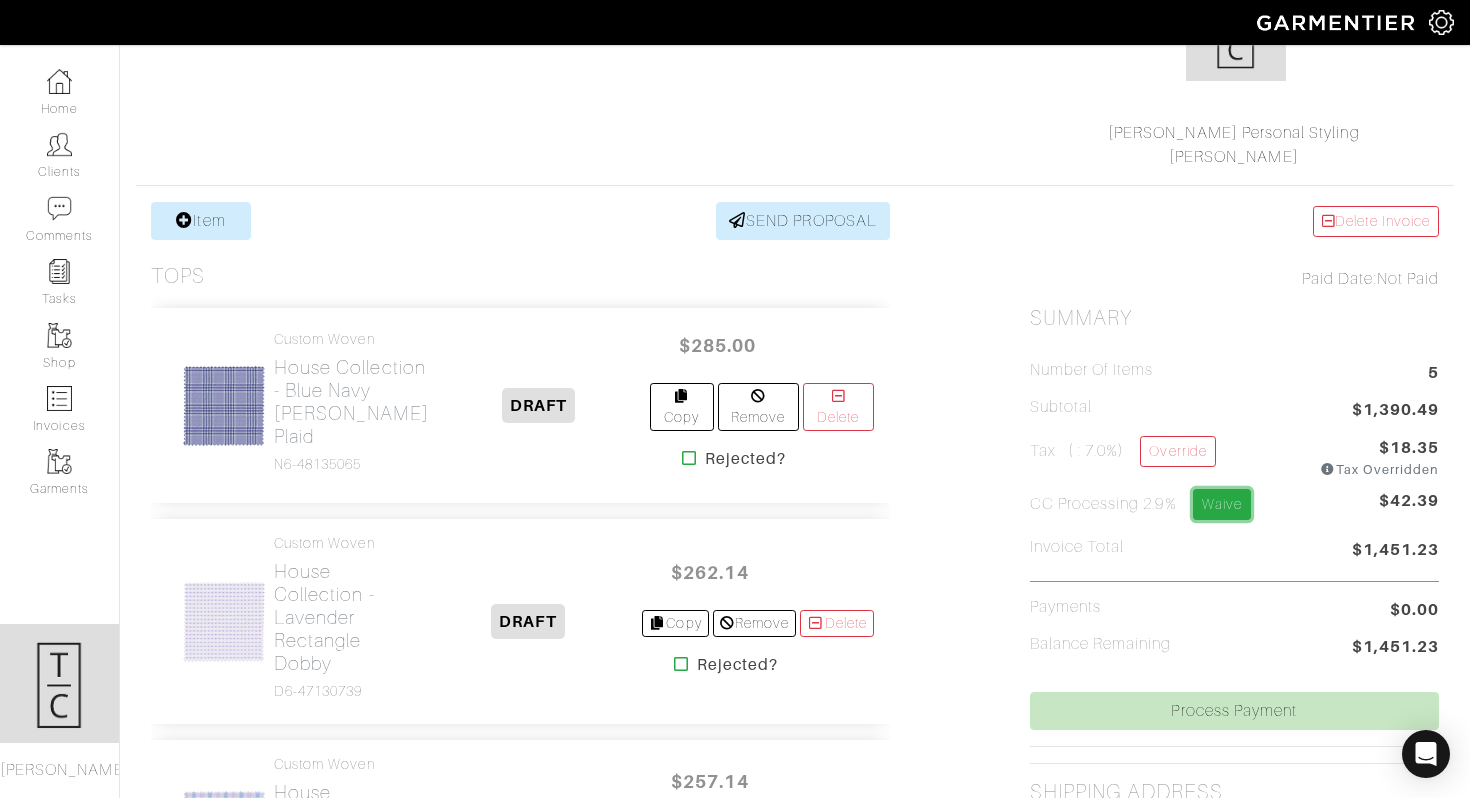 click on "Waive" at bounding box center (1222, 504) 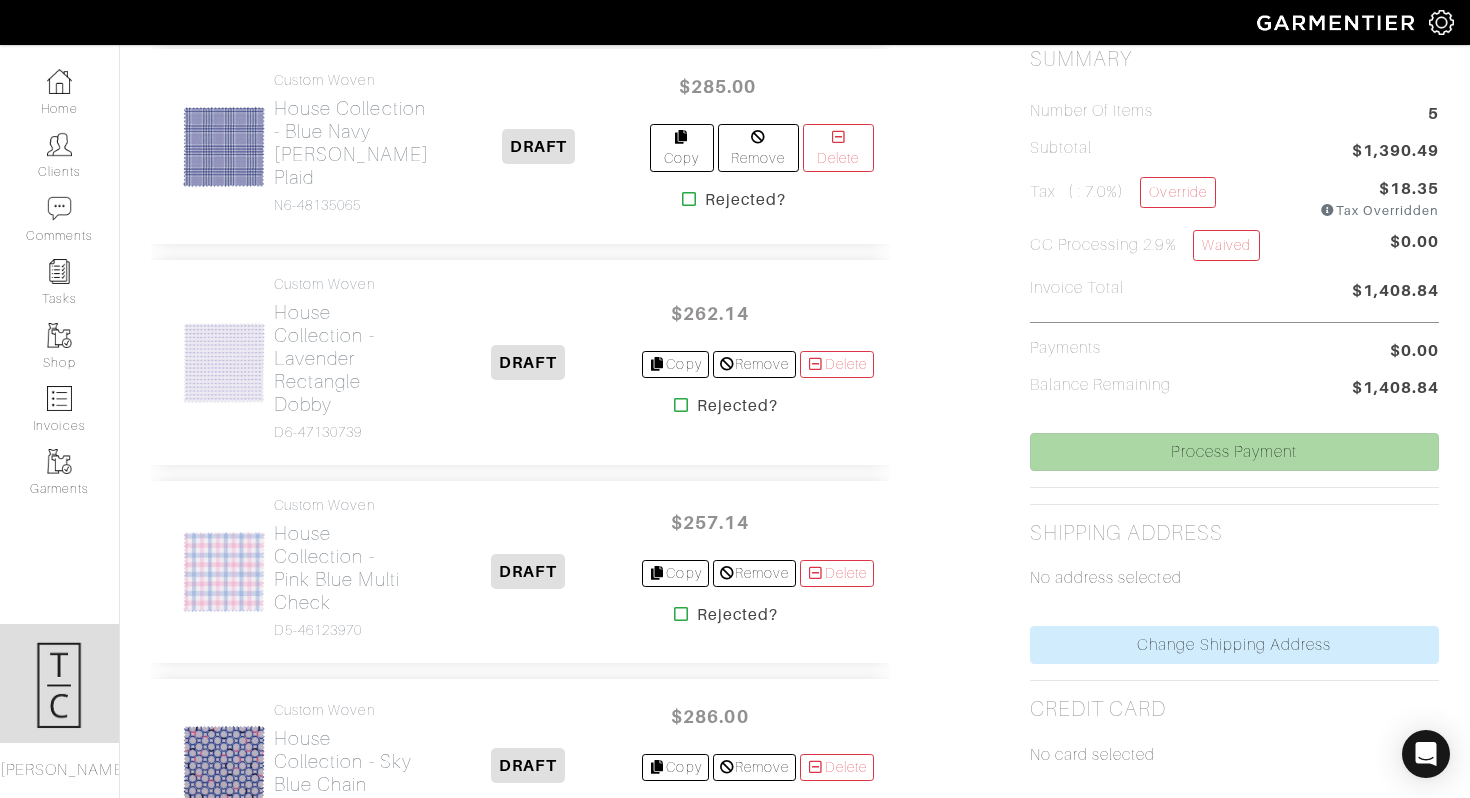 scroll, scrollTop: 539, scrollLeft: 0, axis: vertical 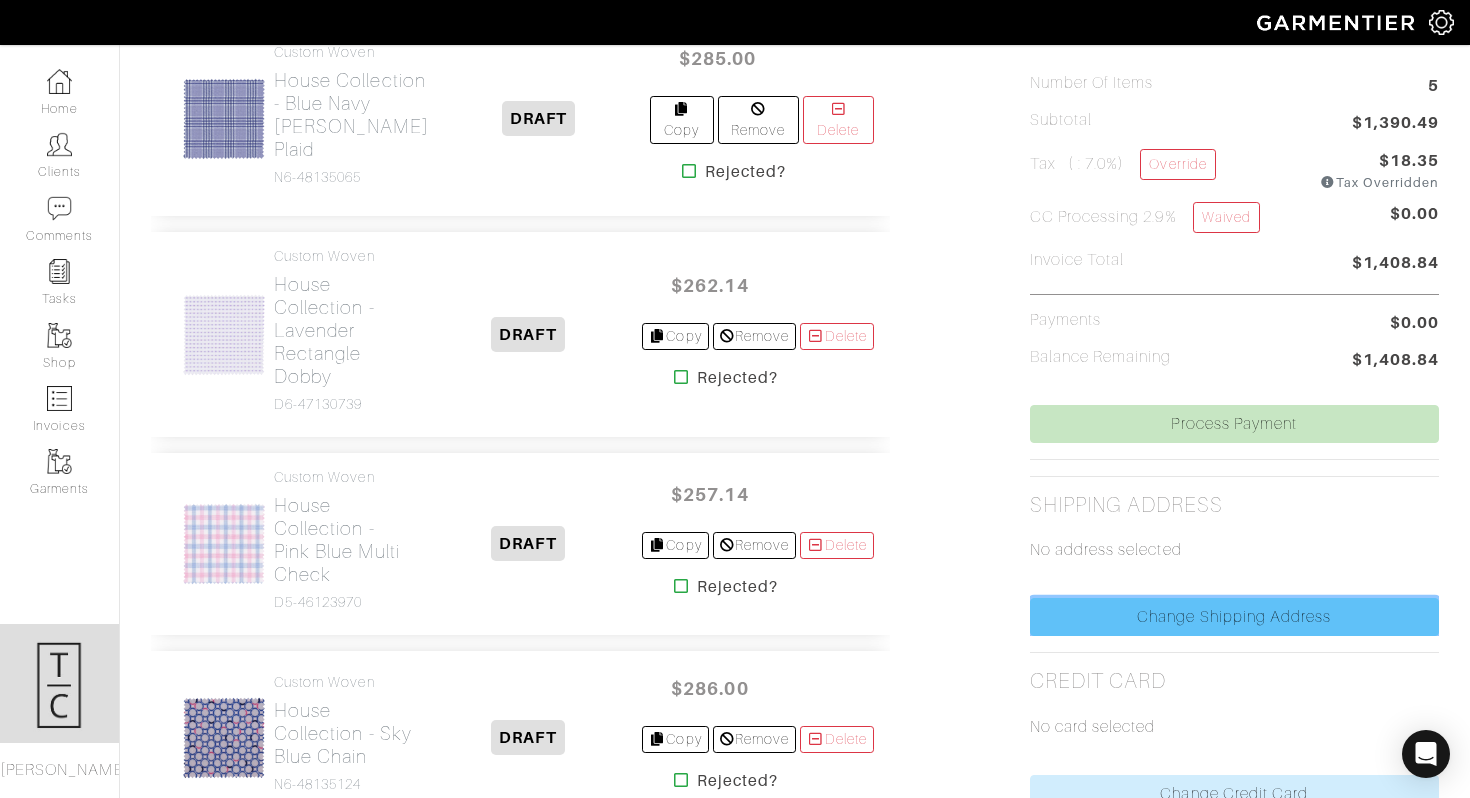 click on "Change Shipping Address" at bounding box center (1234, 617) 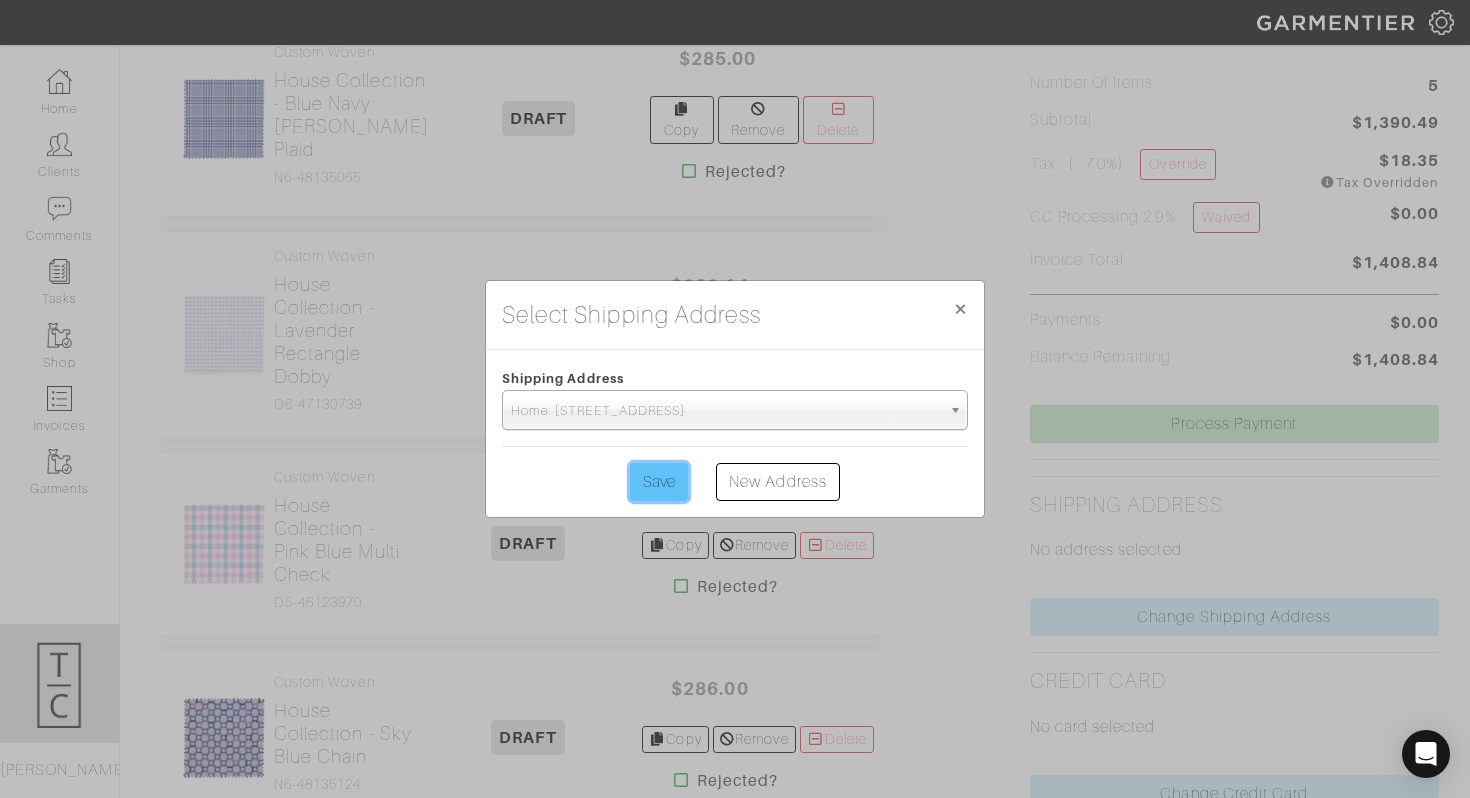 click on "Save" at bounding box center (659, 482) 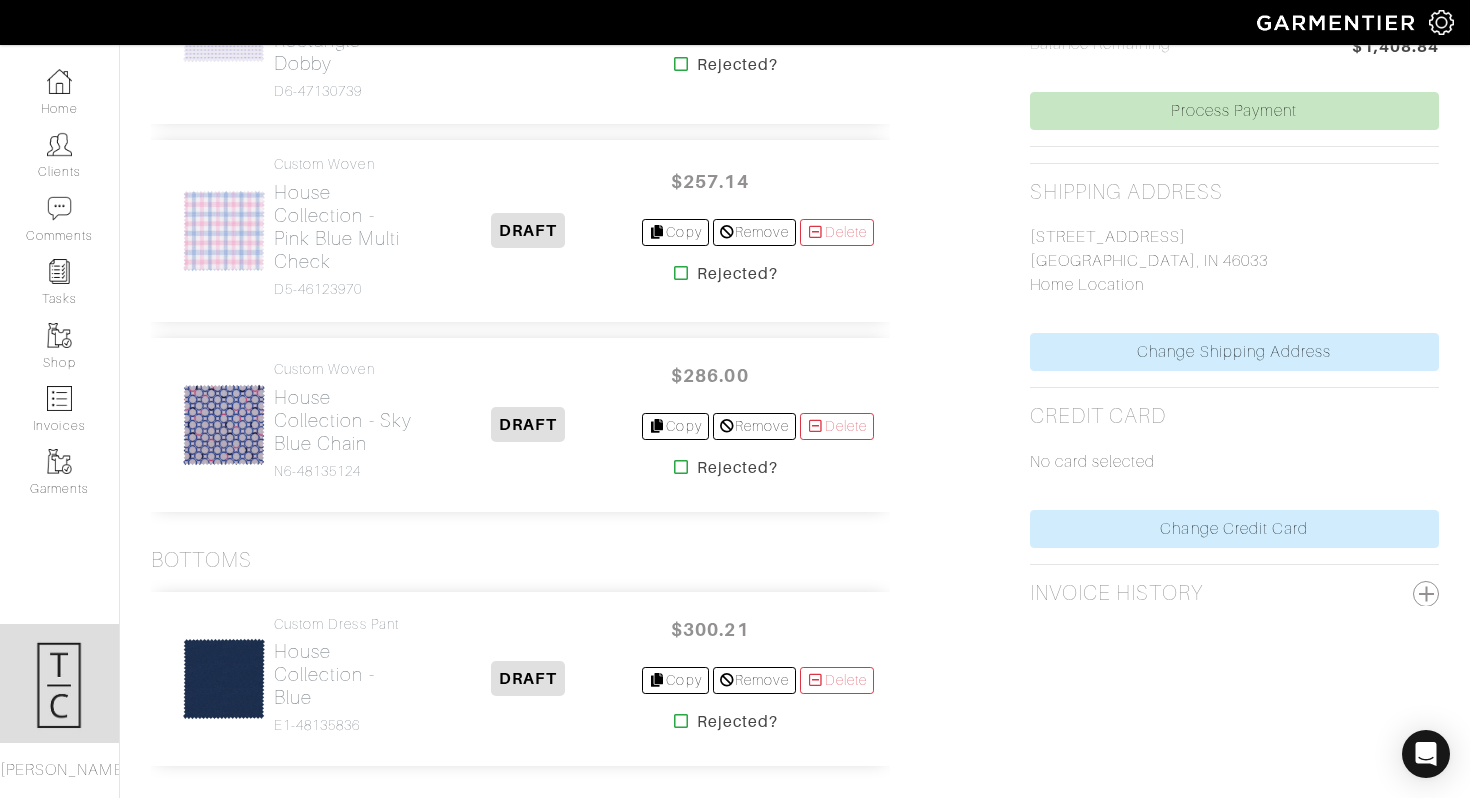 scroll, scrollTop: 873, scrollLeft: 0, axis: vertical 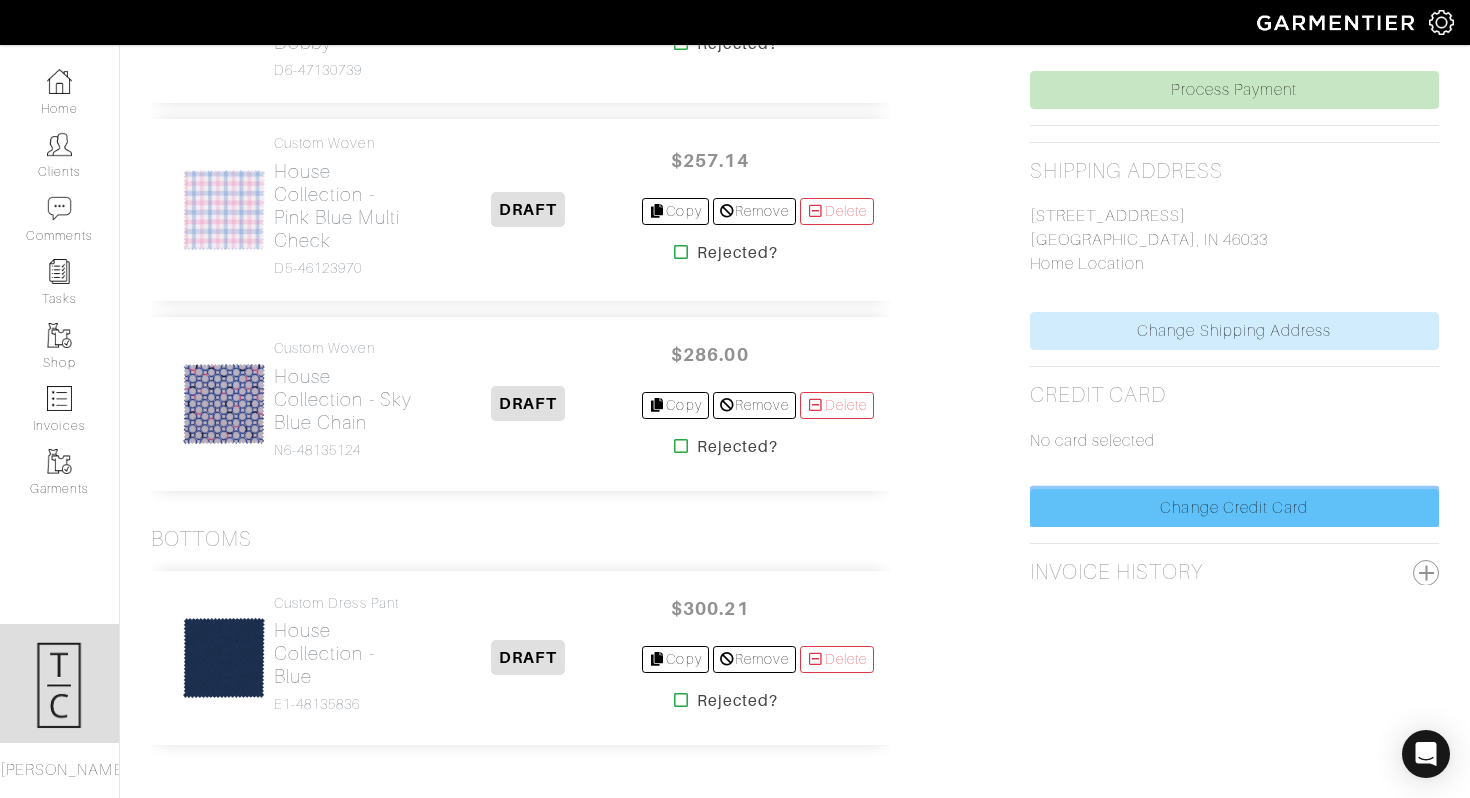 click on "Change Credit Card" at bounding box center (1234, 508) 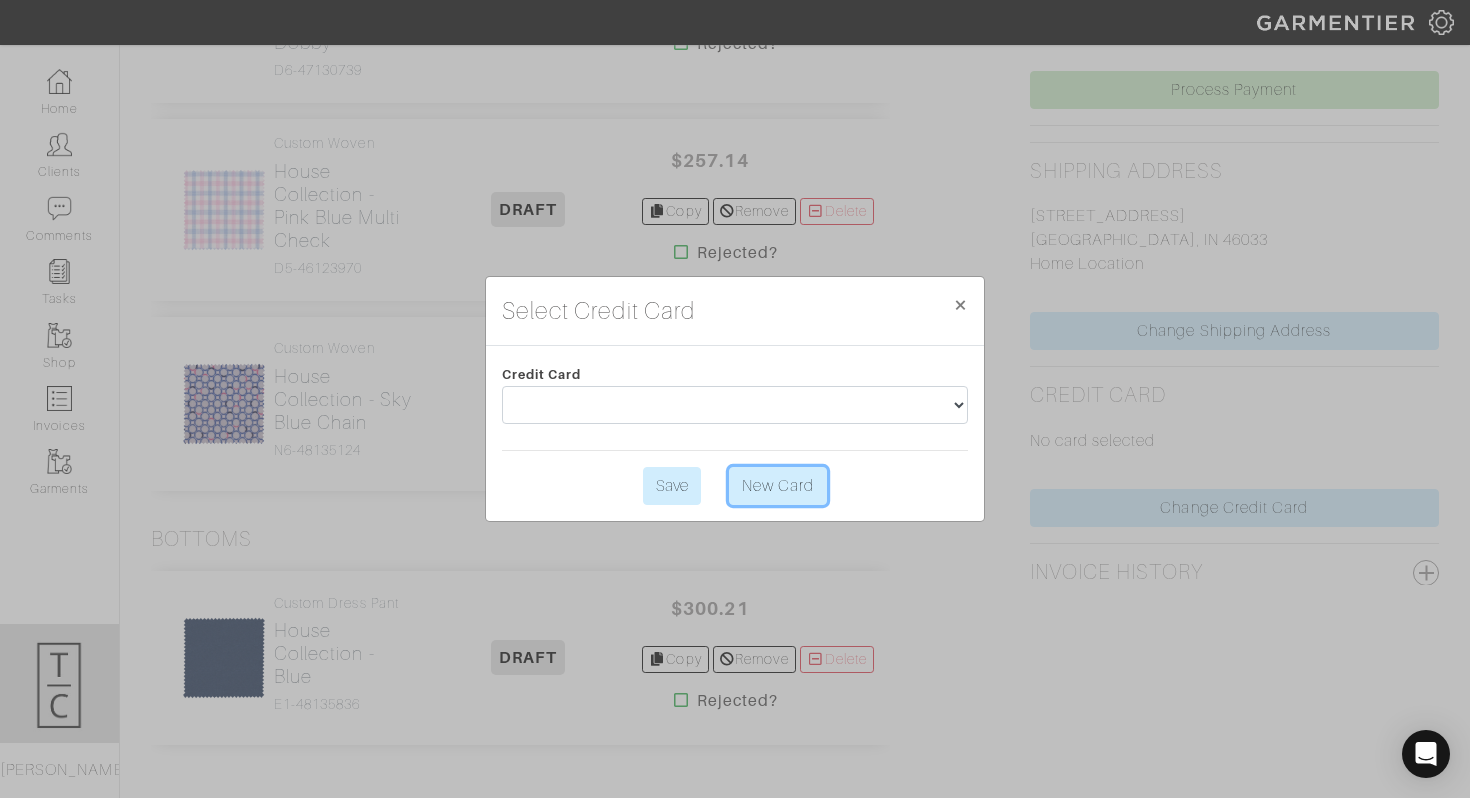 click on "New Card" at bounding box center (778, 486) 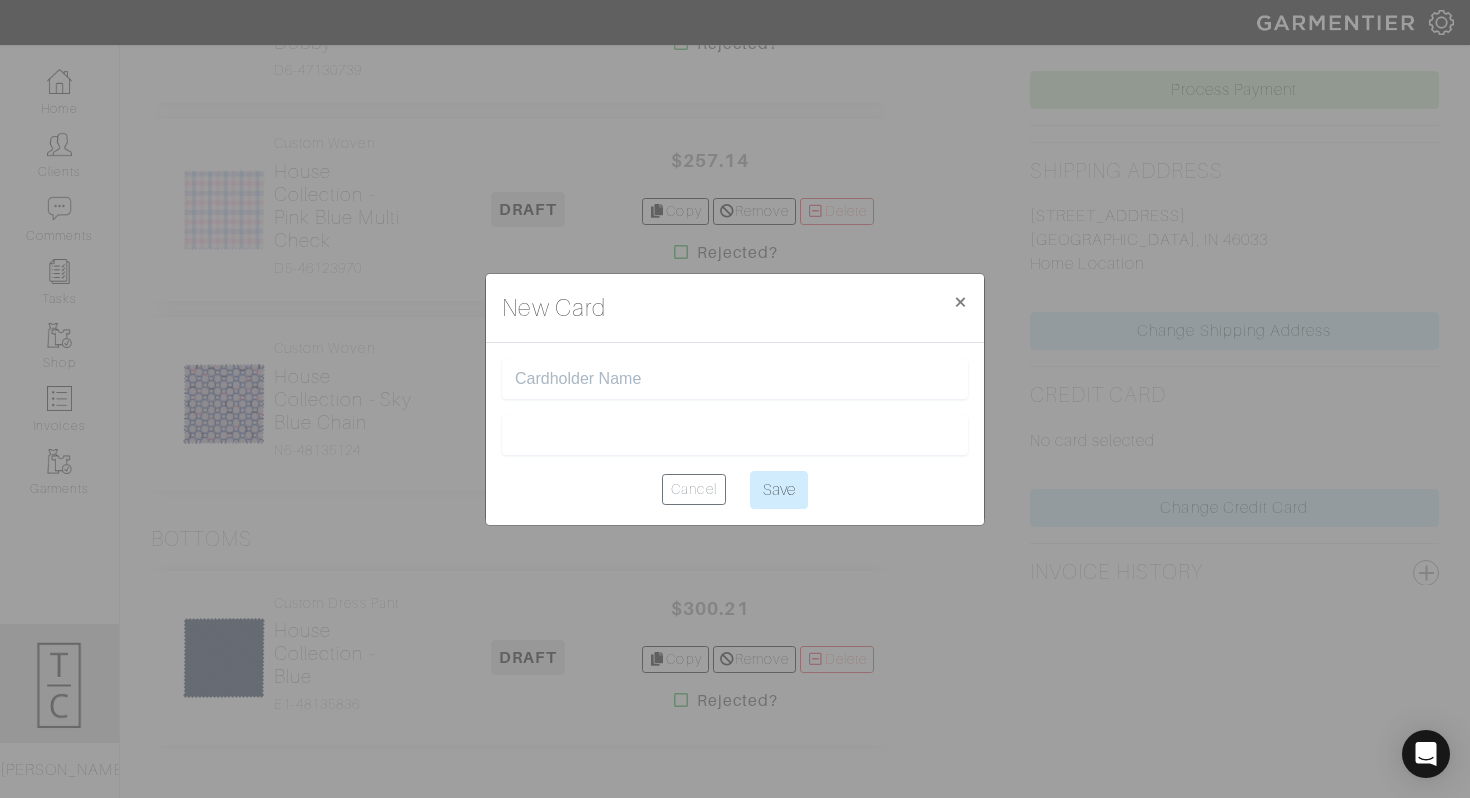 click at bounding box center (735, 379) 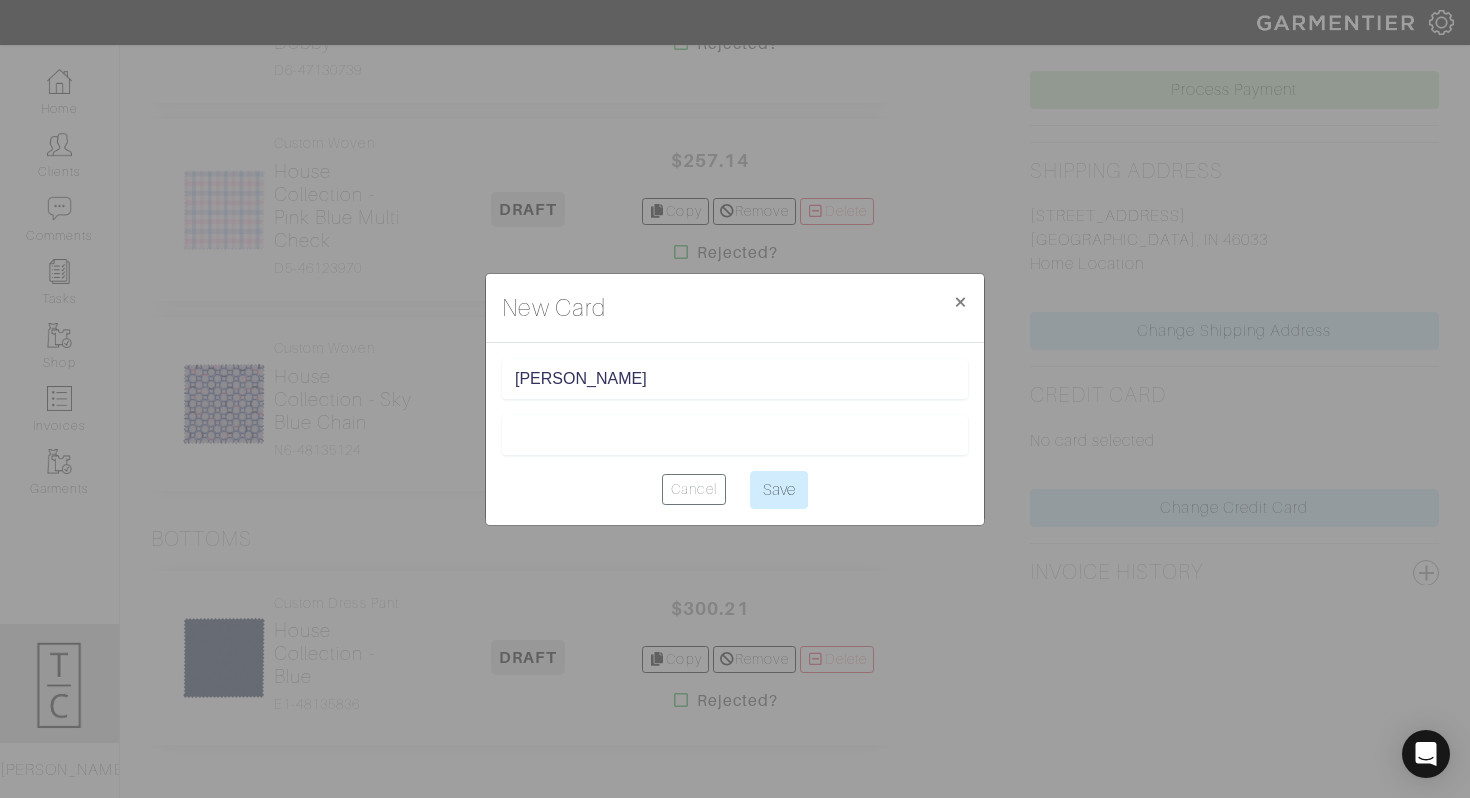type on "[PERSON_NAME]" 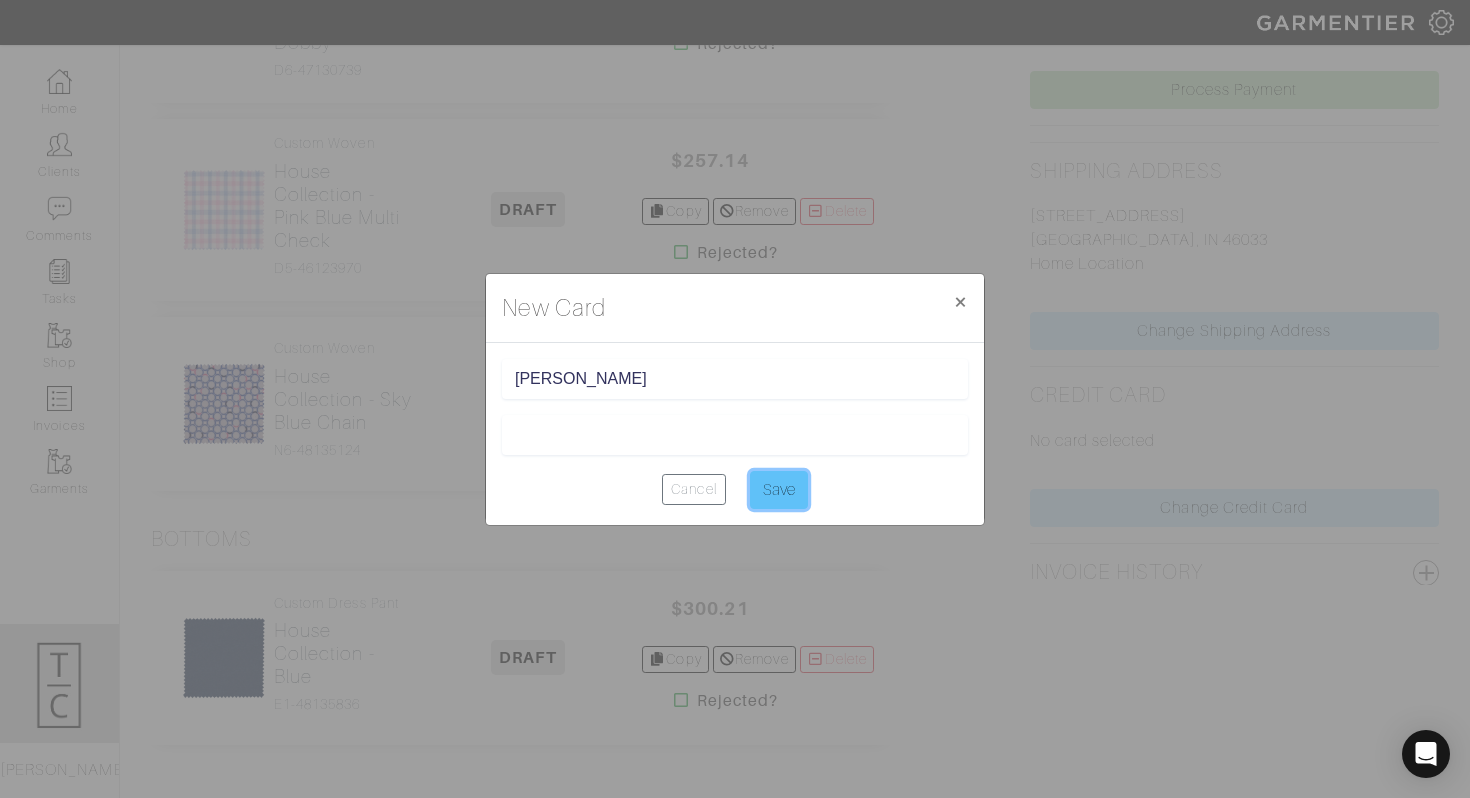 click on "Save" at bounding box center (779, 490) 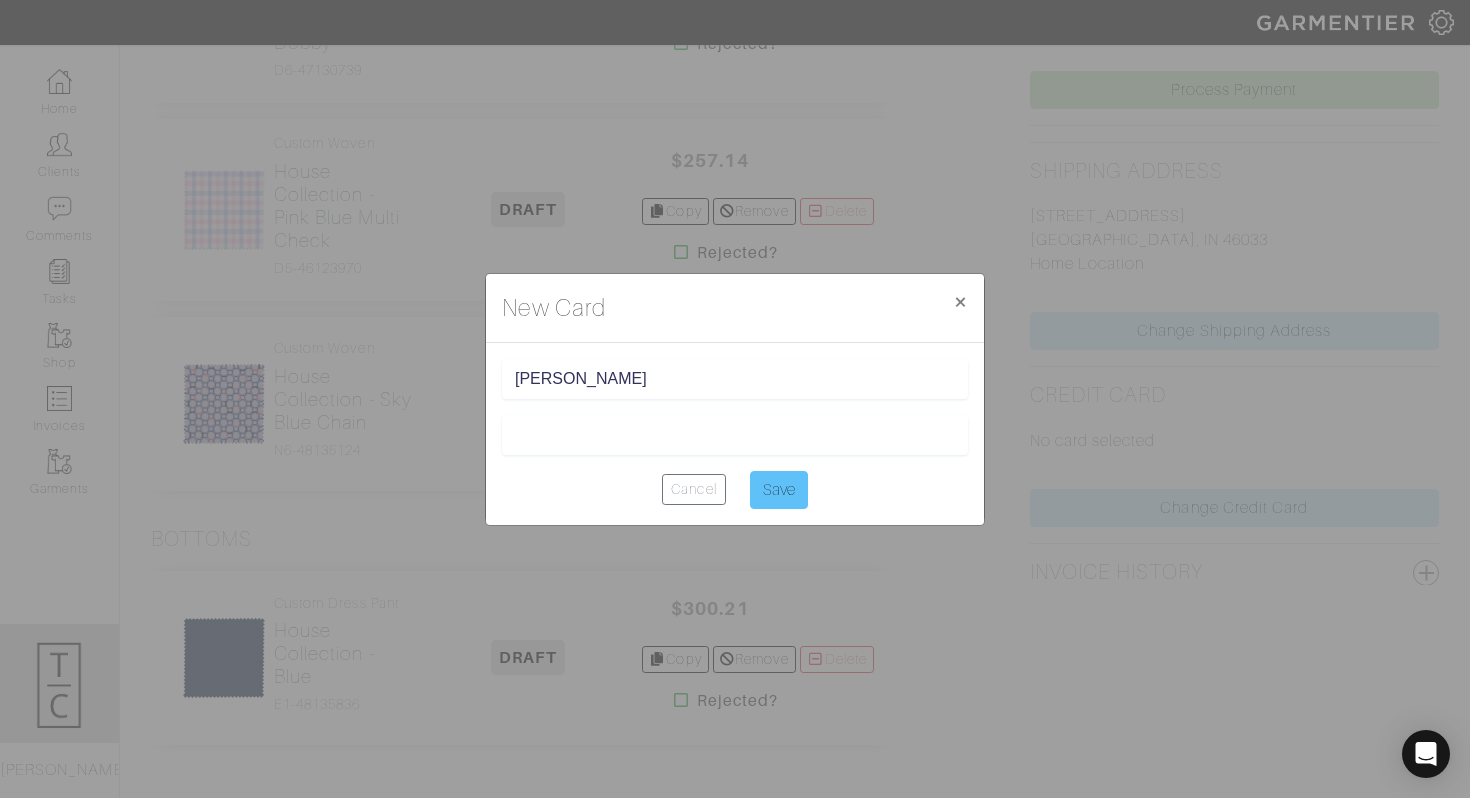 type on "Saving..." 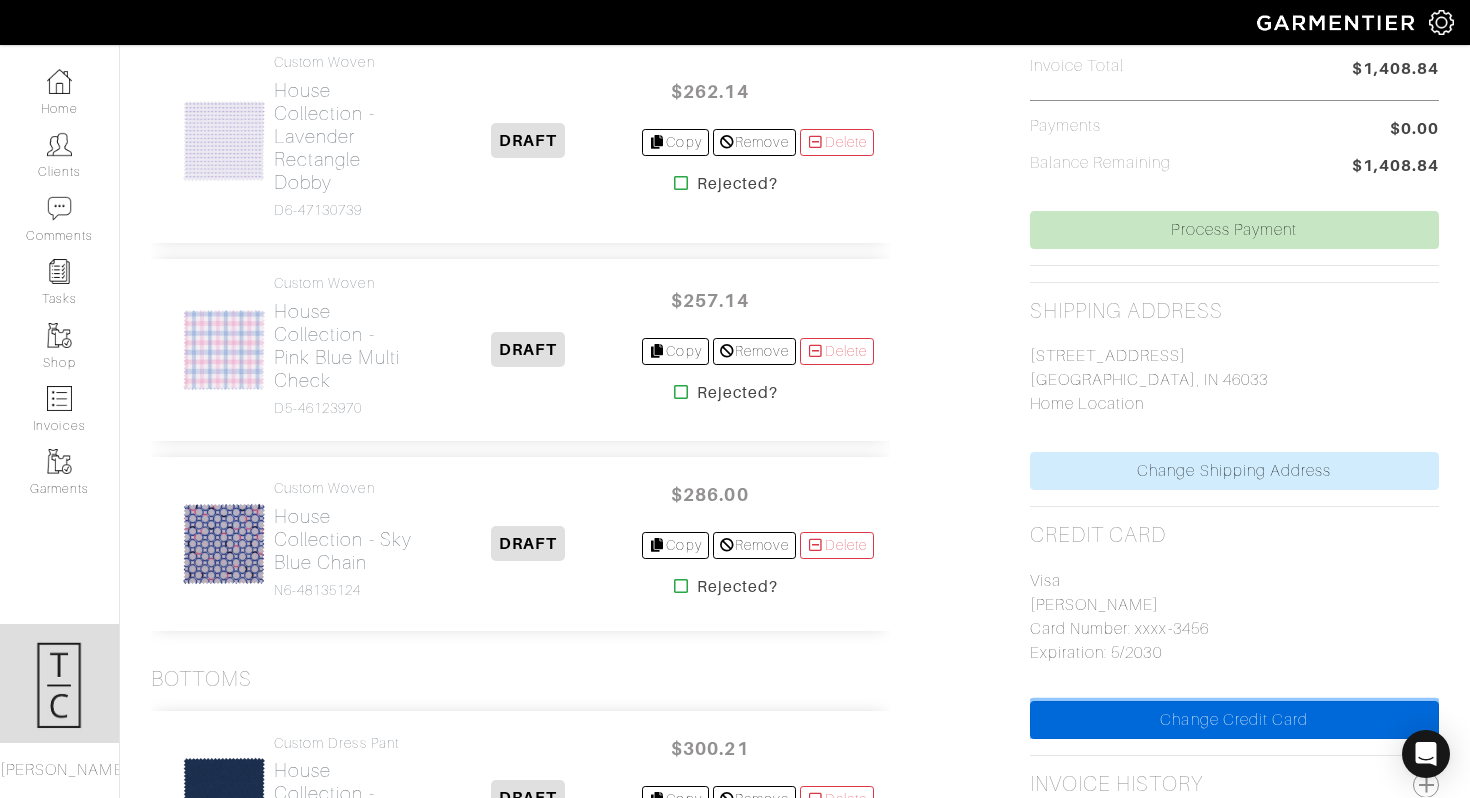 scroll, scrollTop: 709, scrollLeft: 0, axis: vertical 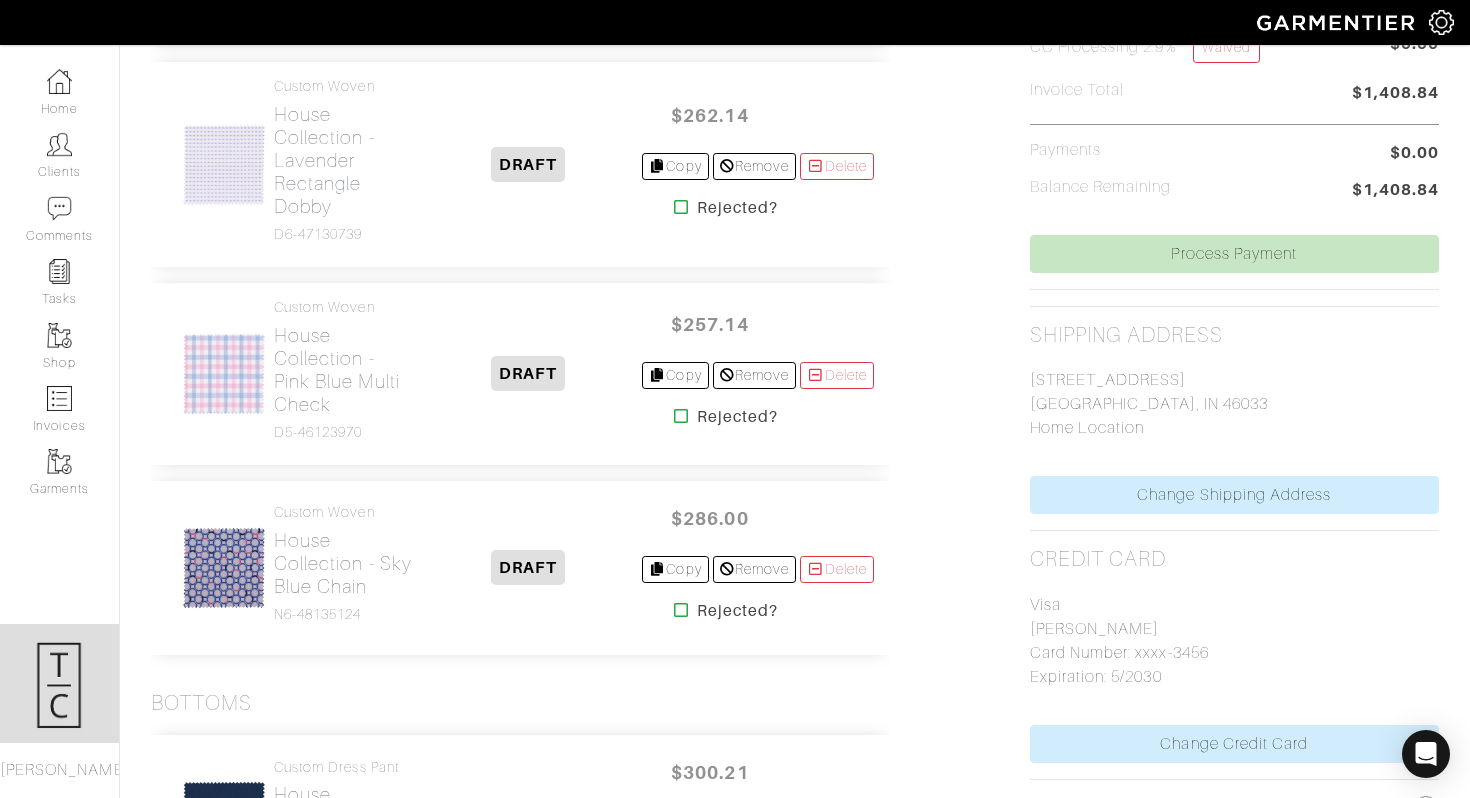 click on "Number of Items 5
Subtotal $1,390.49
Tax
(
: 7.0%)
Override
$18.35
Tax Overridden
CC Processing 2.9%
Waived
$0.00
Invoice Total $1,408.84
Payments
$0.00
Balance Remaining $1,408.84" at bounding box center [1234, 54] 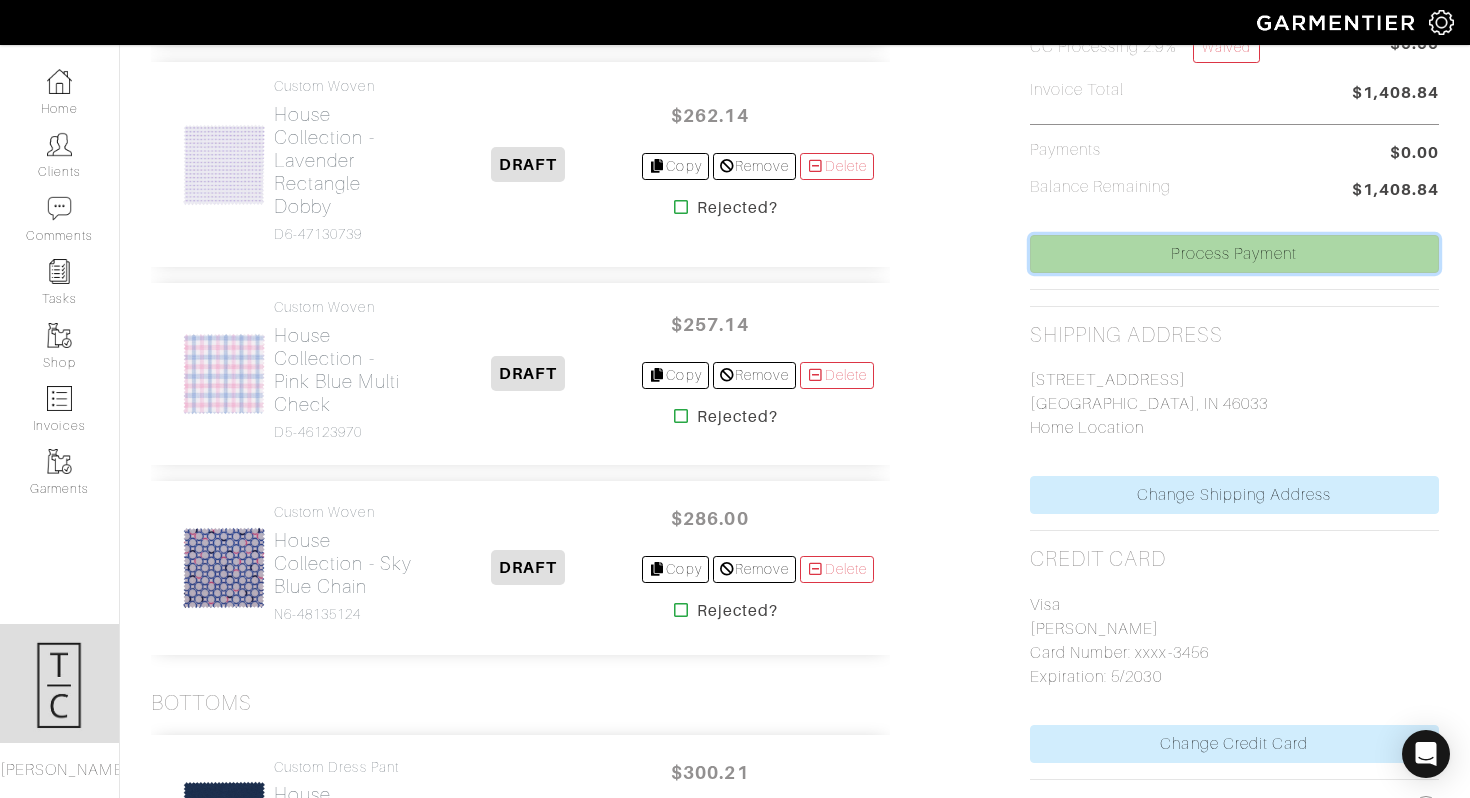 click on "Process Payment" at bounding box center (1234, 254) 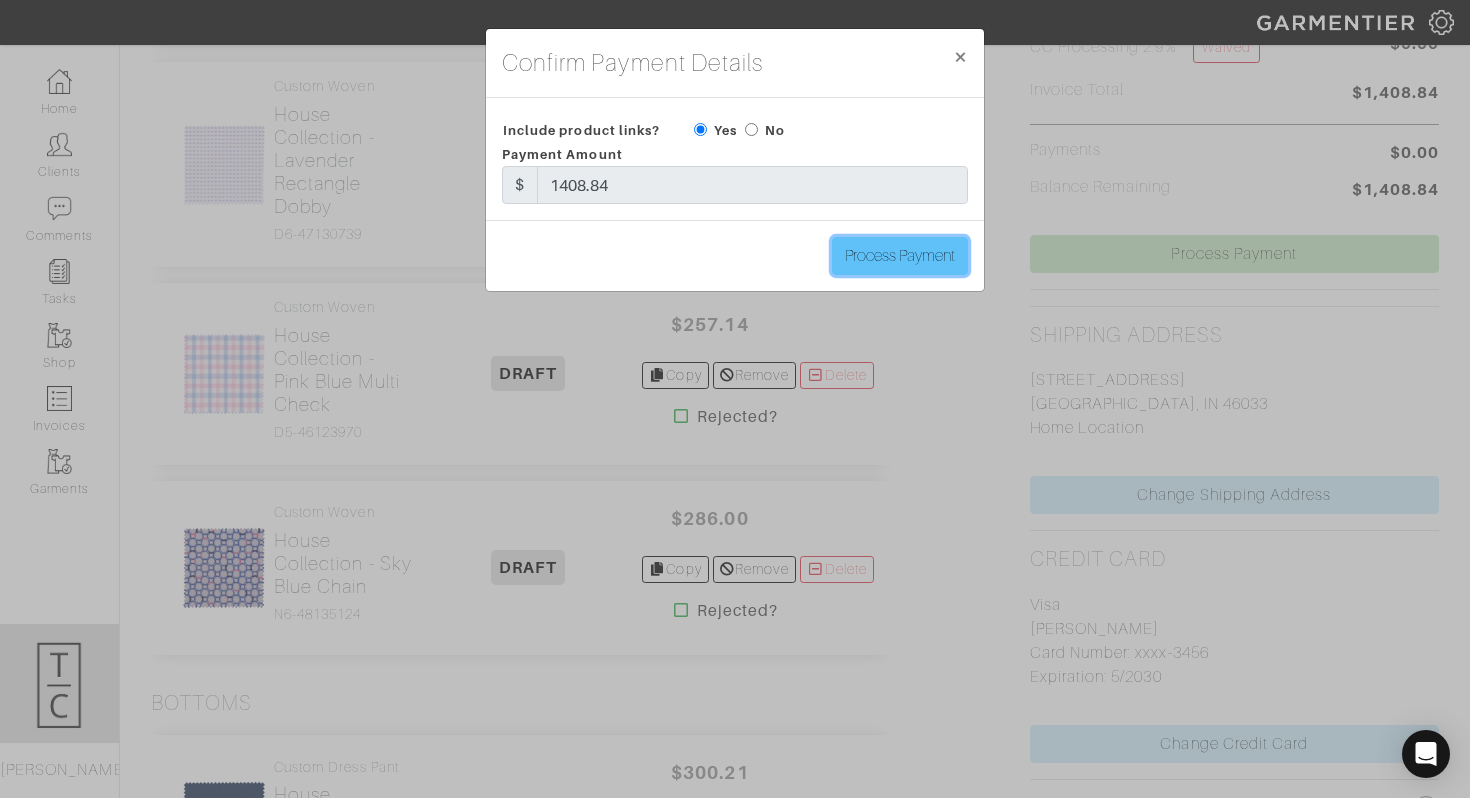 click on "Process Payment" at bounding box center (900, 256) 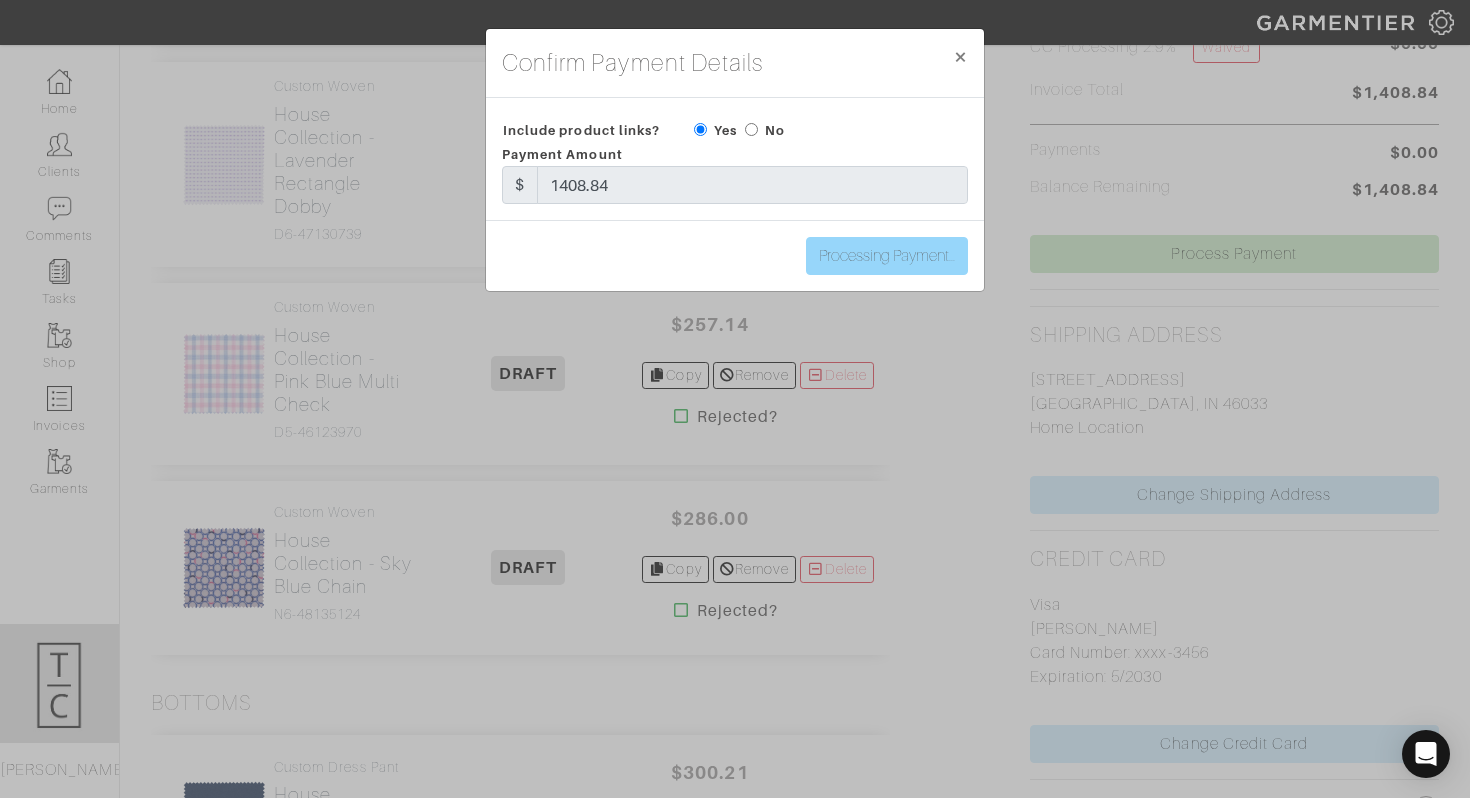 type on "Process Payment" 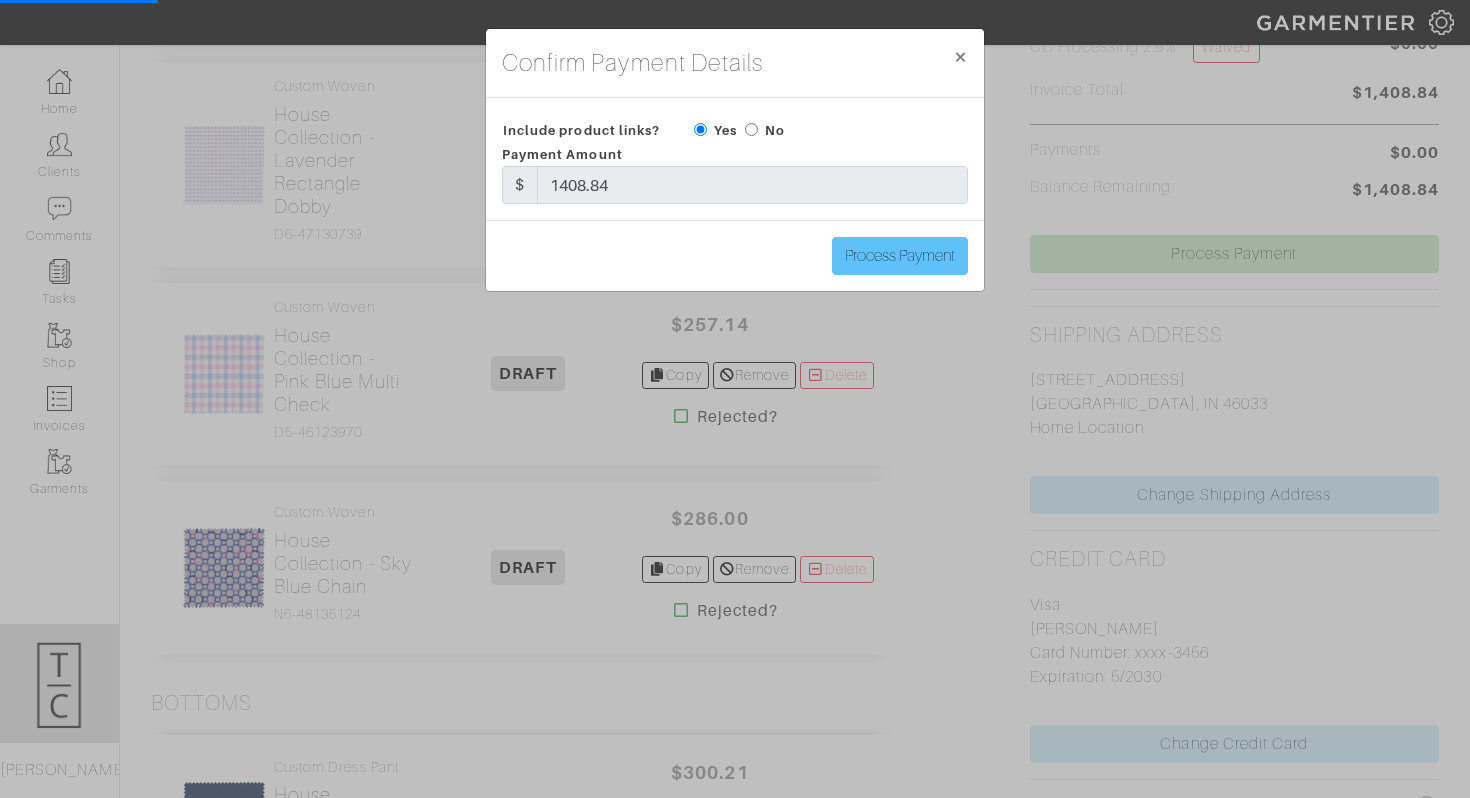 scroll, scrollTop: 0, scrollLeft: 0, axis: both 